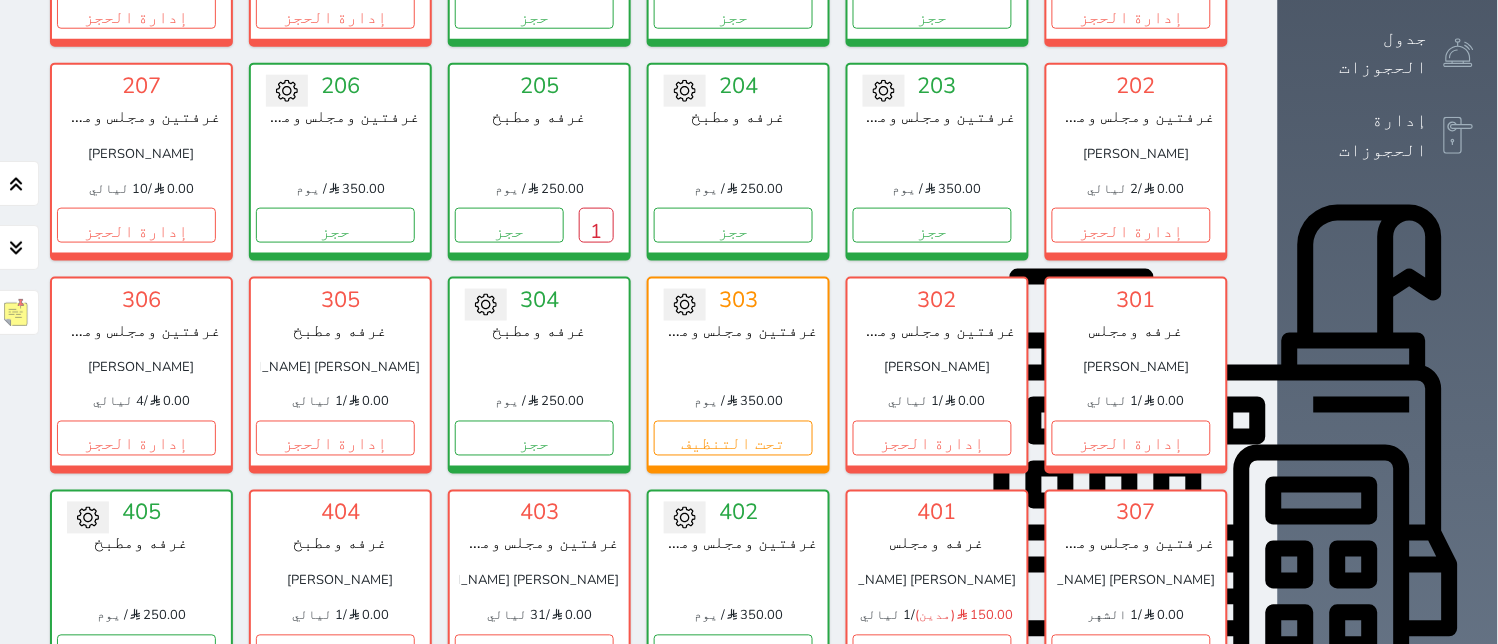 scroll, scrollTop: 633, scrollLeft: 0, axis: vertical 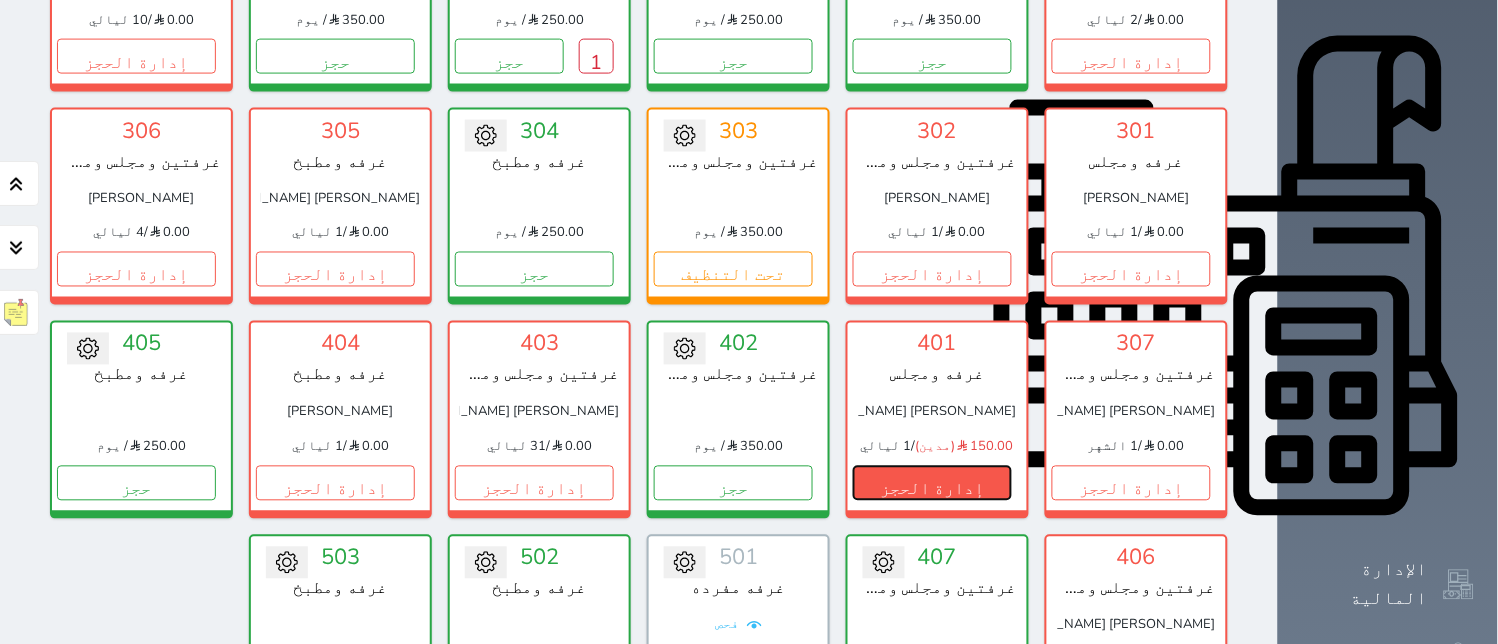 click on "إدارة الحجز" at bounding box center (932, 483) 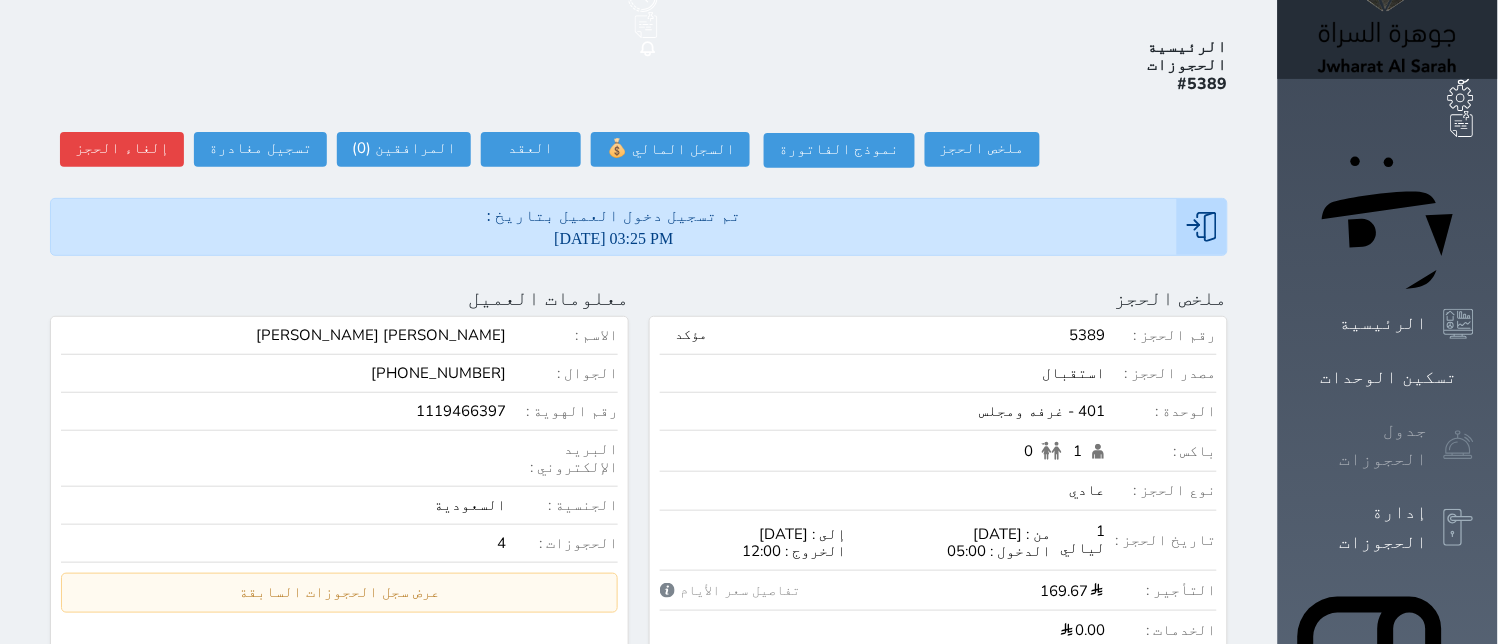 scroll, scrollTop: 111, scrollLeft: 0, axis: vertical 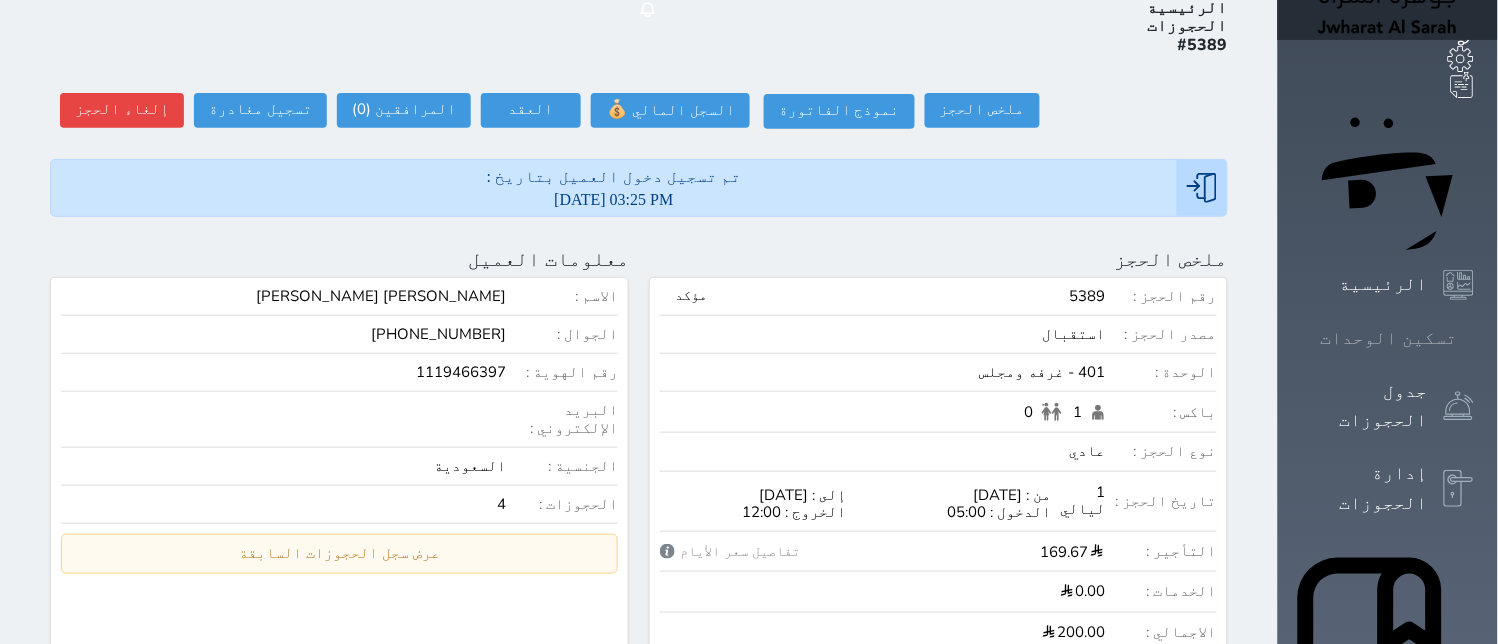 click 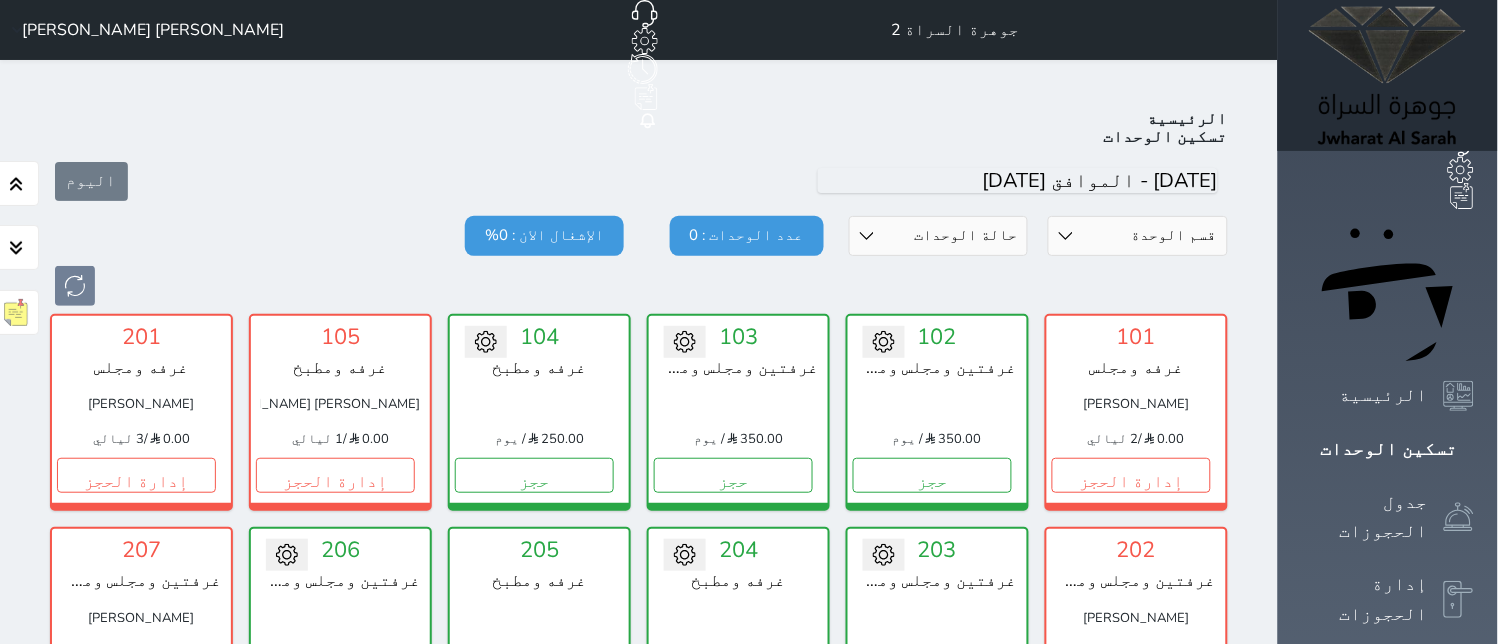 scroll, scrollTop: 77, scrollLeft: 0, axis: vertical 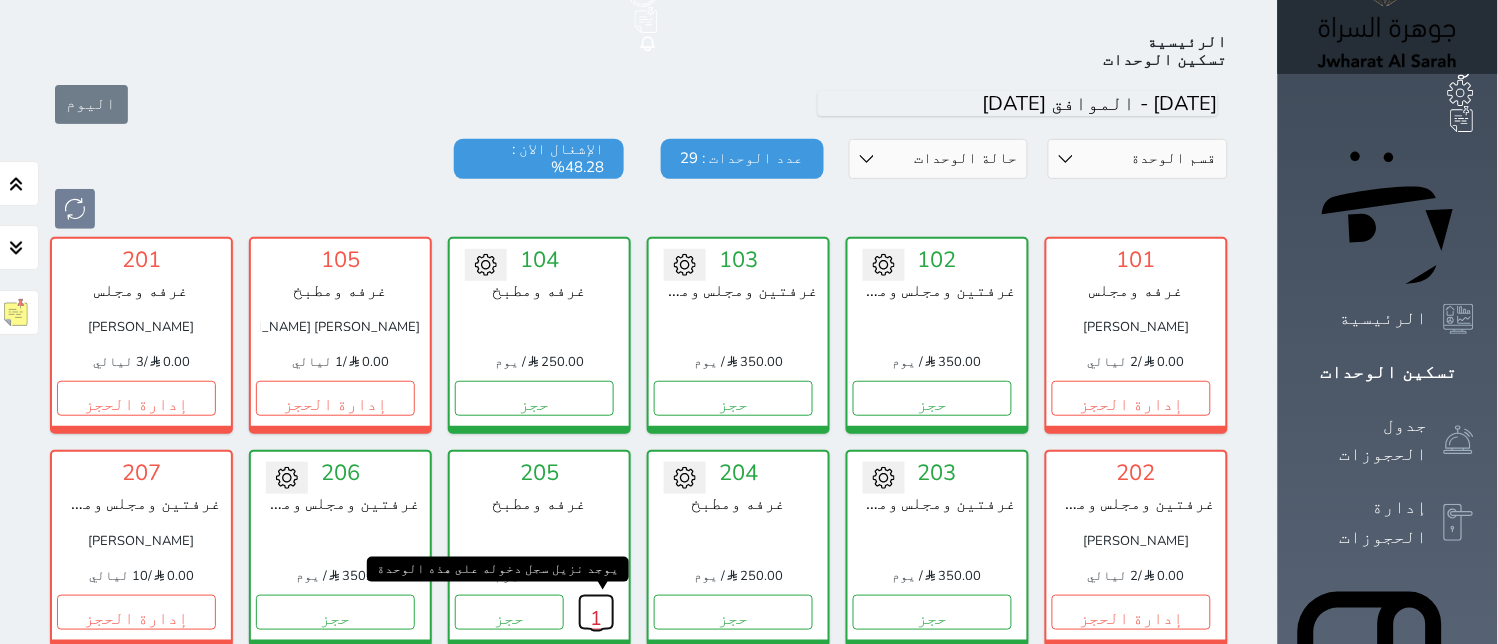 click on "1" at bounding box center (596, 612) 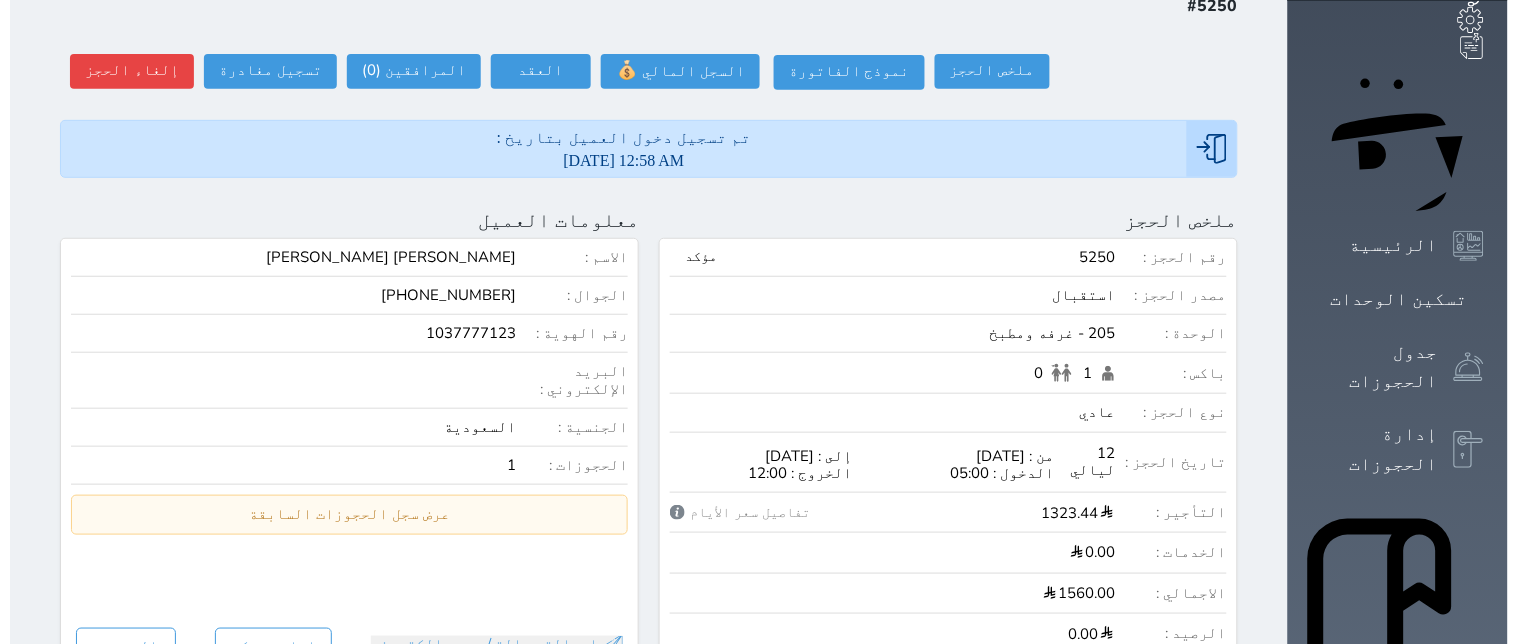 scroll, scrollTop: 111, scrollLeft: 0, axis: vertical 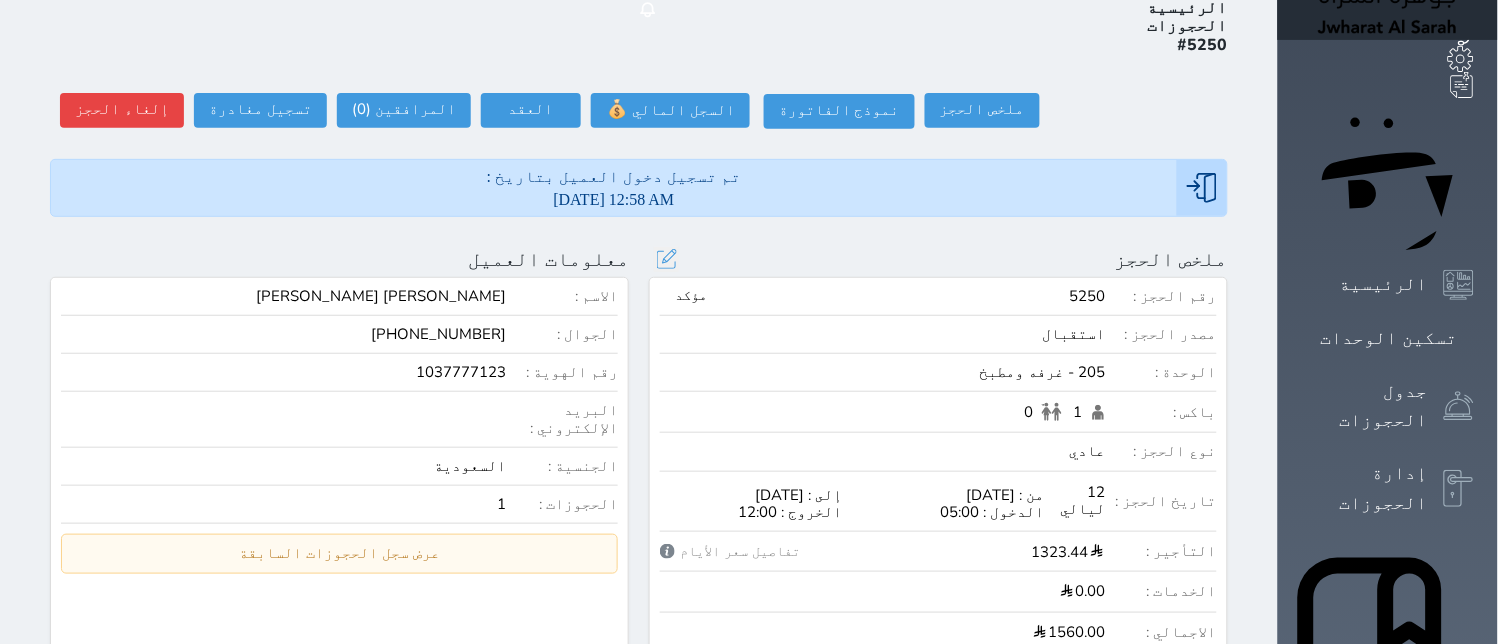click on "رقم الحجز :
5250
مؤكد     مصدر الحجز :   استقبال
الوحدة :   205 - غرفه ومطبخ   باكس :           1                 0   نوع الحجز :
عادي
تاريخ الحجز :   12 ليالي      من : الأحد 2025/06/29   الدخول : 05:00   إلى : الجمعة 2025/07/11   الخروج : 12:00   التأجير :   1323.44    تفاصيل سعر الأيام         تفاصيل سعر الأيام                   الاحد   2025/06/29   110.29   الاثنين   2025/06/30   110.29   الثلاثاء   2025/07/01   110.29   الاربعاء   2025/07/02   110.29   الخميس   2025/07/03   110.29   الجمعة   2025/07/04   110.29   السبت   2025/07/05   110.29   الاحد   2025/07/06   110.29   الاثنين   2025/07/07   110.29   الثلاثاء   2025/07/08   110.29   الاربعاء   2025/07/09   110.29       110.29" at bounding box center [938, 495] 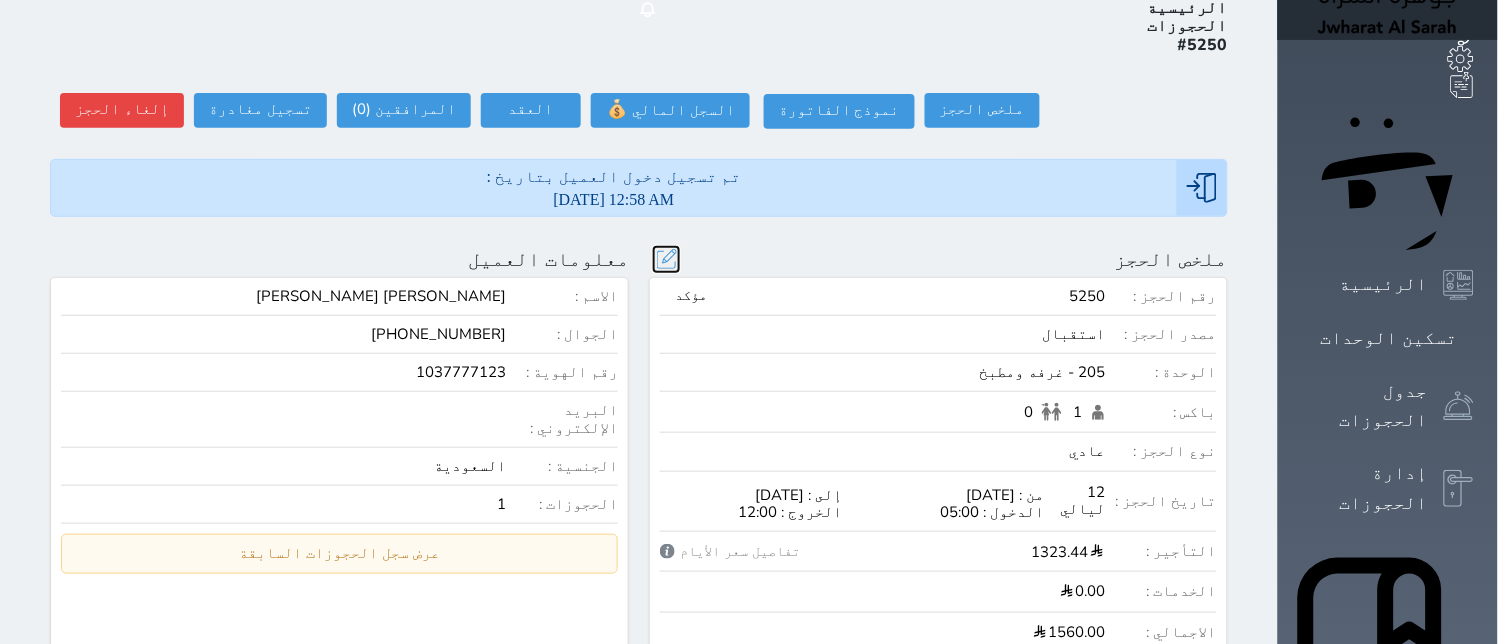 click at bounding box center (666, 259) 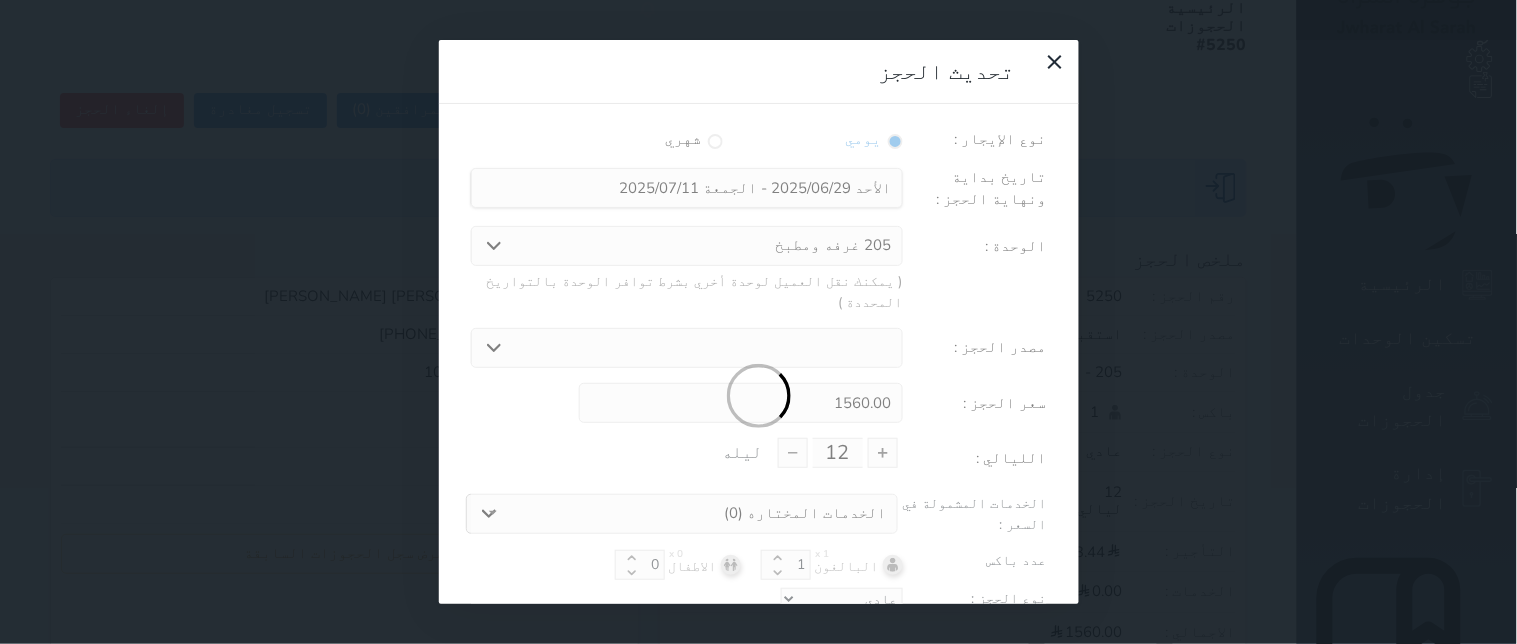 click at bounding box center [759, 396] 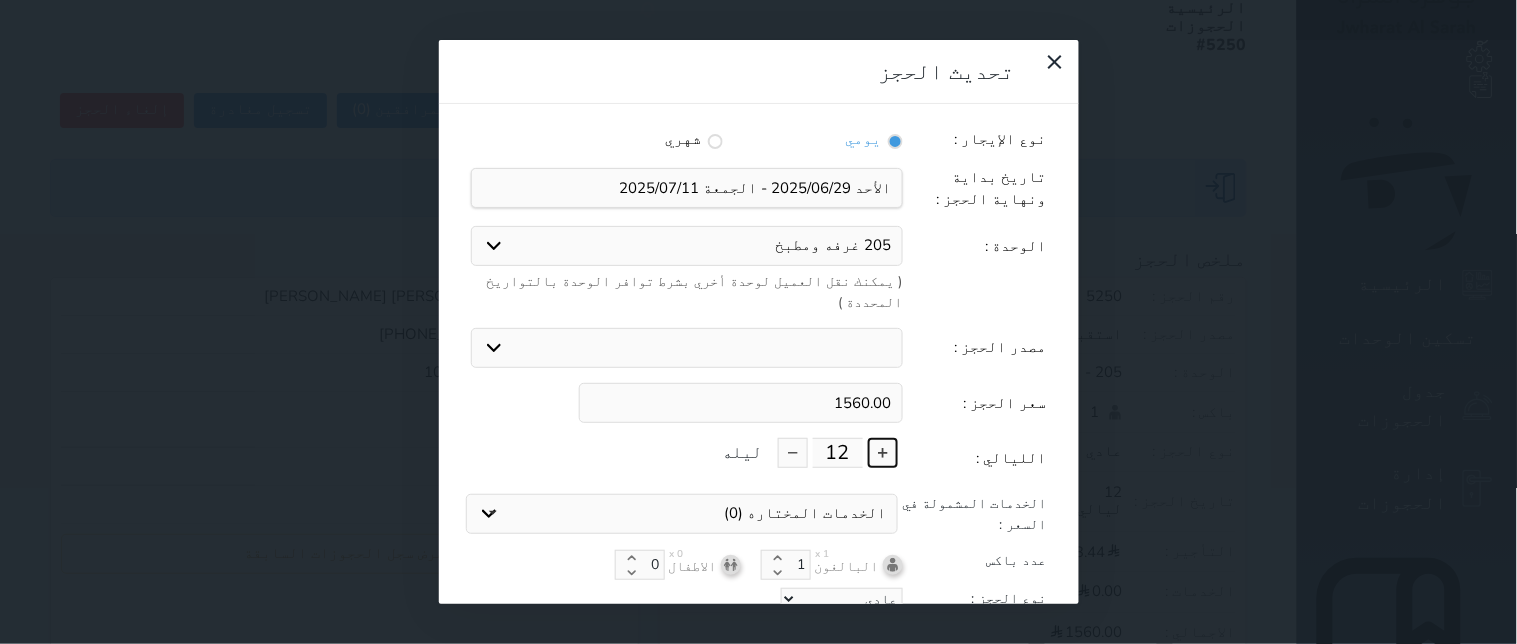 click at bounding box center (883, 453) 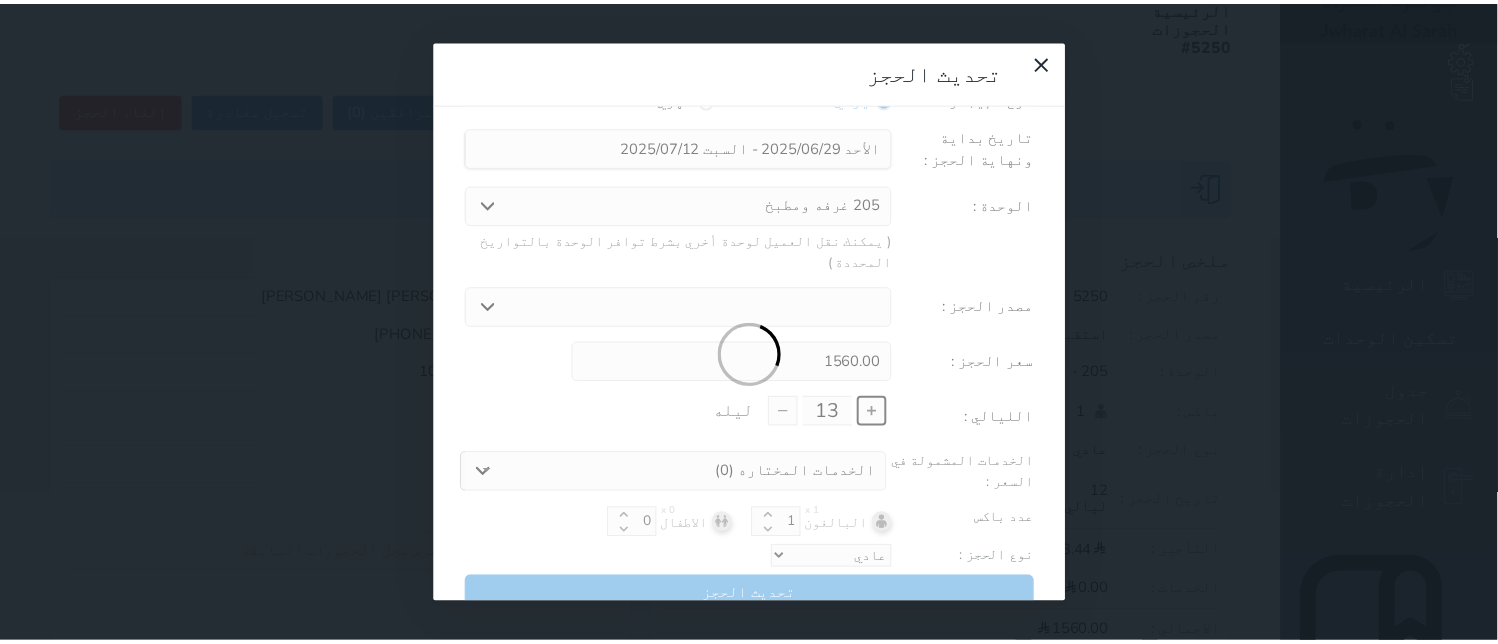 scroll, scrollTop: 44, scrollLeft: 0, axis: vertical 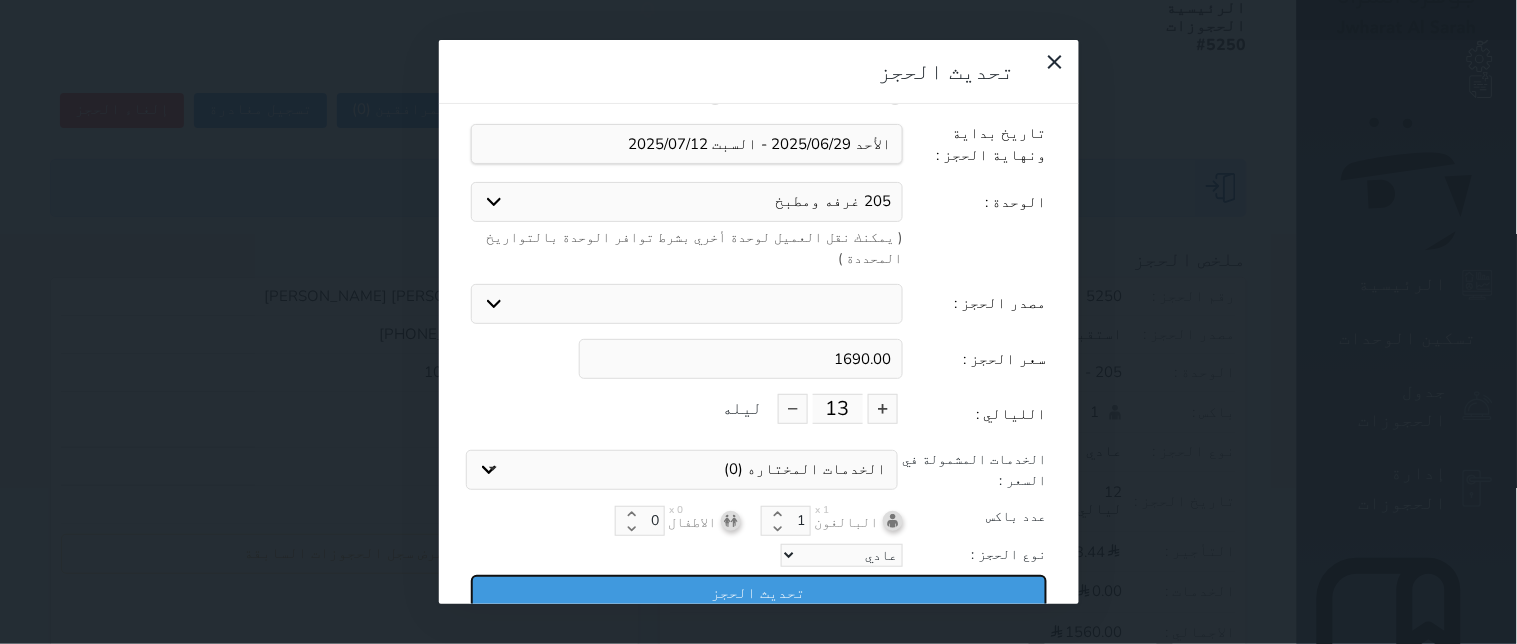 click on "تحديث الحجز" at bounding box center (759, 592) 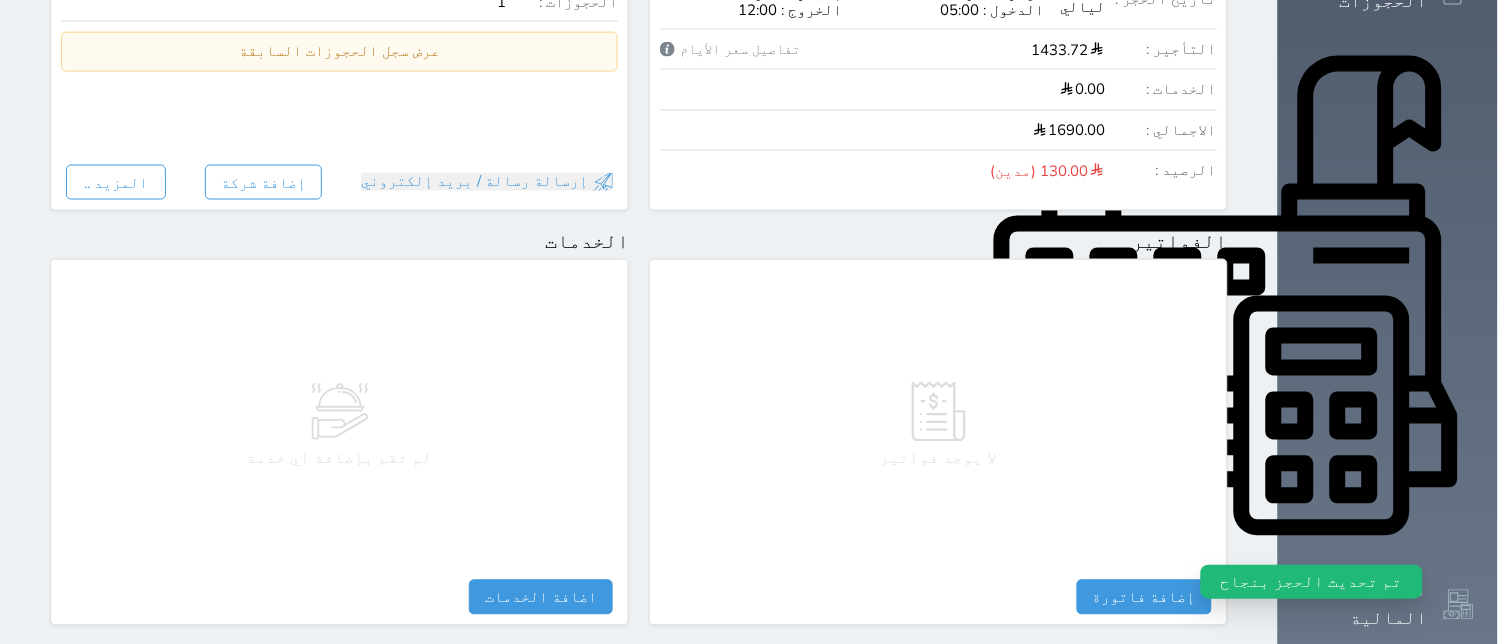 scroll, scrollTop: 1137, scrollLeft: 0, axis: vertical 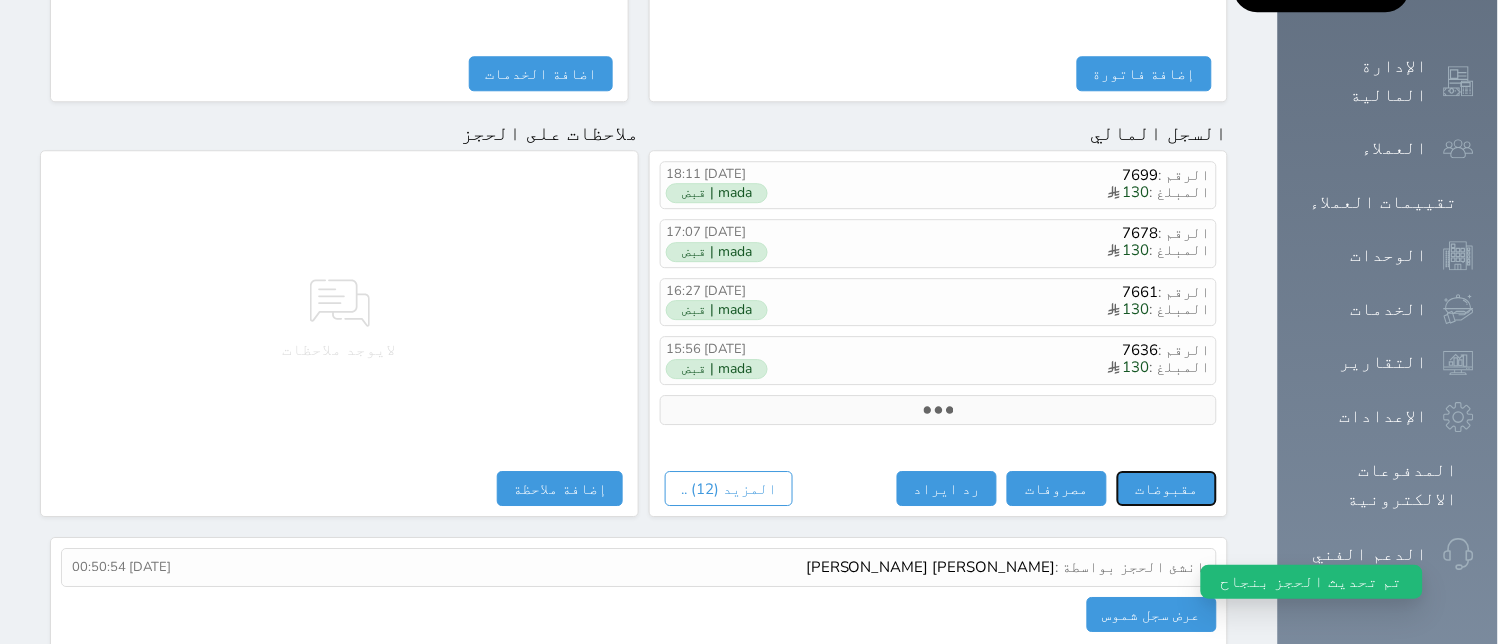 drag, startPoint x: 1263, startPoint y: 418, endPoint x: 1262, endPoint y: 371, distance: 47.010635 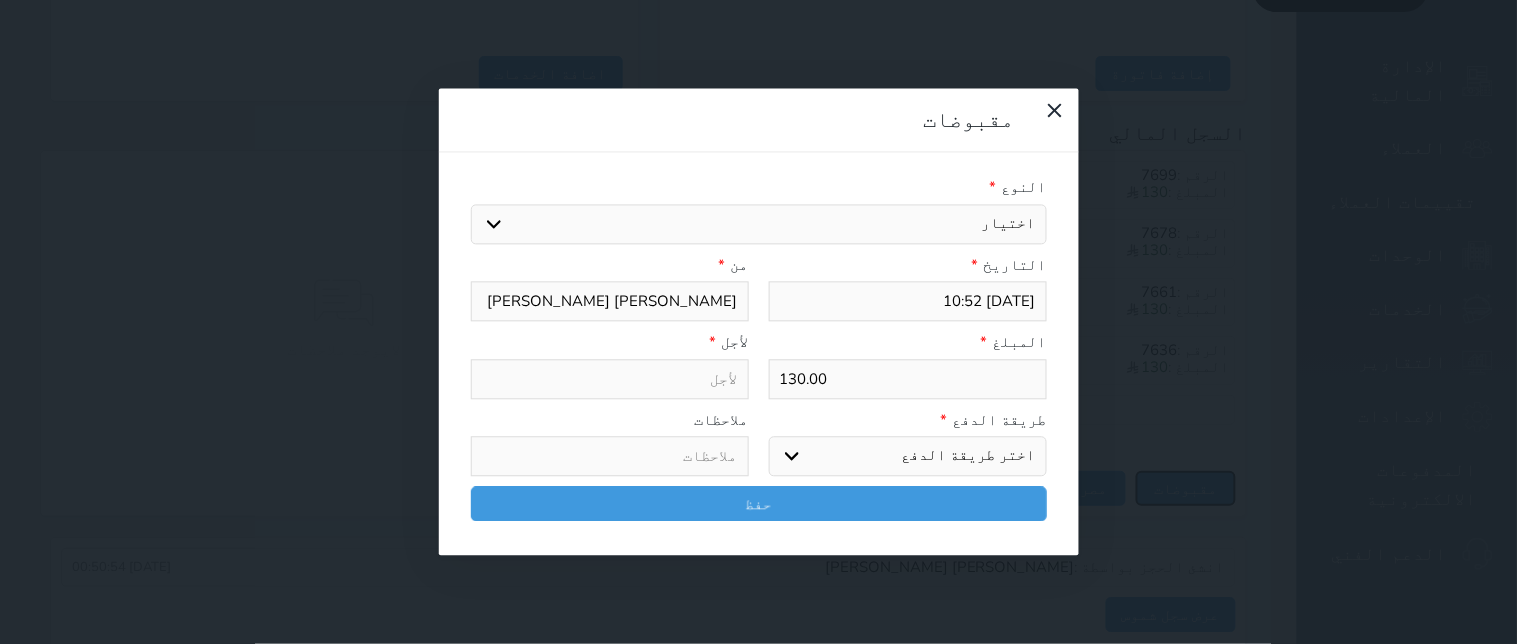 select 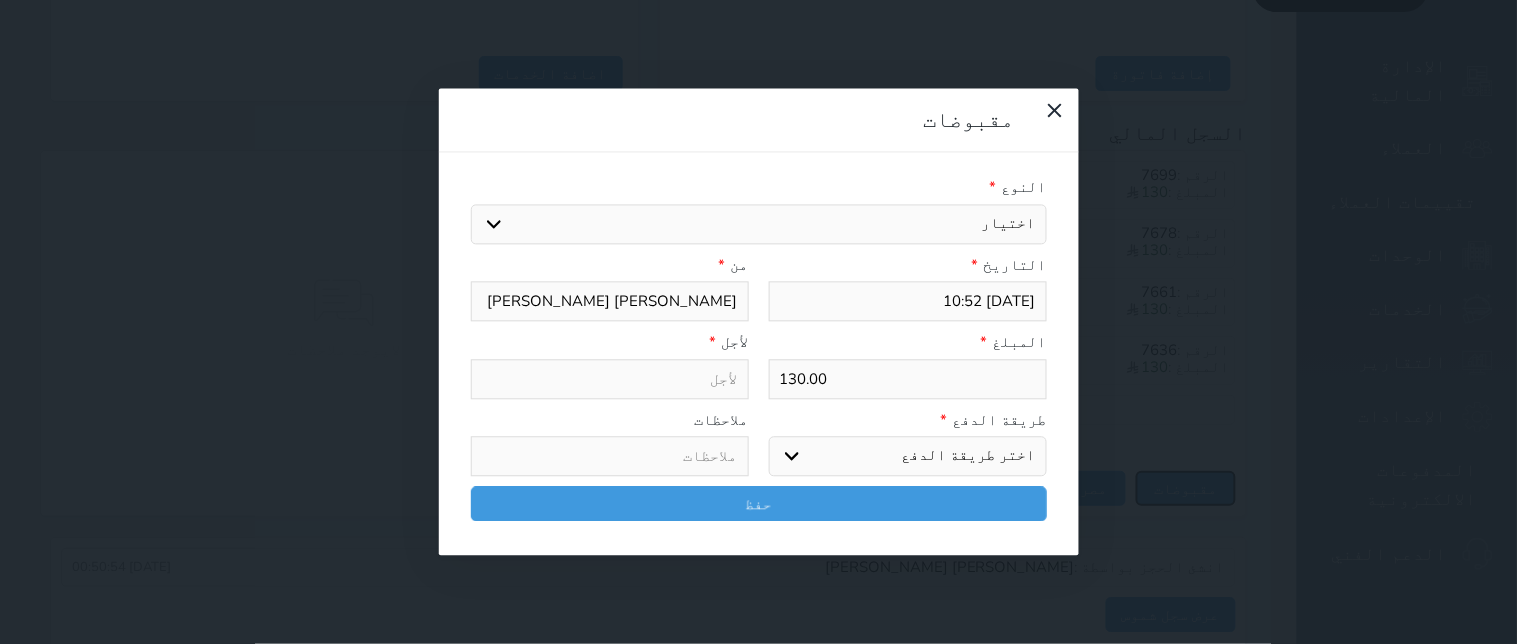type on "2025-07-12 10:50" 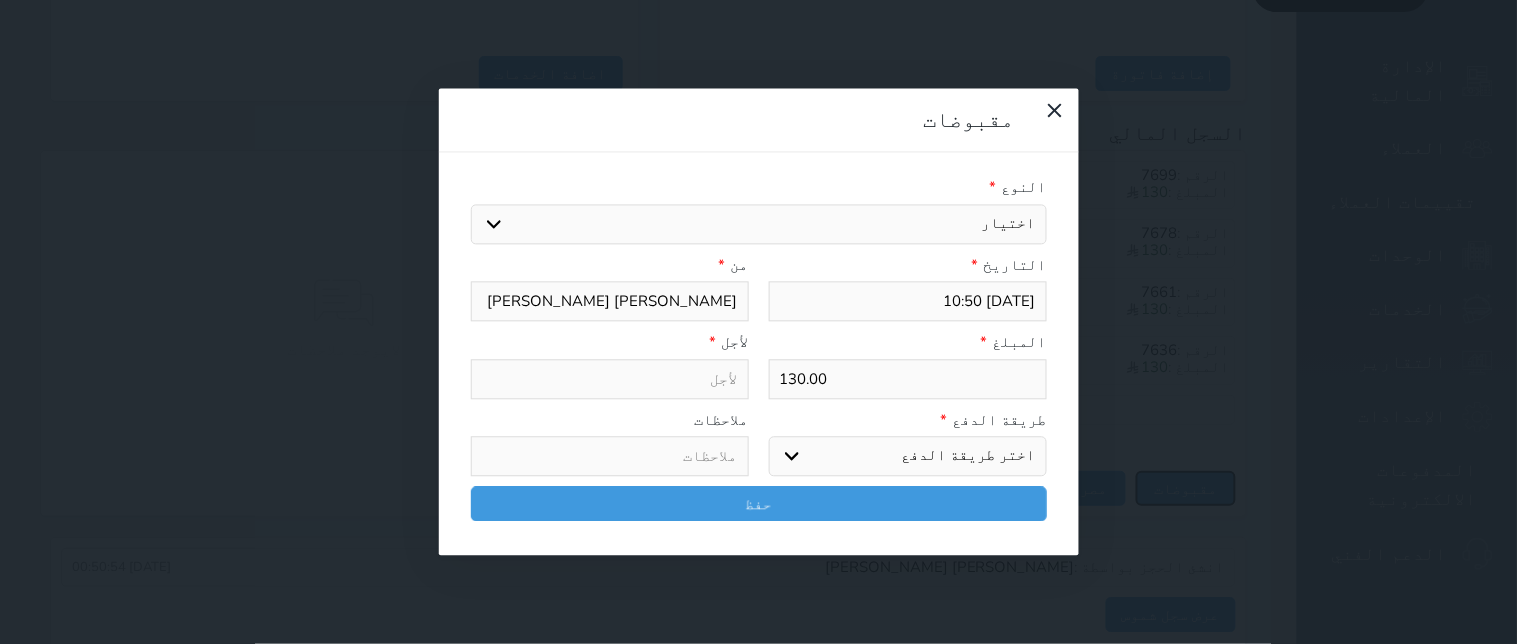 select 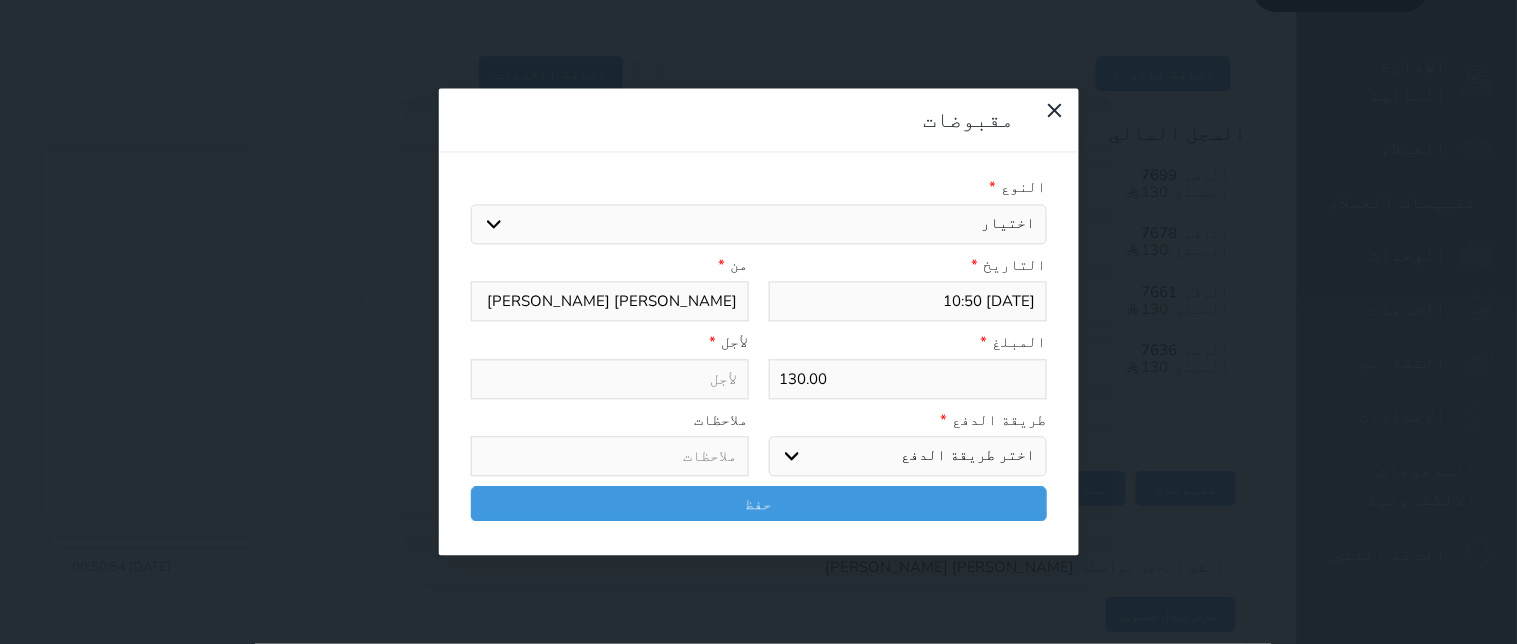 click on "اختيار   مقبوضات عامة قيمة إيجار فواتير تامين عربون لا ينطبق آخر مغسلة واي فاي - الإنترنت مواقف السيارات طعام الأغذية والمشروبات مشروبات المشروبات الباردة المشروبات الساخنة الإفطار غداء عشاء مخبز و كعك حمام سباحة الصالة الرياضية سبا و خدمات الجمال اختيار وإسقاط (خدمات النقل) ميني بار كابل - تلفزيون سرير إضافي تصفيف الشعر التسوق خدمات الجولات السياحية المنظمة خدمات الدليل السياحي" at bounding box center (759, 224) 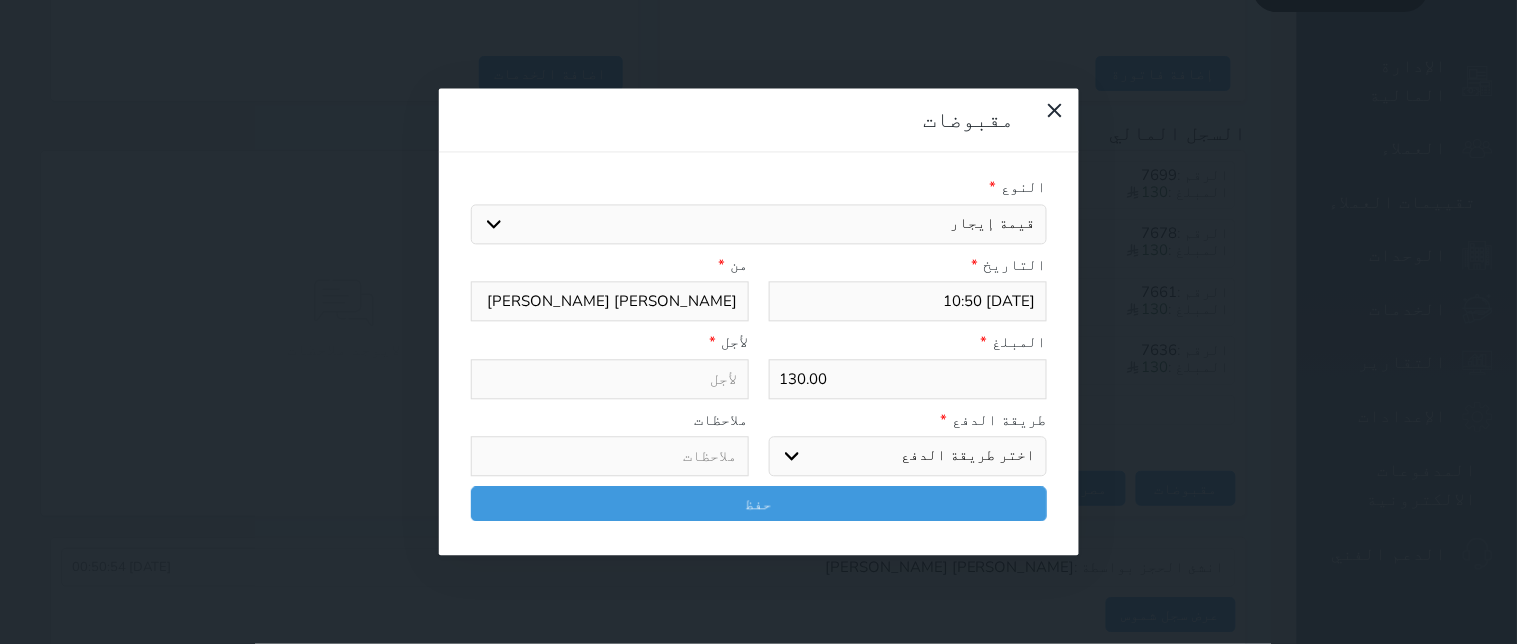 click on "اختيار   مقبوضات عامة قيمة إيجار فواتير تامين عربون لا ينطبق آخر مغسلة واي فاي - الإنترنت مواقف السيارات طعام الأغذية والمشروبات مشروبات المشروبات الباردة المشروبات الساخنة الإفطار غداء عشاء مخبز و كعك حمام سباحة الصالة الرياضية سبا و خدمات الجمال اختيار وإسقاط (خدمات النقل) ميني بار كابل - تلفزيون سرير إضافي تصفيف الشعر التسوق خدمات الجولات السياحية المنظمة خدمات الدليل السياحي" at bounding box center [759, 224] 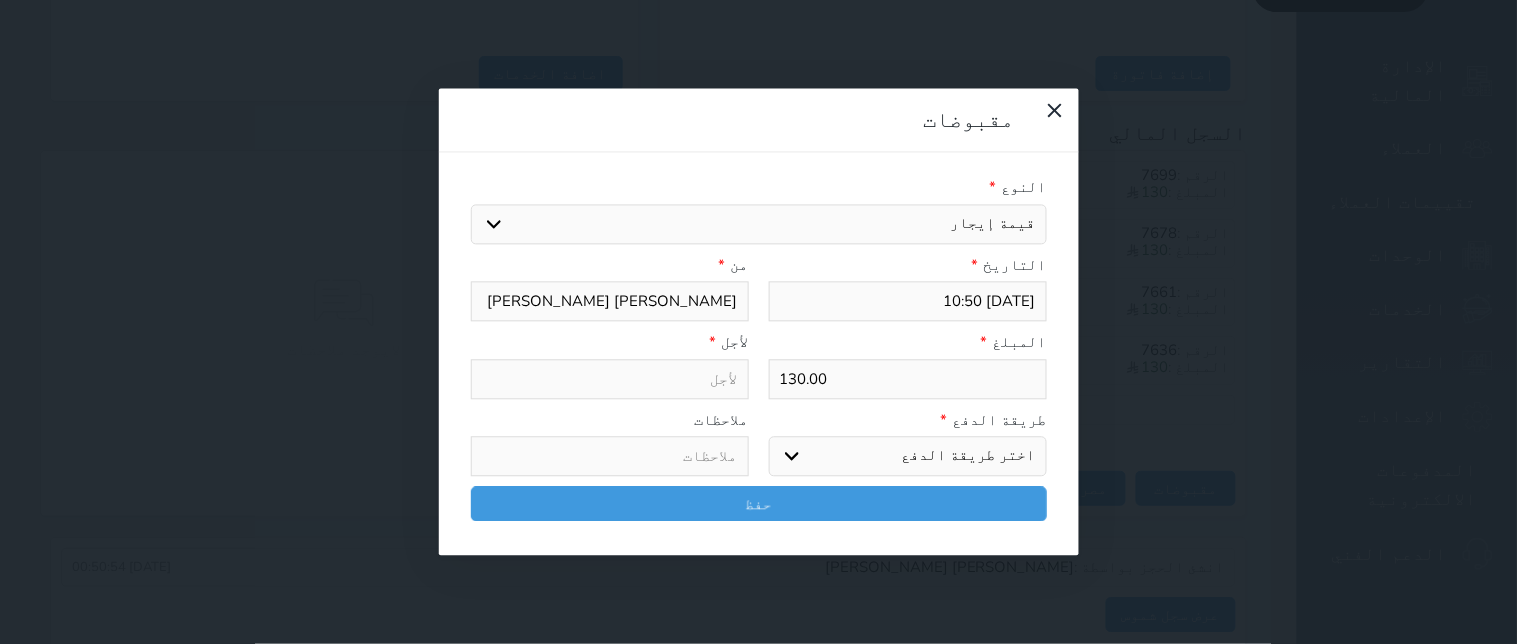 select 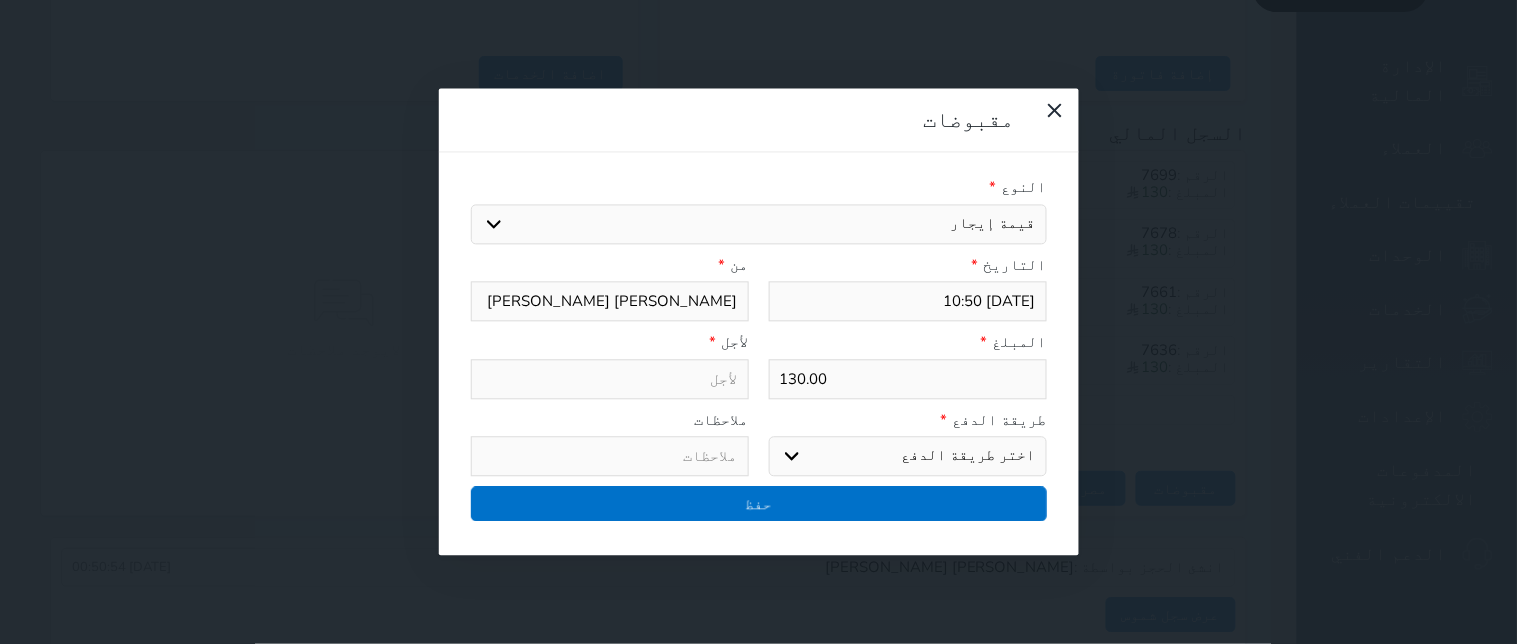 type on "قيمة إيجار - الوحدة - 205" 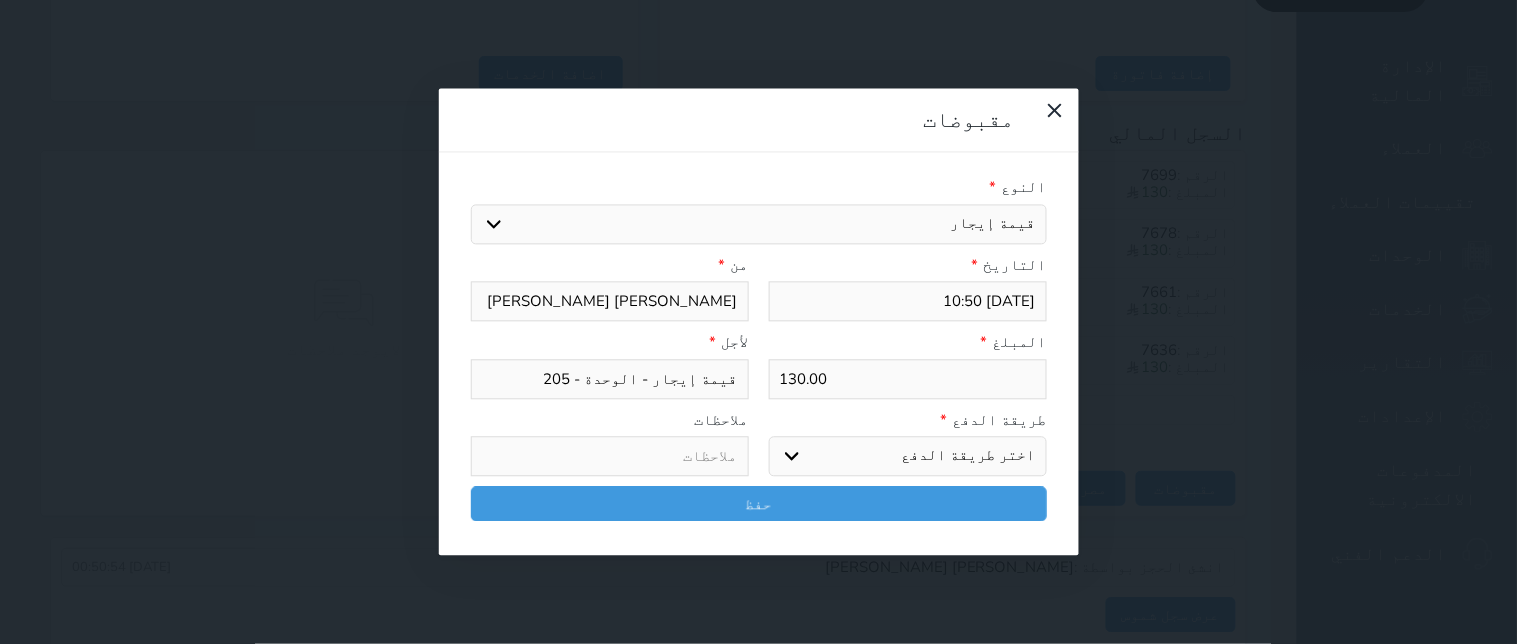 click on "اختر طريقة الدفع   دفع نقدى   تحويل بنكى   مدى   بطاقة ائتمان   آجل" at bounding box center (908, 457) 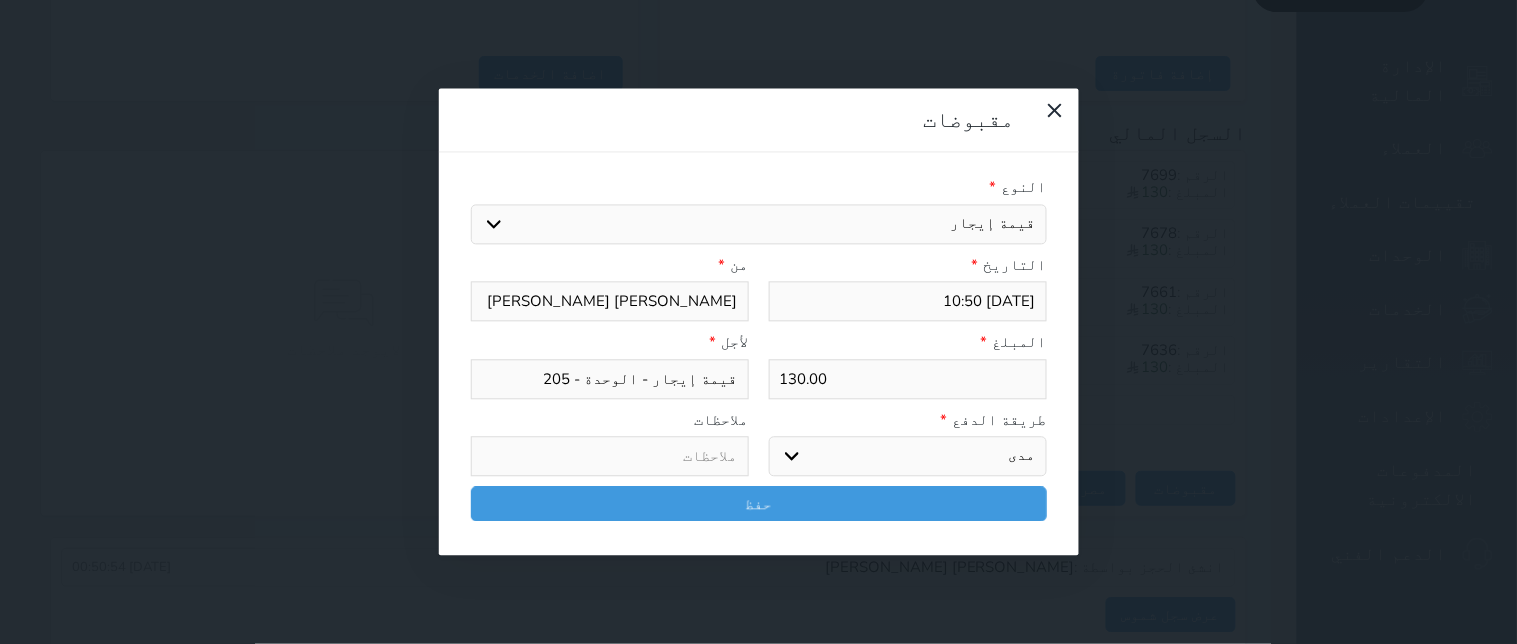click on "اختر طريقة الدفع   دفع نقدى   تحويل بنكى   مدى   بطاقة ائتمان   آجل" at bounding box center [908, 457] 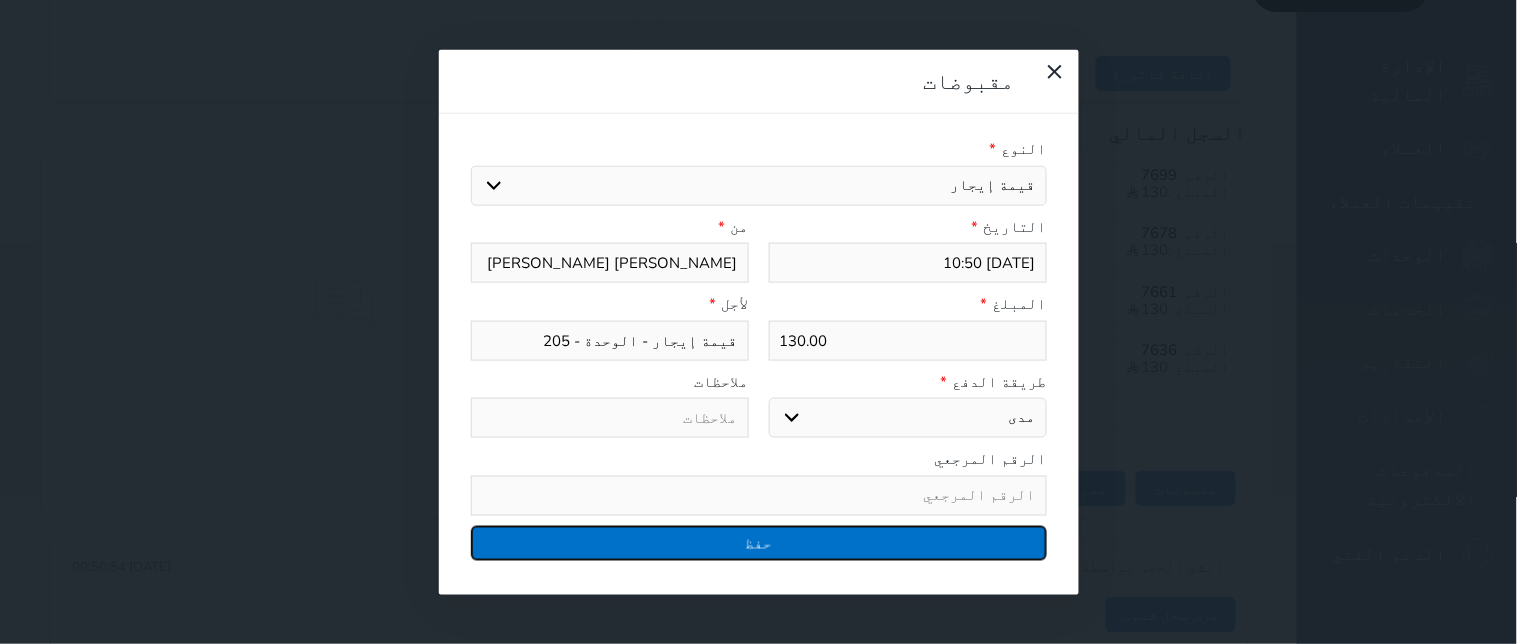 click on "حفظ" at bounding box center [759, 542] 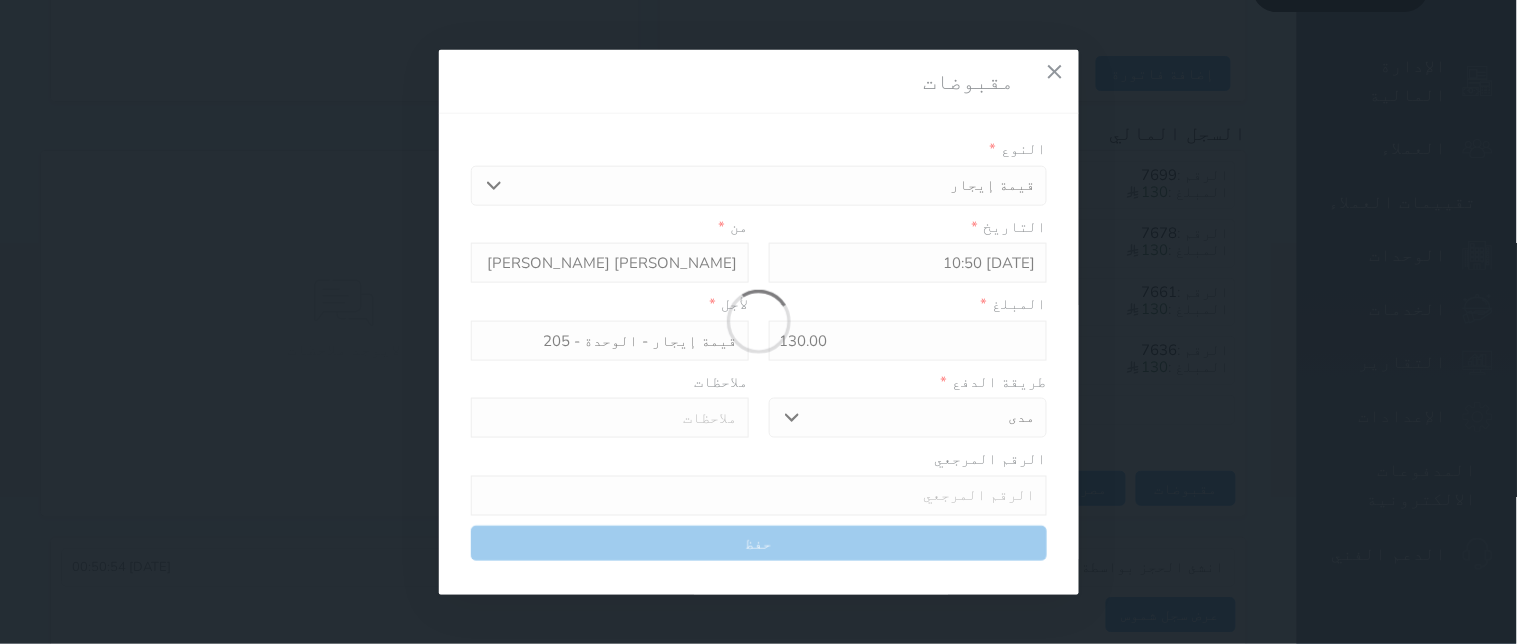 select 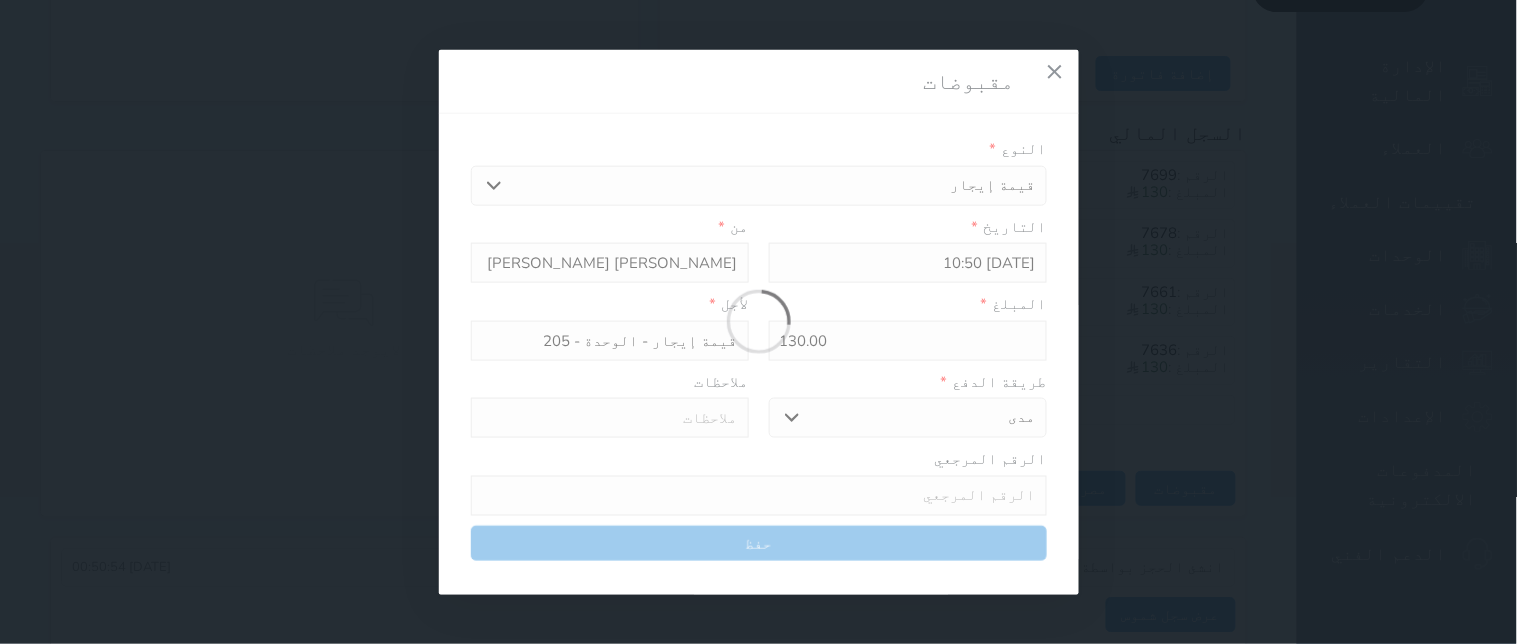 type 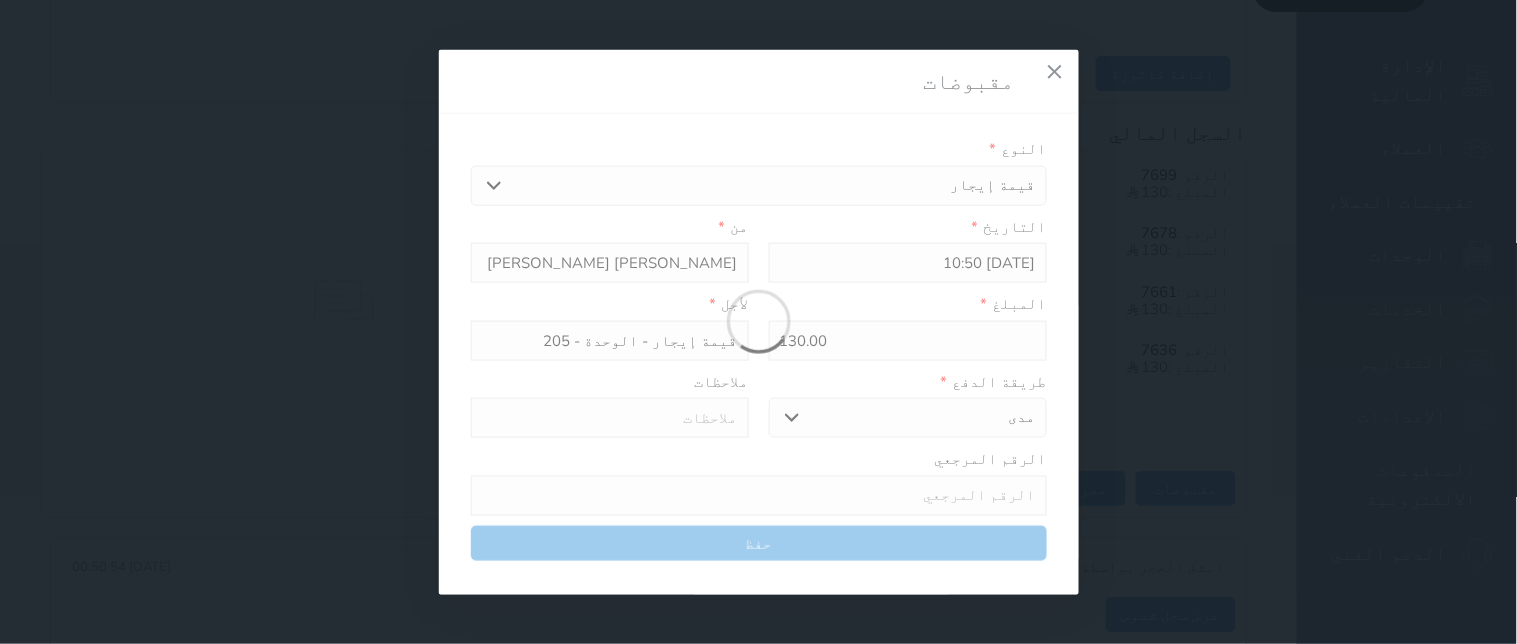 type on "0" 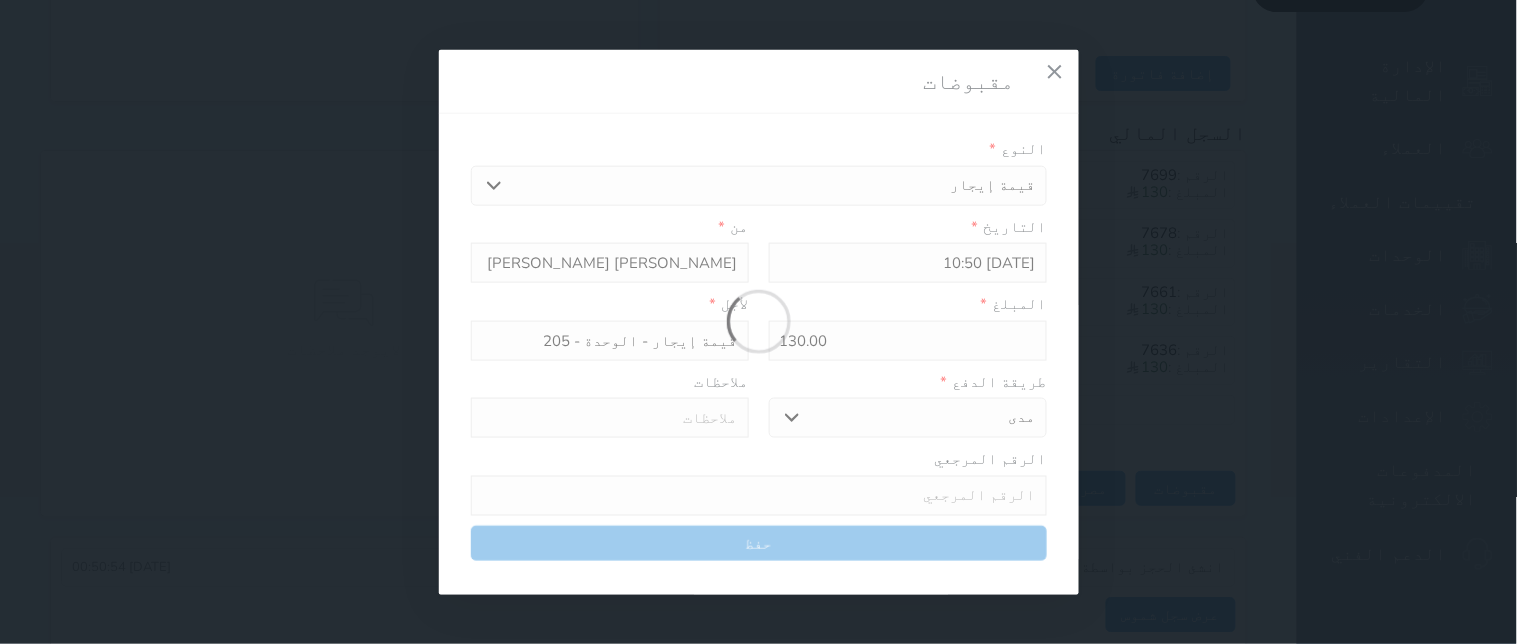 select 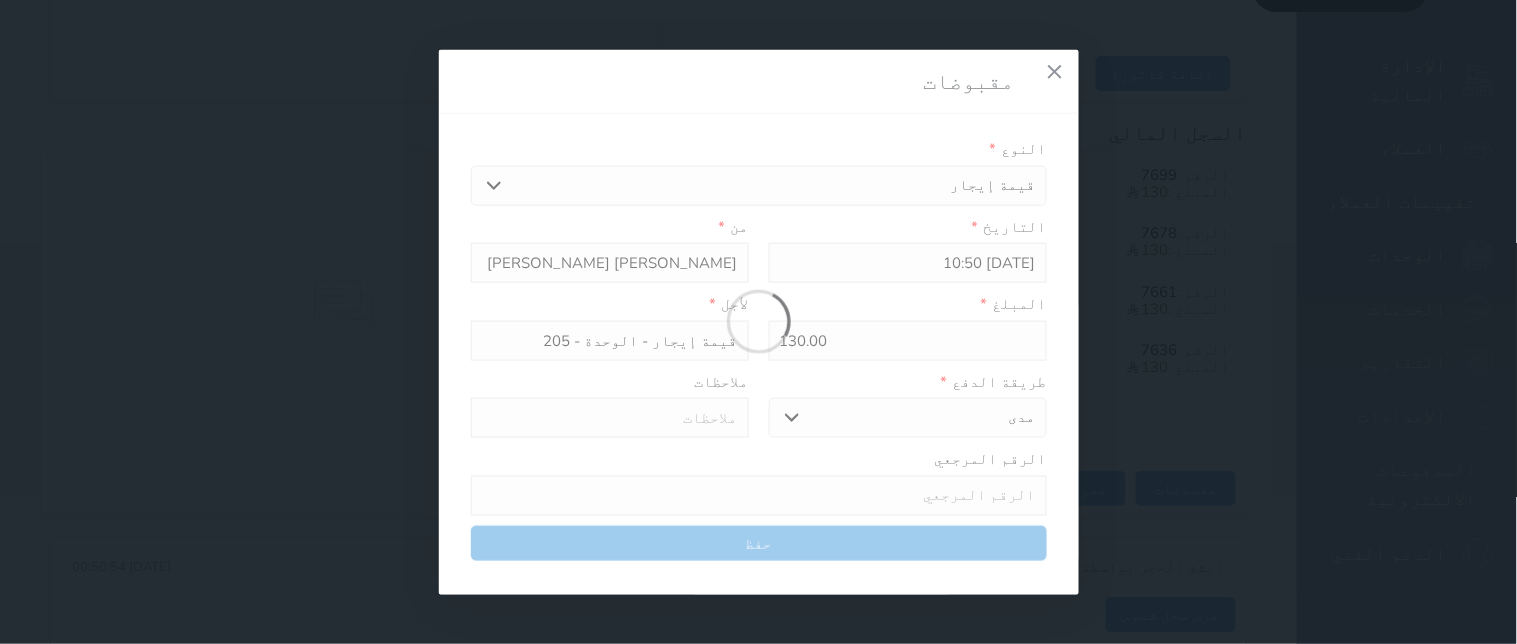 type on "0" 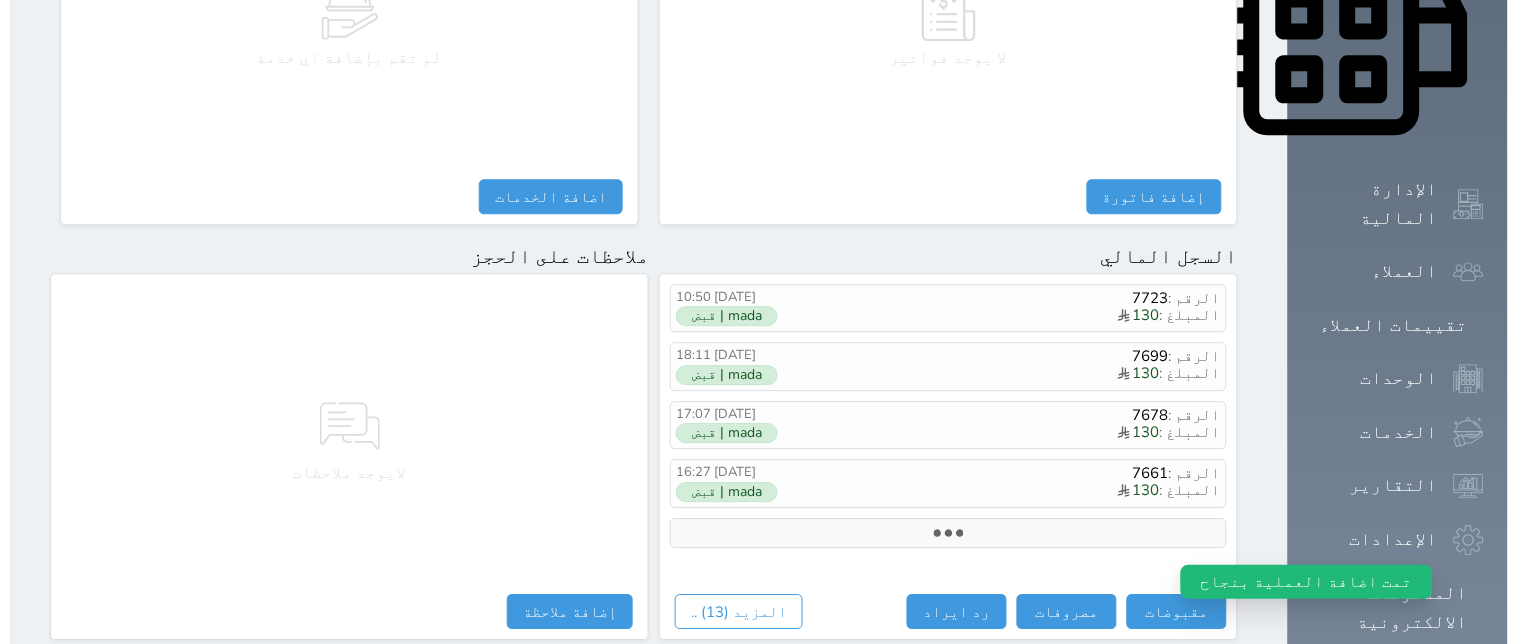 scroll, scrollTop: 1026, scrollLeft: 0, axis: vertical 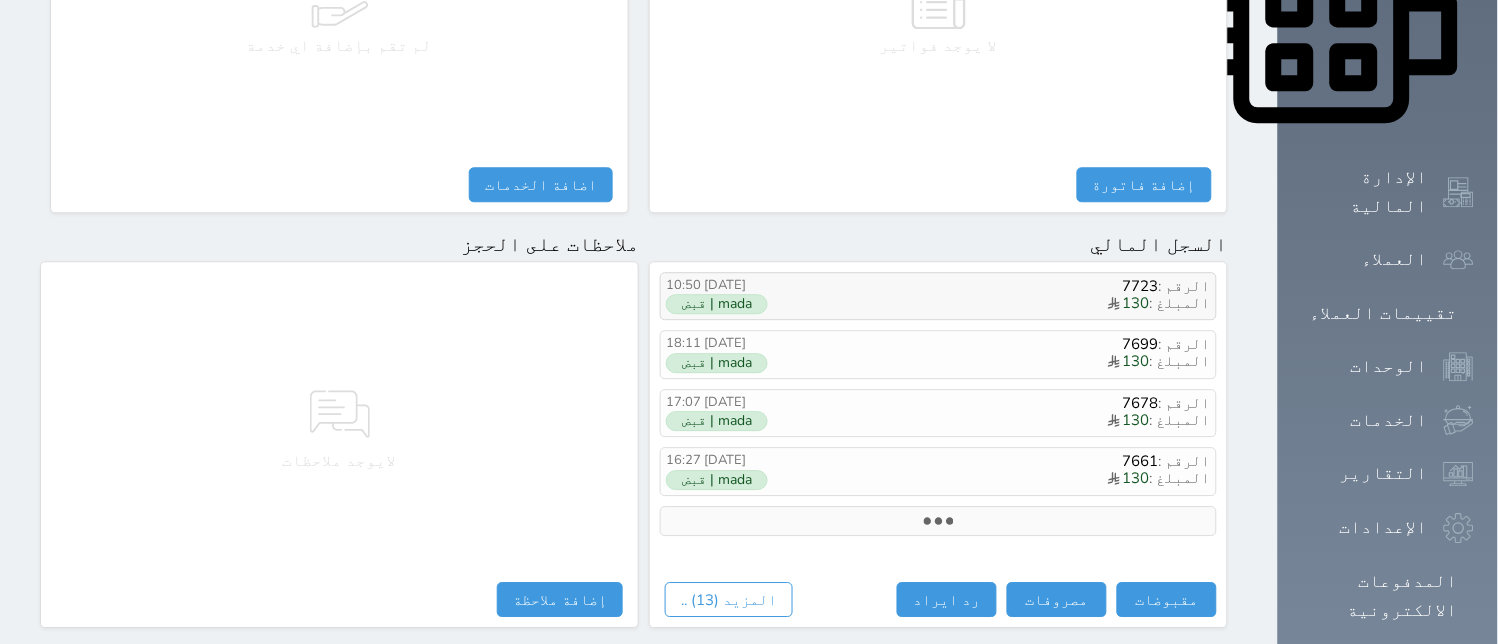 click on "mada | قبض" at bounding box center [717, 304] 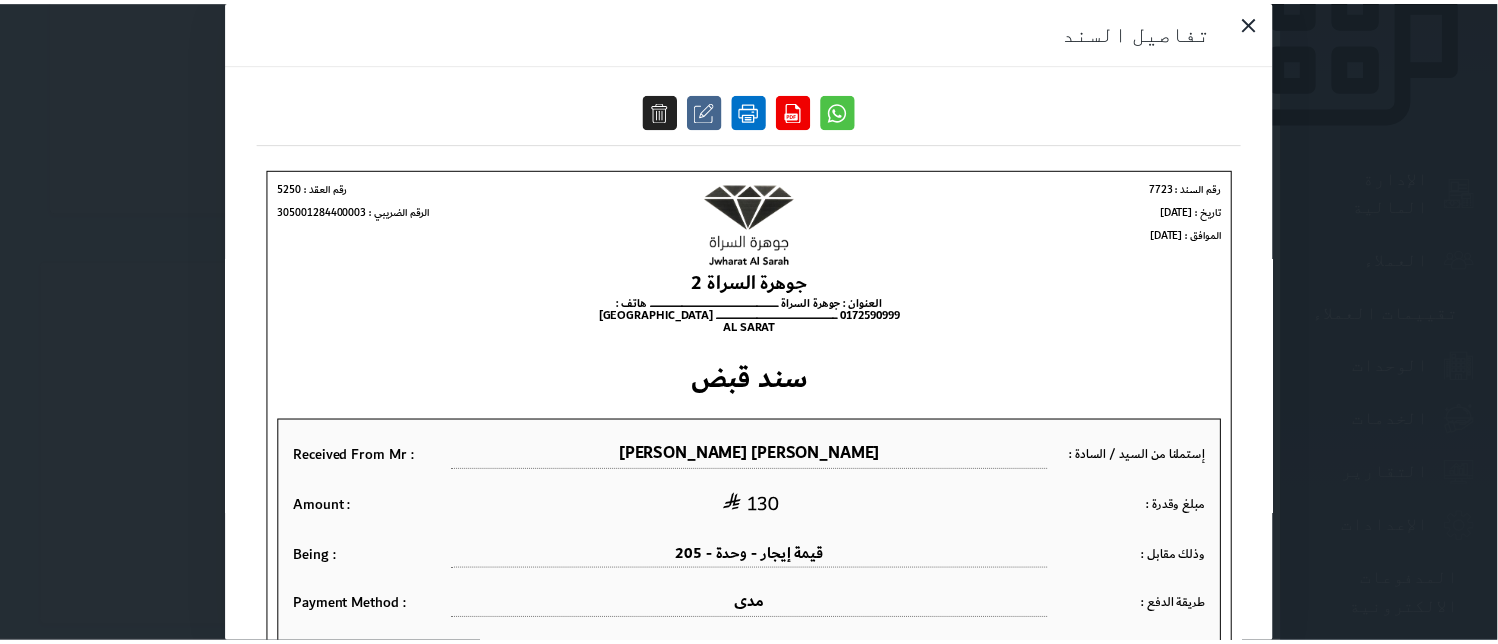 scroll, scrollTop: 0, scrollLeft: 0, axis: both 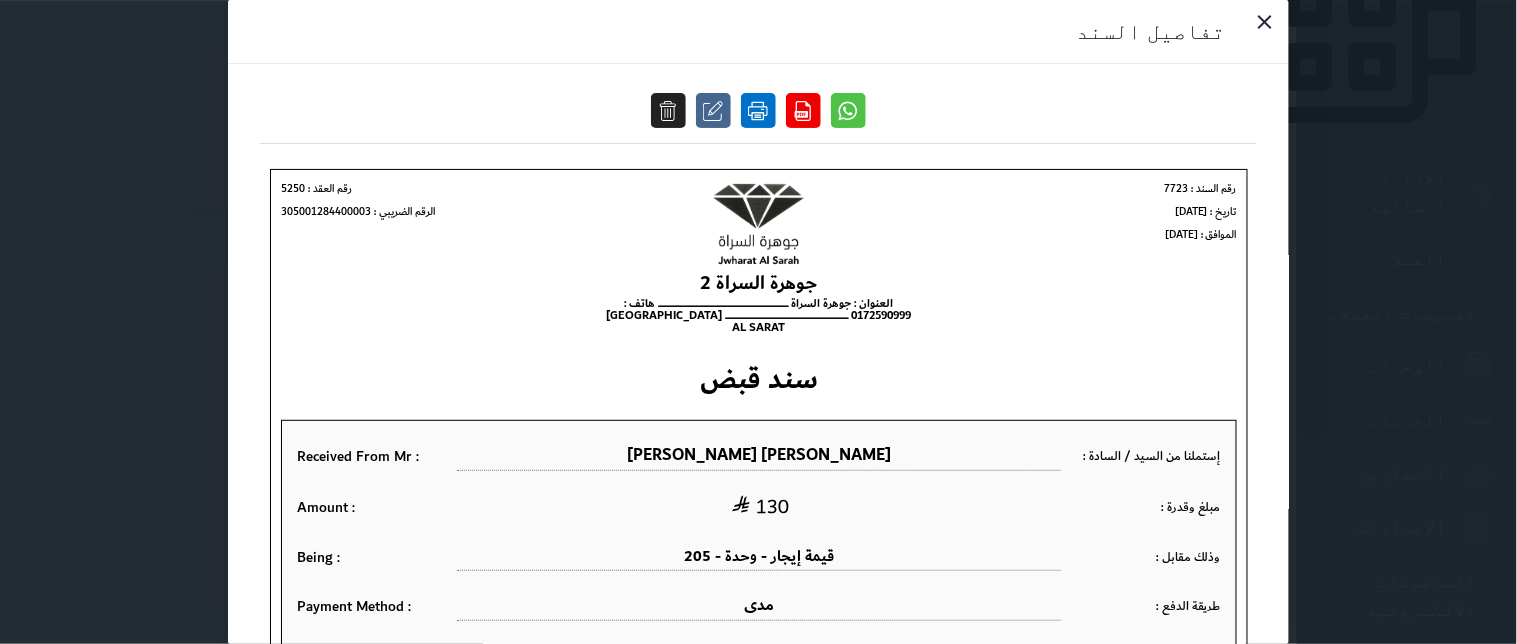 click at bounding box center (758, 110) 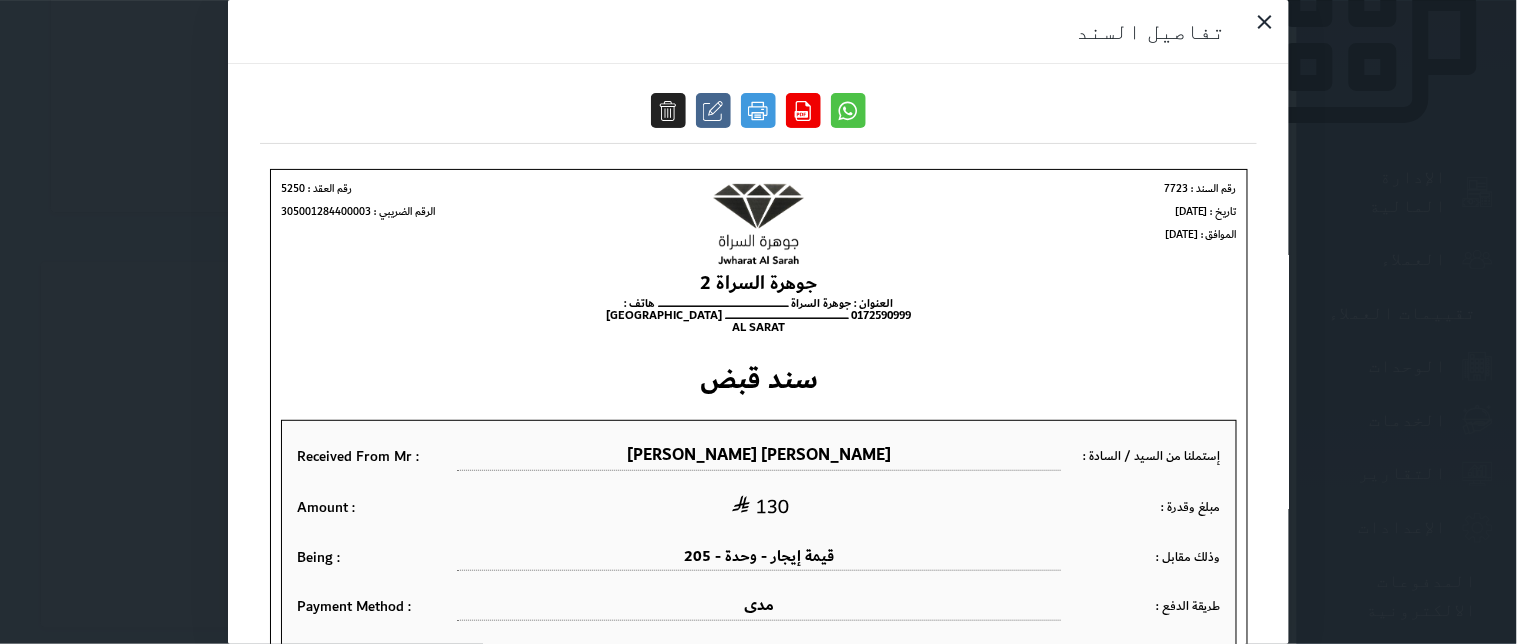 click on "تفاصيل السند" at bounding box center (758, 322) 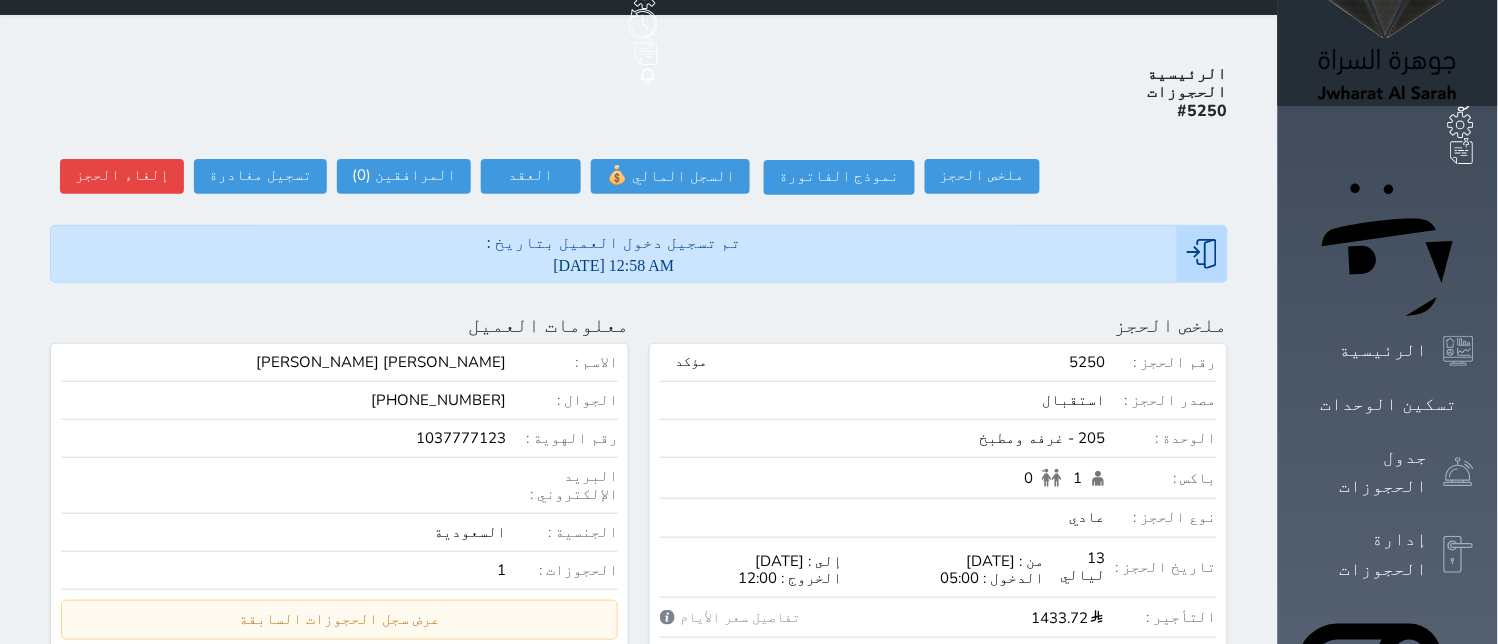 scroll, scrollTop: 26, scrollLeft: 0, axis: vertical 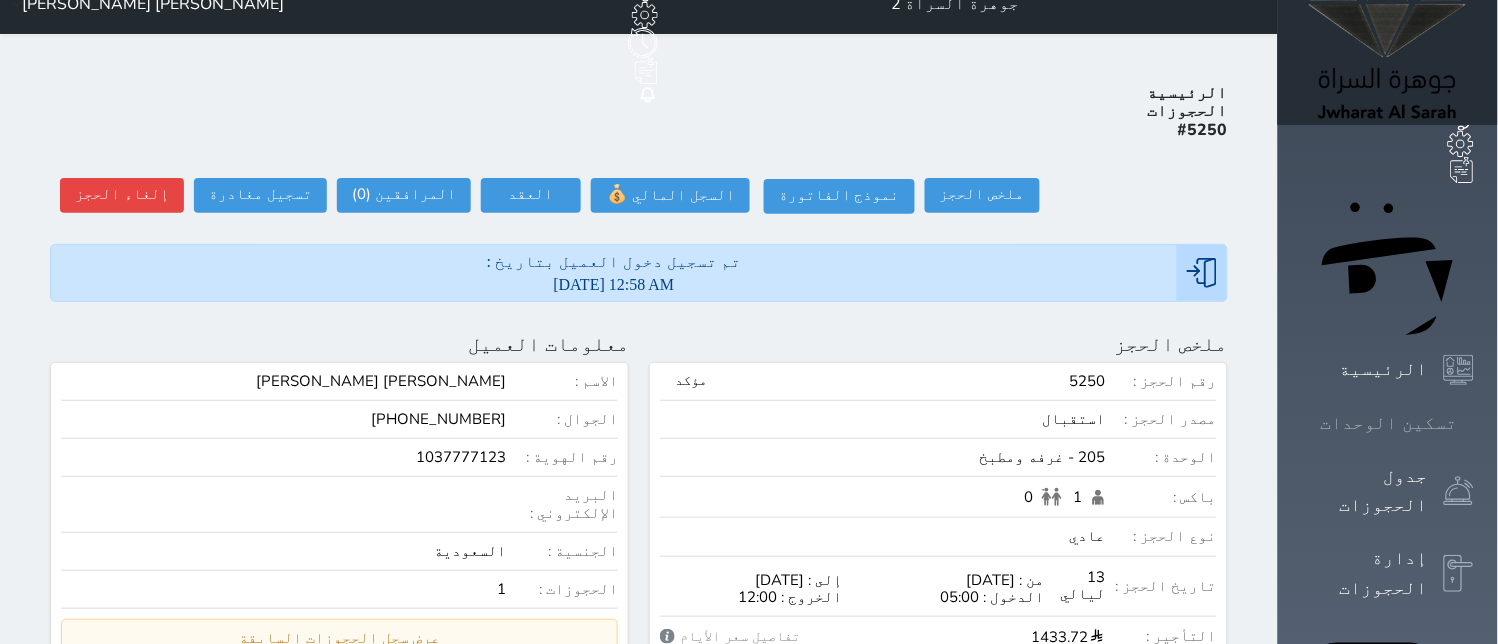 click at bounding box center [1474, 423] 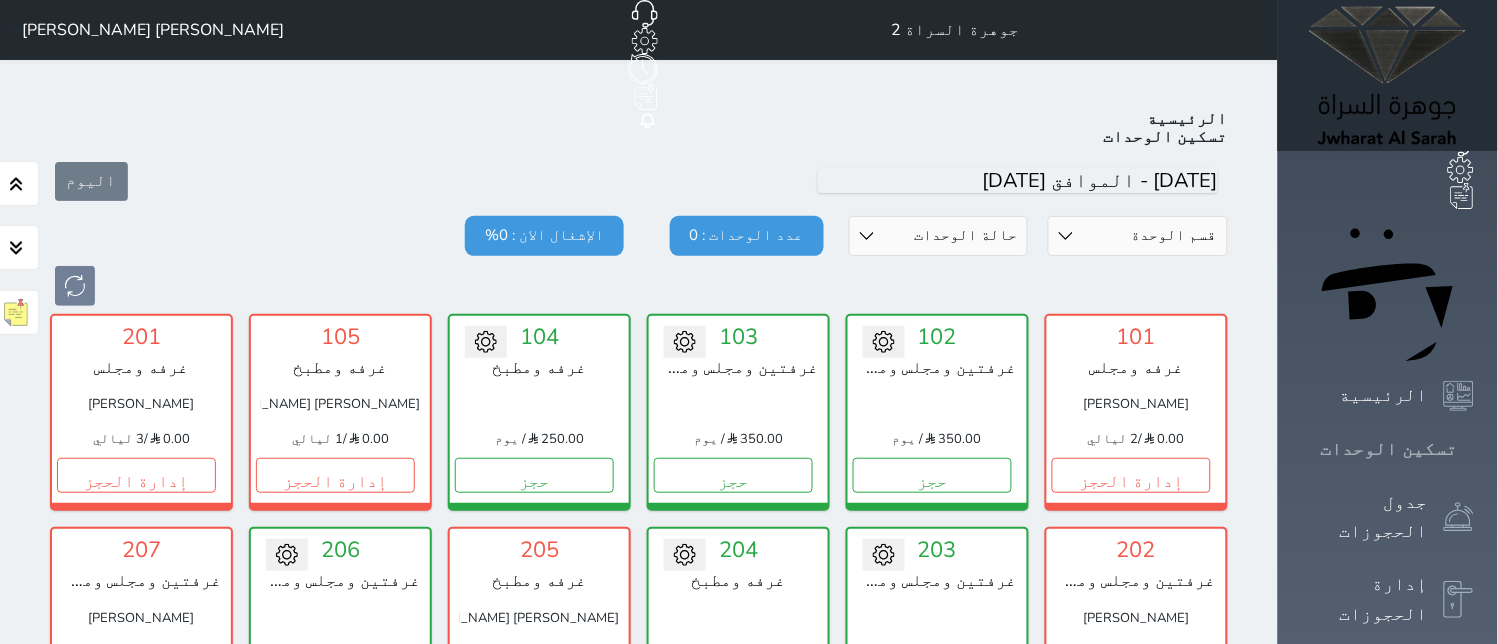 scroll, scrollTop: 77, scrollLeft: 0, axis: vertical 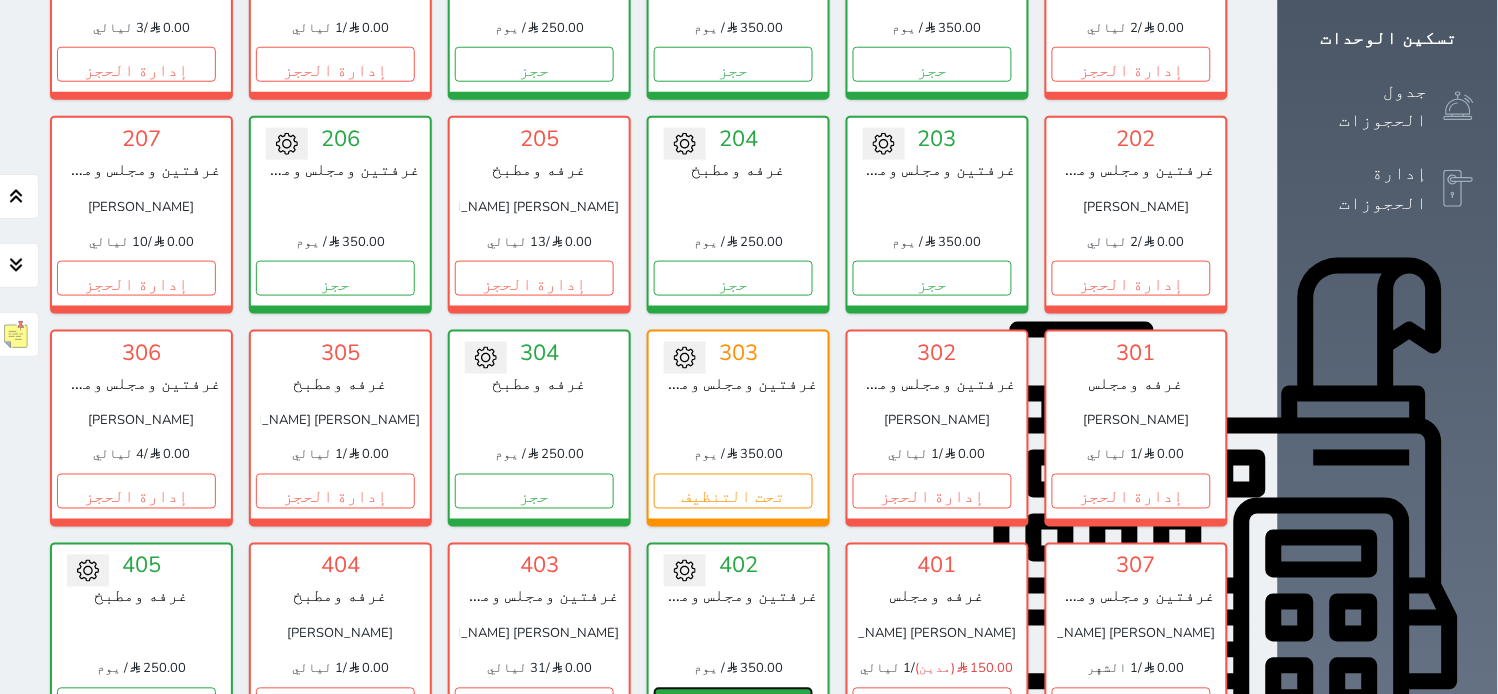 click on "حجز" at bounding box center [733, 705] 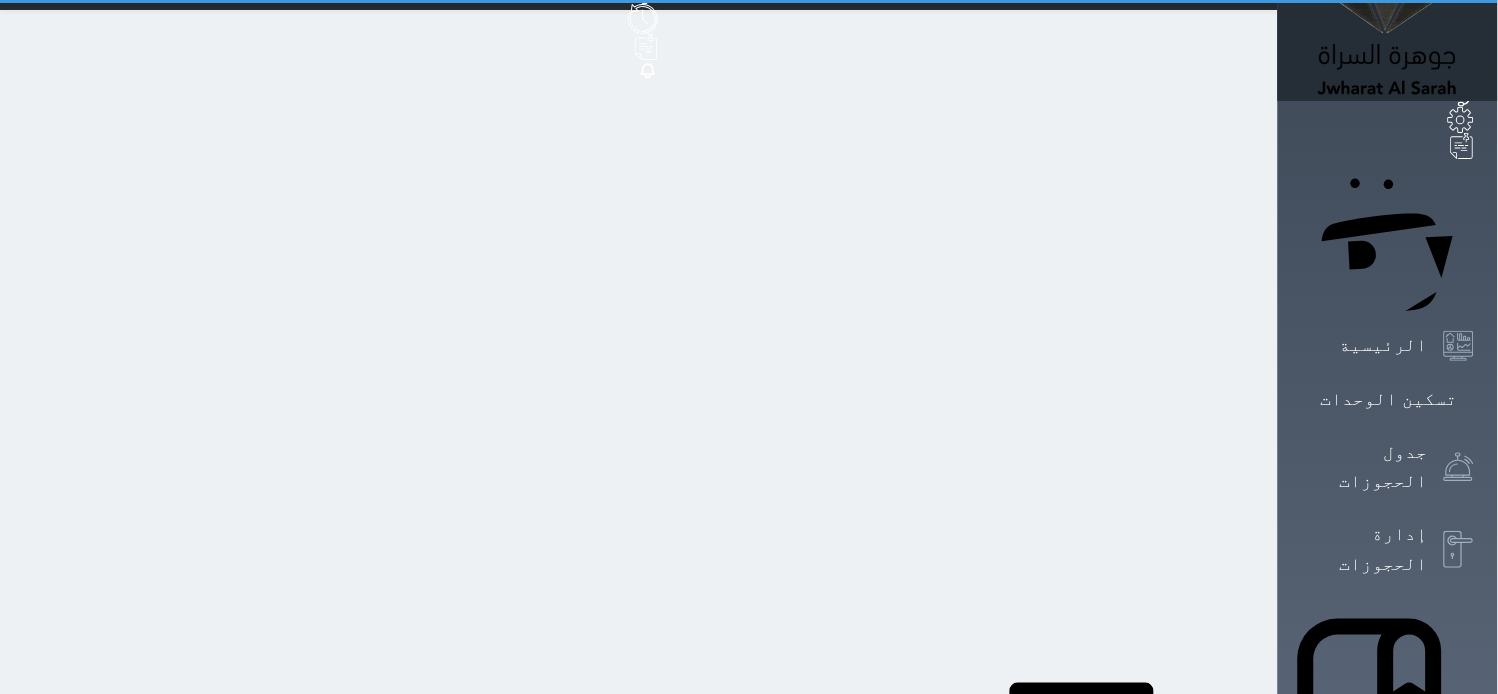 scroll, scrollTop: 0, scrollLeft: 0, axis: both 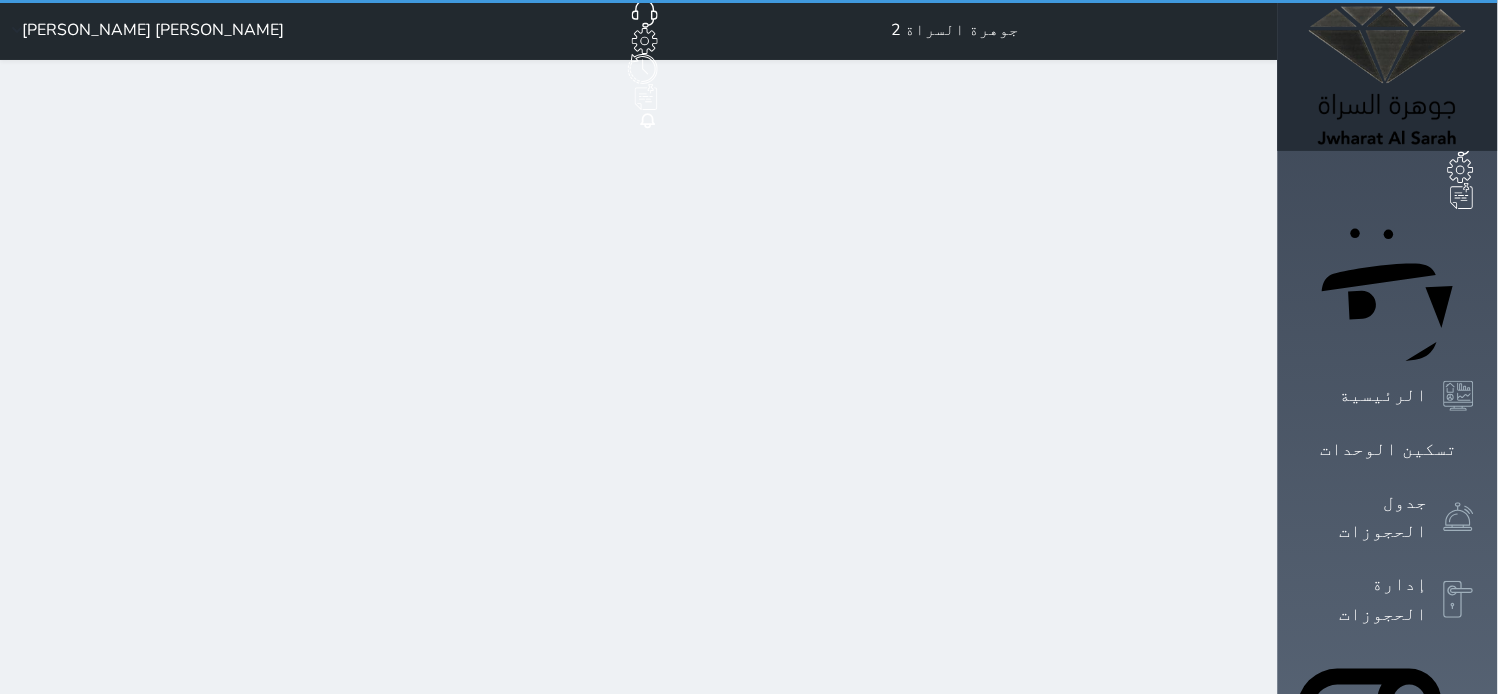 select on "1" 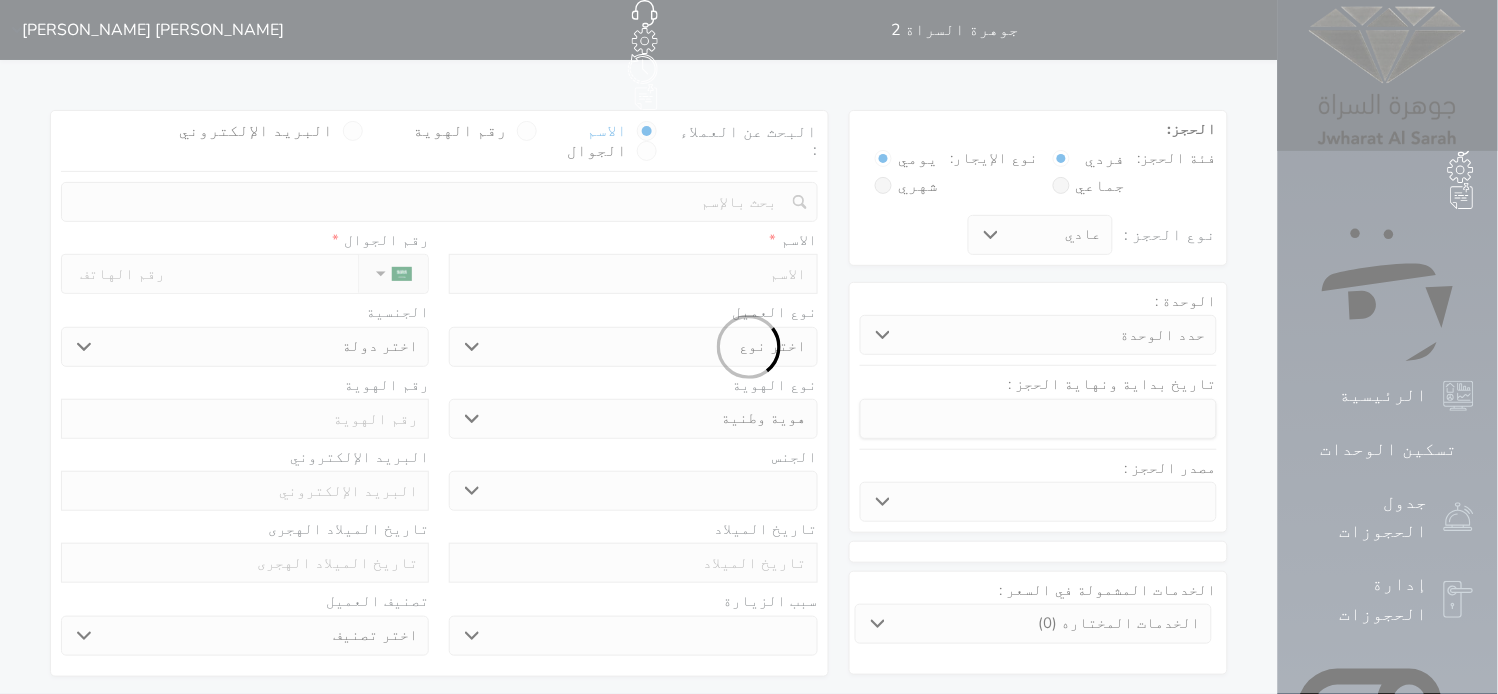 select 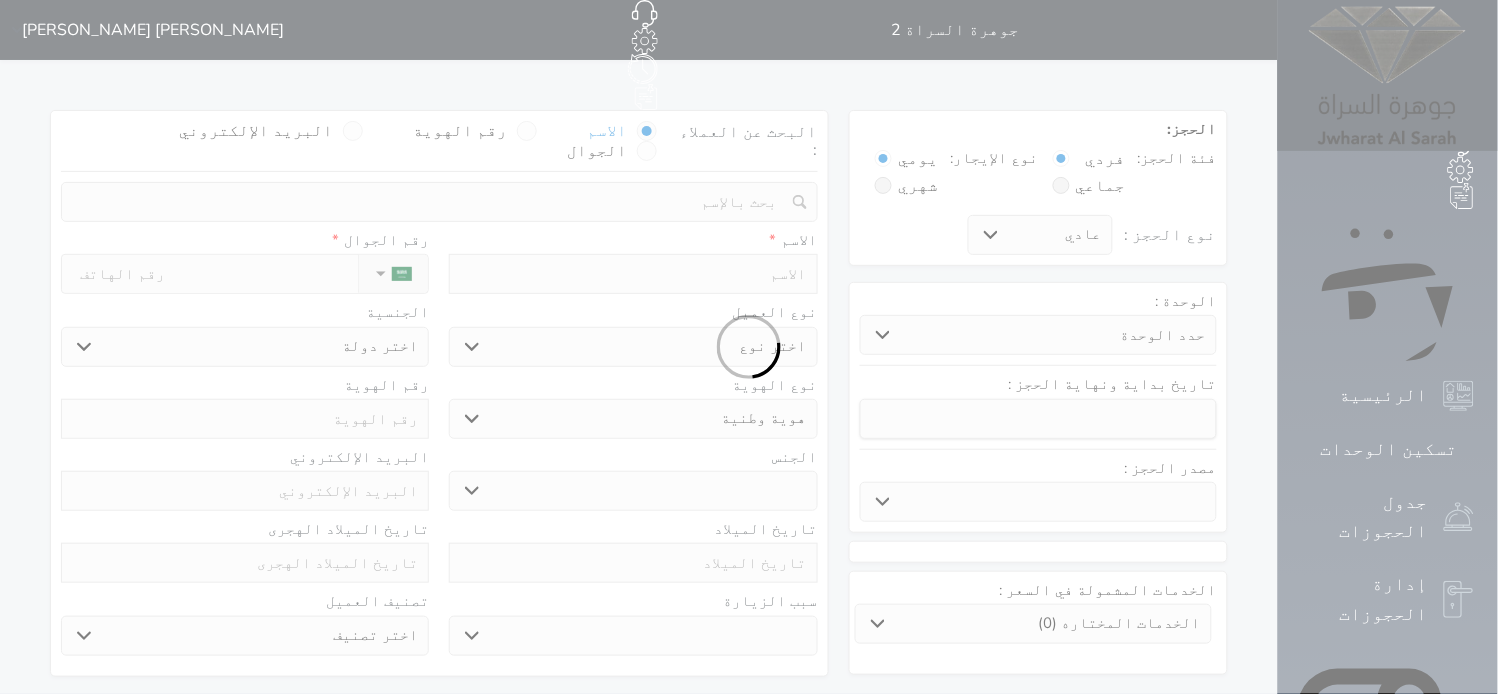 select on "8250" 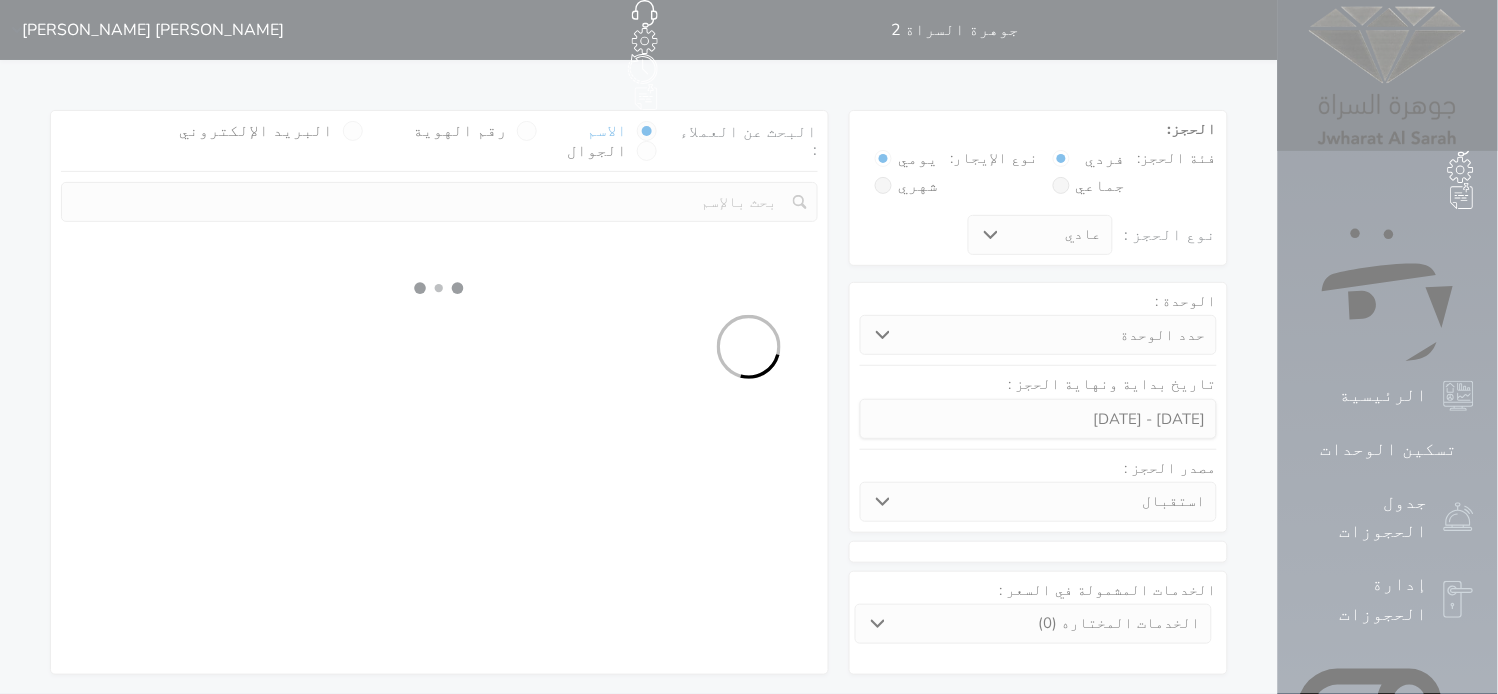 select 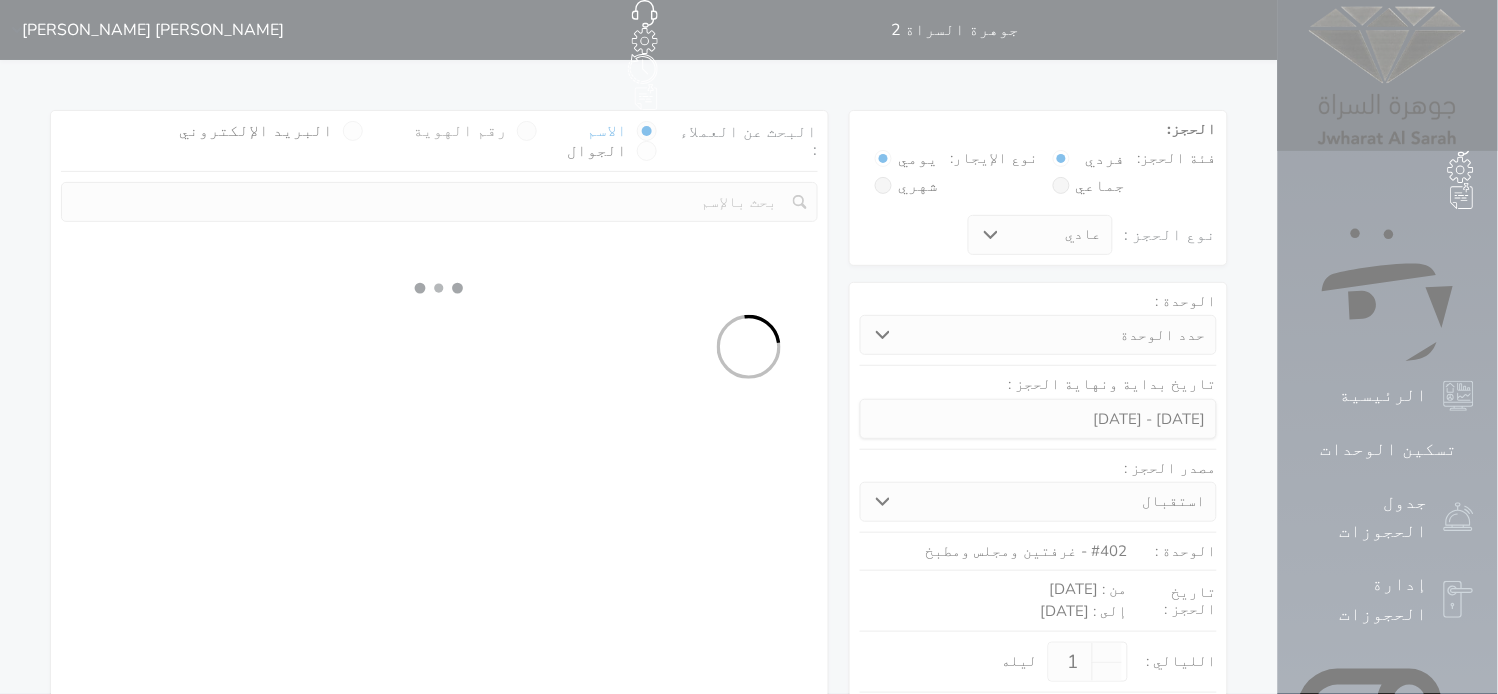 click on "رقم الهوية" at bounding box center (460, 131) 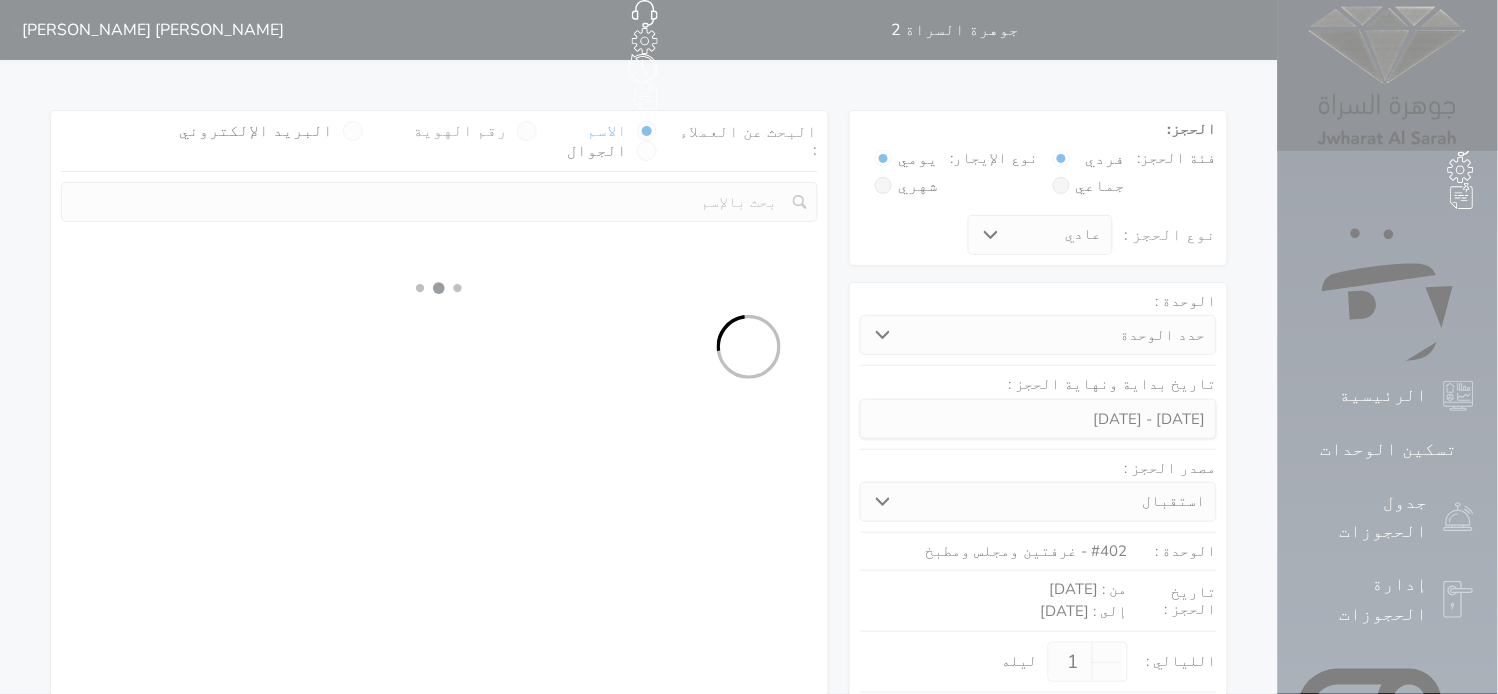 click on "رقم الهوية" at bounding box center (507, 141) 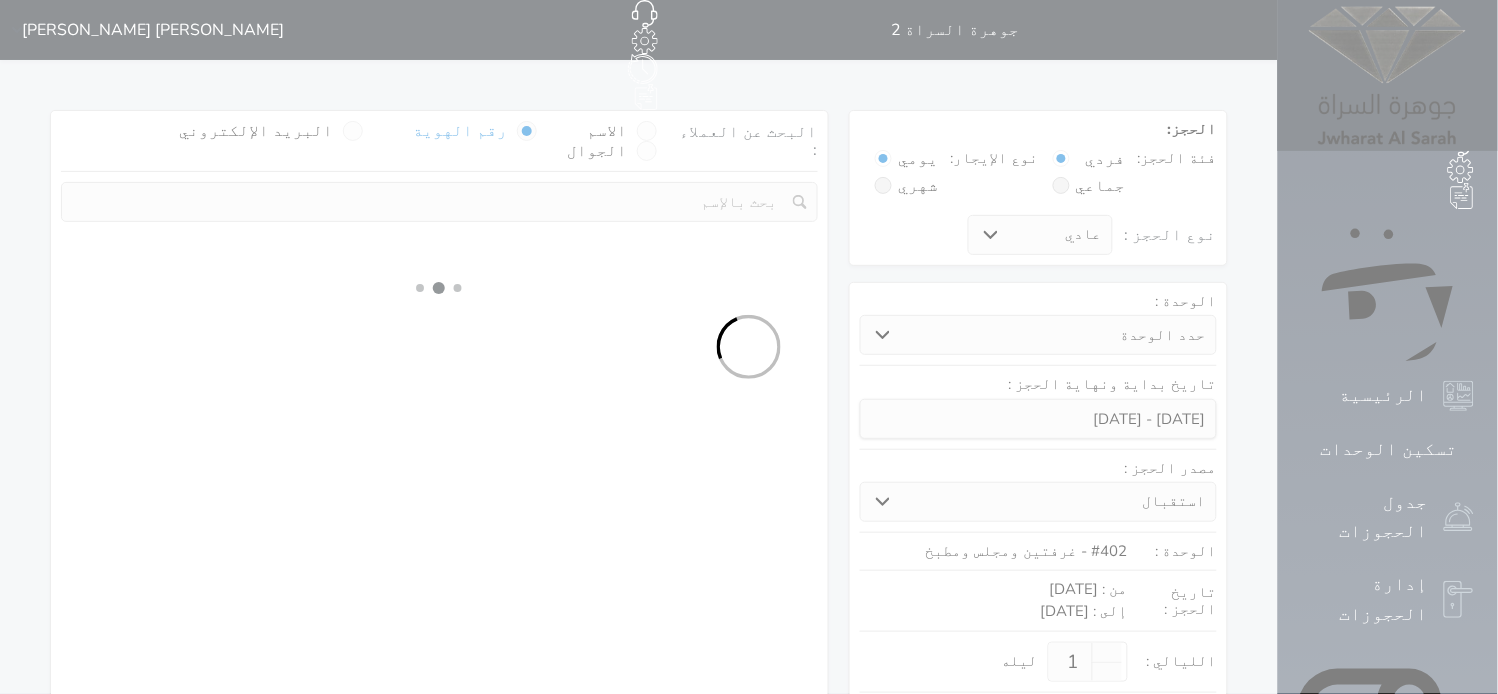 select on "1" 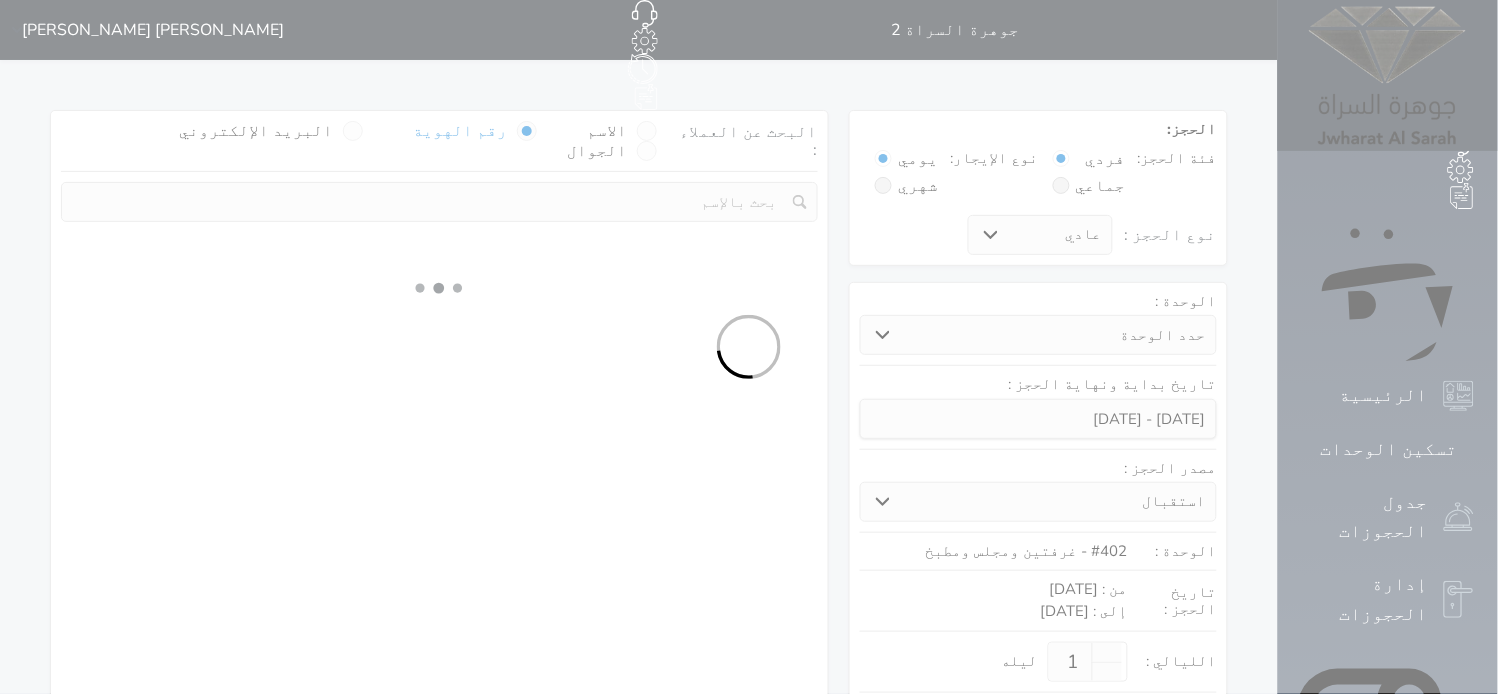 select on "113" 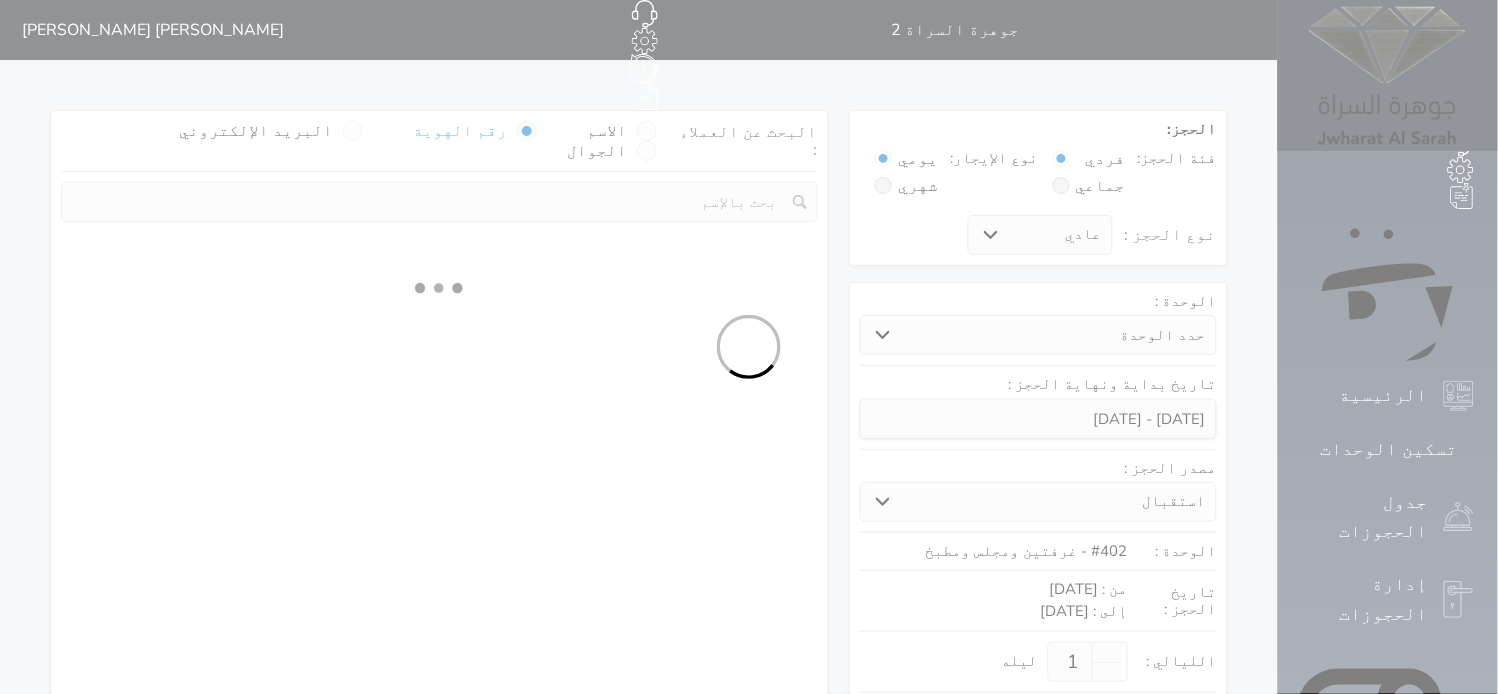 select on "1" 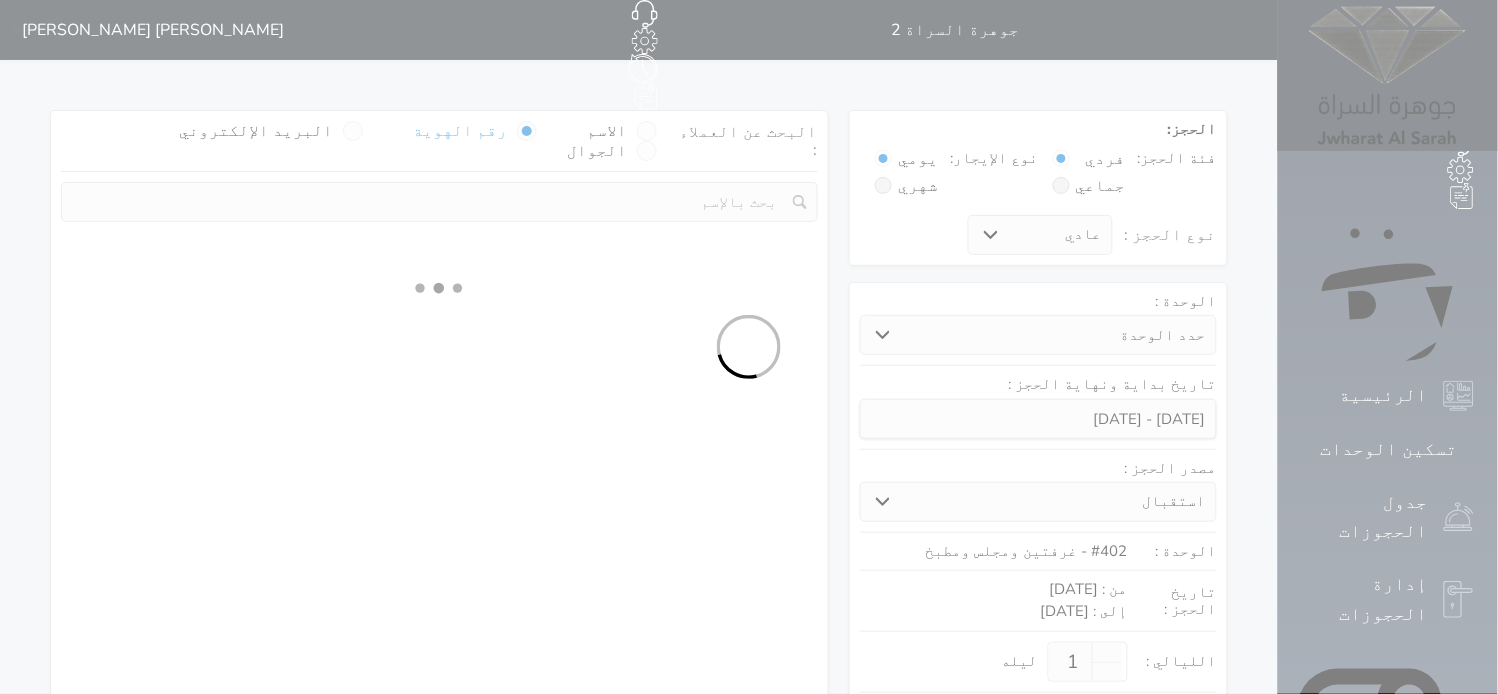 select 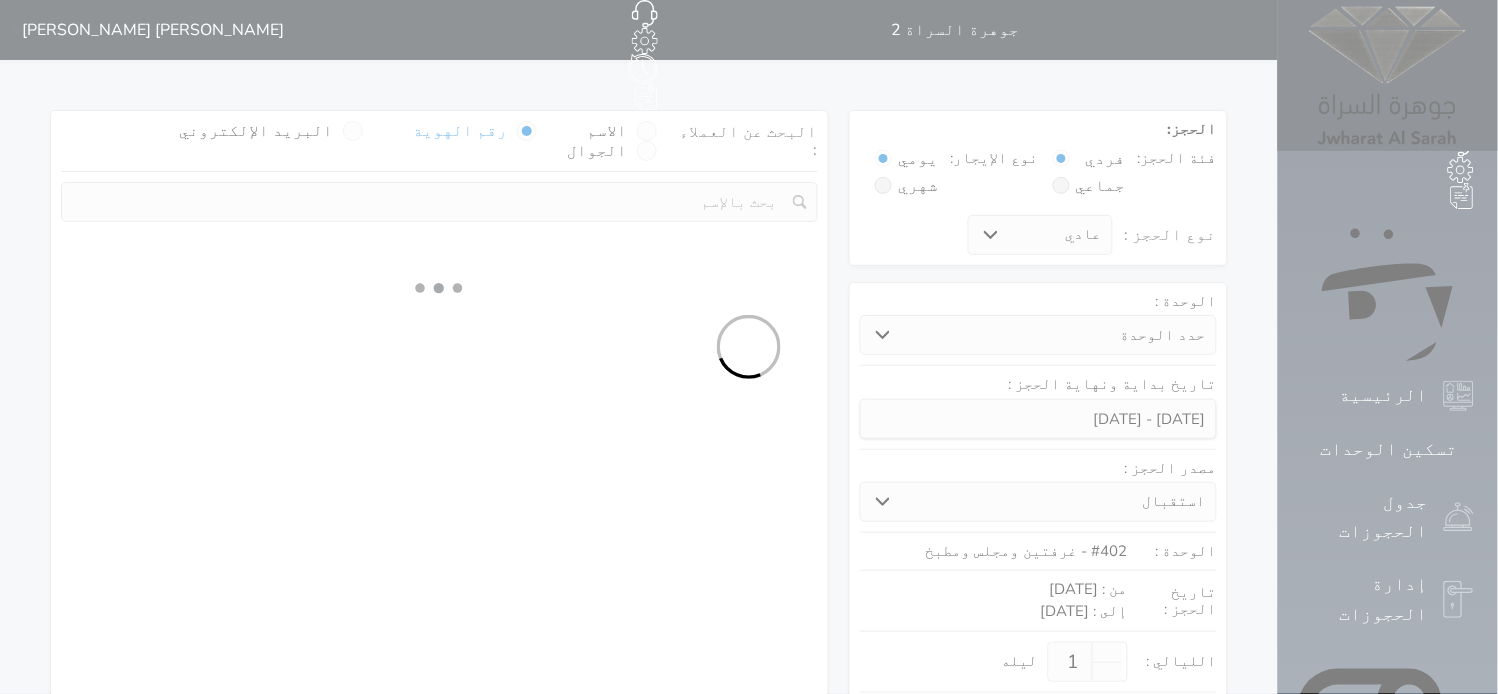 select on "7" 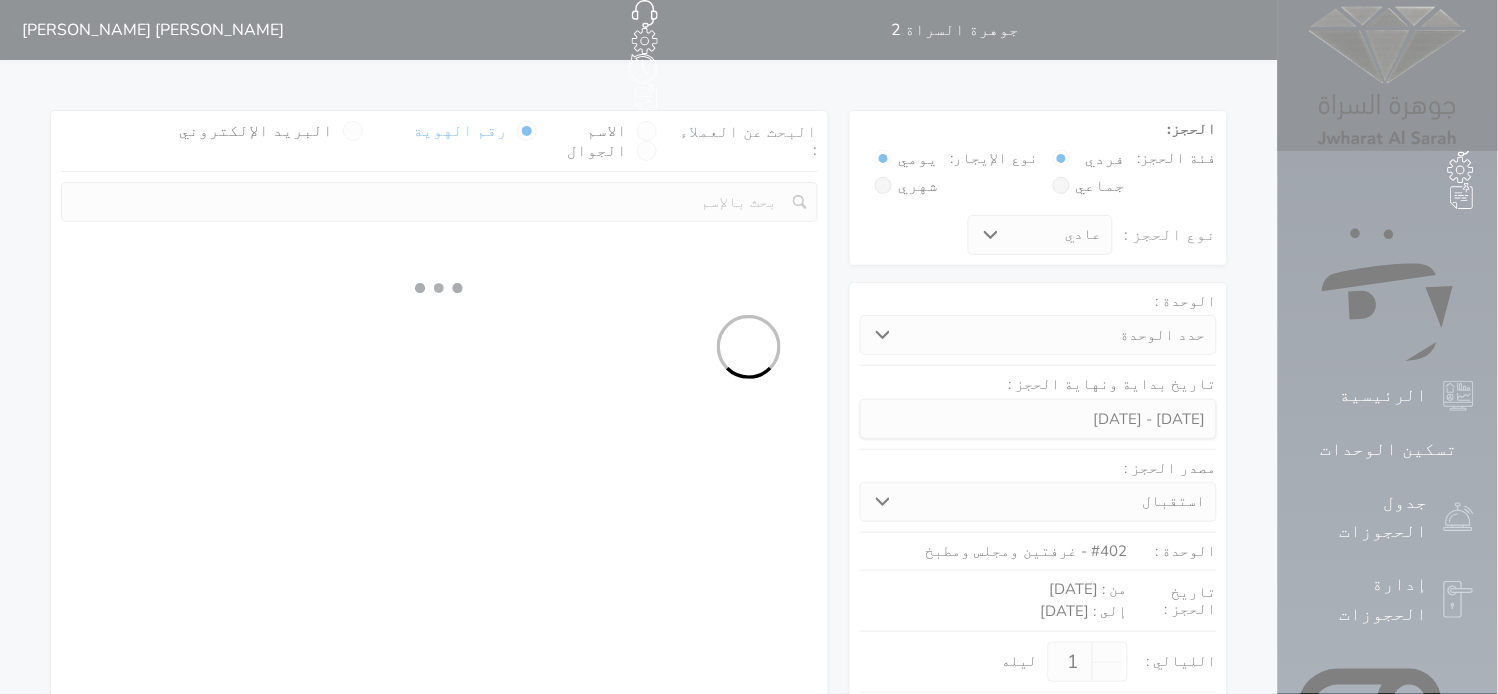 select 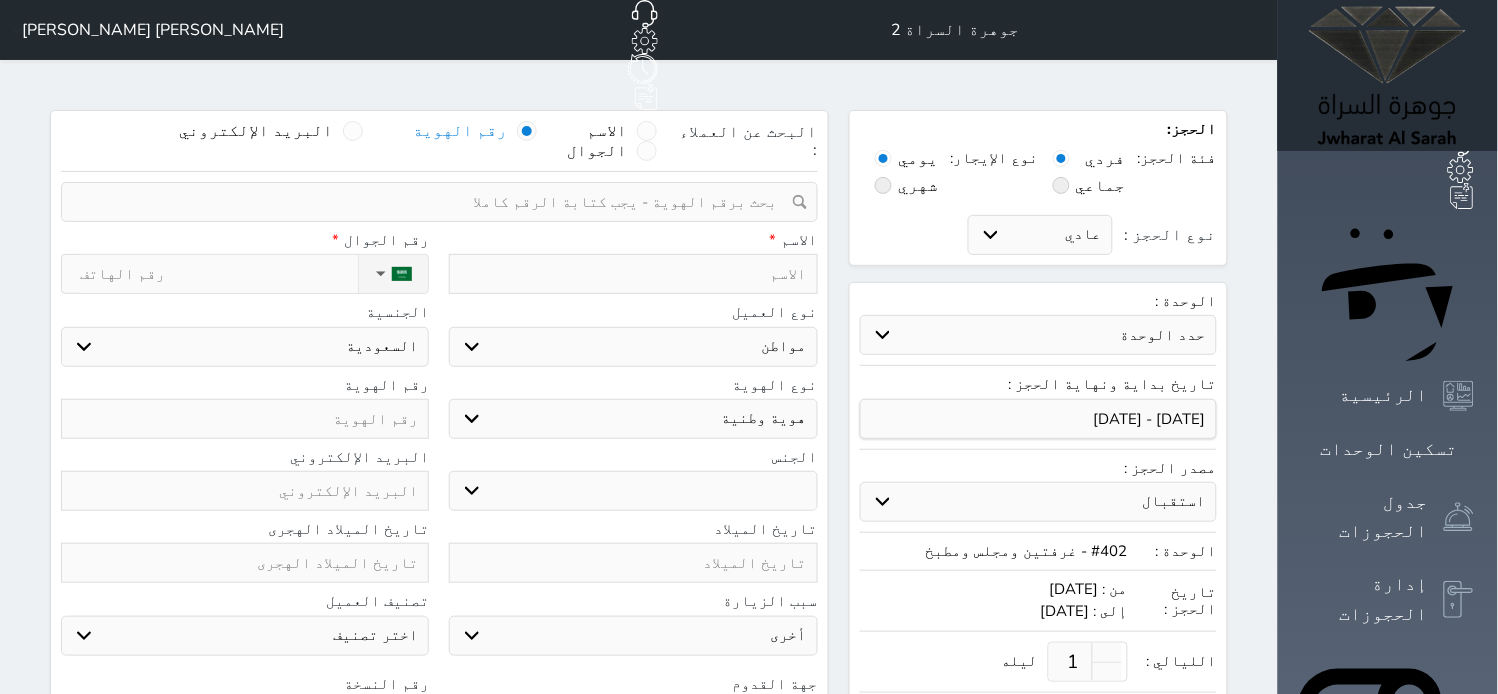 select 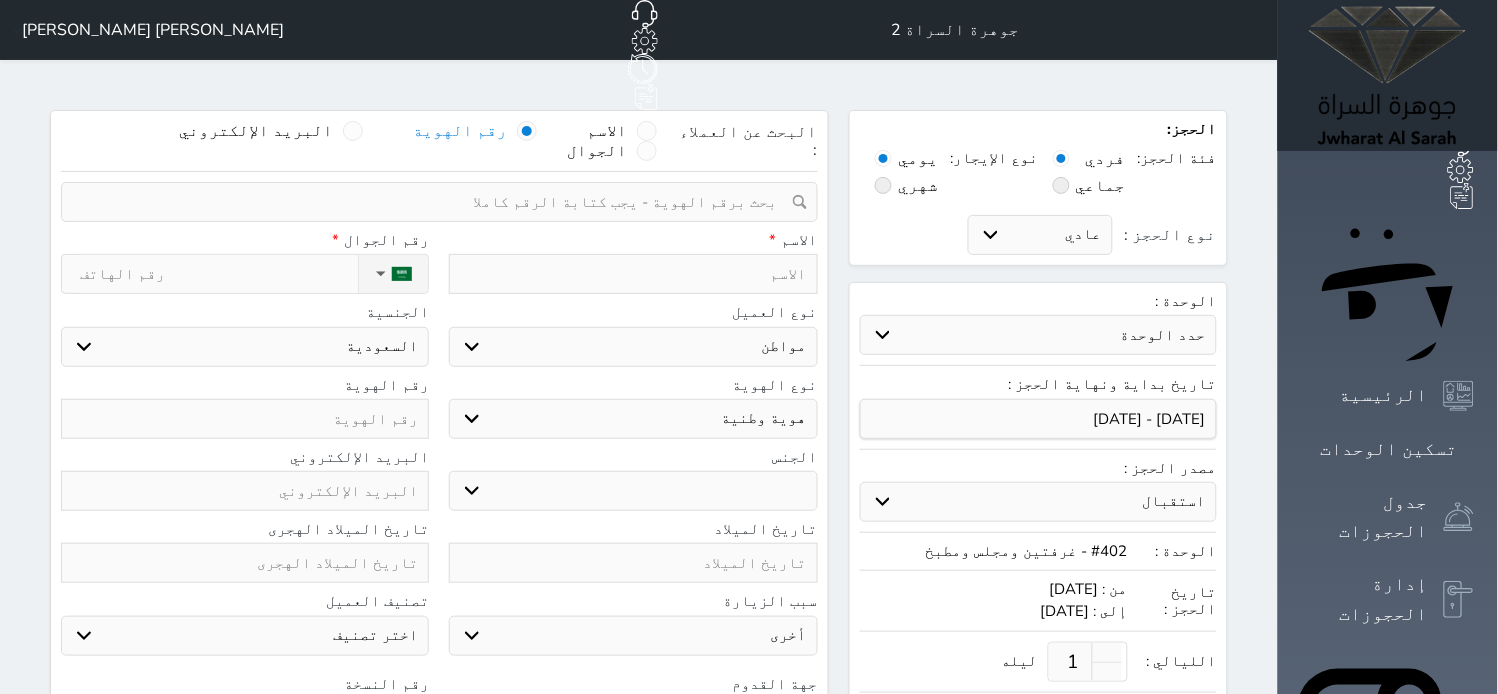 click on "رقم الهوية" at bounding box center [460, 131] 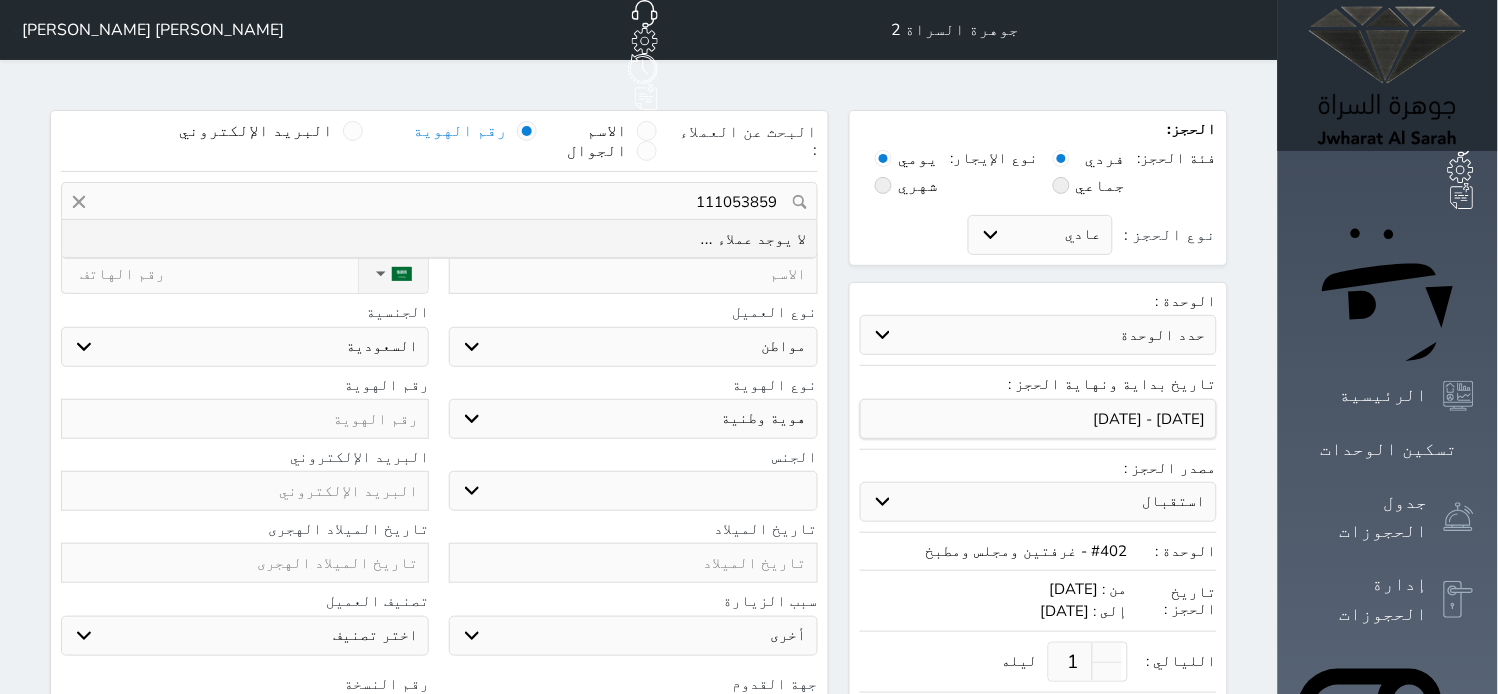 type on "1110538590" 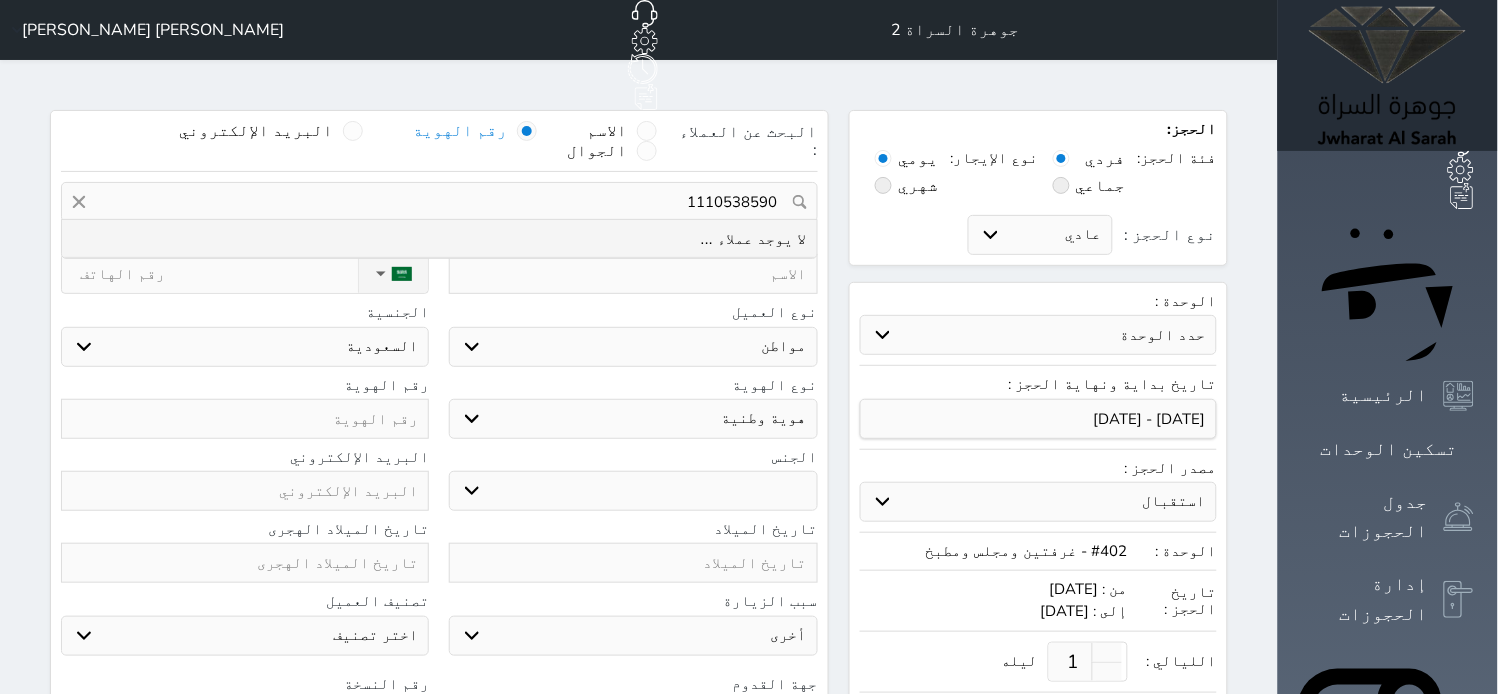 click on "1110538590" at bounding box center [439, 202] 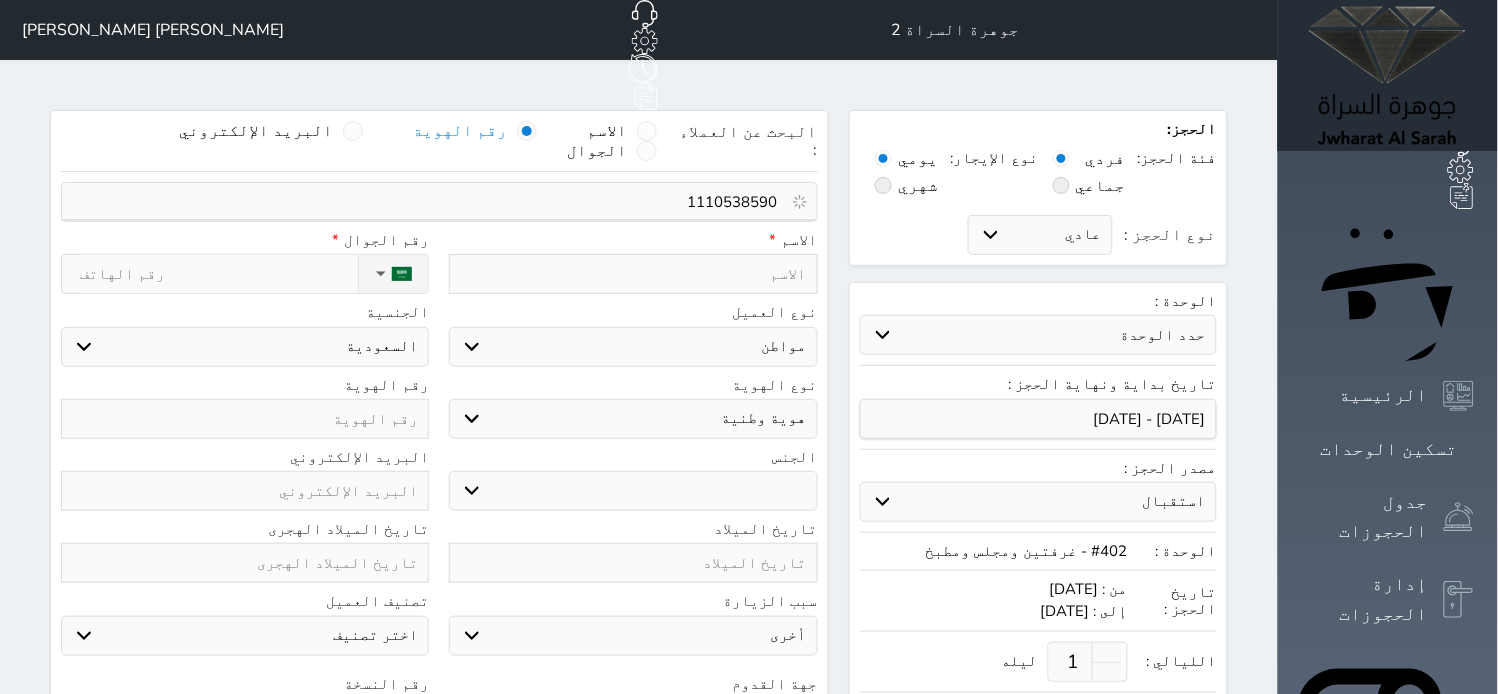 type 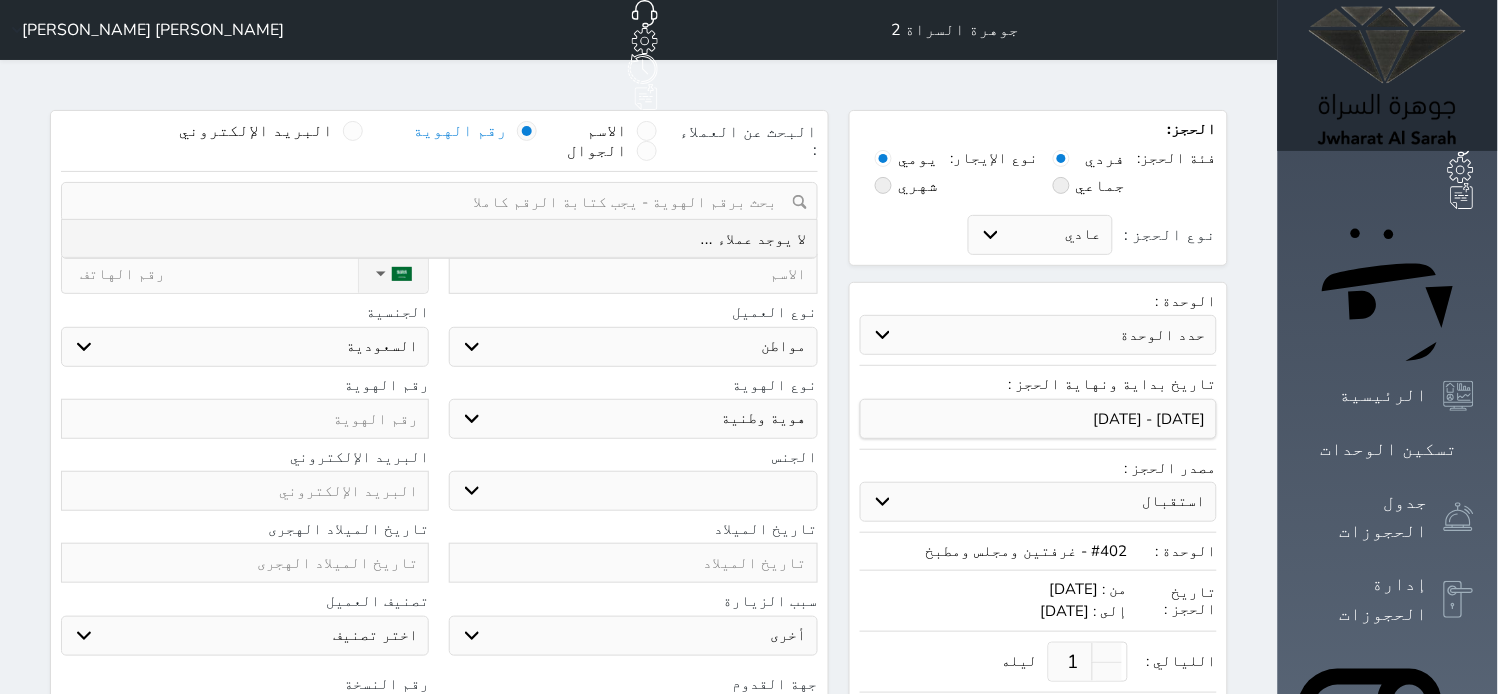 click on "اختر نوع   هوية وطنية هوية عائلية جواز السفر" at bounding box center (633, 419) 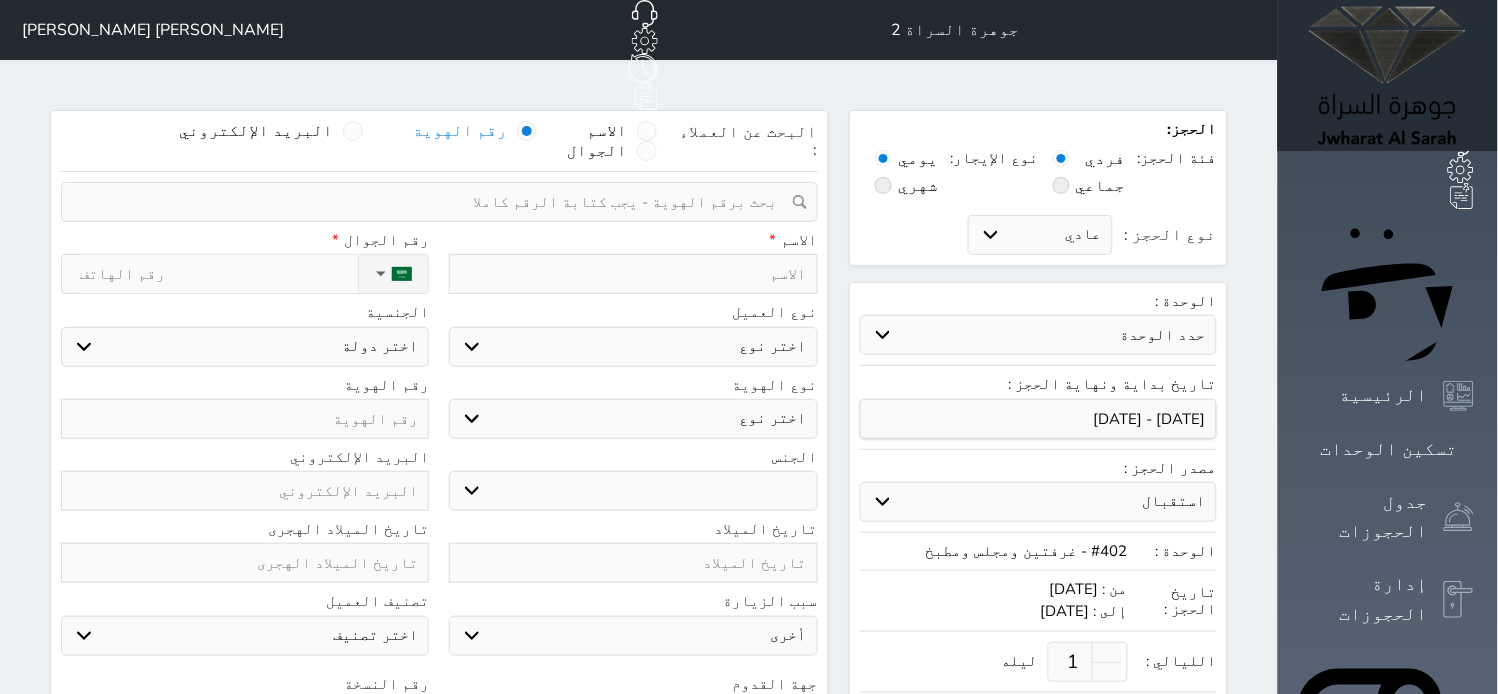 select on "1" 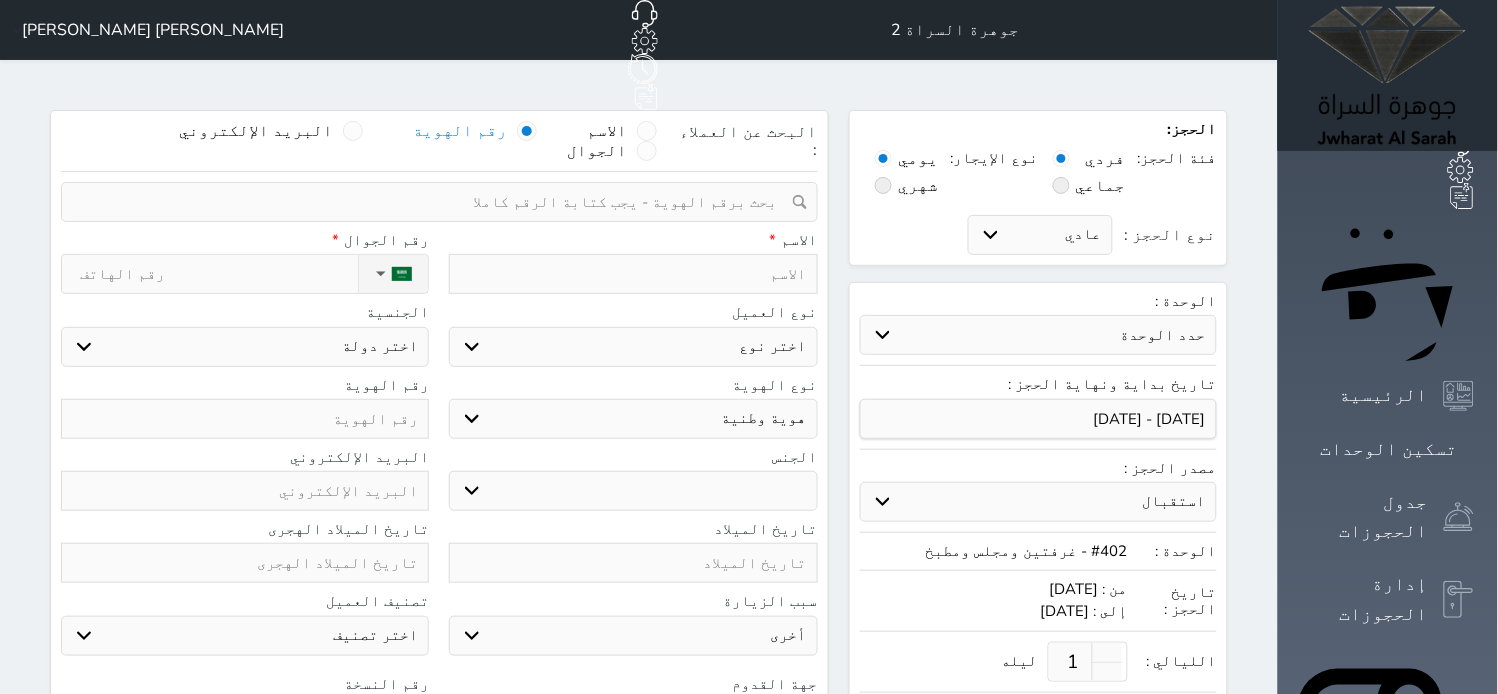 click on "اختر نوع   هوية وطنية هوية عائلية جواز السفر" at bounding box center [633, 419] 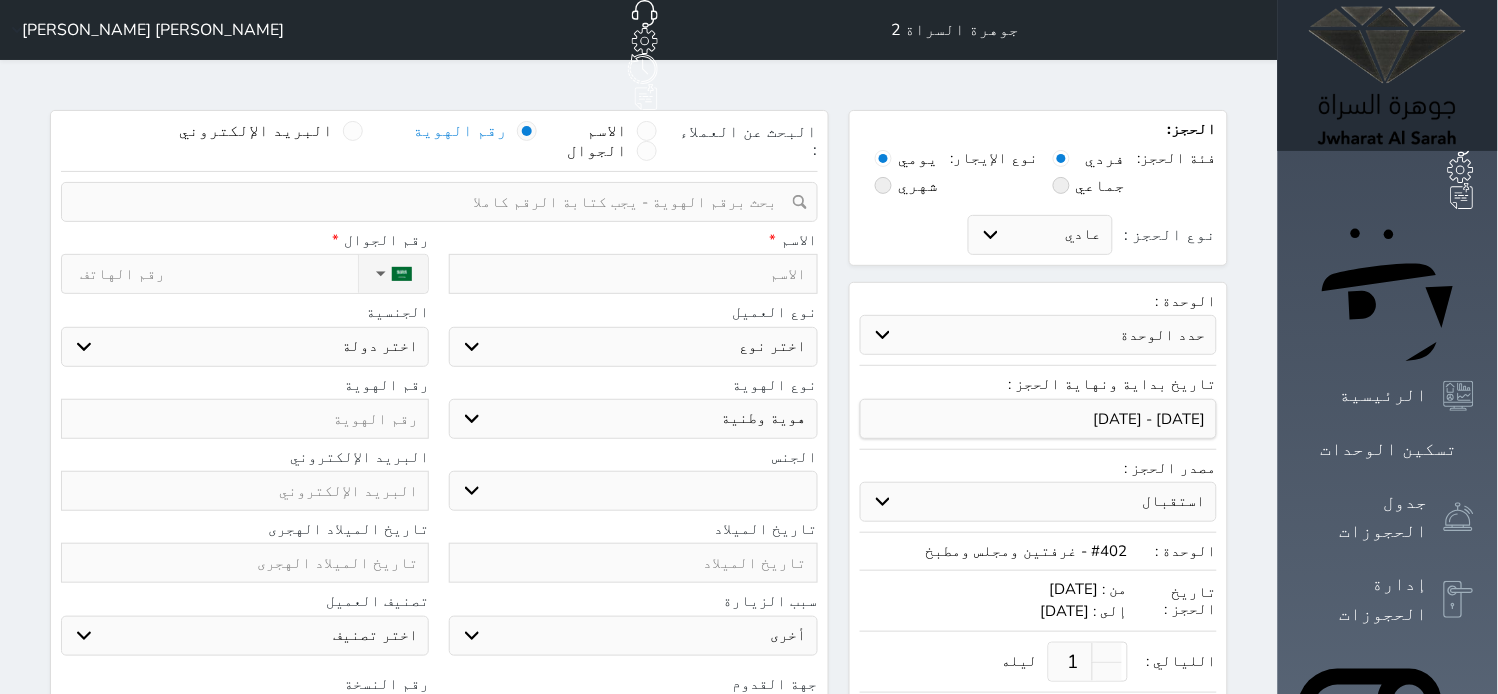 select 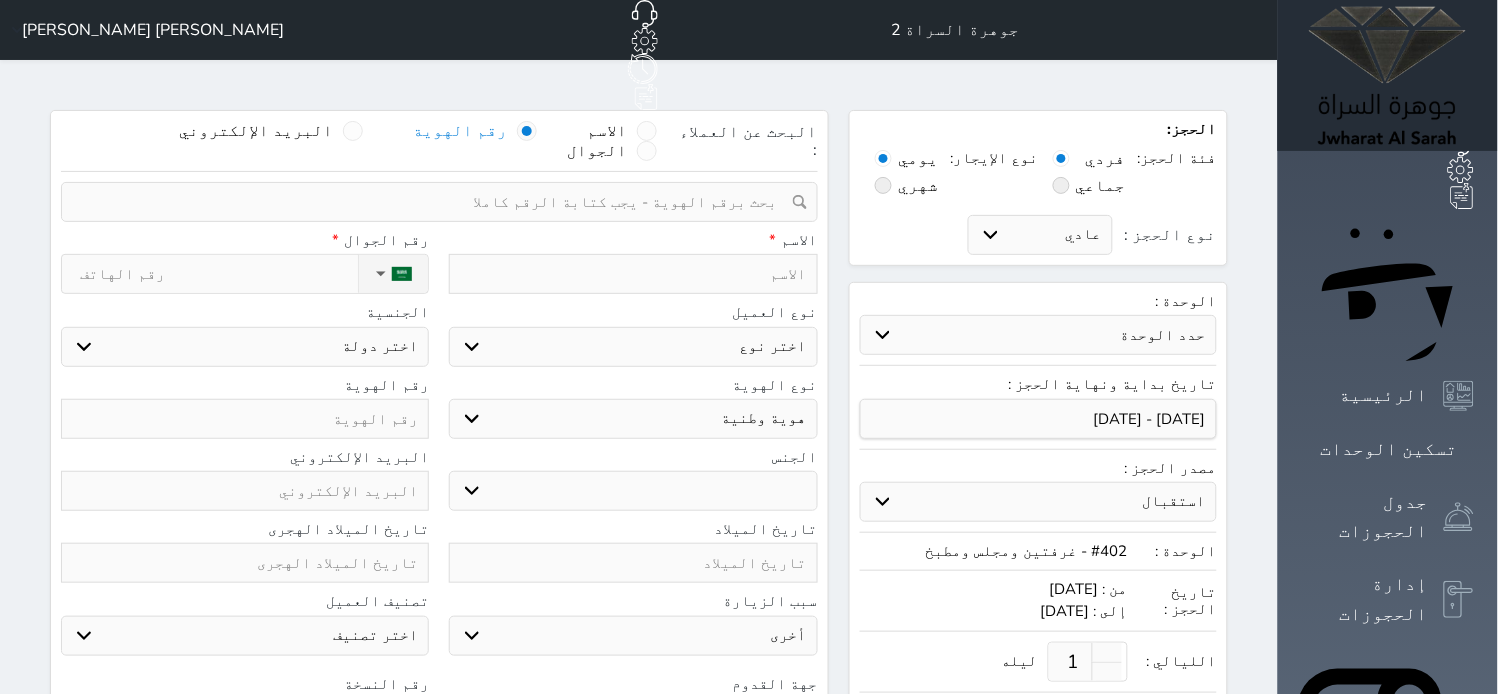 select 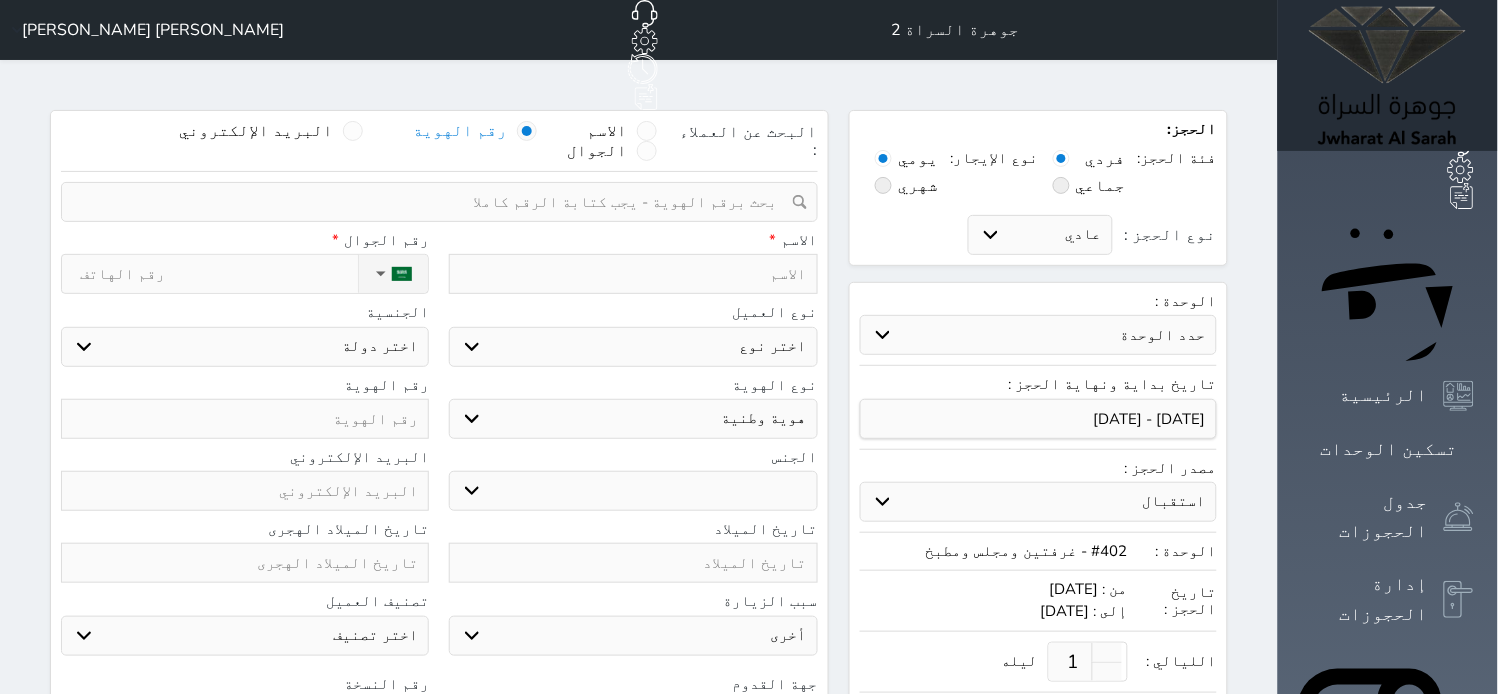 click on "اختر نوع   مواطن مواطن خليجي زائر مقيم" at bounding box center [633, 347] 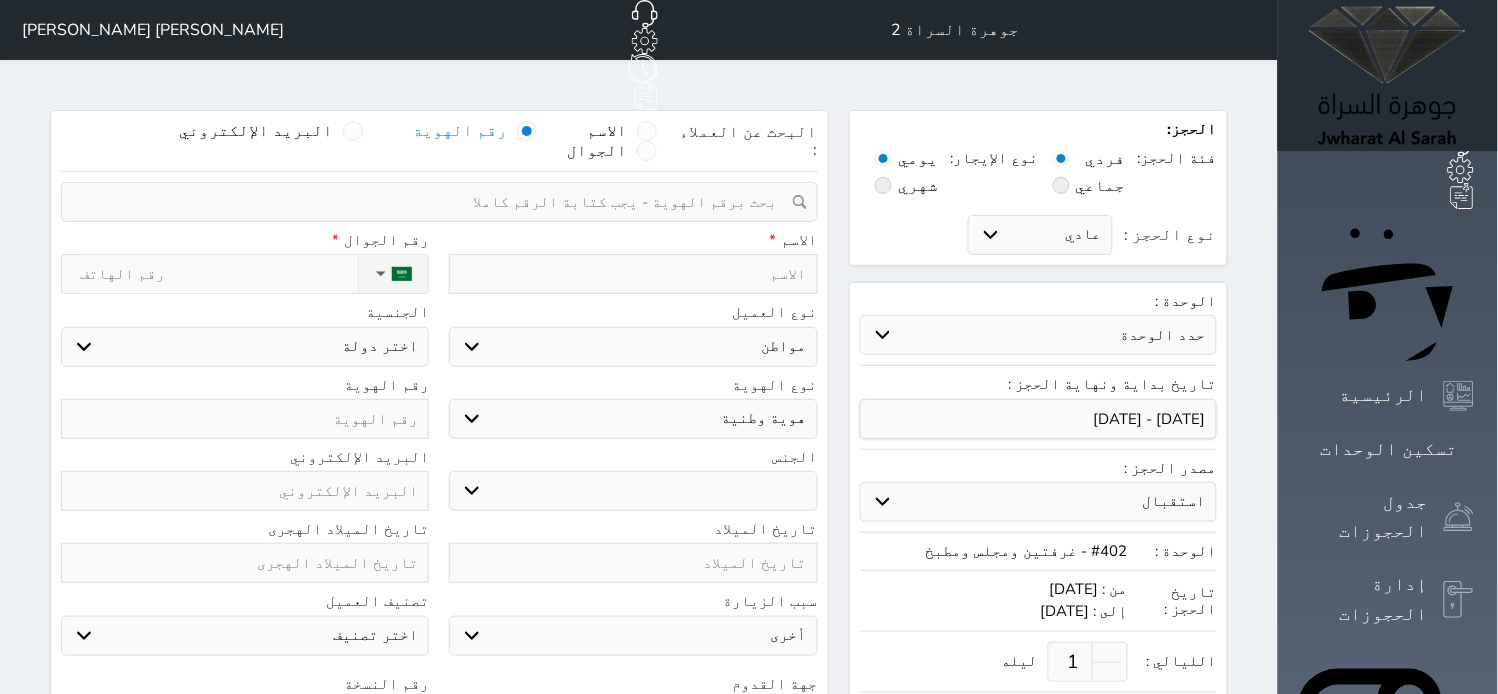 click on "اختر نوع   مواطن مواطن خليجي زائر مقيم" at bounding box center [633, 347] 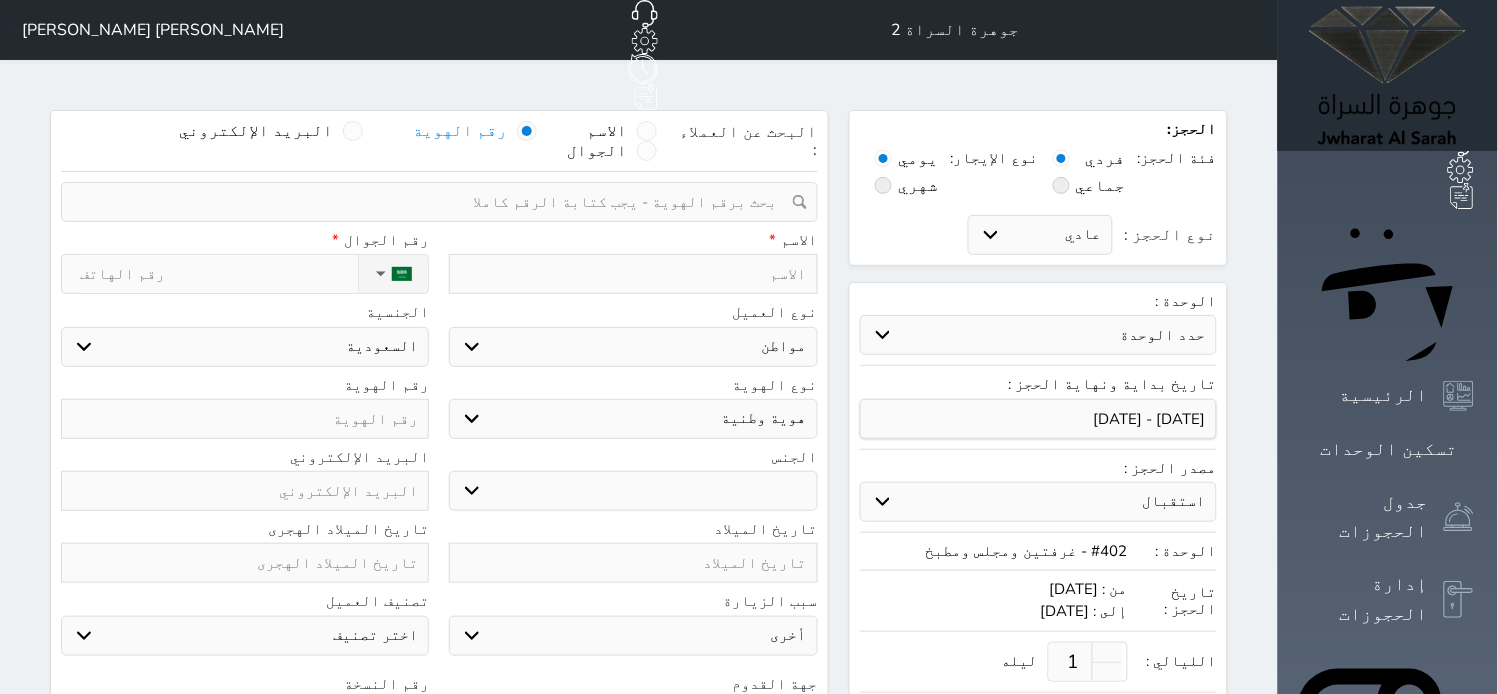 click on "ذكر   انثى" at bounding box center [633, 491] 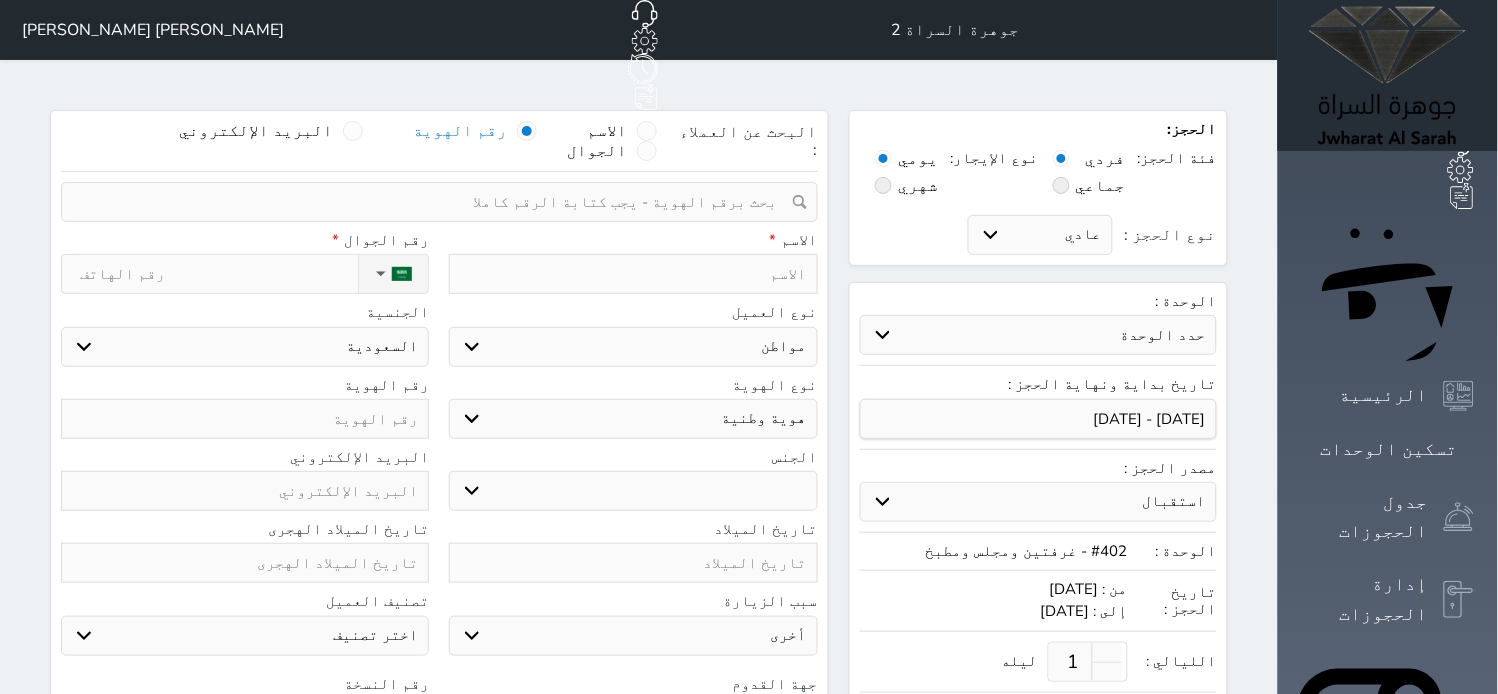 type on "l" 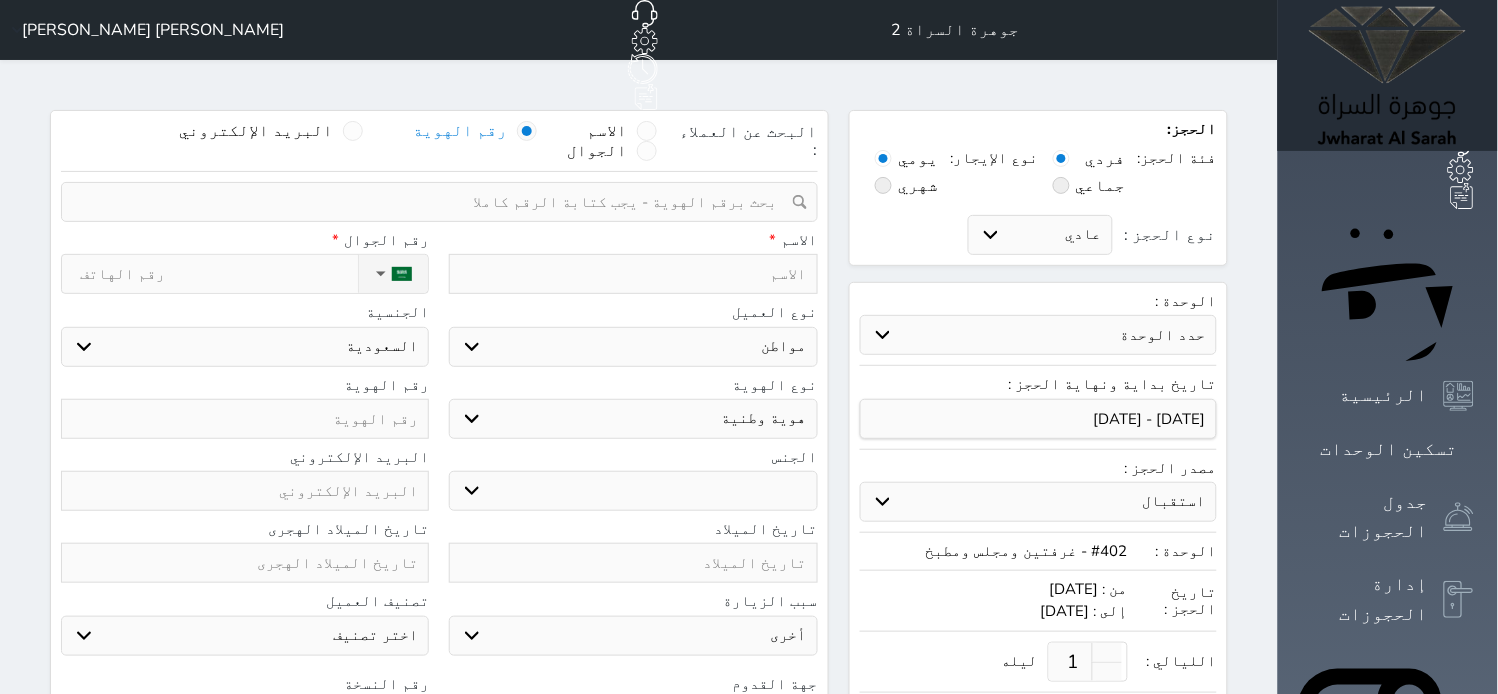 select 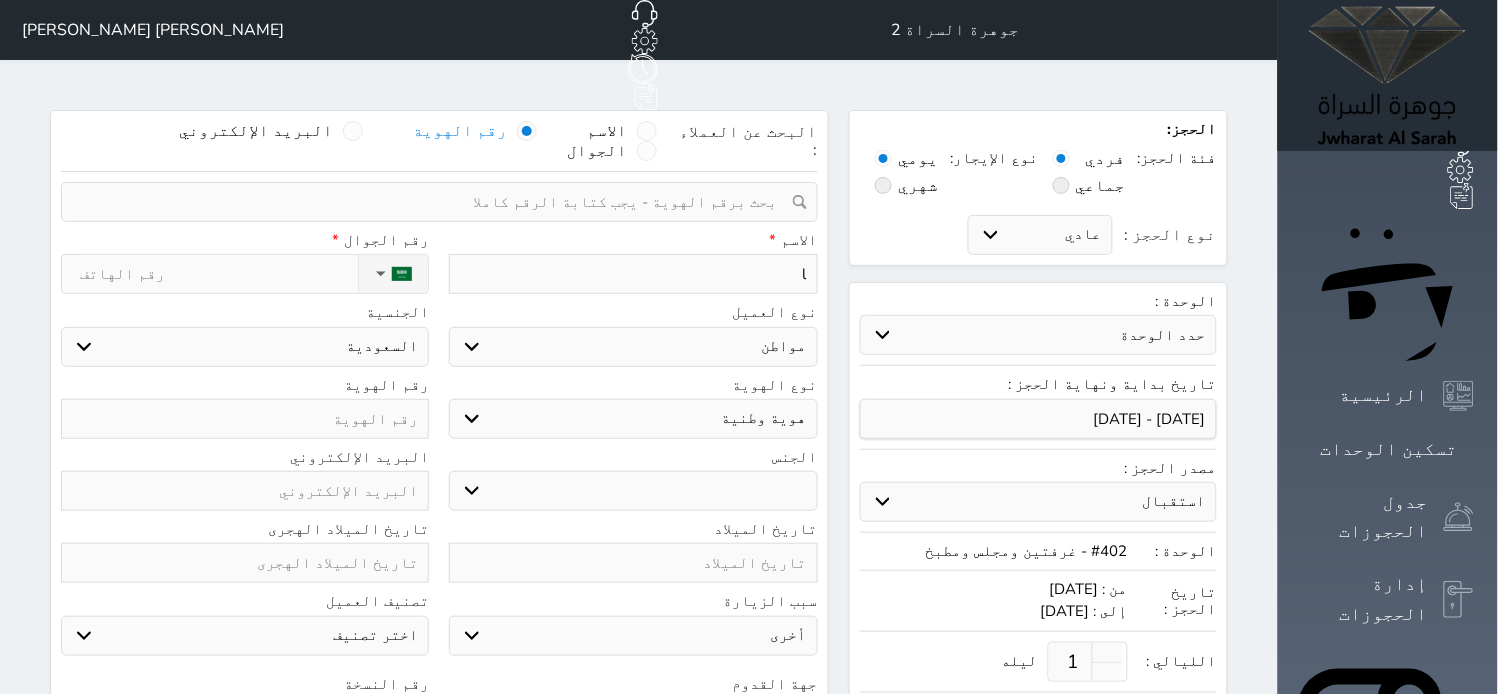 type on "lp" 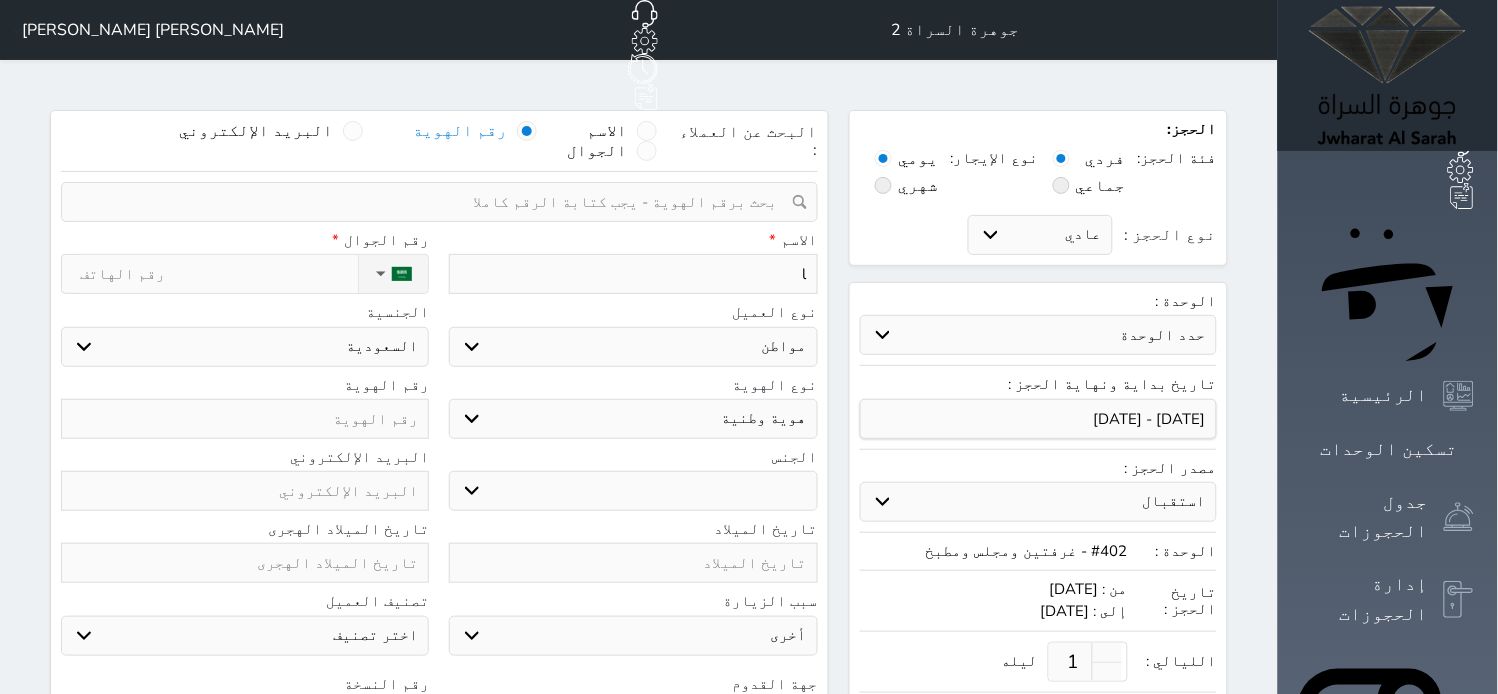 select 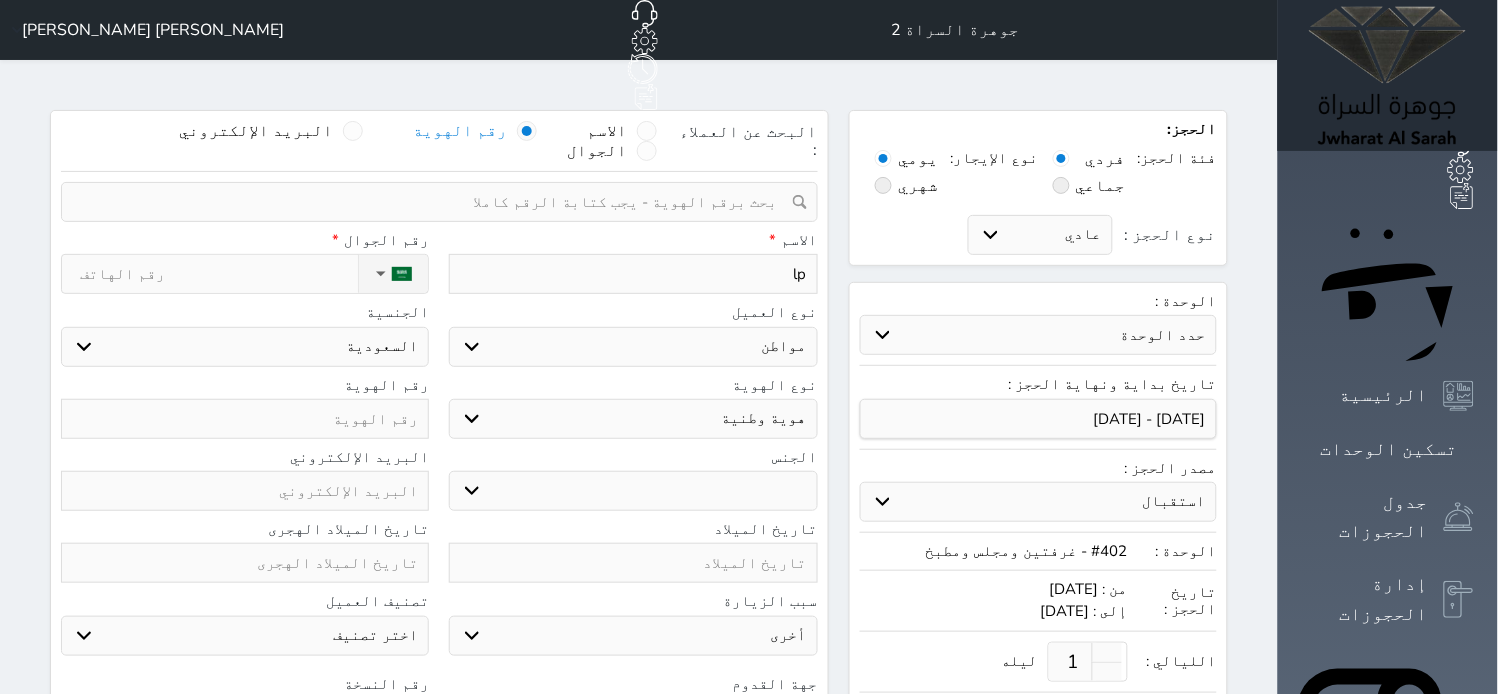type on "l" 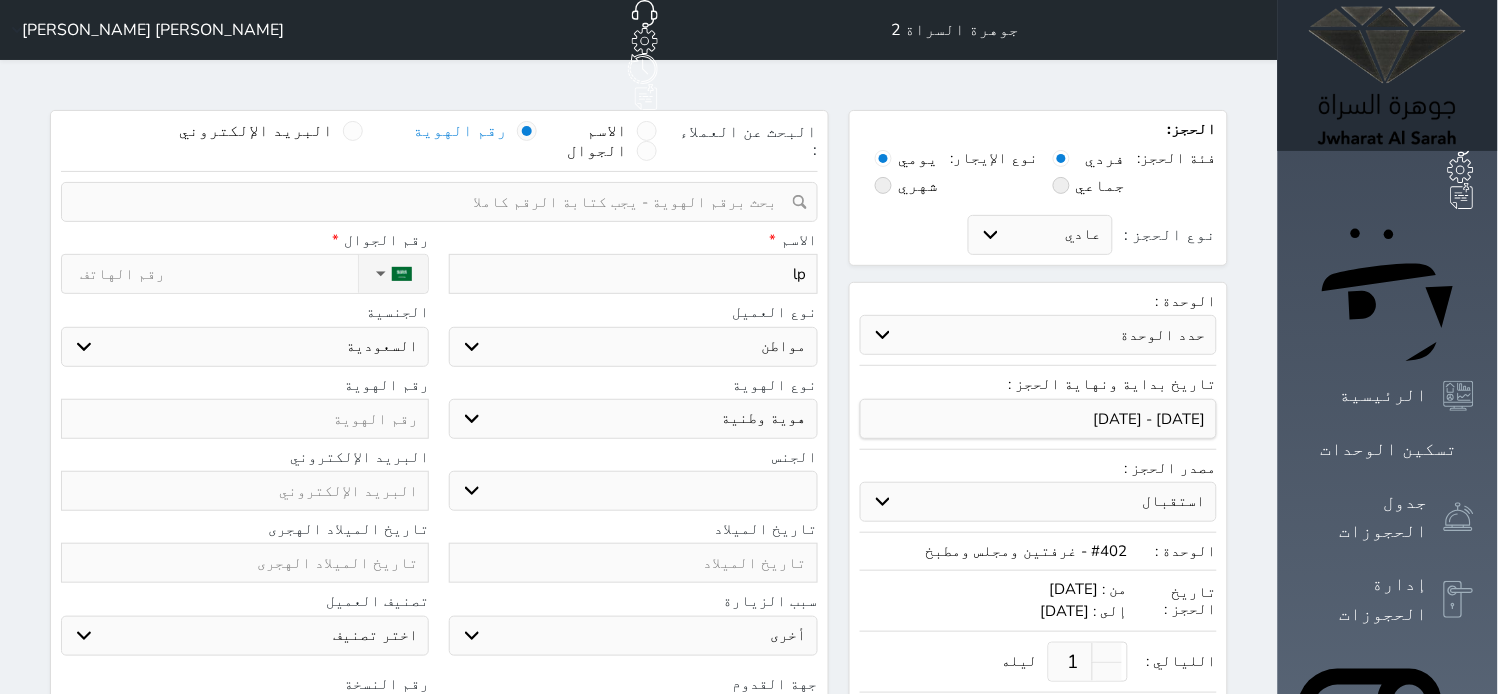 select 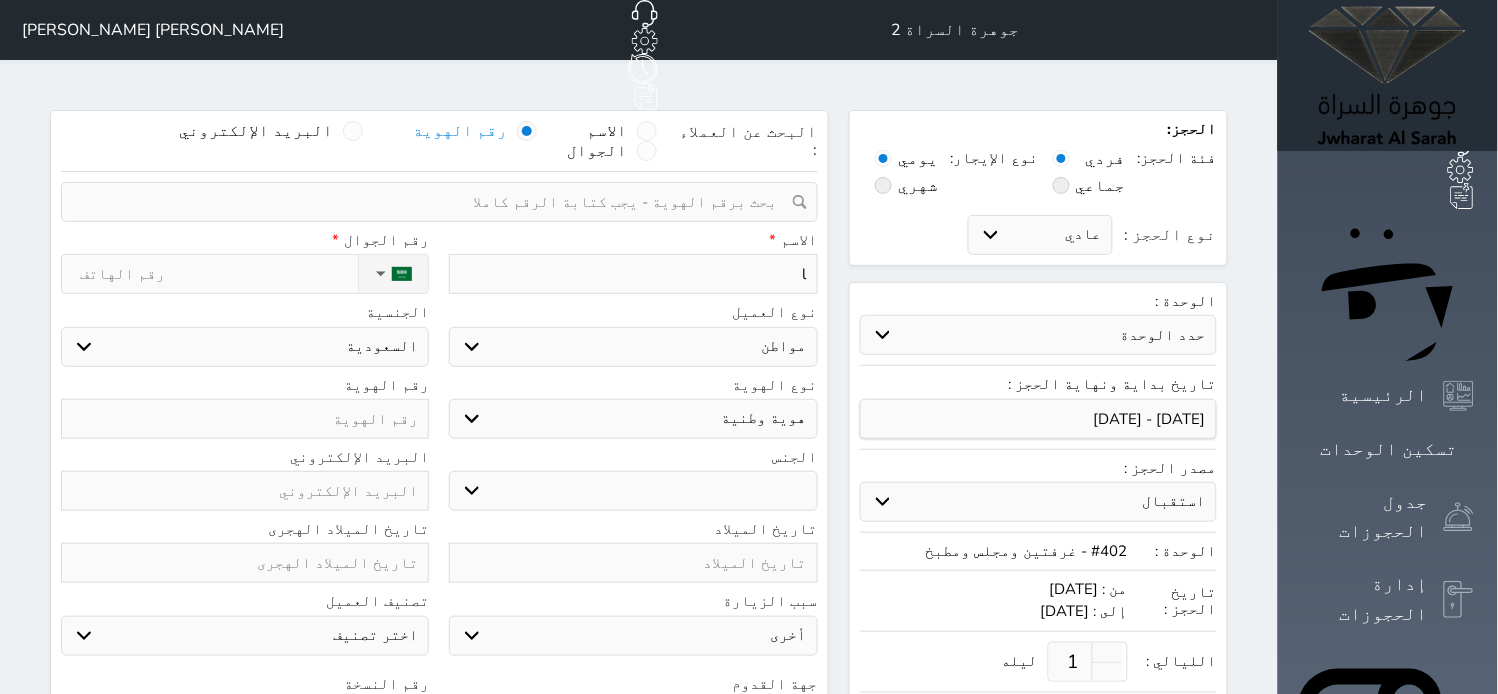 type 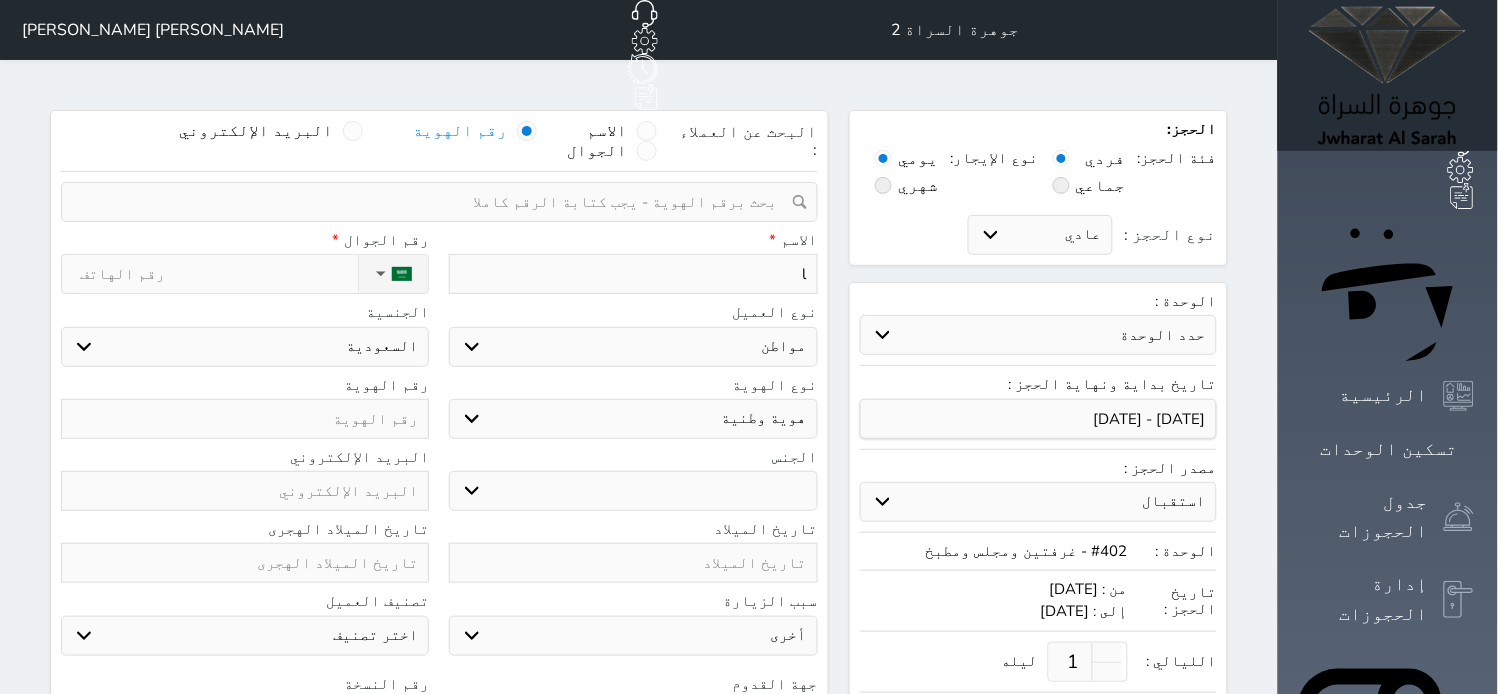 select 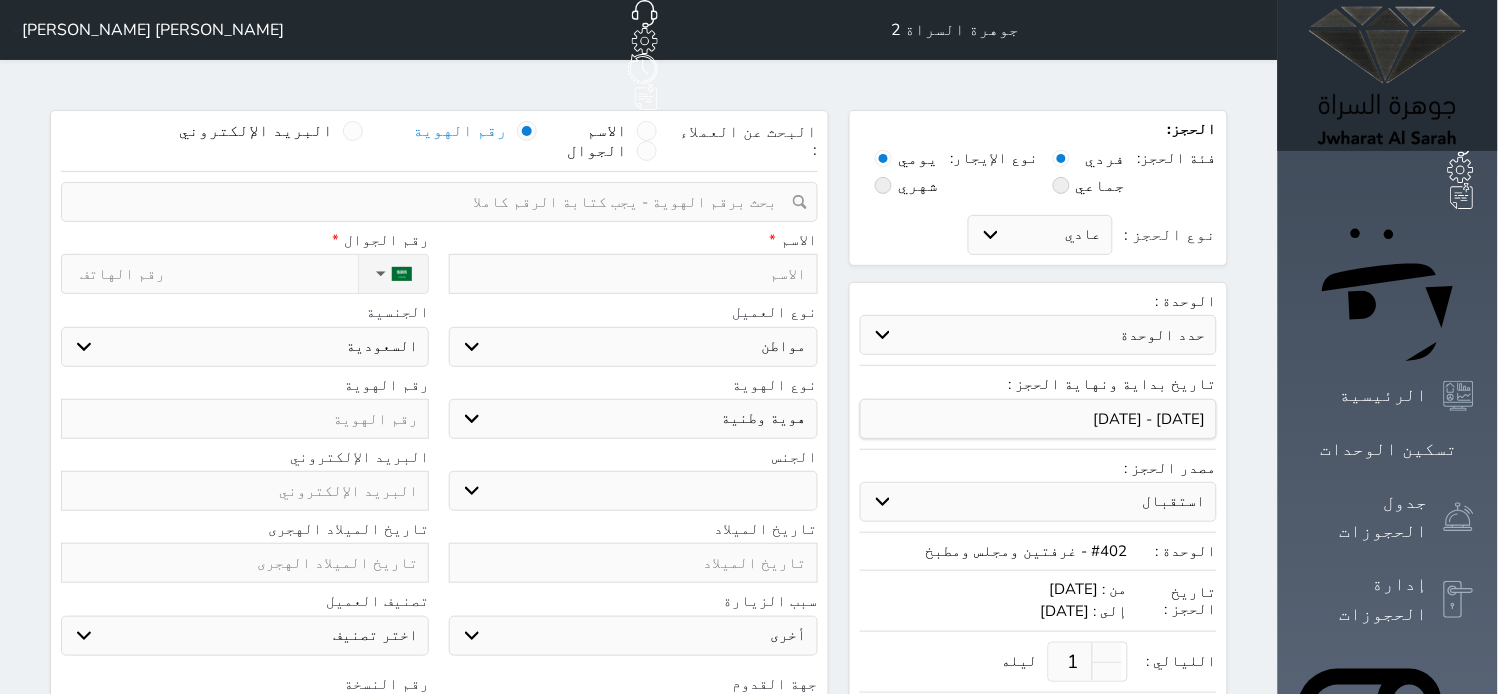type on "م" 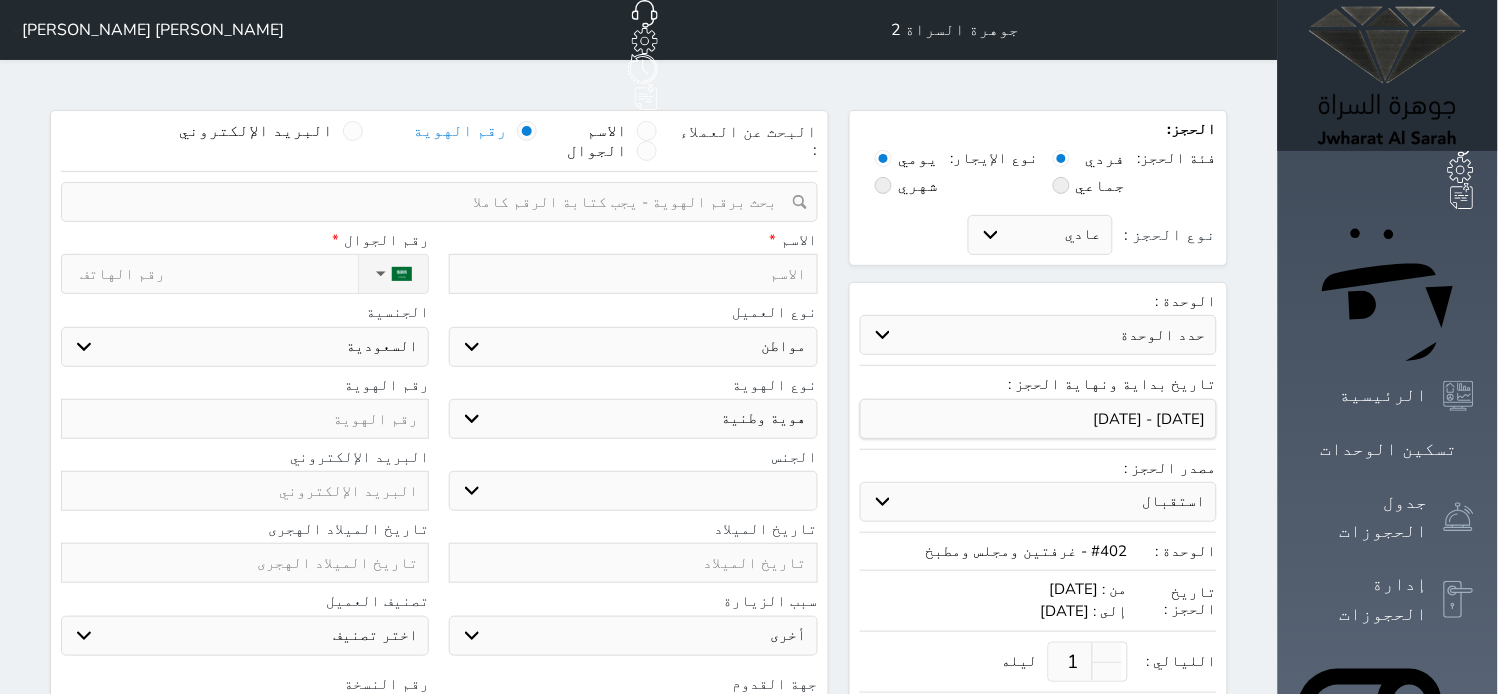 select 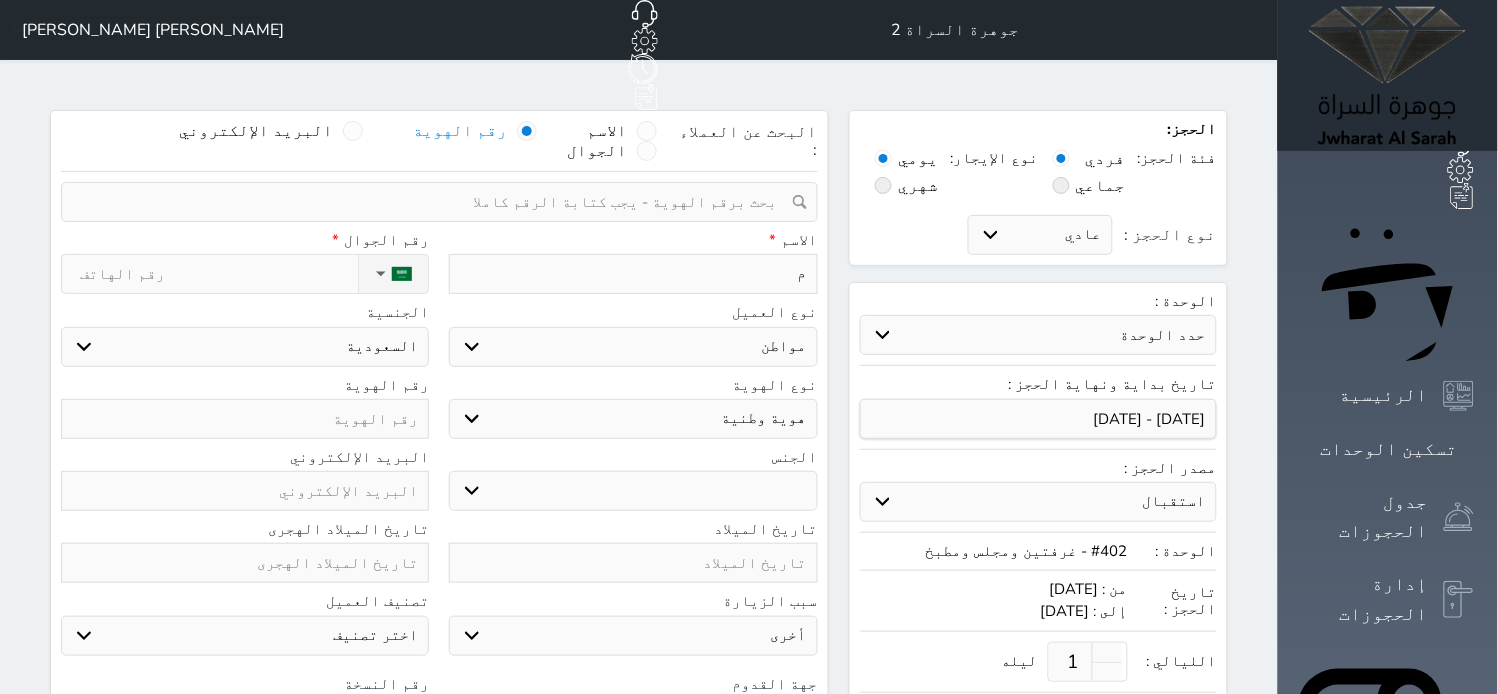 type on "مح" 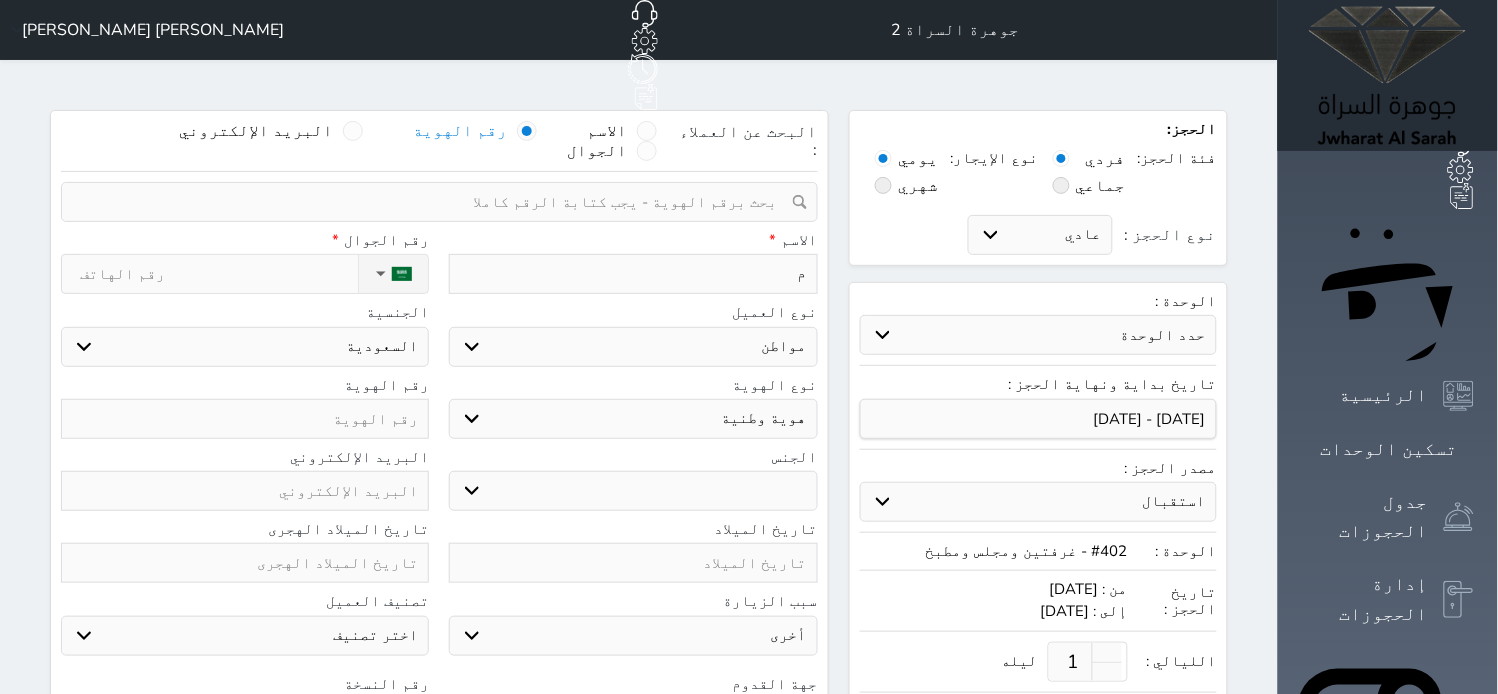 select 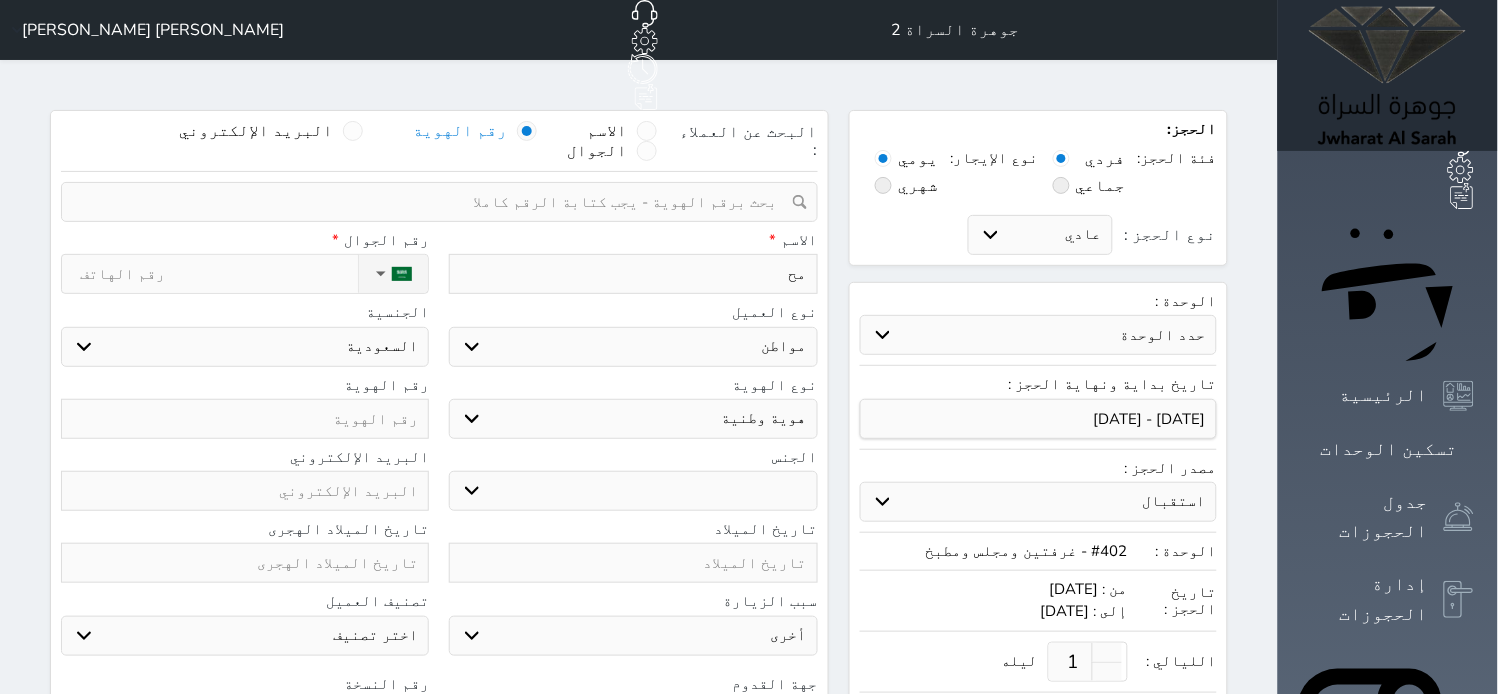type on "محم" 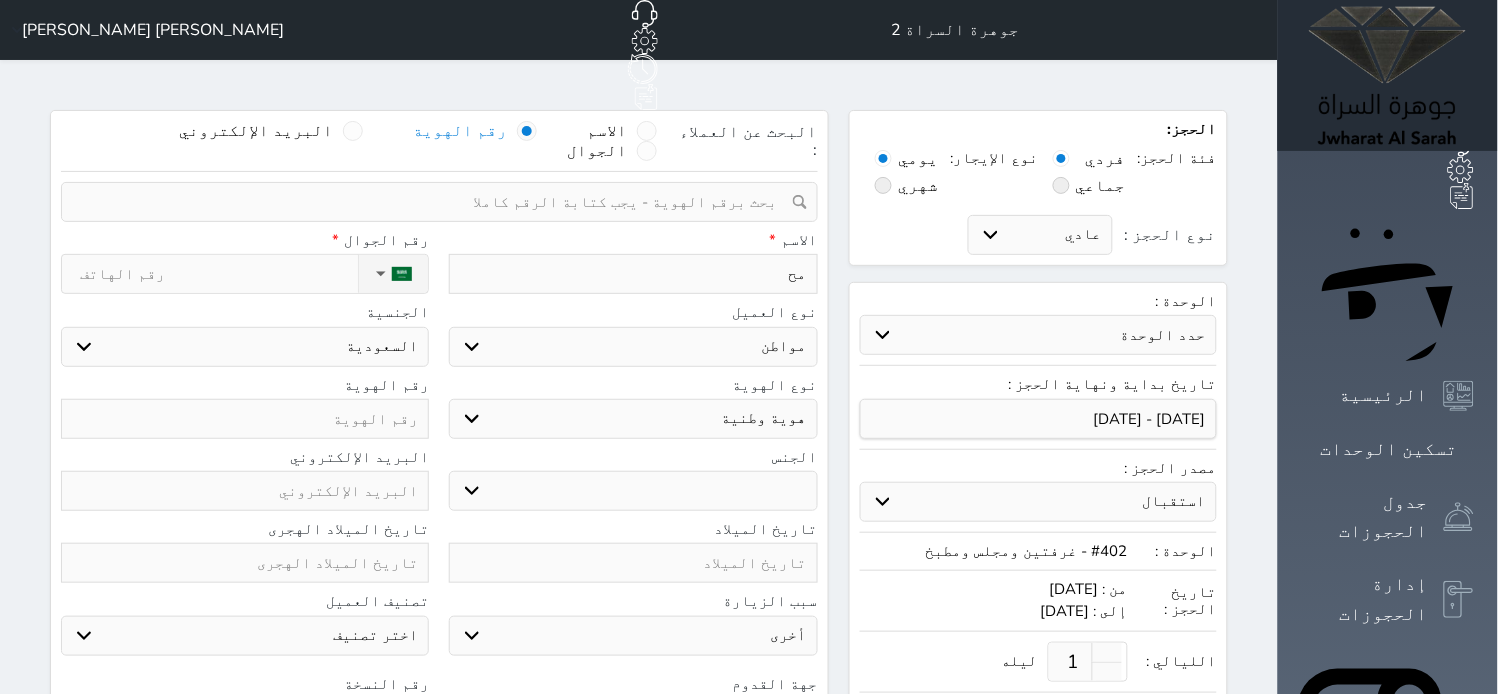 select 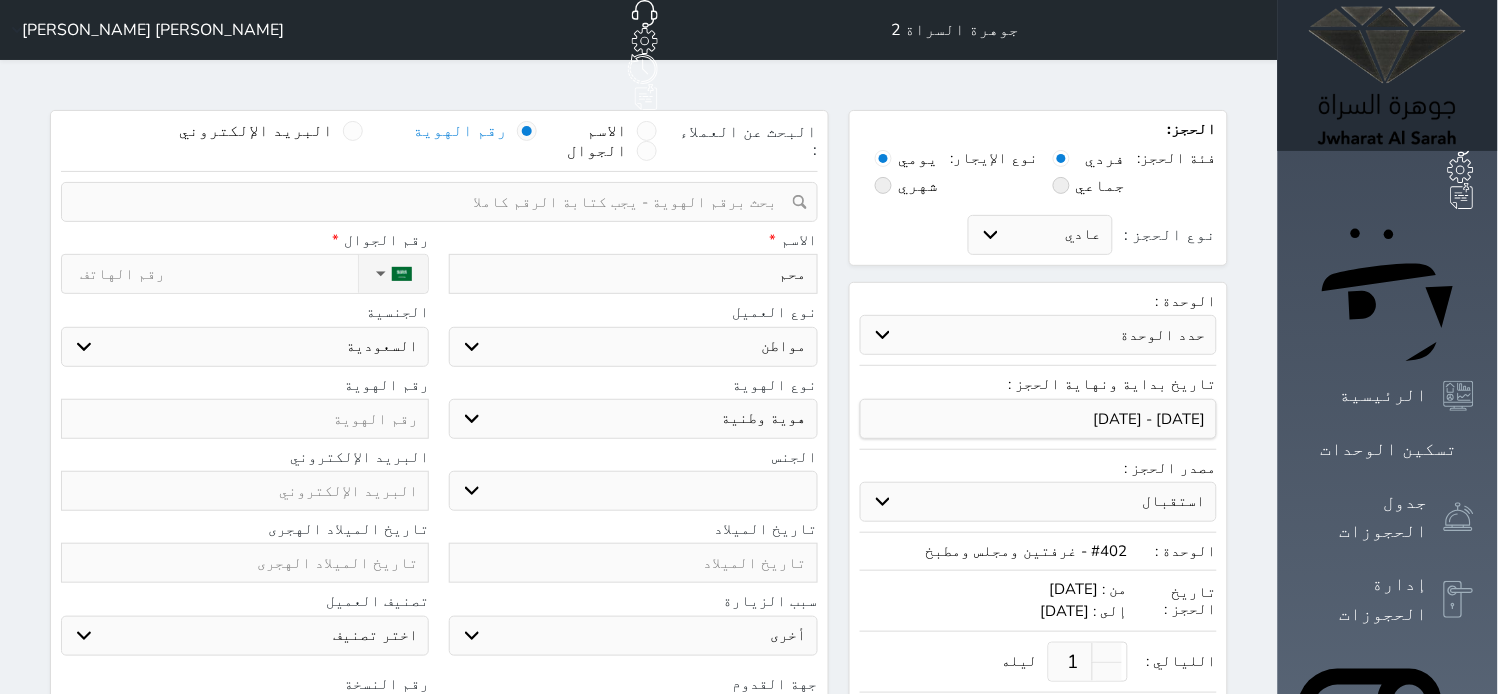 type on "[PERSON_NAME]" 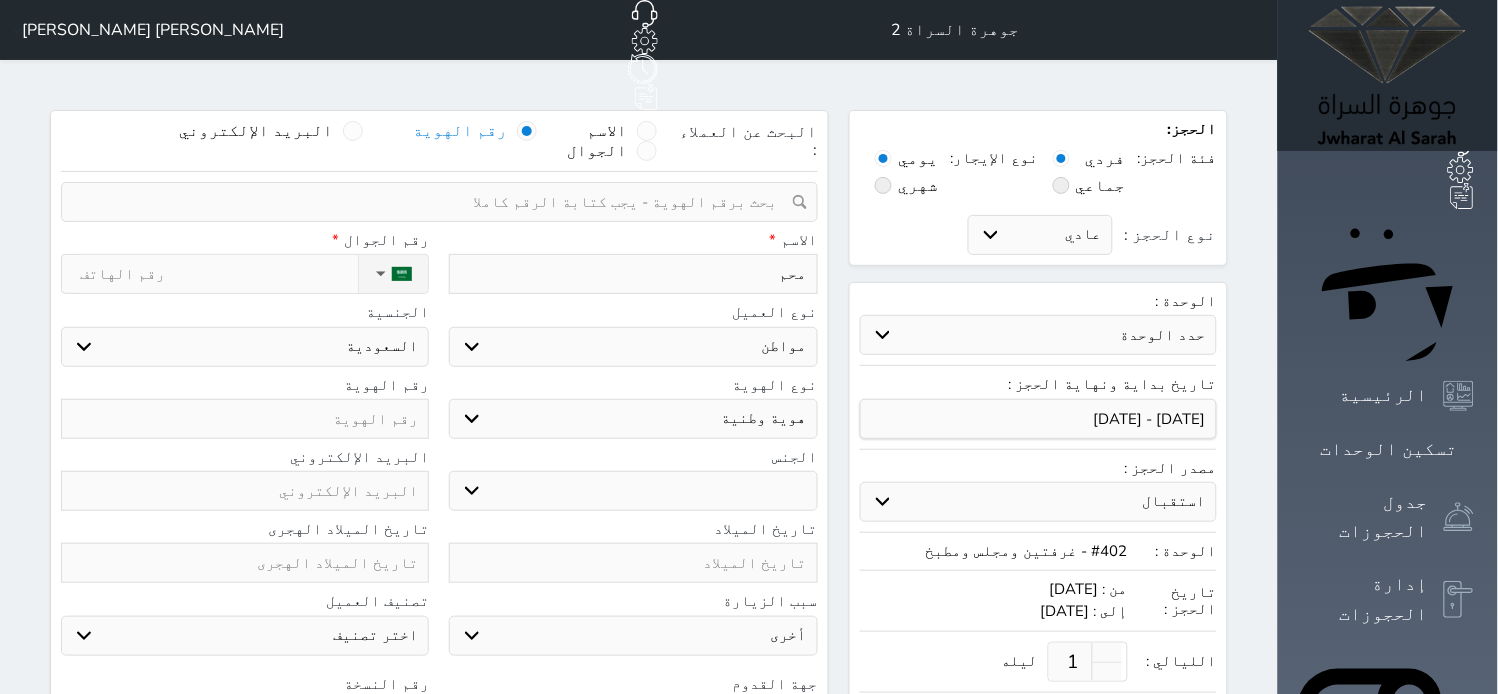 select 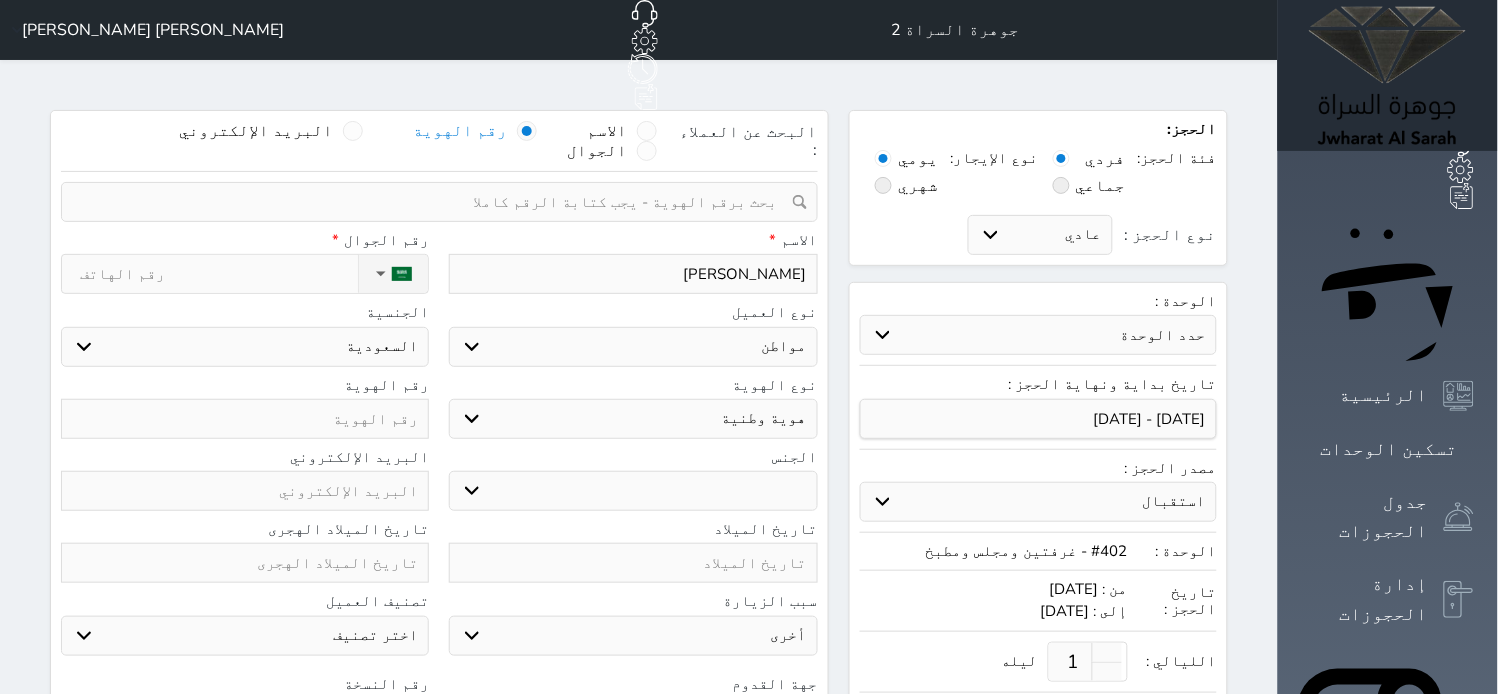 type on "[PERSON_NAME]" 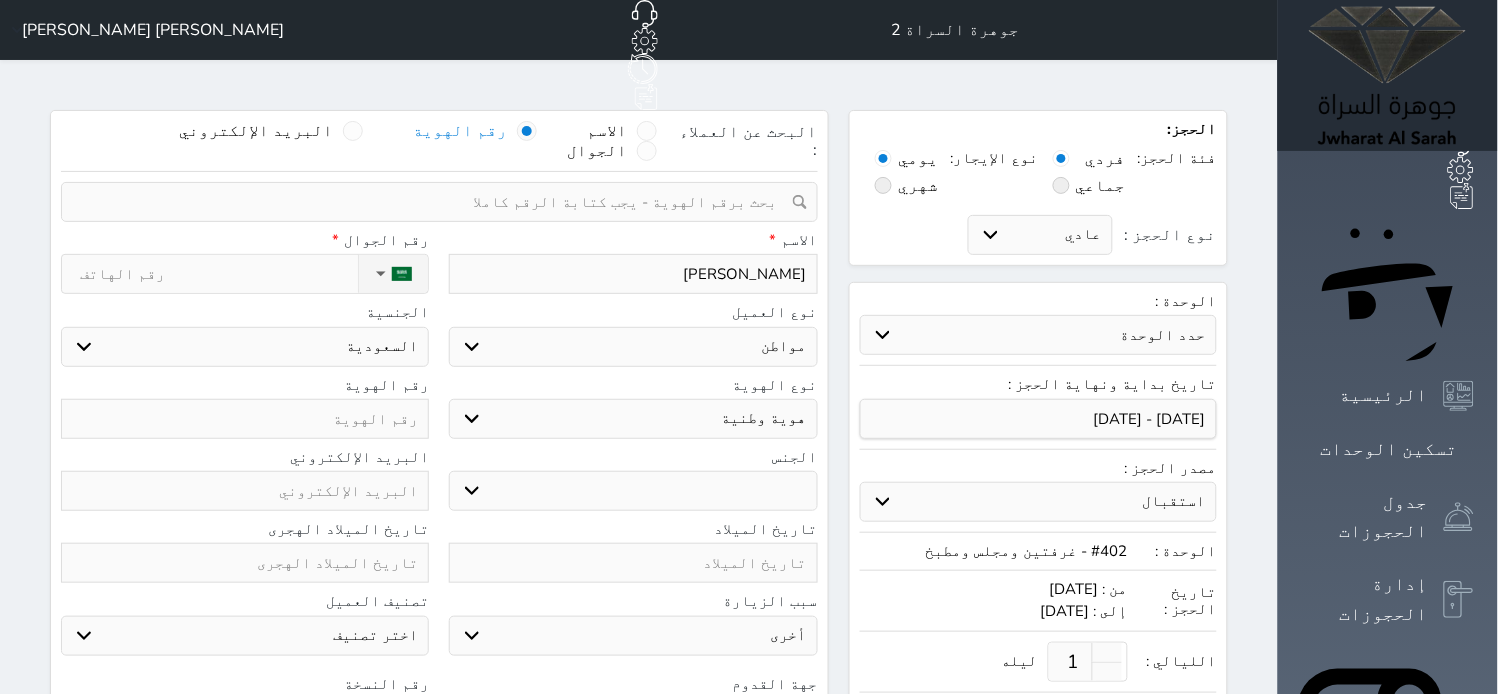 select 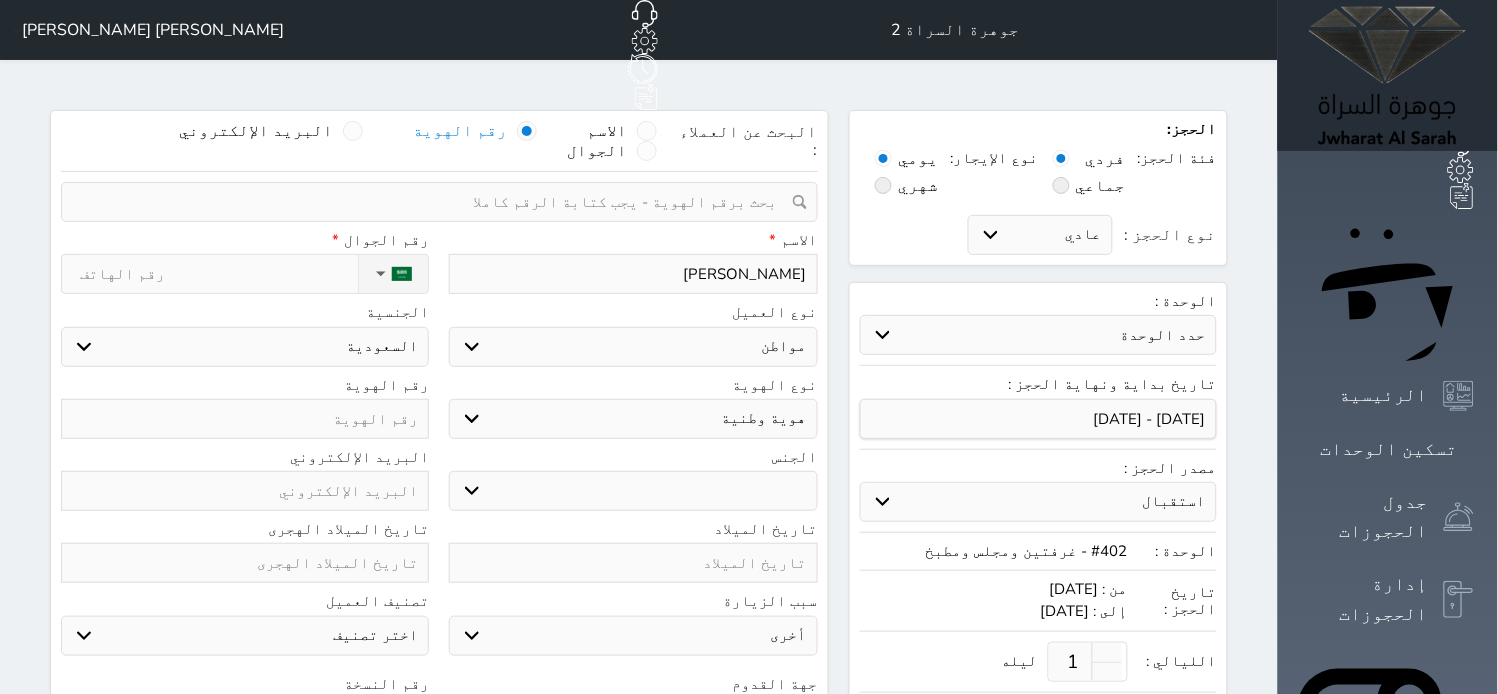 type on "[PERSON_NAME]" 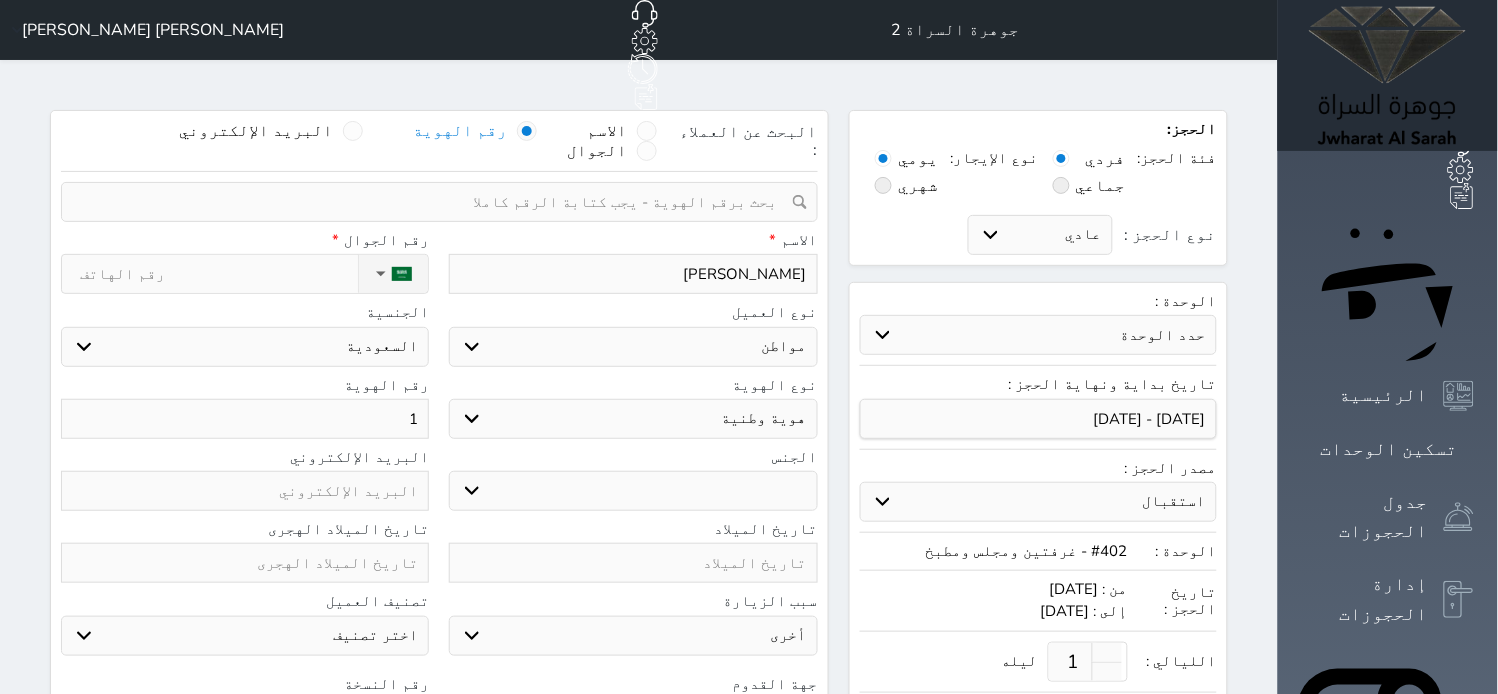 type on "11" 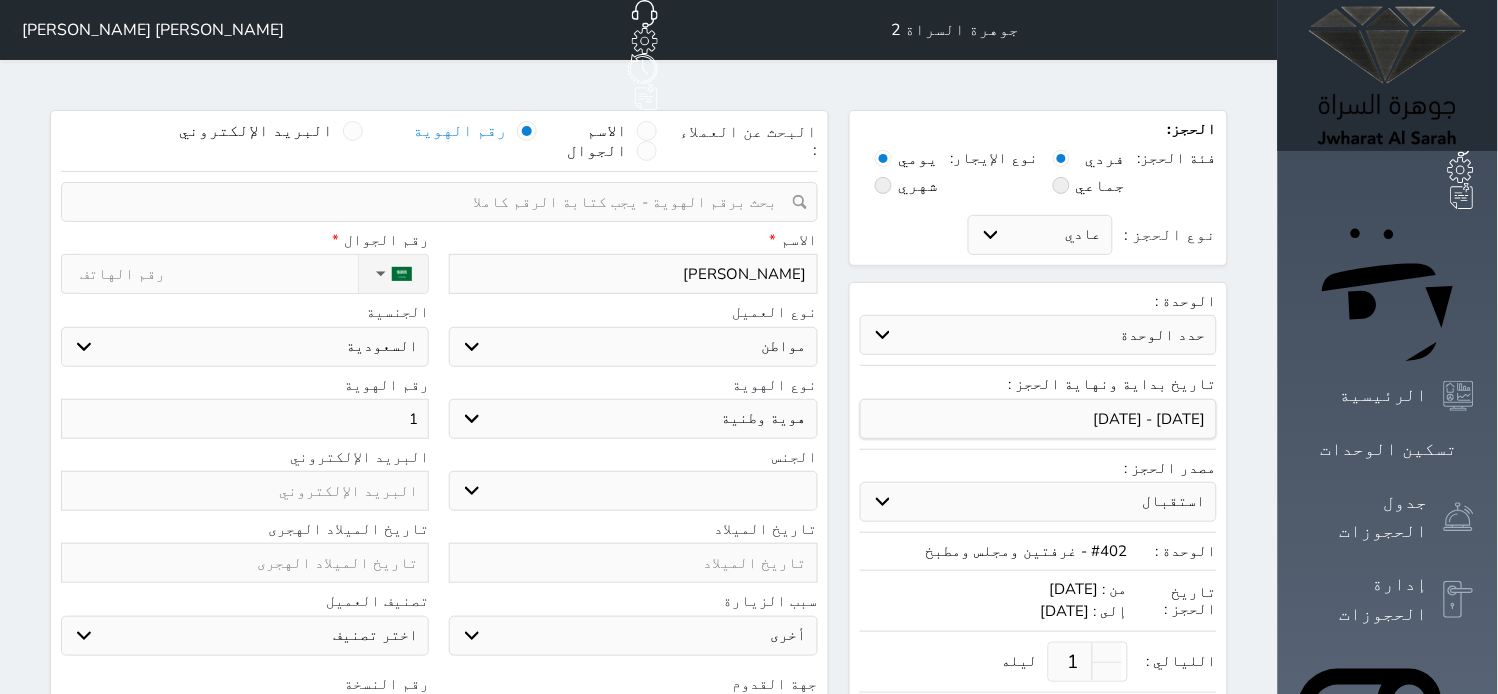 select 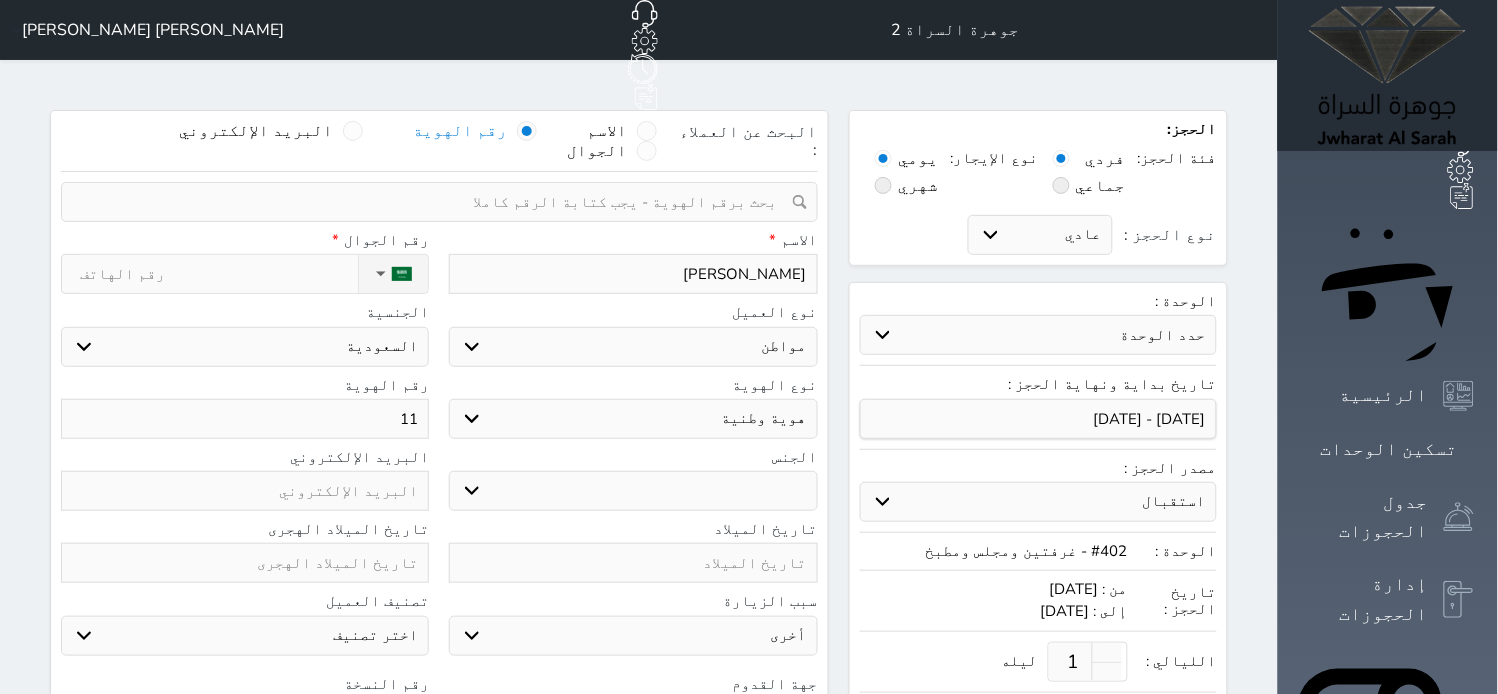 type on "111" 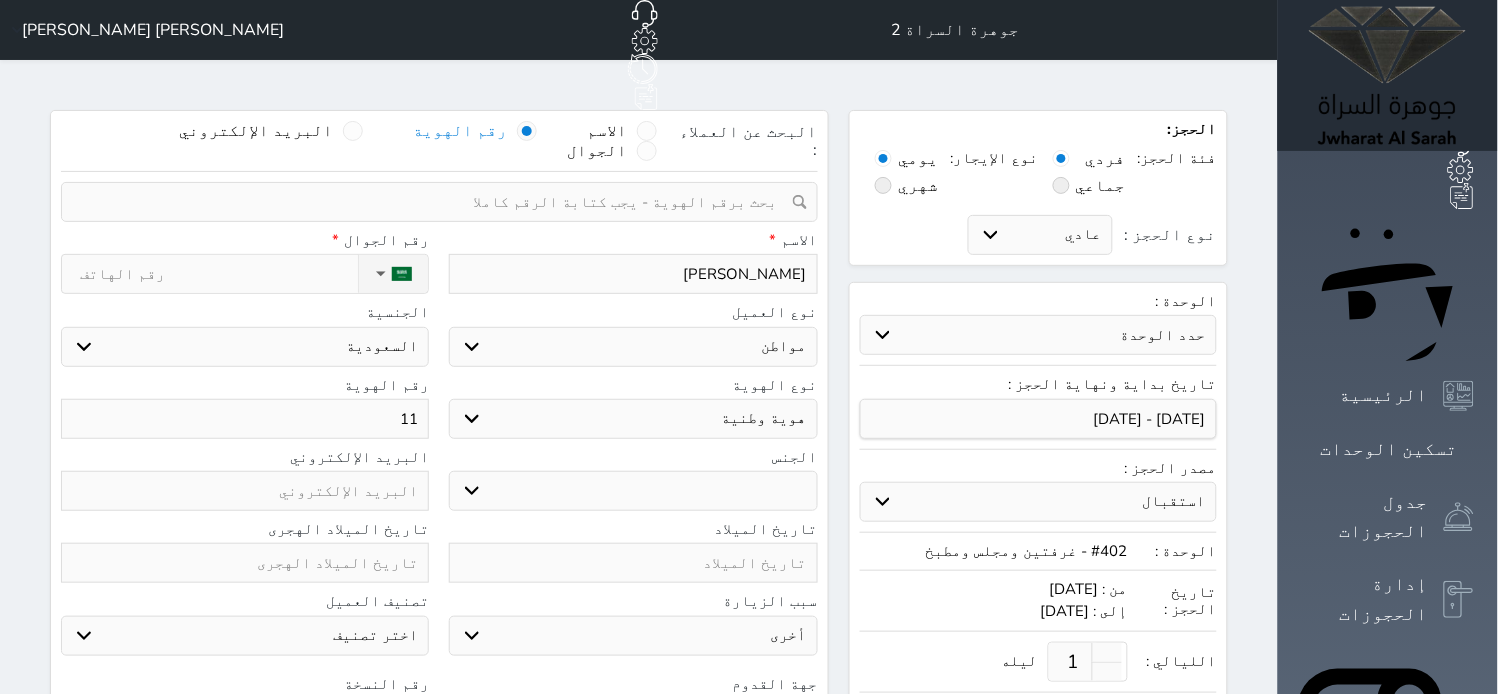 select 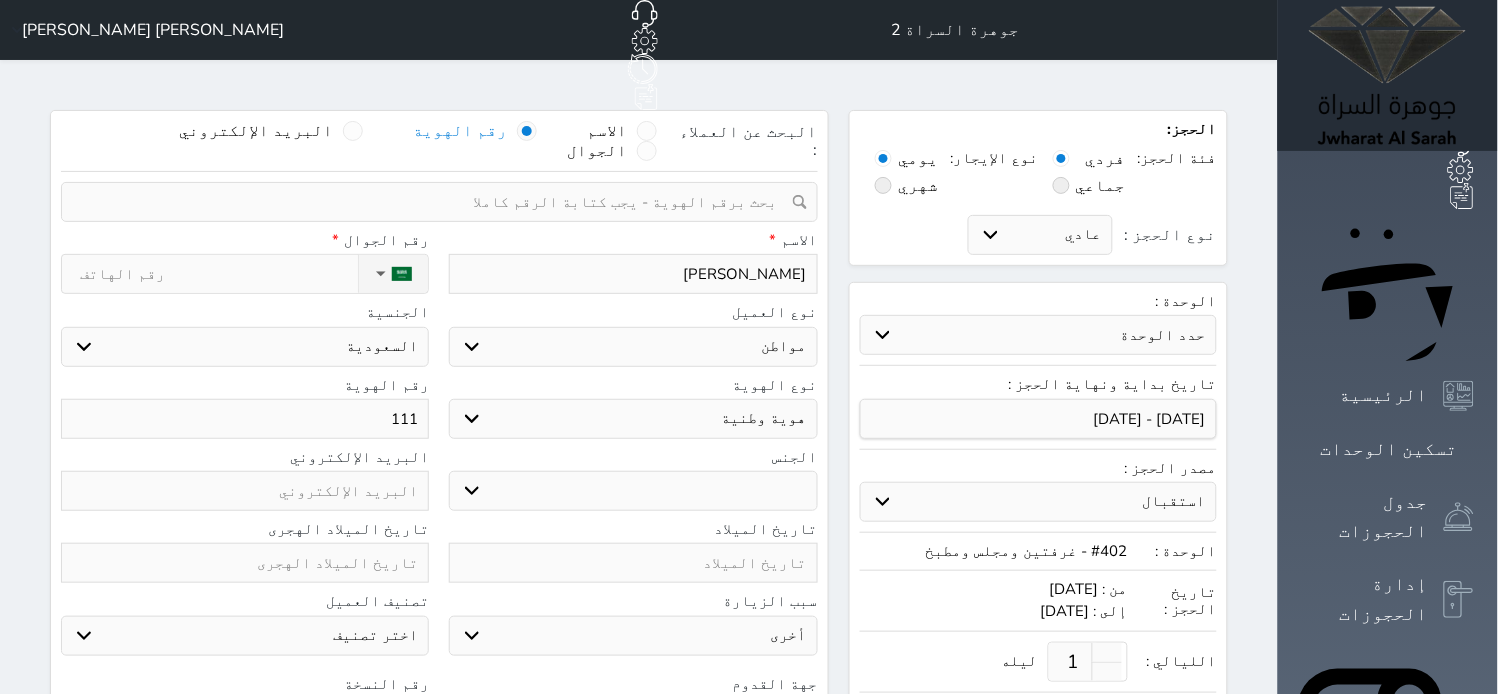 type on "1110" 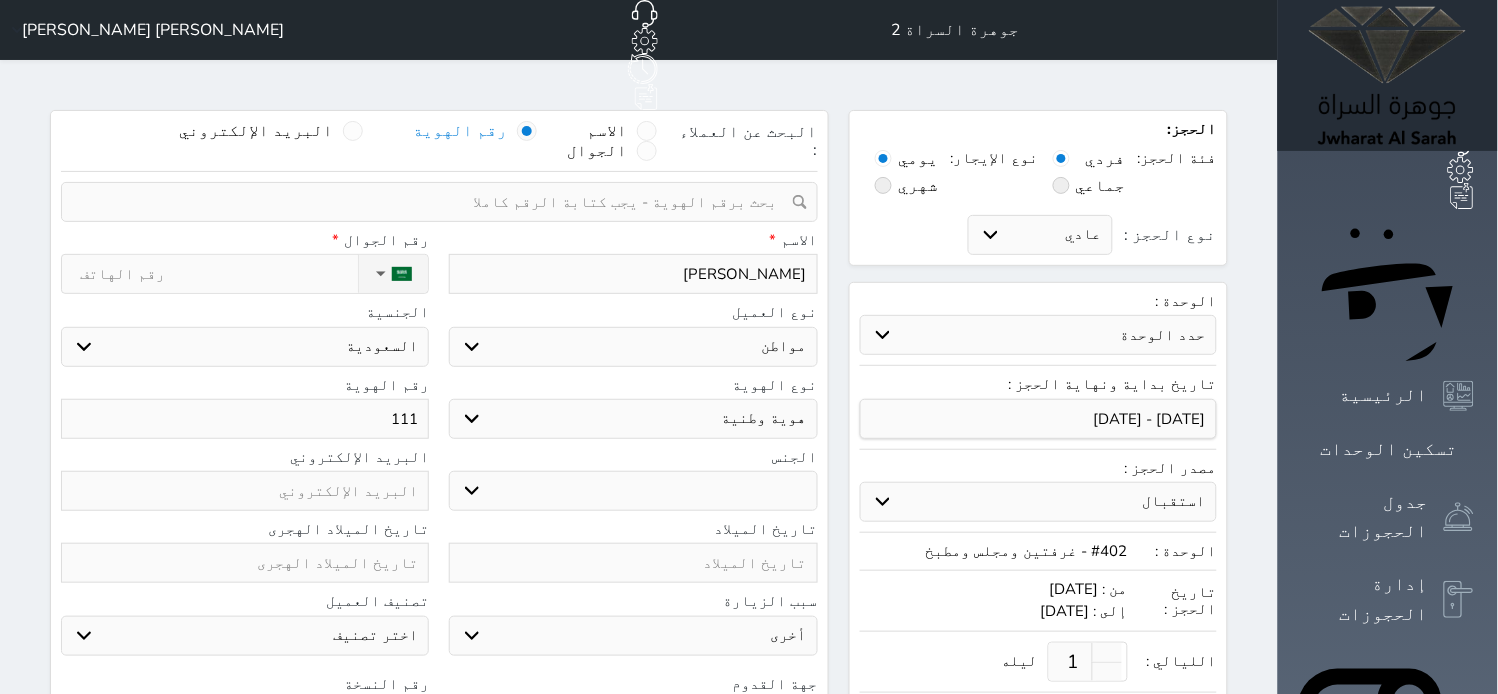select 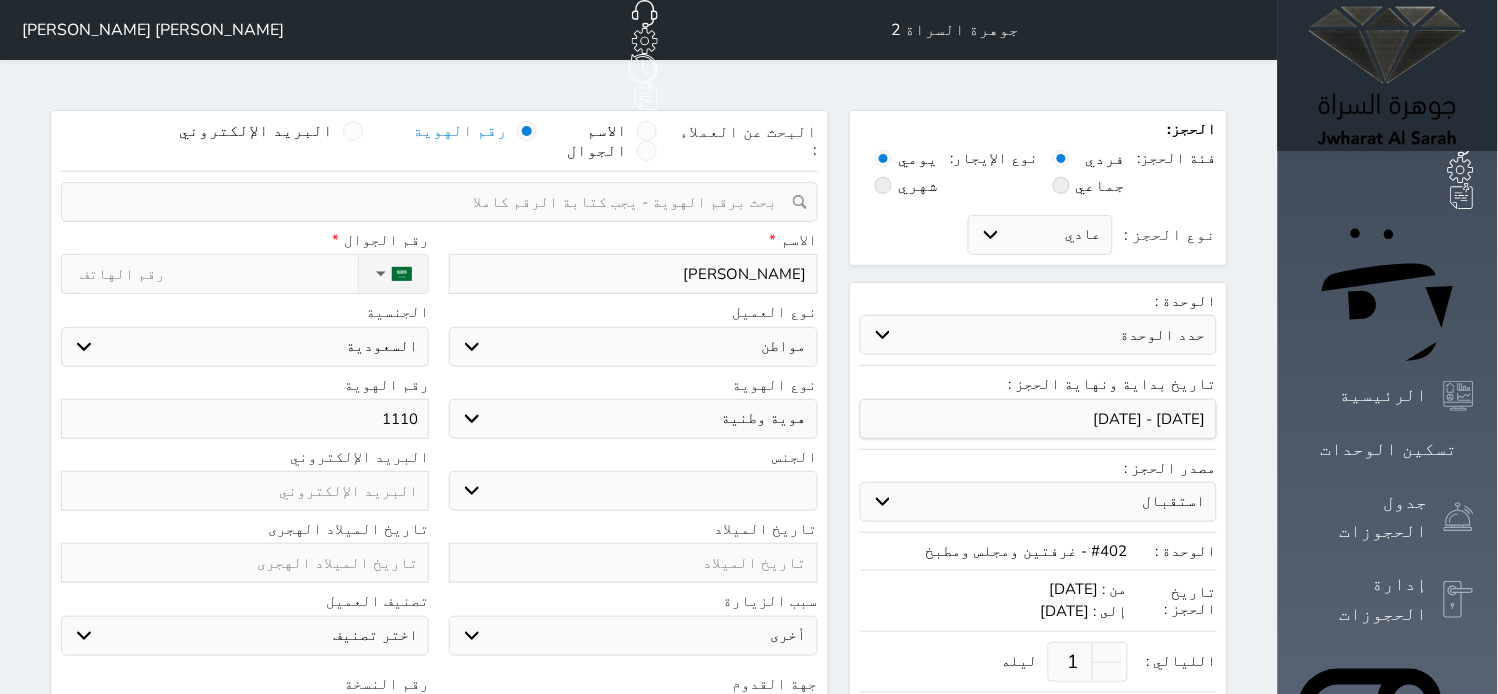 type on "11105" 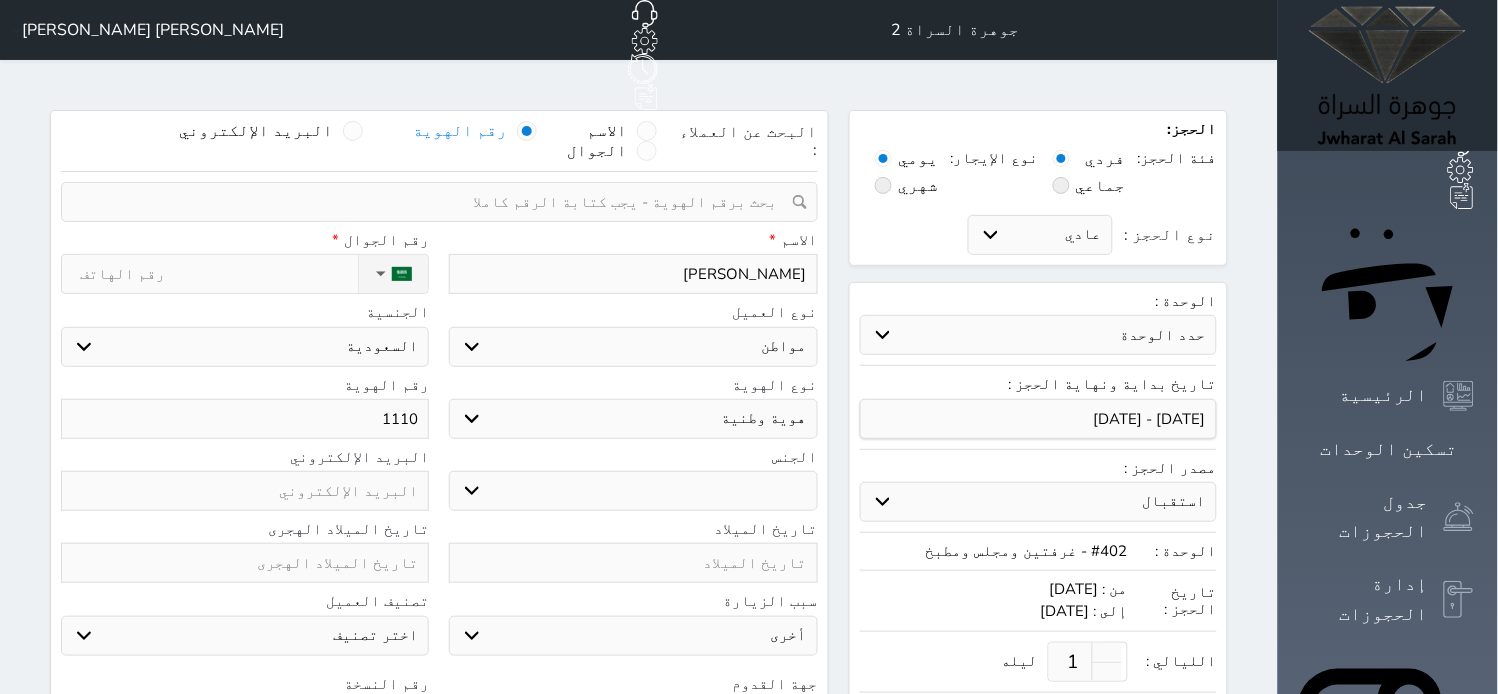 select 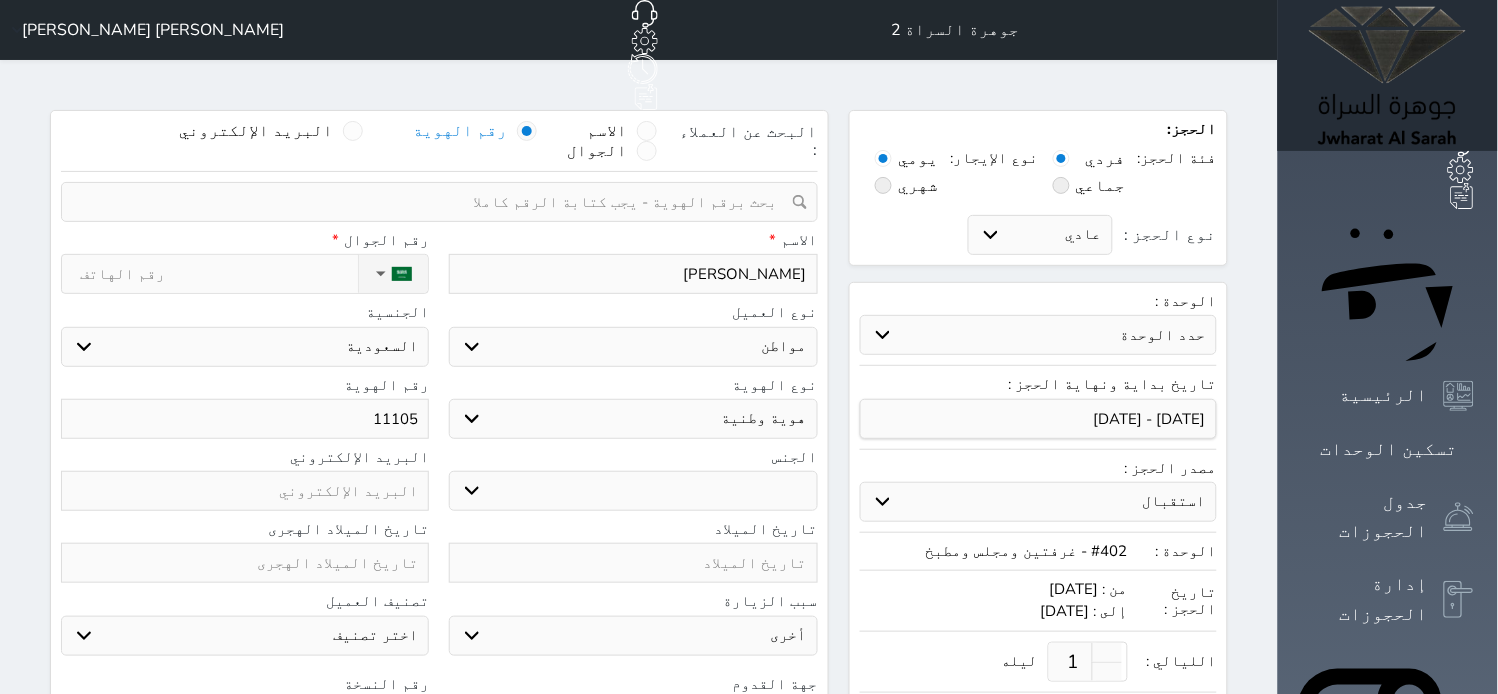 type on "111053" 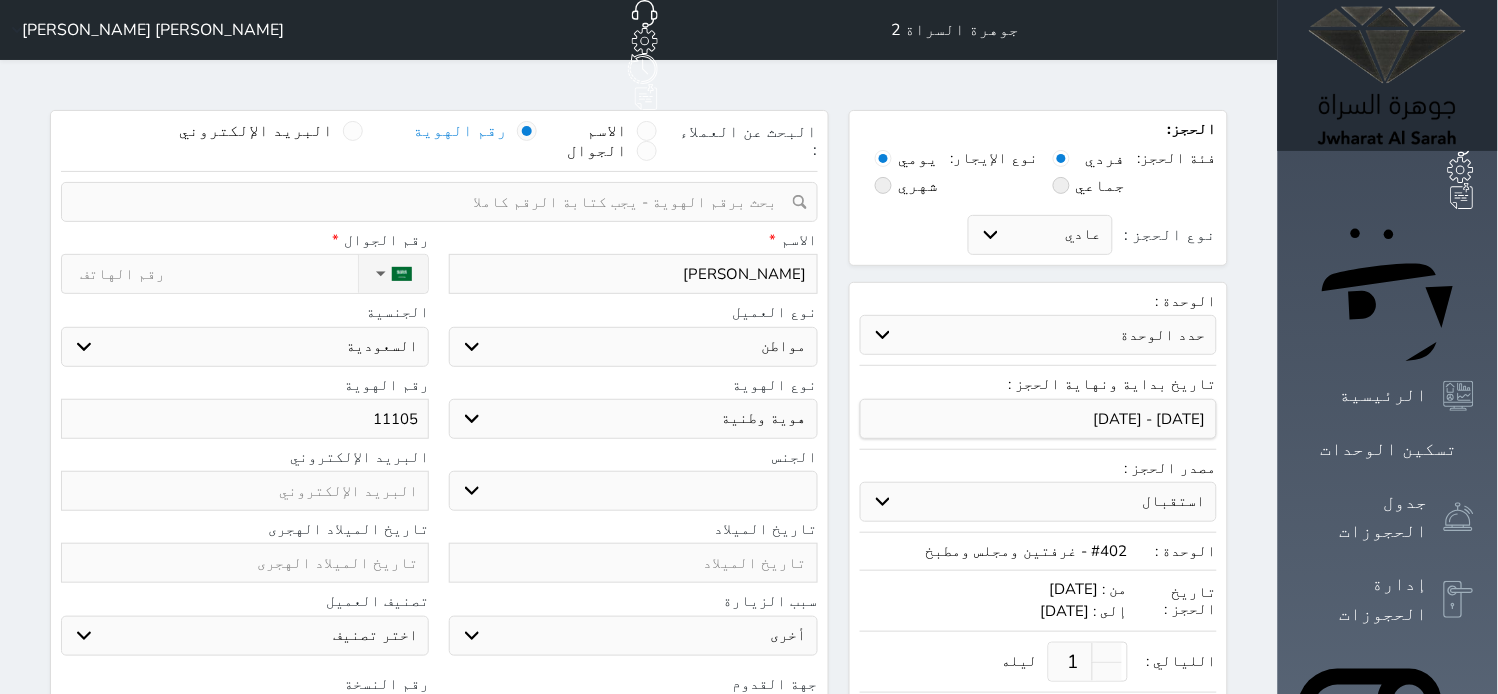 select 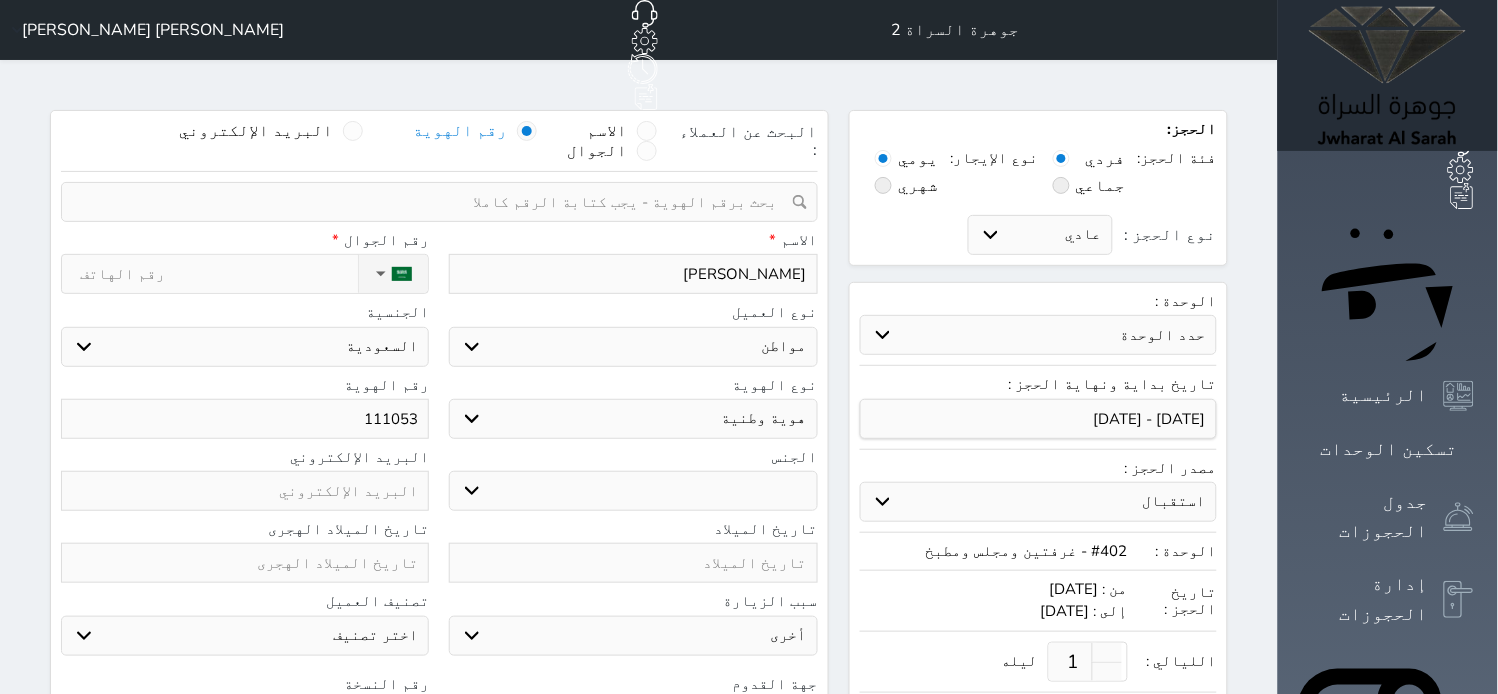type on "1110538" 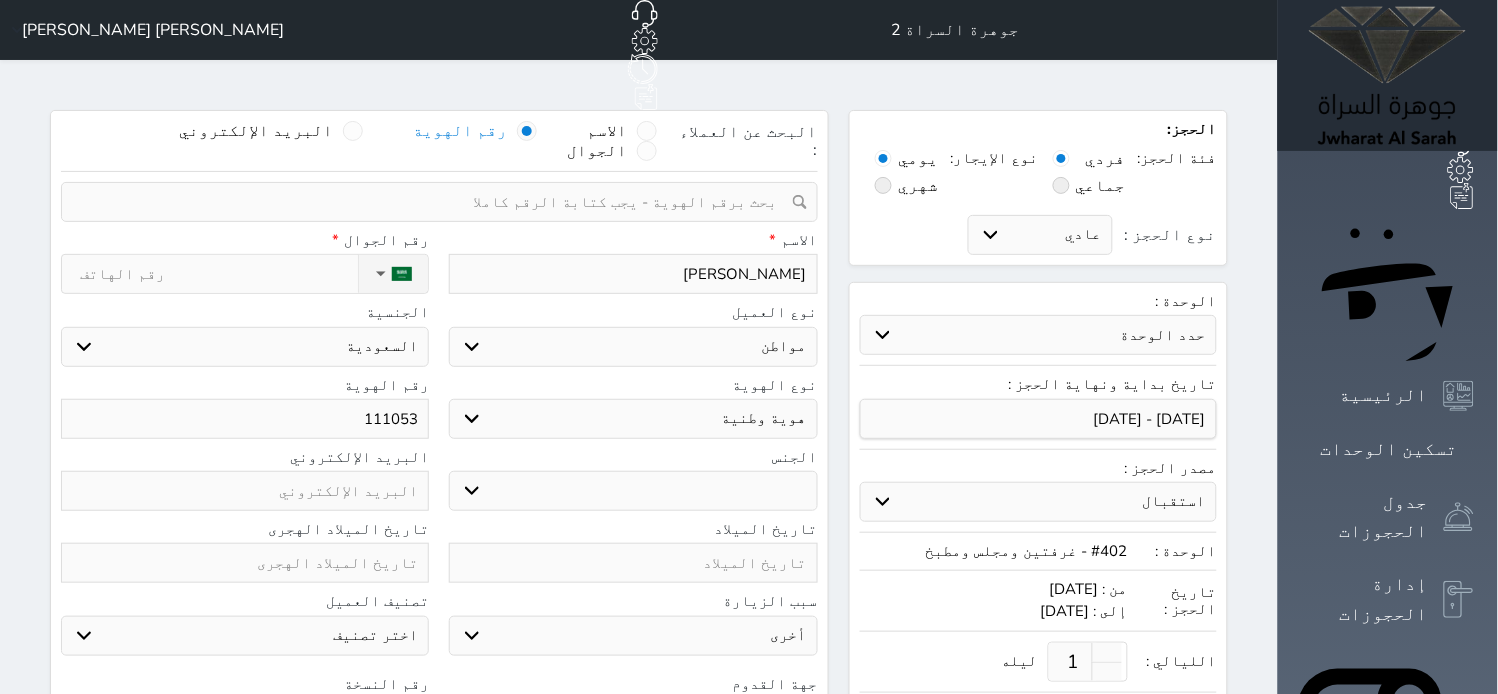 select 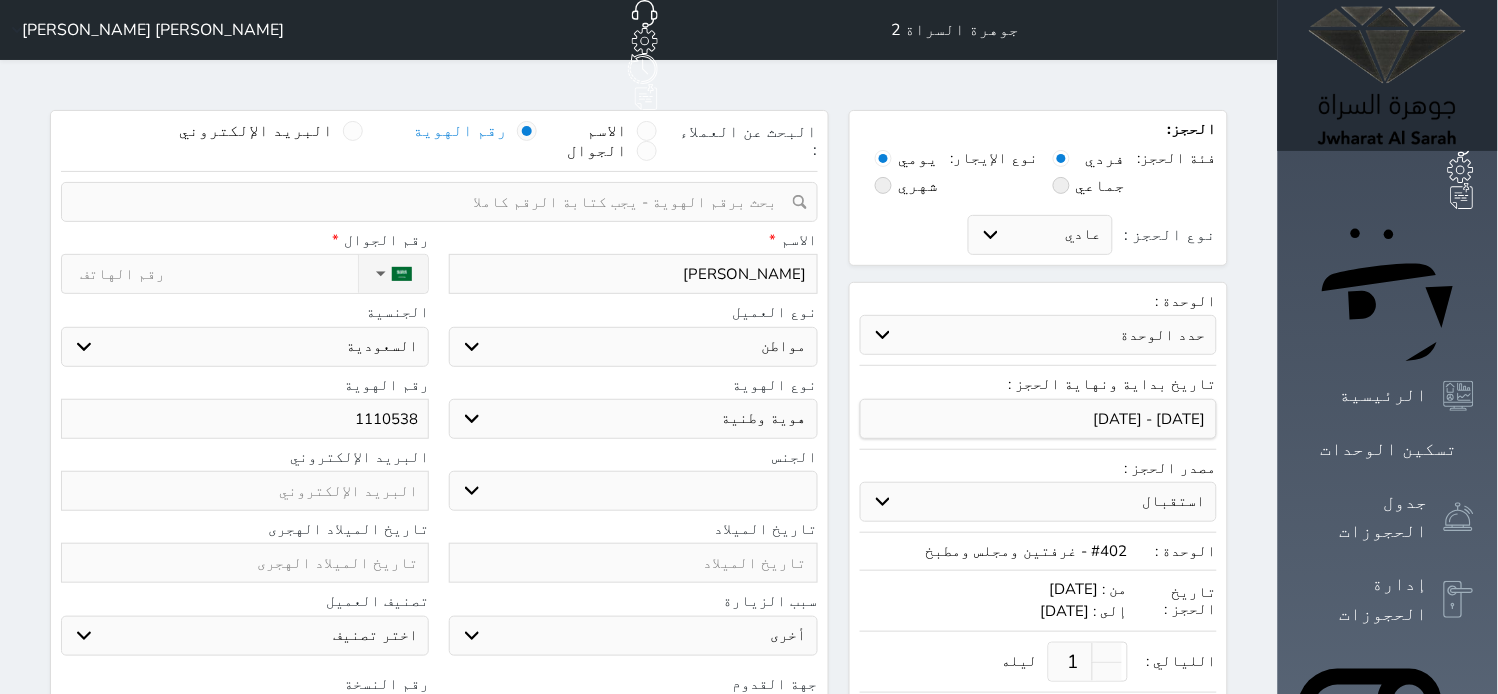 type on "11105385" 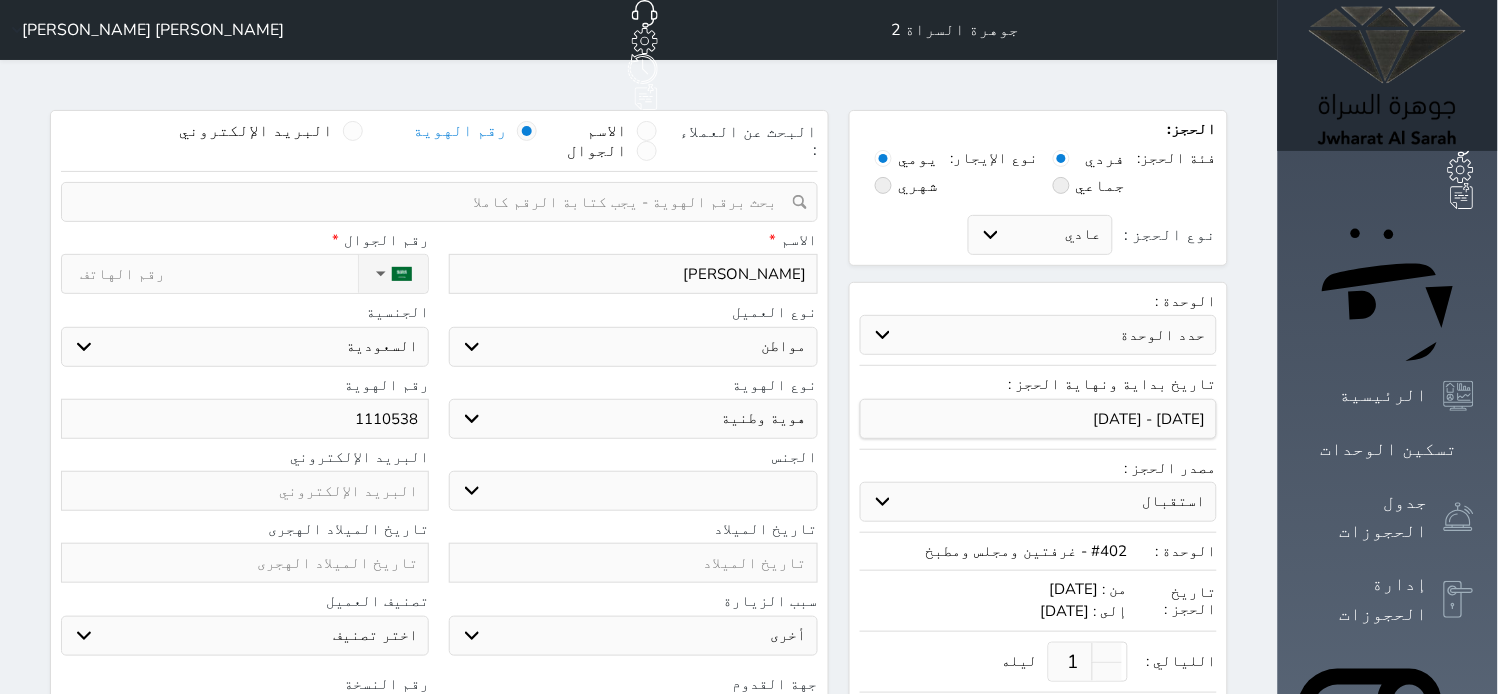 select 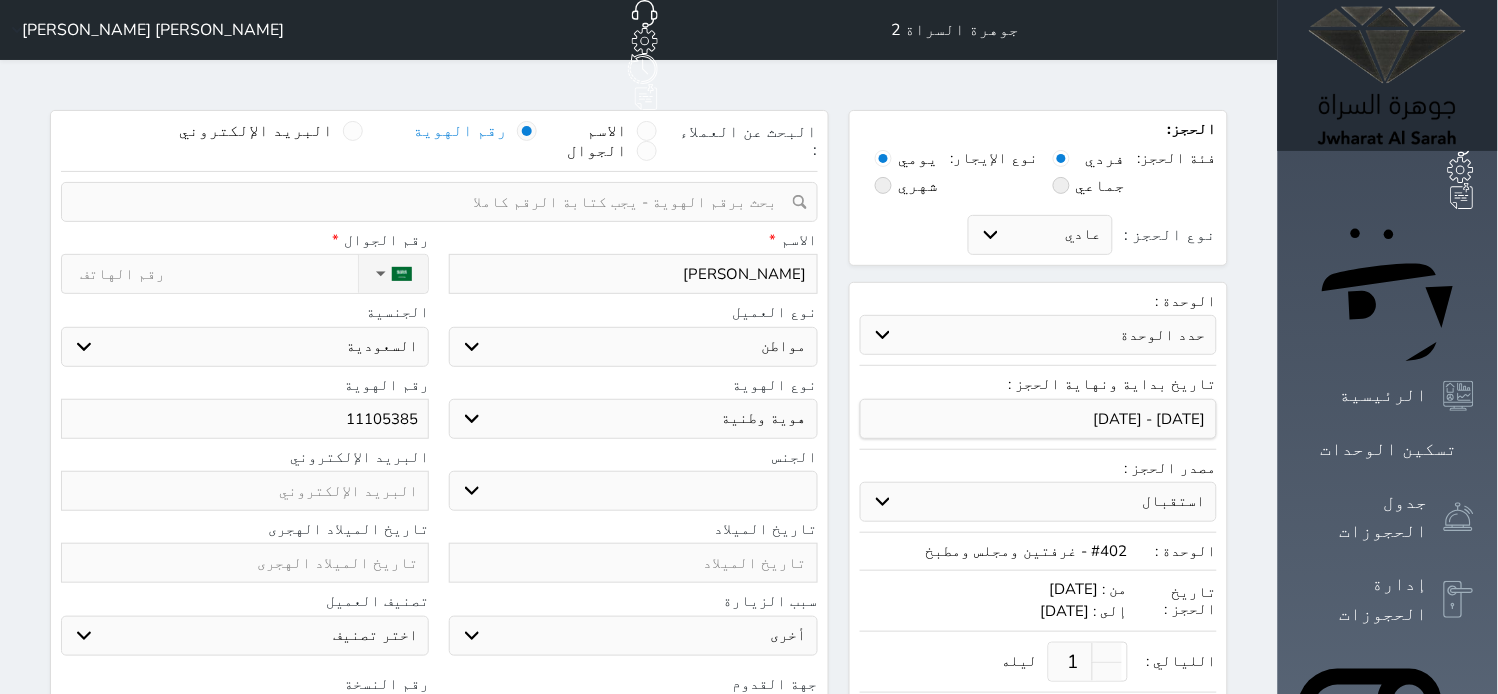 type on "111053859" 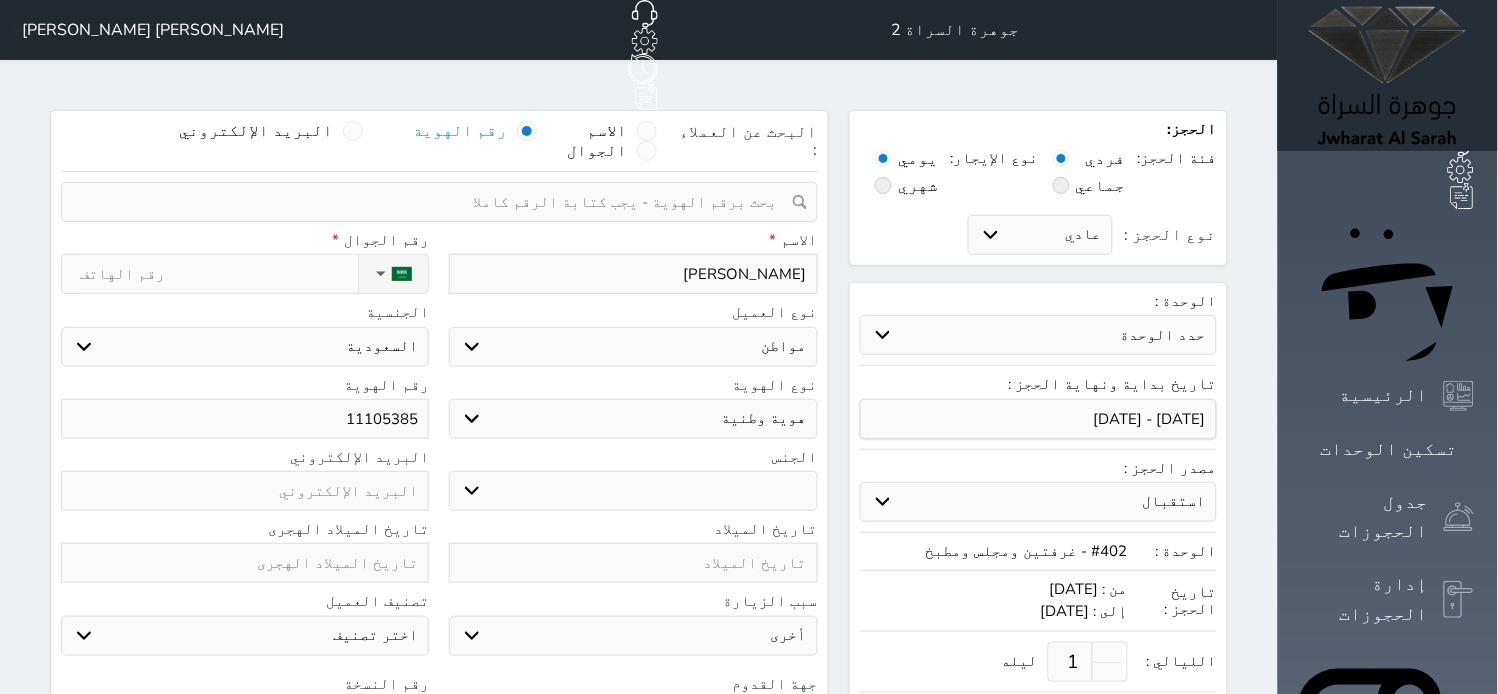 select 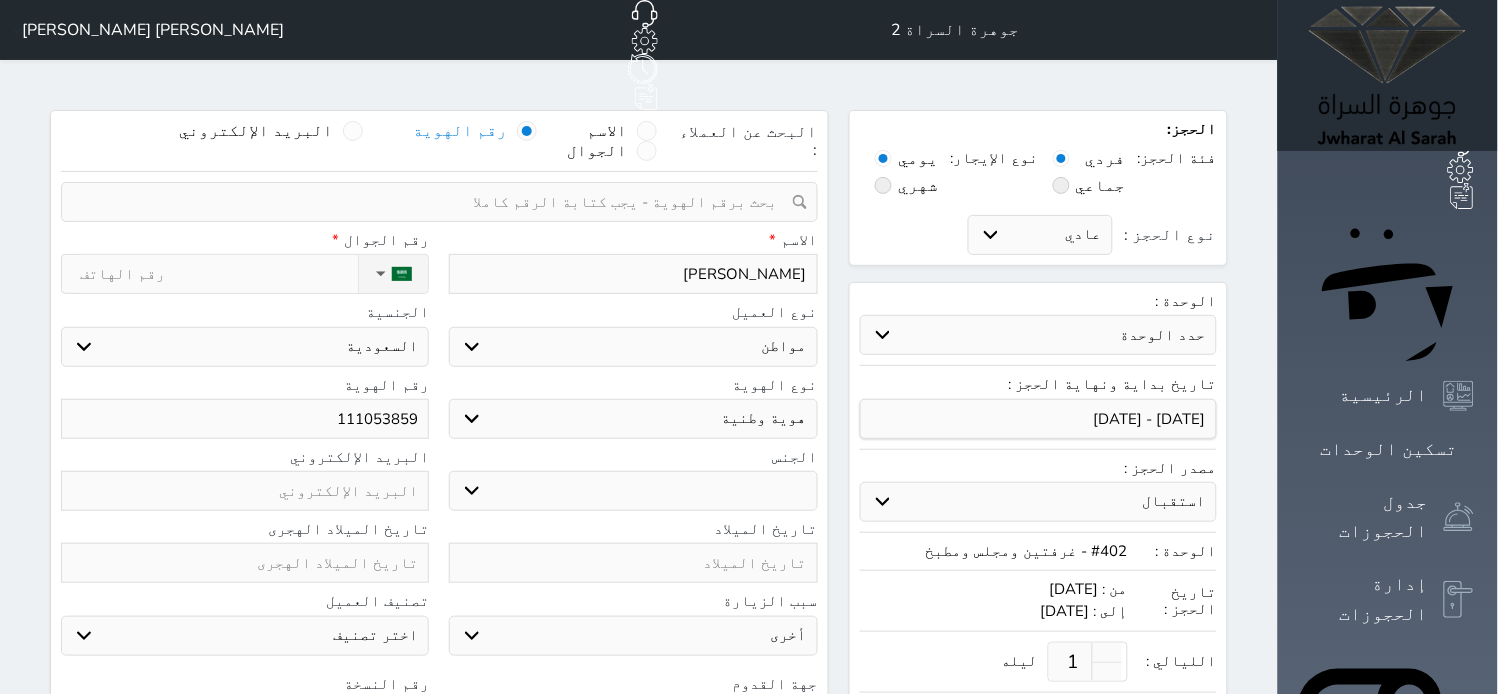 type on "1110538590" 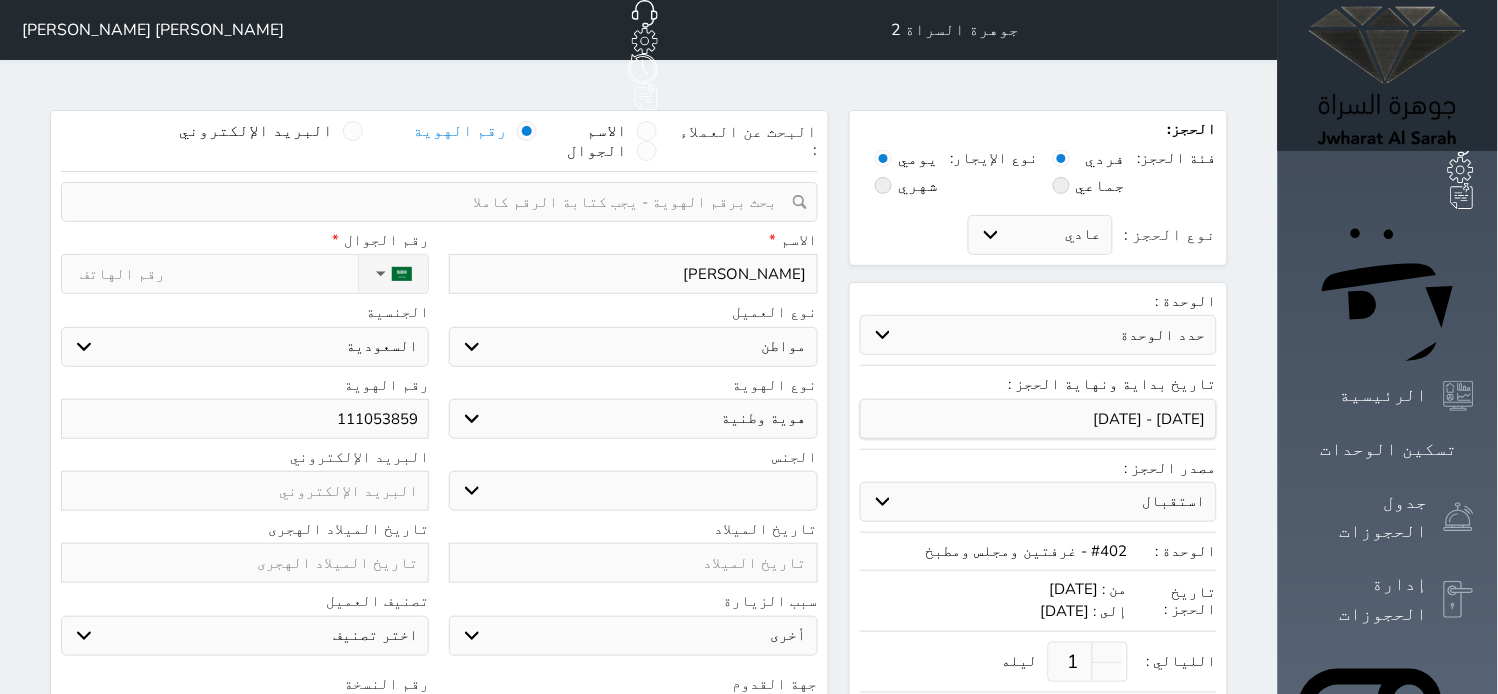 select 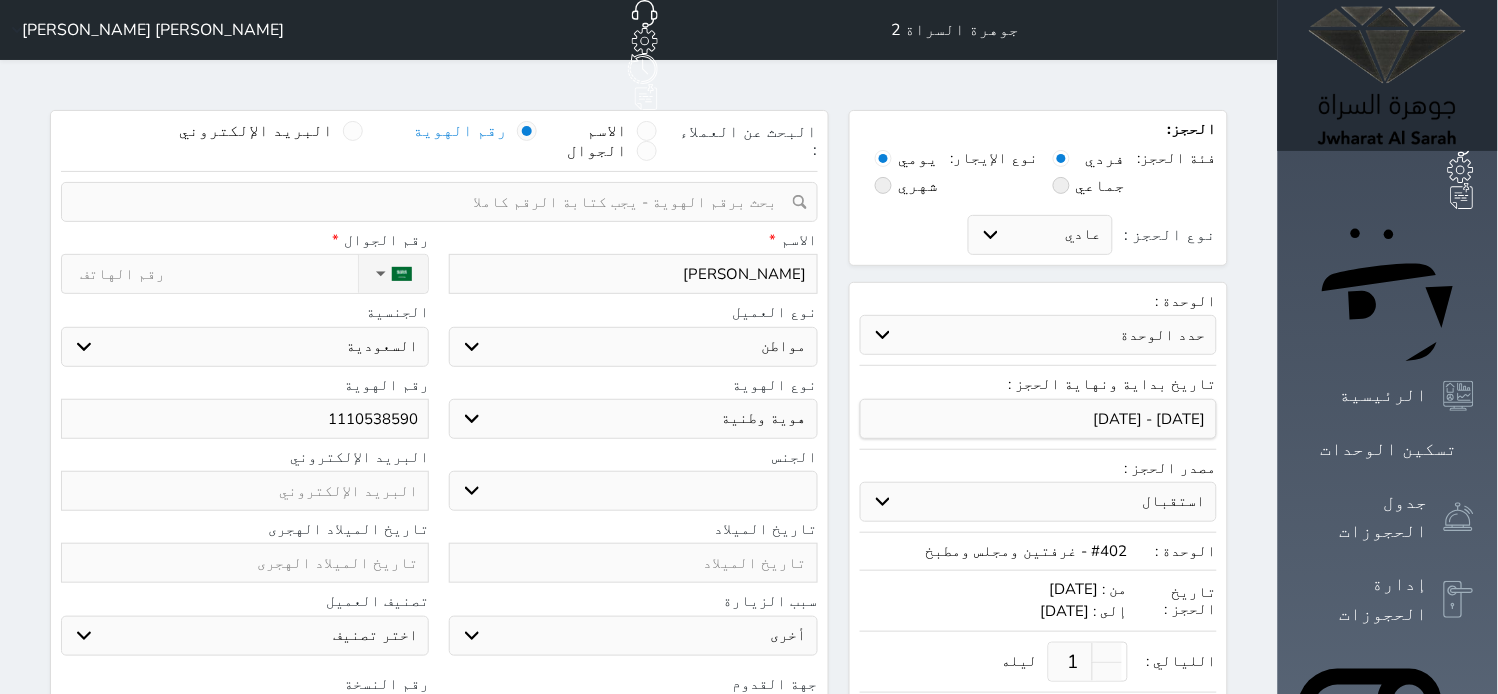 type on "1110538590" 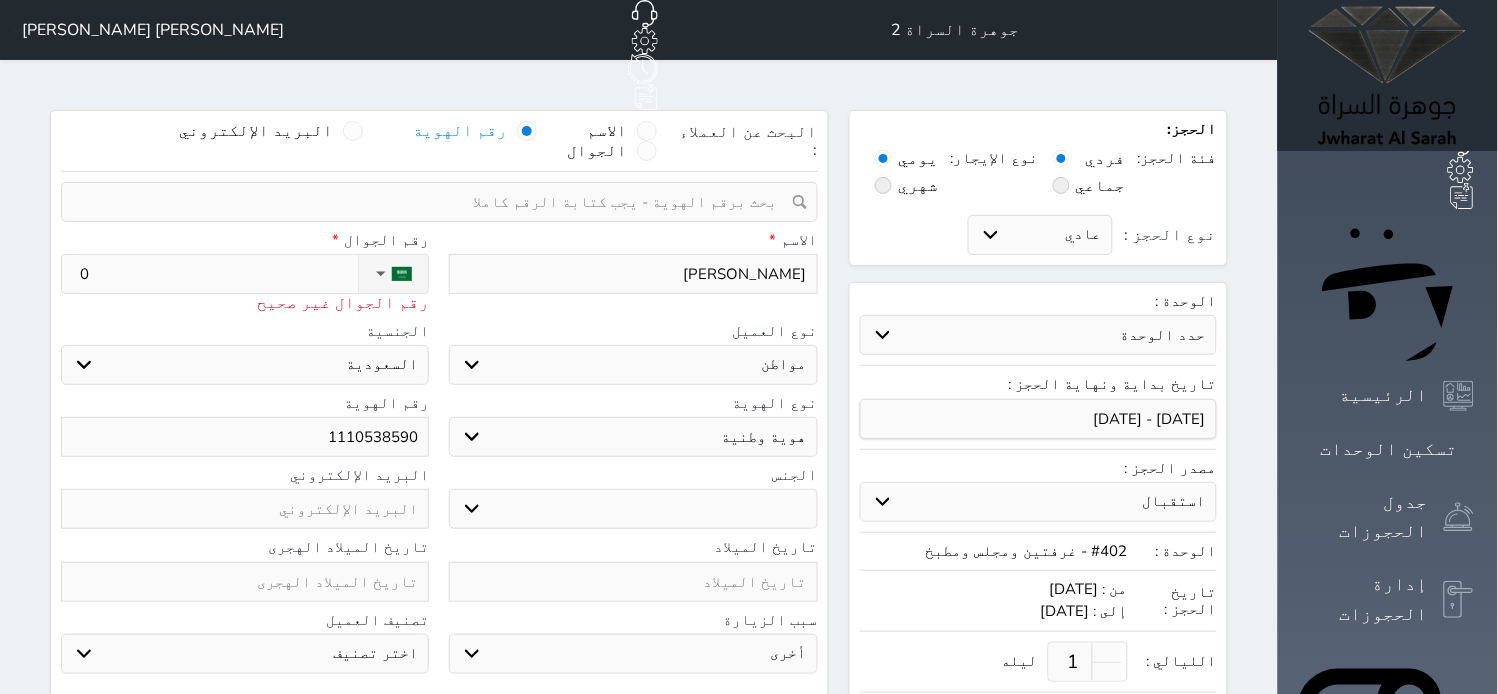 type on "05" 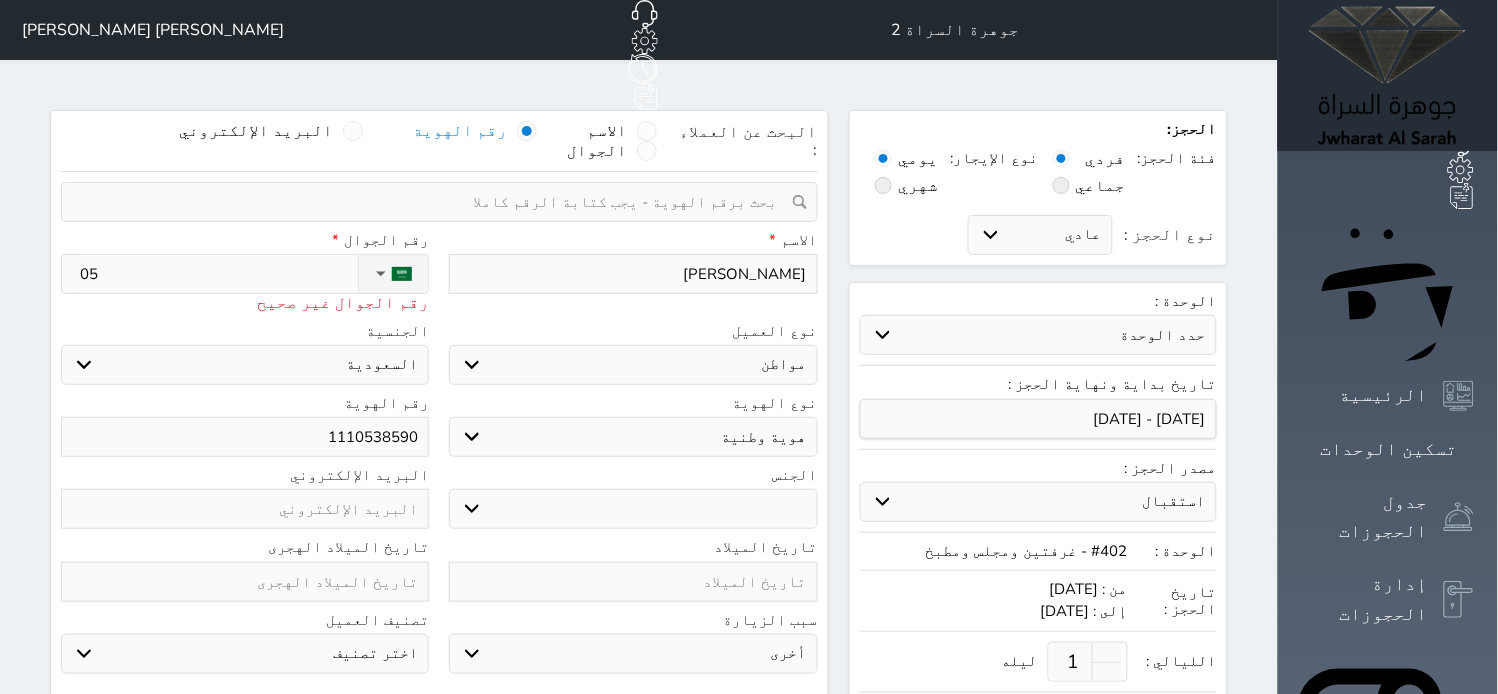 select 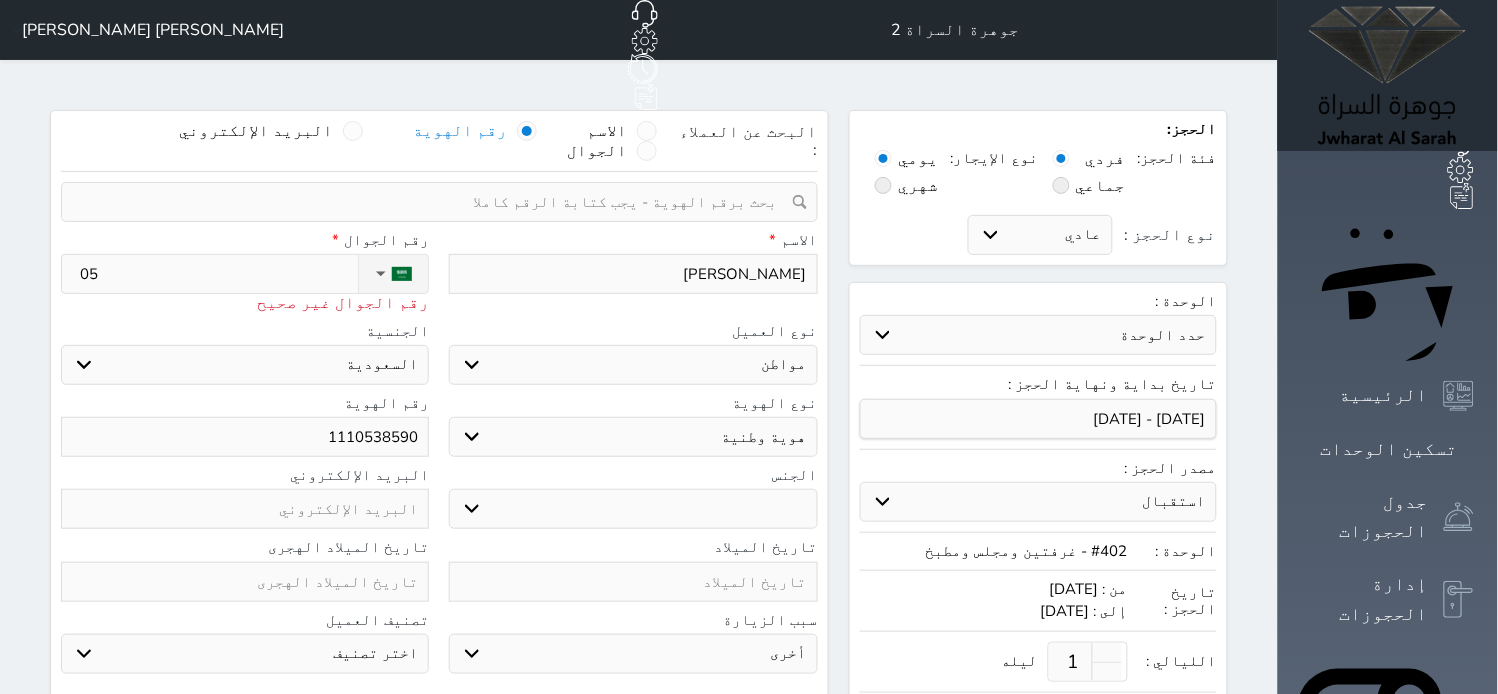 type on "050" 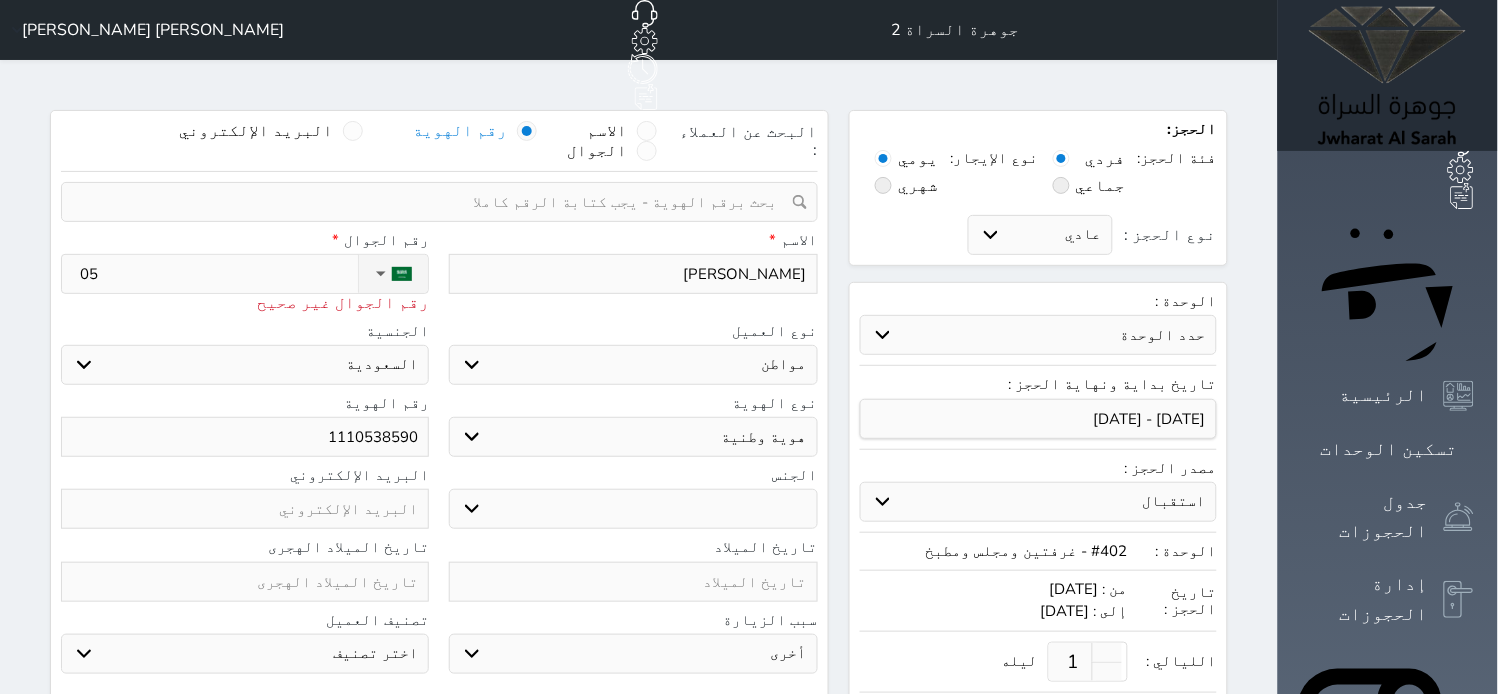 select 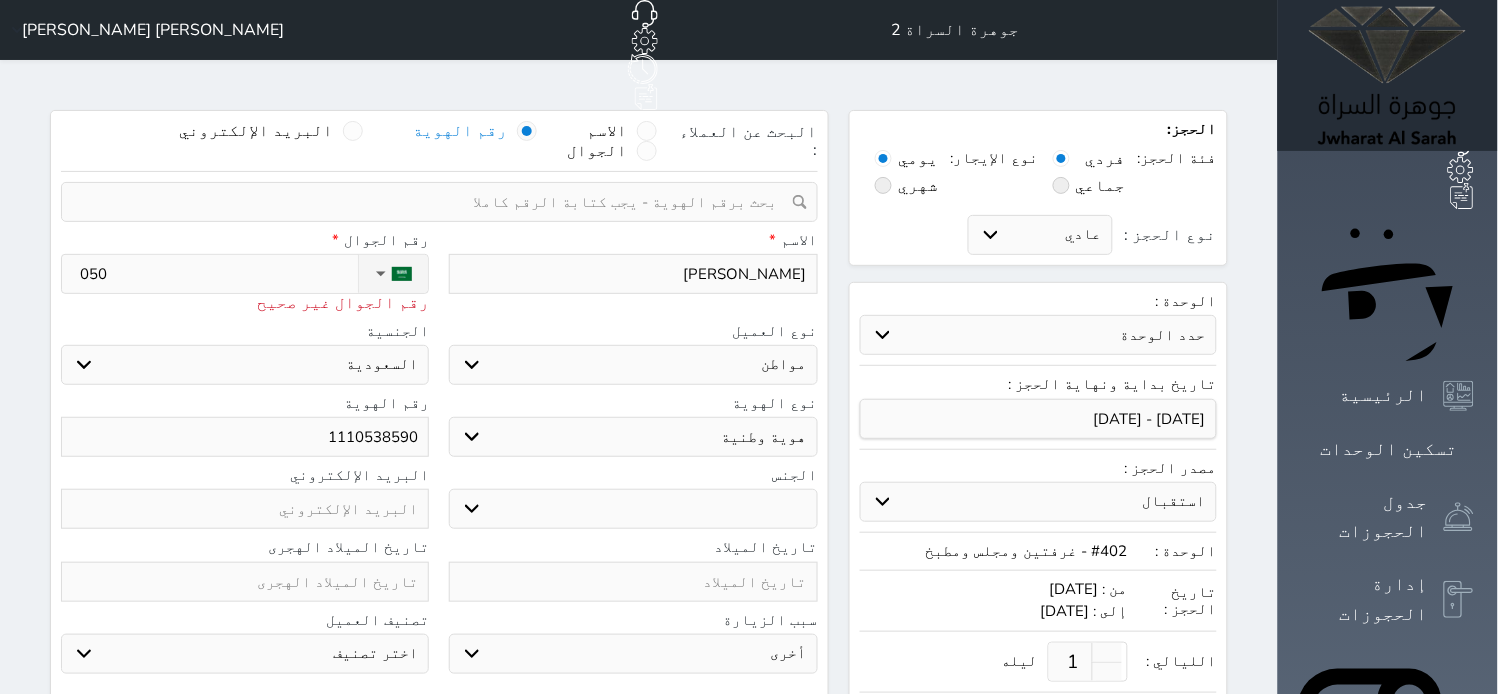 type on "0502" 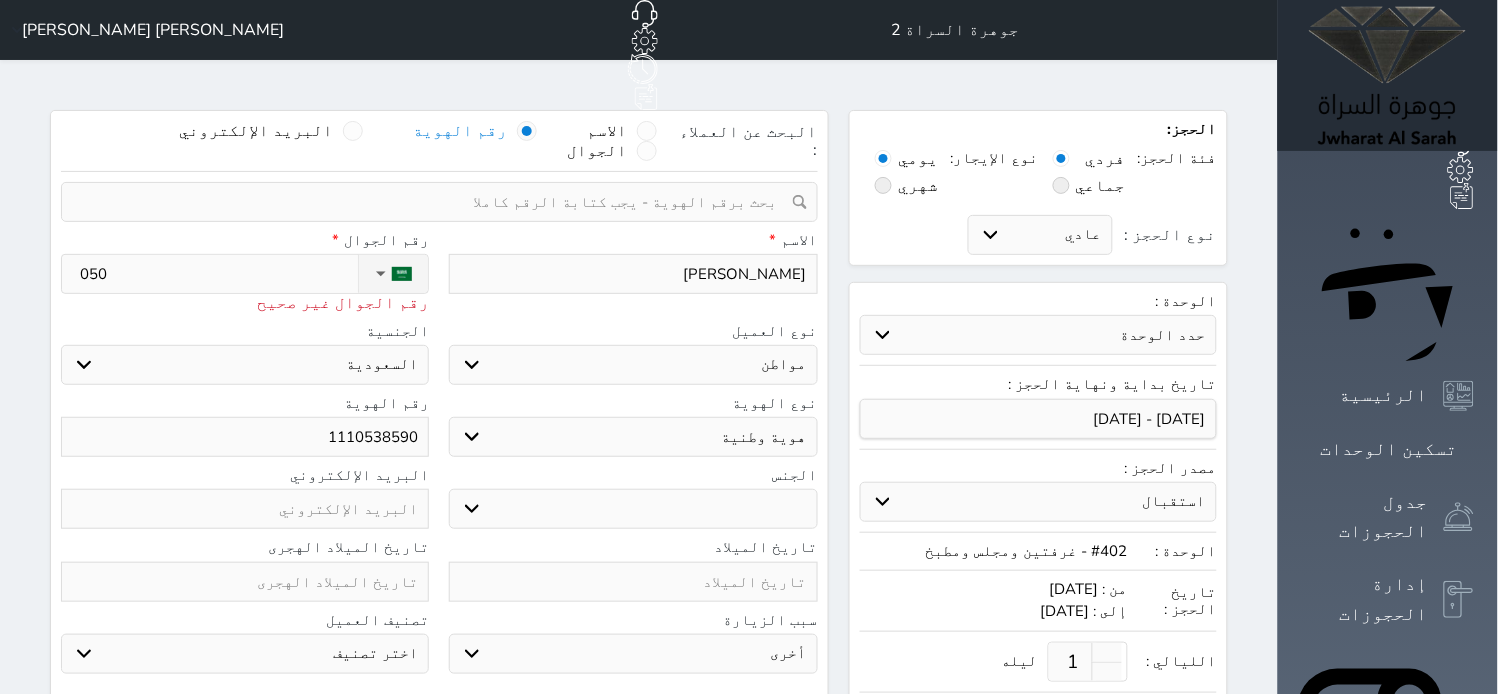 select 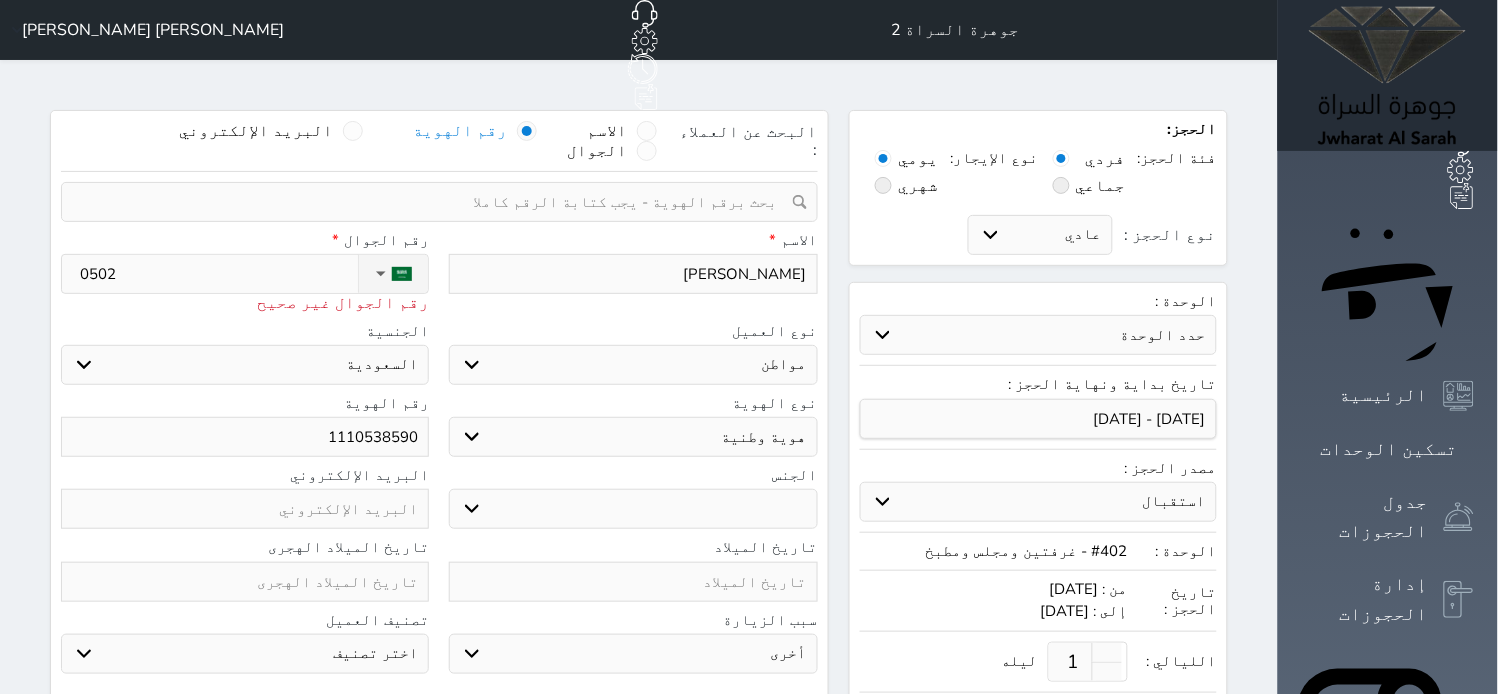 type on "05021" 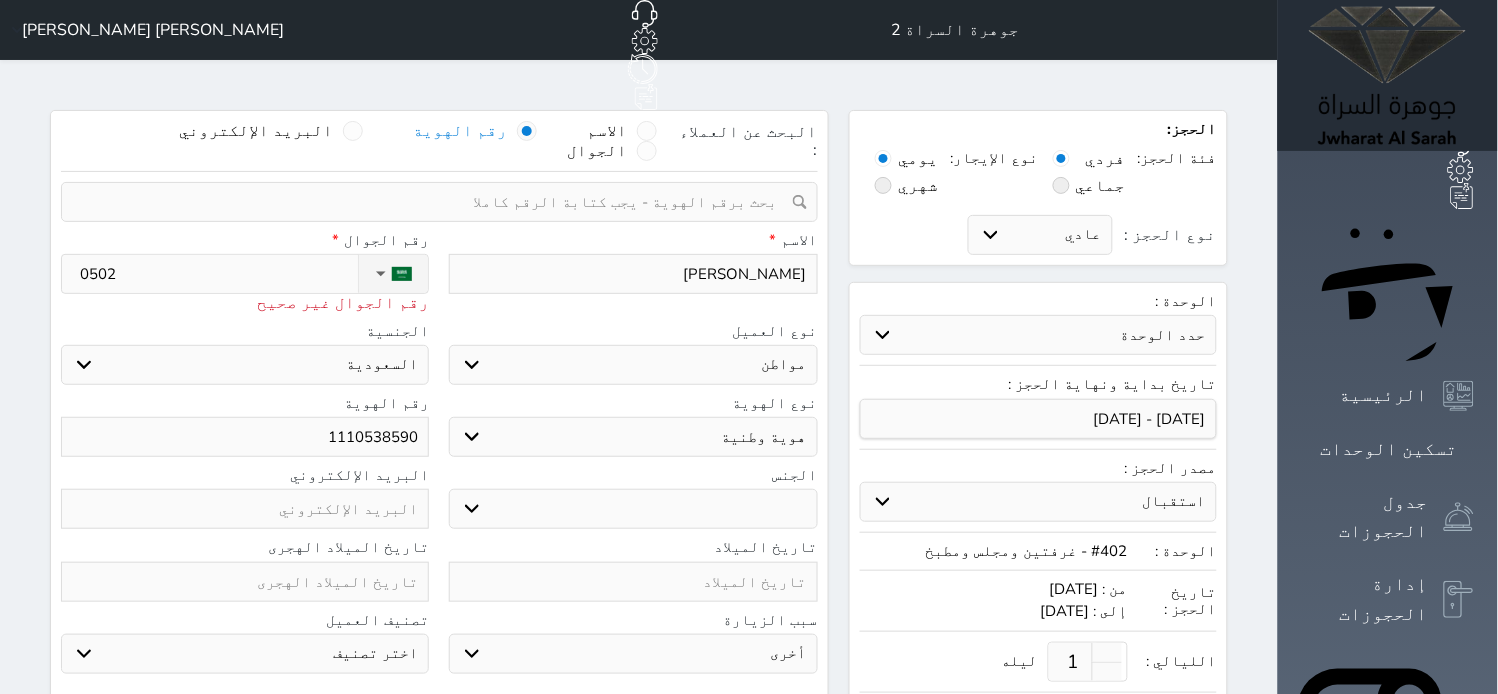 select 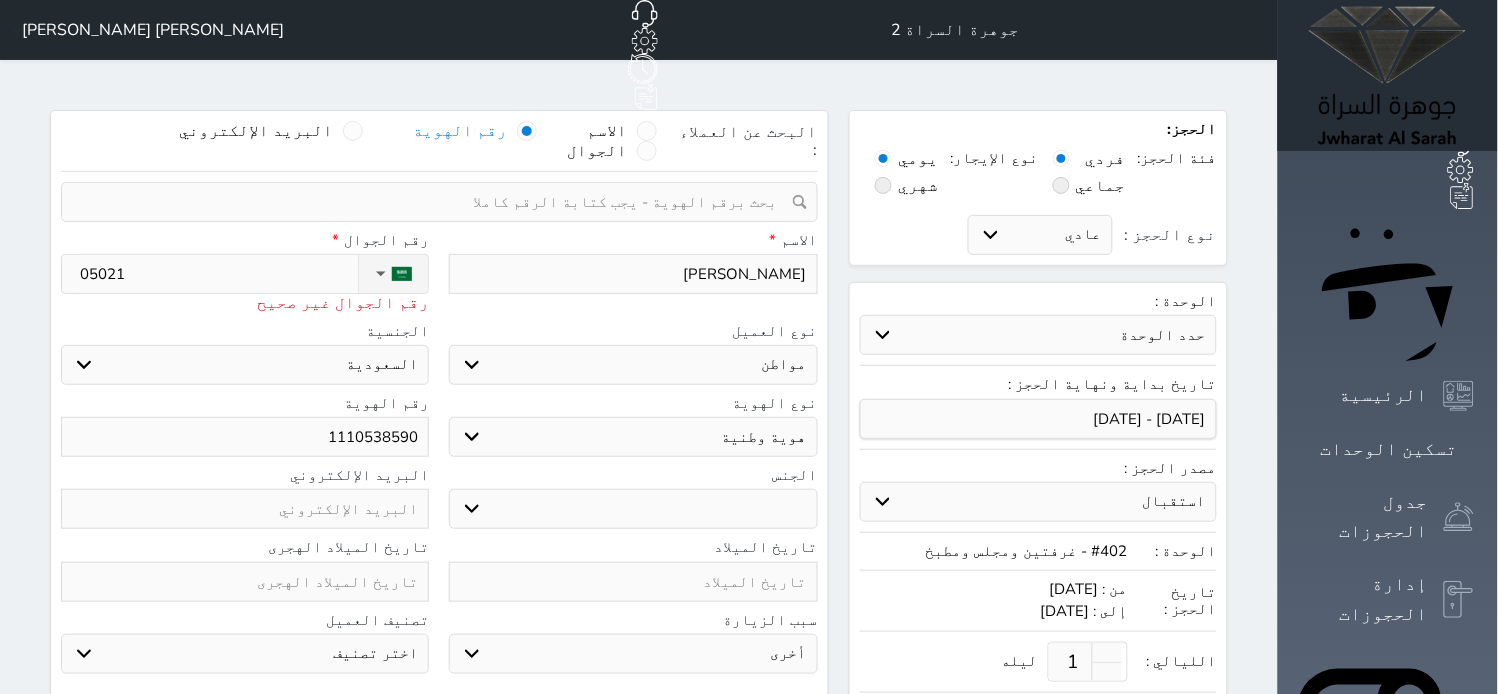 type on "050213" 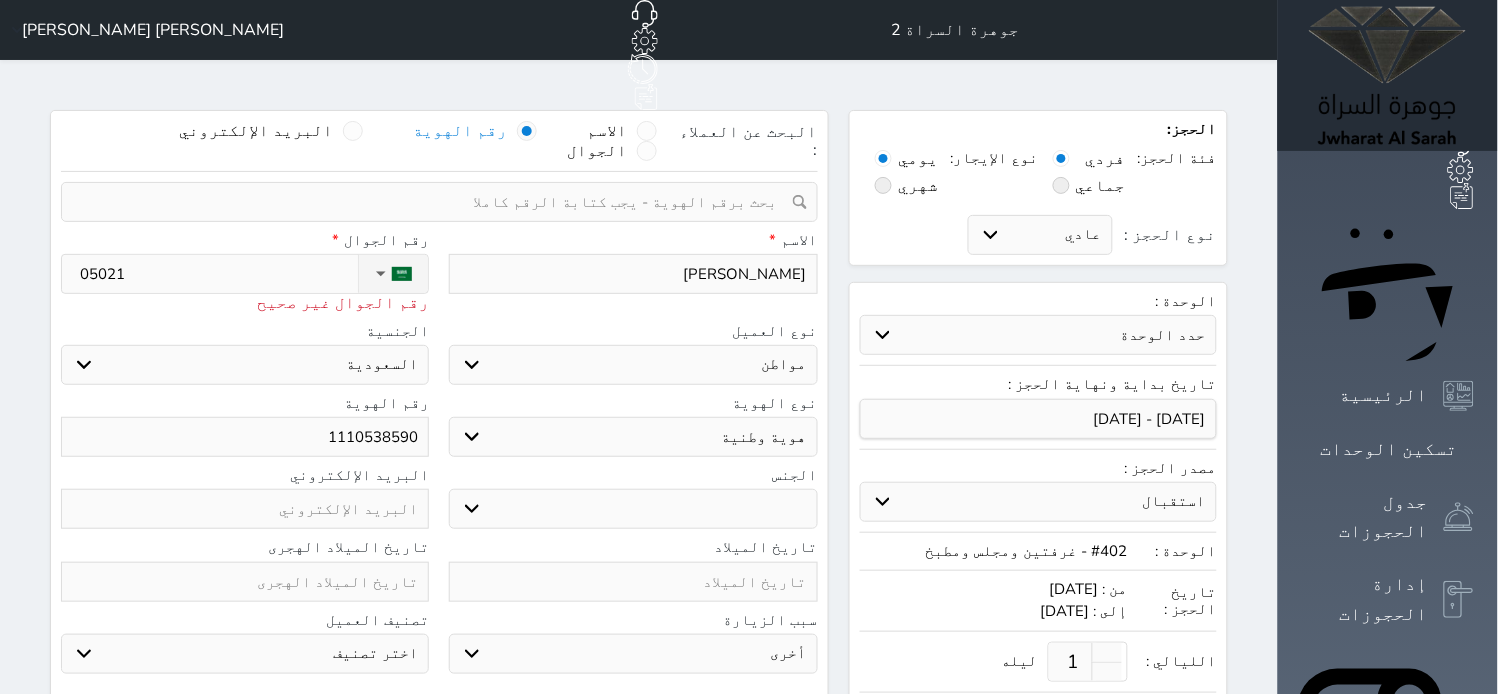 select 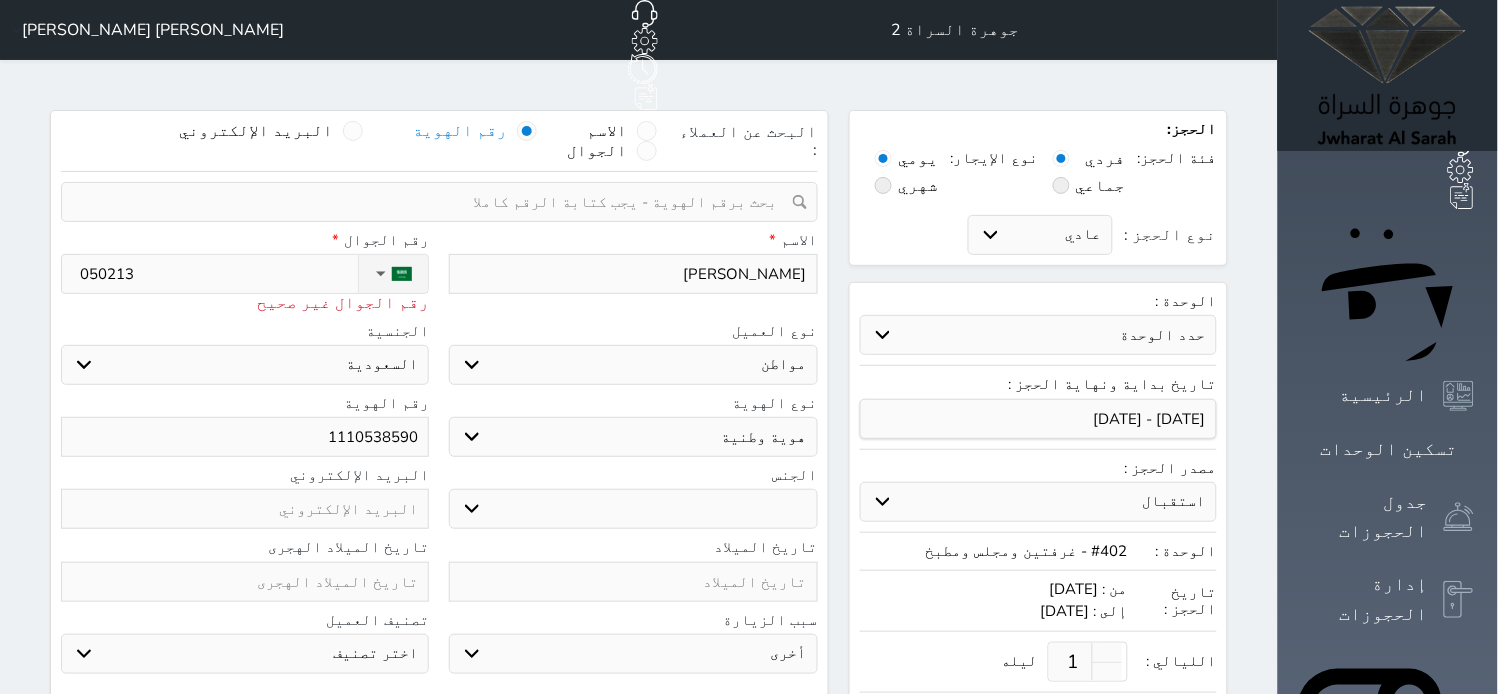 type on "0502130" 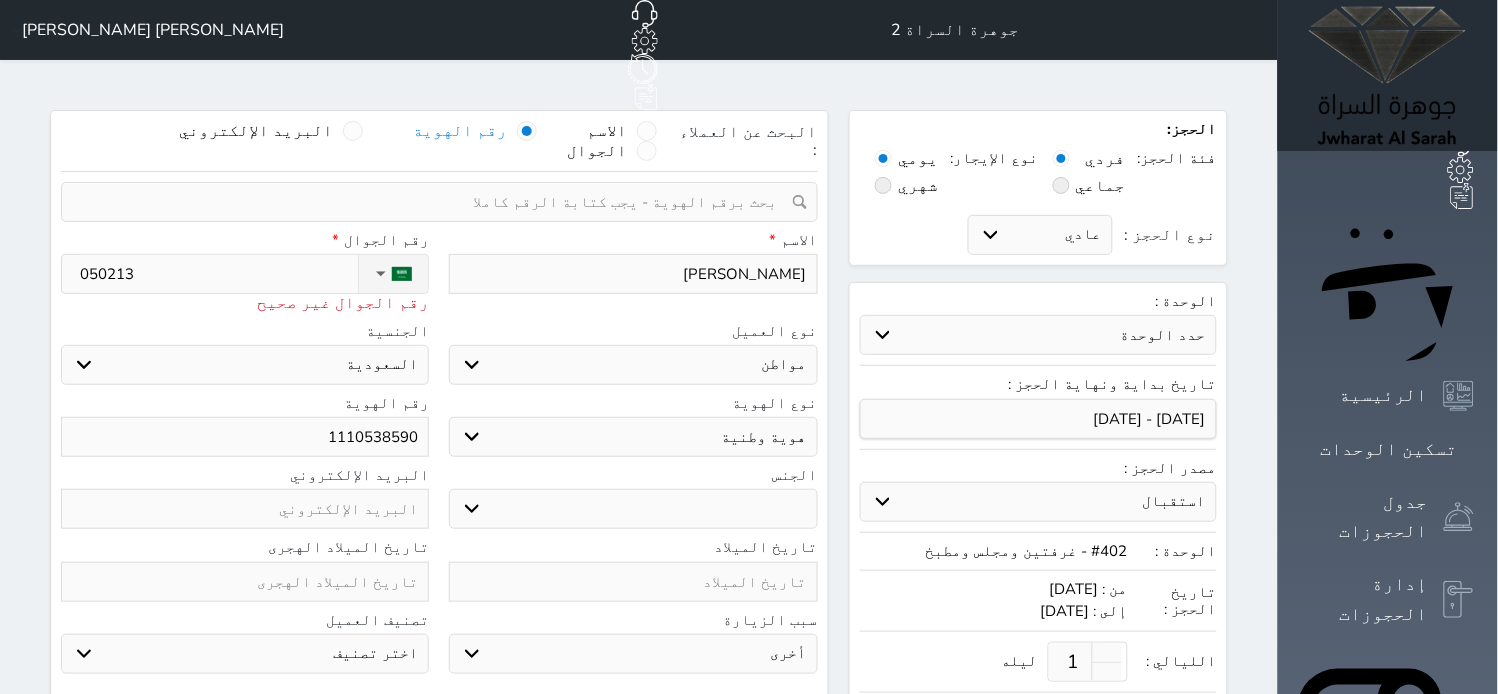 select 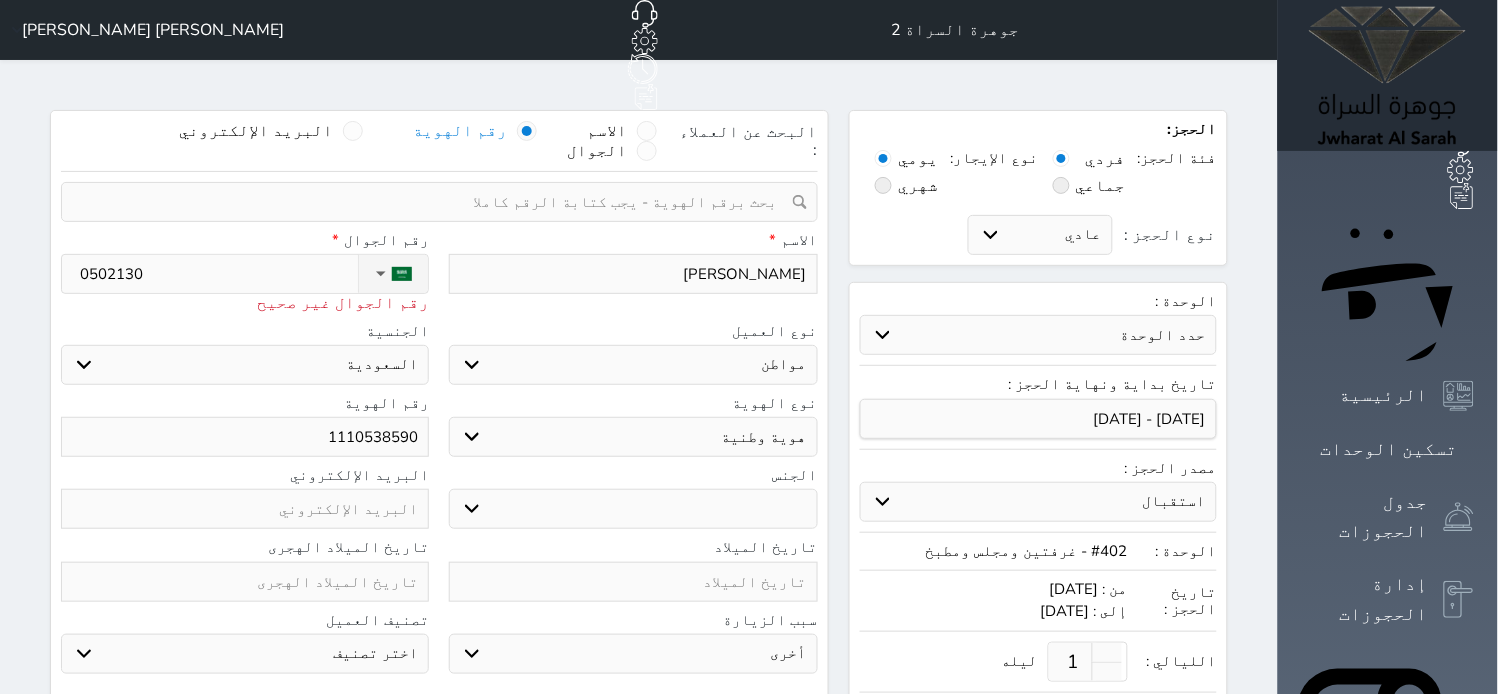 type on "05021303" 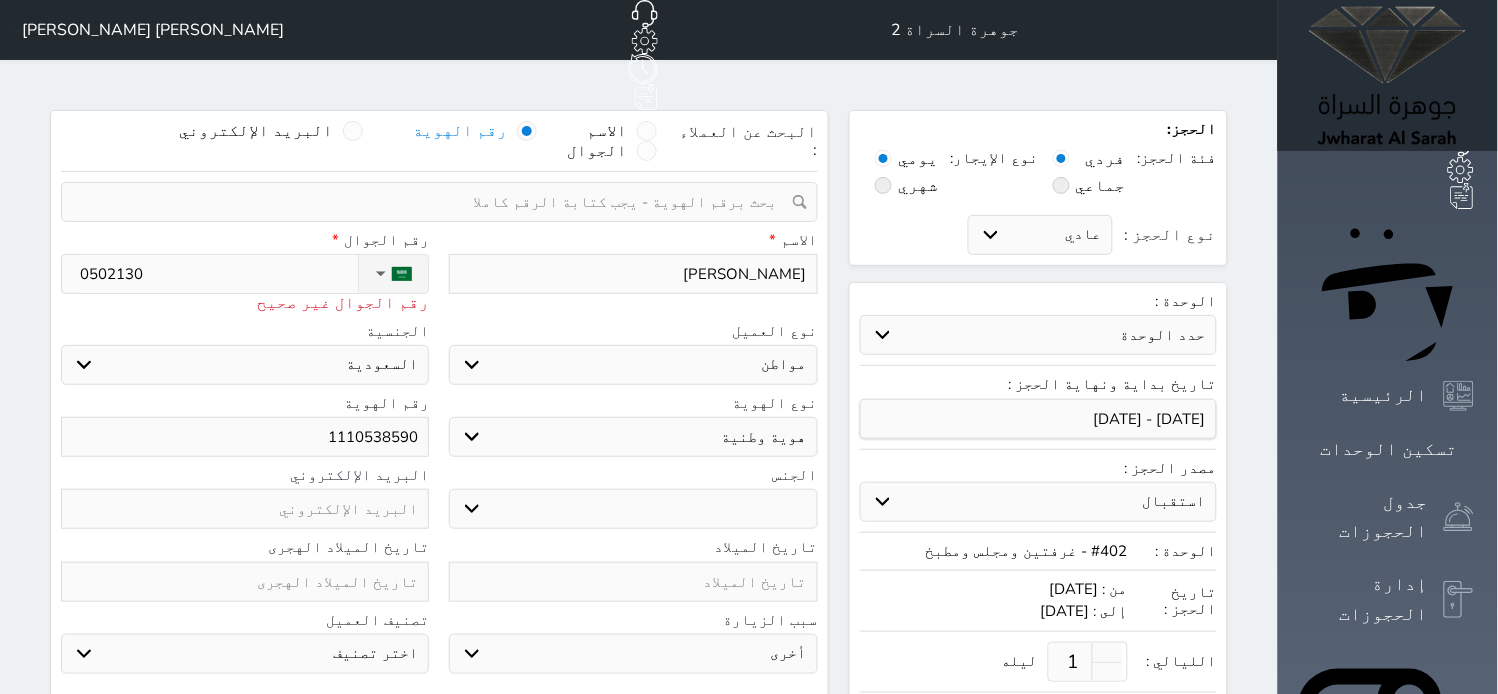 select 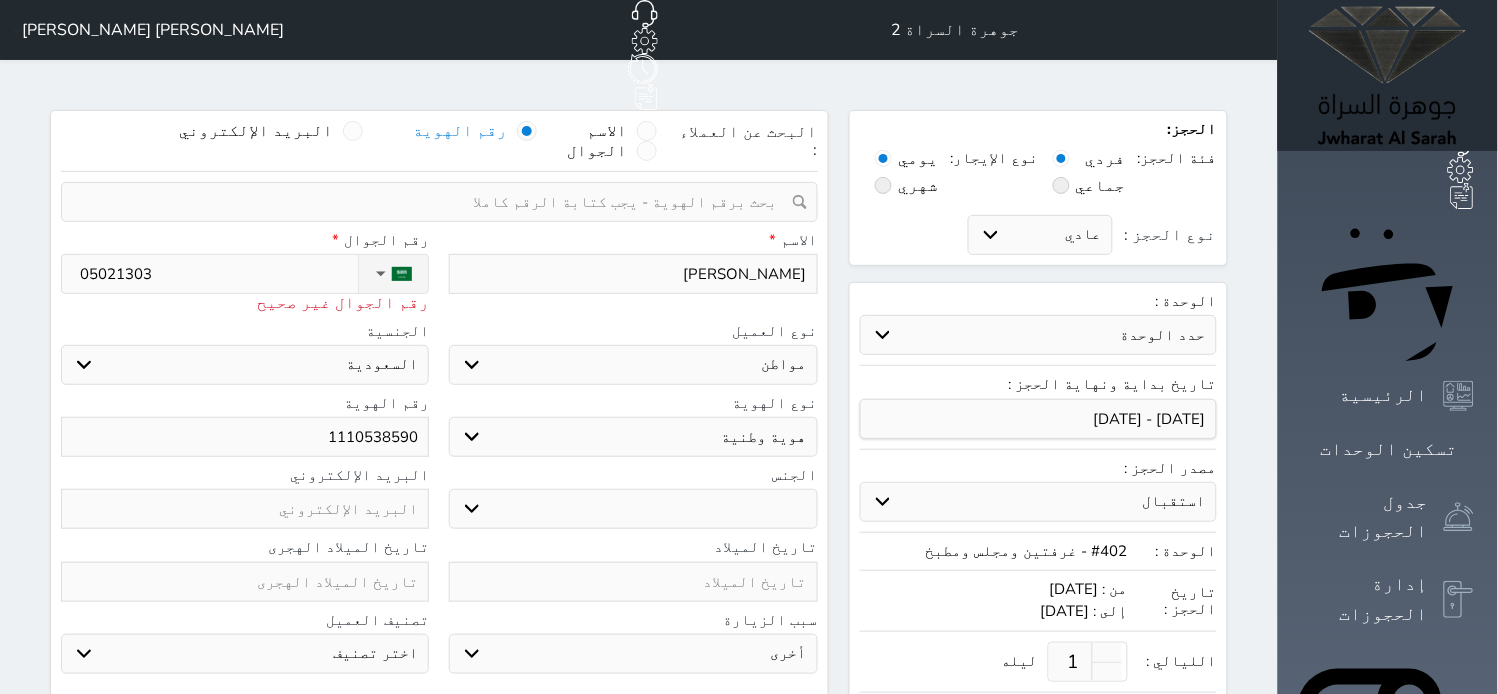 type on "050213032" 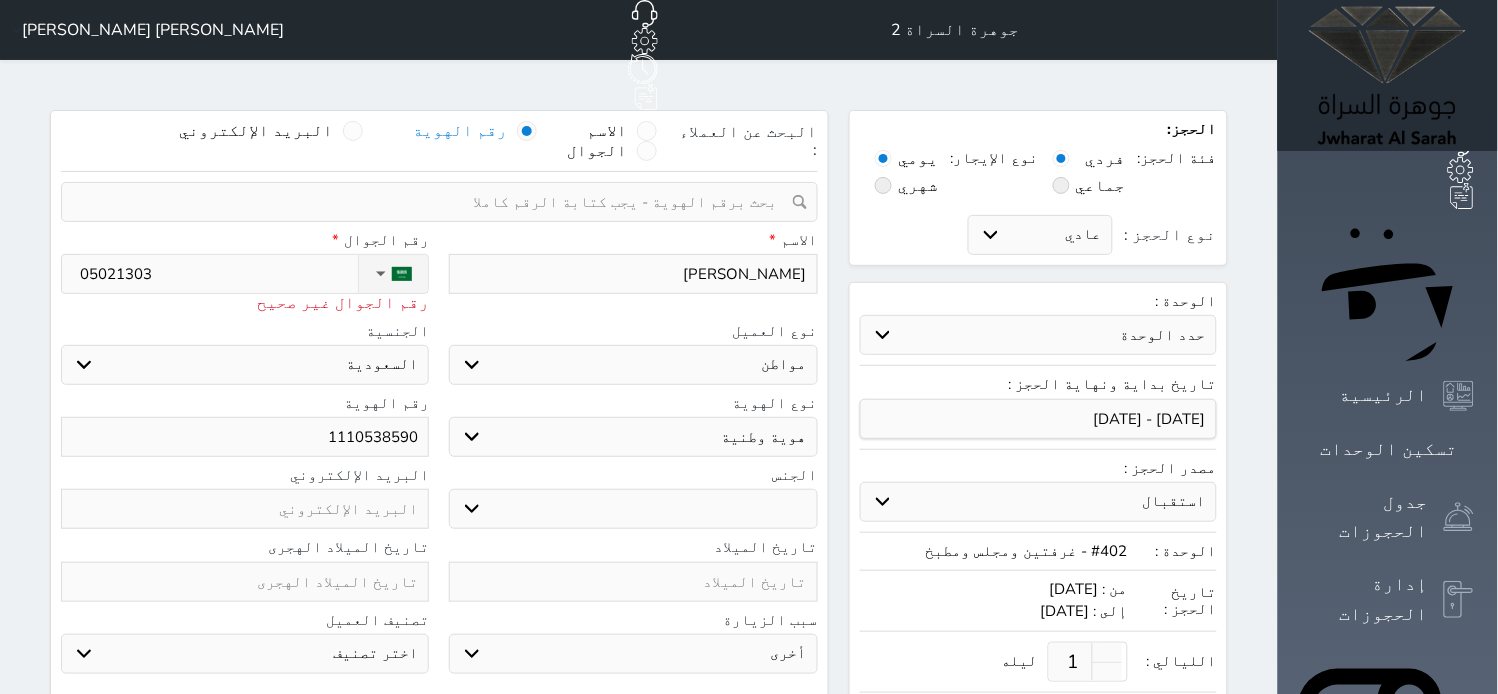 select 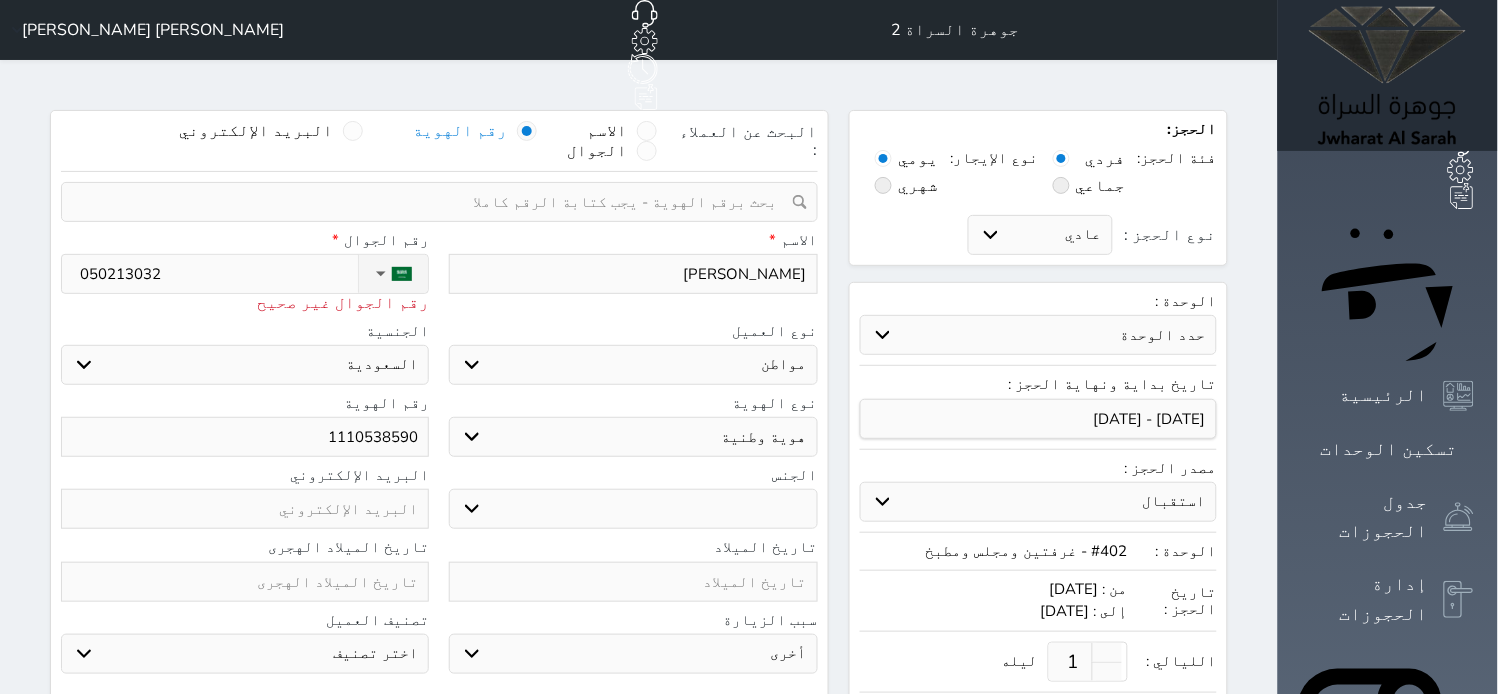 type on "[PHONE_NUMBER]" 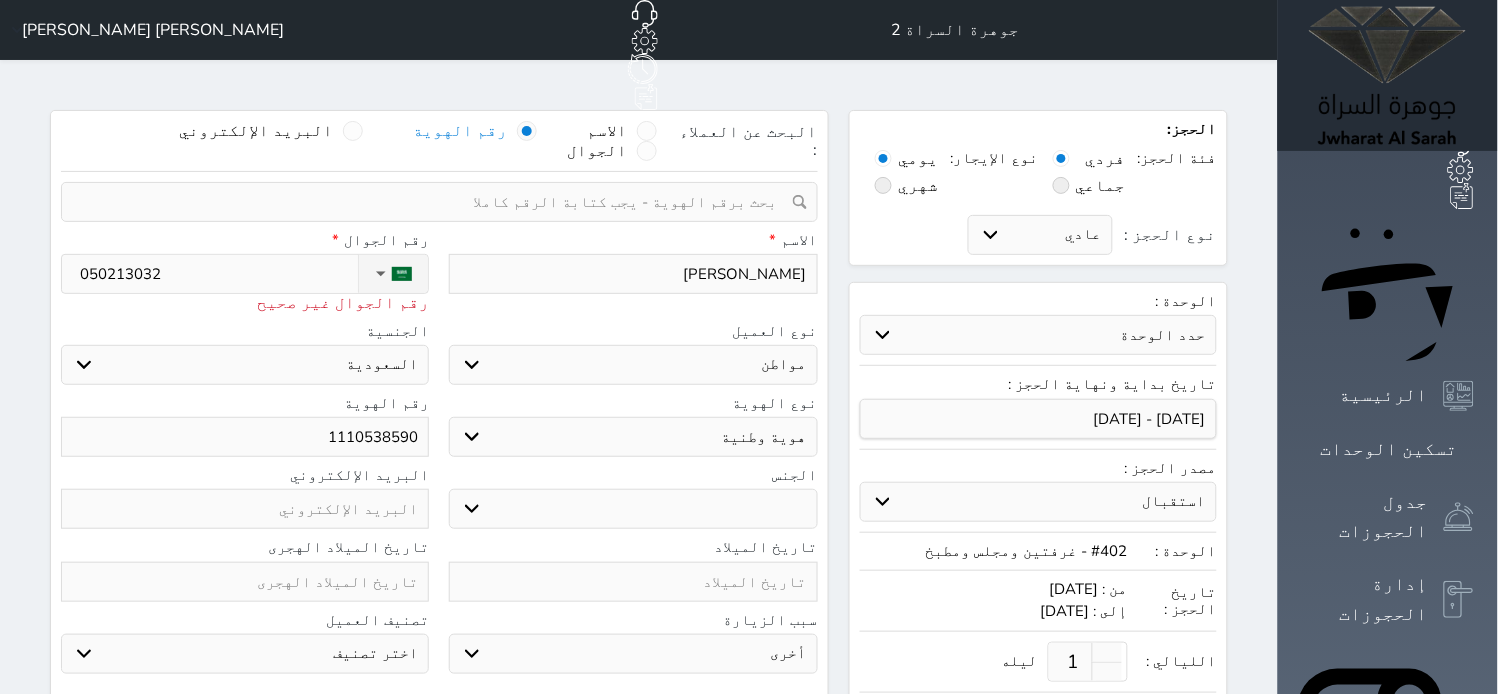 select 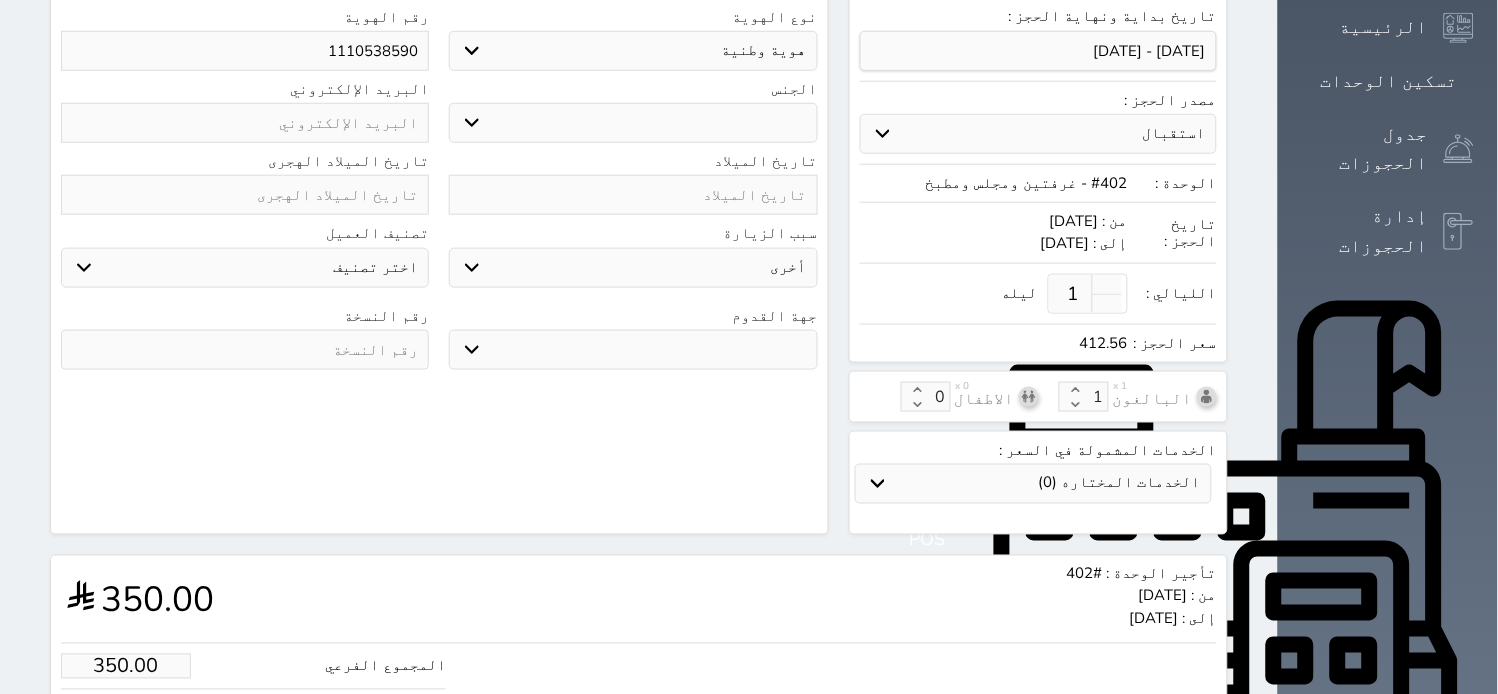 scroll, scrollTop: 444, scrollLeft: 0, axis: vertical 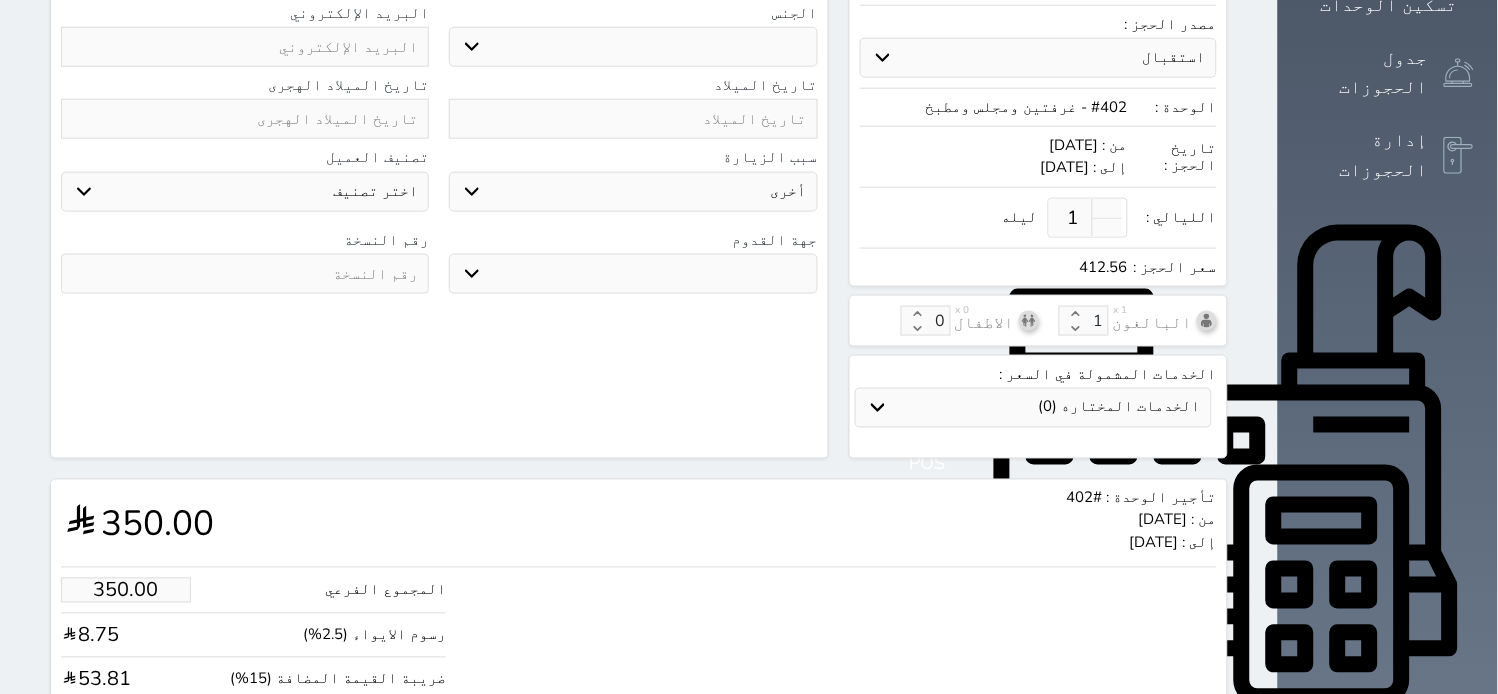 type on "[PHONE_NUMBER]" 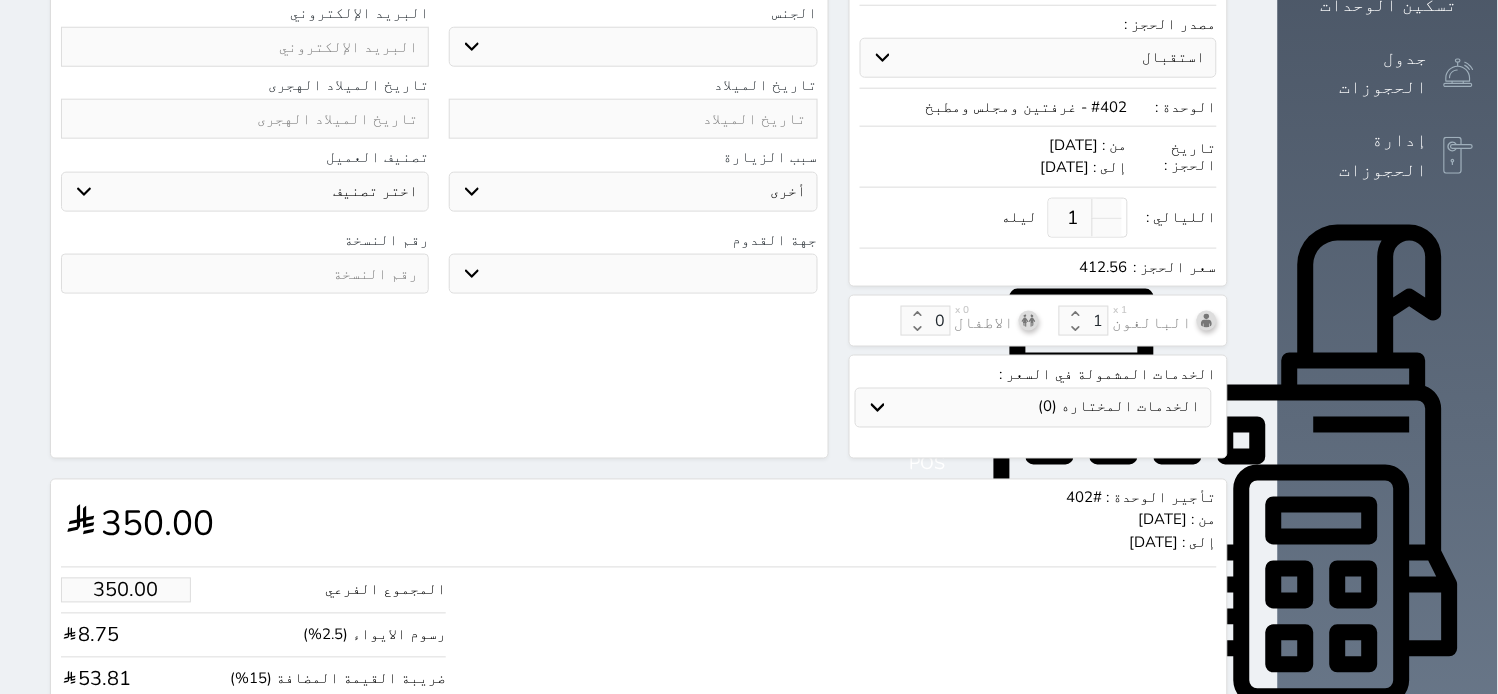 select 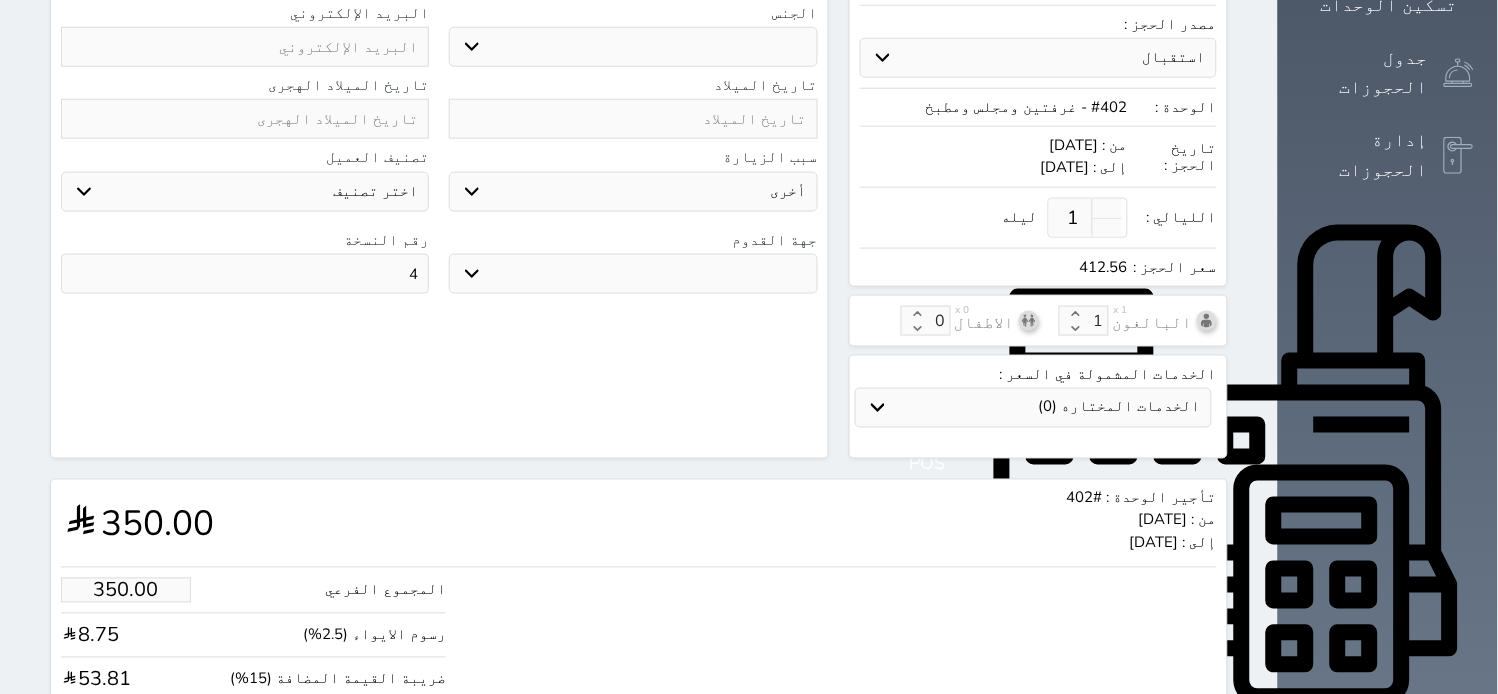 type on "4" 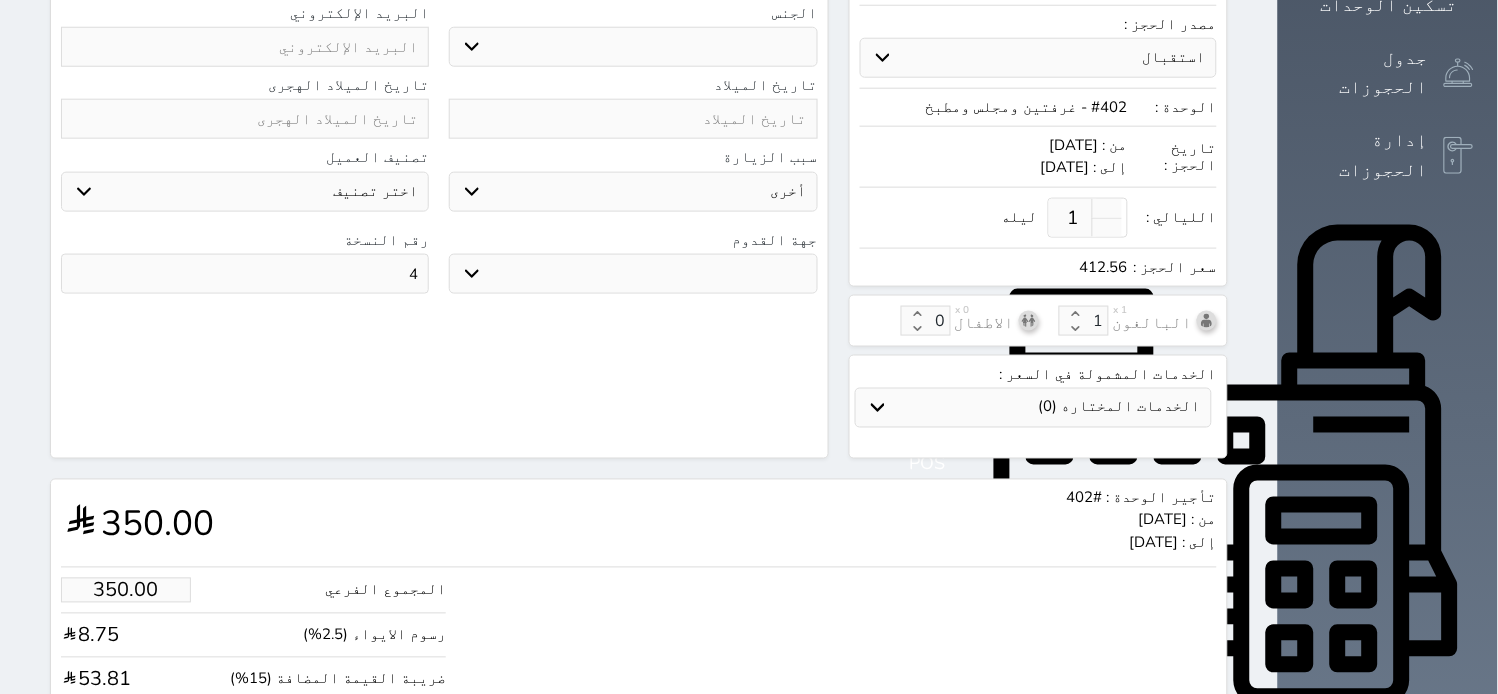 click on "جو بحر ارض" at bounding box center [633, 274] 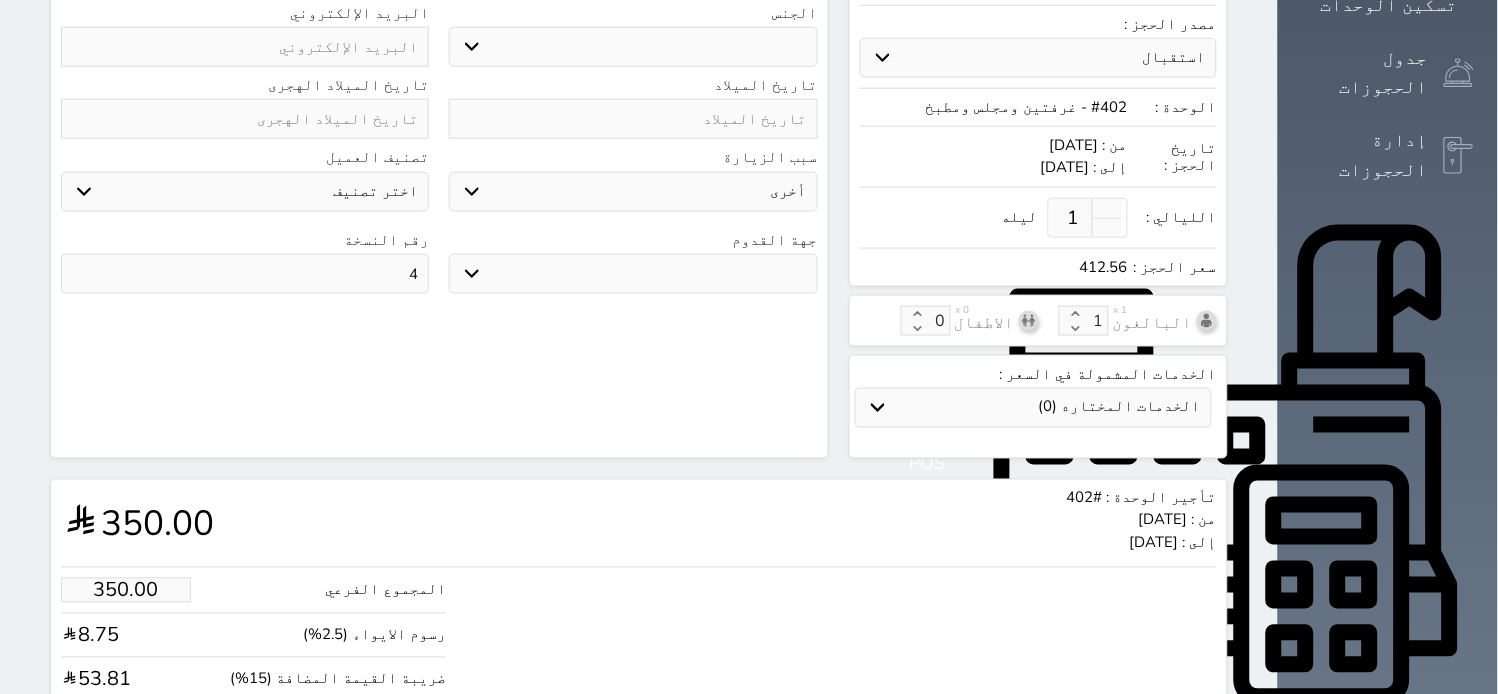 select on "9" 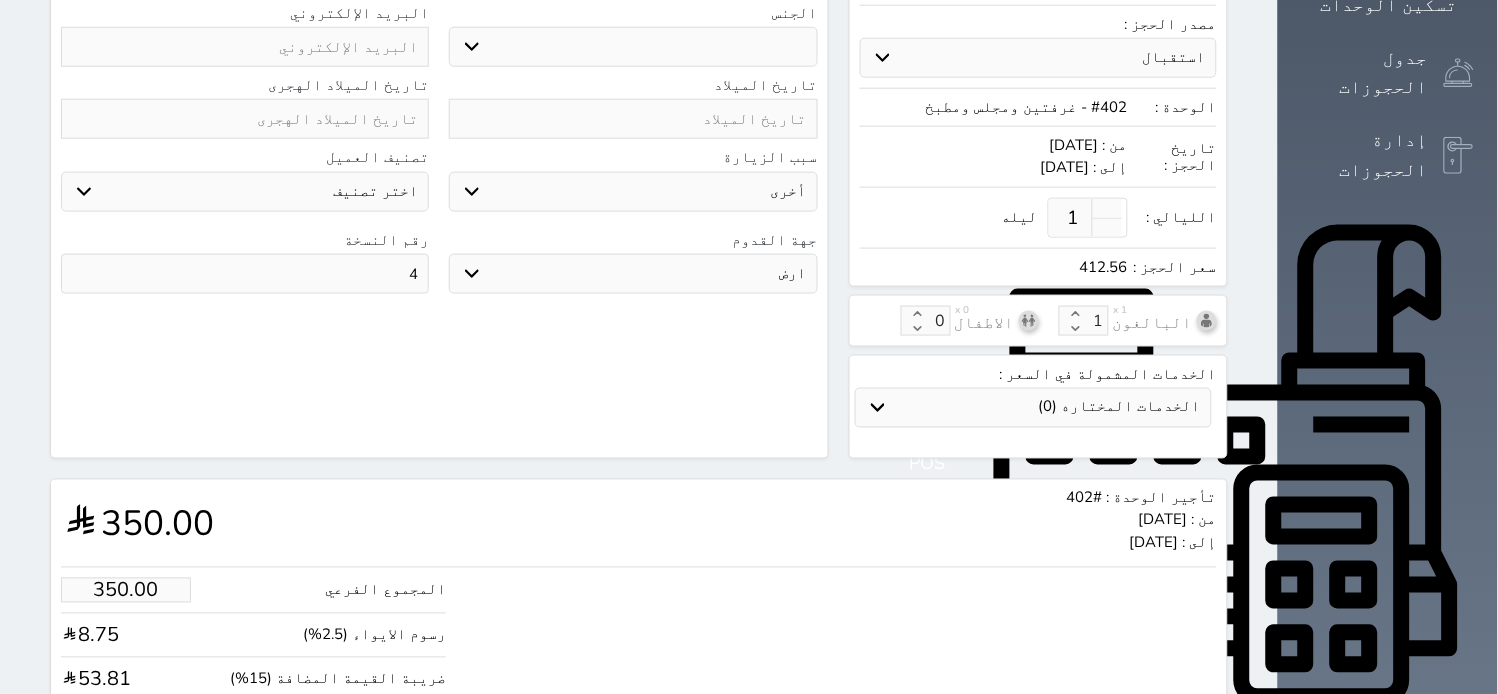 click on "جو بحر ارض" at bounding box center [633, 274] 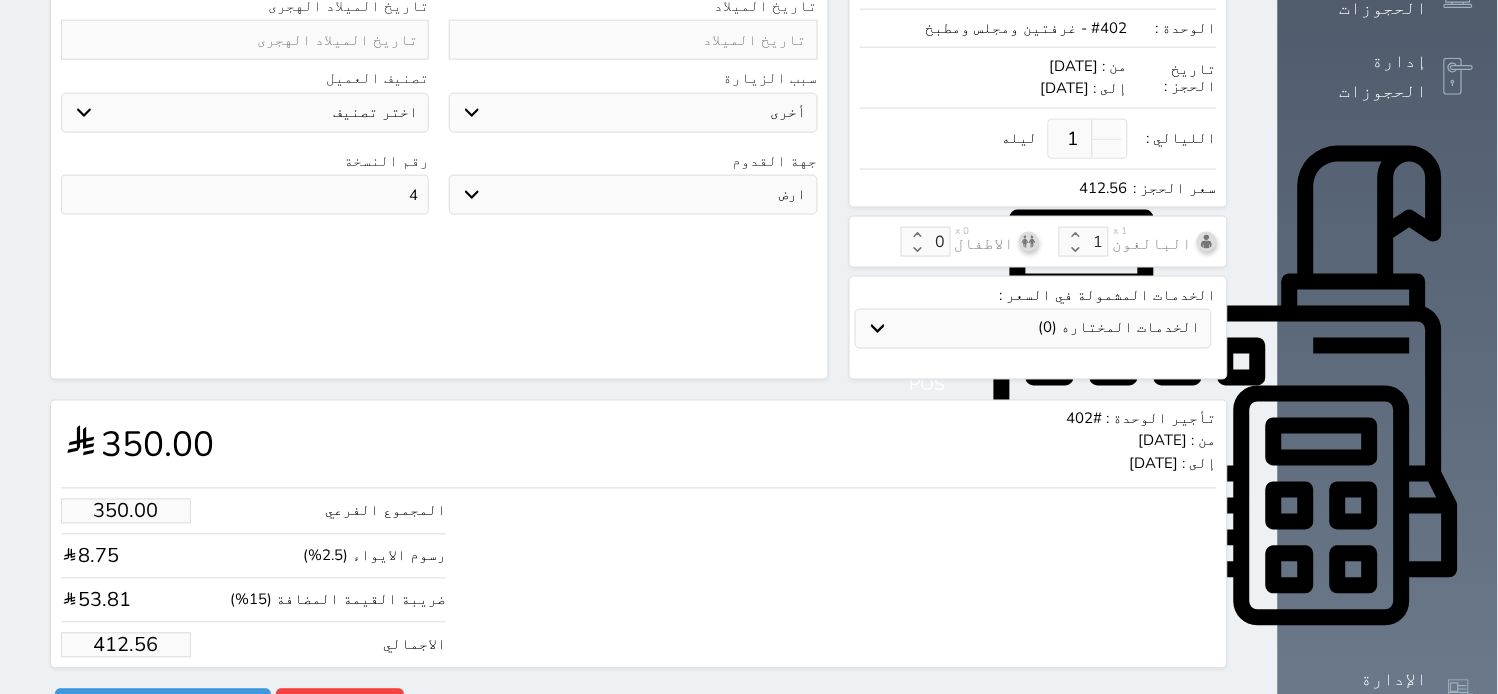 scroll, scrollTop: 590, scrollLeft: 0, axis: vertical 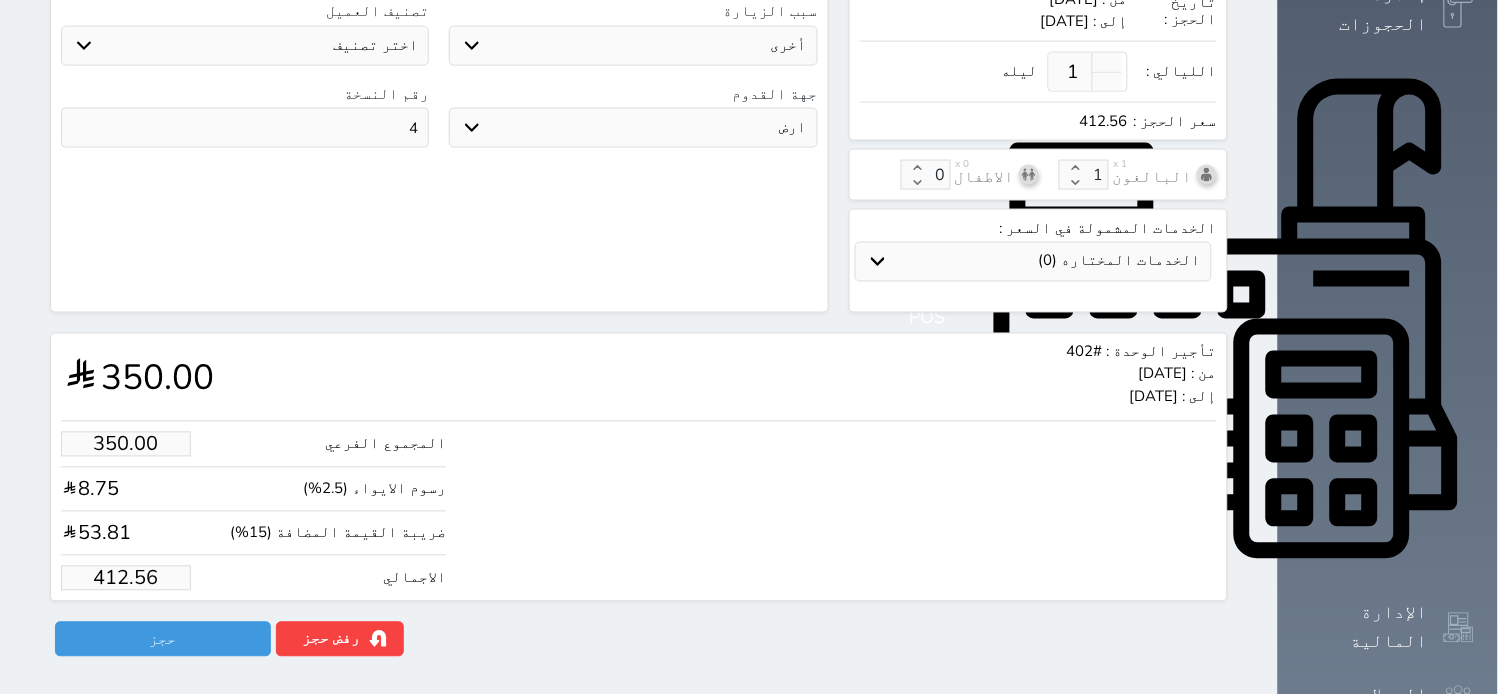 click on "412.56" at bounding box center (126, 578) 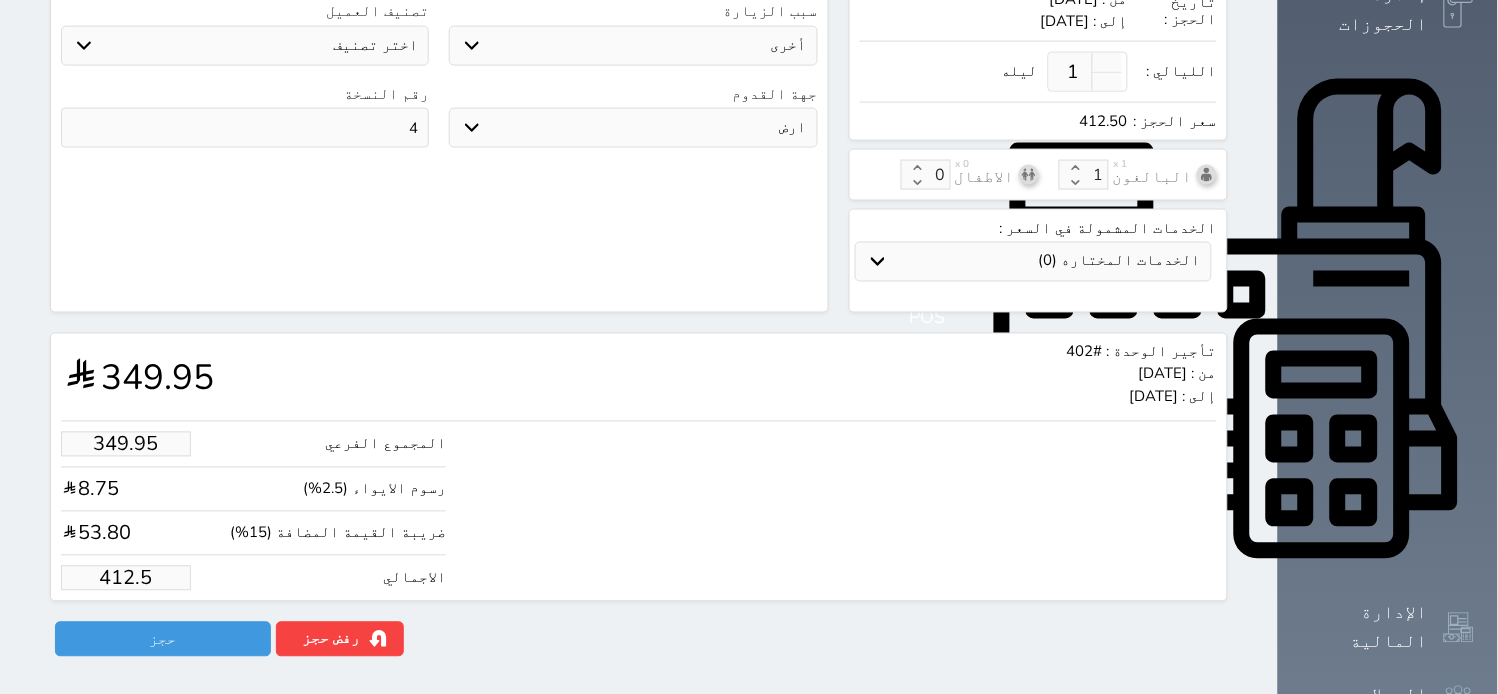 type on "349.52" 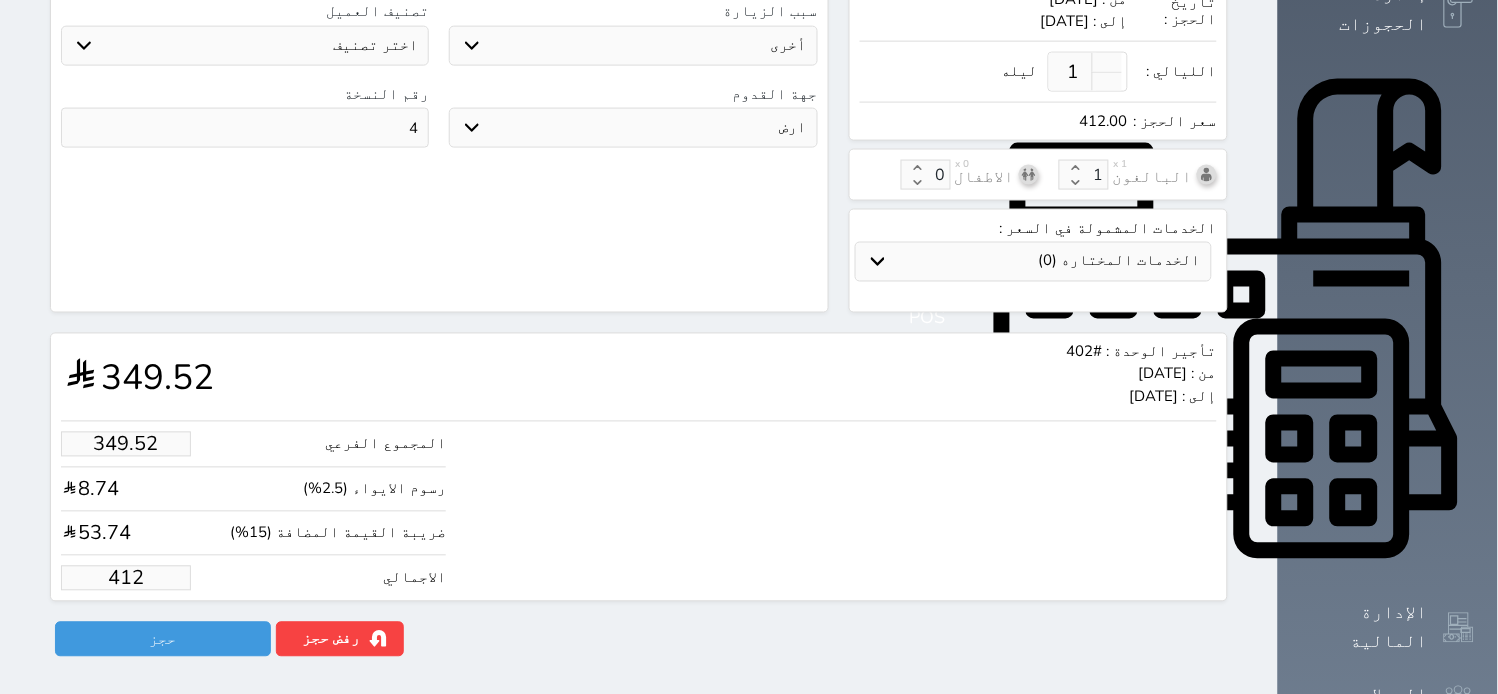 type on "34.78" 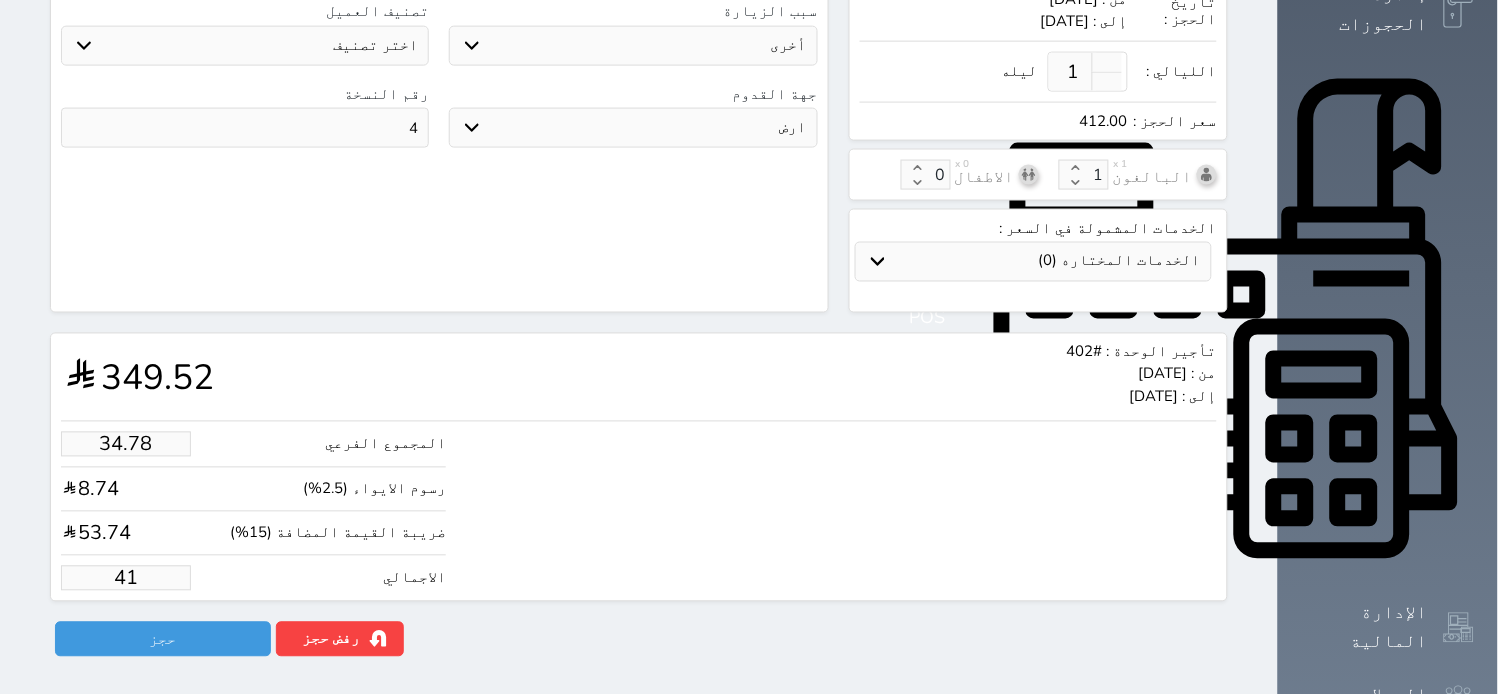 type on "3.39" 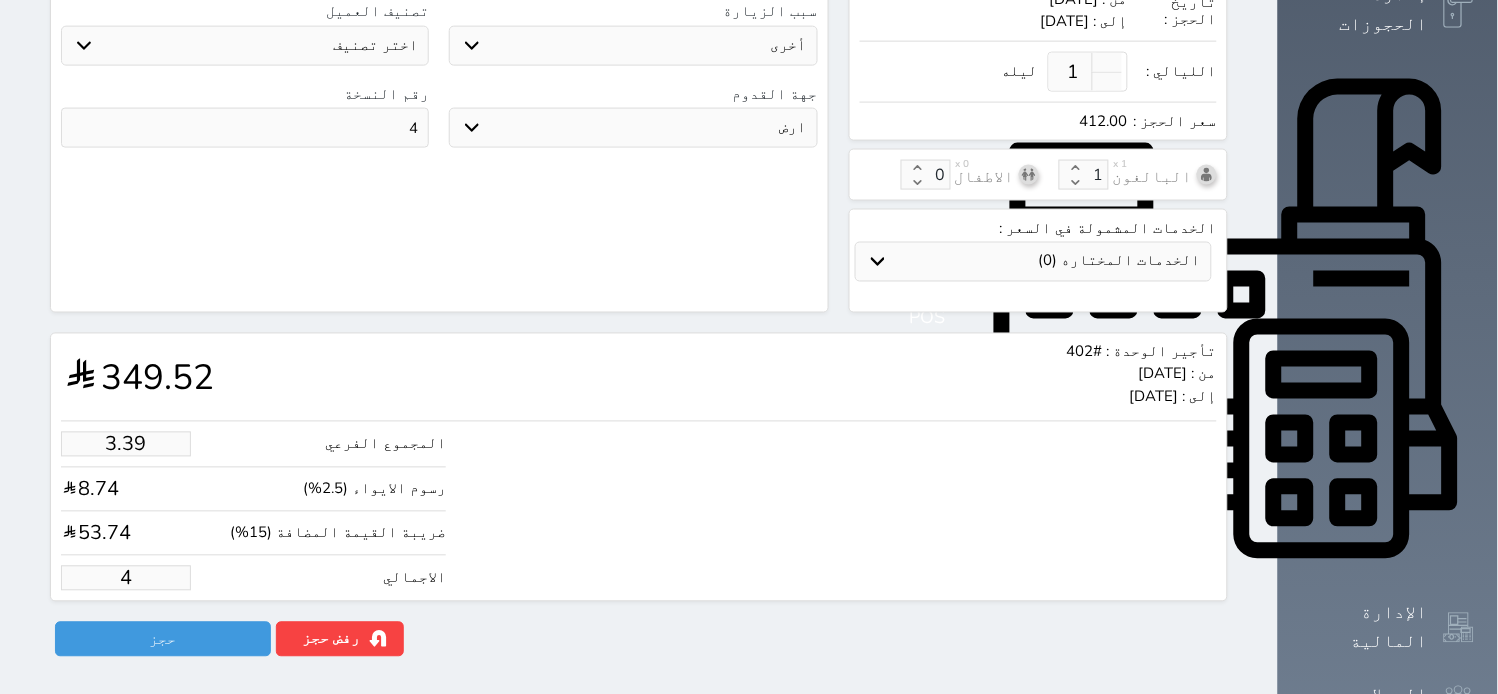 type on "1.00" 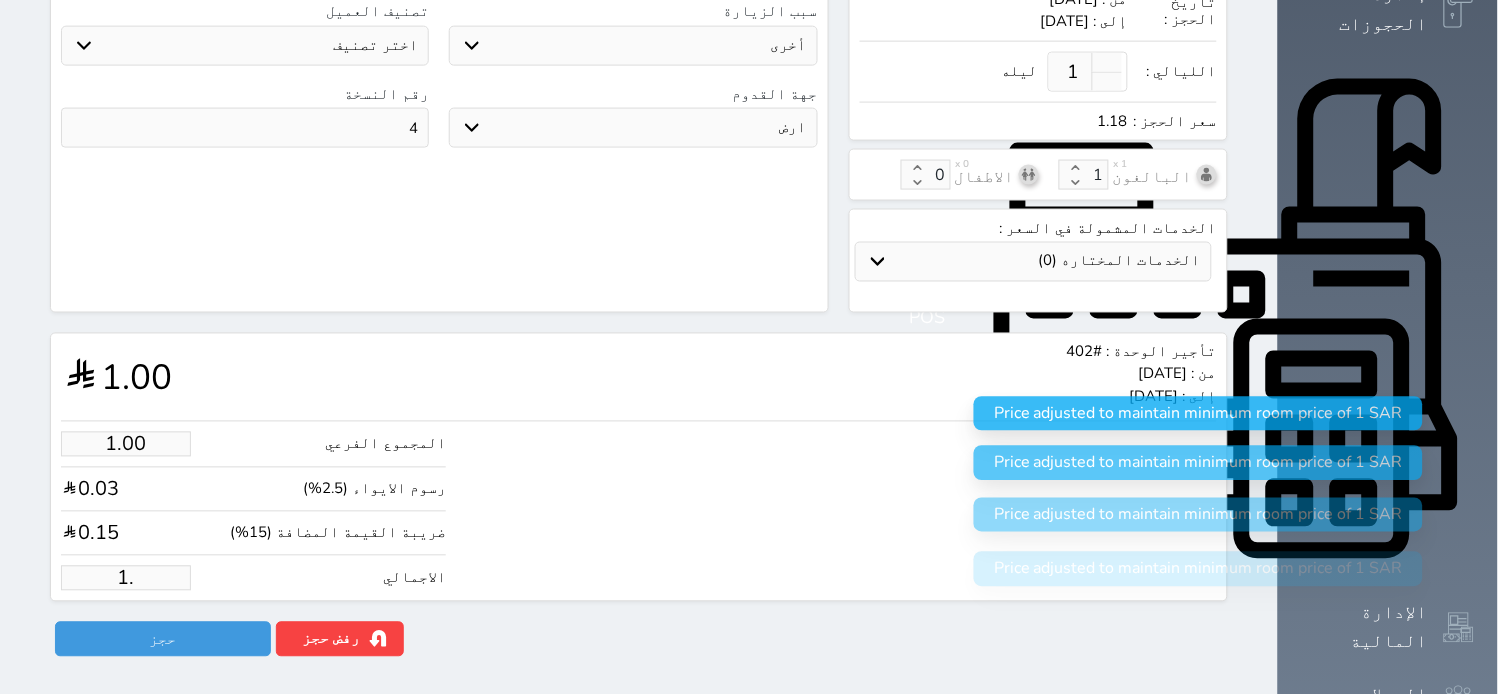 type on "1" 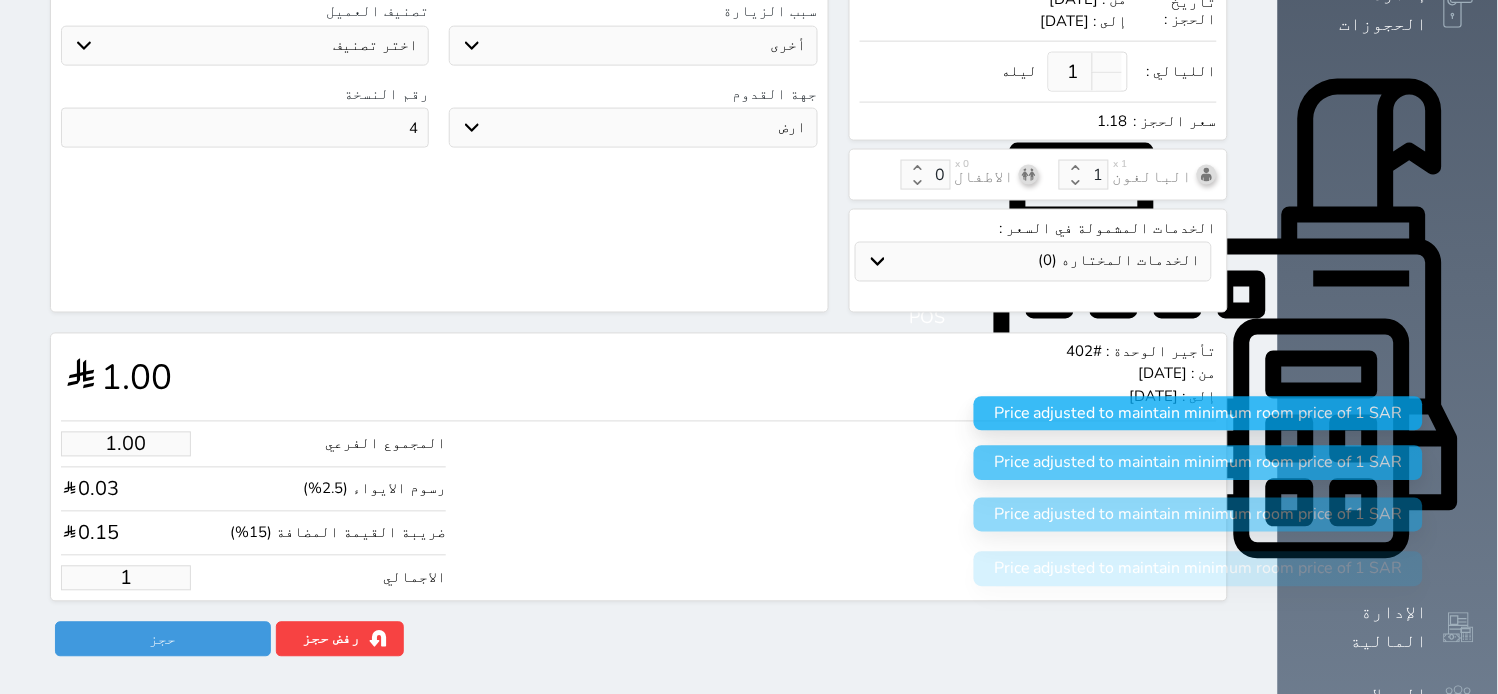 type 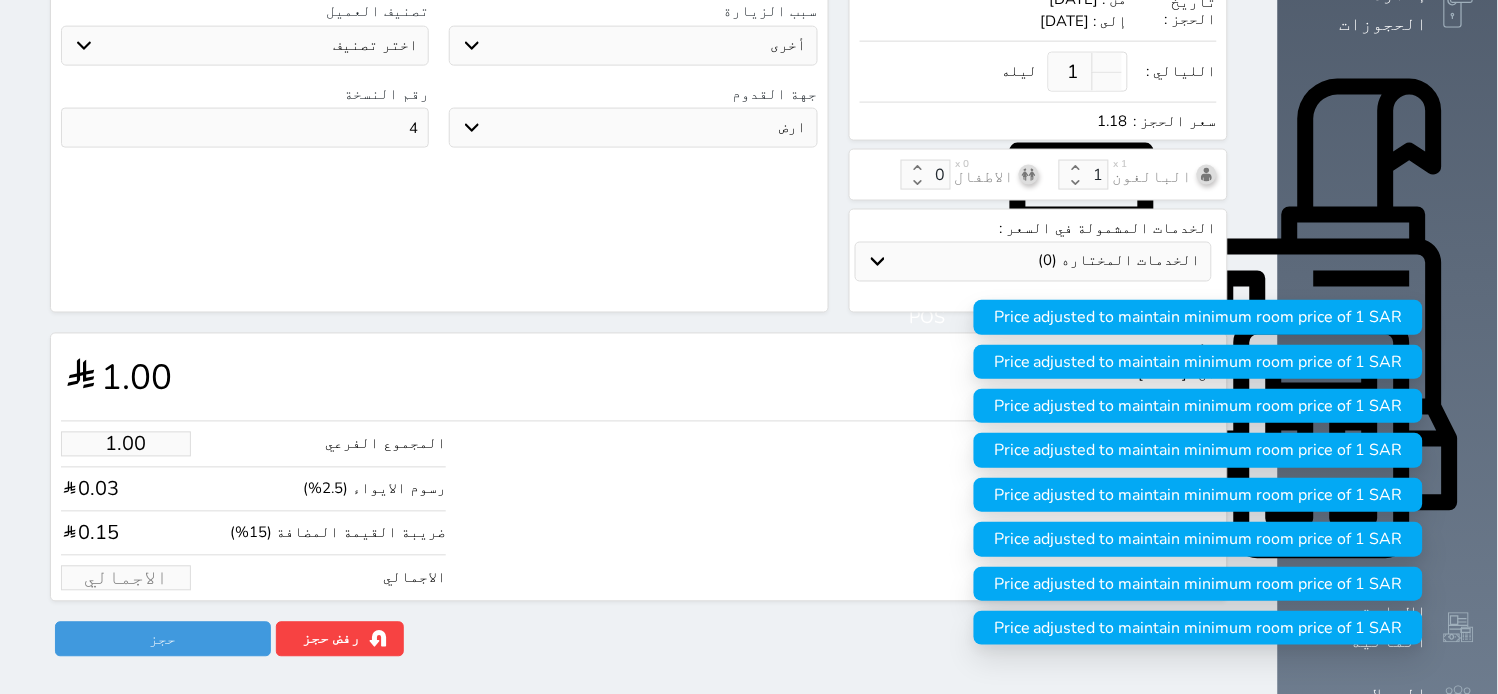 type on "1.70" 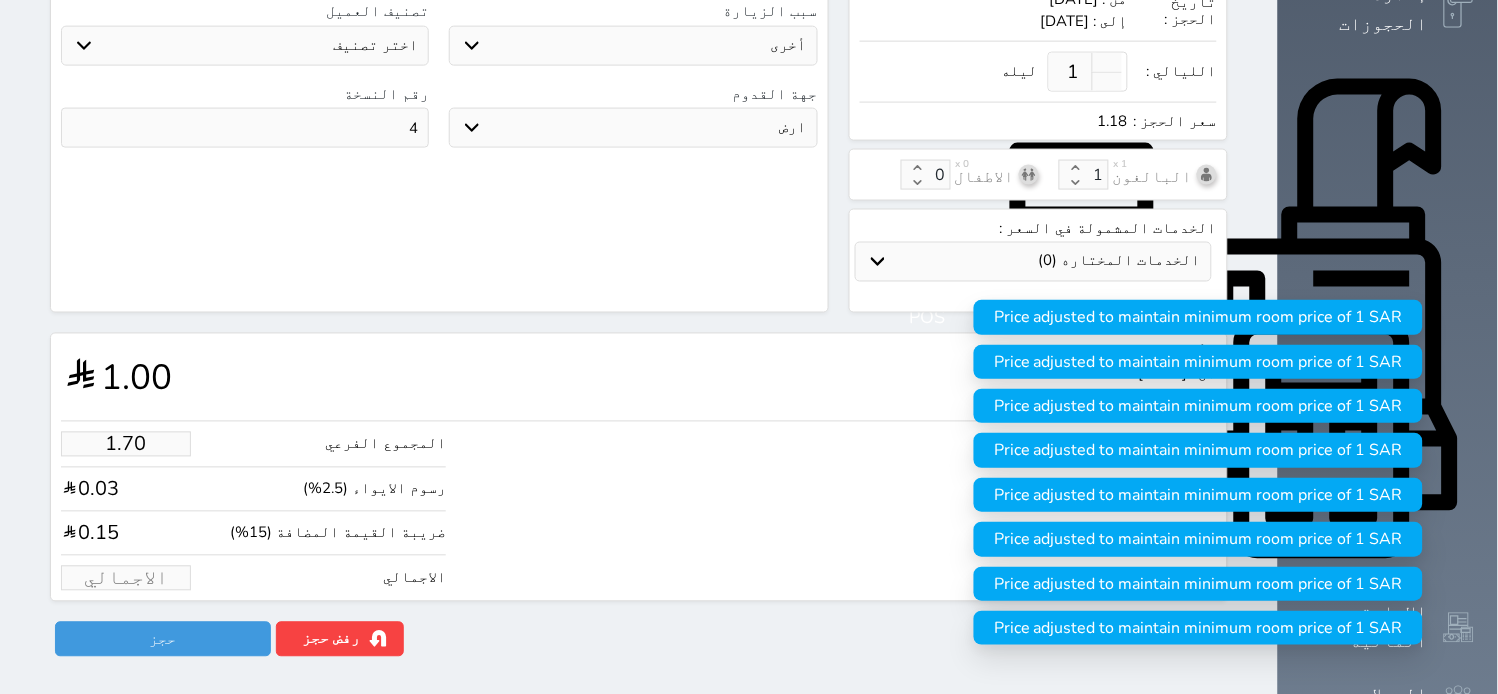type on "2" 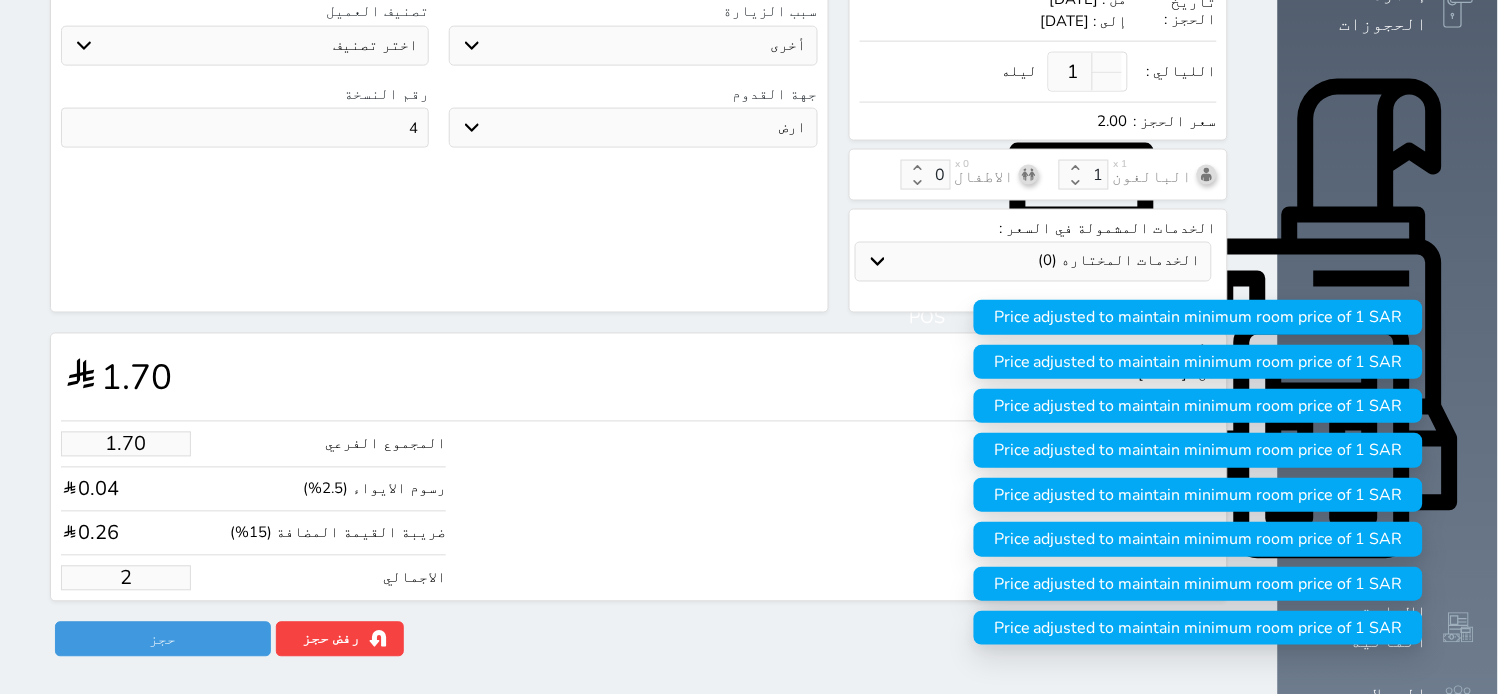 type on "16.97" 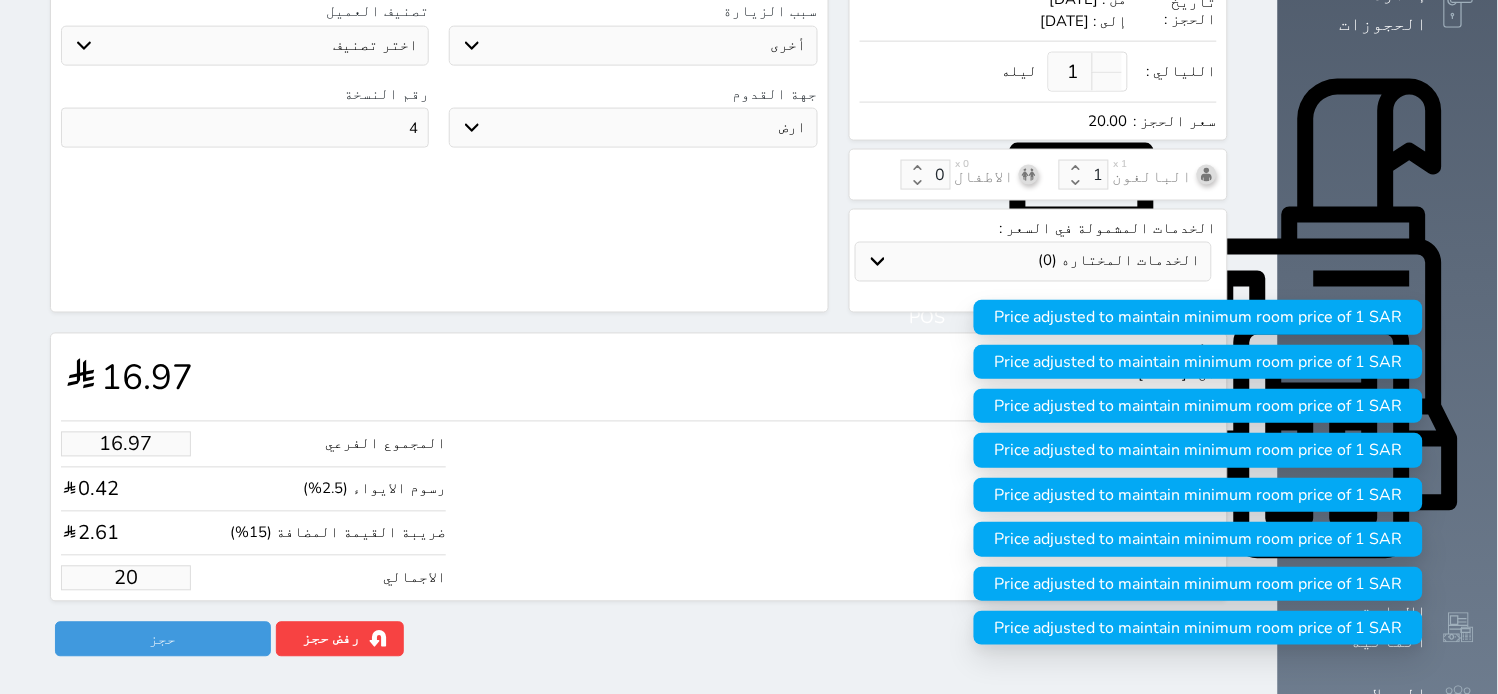 type on "169.67" 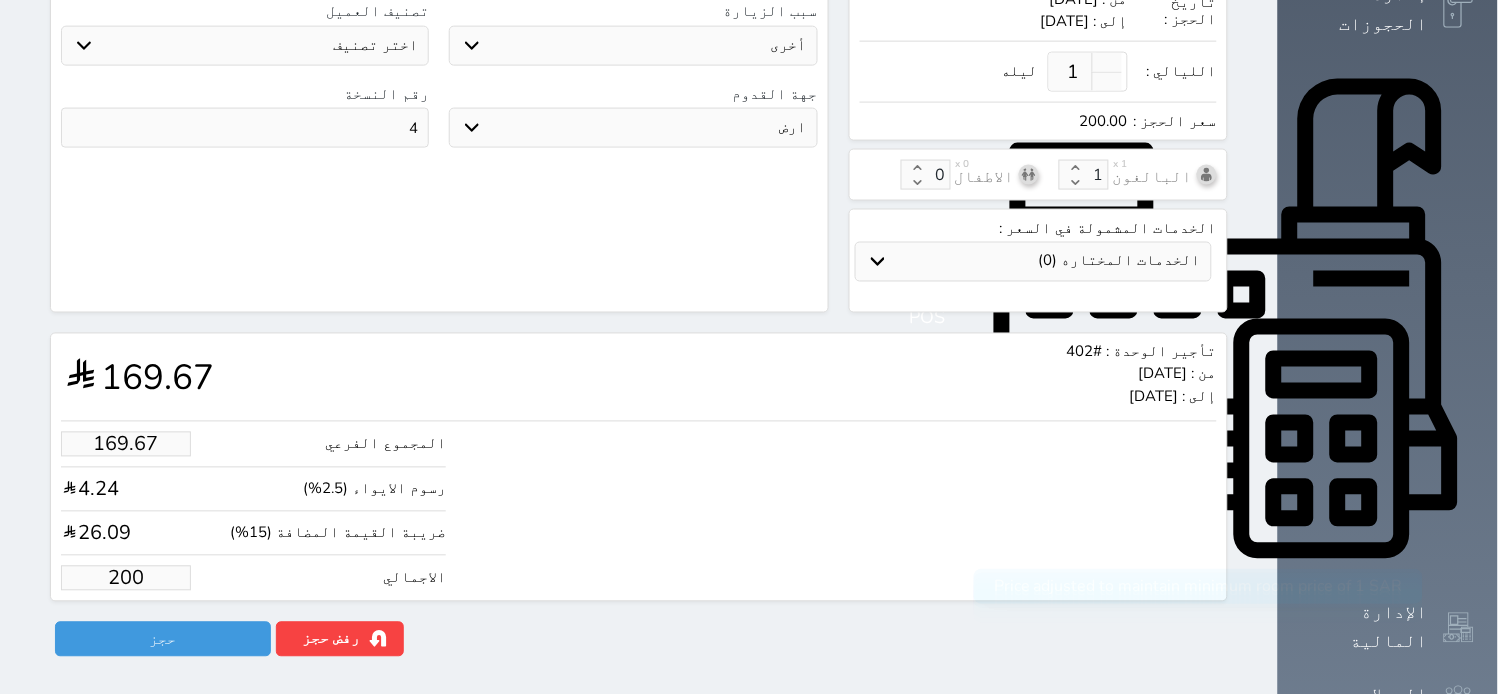 type on "200.00" 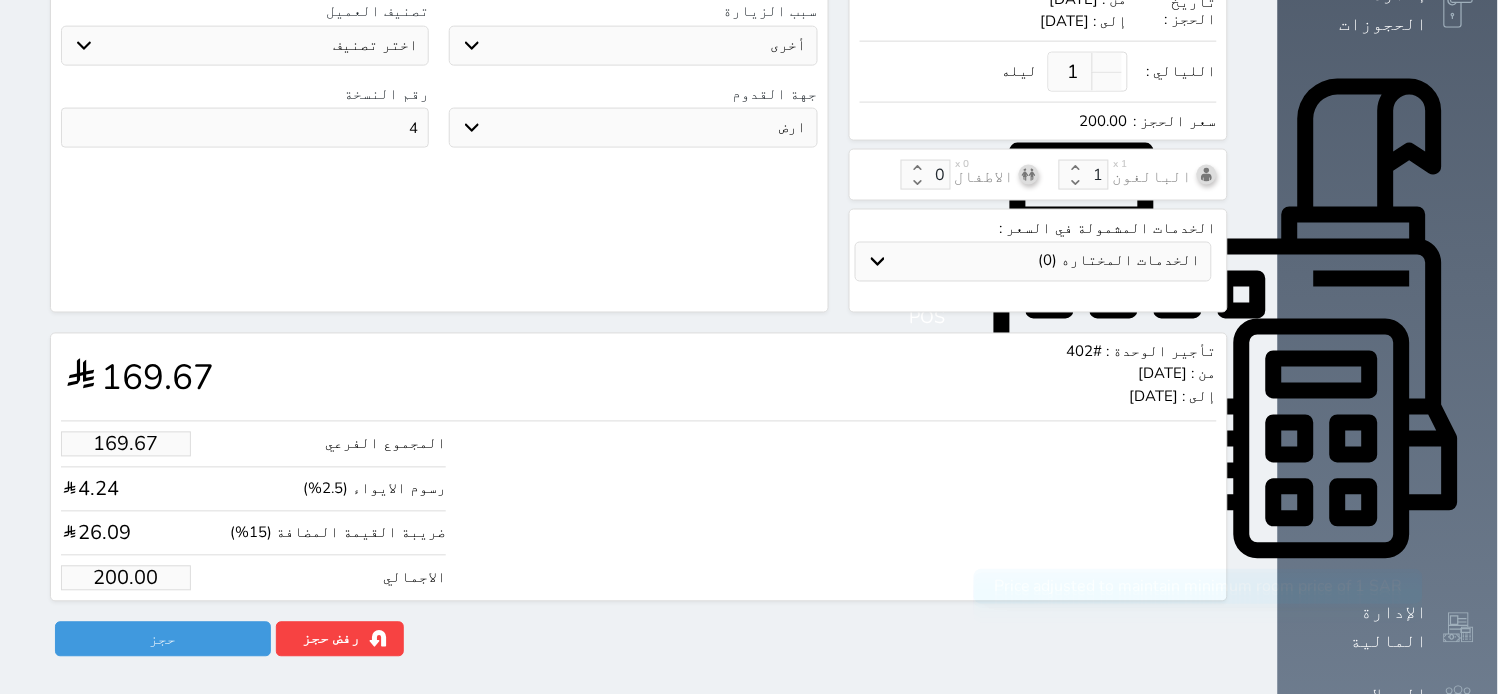 click on "الحجز:   فئة الحجز:       فردي       جماعي   نوع الإيجار:       يومي       شهري     نوع الحجز :
عادي
إقامة مجانية
إستخدام داخلي
إستخدام يومي
الوحدة :   حدد الوحدة
#503 - غرفه ومطبخ
#502 - غرفه ومطبخ
#407 - غرفتين ومجلس ومطبخ
#405 - غرفه ومطبخ
#404 - غرفه ومطبخ
#402 - غرفتين ومجلس ومطبخ
#401 - غرفه ومجلس
#305 - غرفه ومطبخ
#304 - غرفه ومطبخ" at bounding box center (639, 88) 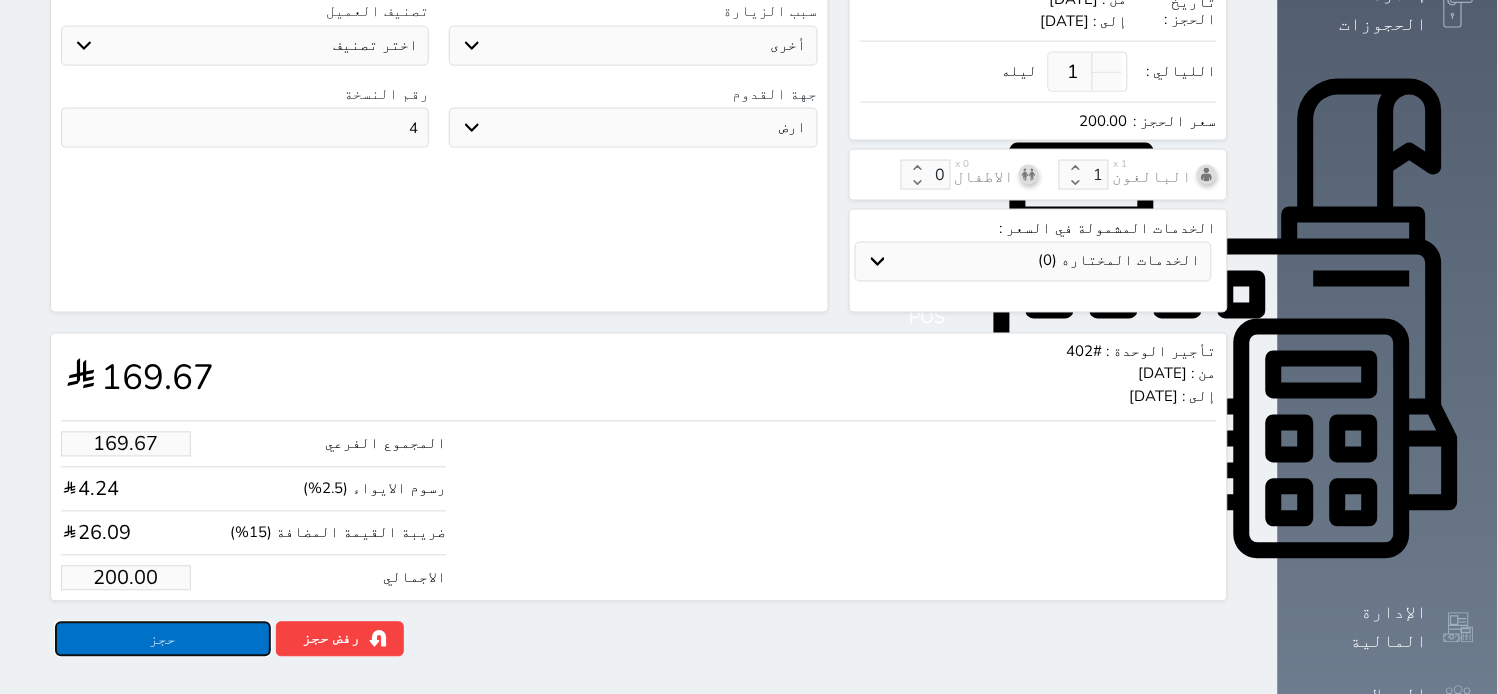 click on "حجز" at bounding box center (163, 639) 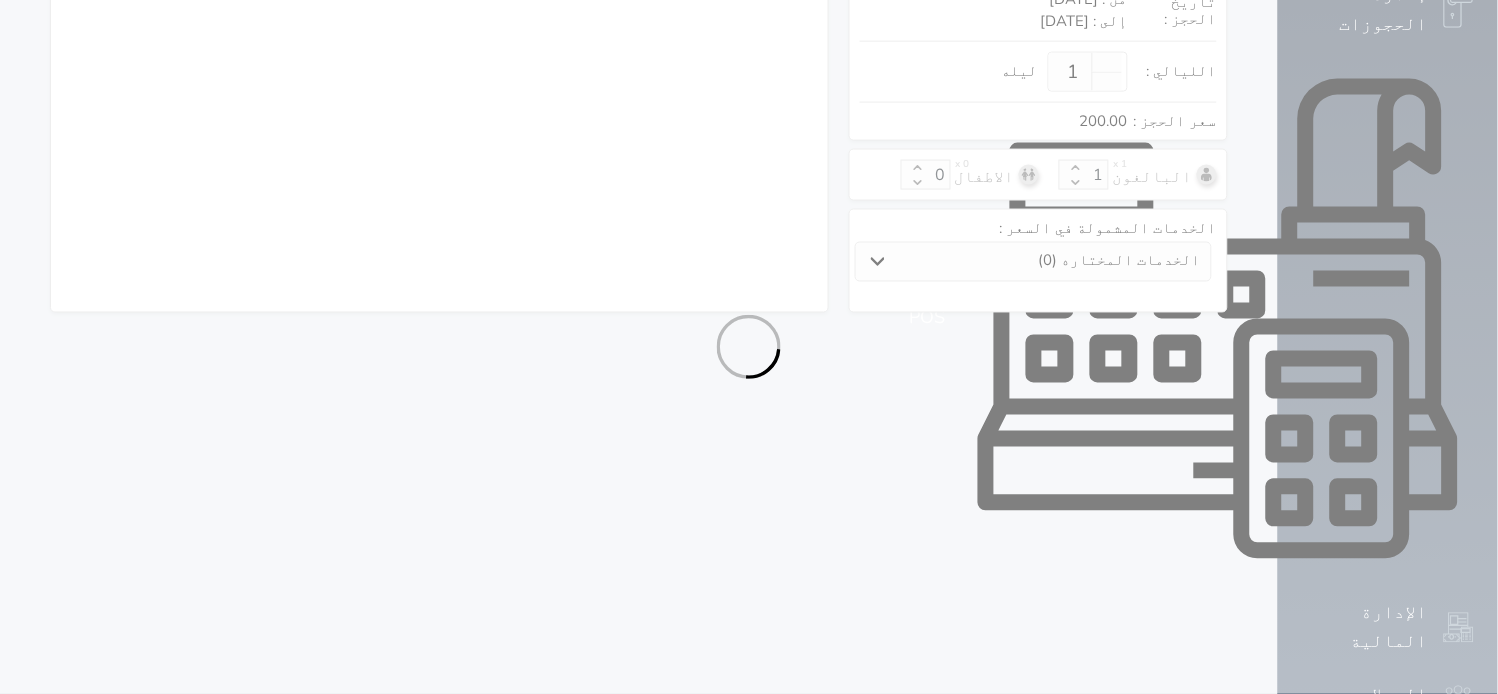 select on "1" 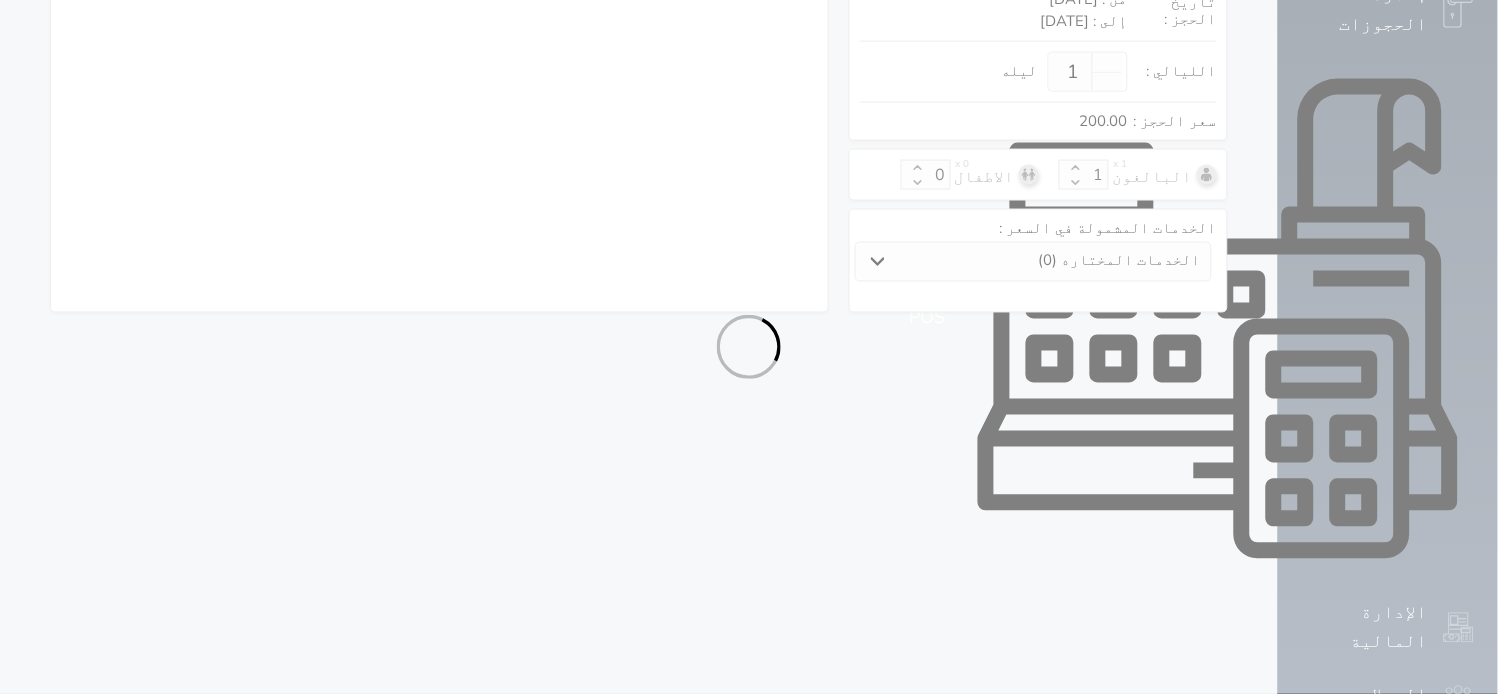 select on "113" 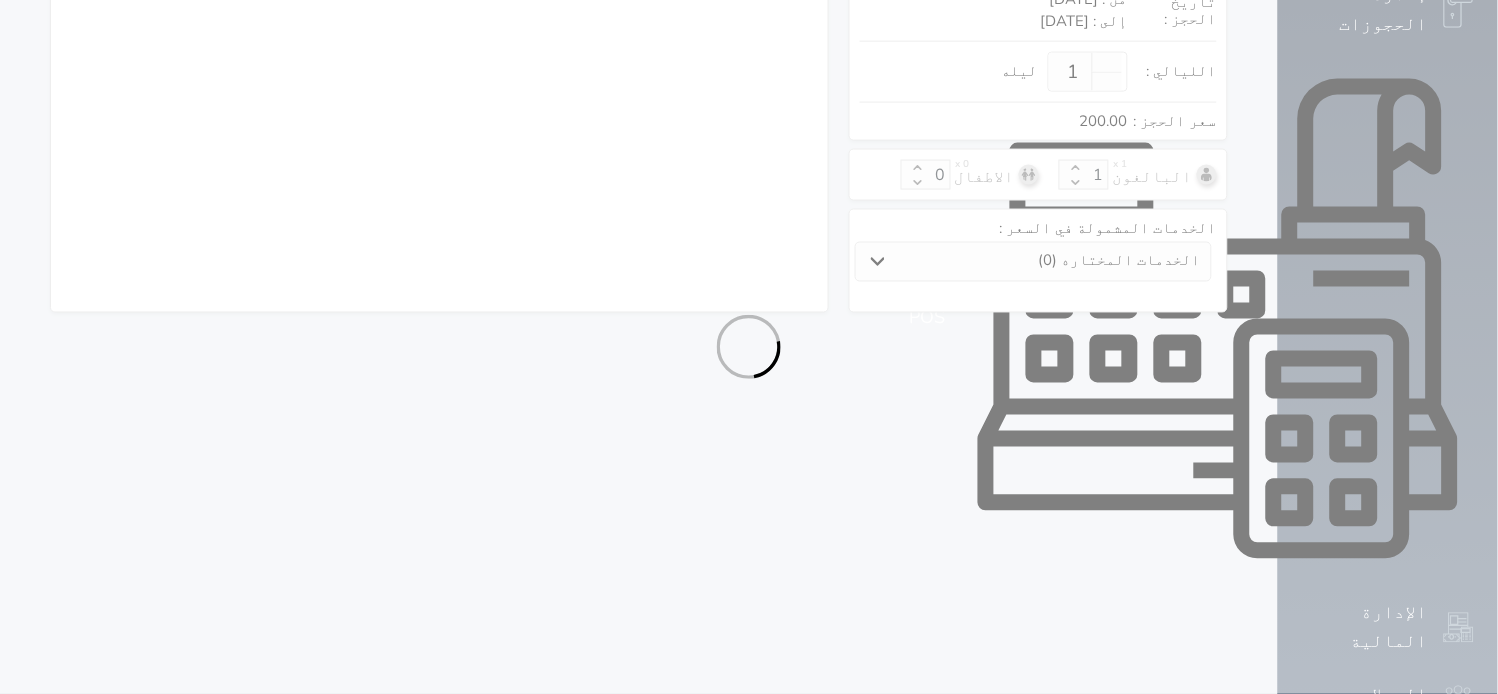 select on "1" 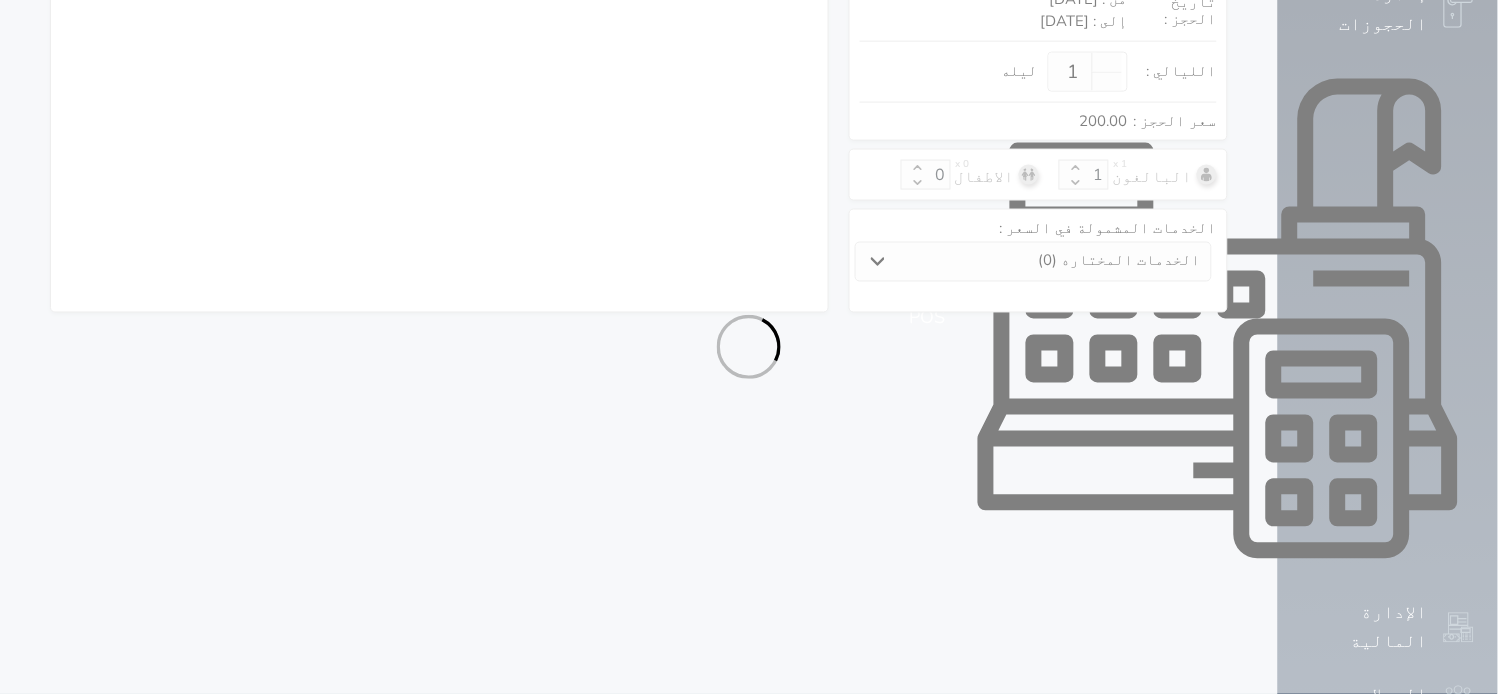 select on "7" 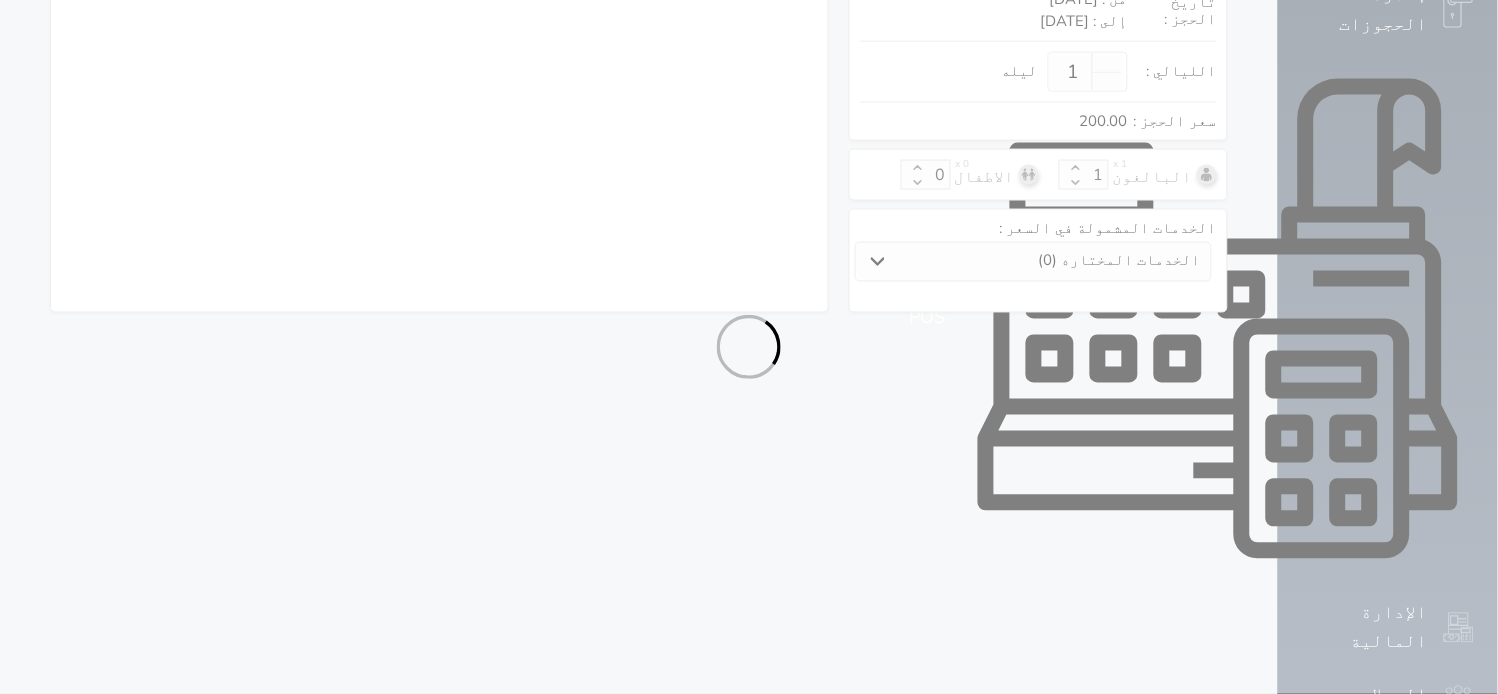 select on "9" 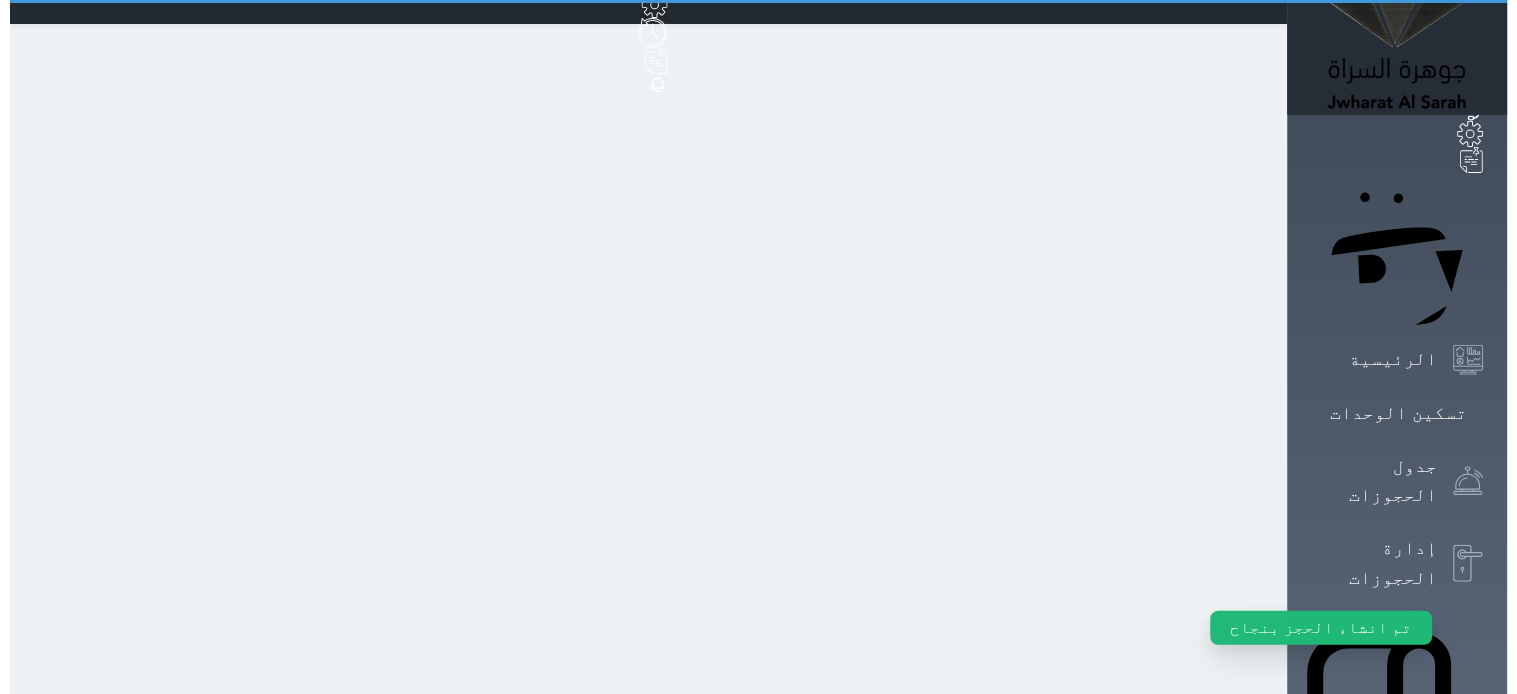 scroll, scrollTop: 0, scrollLeft: 0, axis: both 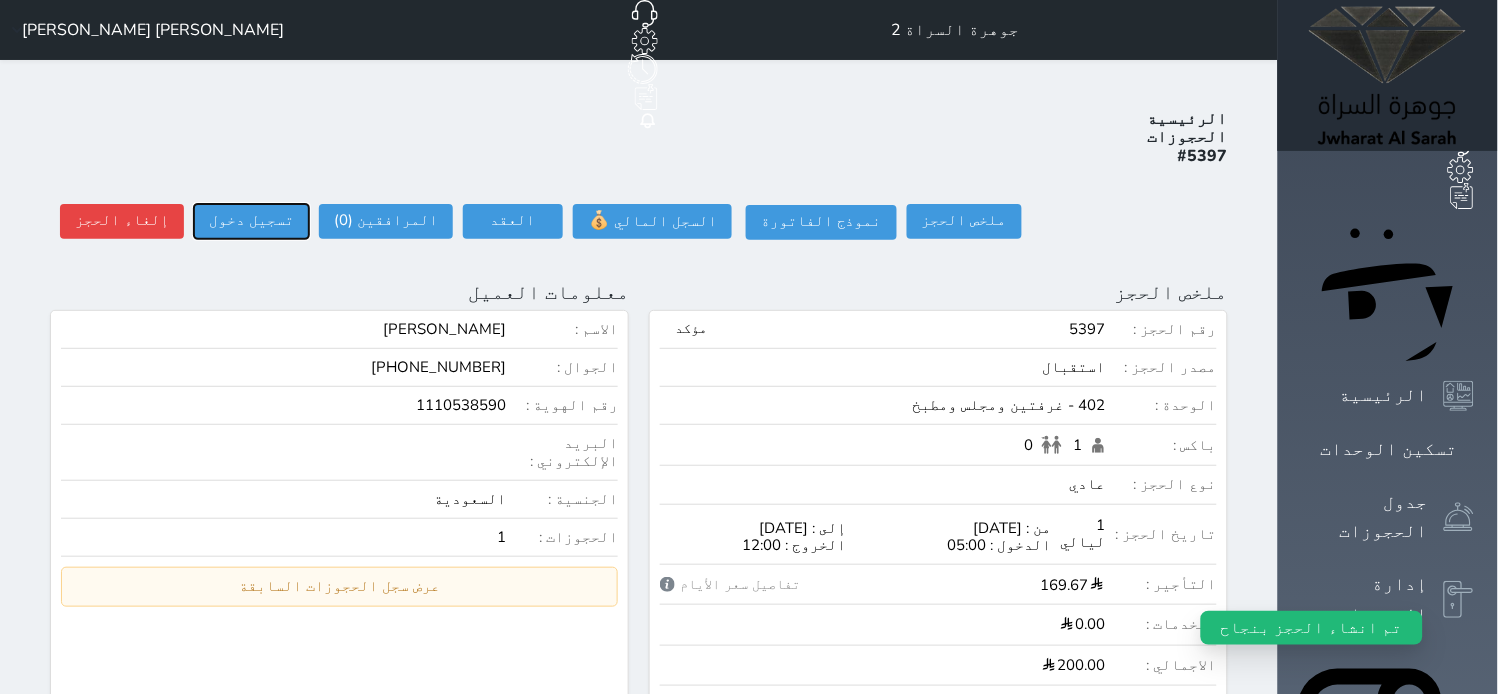 click on "تسجيل دخول" at bounding box center [251, 221] 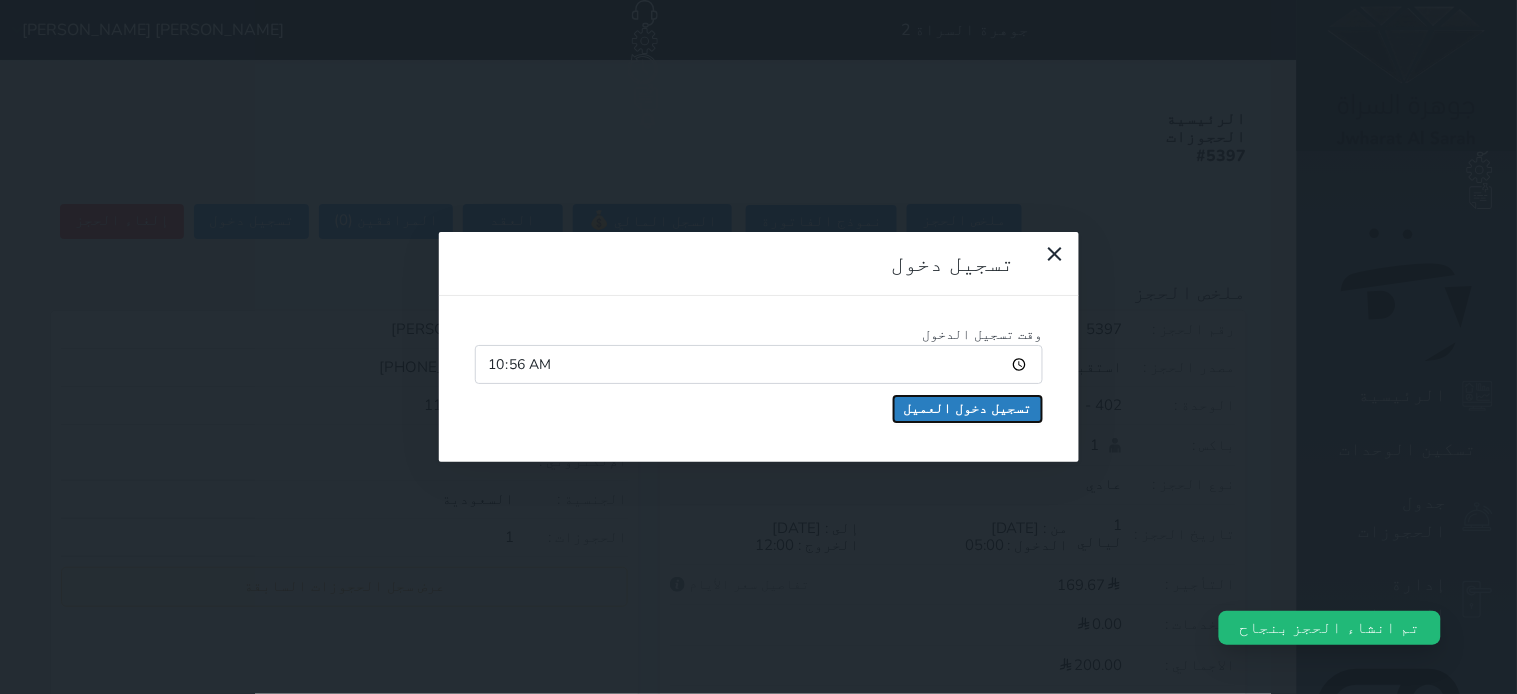 click on "تسجيل دخول العميل" at bounding box center (968, 409) 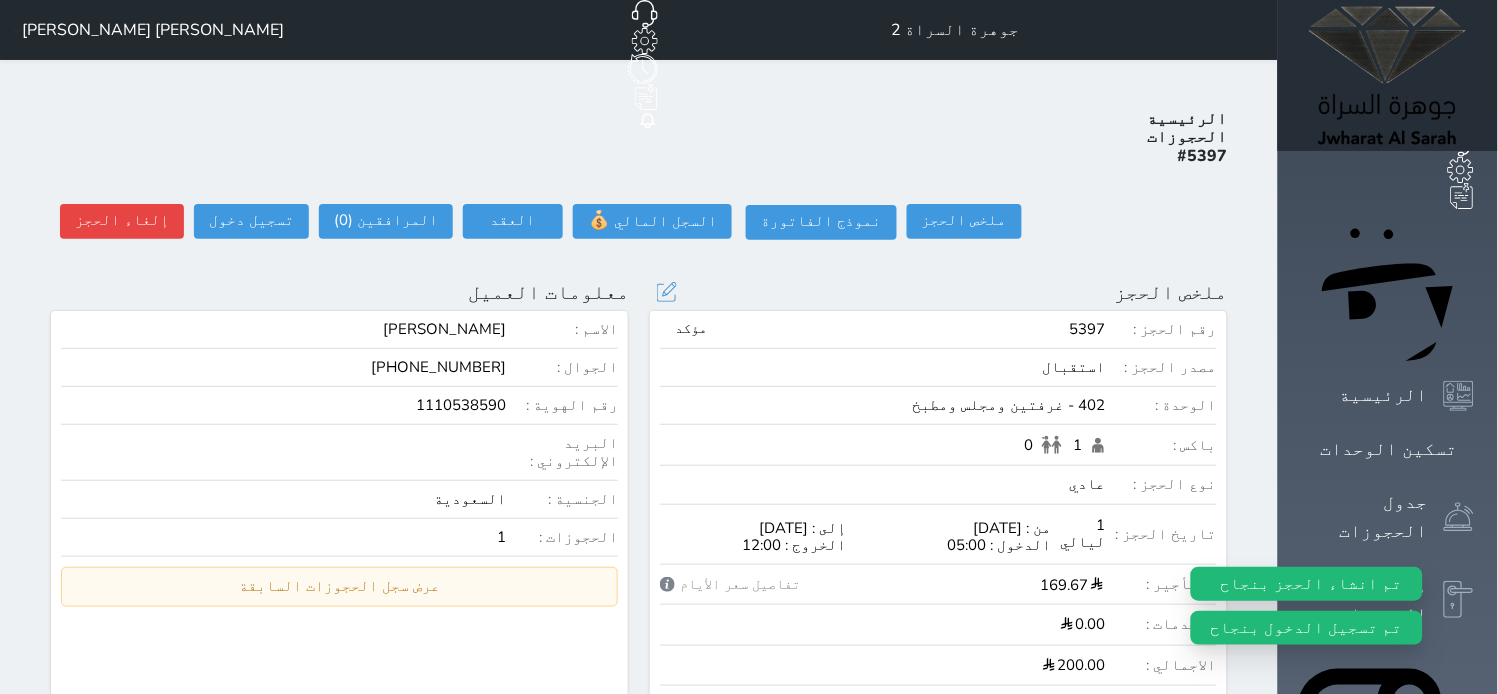 click on "ملخص الحجز           تحديث الحجز                       نوع الإيجار :     يومي     تاريخ بداية ونهاية الحجز :     الوحدة :   402 غرفتين ومجلس ومطبخ     ( يمكنك نقل العميل لوحدة أخري بشرط توافر الوحدة بالتواريخ المحددة )   مصدر الحجز :       سعر الحجز :           الليالي :     1     ليله    الخدمات المشمولة في السعر :   الخدمات المختاره (0)  تحديد الكل  ×  فطار   عدد باكس           البالغون     1                             الاطفال     0               نوع الحجز :
عادي
إقامة مجانية
إستخدام داخلي
إستخدام يومي
تحديث الحجز       رقم الحجز :" at bounding box center [938, 513] 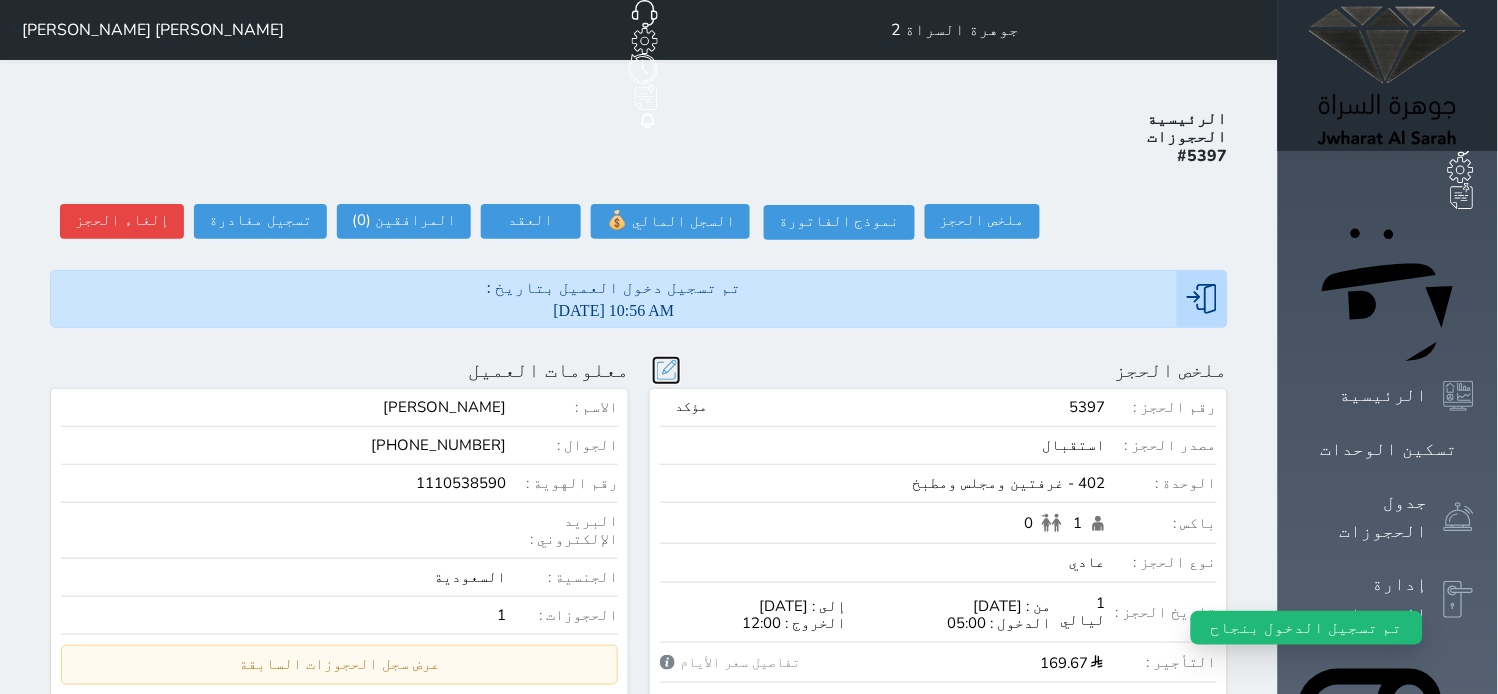 click at bounding box center (666, 370) 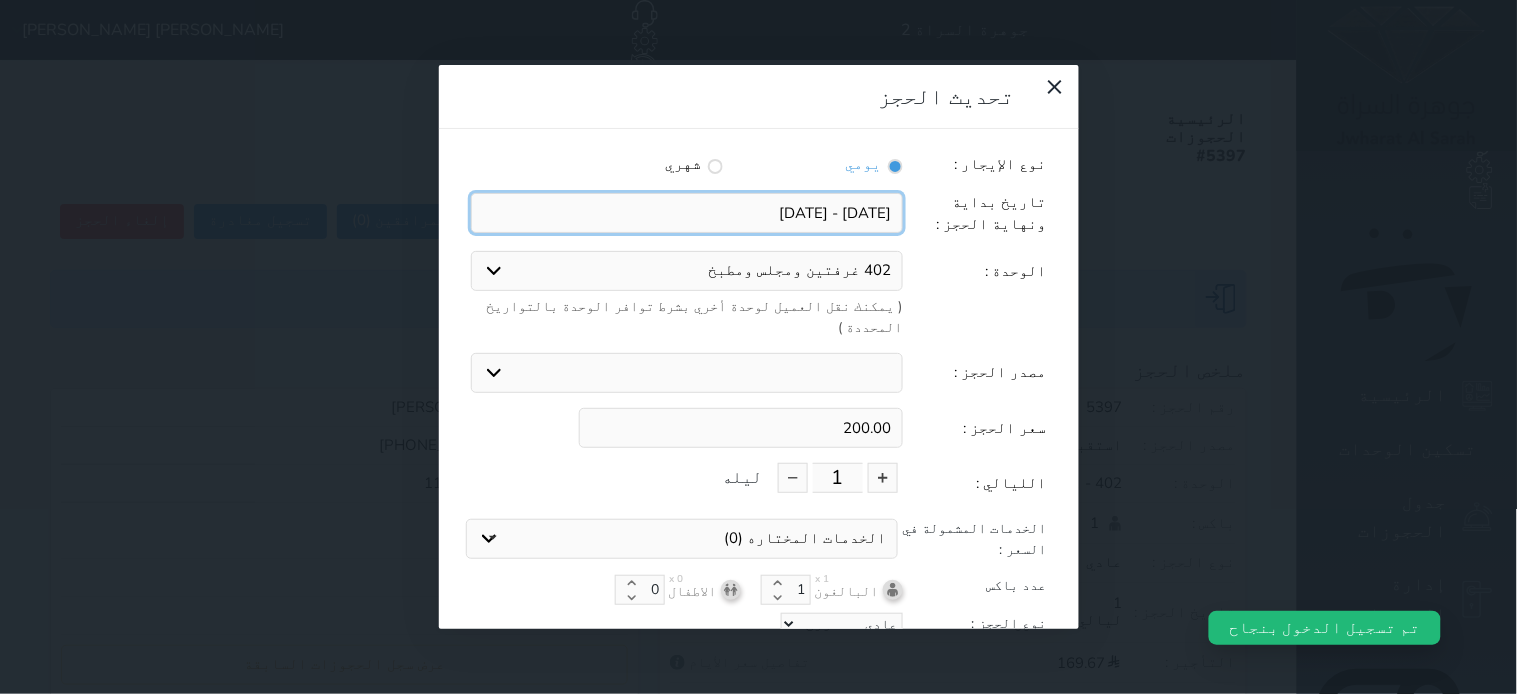click at bounding box center [687, 213] 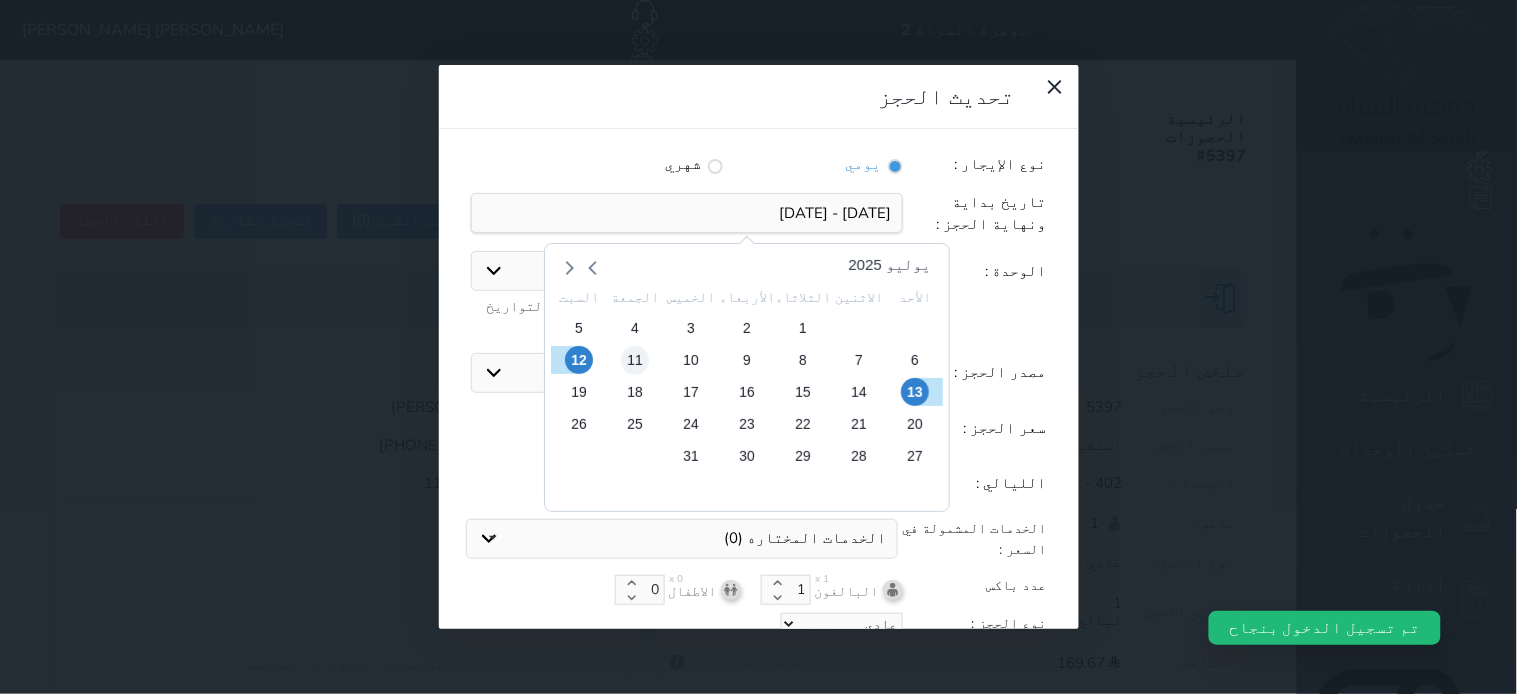 click on "11" at bounding box center (634, 360) 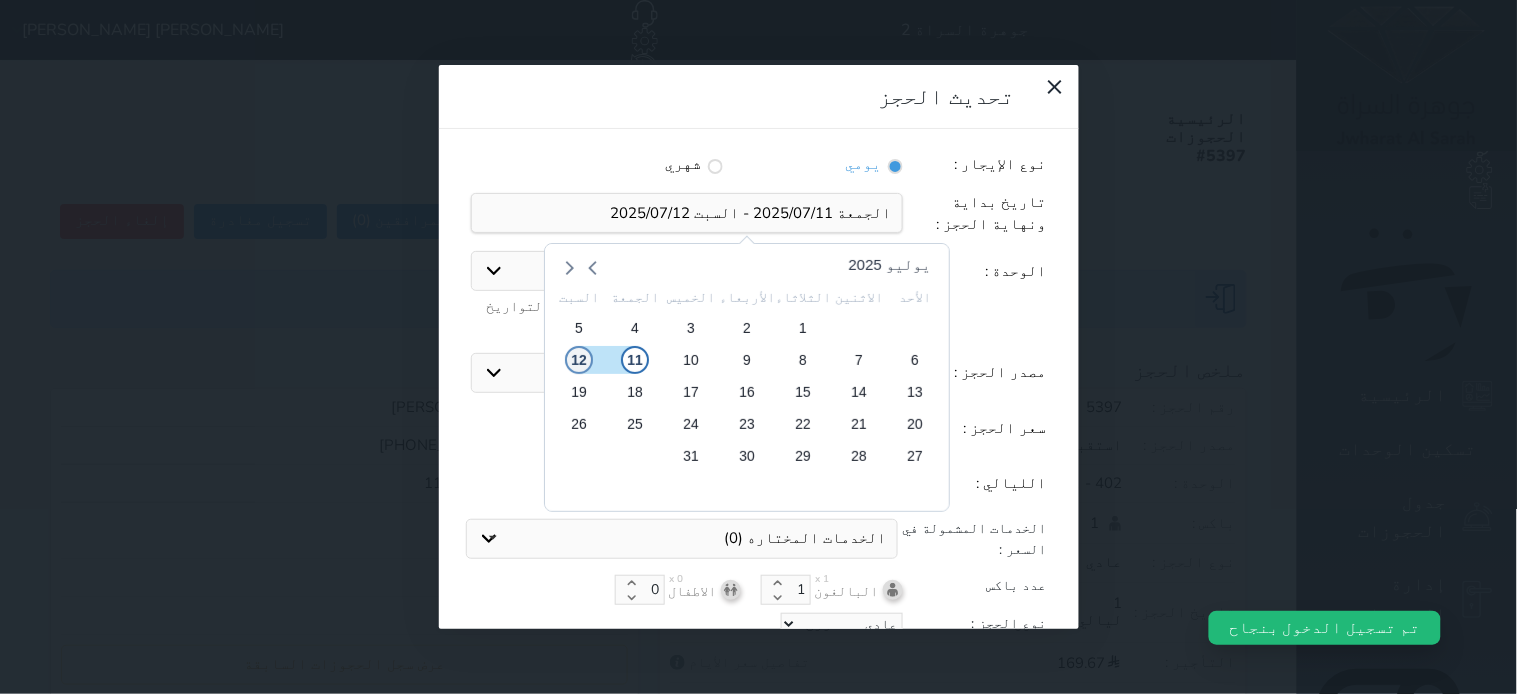 click on "12" at bounding box center (578, 360) 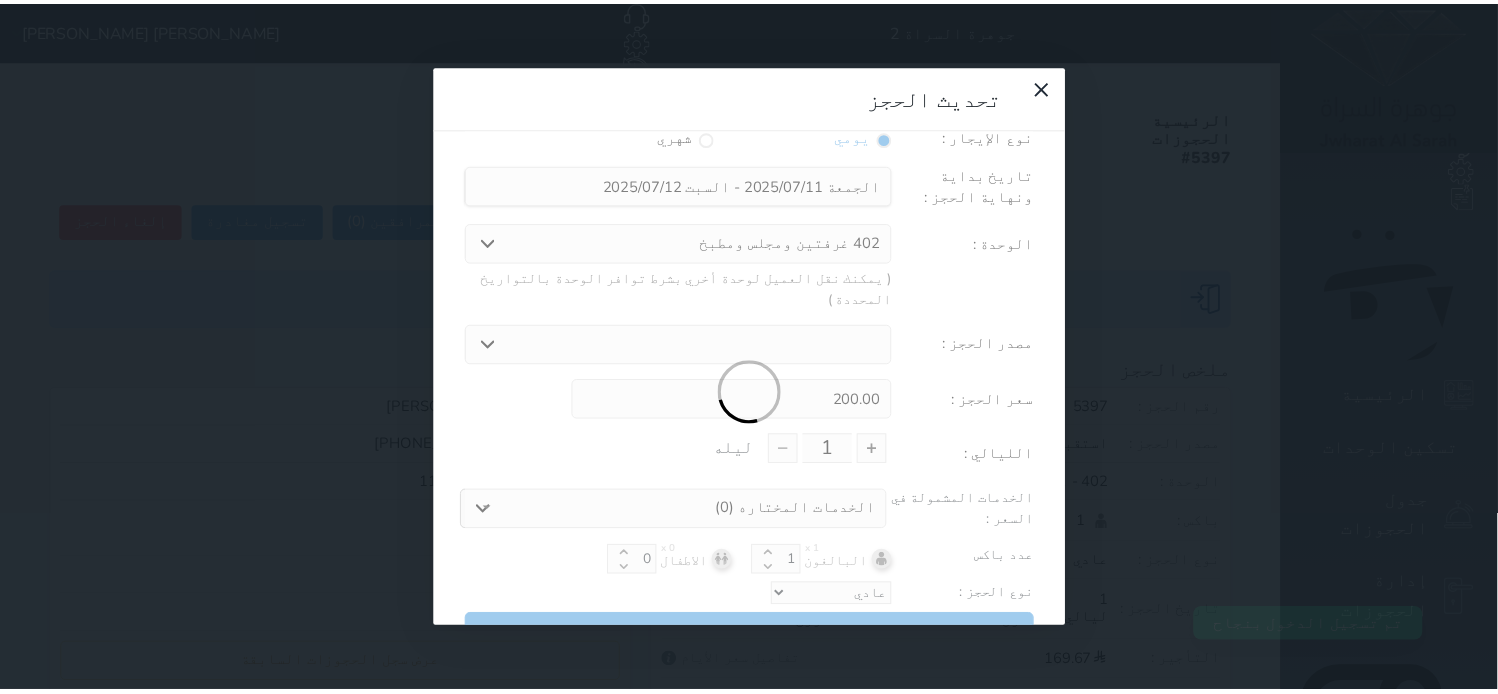 scroll, scrollTop: 44, scrollLeft: 0, axis: vertical 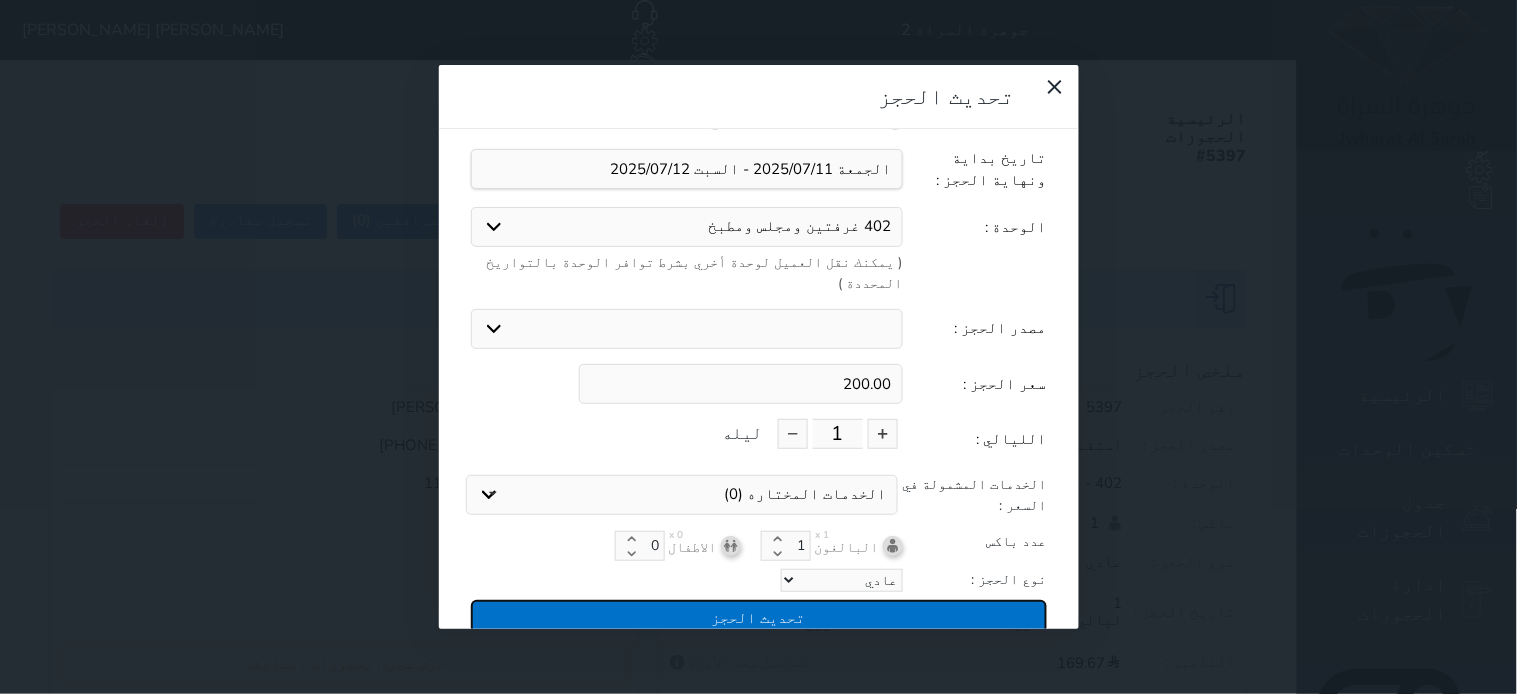 click on "تحديث الحجز" at bounding box center [759, 617] 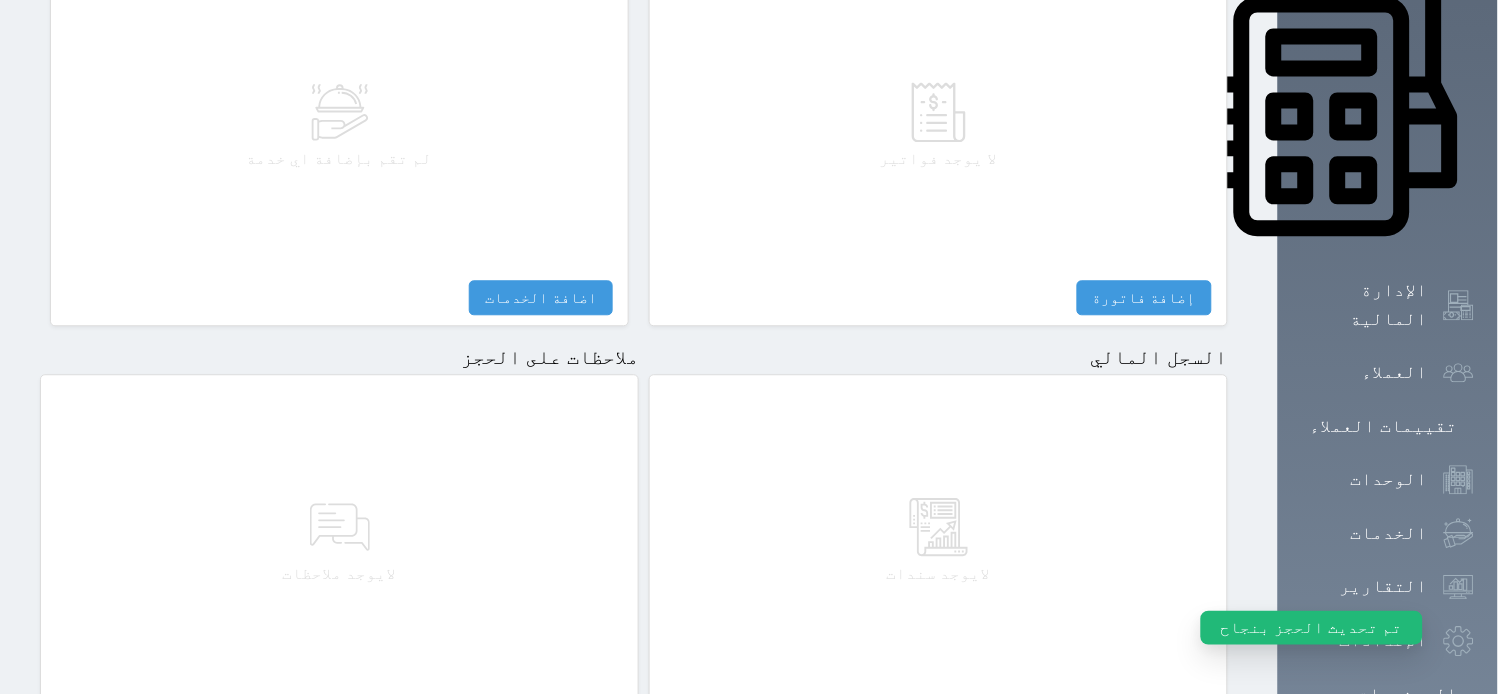 scroll, scrollTop: 1000, scrollLeft: 0, axis: vertical 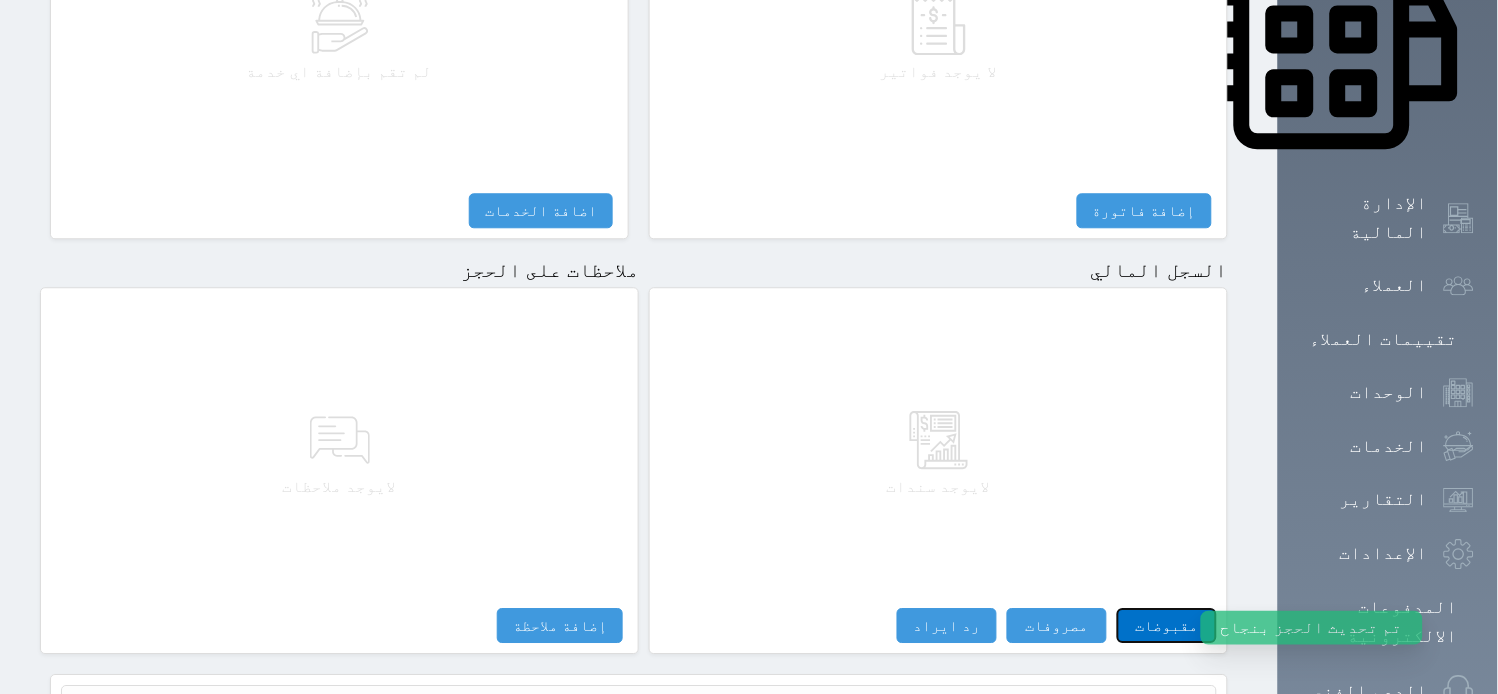 click on "مقبوضات" at bounding box center (1167, 625) 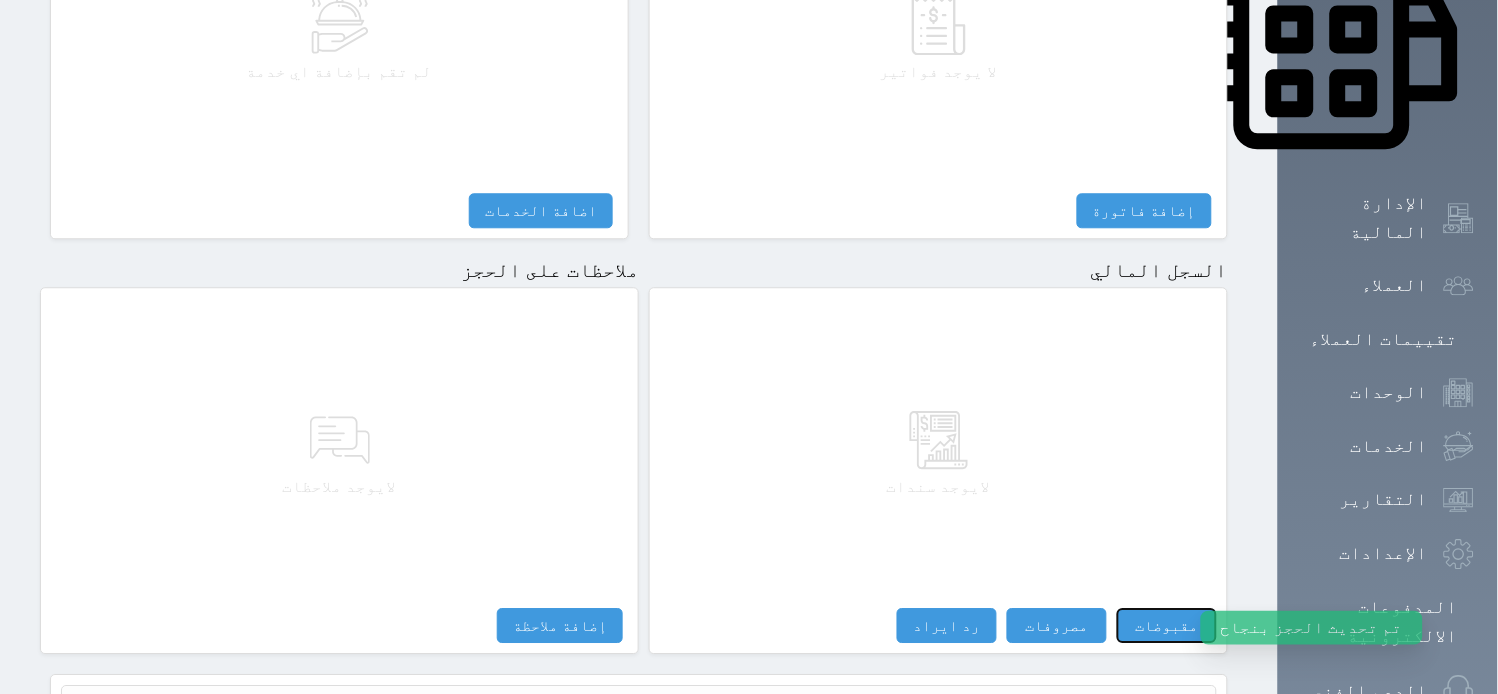 select 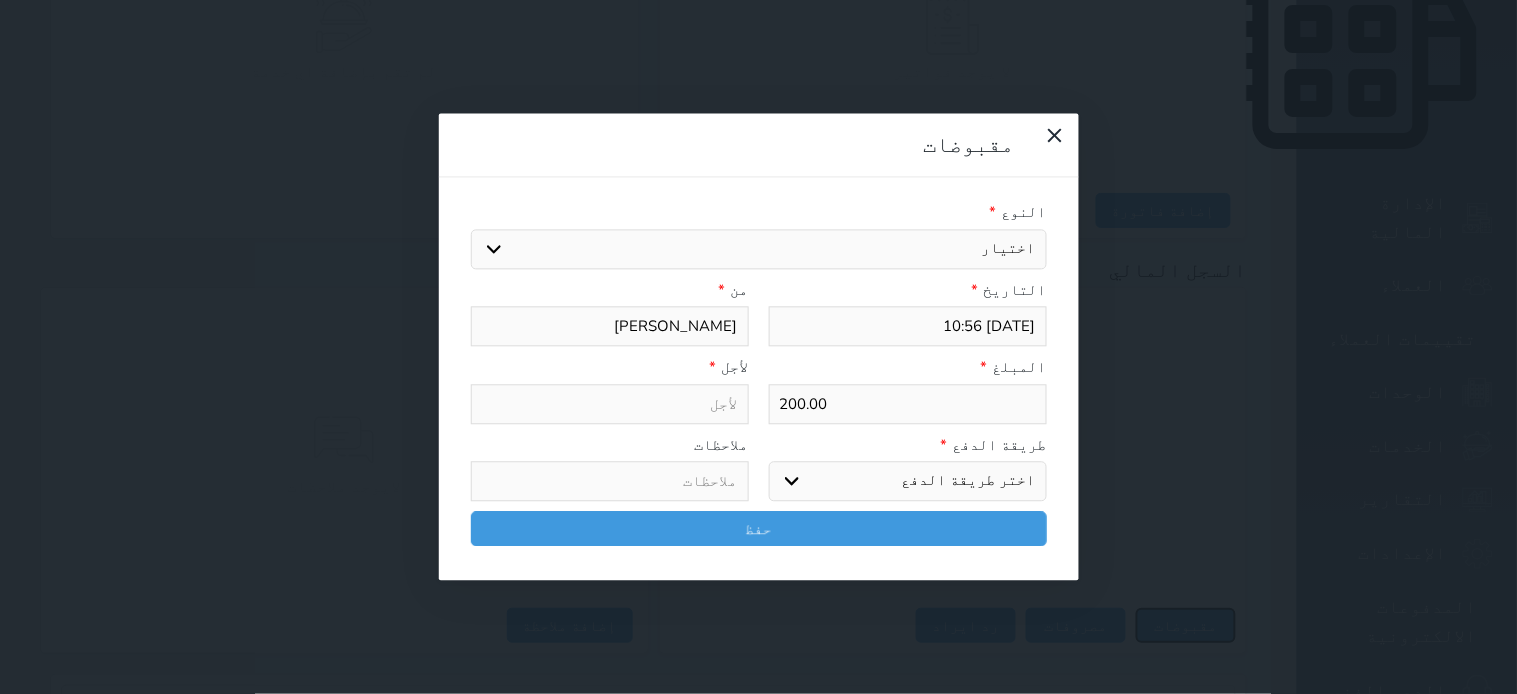 select 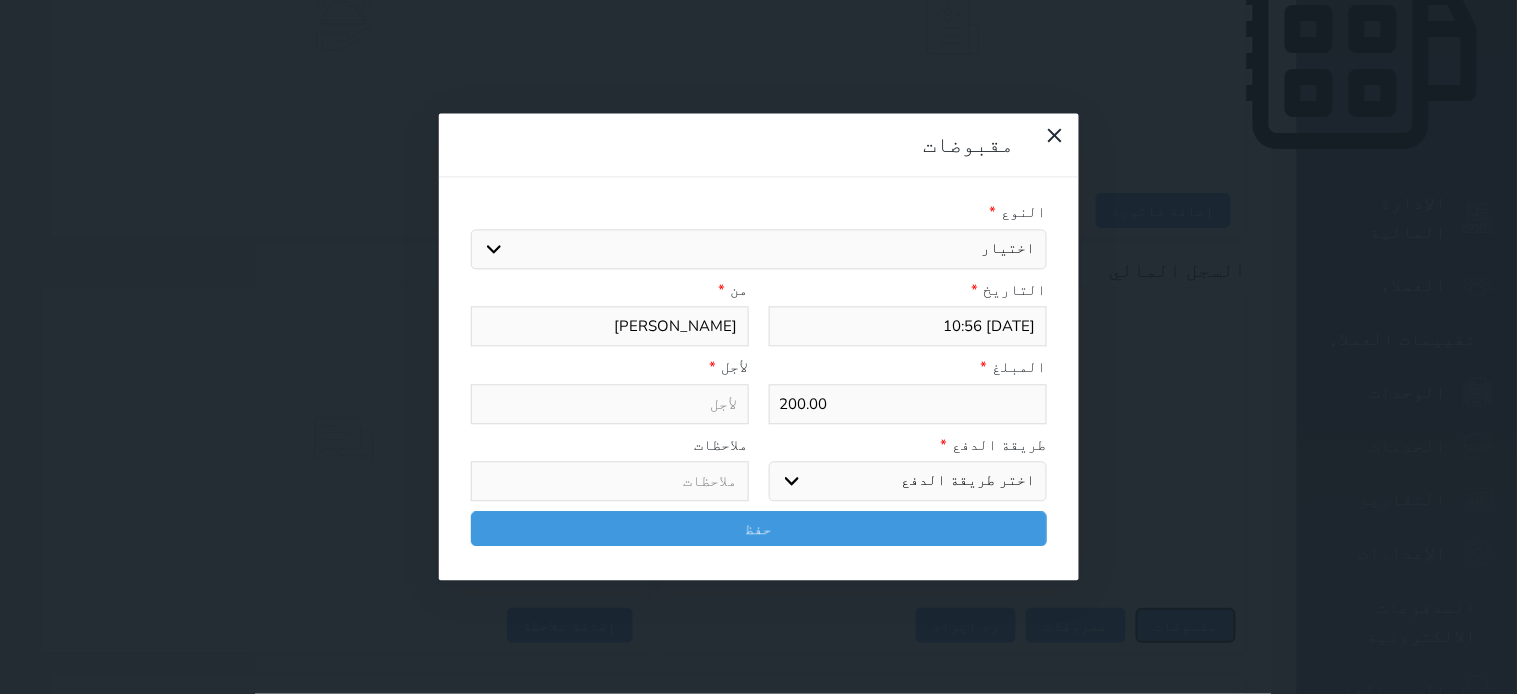 type on "[DATE] 10:53" 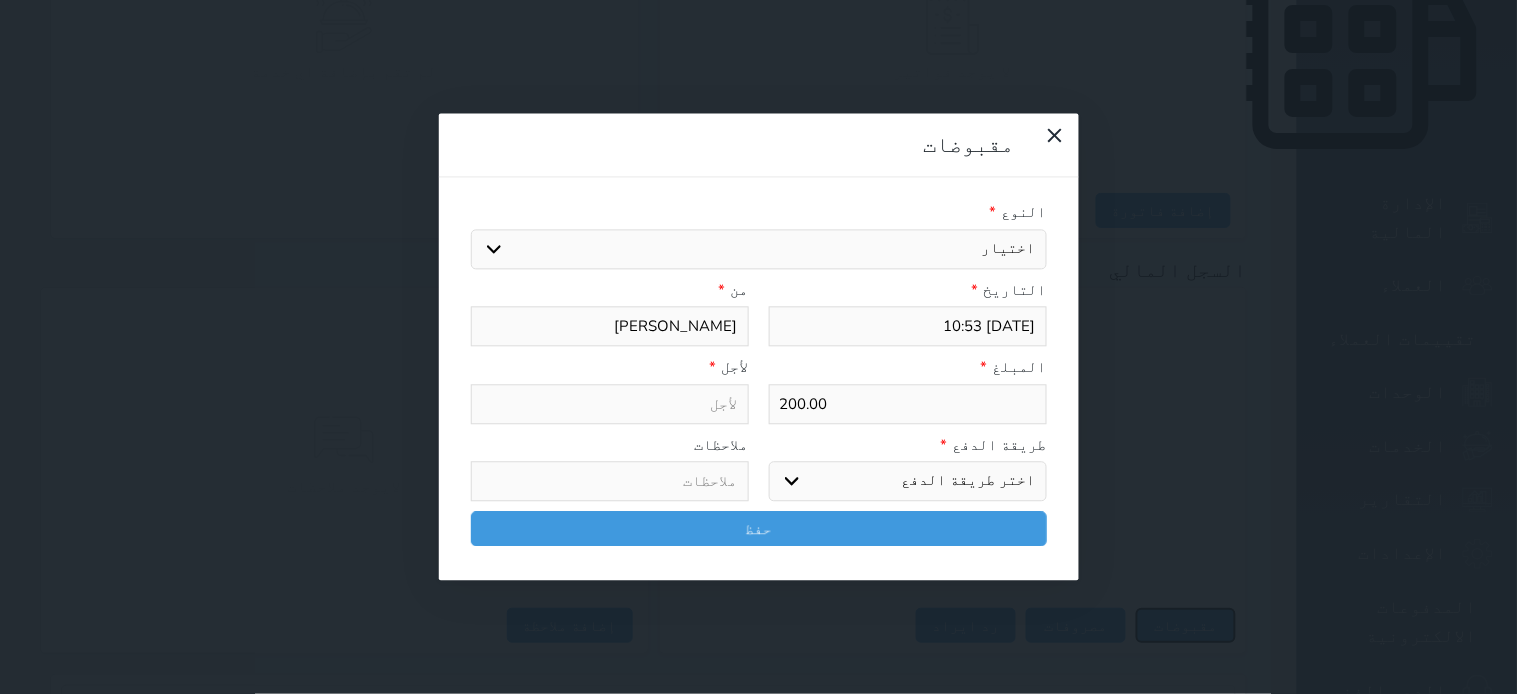 select 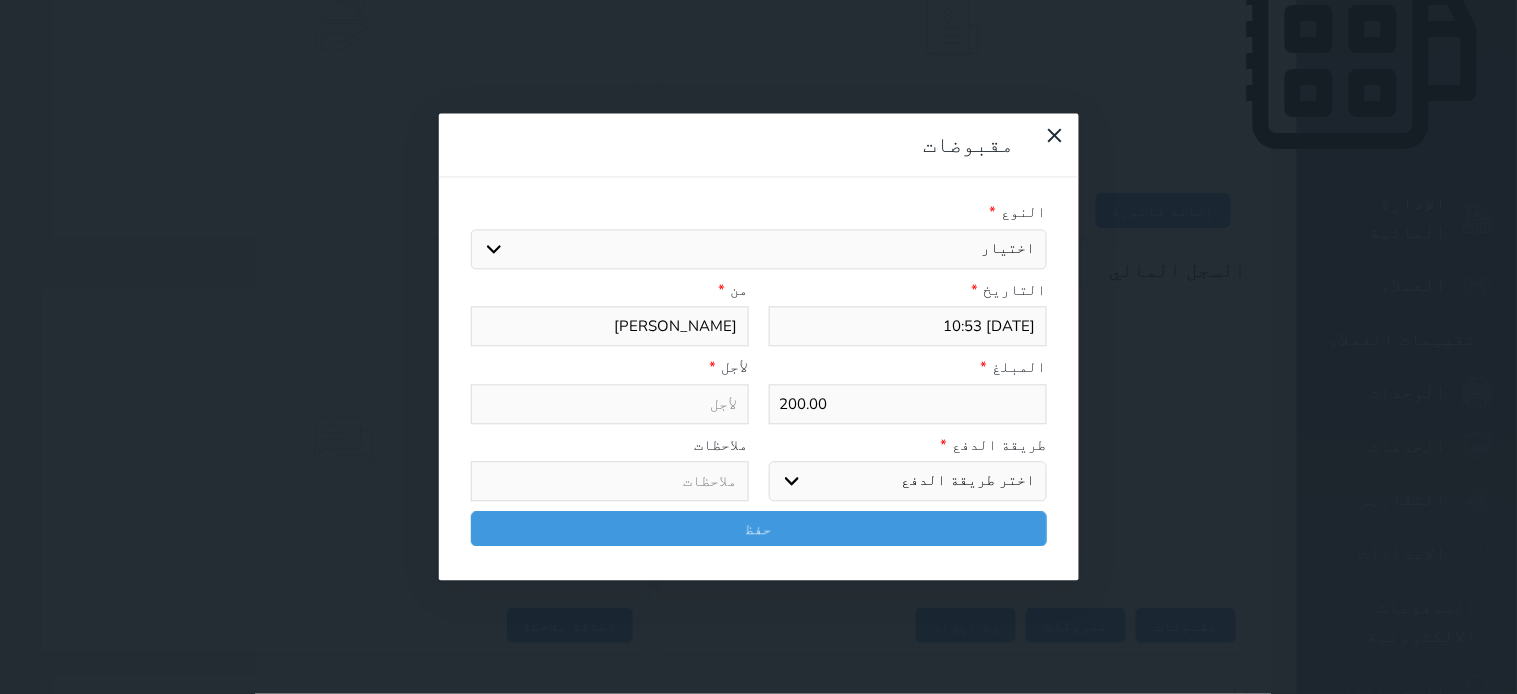 click on "اختيار   مقبوضات عامة قيمة إيجار فواتير تامين عربون لا ينطبق آخر مغسلة واي فاي - الإنترنت مواقف السيارات طعام الأغذية والمشروبات مشروبات المشروبات الباردة المشروبات الساخنة الإفطار غداء عشاء مخبز و كعك حمام سباحة الصالة الرياضية سبا و خدمات الجمال اختيار وإسقاط (خدمات النقل) ميني بار كابل - تلفزيون سرير إضافي تصفيف الشعر التسوق خدمات الجولات السياحية المنظمة خدمات الدليل السياحي" at bounding box center [759, 249] 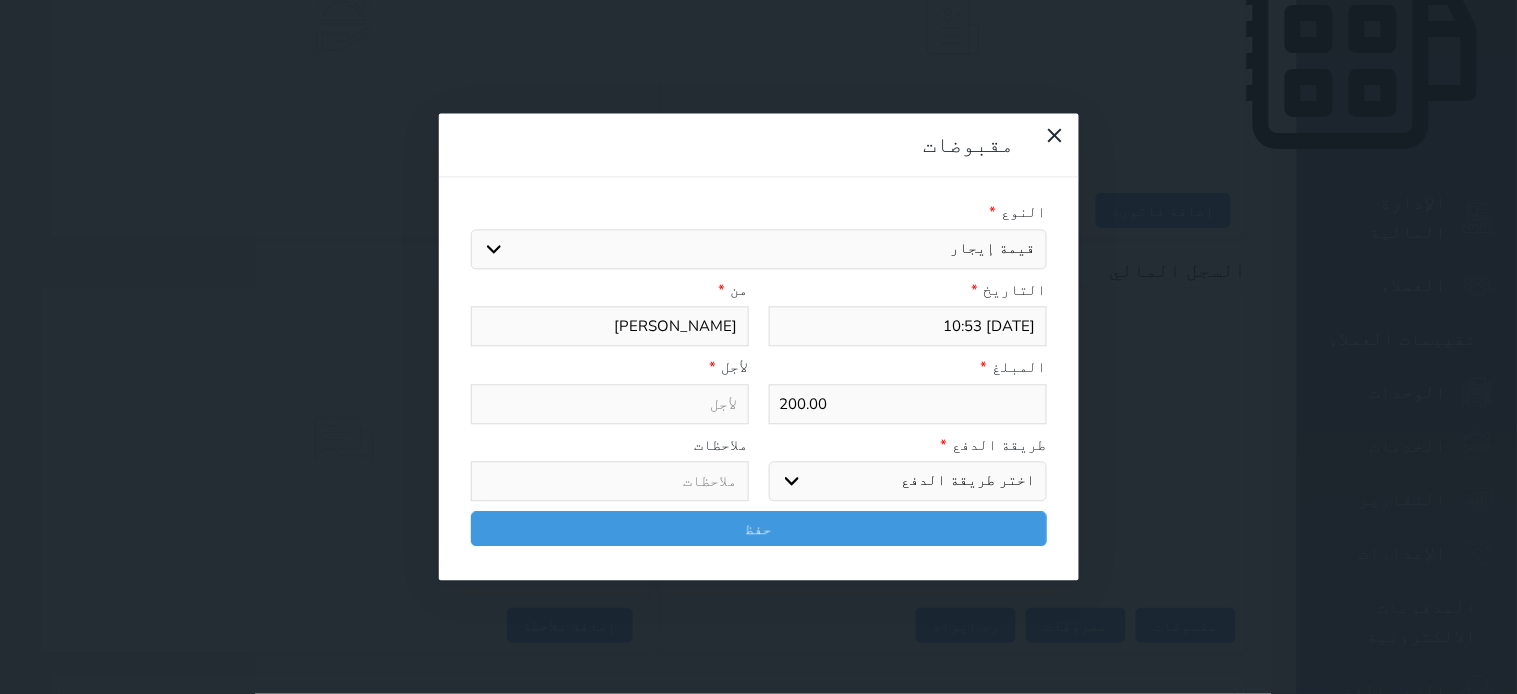 click on "اختيار   مقبوضات عامة قيمة إيجار فواتير تامين عربون لا ينطبق آخر مغسلة واي فاي - الإنترنت مواقف السيارات طعام الأغذية والمشروبات مشروبات المشروبات الباردة المشروبات الساخنة الإفطار غداء عشاء مخبز و كعك حمام سباحة الصالة الرياضية سبا و خدمات الجمال اختيار وإسقاط (خدمات النقل) ميني بار كابل - تلفزيون سرير إضافي تصفيف الشعر التسوق خدمات الجولات السياحية المنظمة خدمات الدليل السياحي" at bounding box center (759, 249) 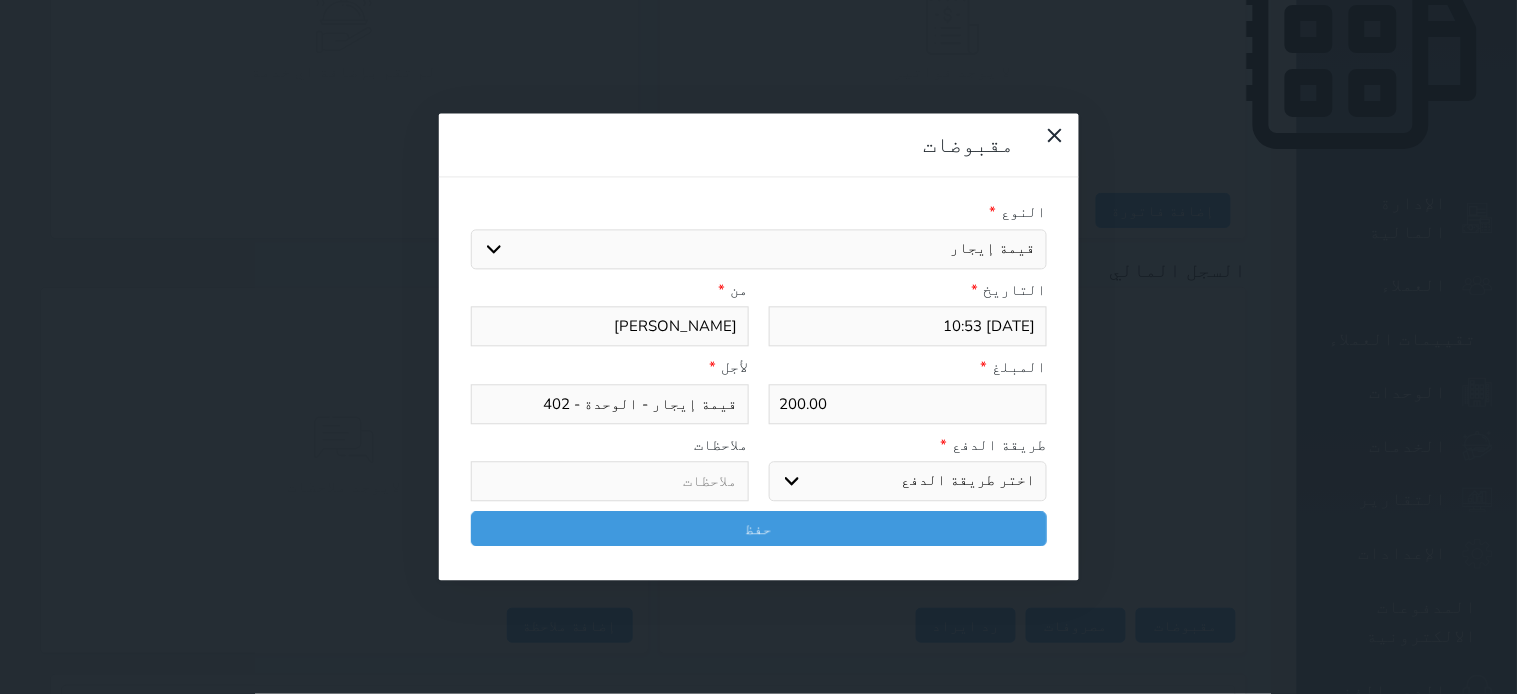 click on "اختر طريقة الدفع   دفع نقدى   تحويل بنكى   مدى   بطاقة ائتمان   آجل" at bounding box center [908, 482] 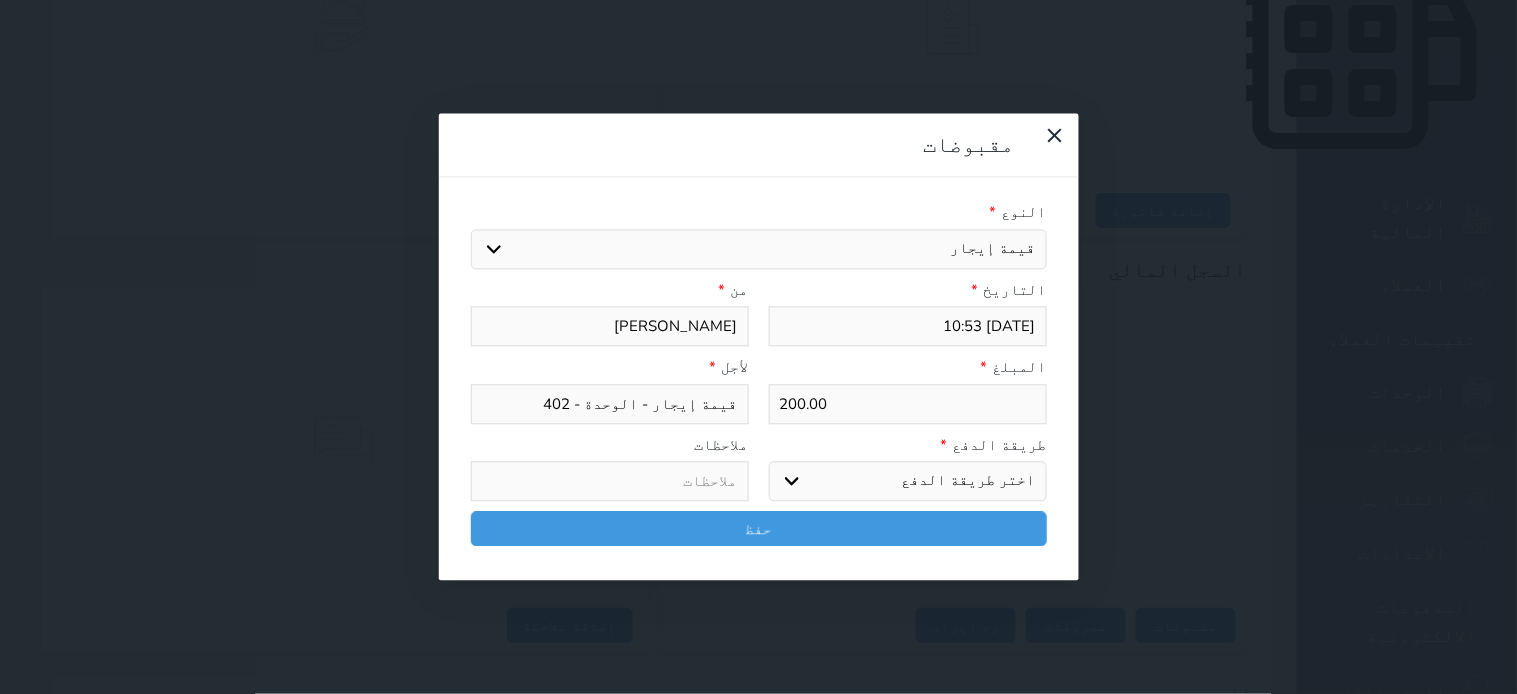 select on "cash" 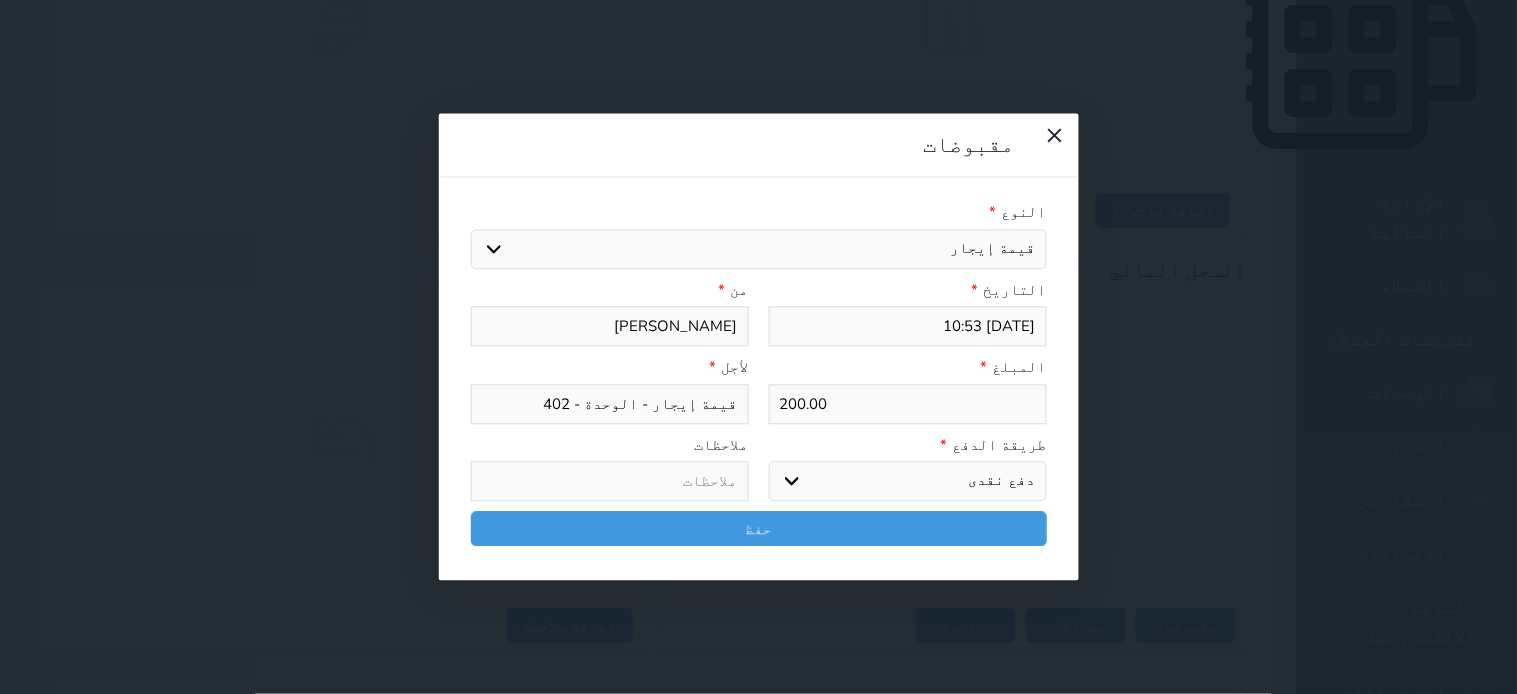 click on "اختر طريقة الدفع   دفع نقدى   تحويل بنكى   مدى   بطاقة ائتمان   آجل" at bounding box center [908, 482] 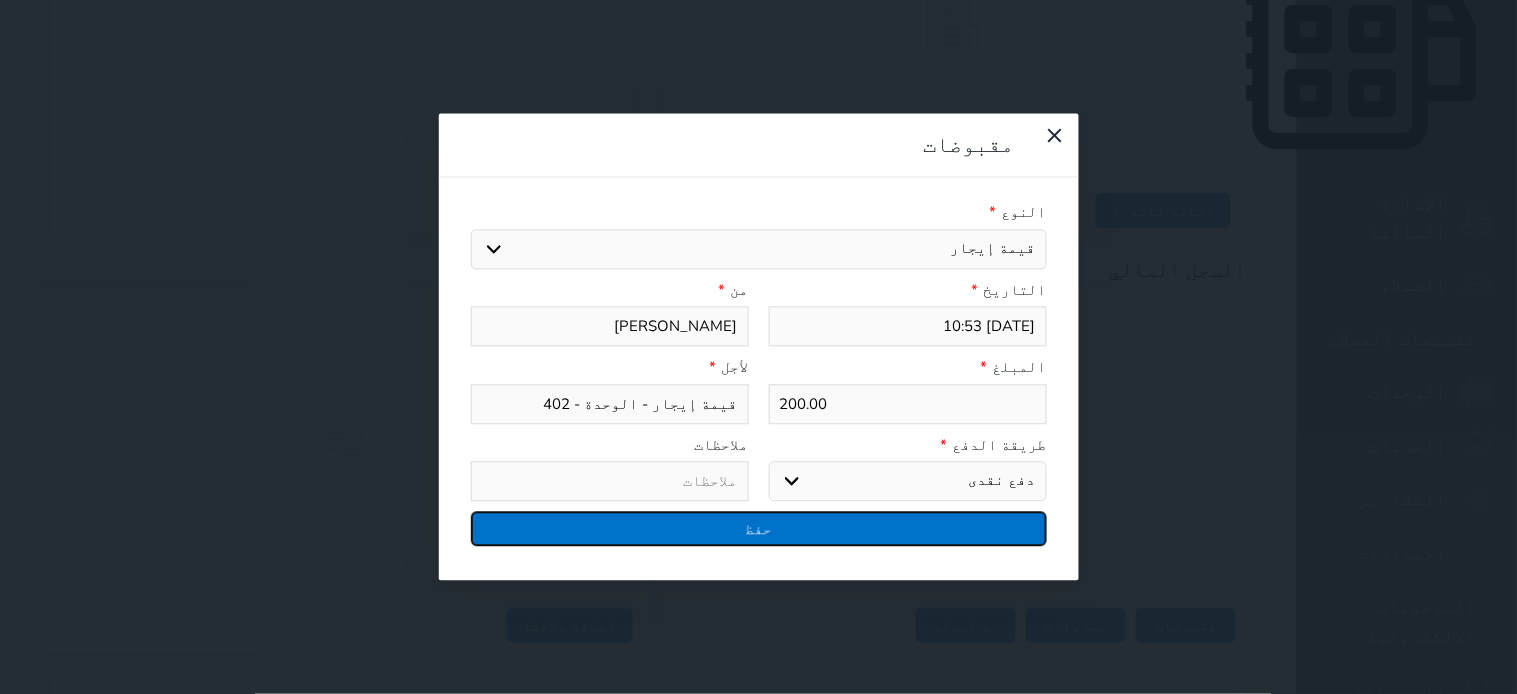click on "حفظ" at bounding box center [759, 529] 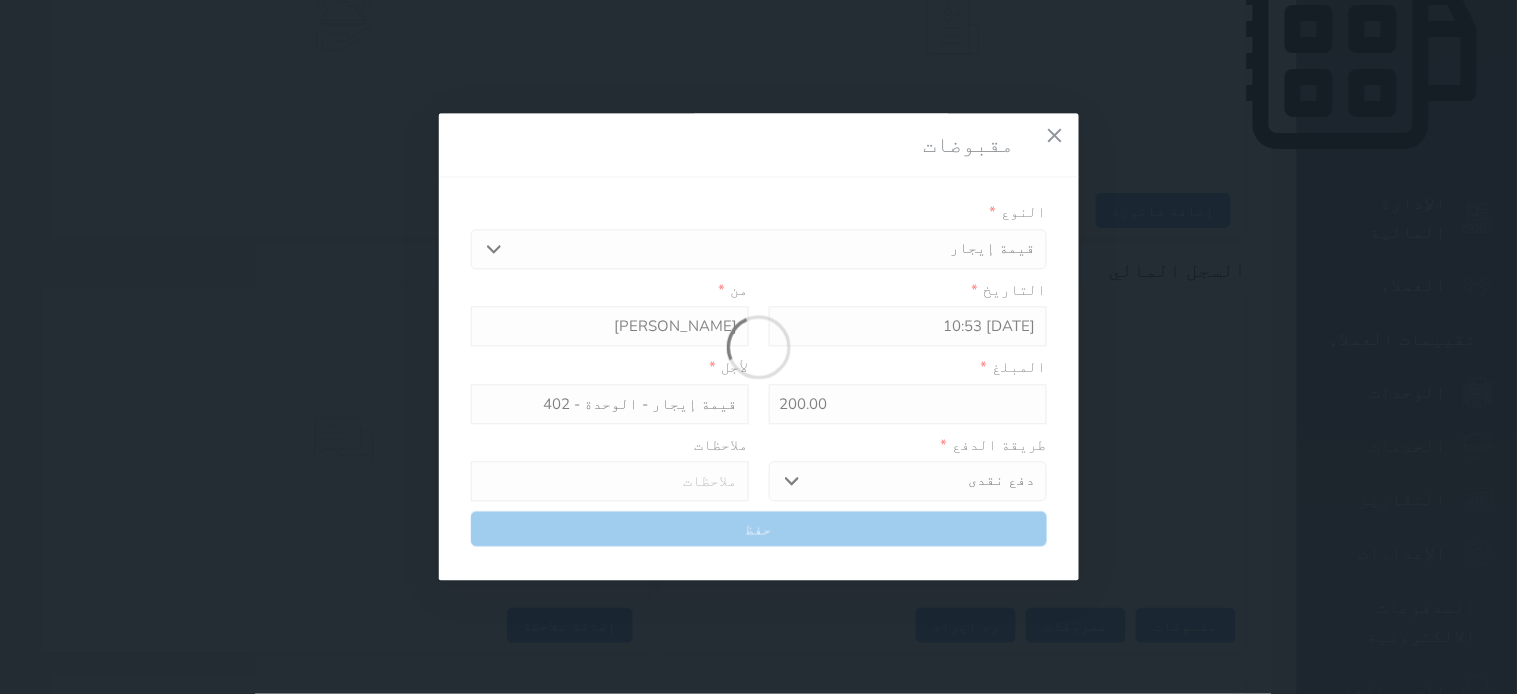 select 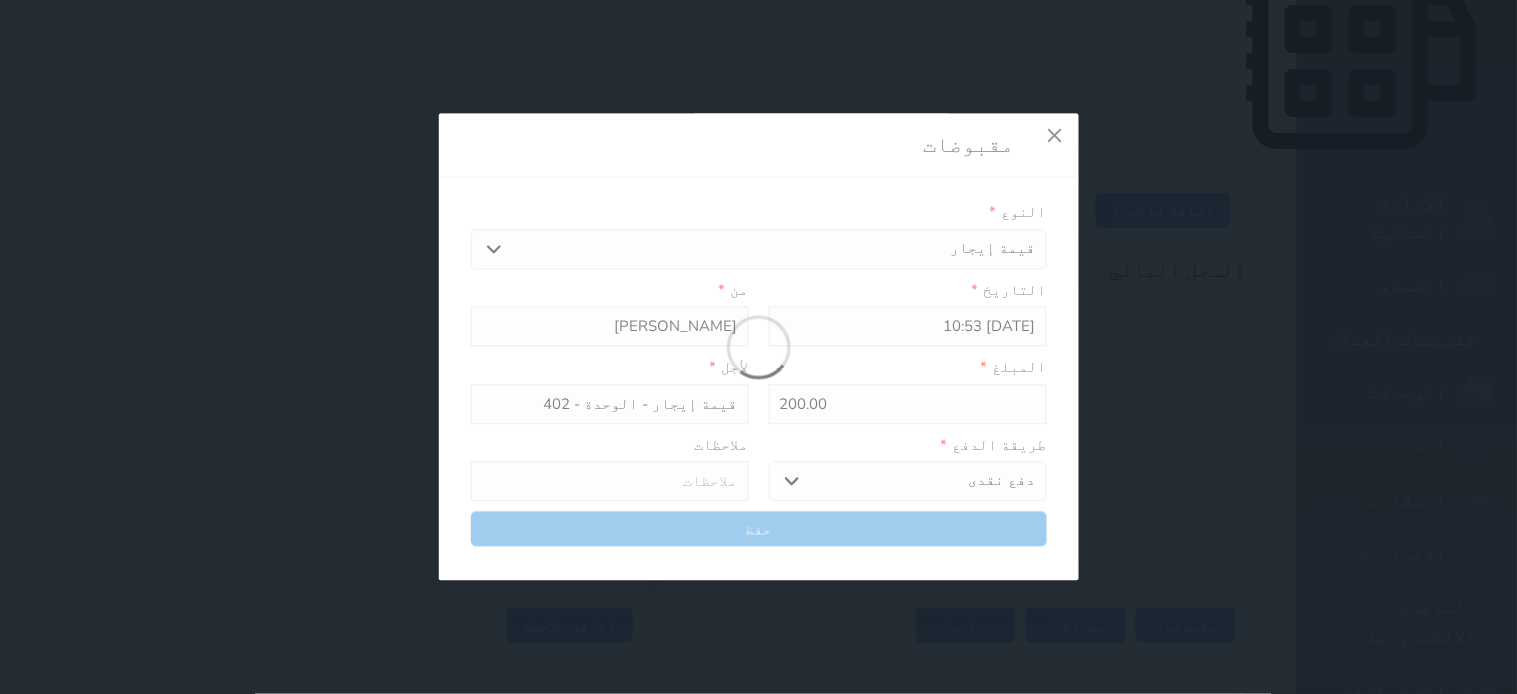 type 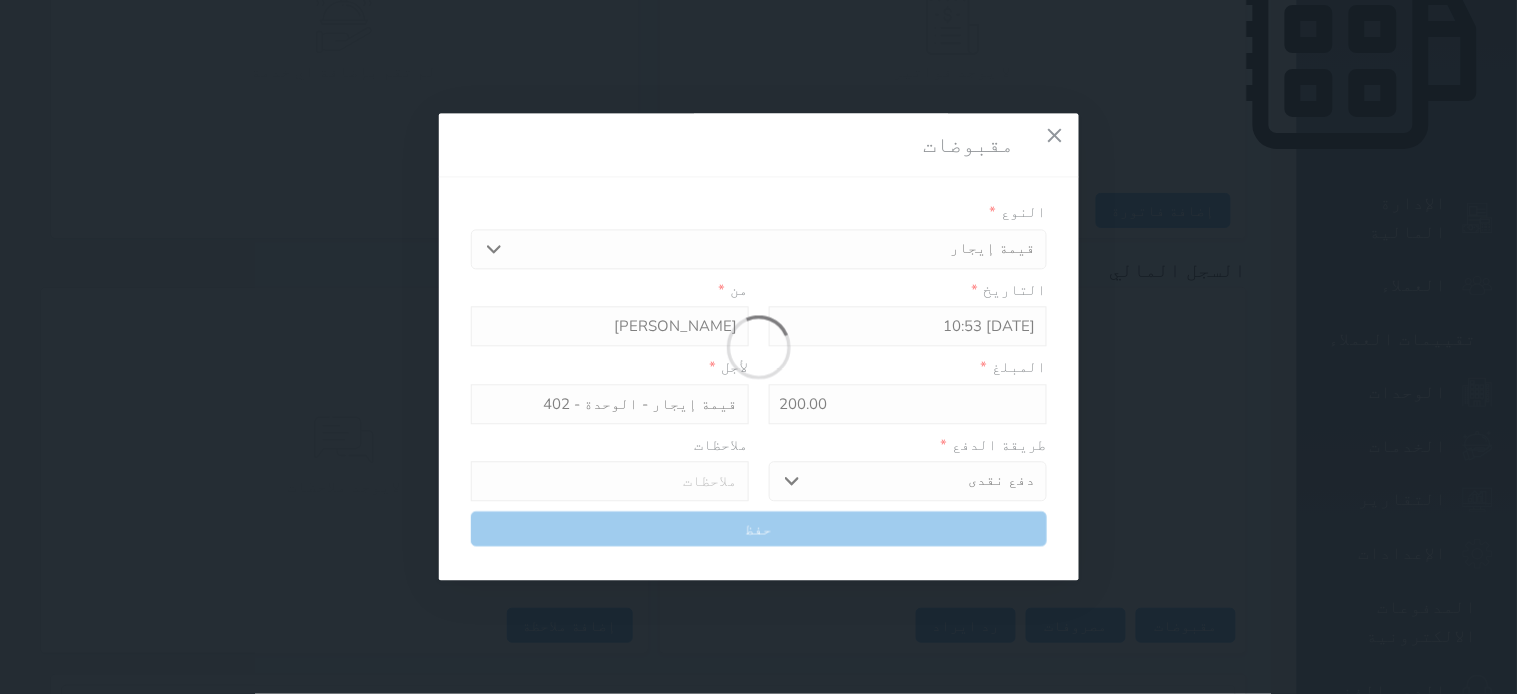 type on "0" 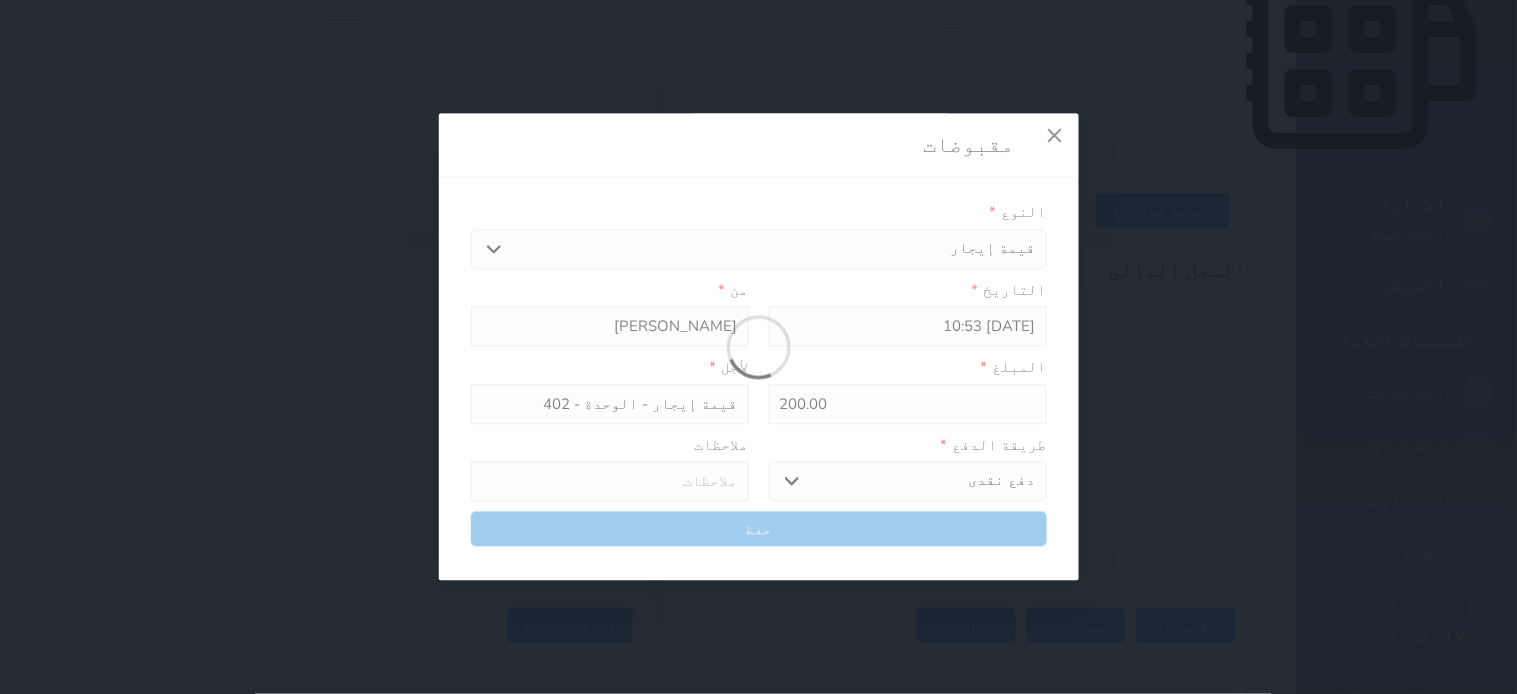 select 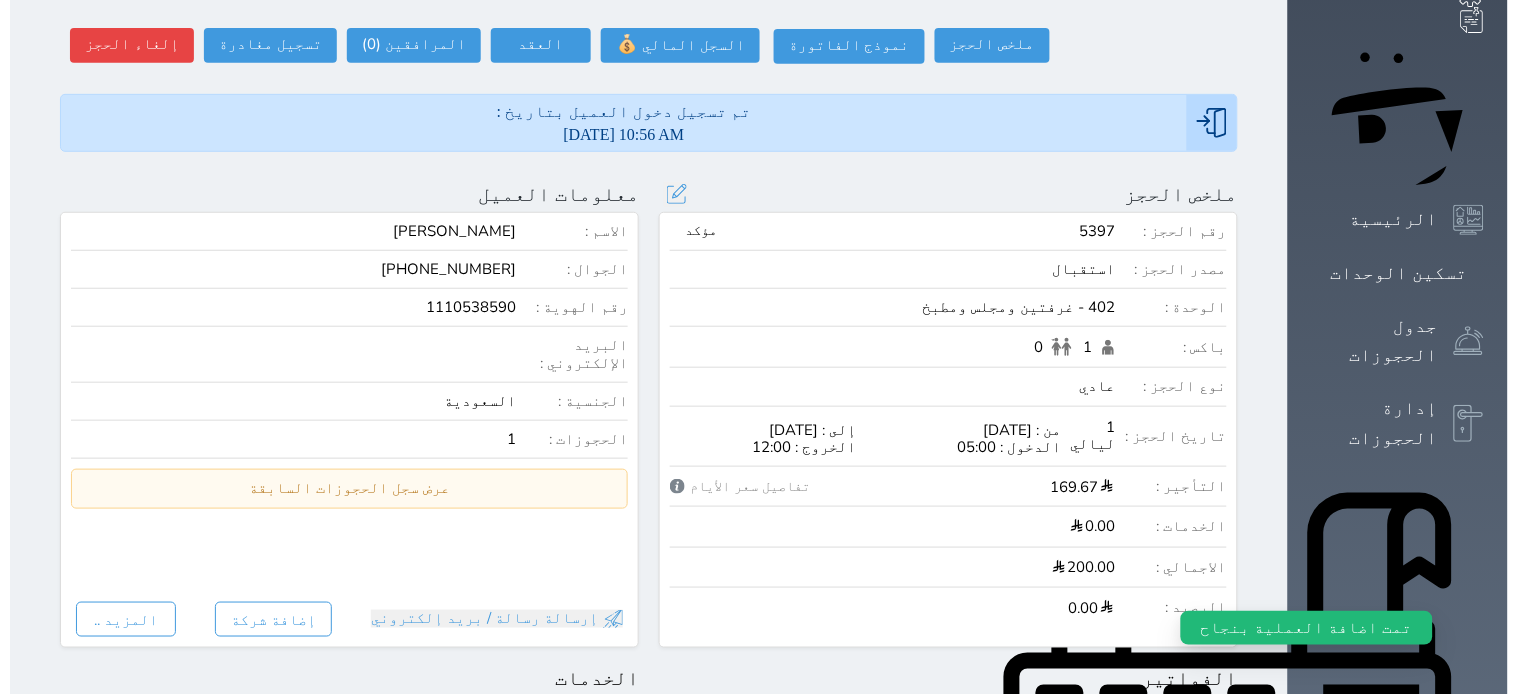 scroll, scrollTop: 0, scrollLeft: 0, axis: both 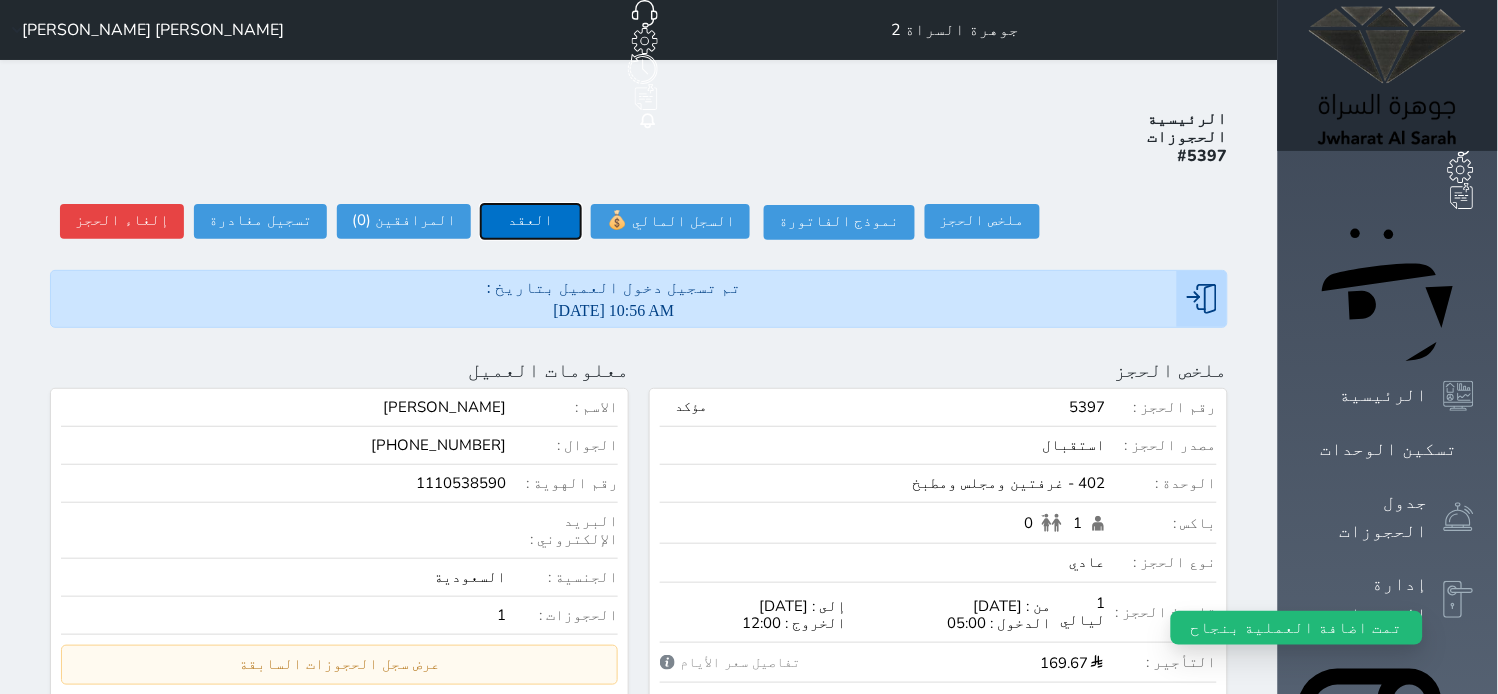 click on "العقد" at bounding box center (531, 221) 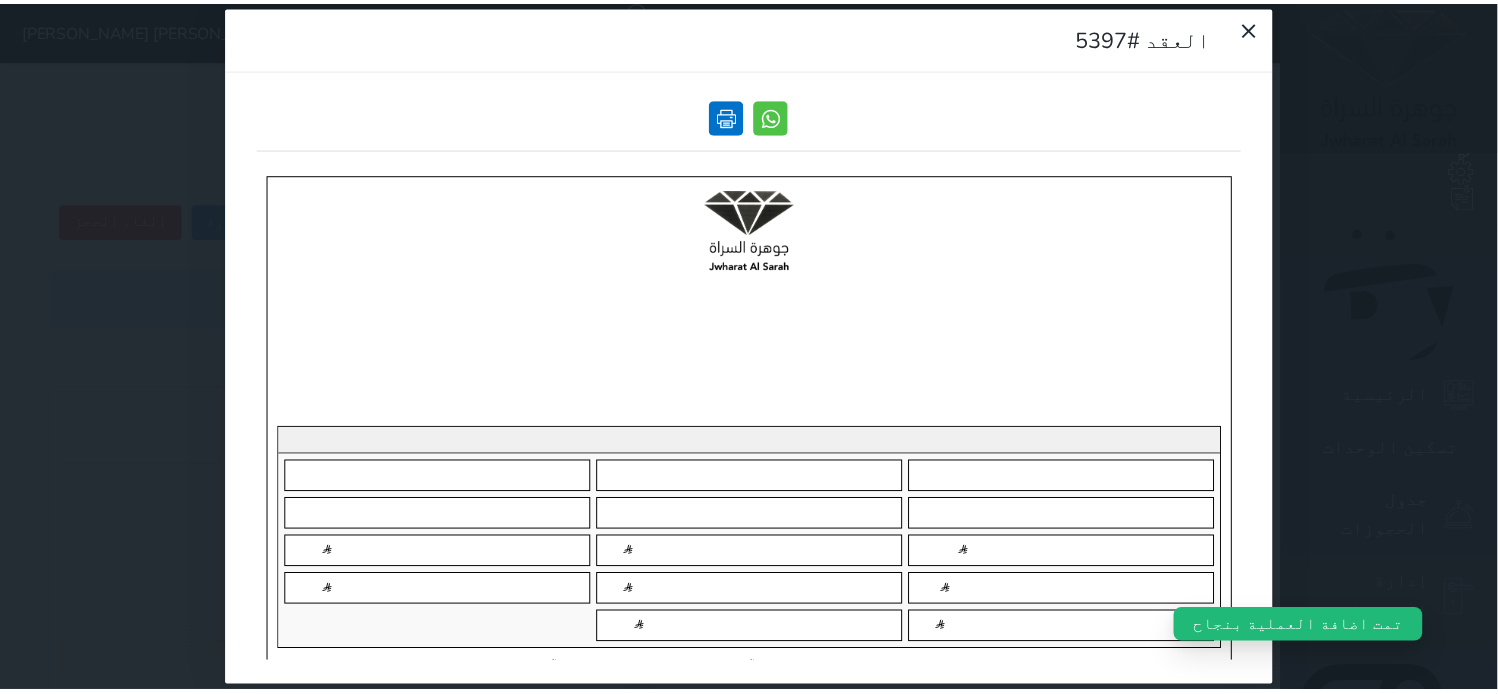 scroll, scrollTop: 0, scrollLeft: 0, axis: both 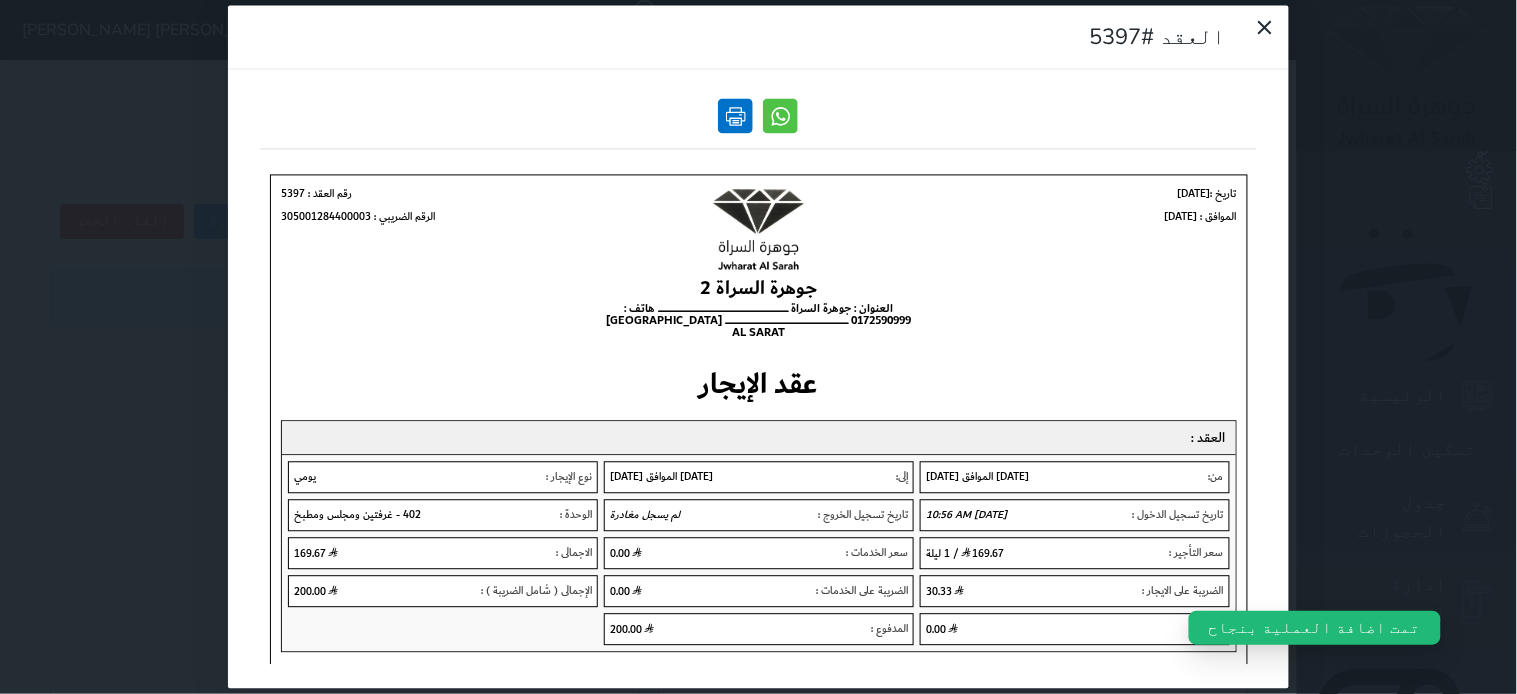 click at bounding box center (736, 116) 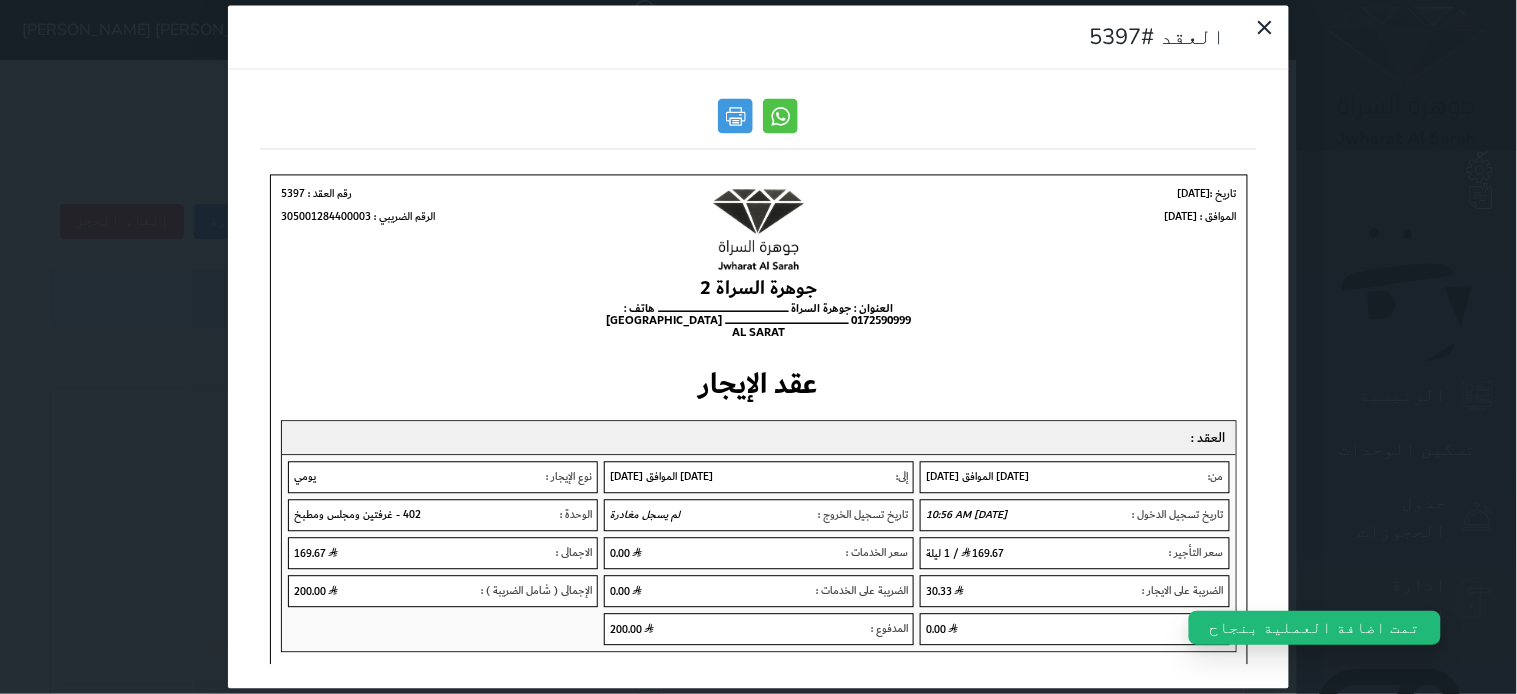 click on "العقد #5397" at bounding box center [758, 347] 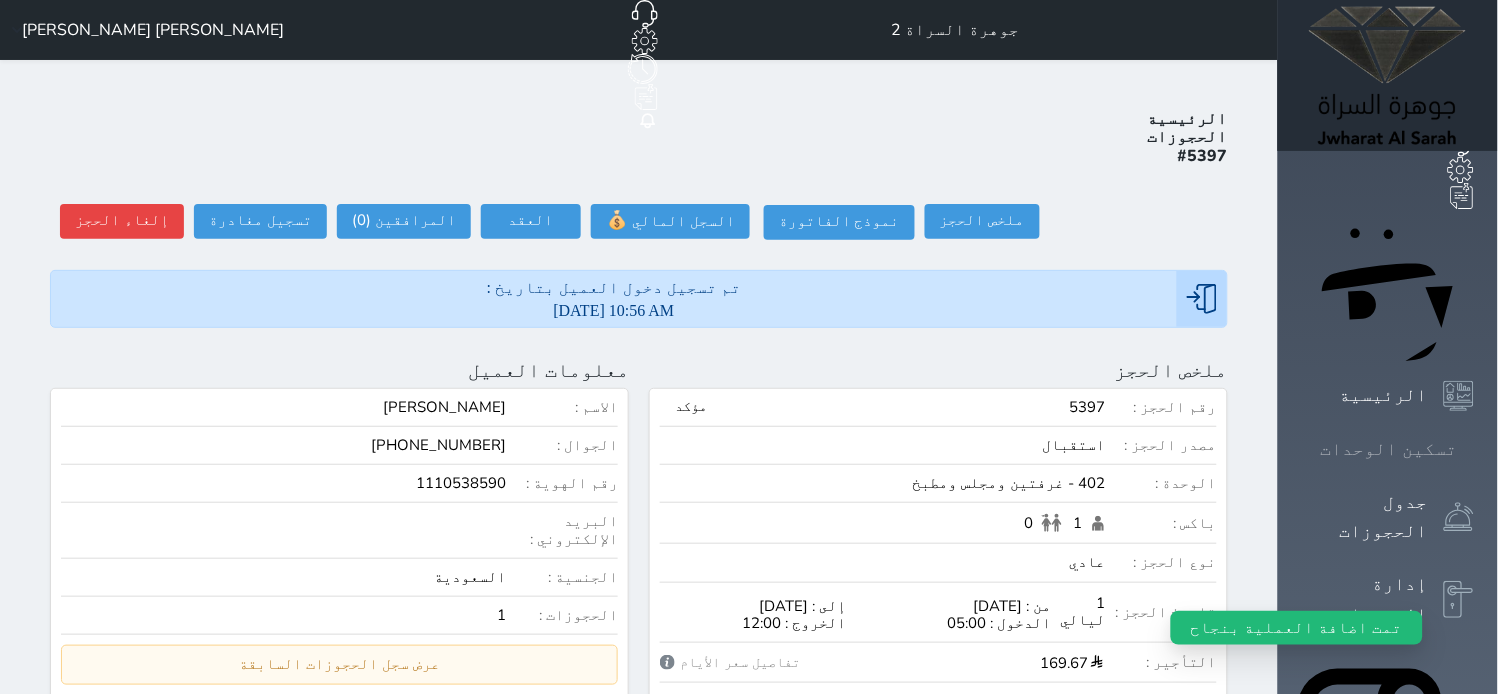 click at bounding box center (1474, 449) 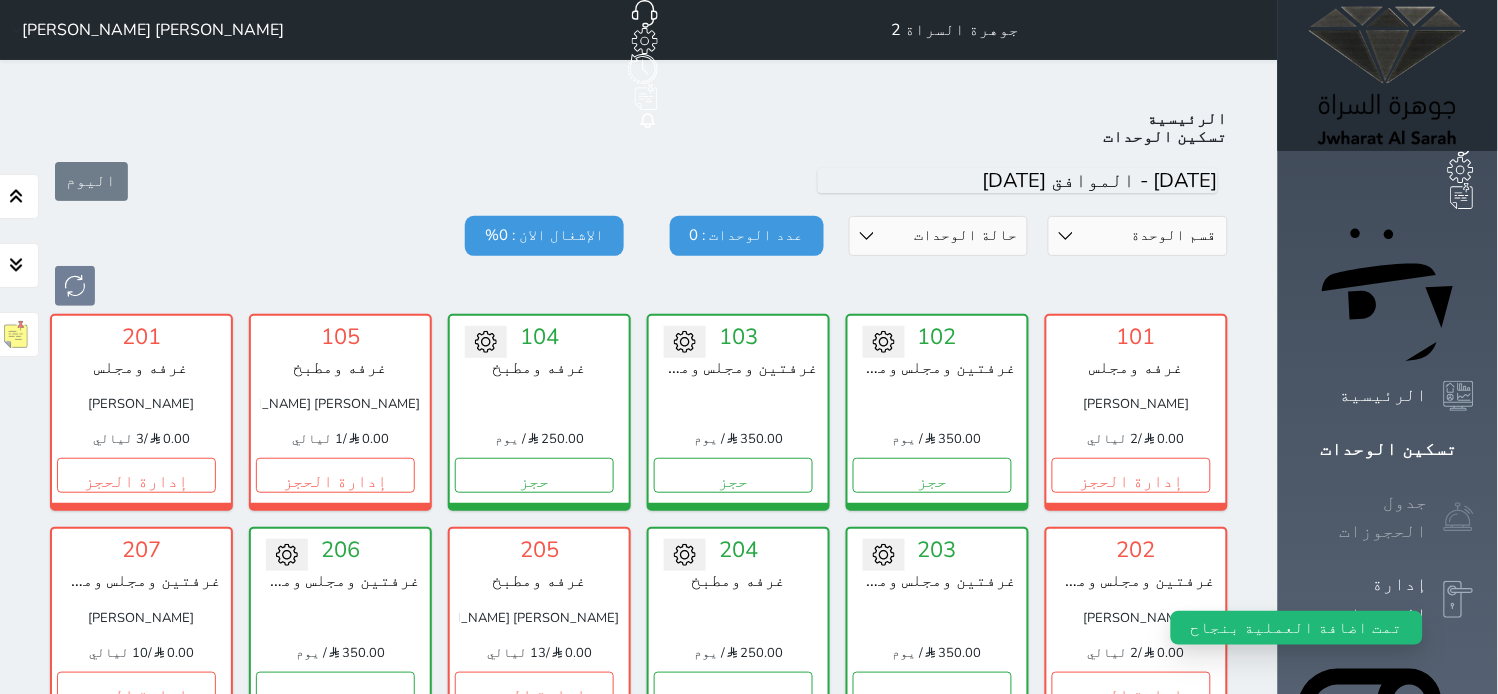 scroll, scrollTop: 77, scrollLeft: 0, axis: vertical 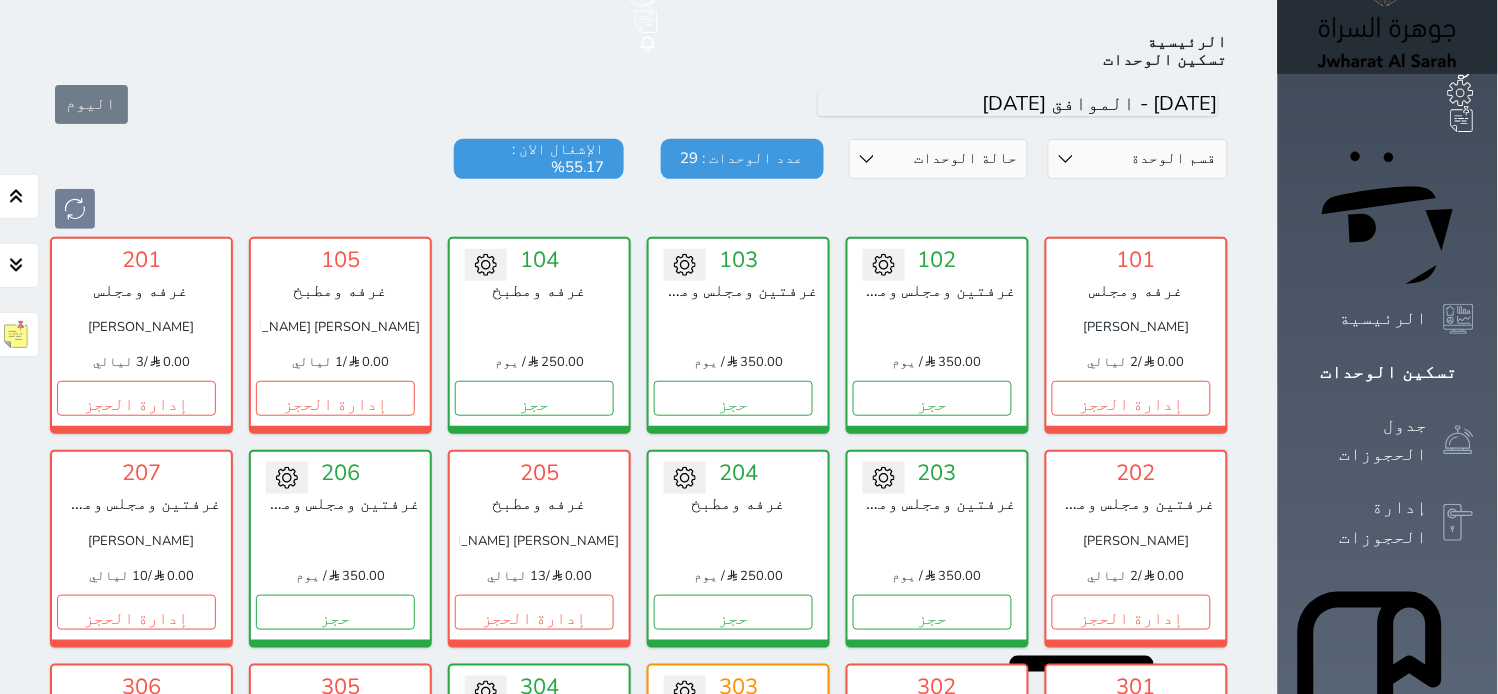 click on "350.00
/ يوم" at bounding box center (738, 363) 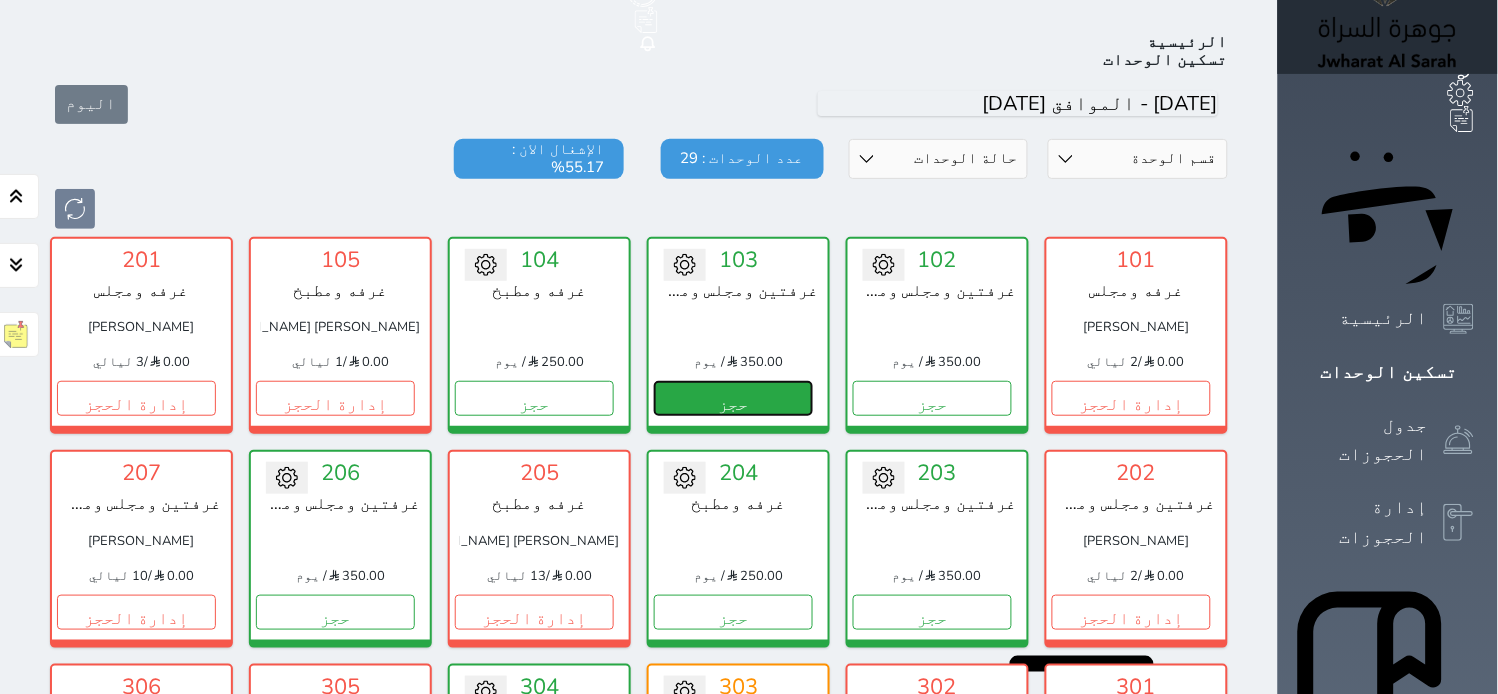 click on "حجز" at bounding box center (733, 398) 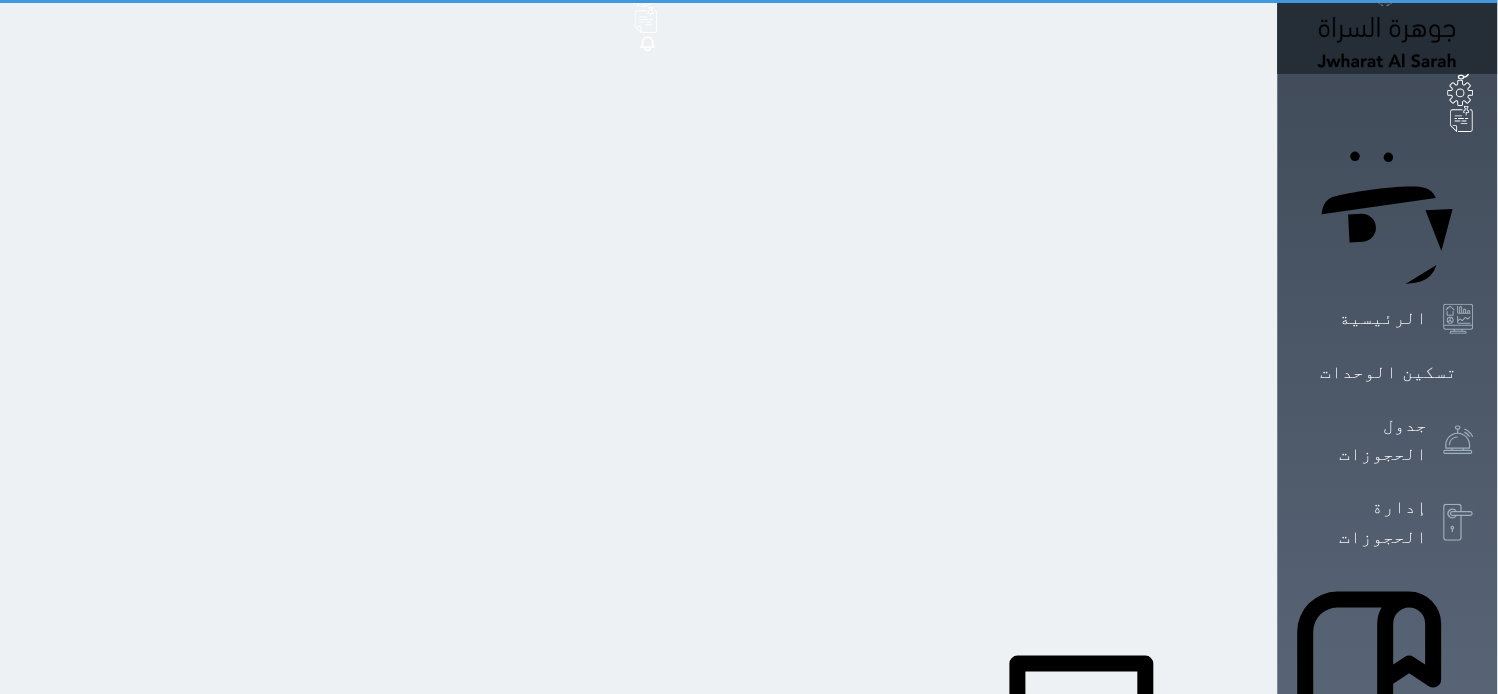 scroll, scrollTop: 8, scrollLeft: 0, axis: vertical 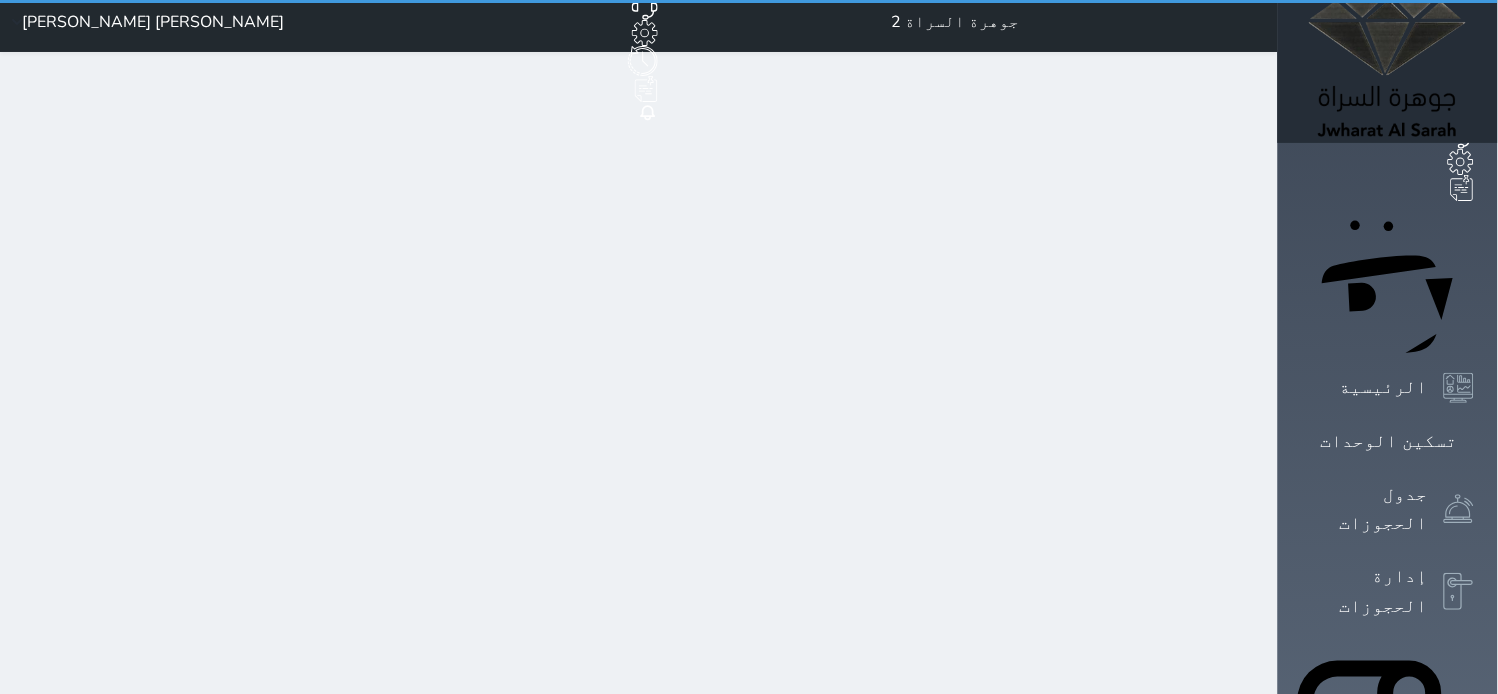 select on "1" 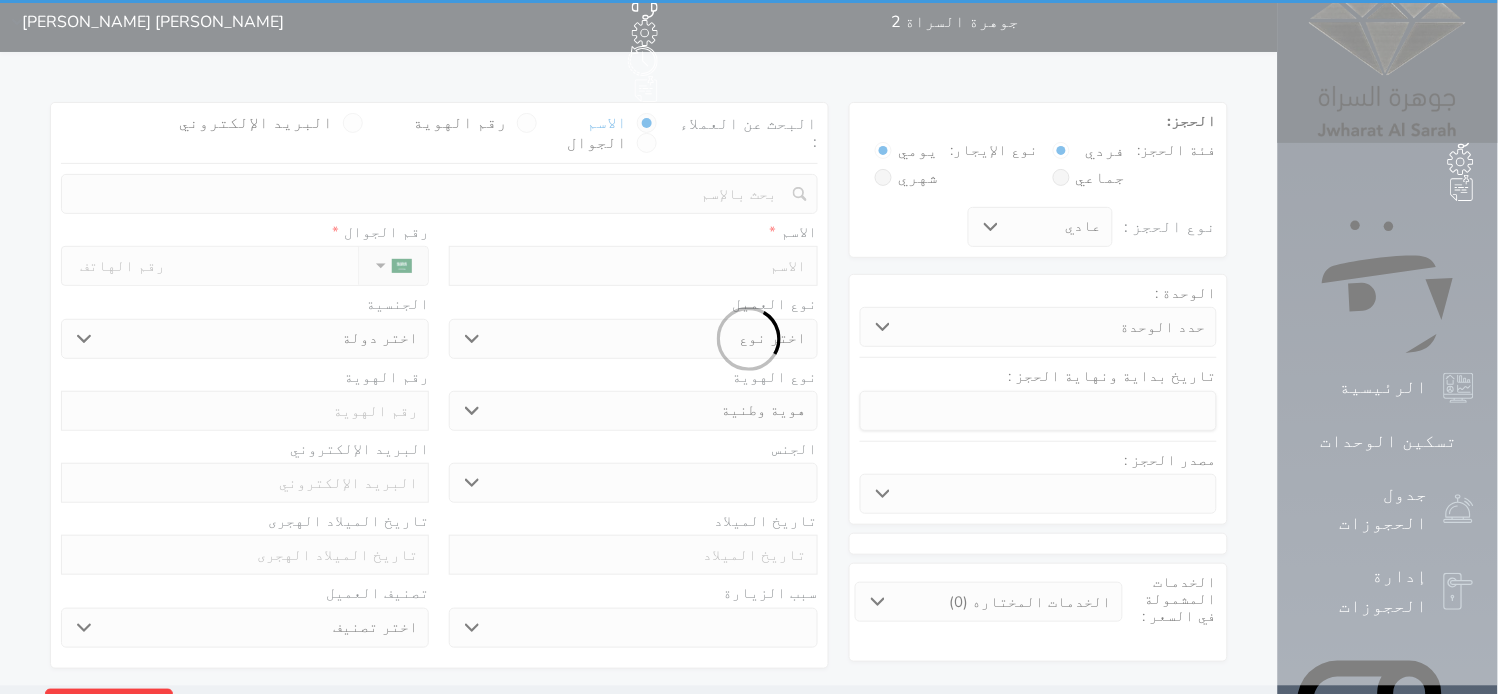 scroll, scrollTop: 0, scrollLeft: 0, axis: both 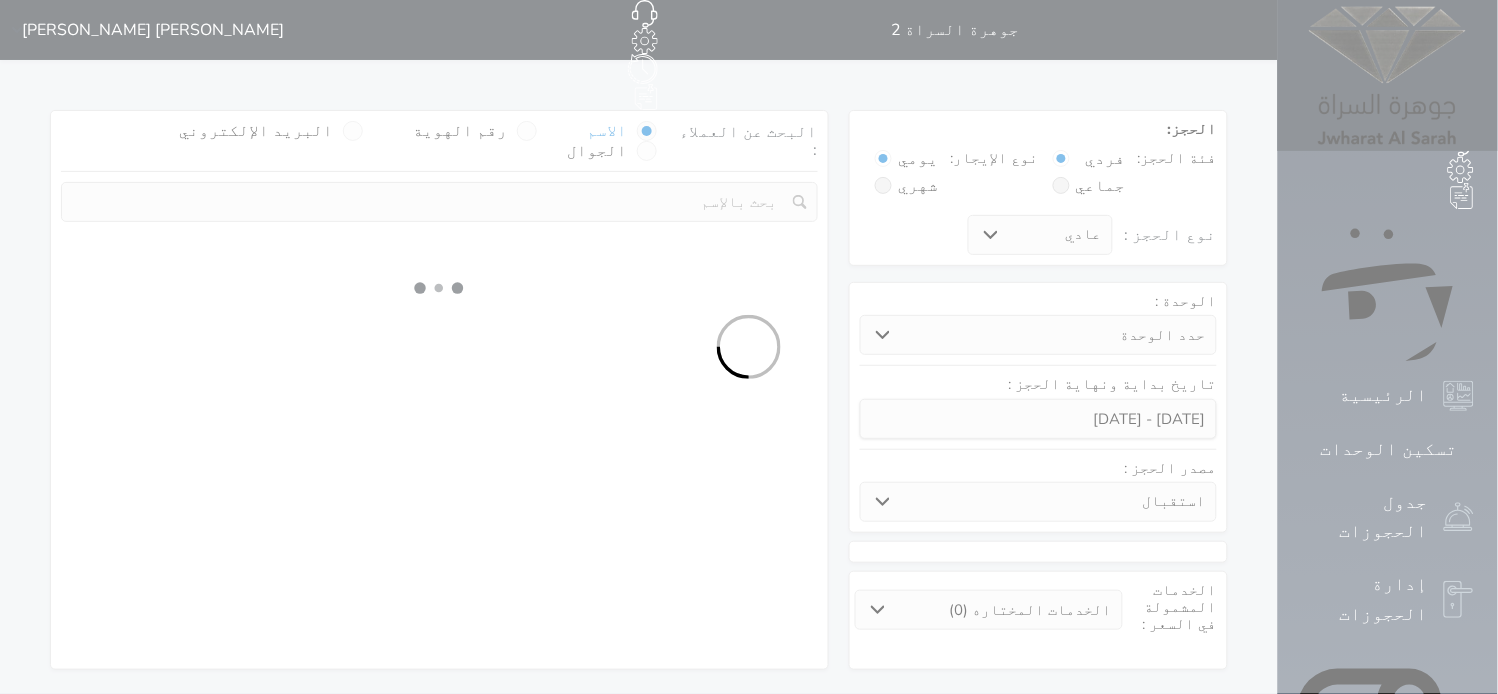 select 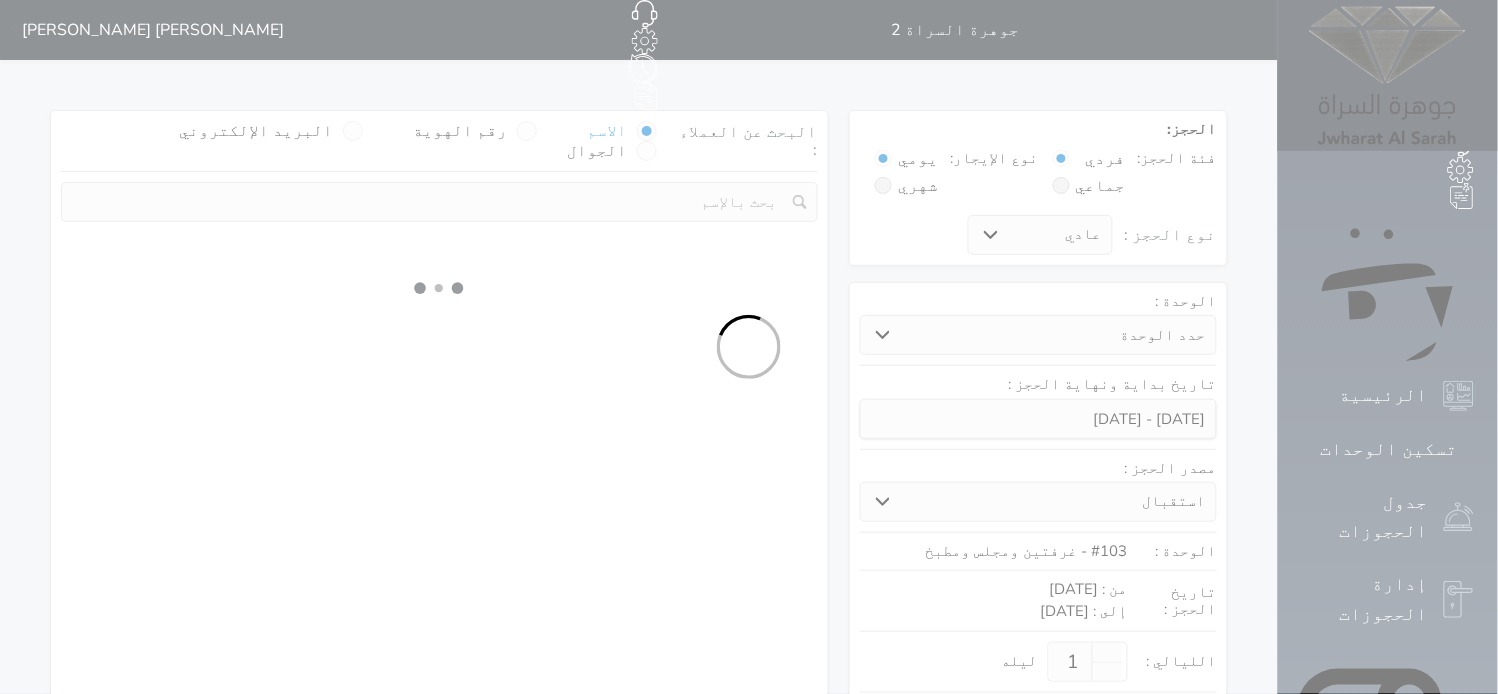 select on "1" 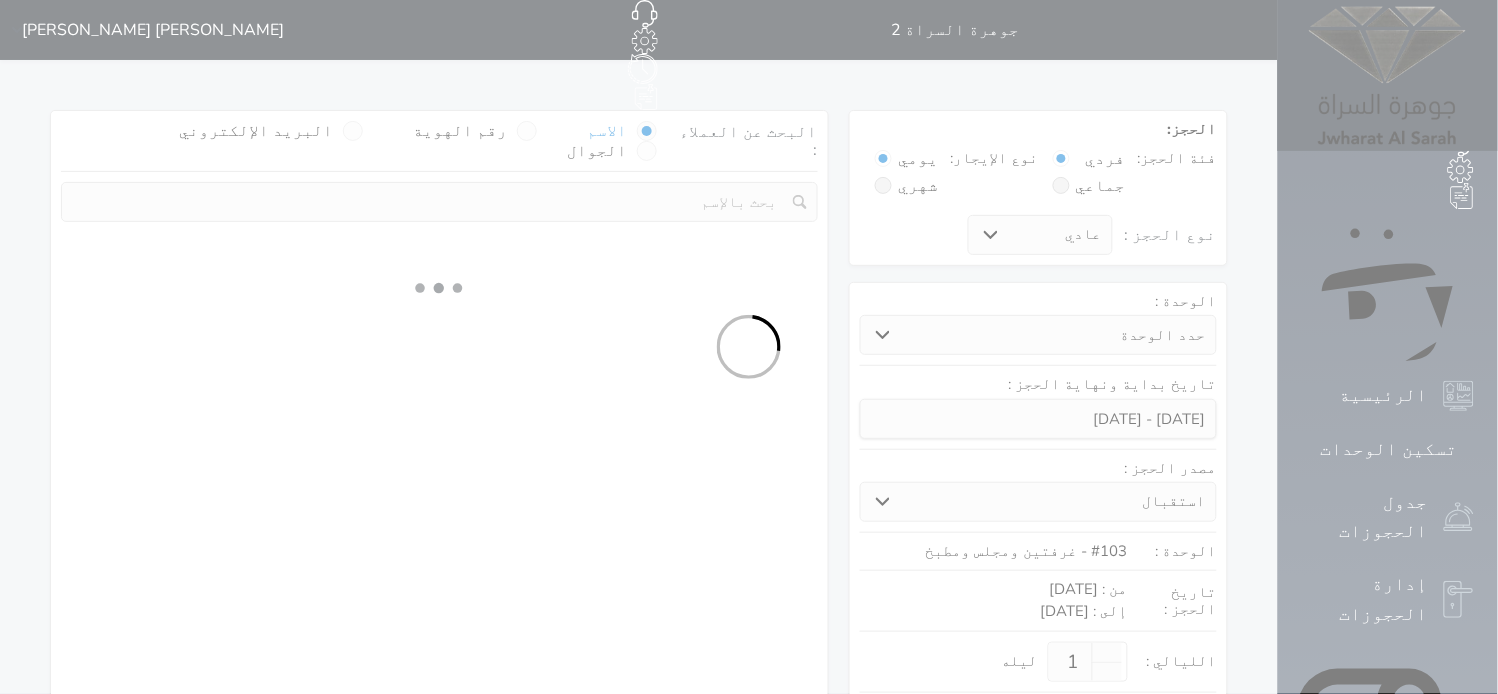 select on "113" 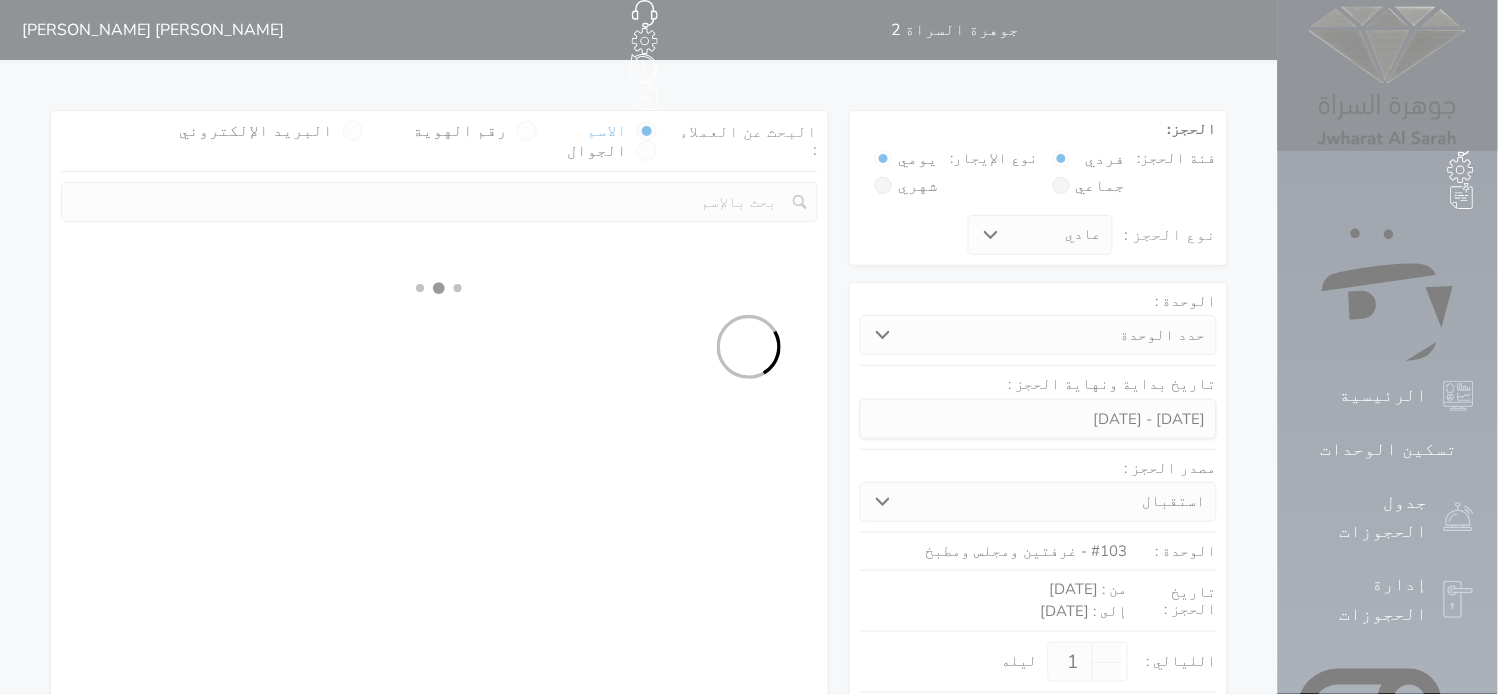 select on "1" 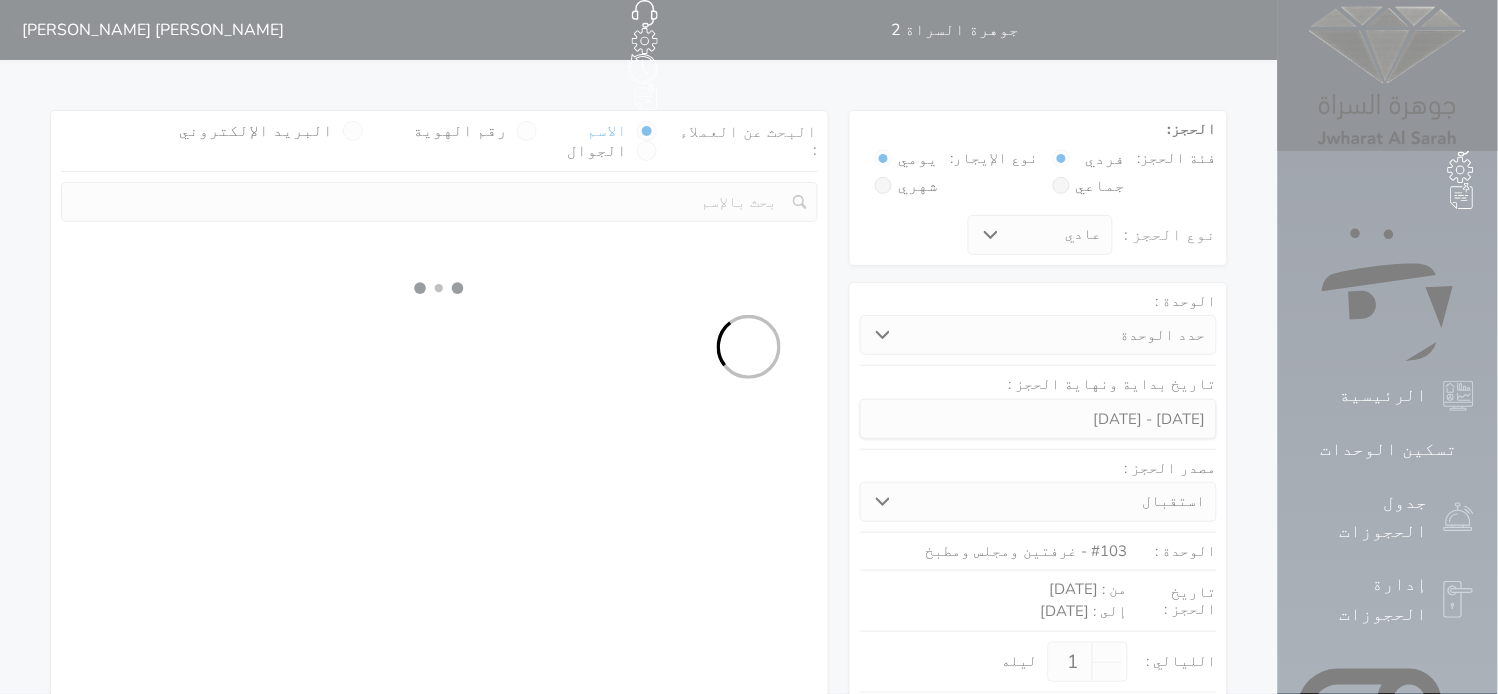 select 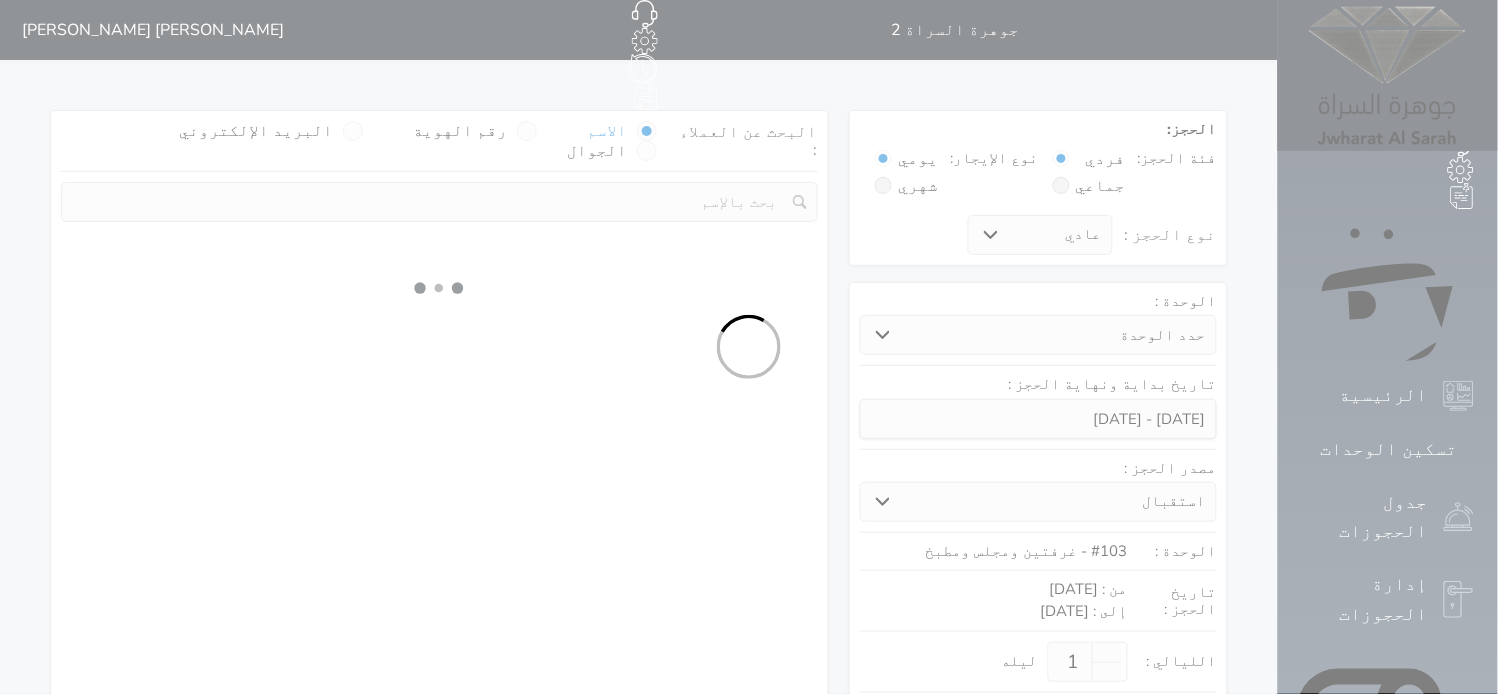 select on "7" 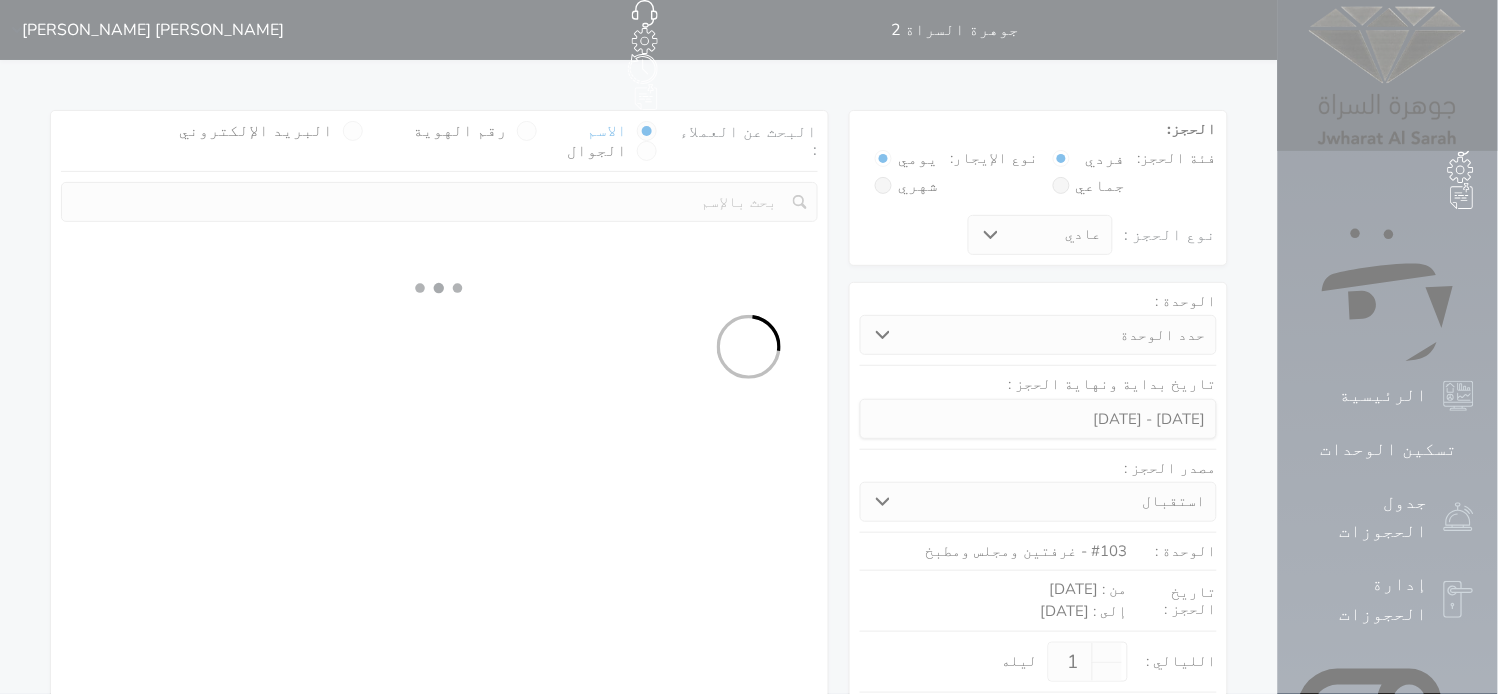 select 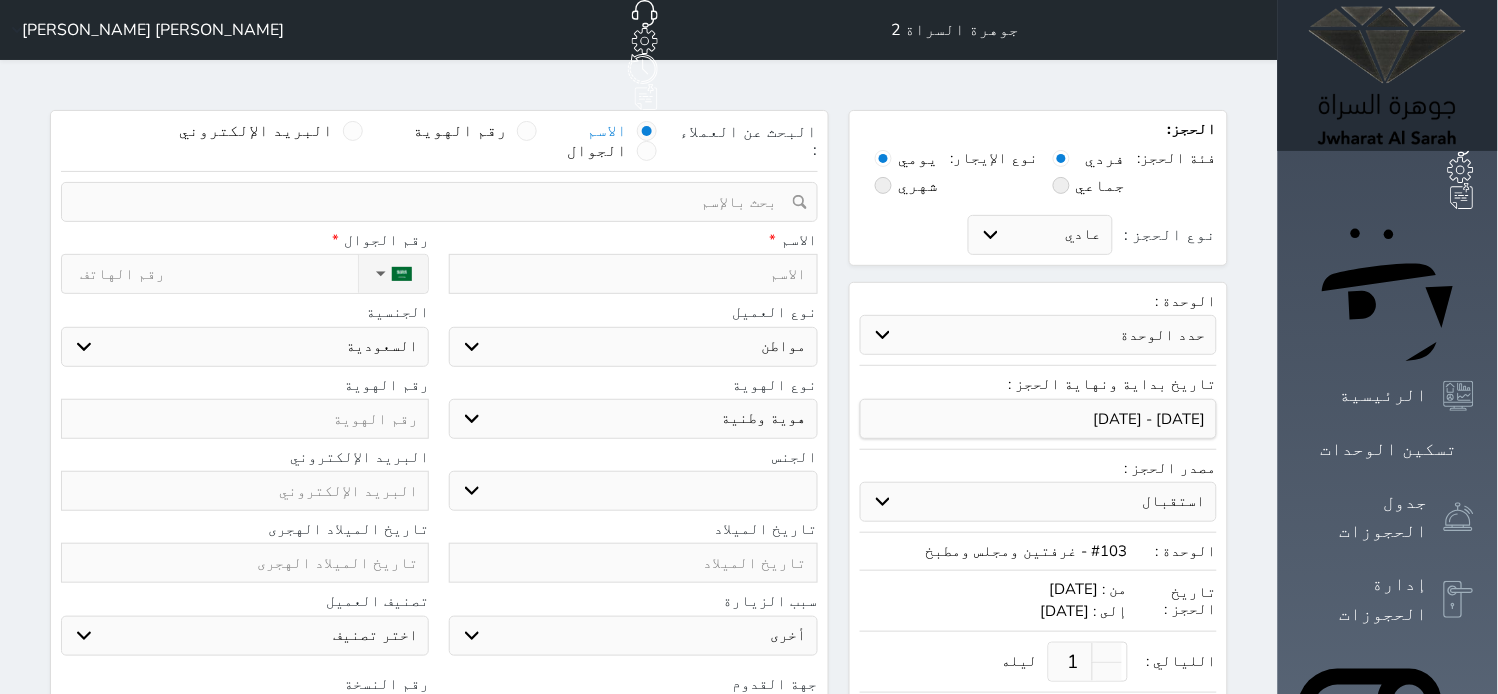 select 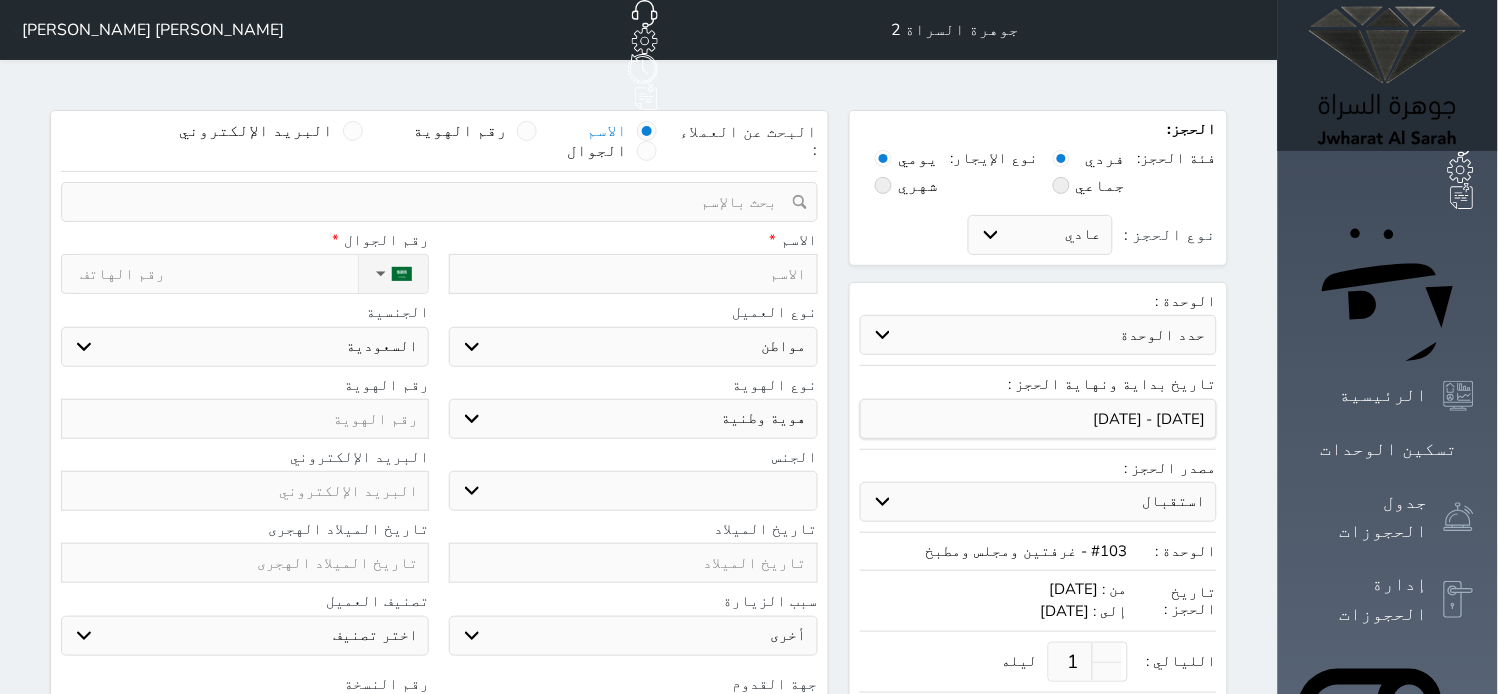 select 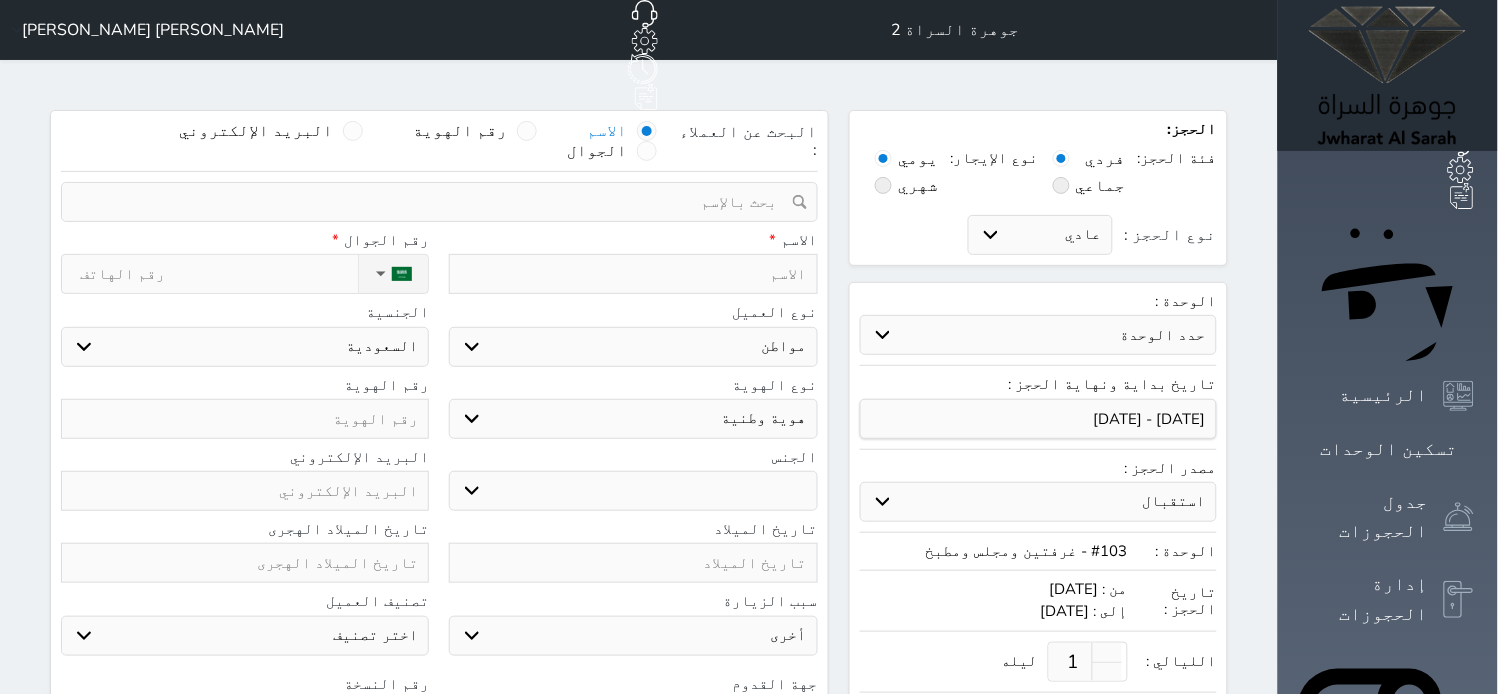 select 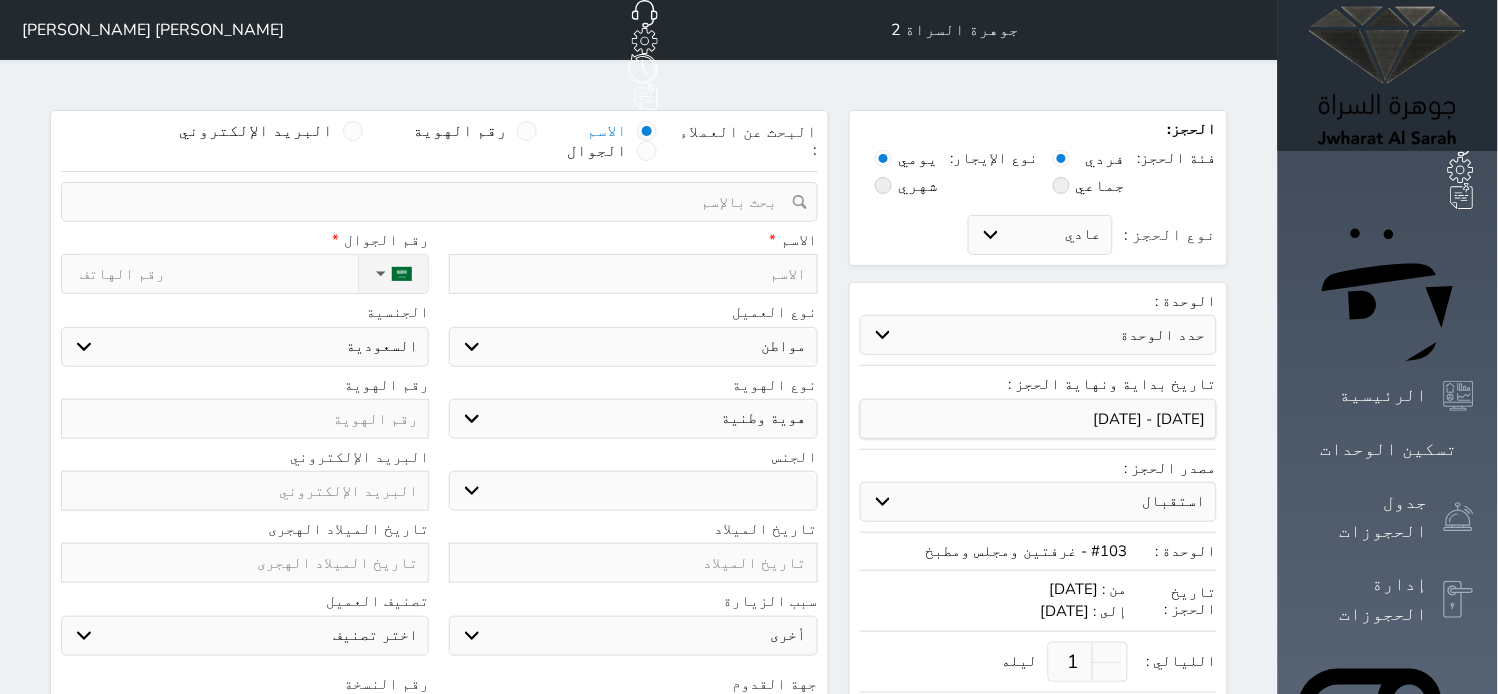 select 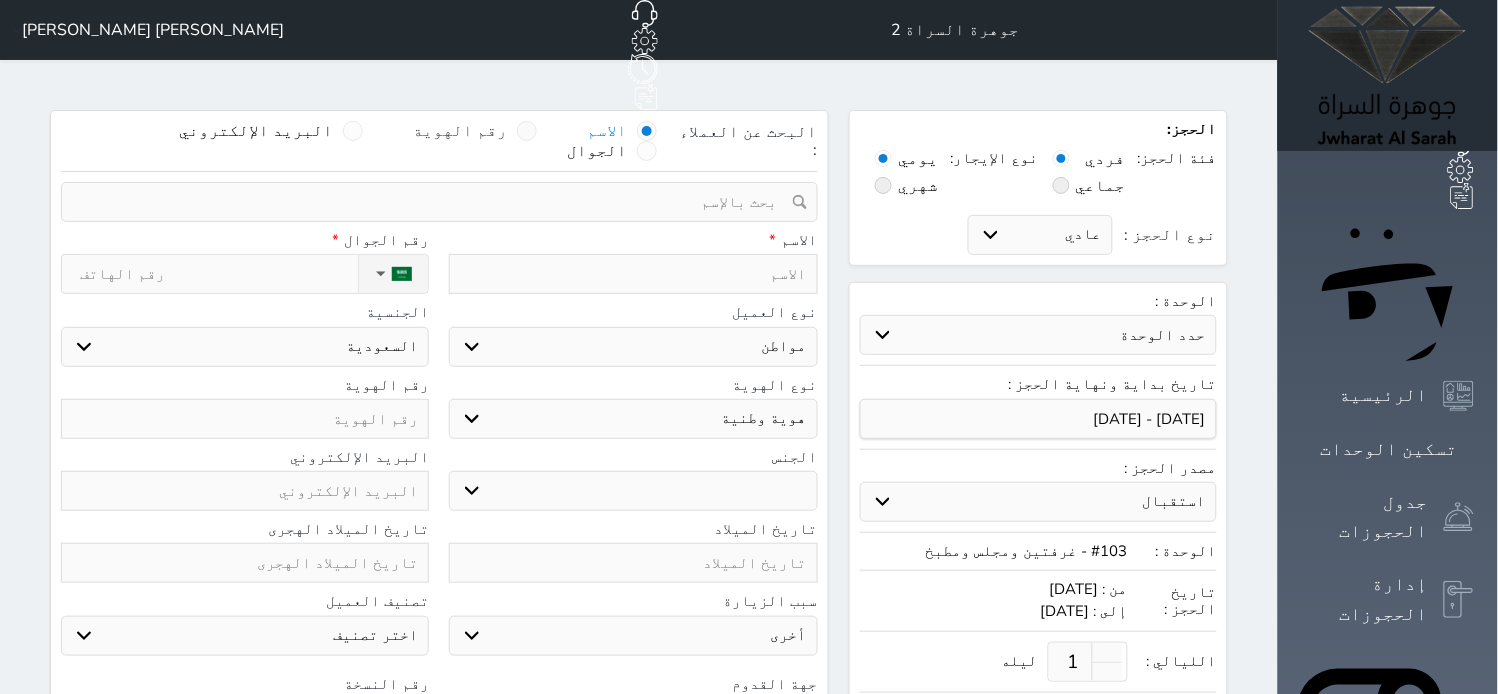 click on "رقم الهوية" at bounding box center [460, 131] 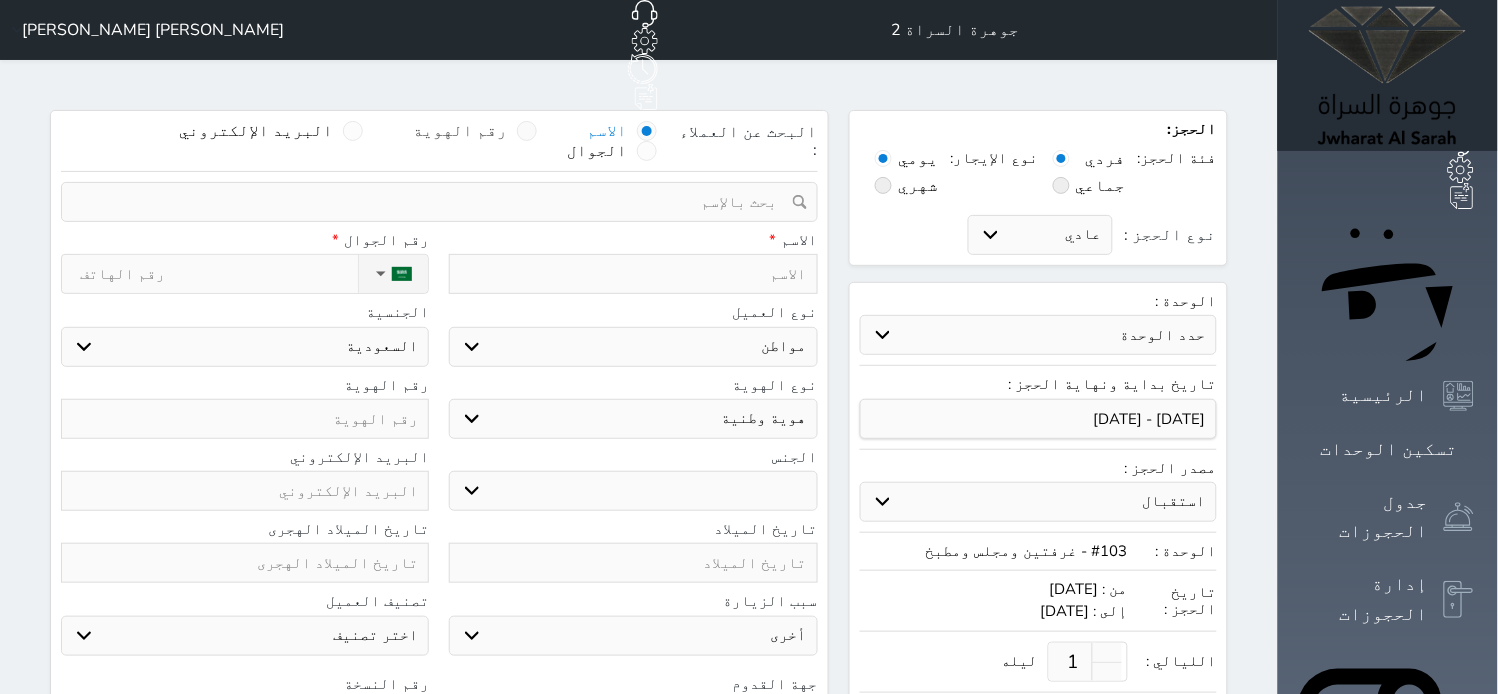 click on "رقم الهوية" at bounding box center [507, 141] 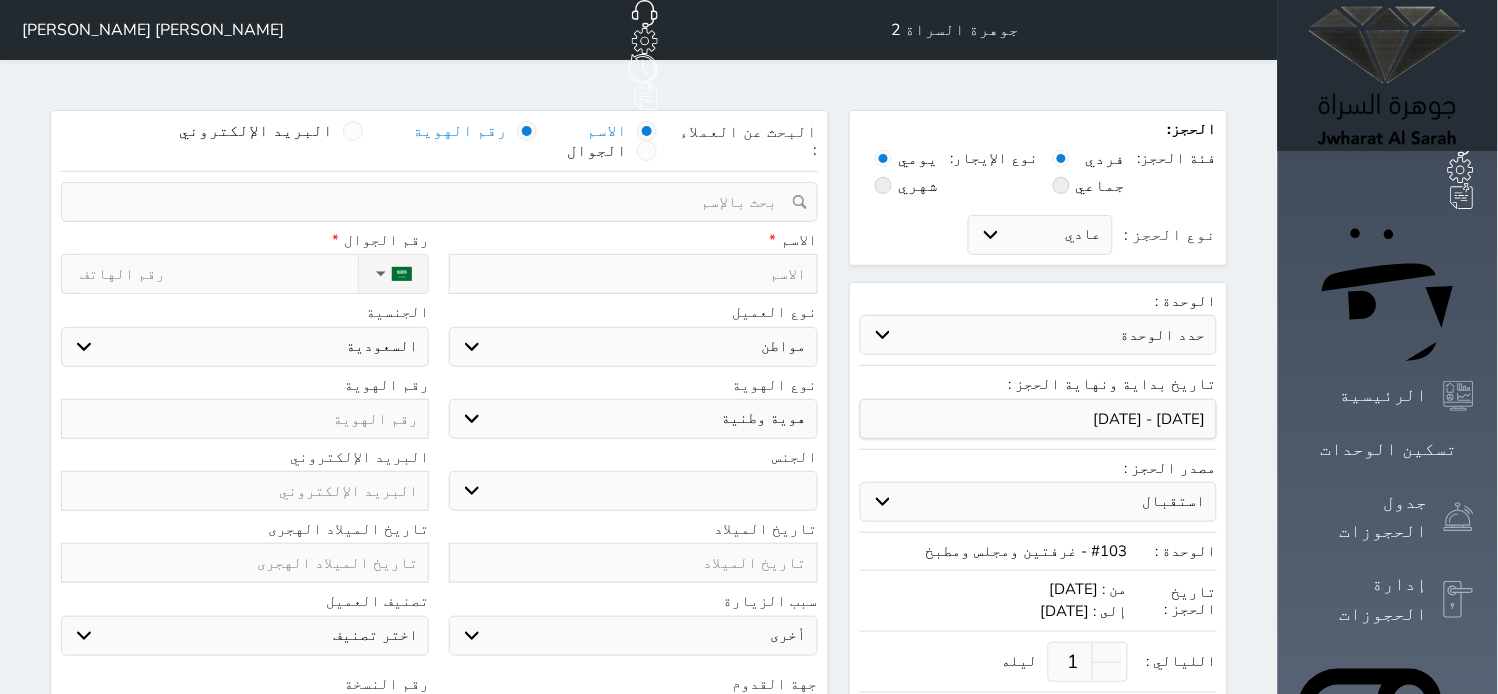 select 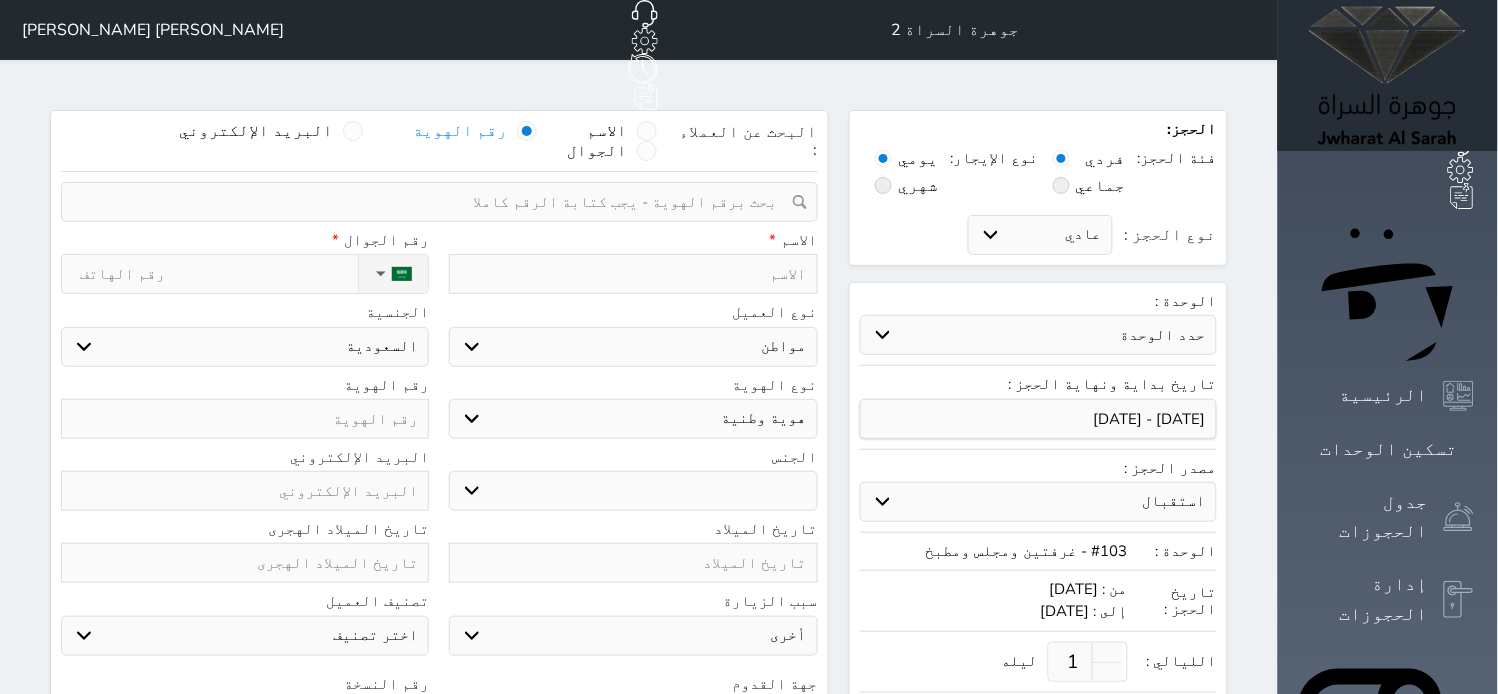 click at bounding box center [432, 202] 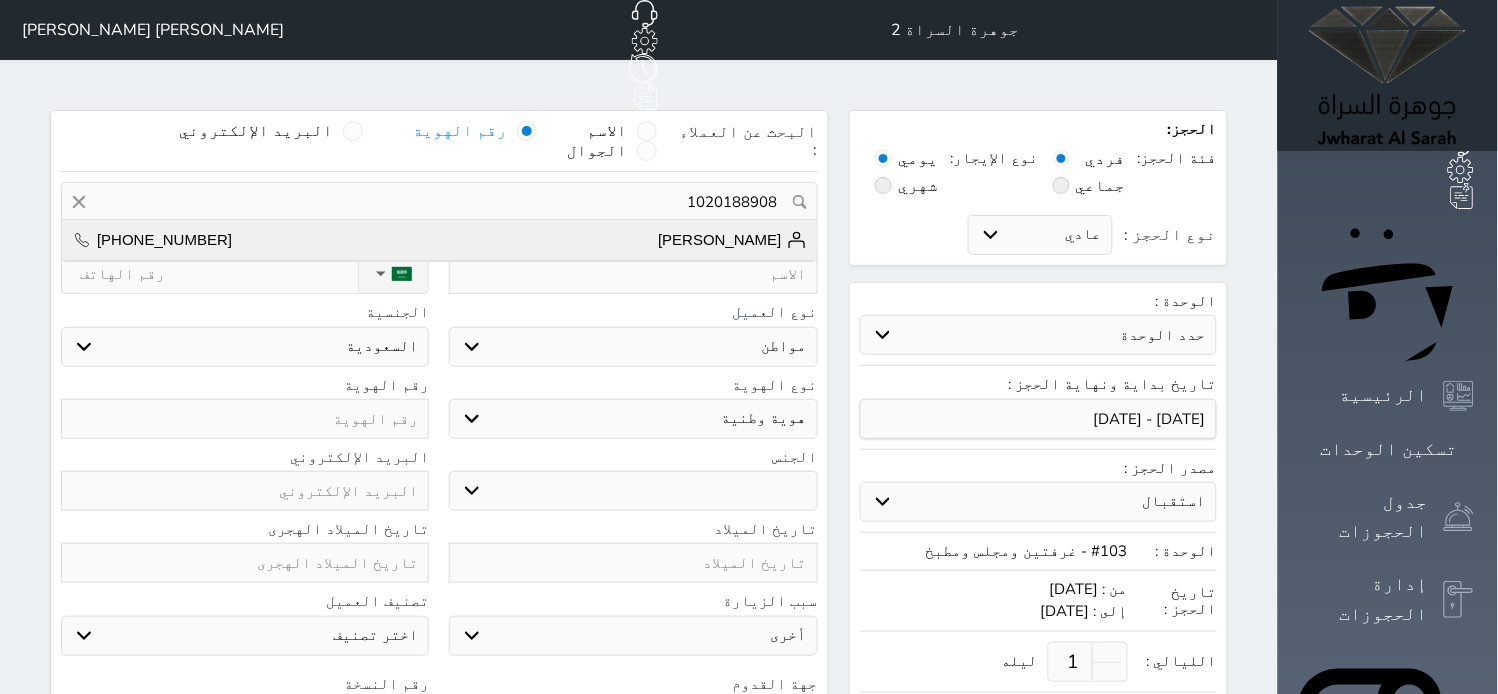 click on "[PERSON_NAME]" at bounding box center (732, 240) 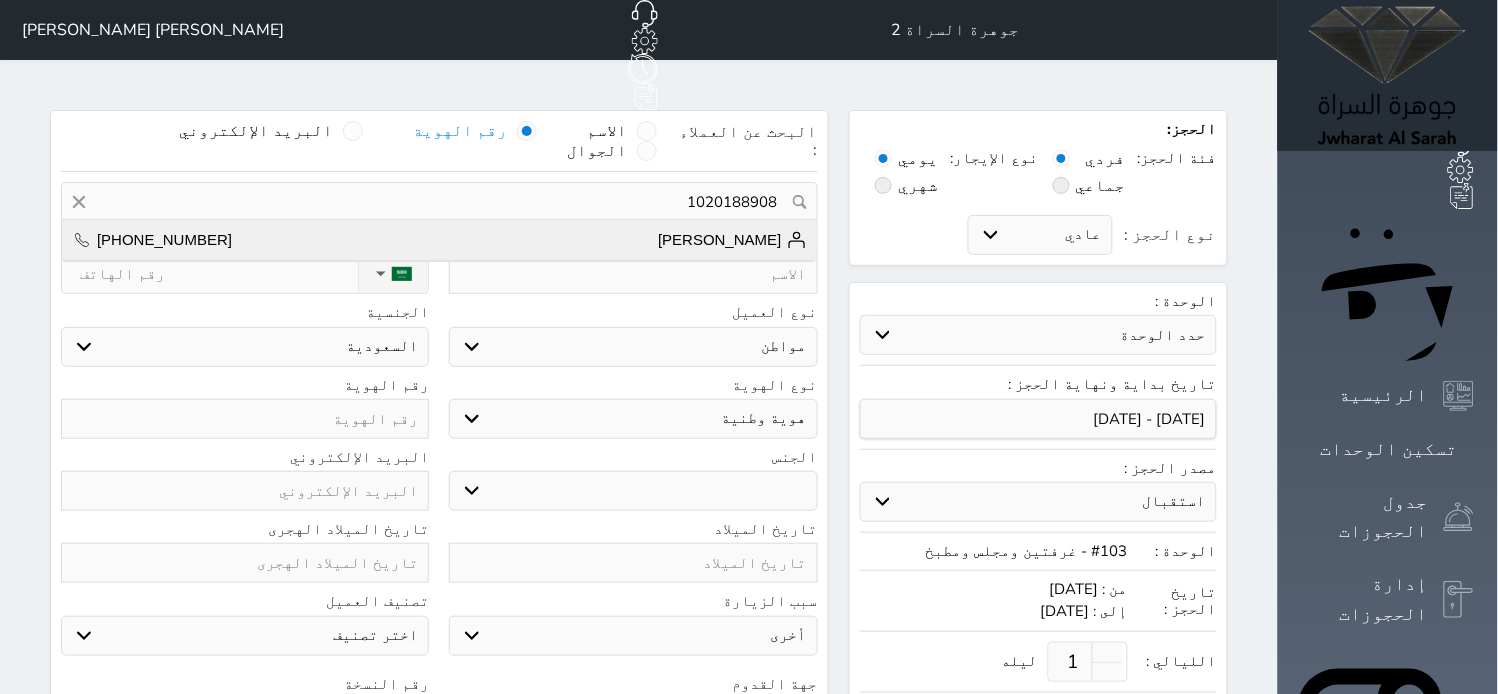 type on "[PERSON_NAME]  ||  [PHONE_NUMBER]" 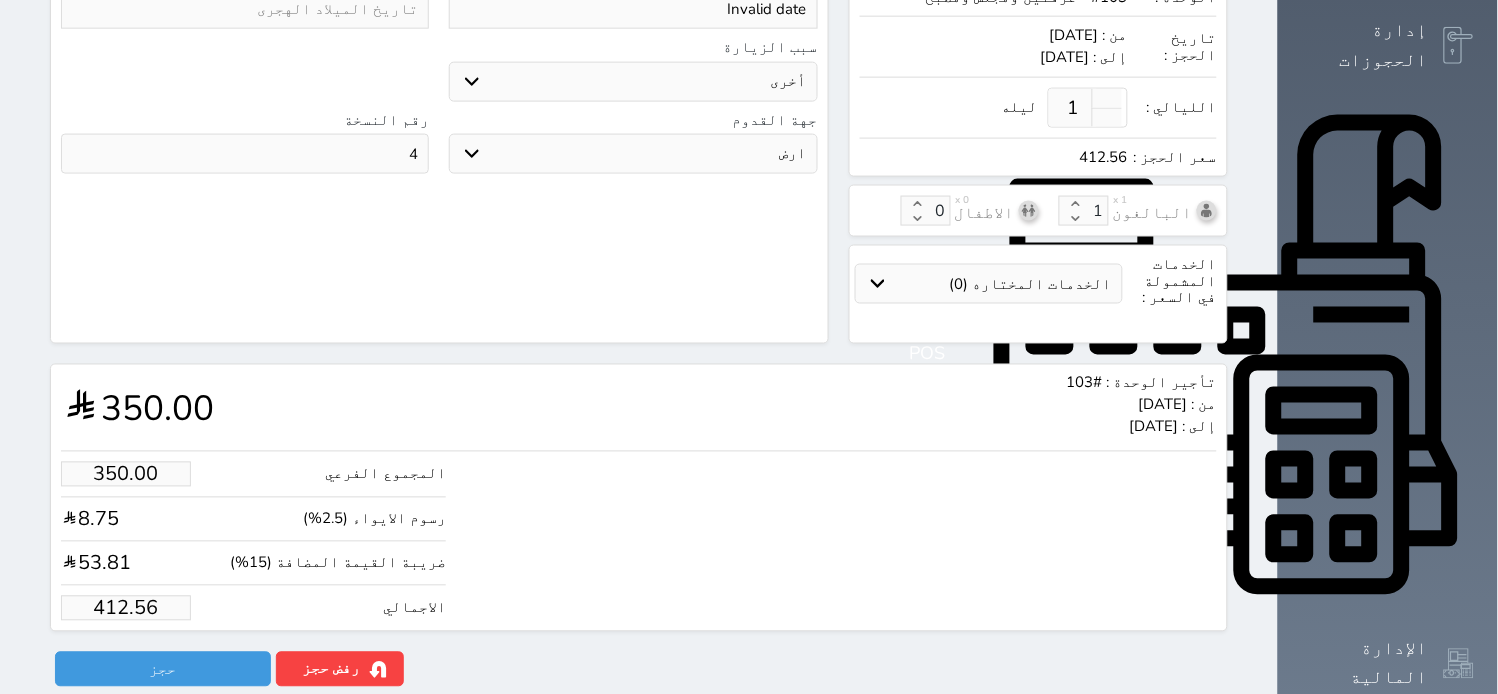 scroll, scrollTop: 555, scrollLeft: 0, axis: vertical 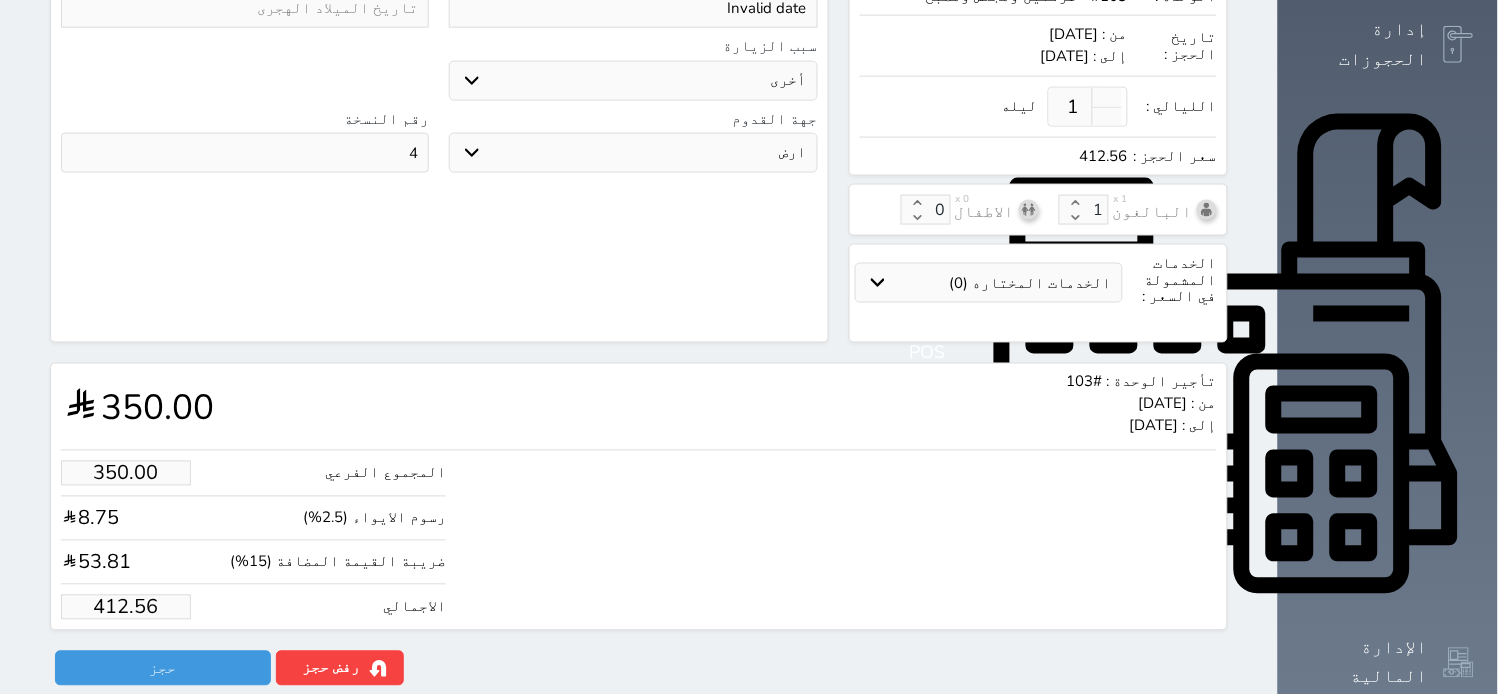 click on "412.56" at bounding box center [126, 607] 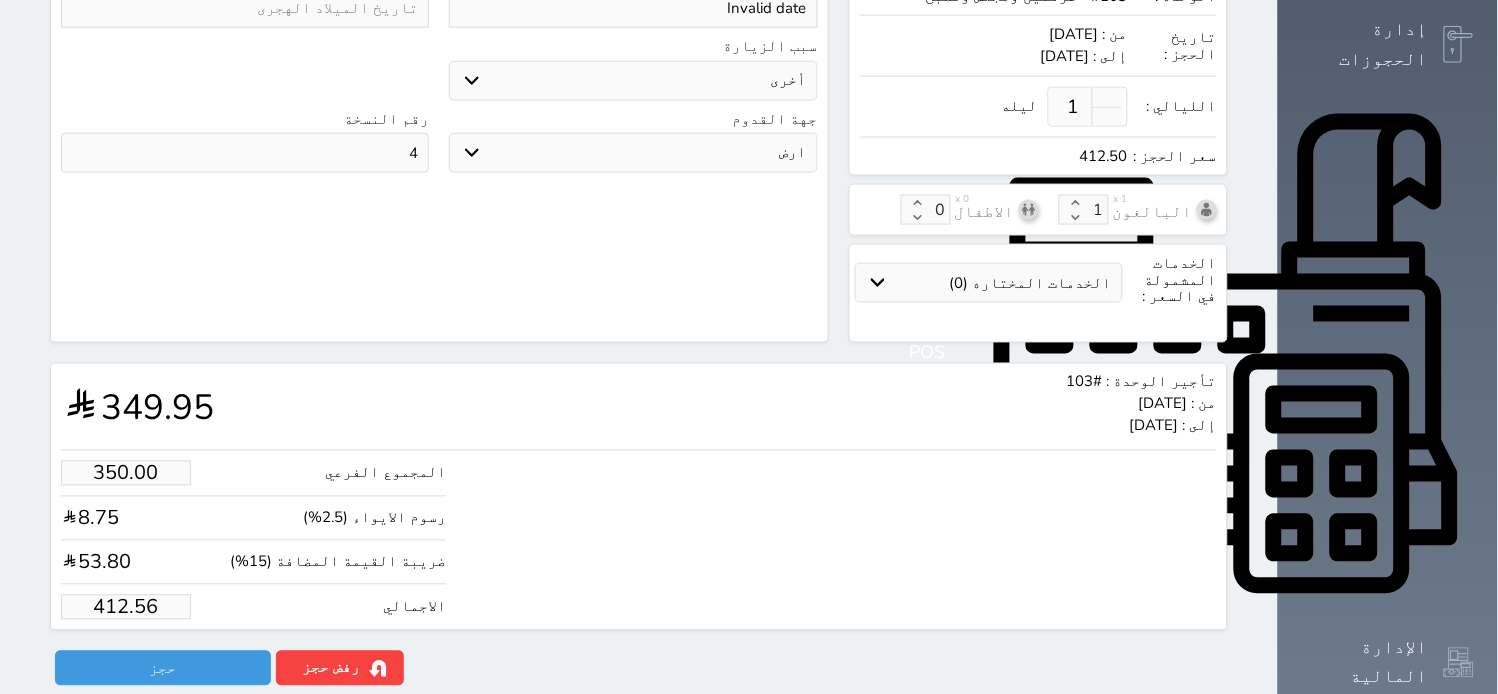 type on "349.95" 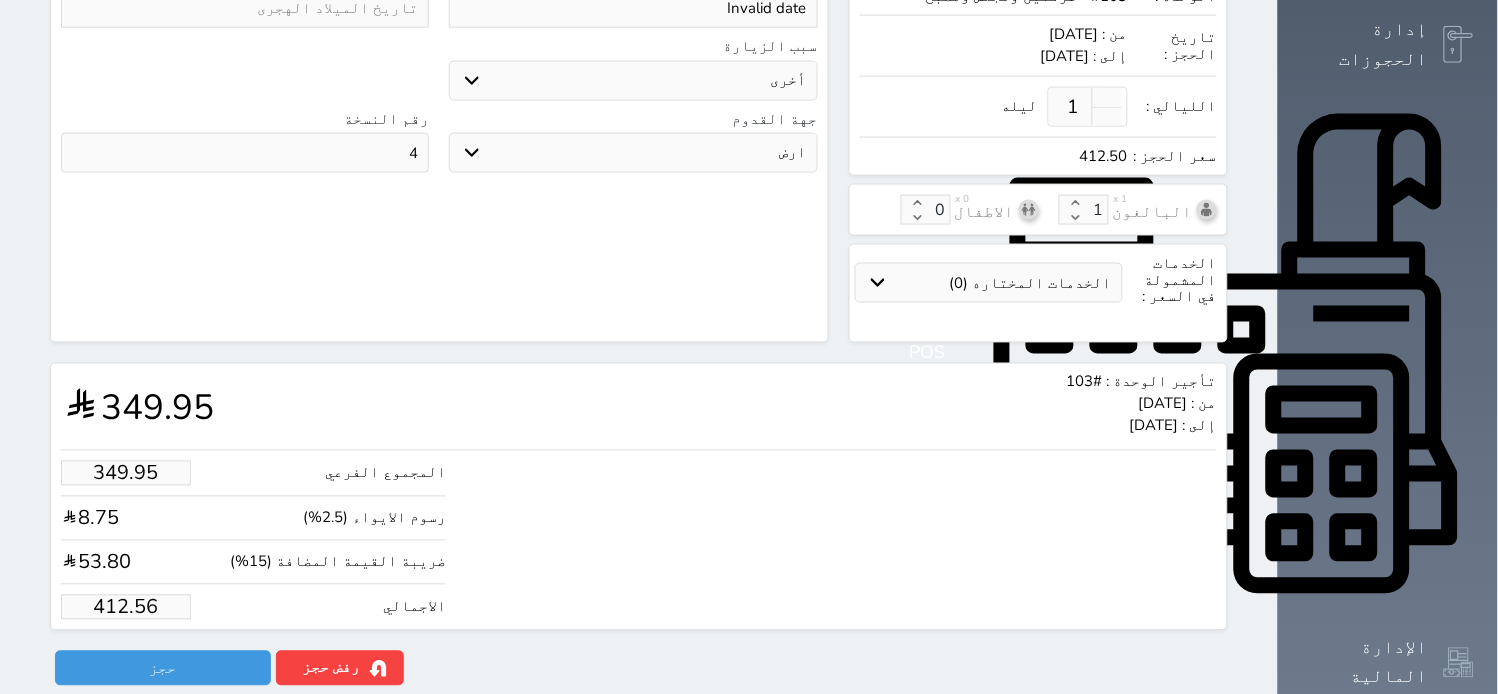 type on "412.5" 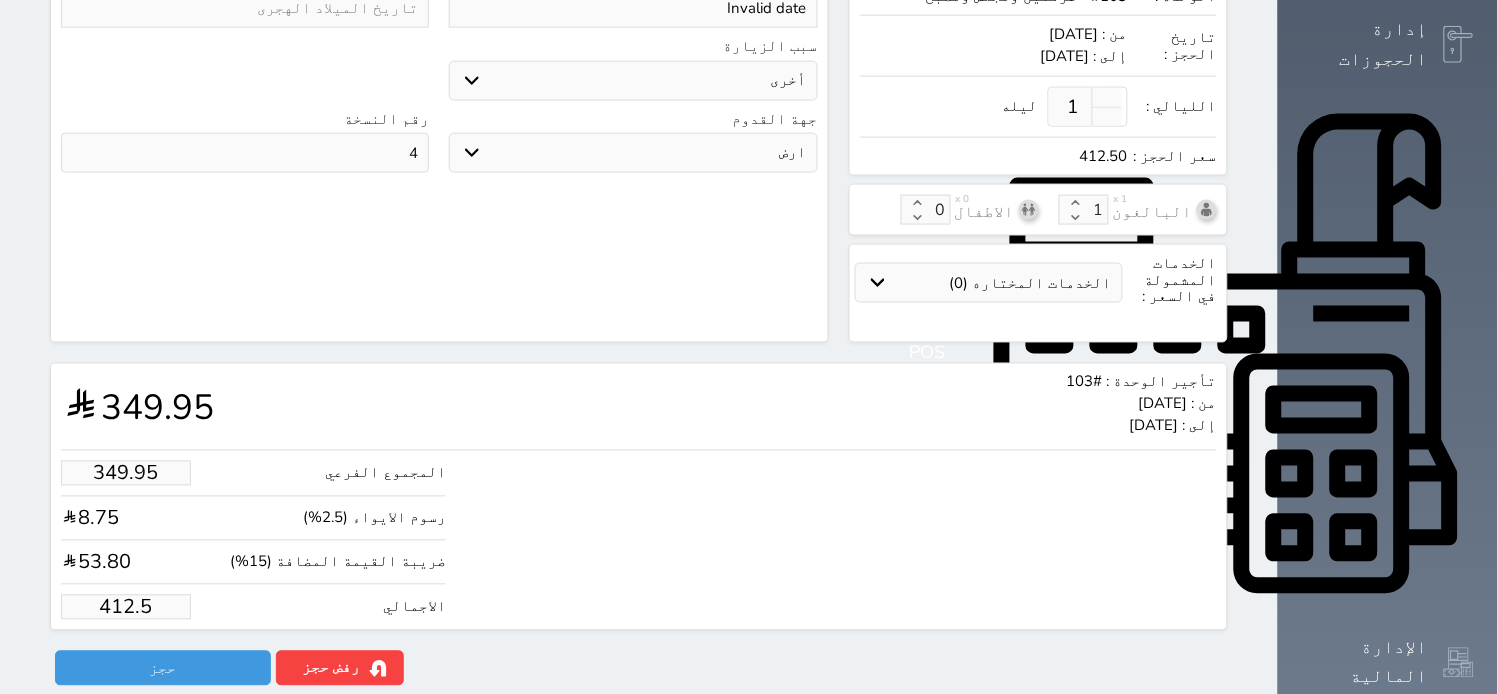 type on "349.52" 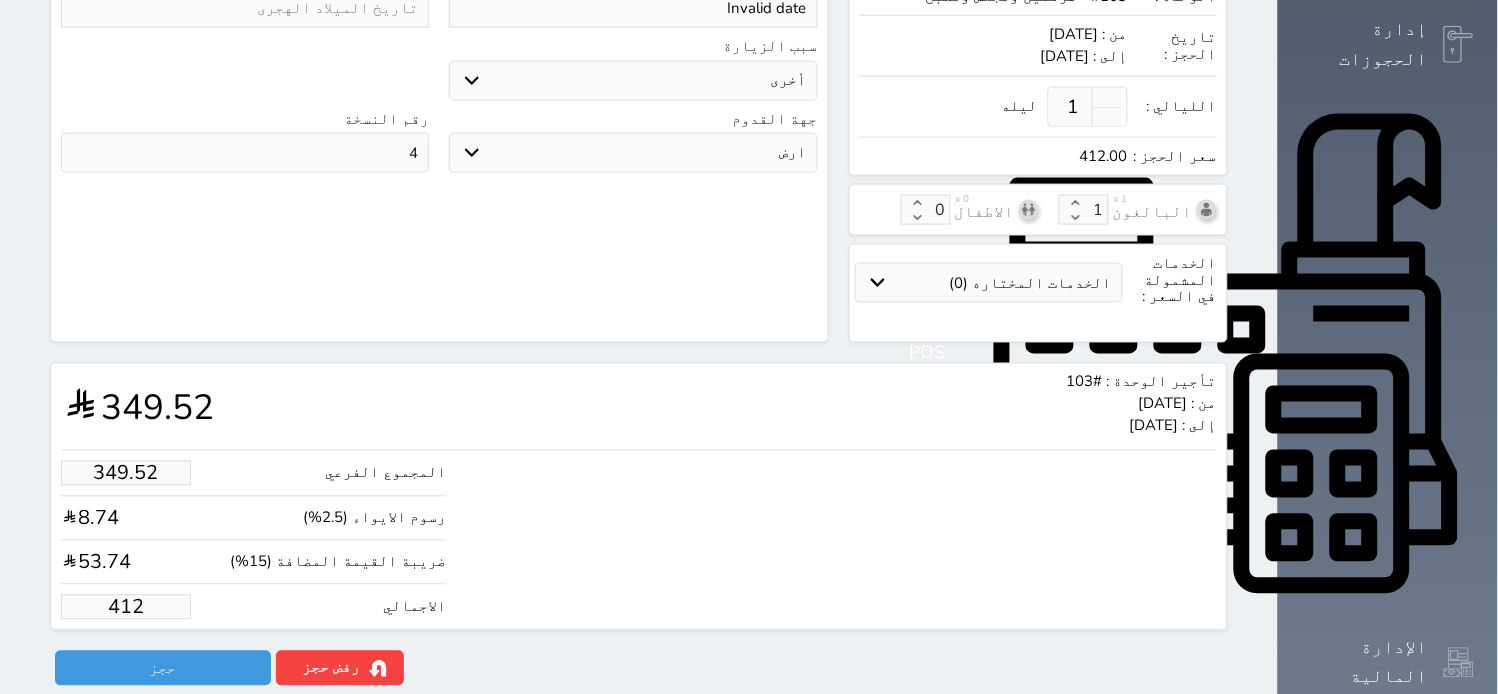 type on "34.78" 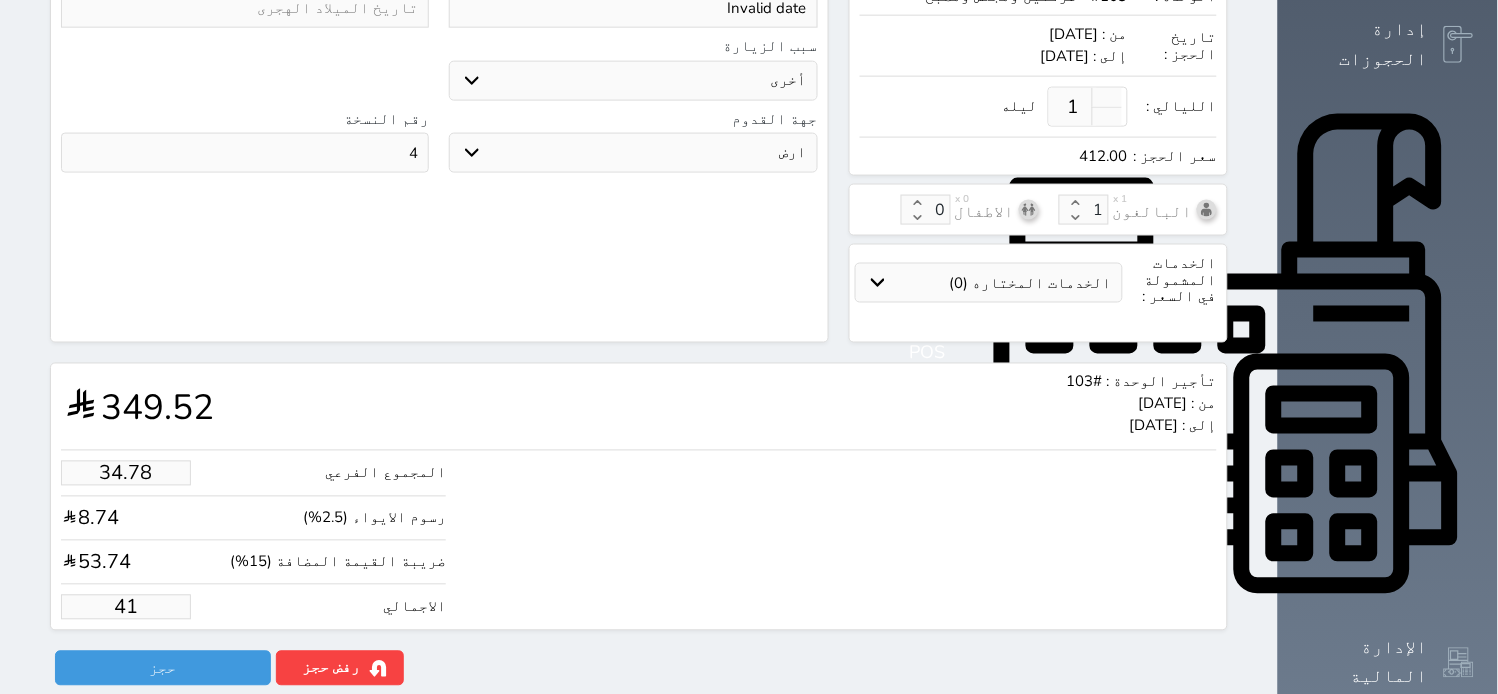 type on "3.39" 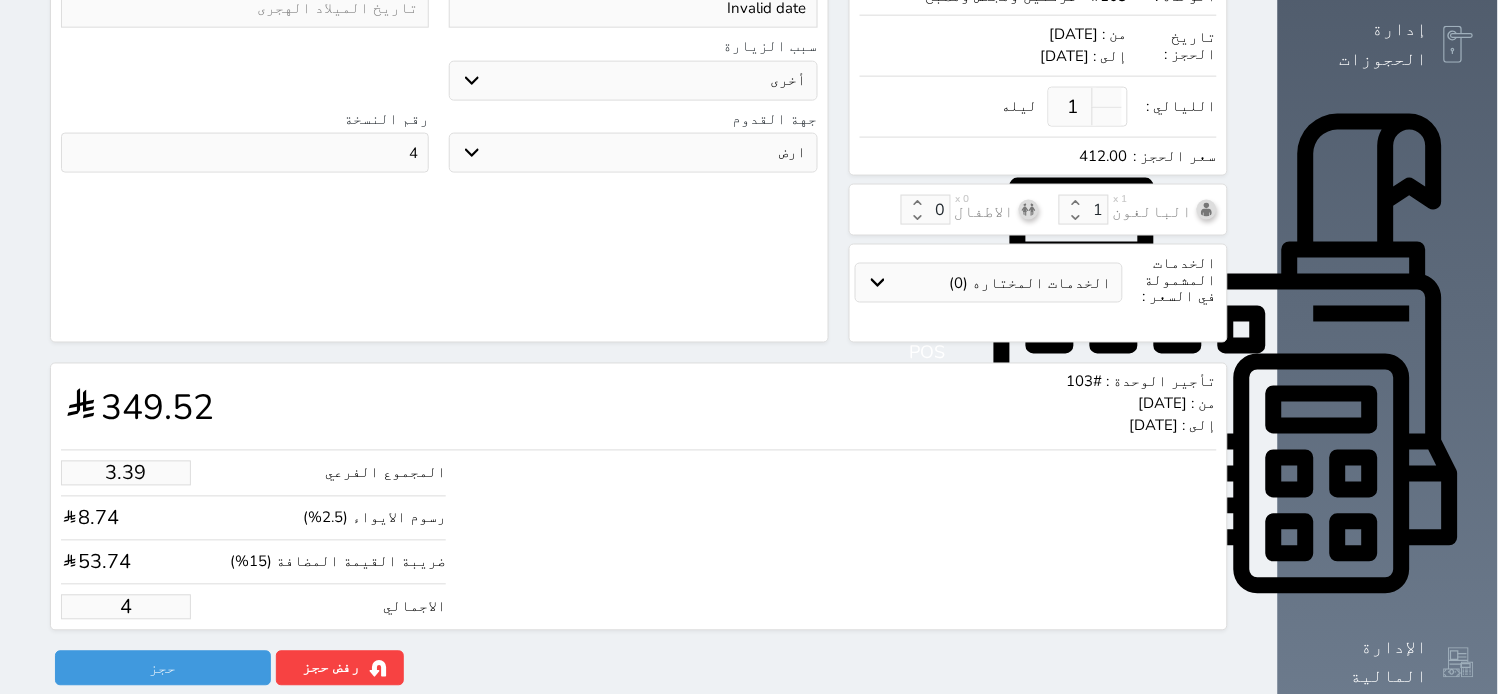 type on "1.00" 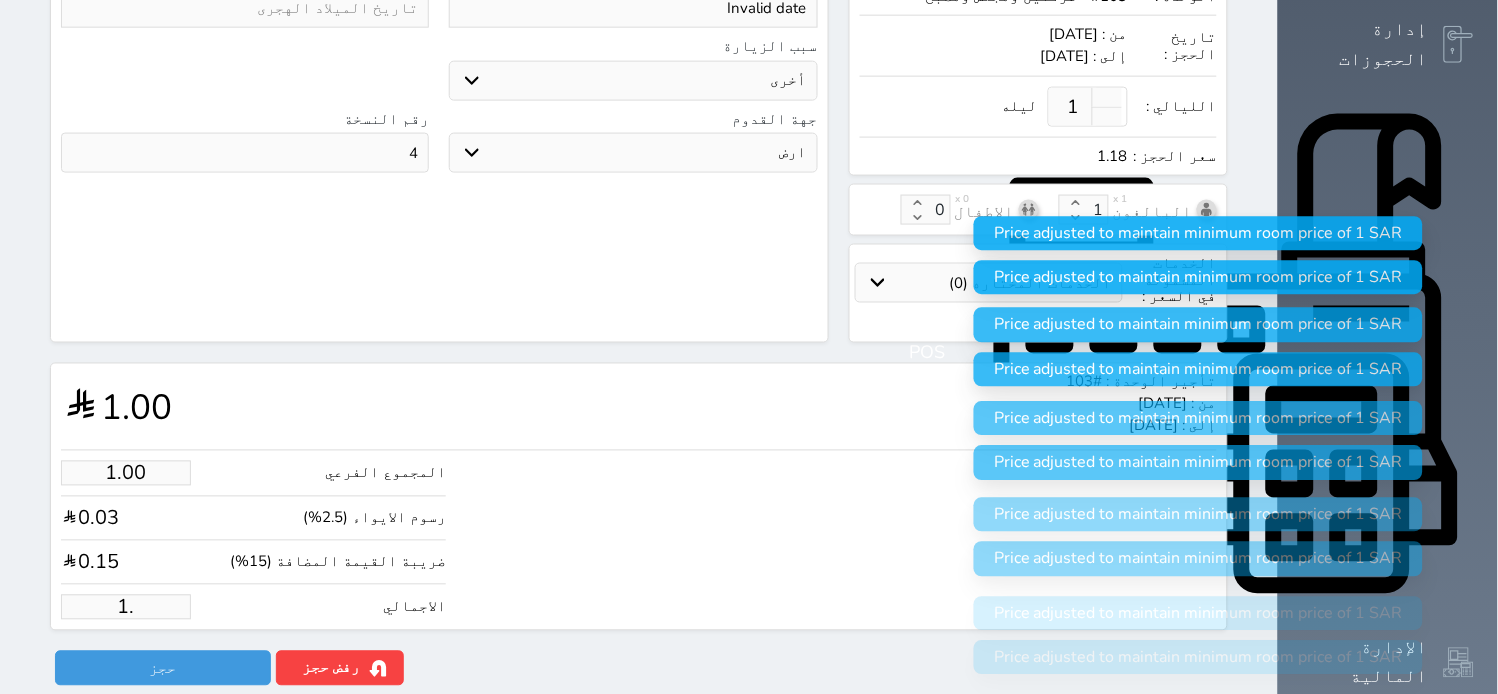 type on "1" 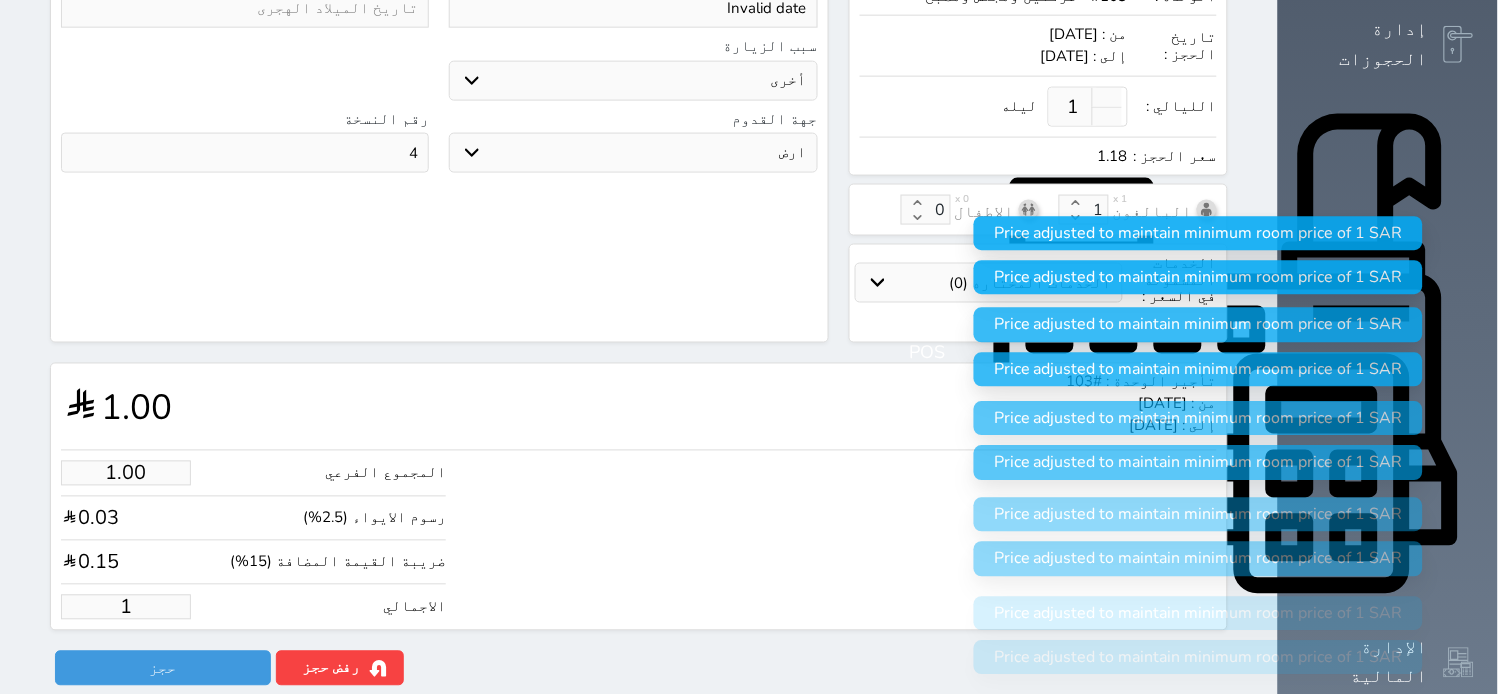 type 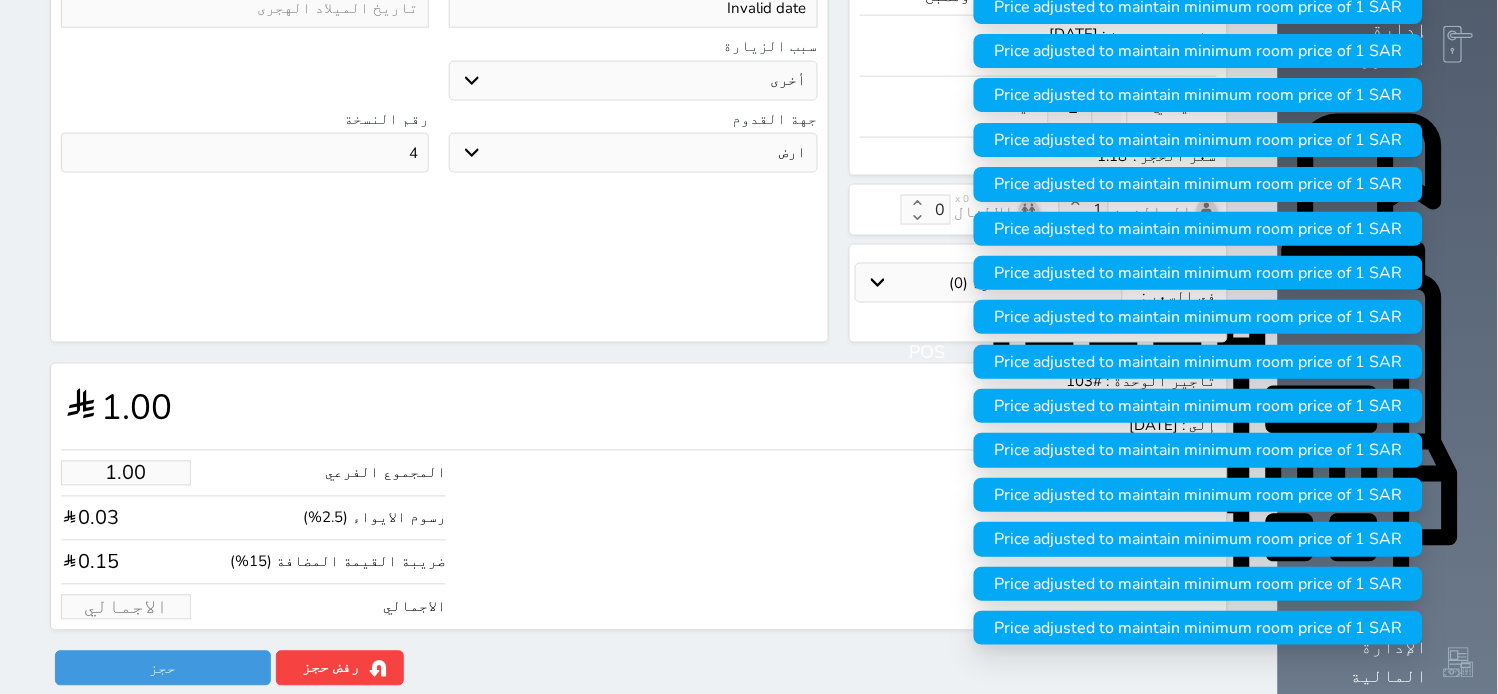 type on "1.70" 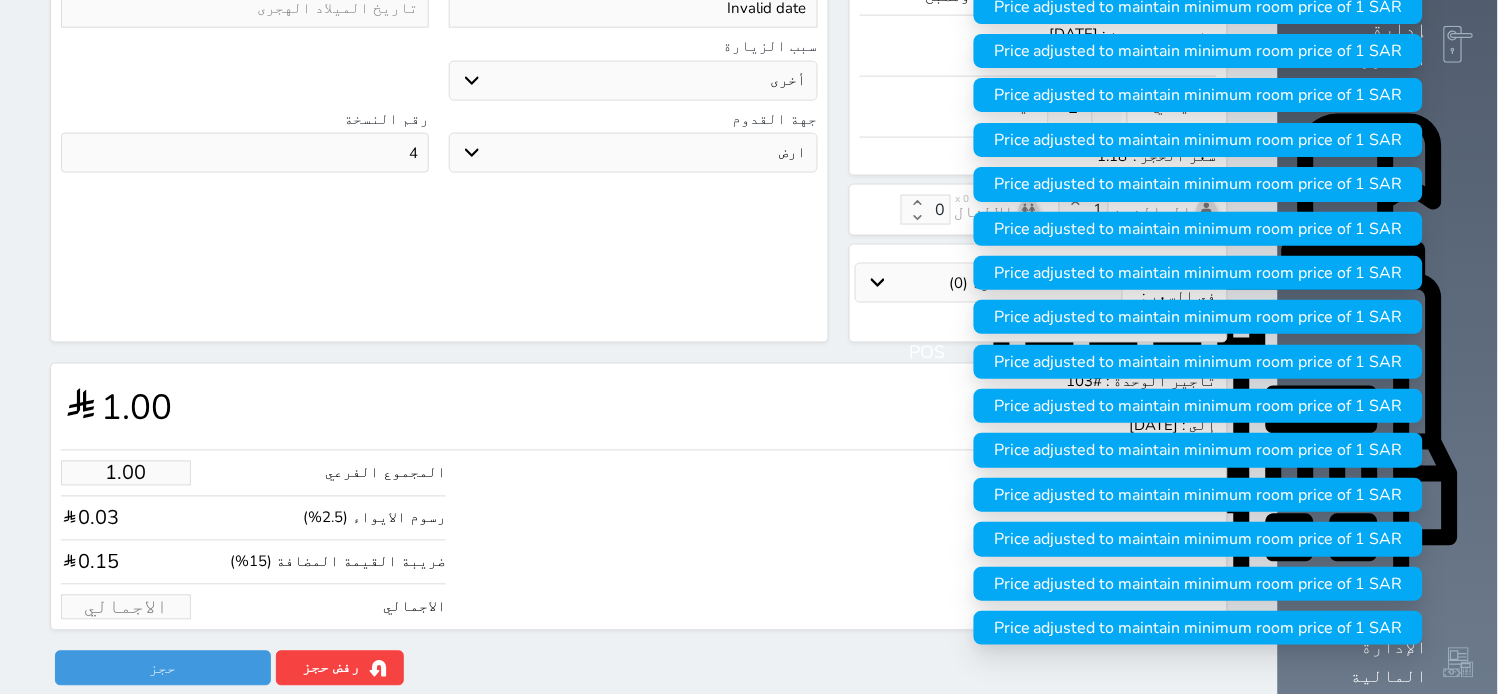 type on "2" 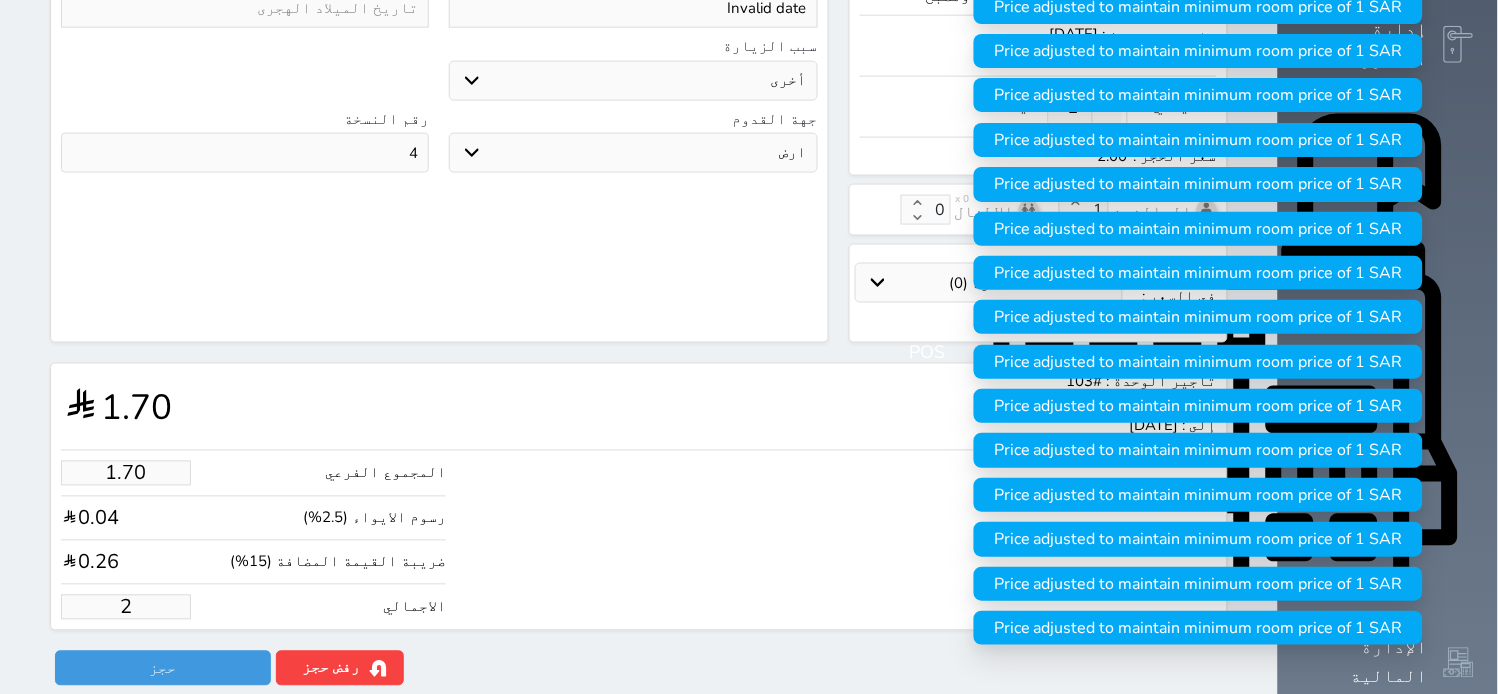 type on "18.66" 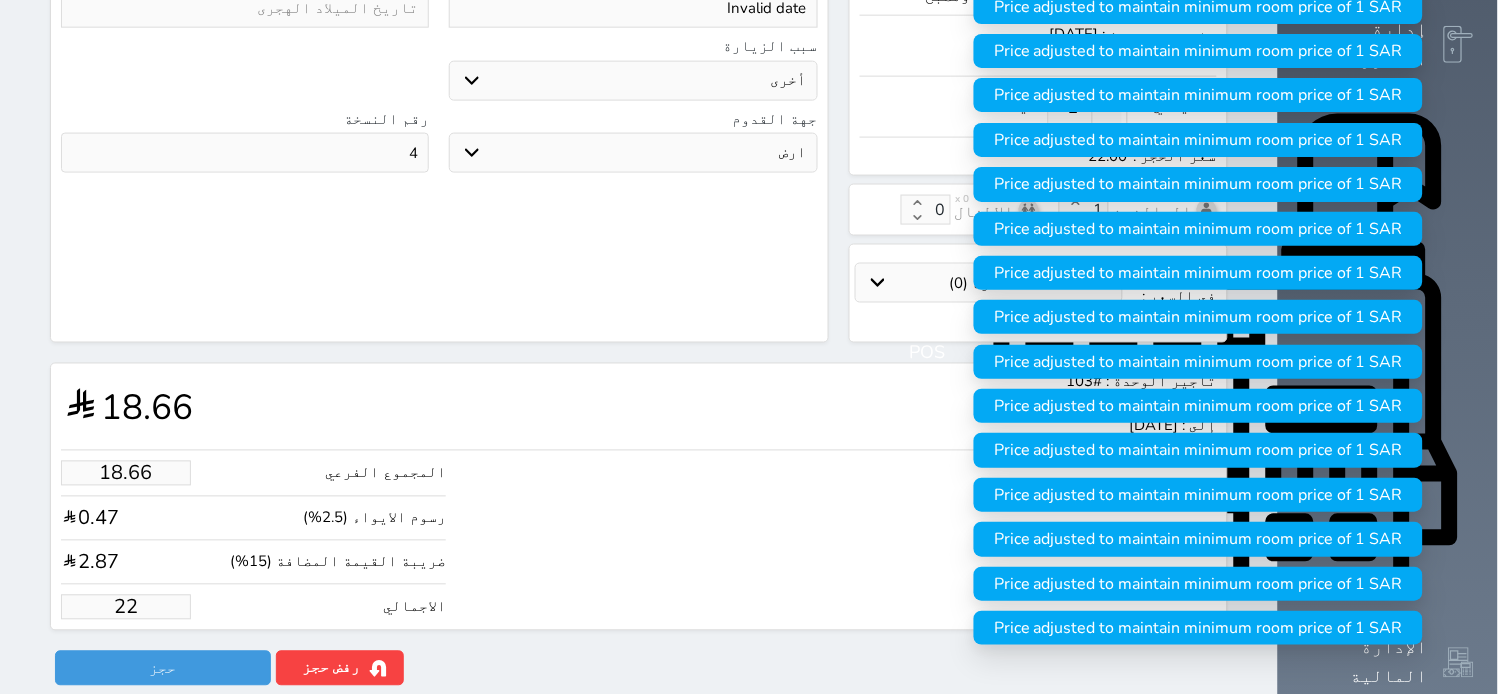 type on "186.64" 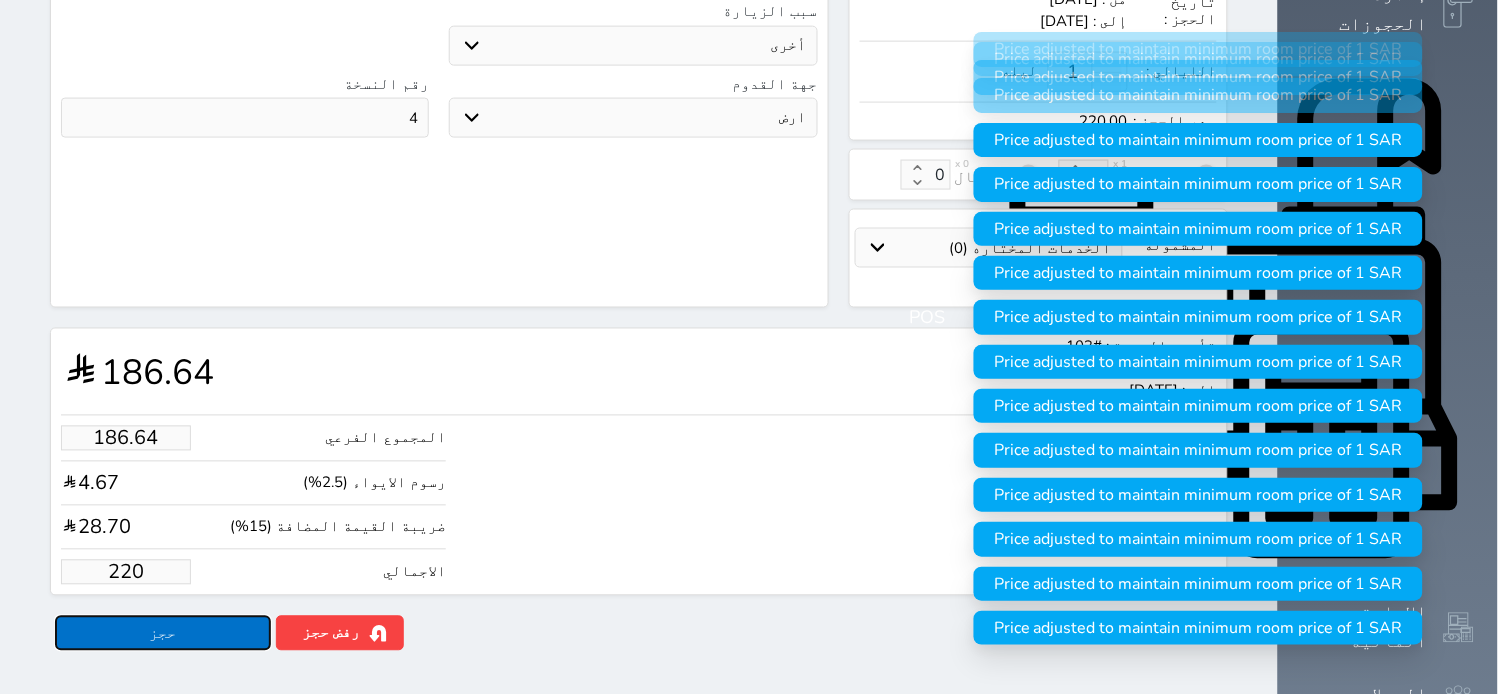 type on "220.00" 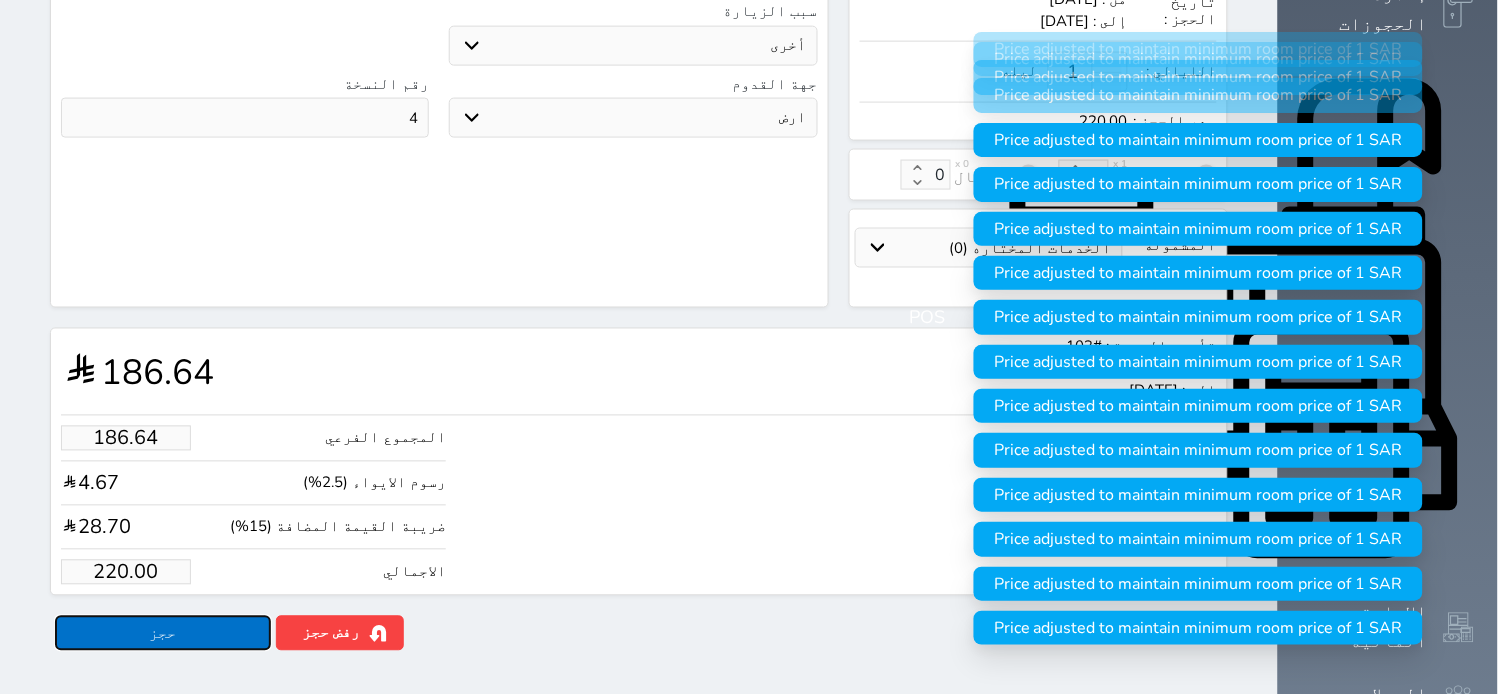 click on "حجز" at bounding box center [163, 633] 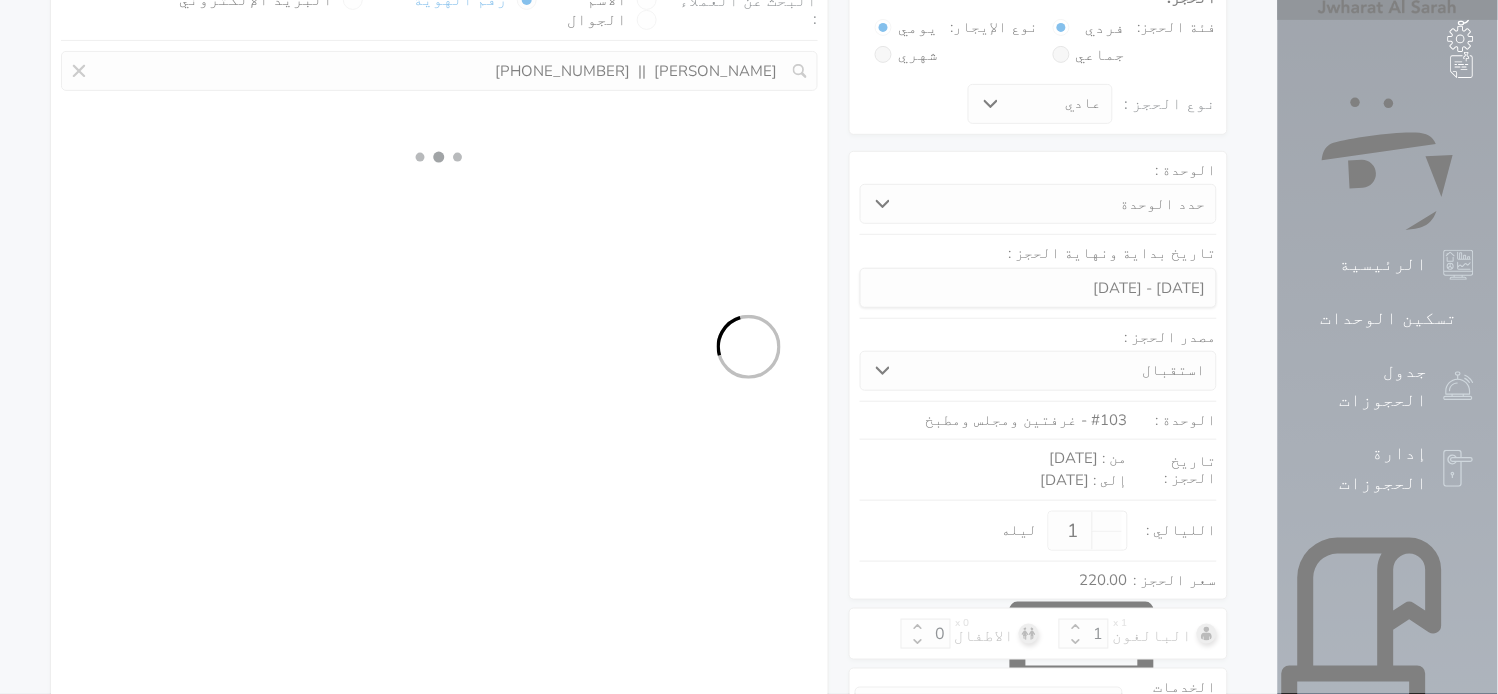 select on "1" 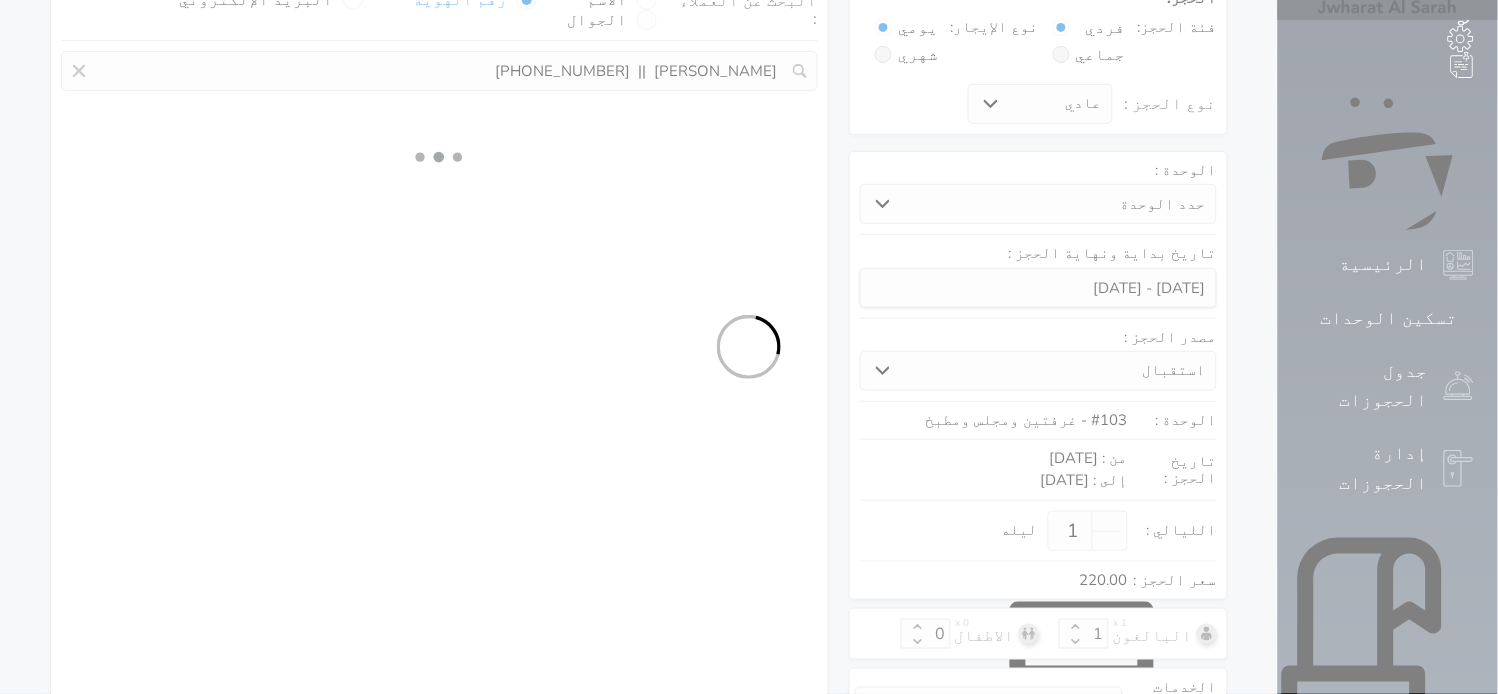 select on "113" 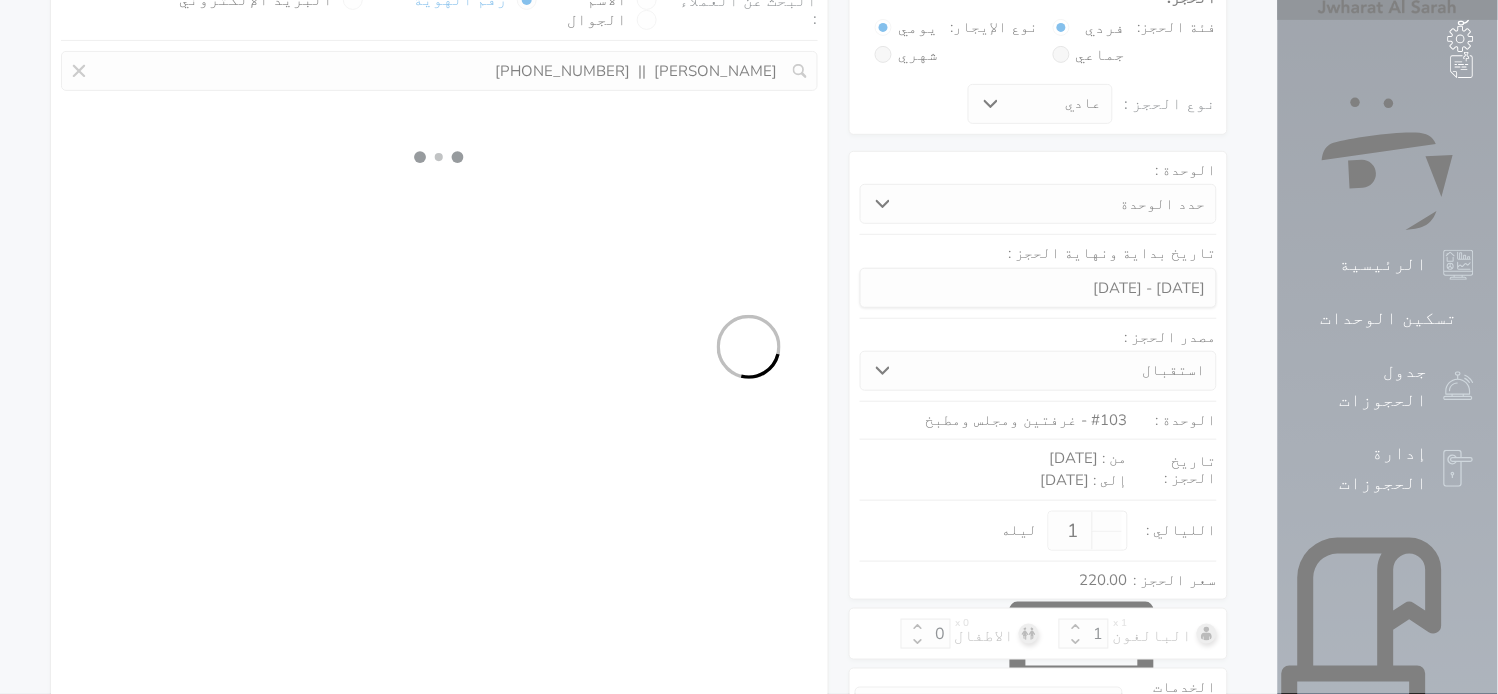 select on "1" 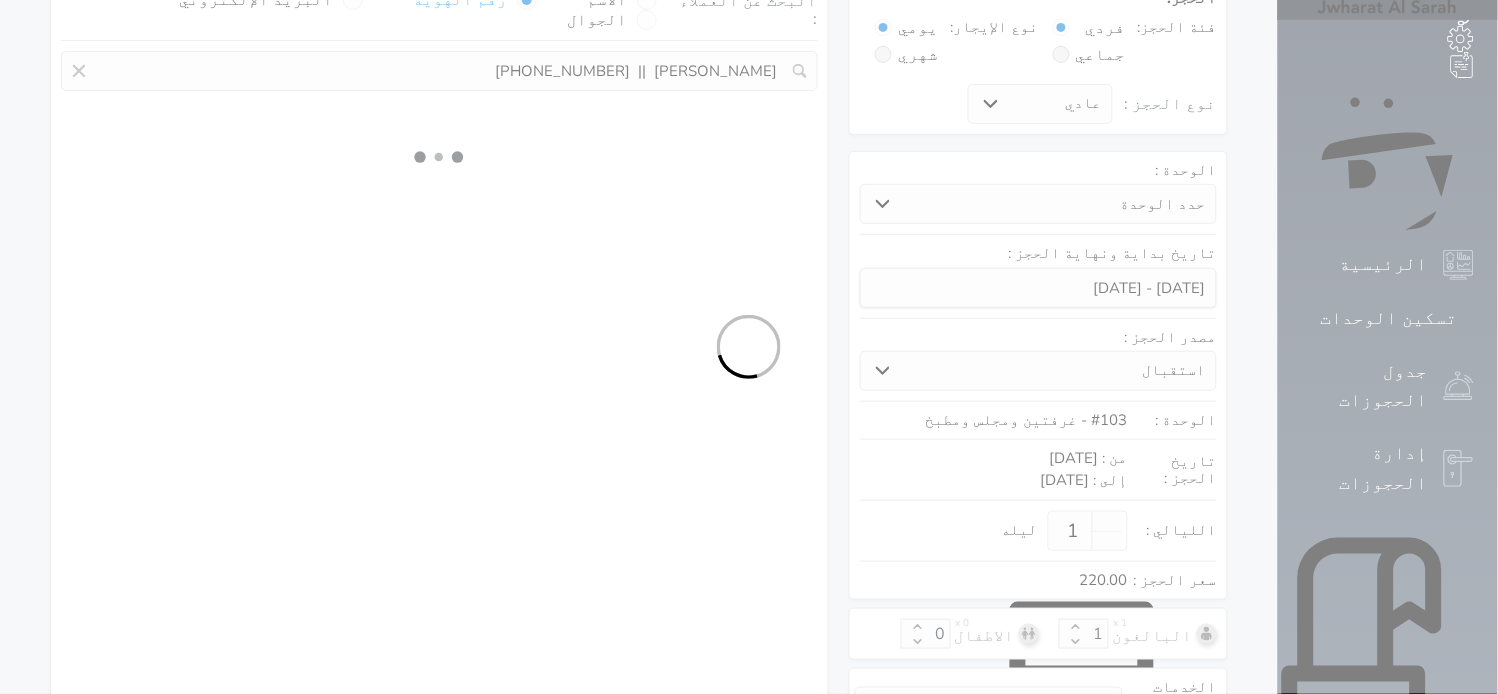 select on "7" 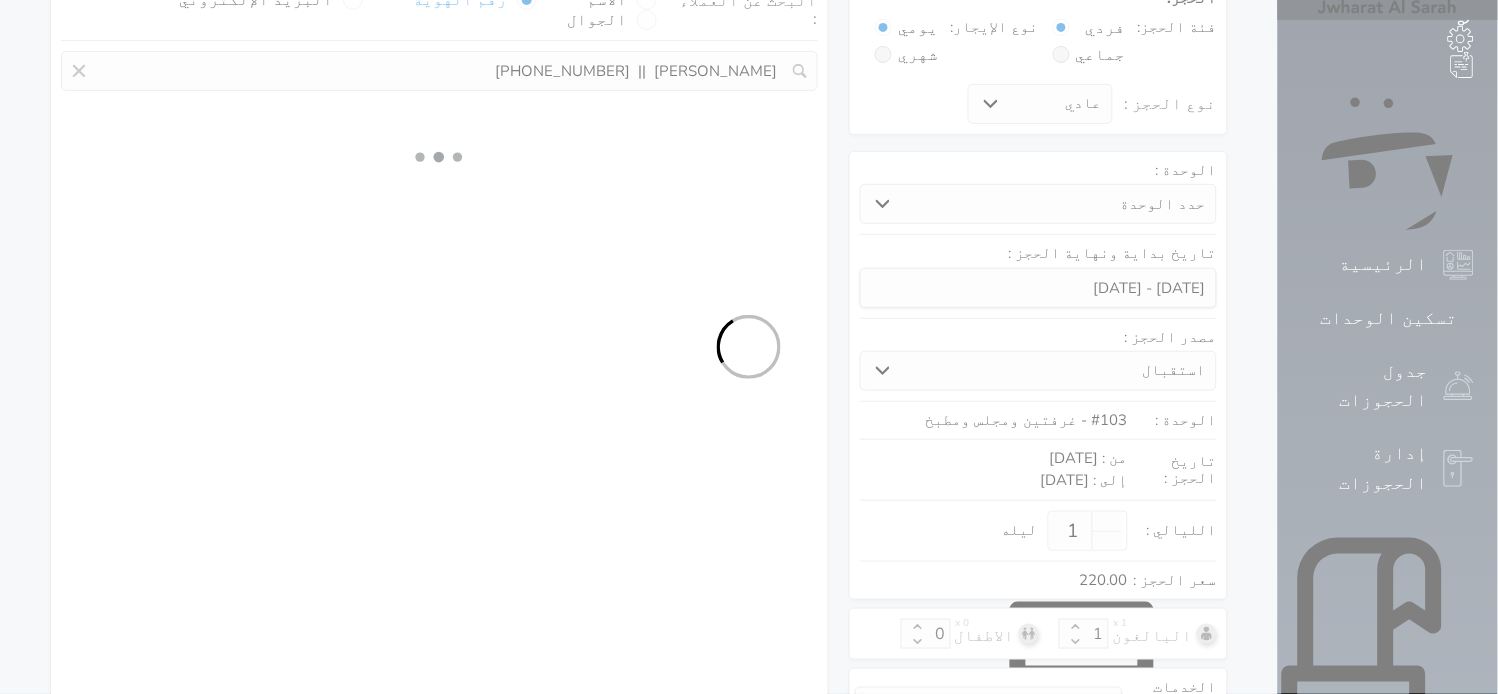select on "9" 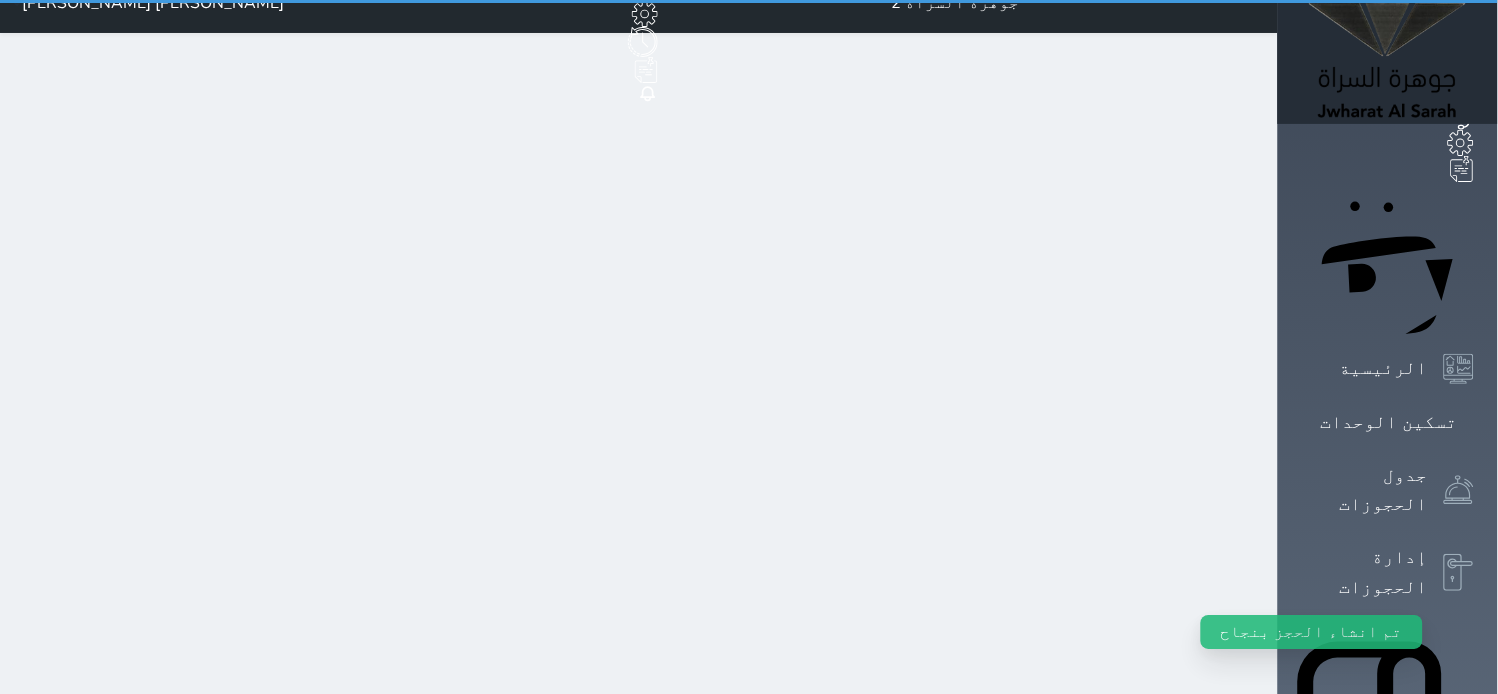 scroll, scrollTop: 0, scrollLeft: 0, axis: both 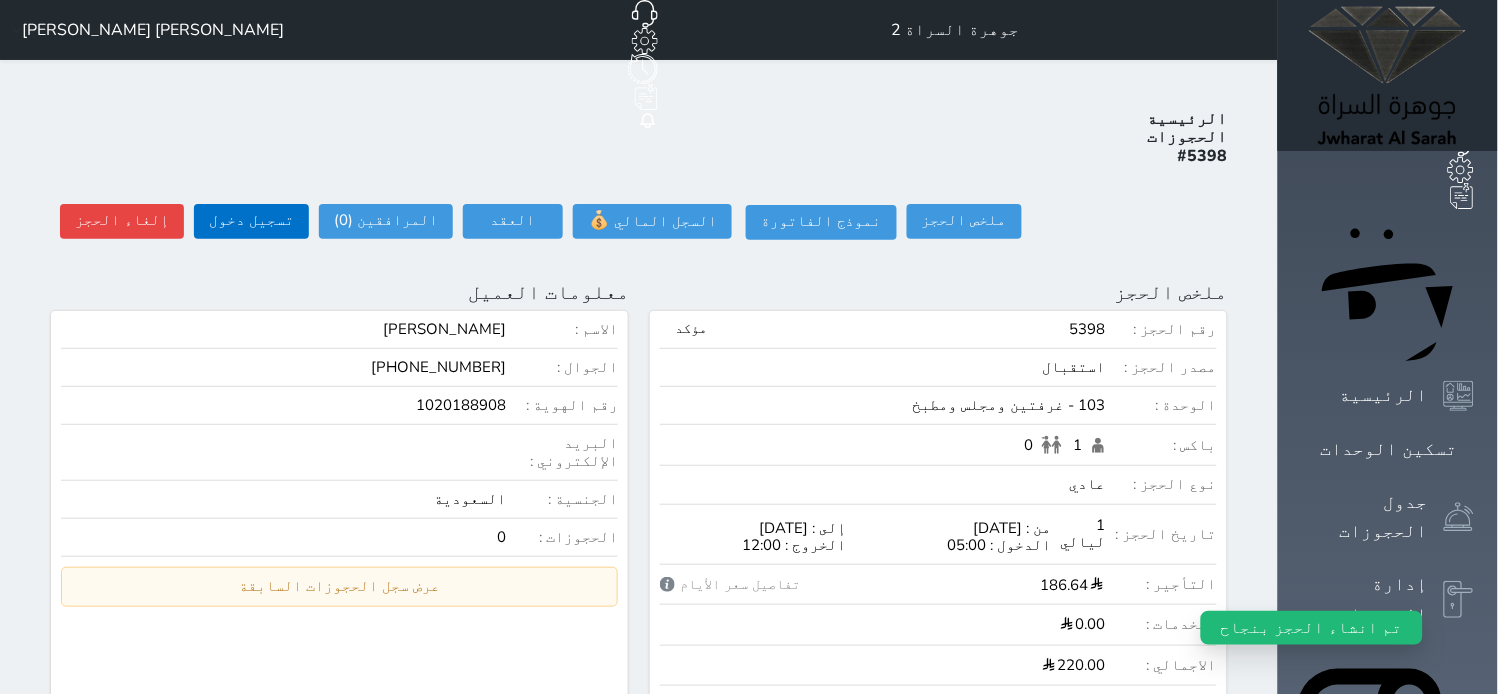 select 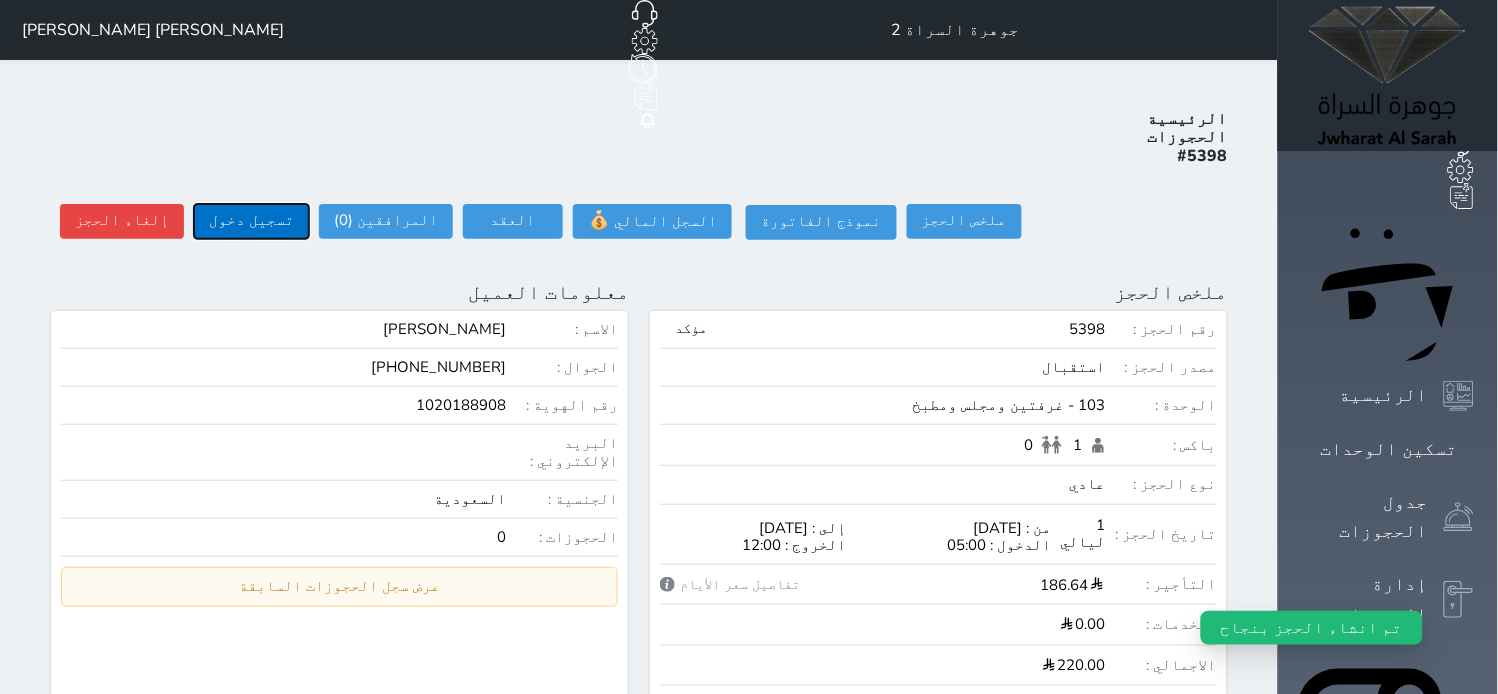 click on "تسجيل دخول" at bounding box center (251, 221) 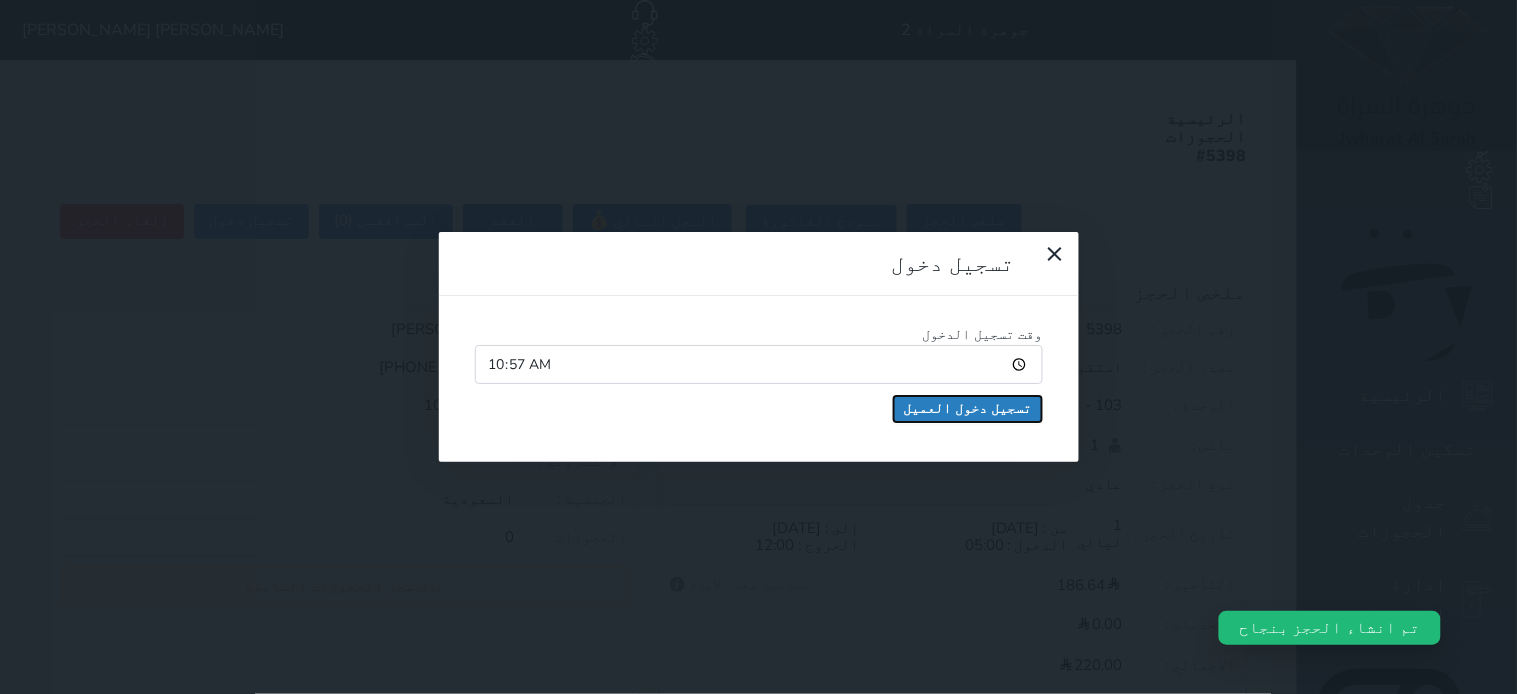click on "تسجيل دخول العميل" at bounding box center (968, 409) 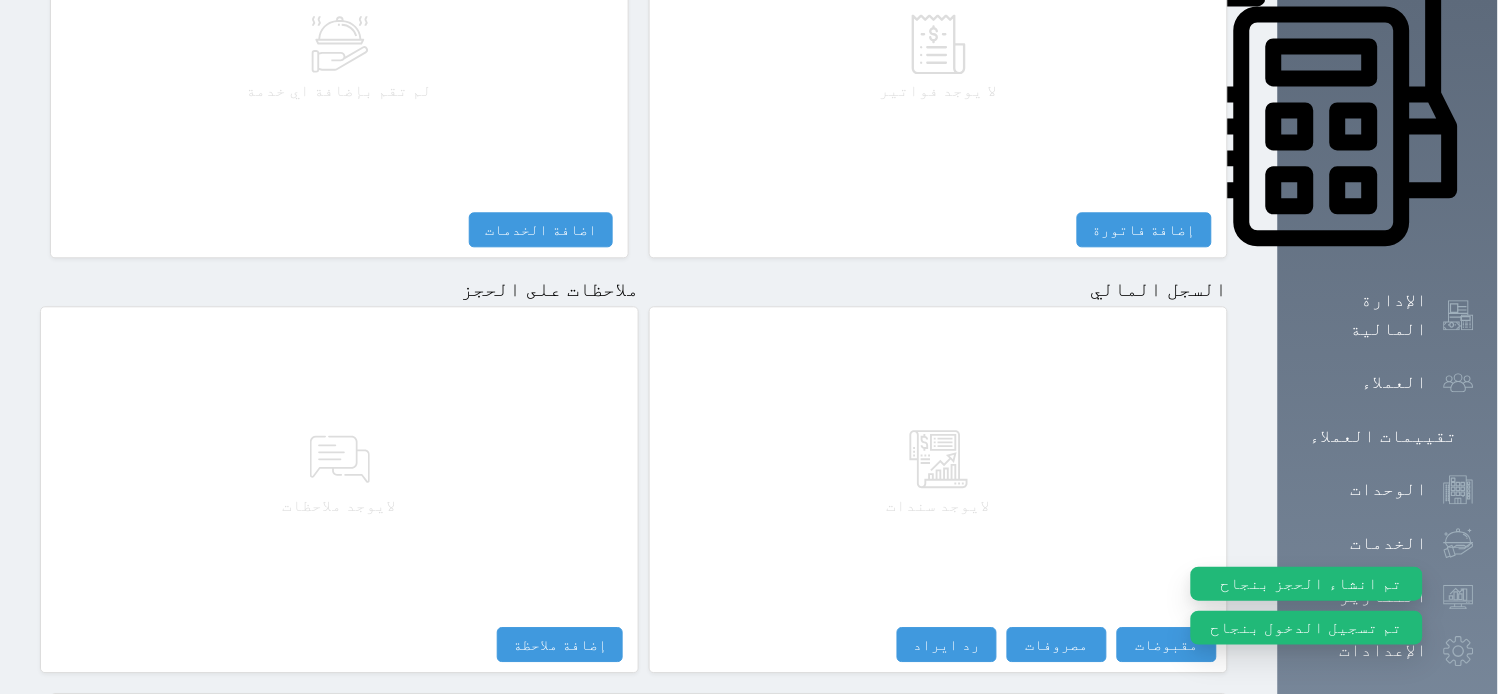 scroll, scrollTop: 1008, scrollLeft: 0, axis: vertical 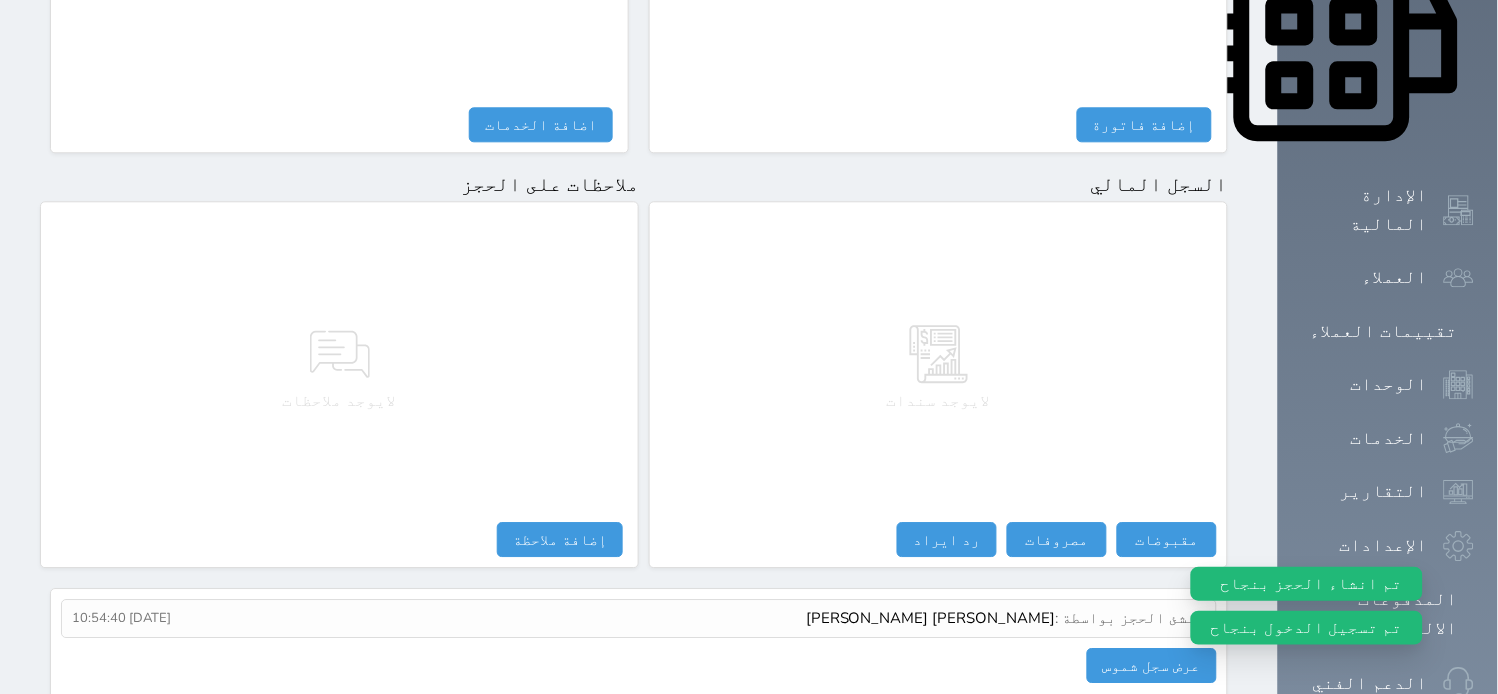 select 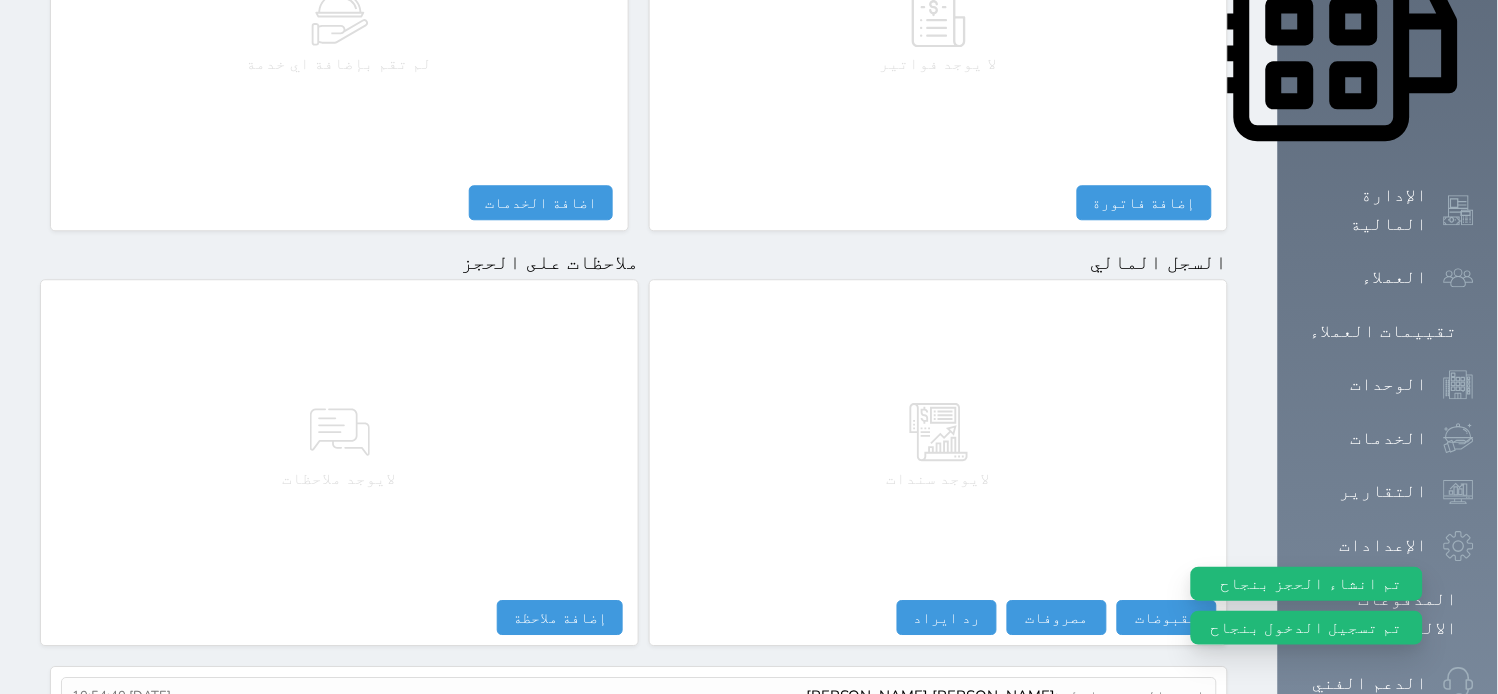 click on "لايوجد سندات" at bounding box center [938, 445] 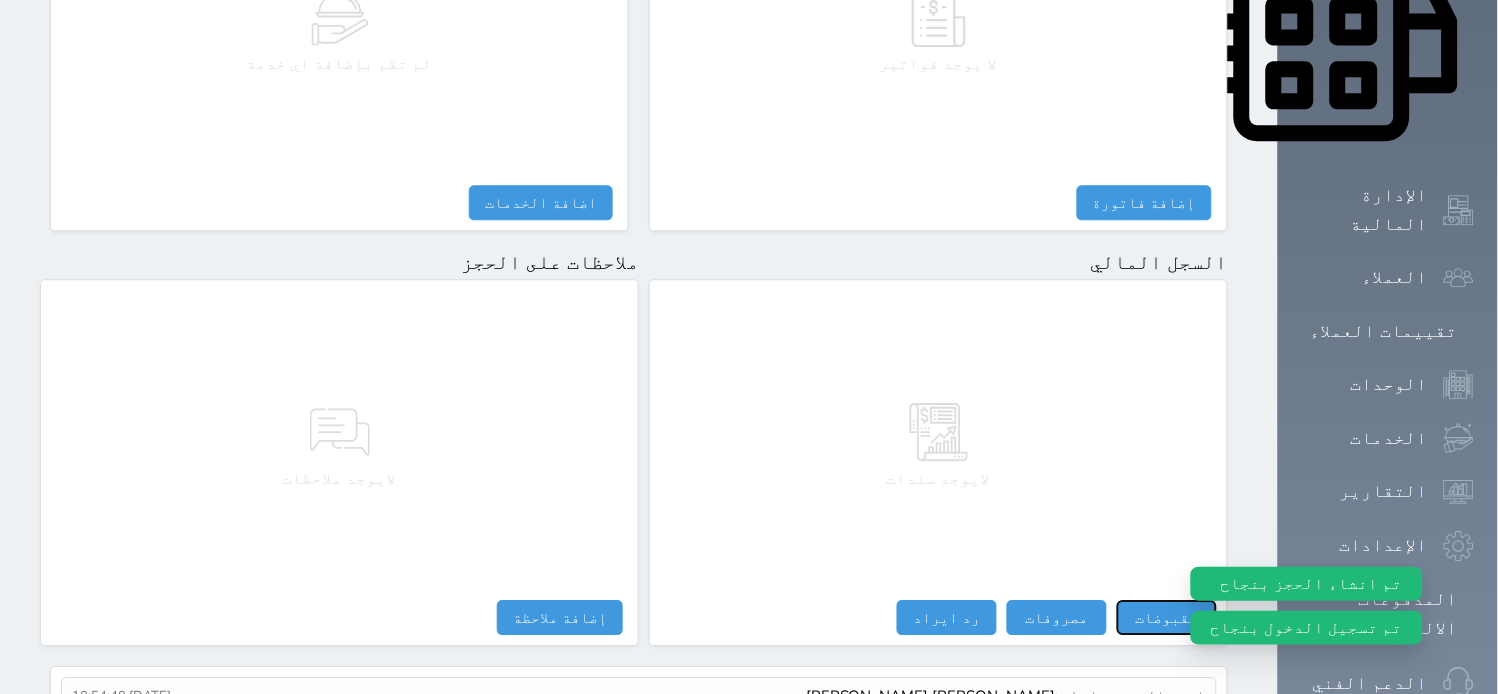 drag, startPoint x: 1237, startPoint y: 541, endPoint x: 1218, endPoint y: 480, distance: 63.89053 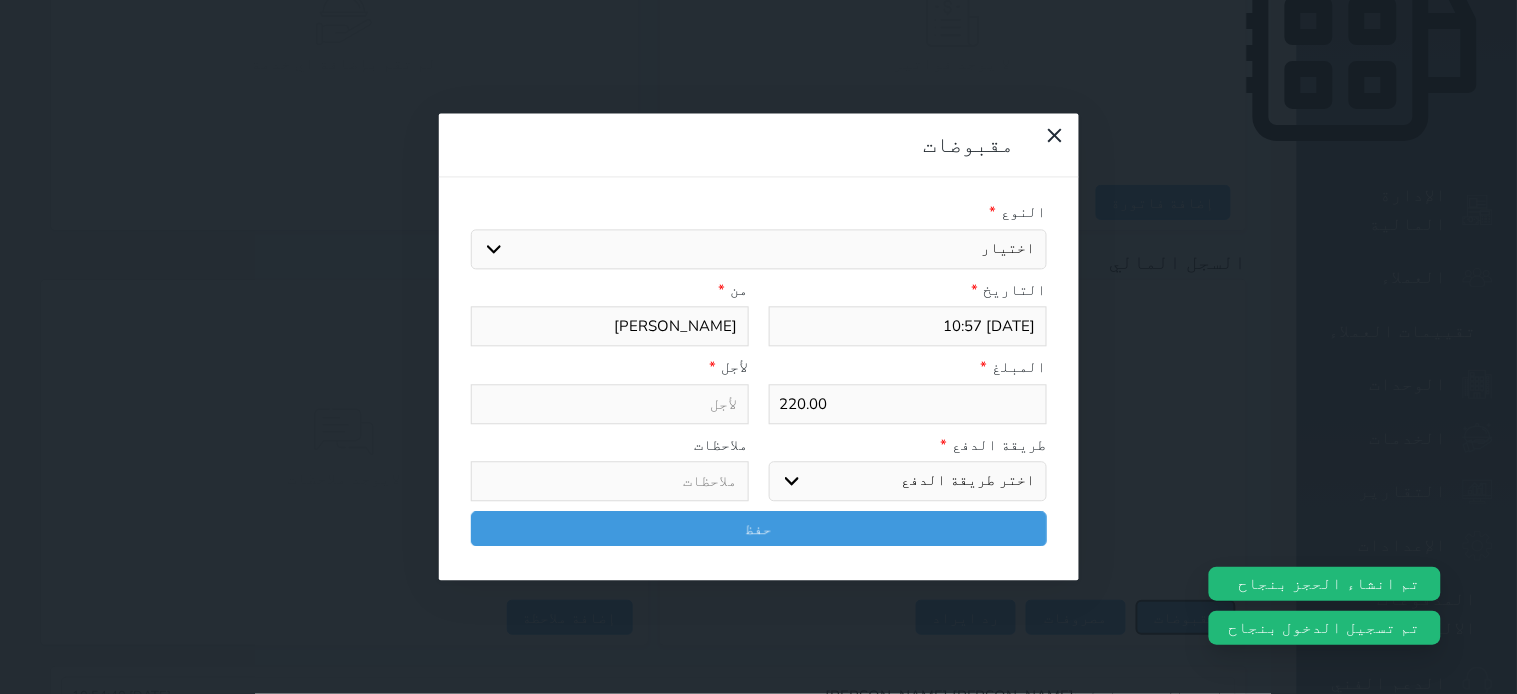 select 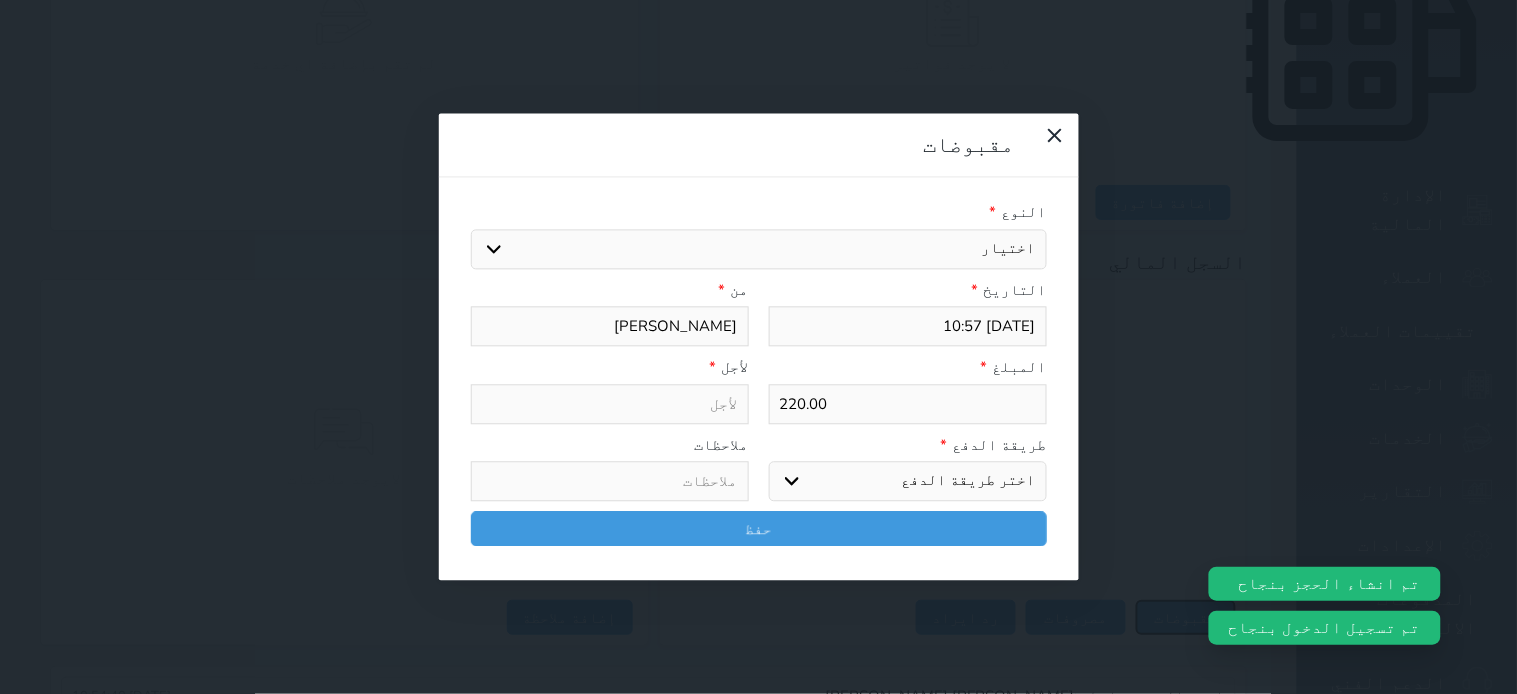 type on "[DATE] 10:54" 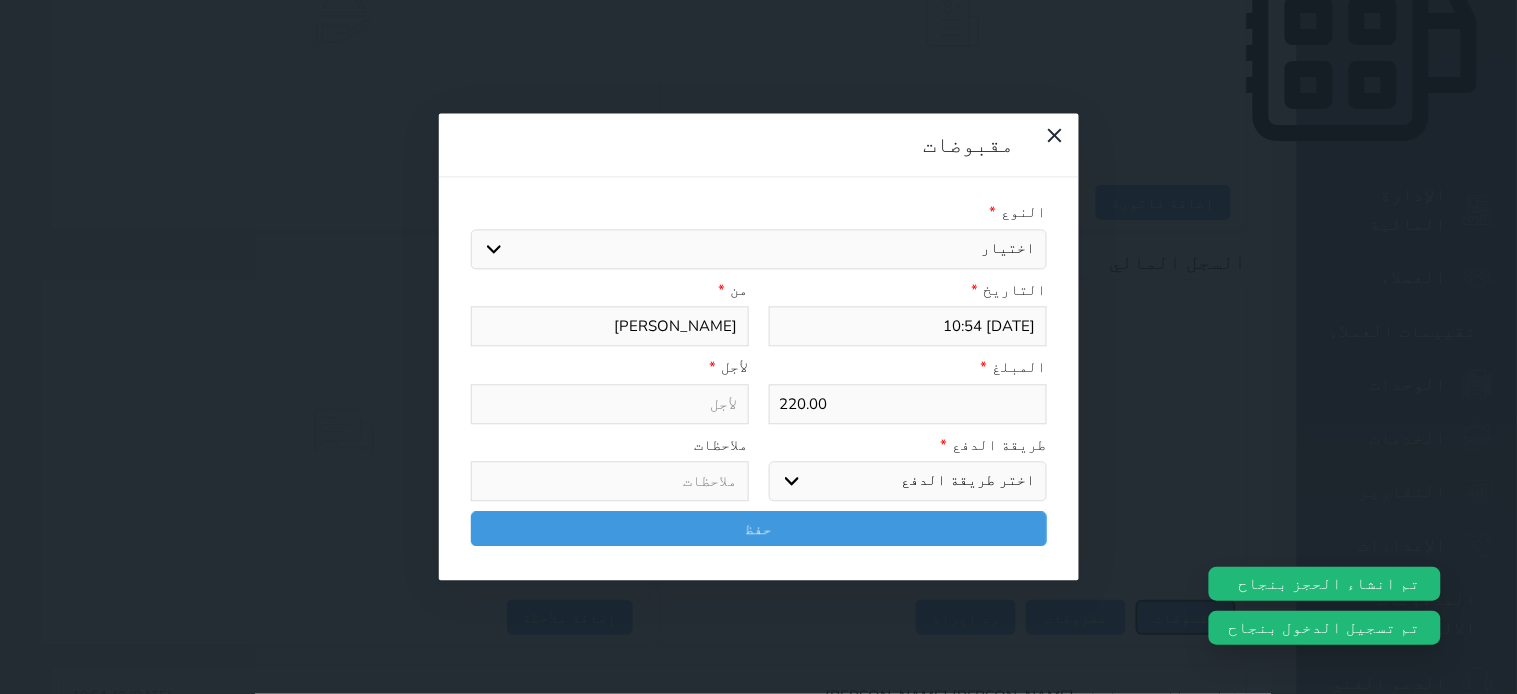 select 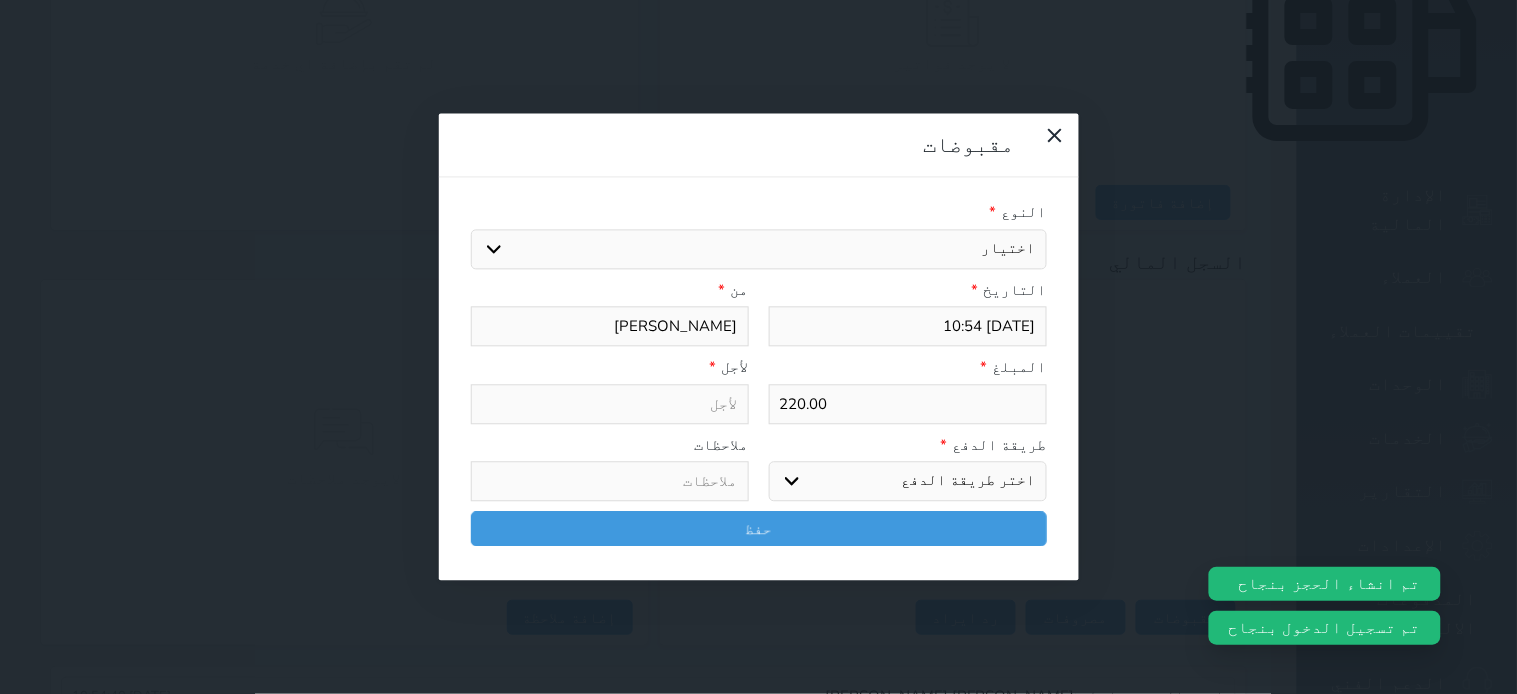 click on "اختيار   مقبوضات عامة قيمة إيجار فواتير تامين عربون لا ينطبق آخر مغسلة واي فاي - الإنترنت مواقف السيارات طعام الأغذية والمشروبات مشروبات المشروبات الباردة المشروبات الساخنة الإفطار غداء عشاء مخبز و كعك حمام سباحة الصالة الرياضية سبا و خدمات الجمال اختيار وإسقاط (خدمات النقل) ميني بار كابل - تلفزيون سرير إضافي تصفيف الشعر التسوق خدمات الجولات السياحية المنظمة خدمات الدليل السياحي" at bounding box center (759, 249) 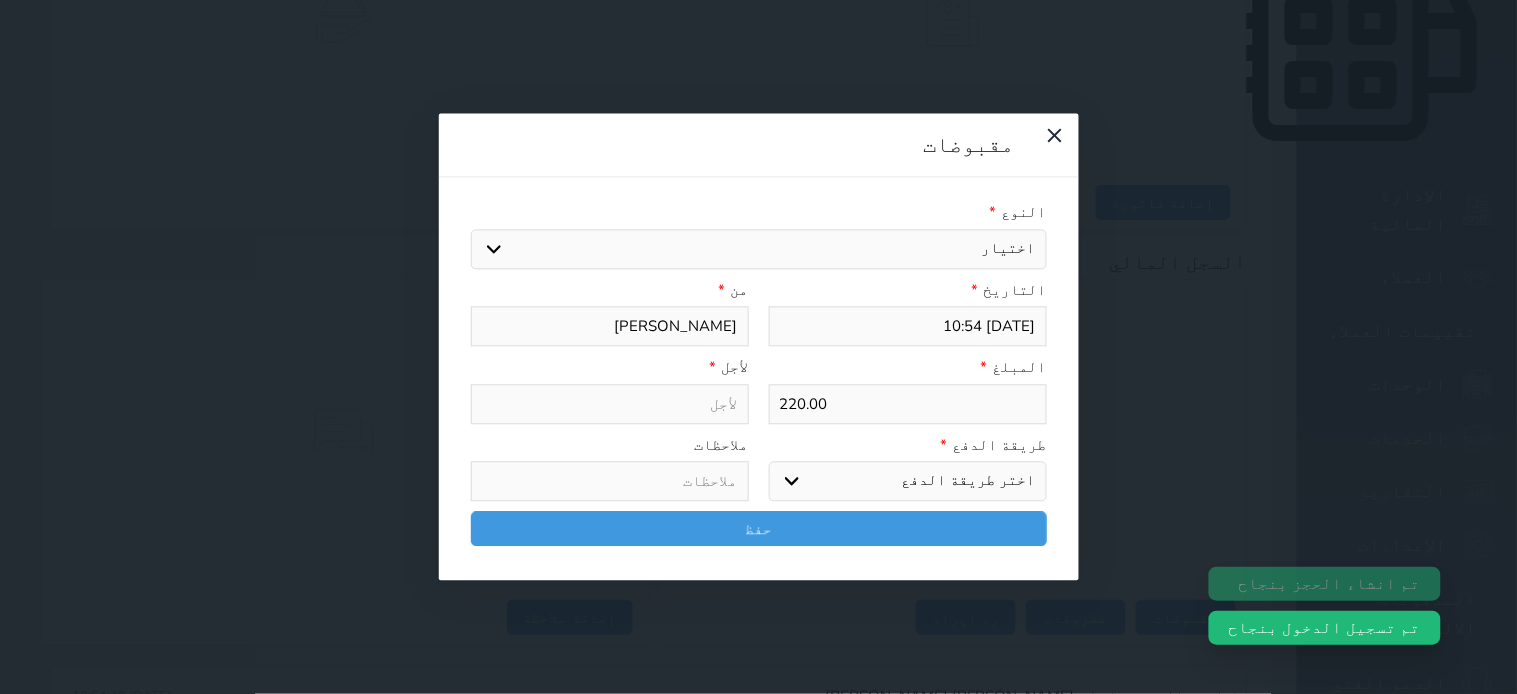 select on "38317" 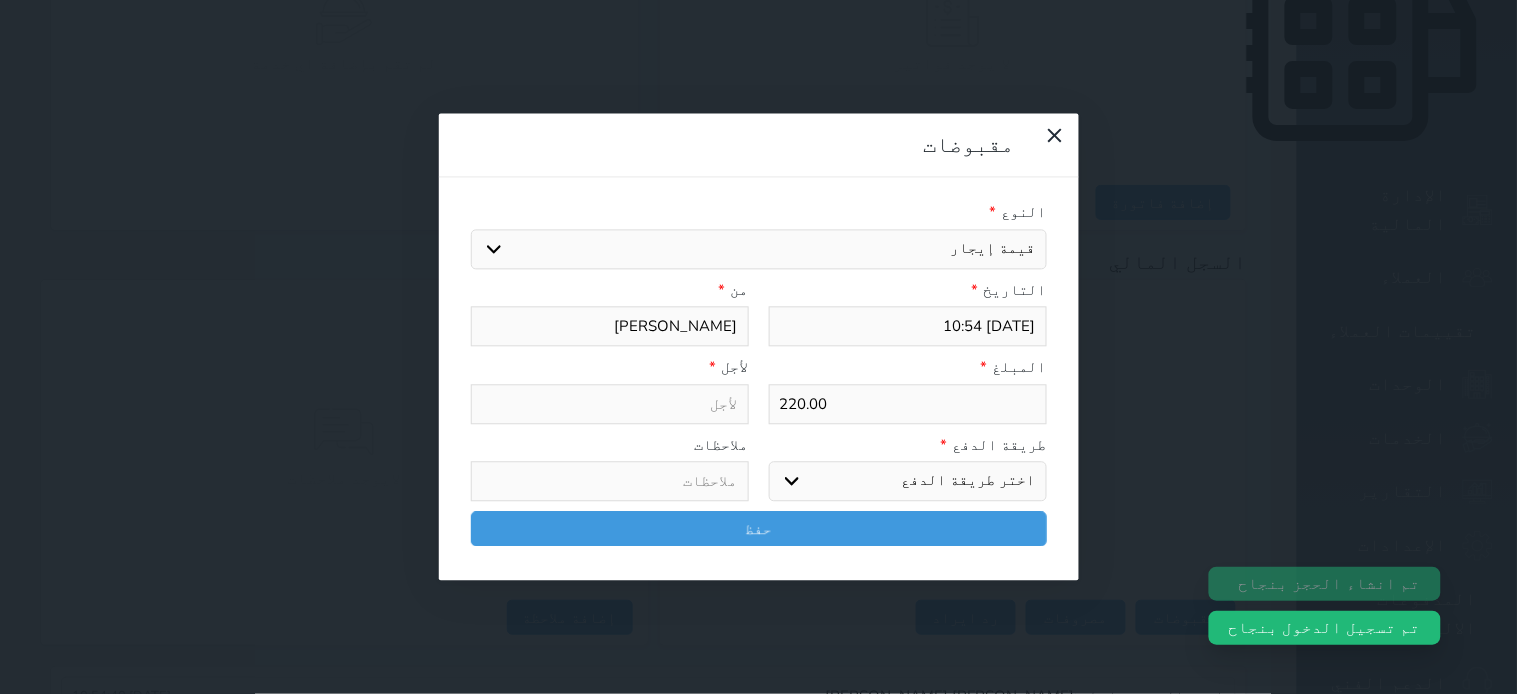 click on "اختيار   مقبوضات عامة قيمة إيجار فواتير تامين عربون لا ينطبق آخر مغسلة واي فاي - الإنترنت مواقف السيارات طعام الأغذية والمشروبات مشروبات المشروبات الباردة المشروبات الساخنة الإفطار غداء عشاء مخبز و كعك حمام سباحة الصالة الرياضية سبا و خدمات الجمال اختيار وإسقاط (خدمات النقل) ميني بار كابل - تلفزيون سرير إضافي تصفيف الشعر التسوق خدمات الجولات السياحية المنظمة خدمات الدليل السياحي" at bounding box center [759, 249] 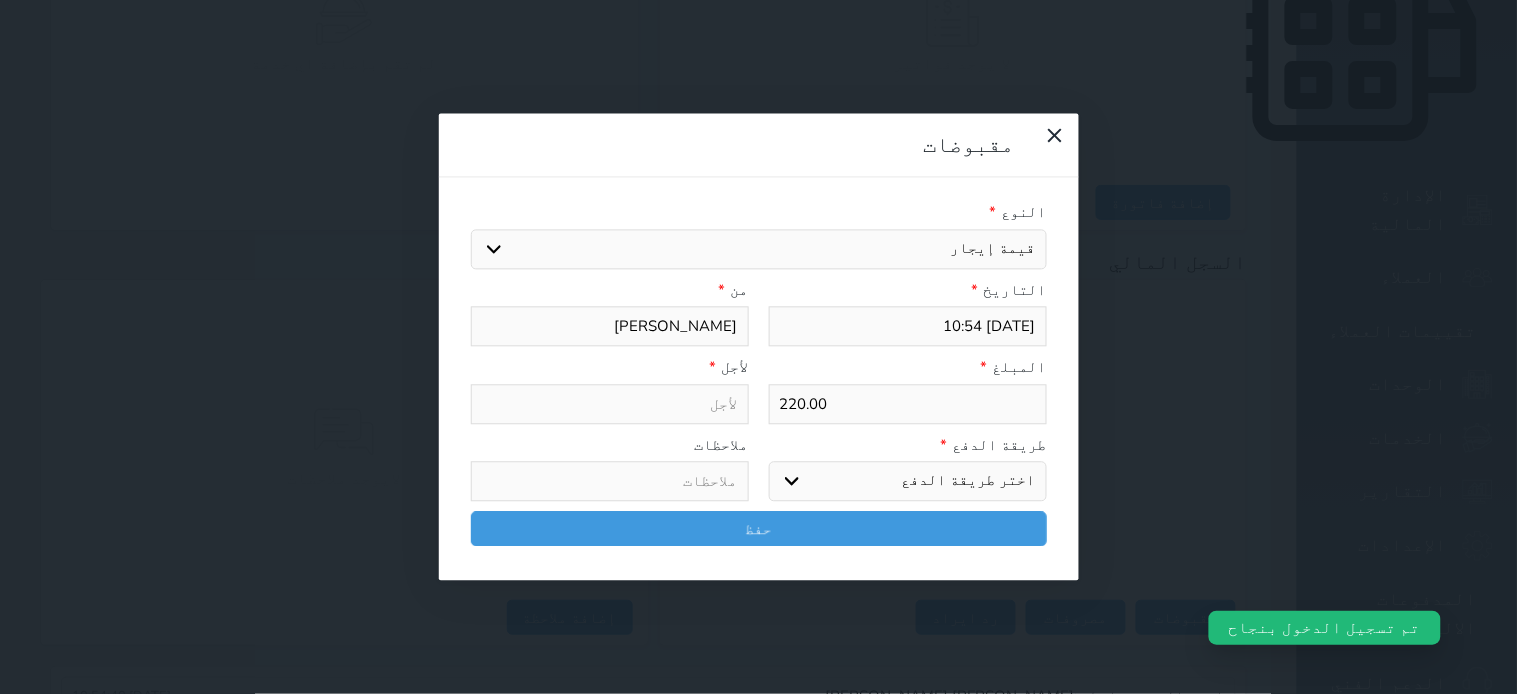 type 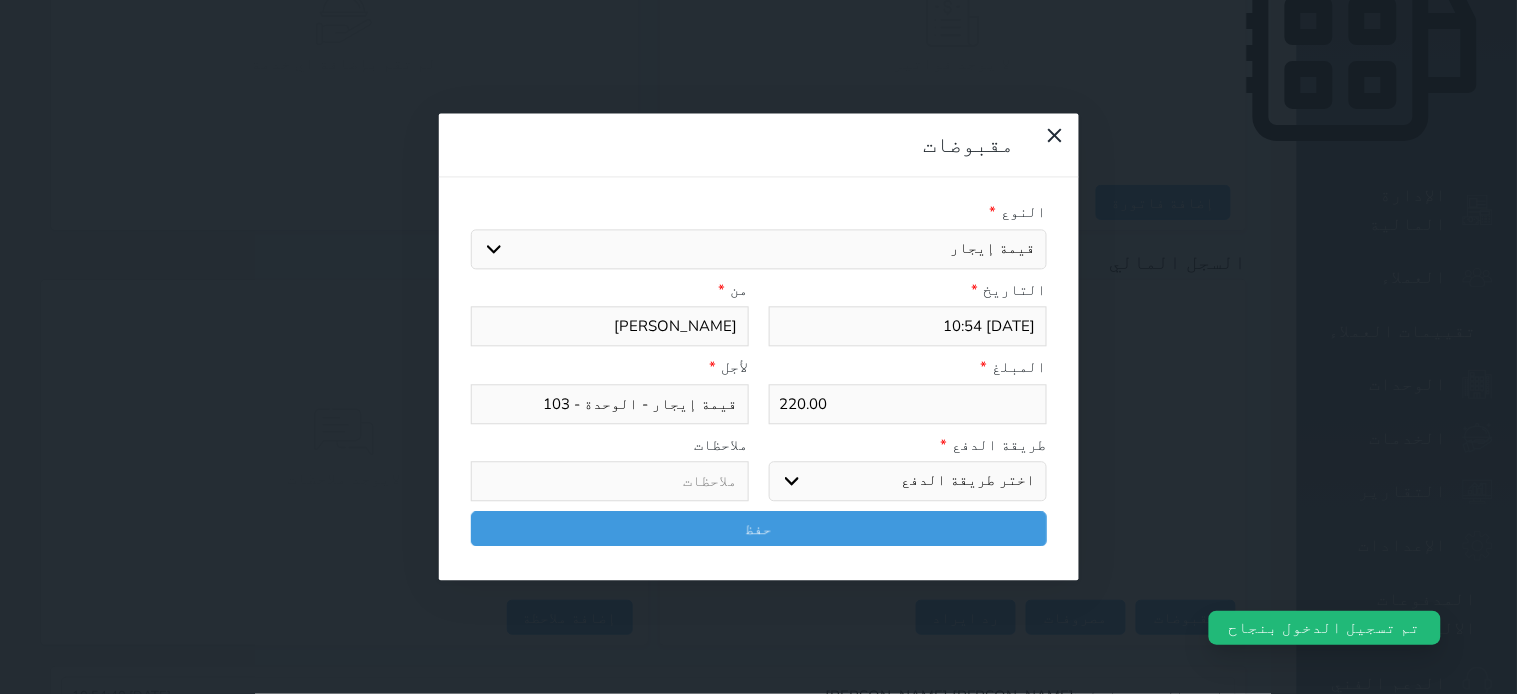 drag, startPoint x: 945, startPoint y: 372, endPoint x: 945, endPoint y: 386, distance: 14 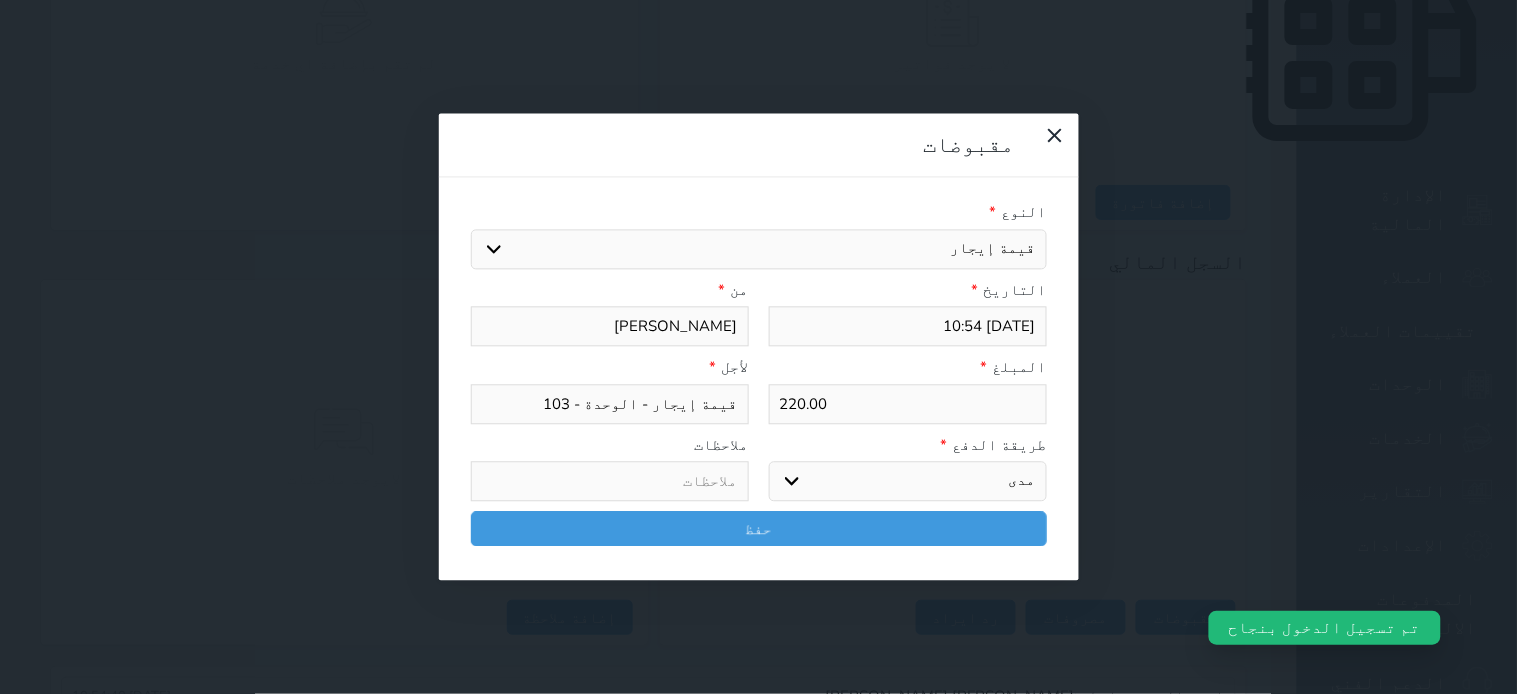 click on "اختر طريقة الدفع   دفع نقدى   تحويل بنكى   مدى   بطاقة ائتمان   آجل" at bounding box center [908, 482] 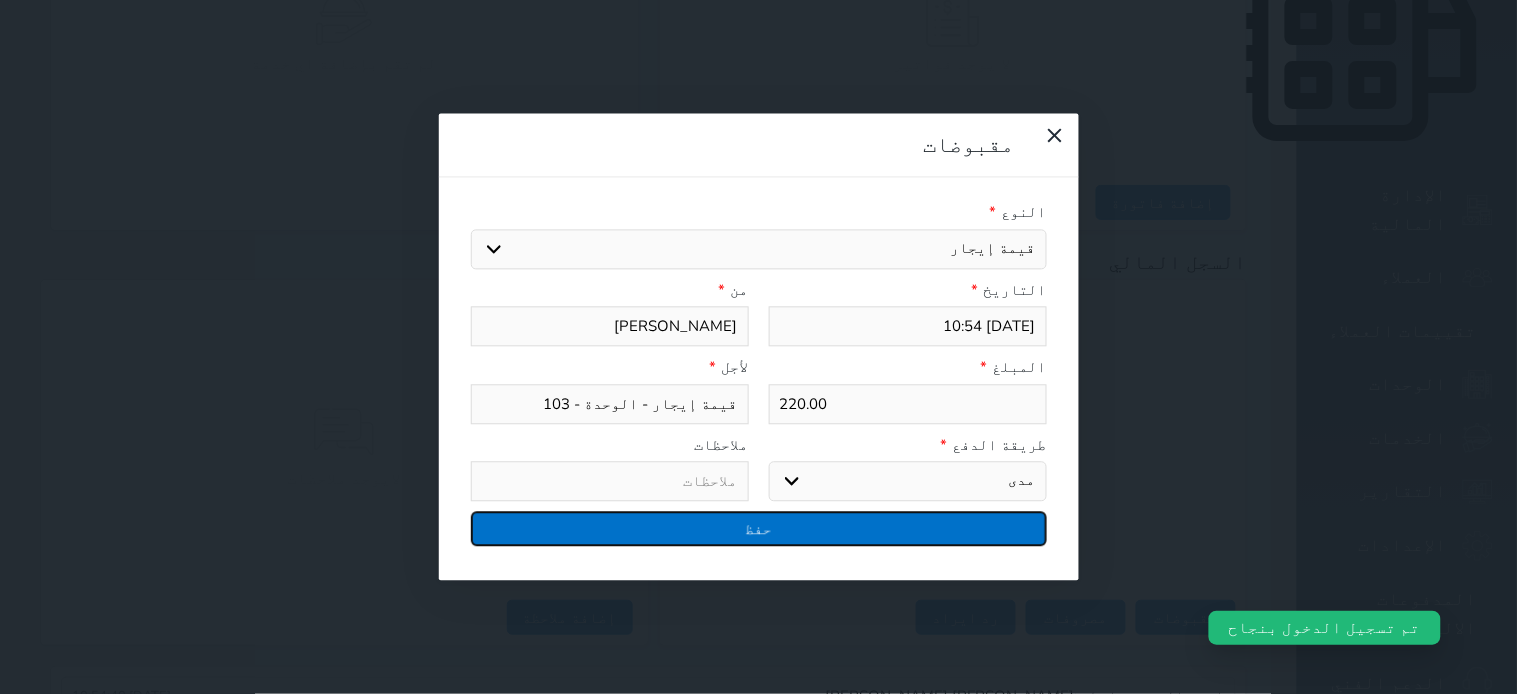 click on "حفظ" at bounding box center (759, 529) 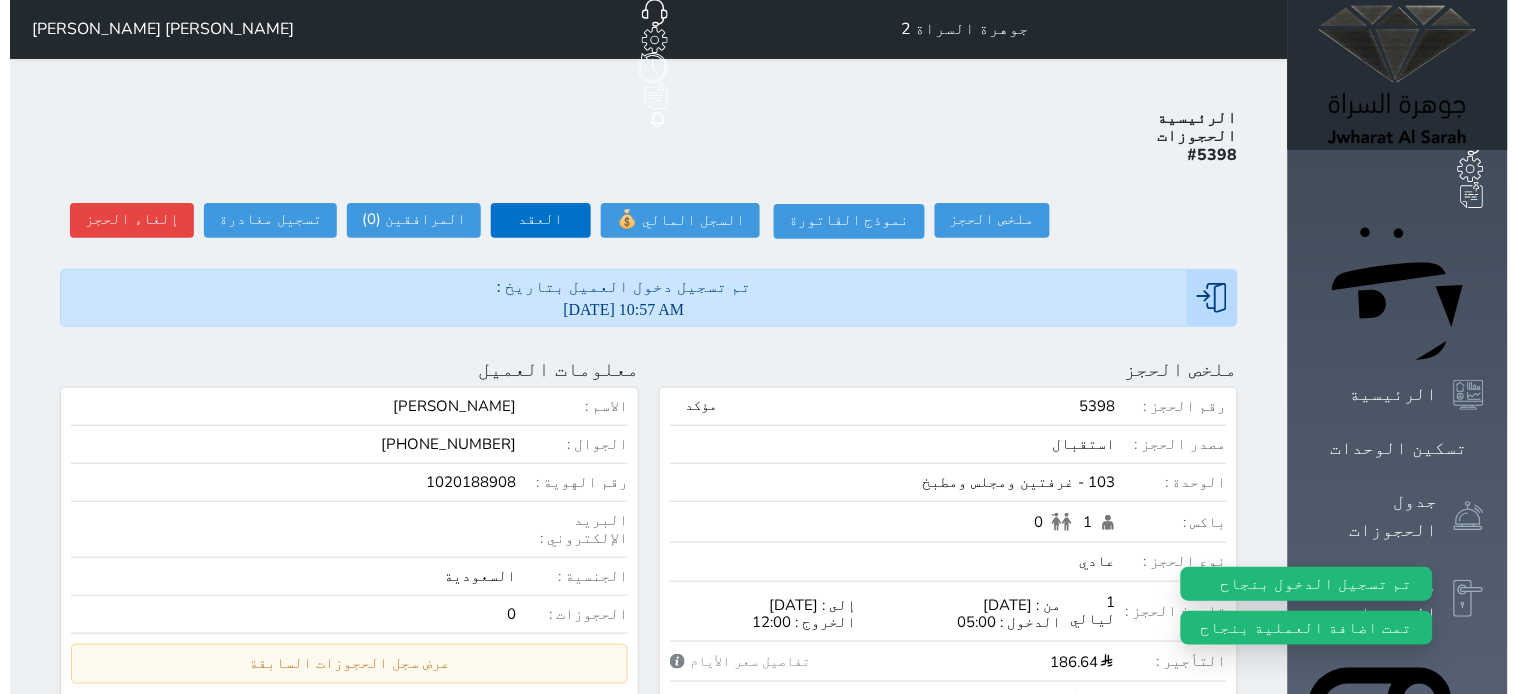 scroll, scrollTop: 0, scrollLeft: 0, axis: both 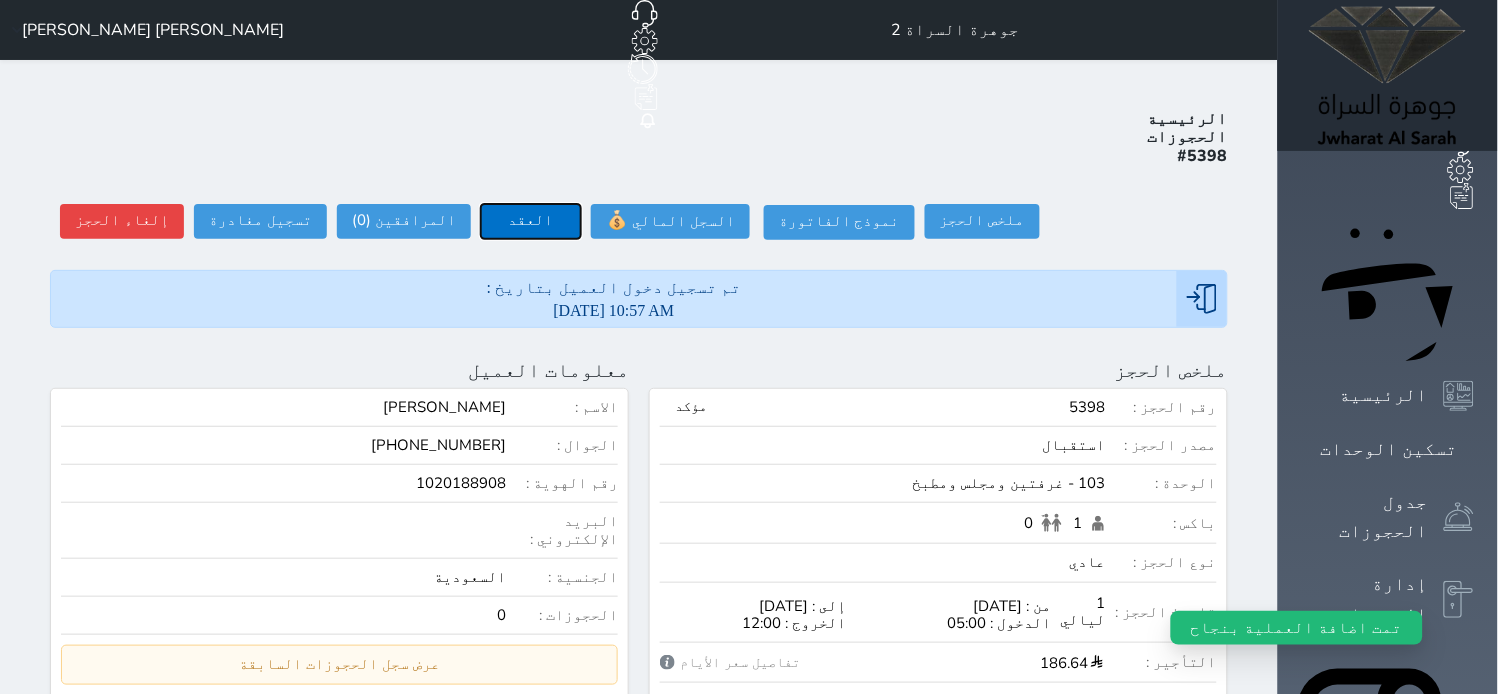 click on "العقد" at bounding box center (531, 221) 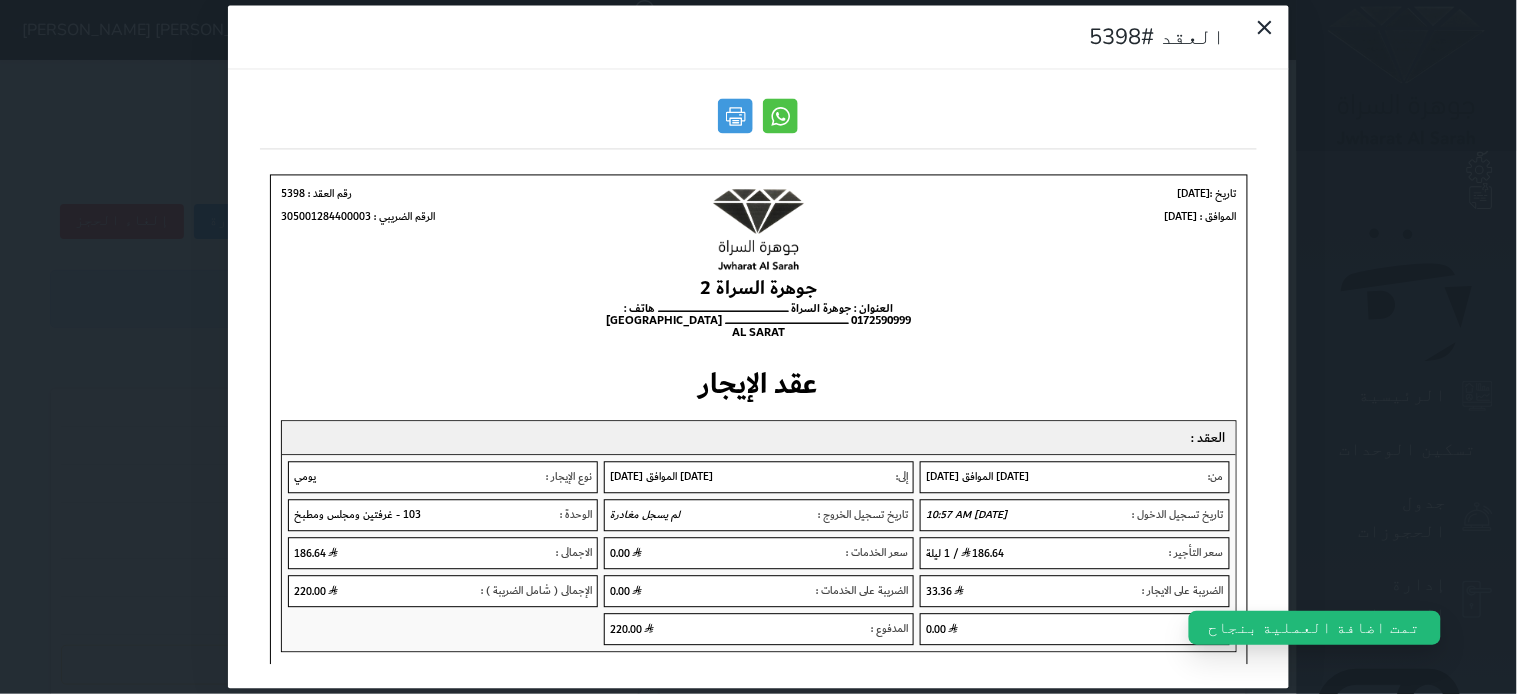 scroll, scrollTop: 0, scrollLeft: 0, axis: both 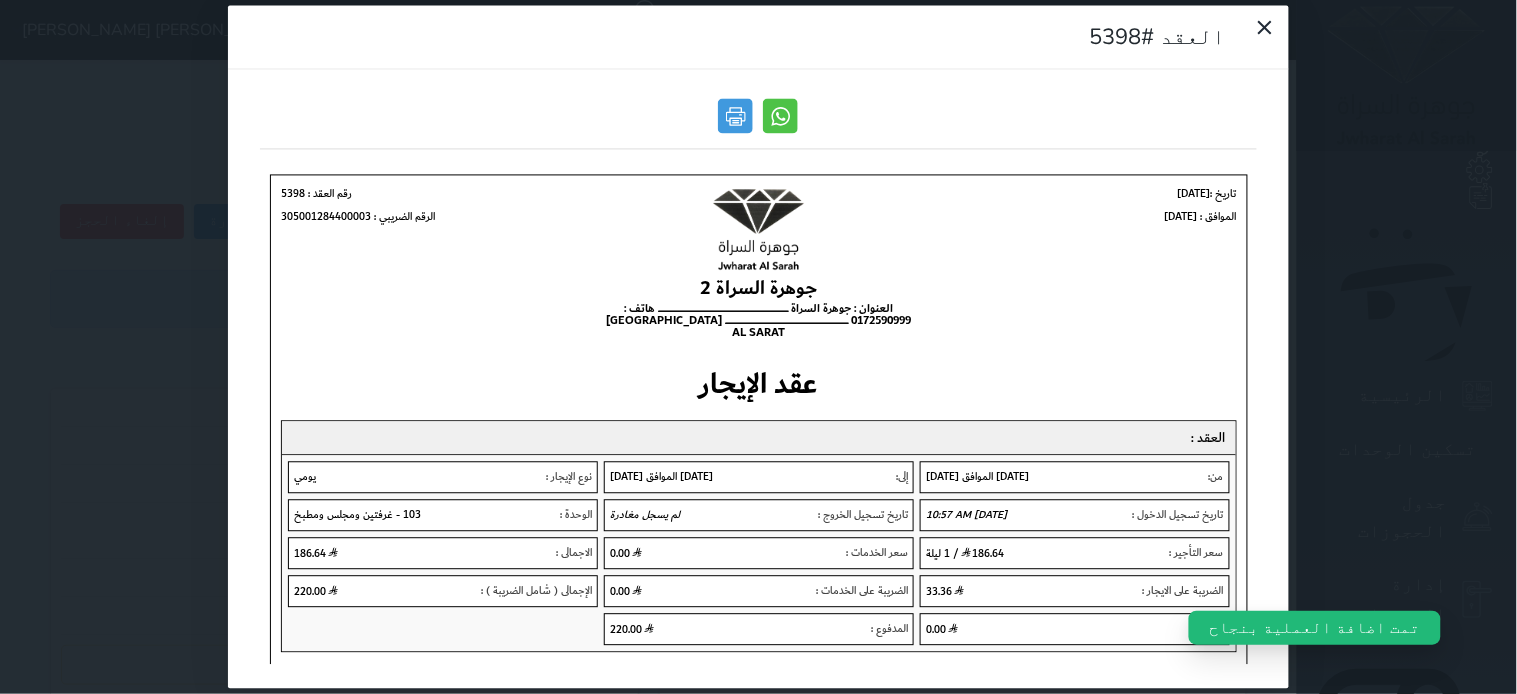 click at bounding box center (759, 379) 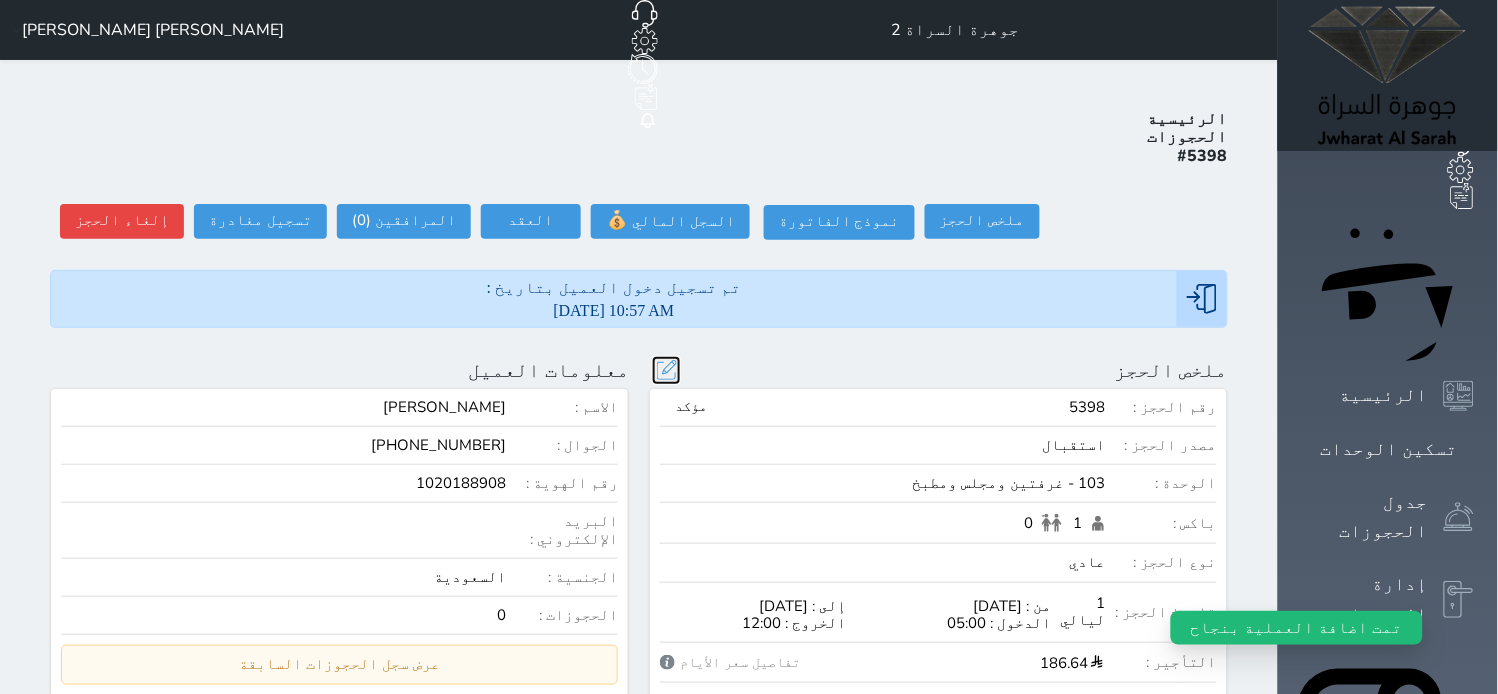 click at bounding box center [666, 370] 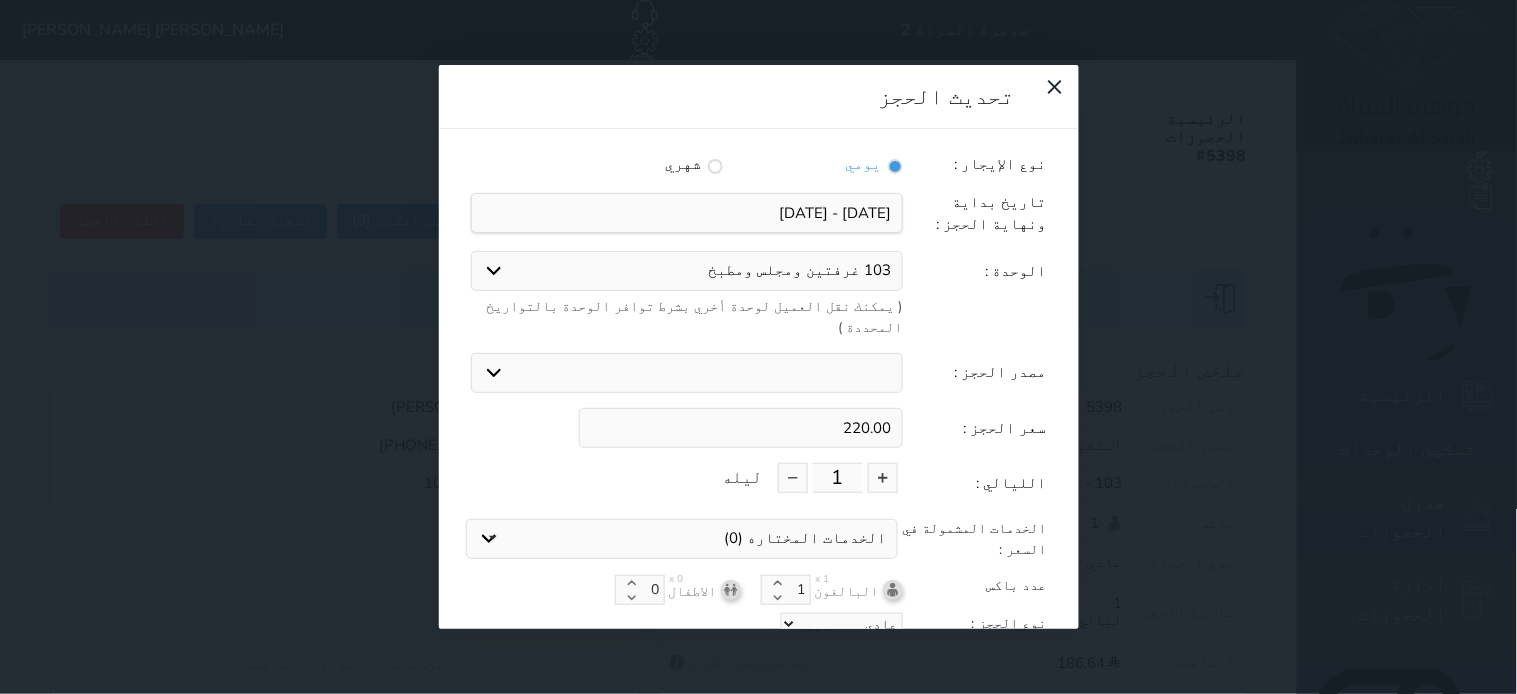 click on "نوع الإيجار :     يومي     شهري   تاريخ بداية ونهاية الحجز :     الوحدة :   103 غرفتين ومجلس ومطبخ   101 غرفه ومجلس 102 غرفتين ومجلس ومطبخ 104 غرفه ومطبخ 105 غرفه ومطبخ 201 غرفه ومجلس 202 غرفتين ومجلس ومطبخ 203 غرفتين ومجلس ومطبخ 204 غرفه ومطبخ 205 غرفه ومطبخ 206 غرفتين ومجلس ومطبخ 301 غرفه ومجلس 302 غرفتين ومجلس ومطبخ 304 غرفه ومطبخ 305 غرفه ومطبخ 401 غرفه ومجلس 402 غرفتين ومجلس ومطبخ 404 غرفه ومطبخ 405 غرفه ومطبخ 407 غرفتين ومجلس ومطبخ 502 غرفه ومطبخ 503 غرفه ومطبخ   ( يمكنك نقل العميل لوحدة أخري بشرط توافر الوحدة بالتواريخ المحددة )   مصدر الحجز :   استقبال الموقع الإلكتروني بوكينج المسافر اكسبيديا" at bounding box center (759, 421) 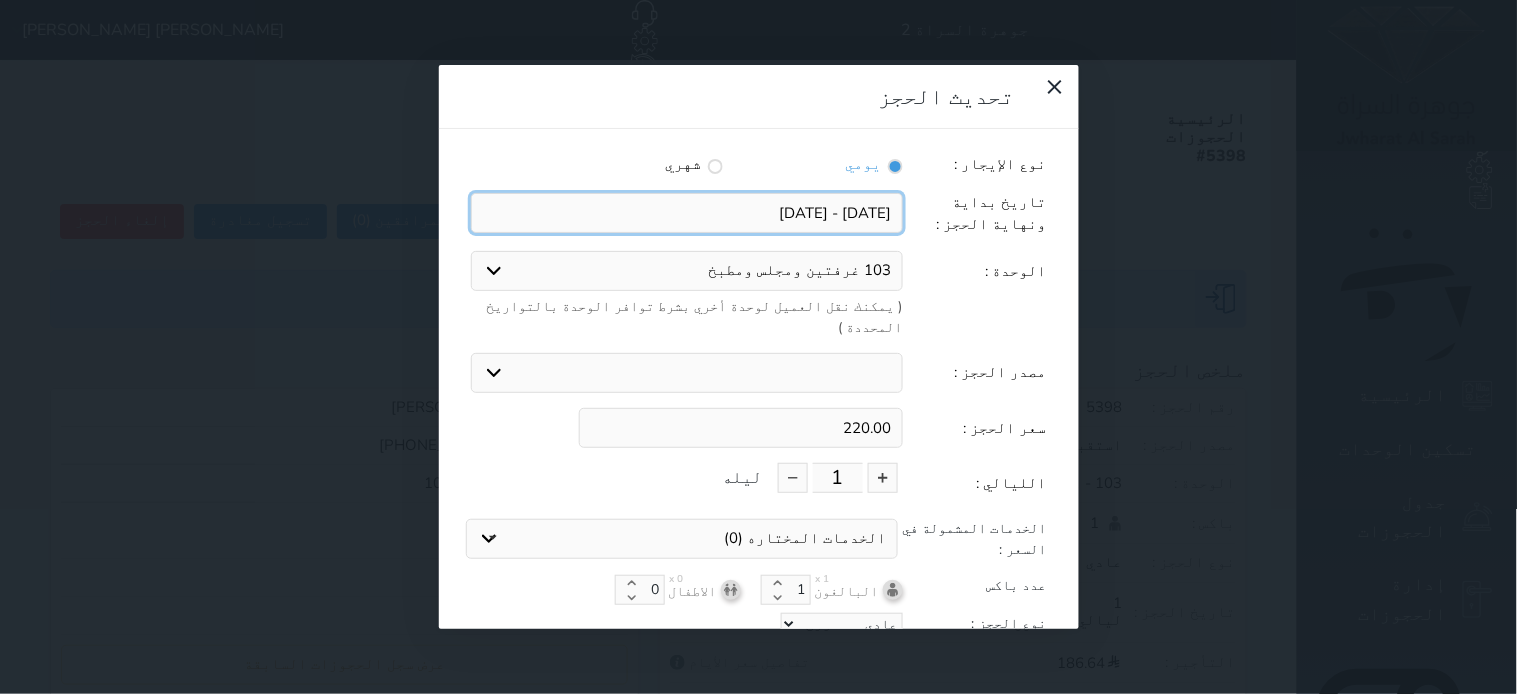 click at bounding box center [687, 213] 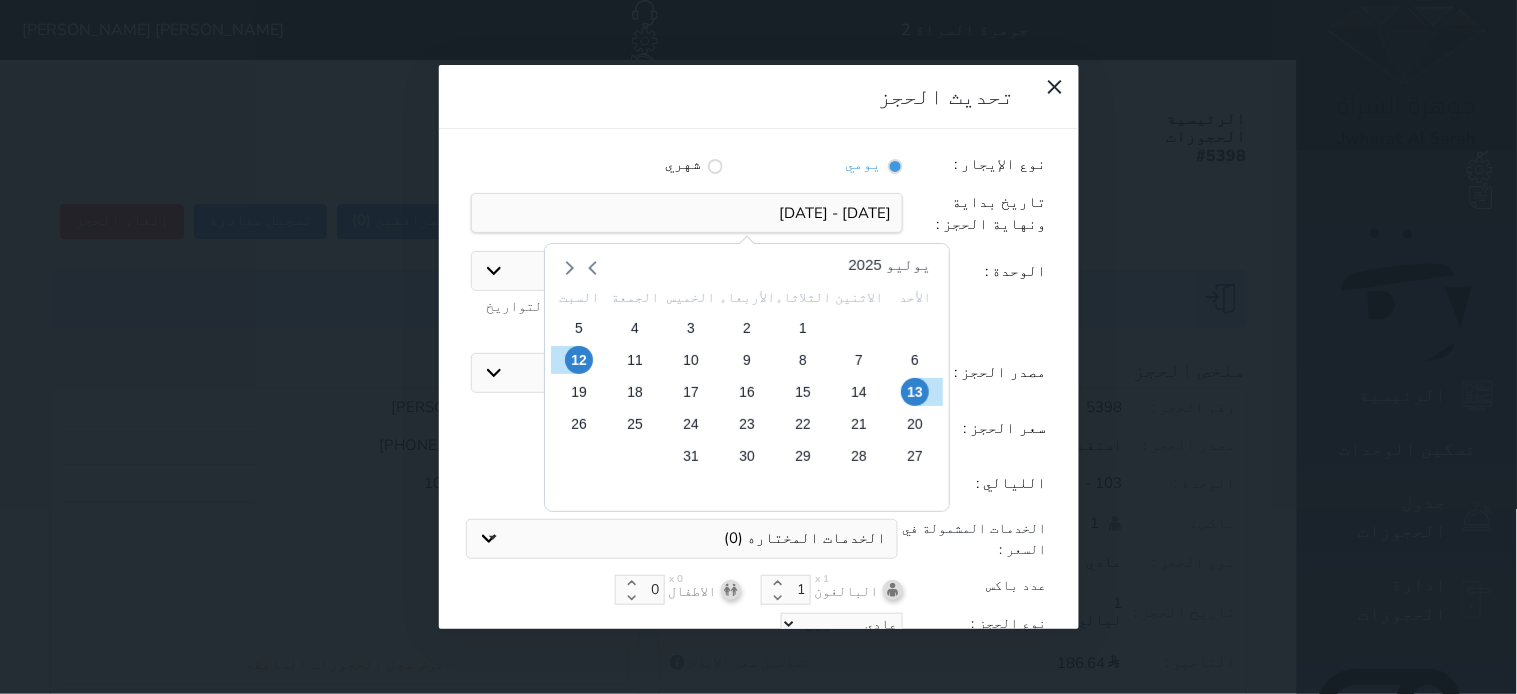 click on "11" at bounding box center [634, 360] 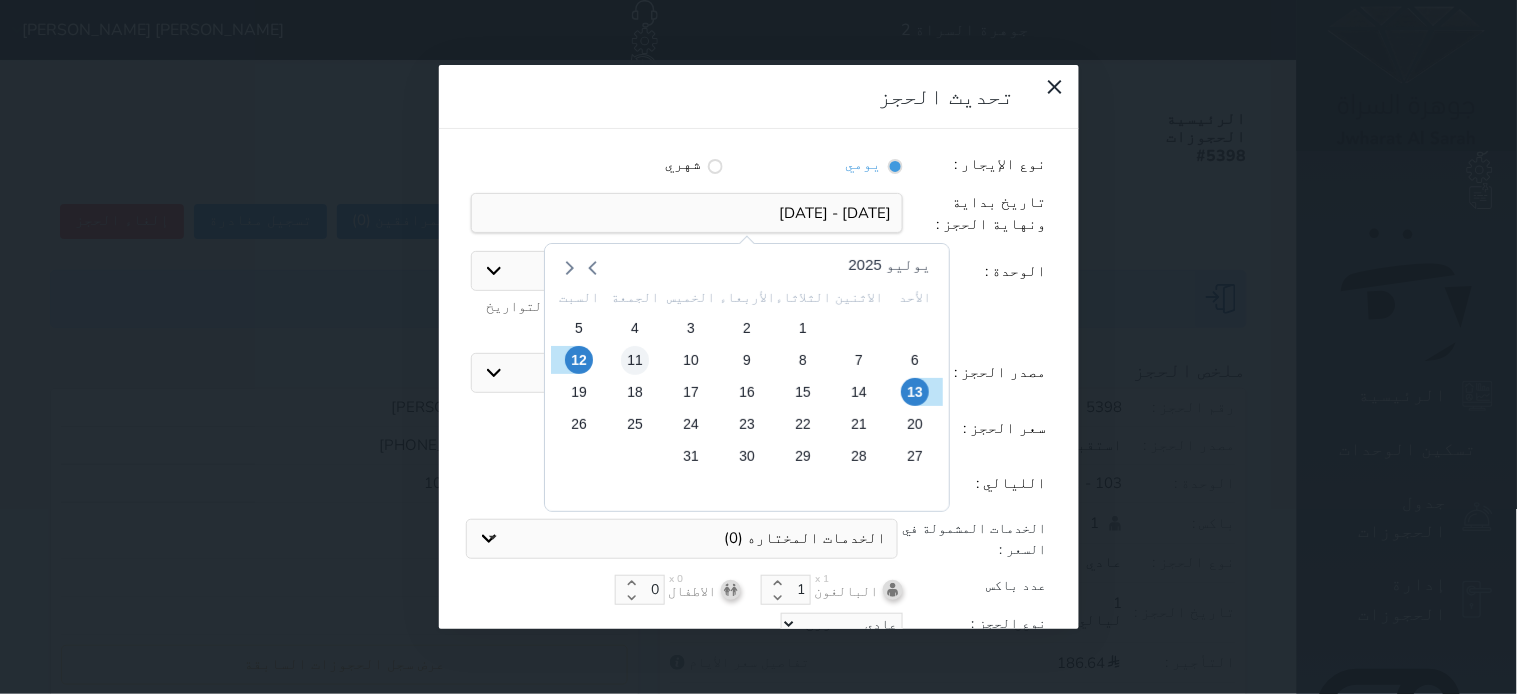 click on "11" at bounding box center (634, 360) 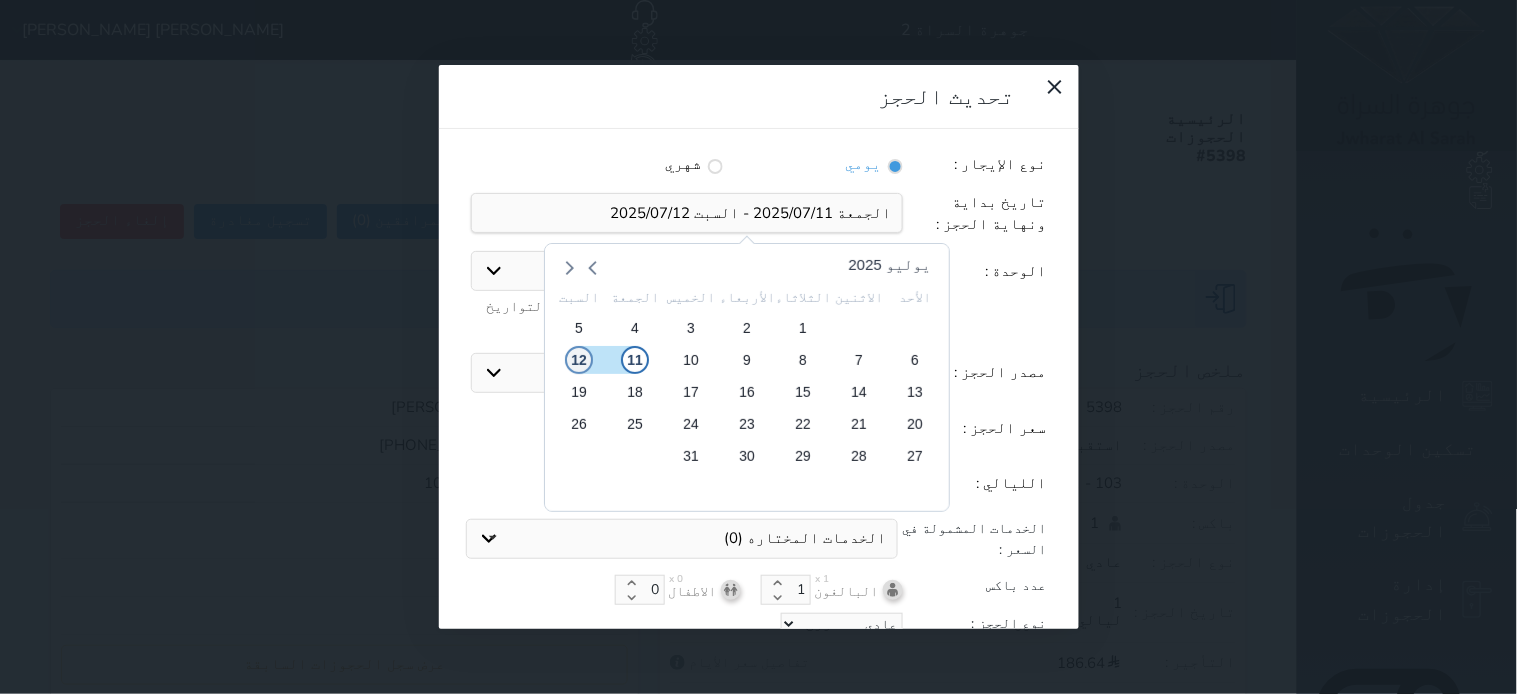 click on "12" at bounding box center (578, 360) 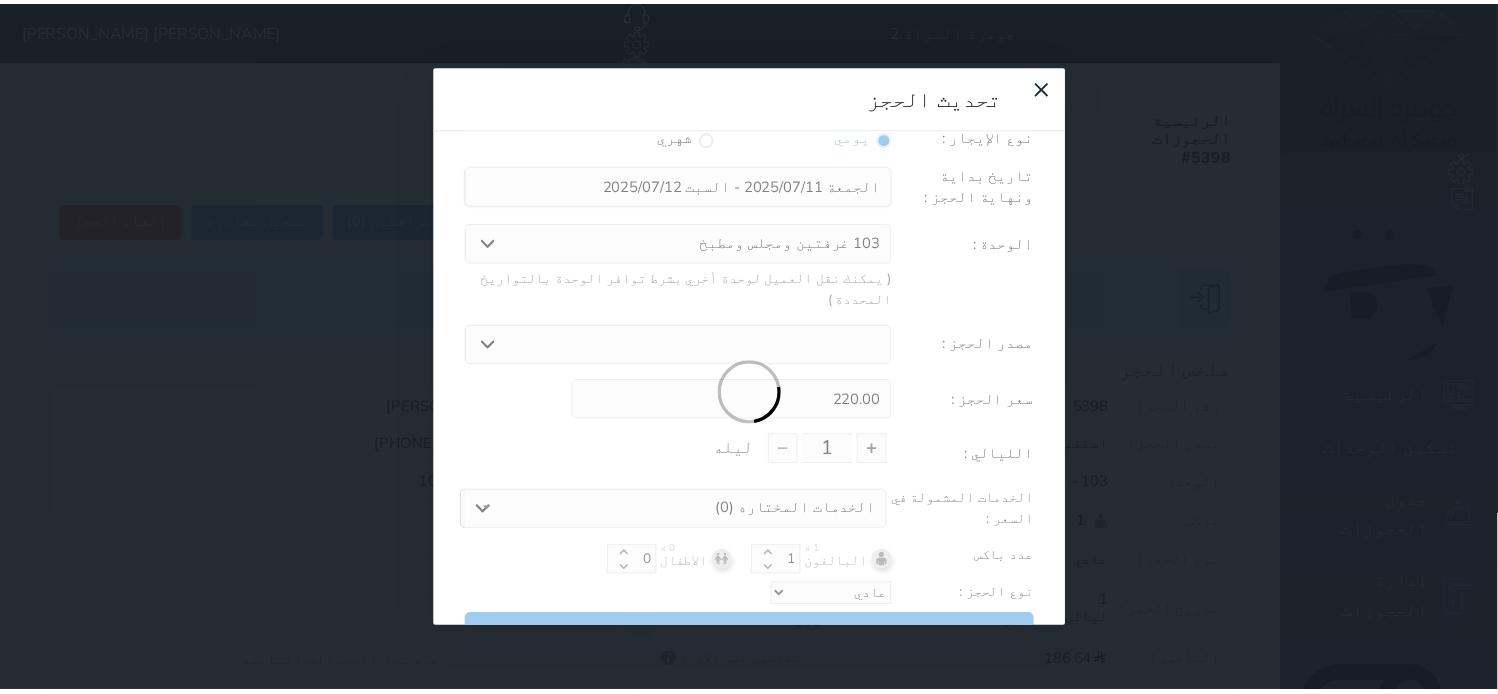 scroll, scrollTop: 44, scrollLeft: 0, axis: vertical 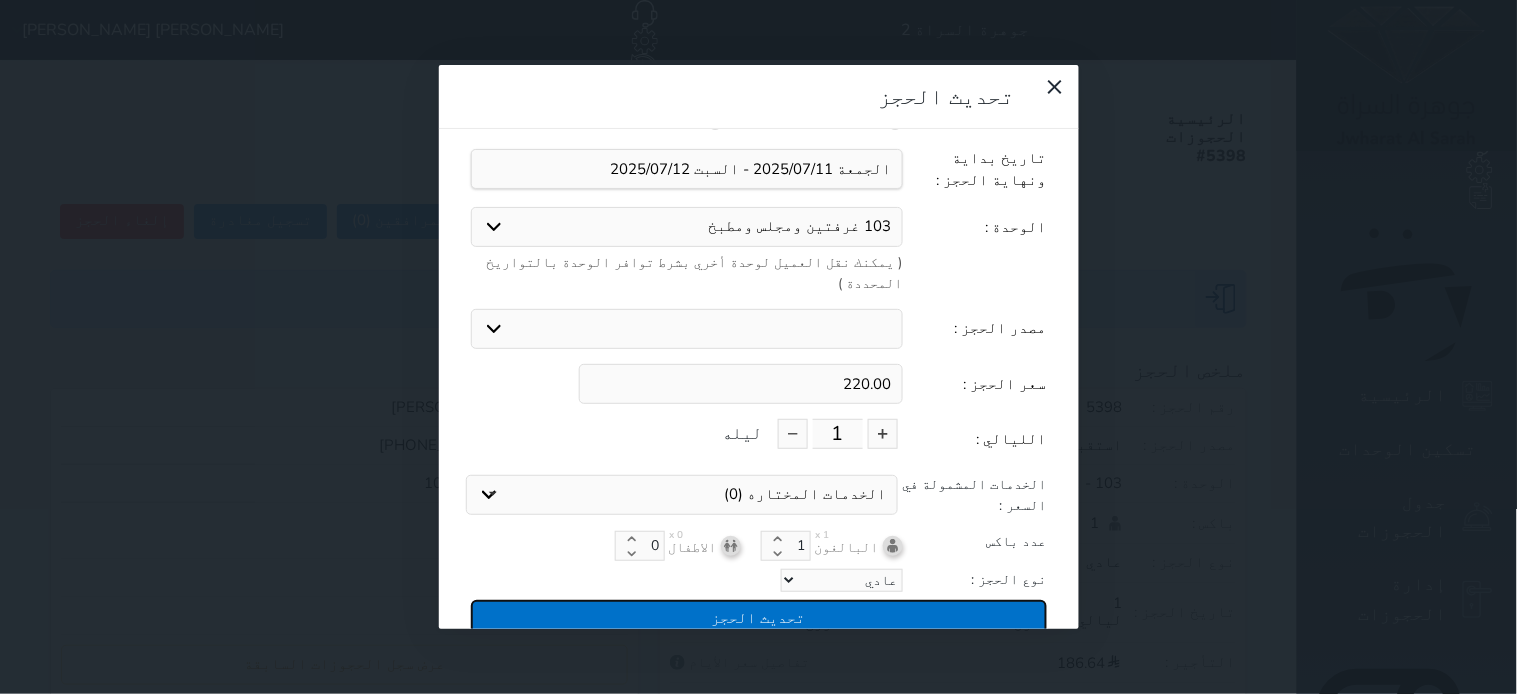 click on "تحديث الحجز" at bounding box center (759, 617) 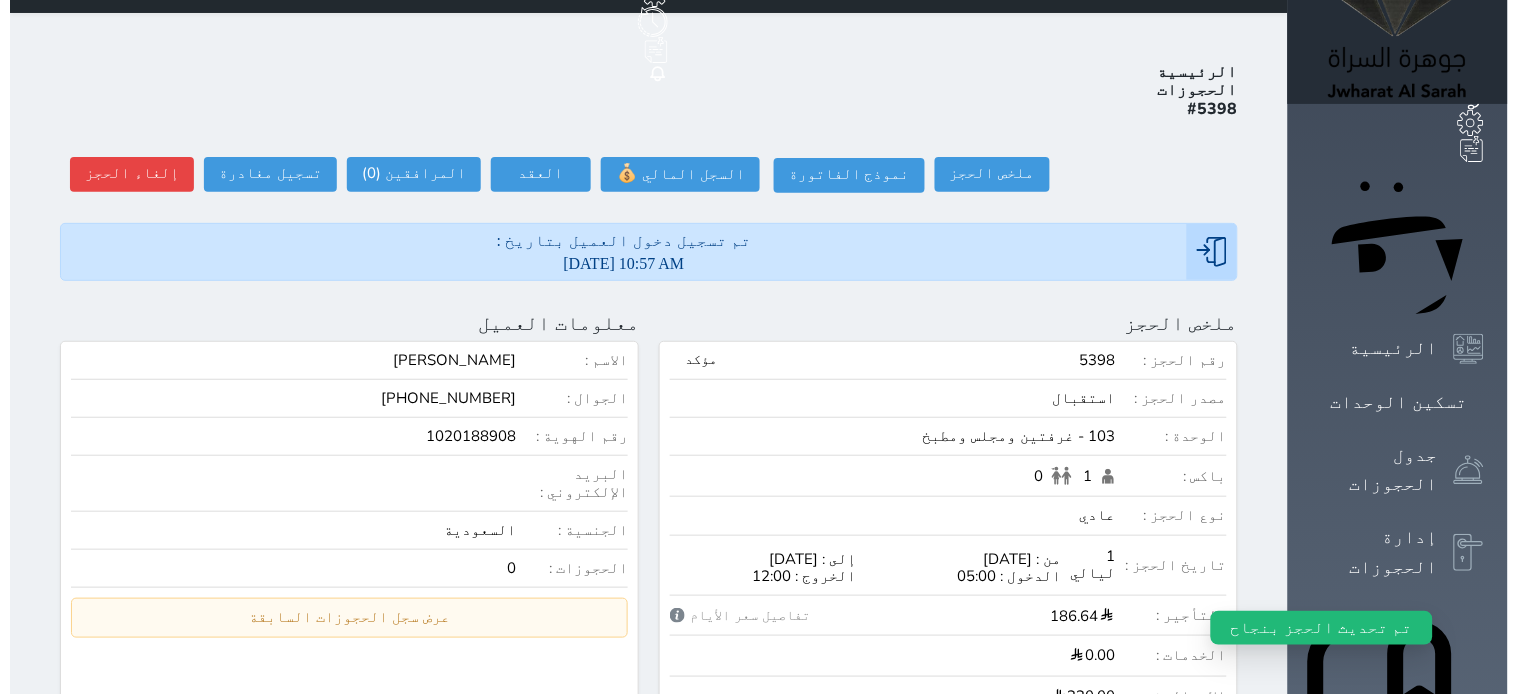 scroll, scrollTop: 0, scrollLeft: 0, axis: both 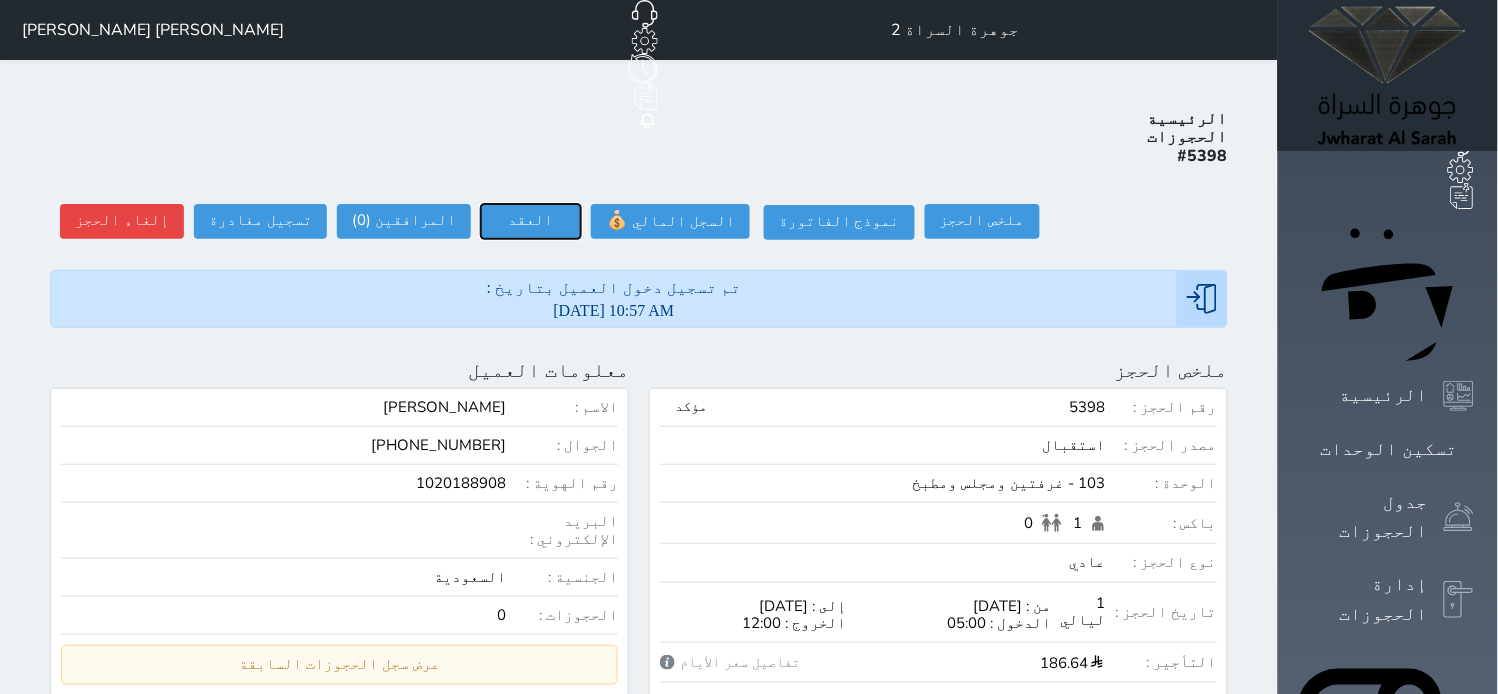 drag, startPoint x: 424, startPoint y: 148, endPoint x: 520, endPoint y: 133, distance: 97.16481 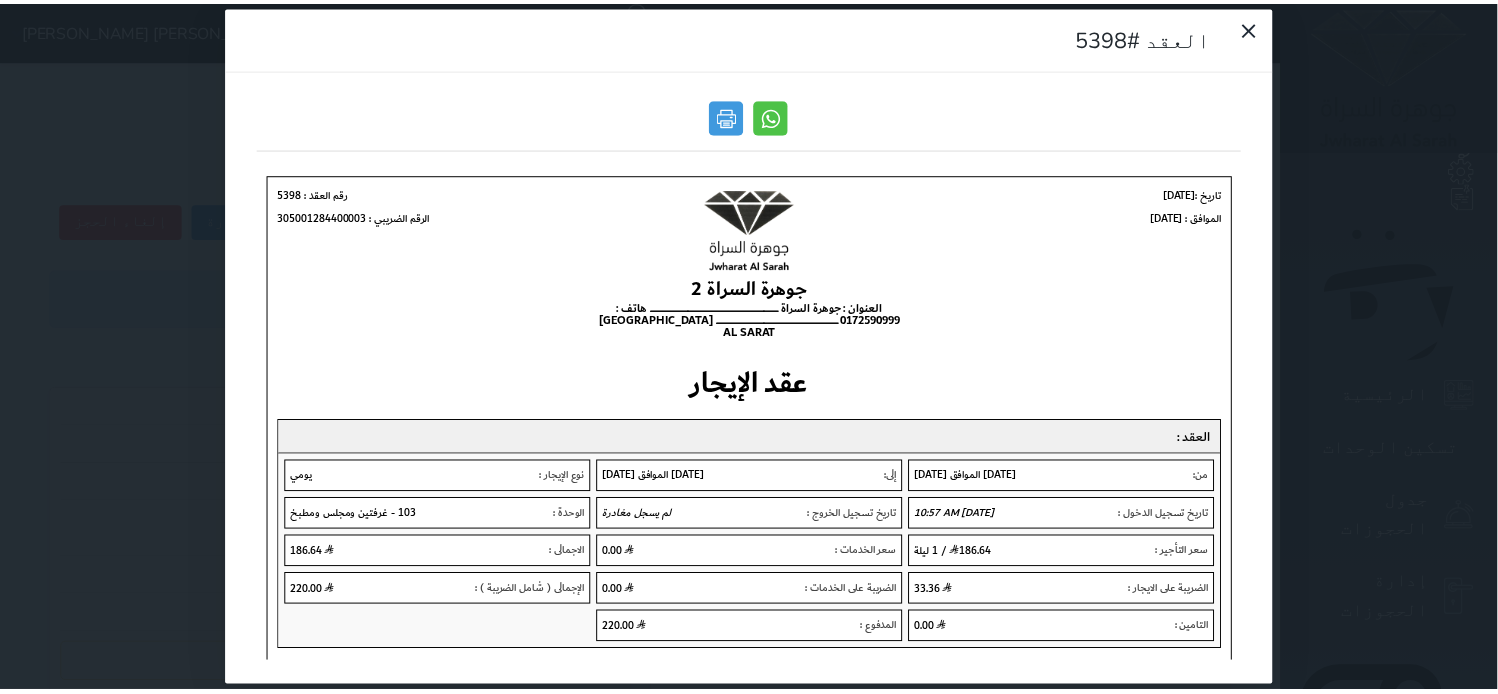 scroll, scrollTop: 0, scrollLeft: 0, axis: both 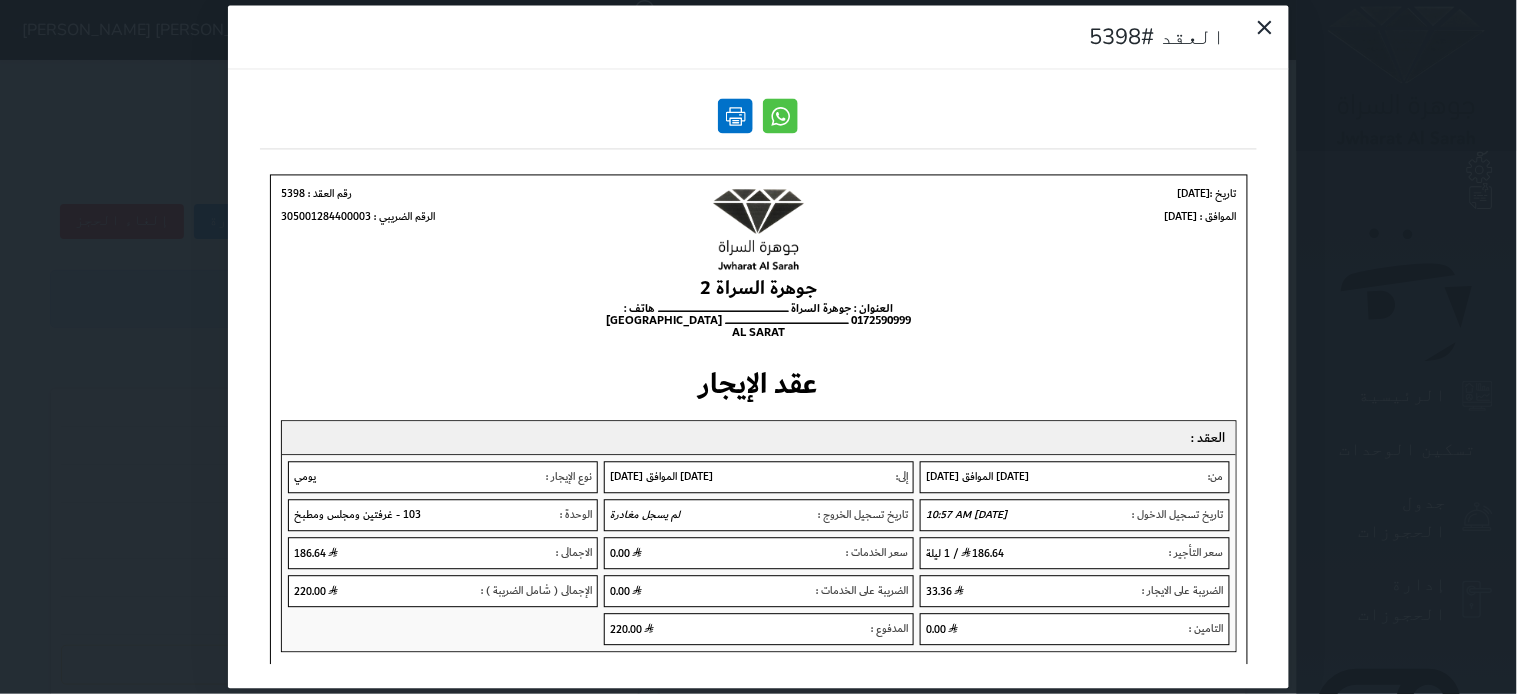 drag, startPoint x: 727, startPoint y: 134, endPoint x: 734, endPoint y: 117, distance: 18.384777 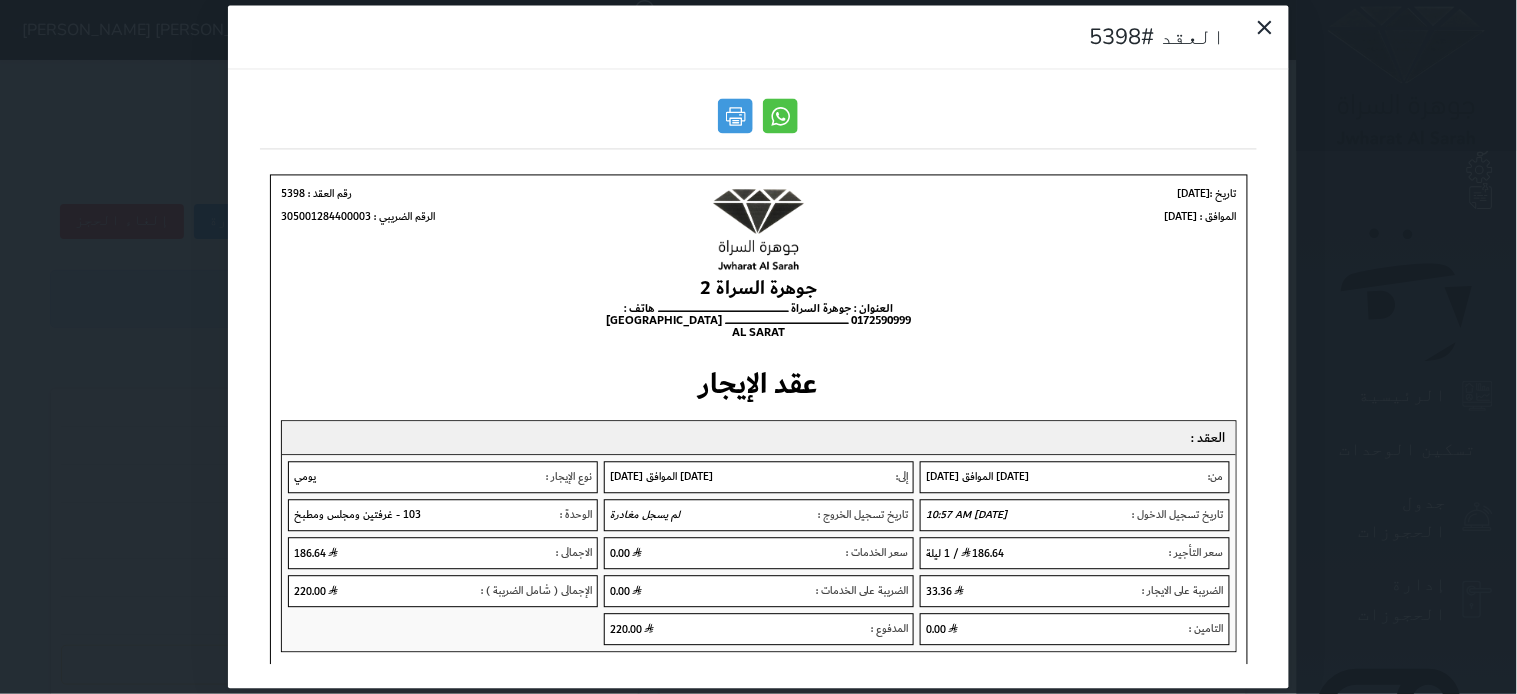 click on "تاريخ :[DATE]
الموافق : [DATE]
جوهرة السراة 2
رقم العقد : 5398
الرقم الضريبي  : 305001284400003
عقد الإيجار
العقد :" at bounding box center [758, 675] 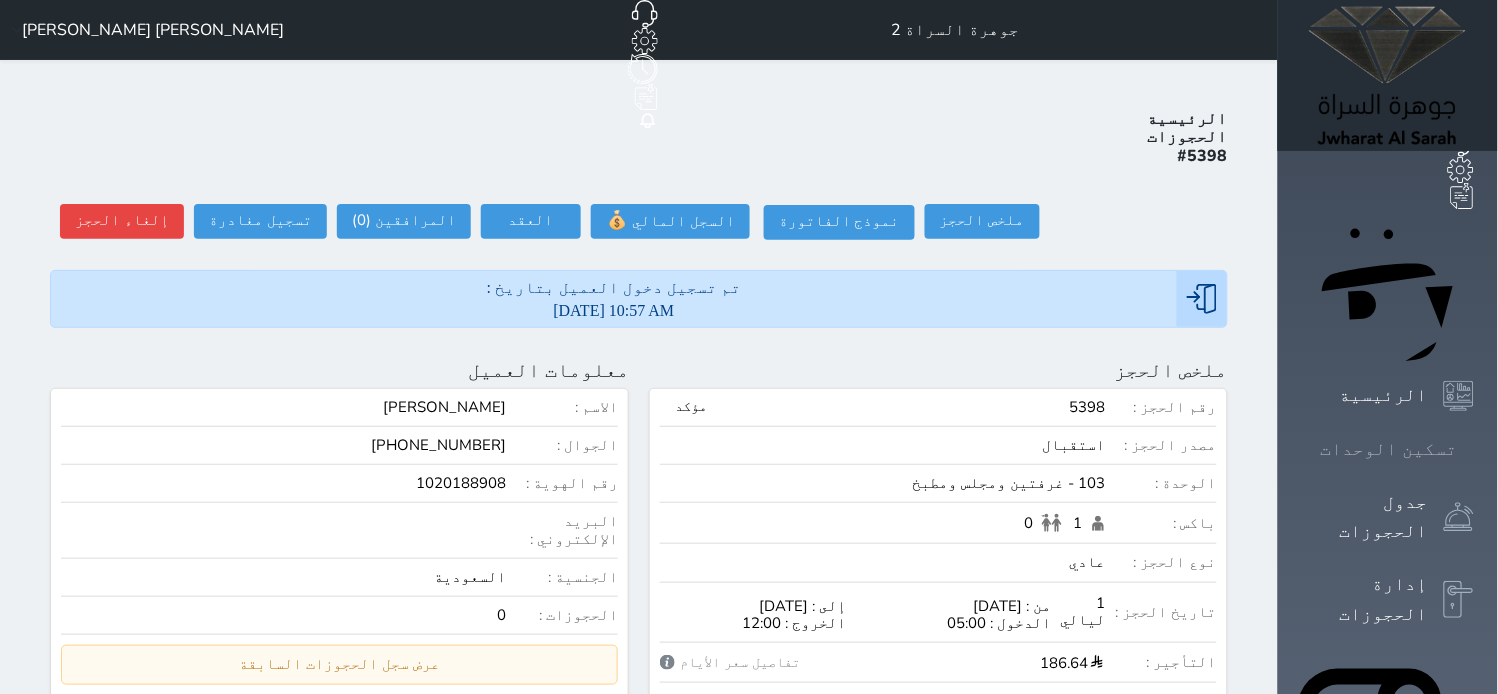 click at bounding box center [1474, 449] 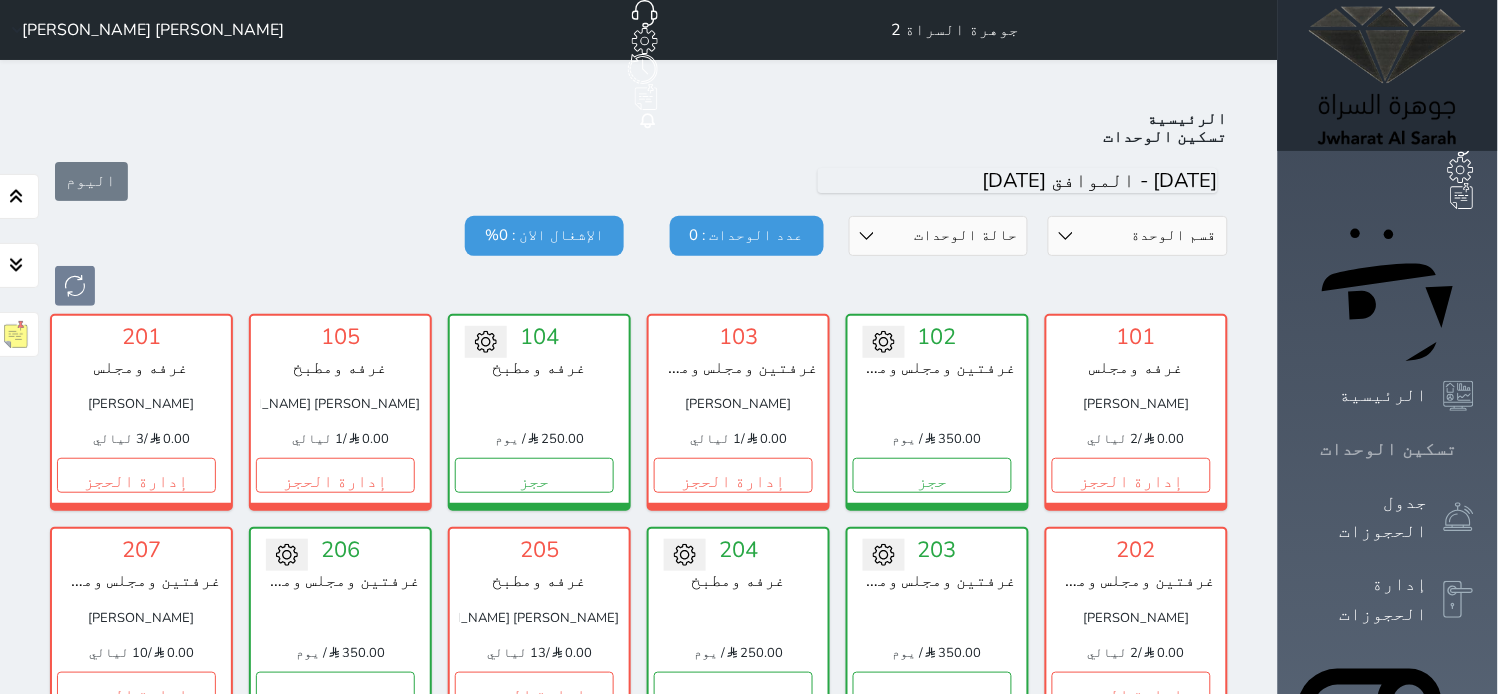 scroll, scrollTop: 77, scrollLeft: 0, axis: vertical 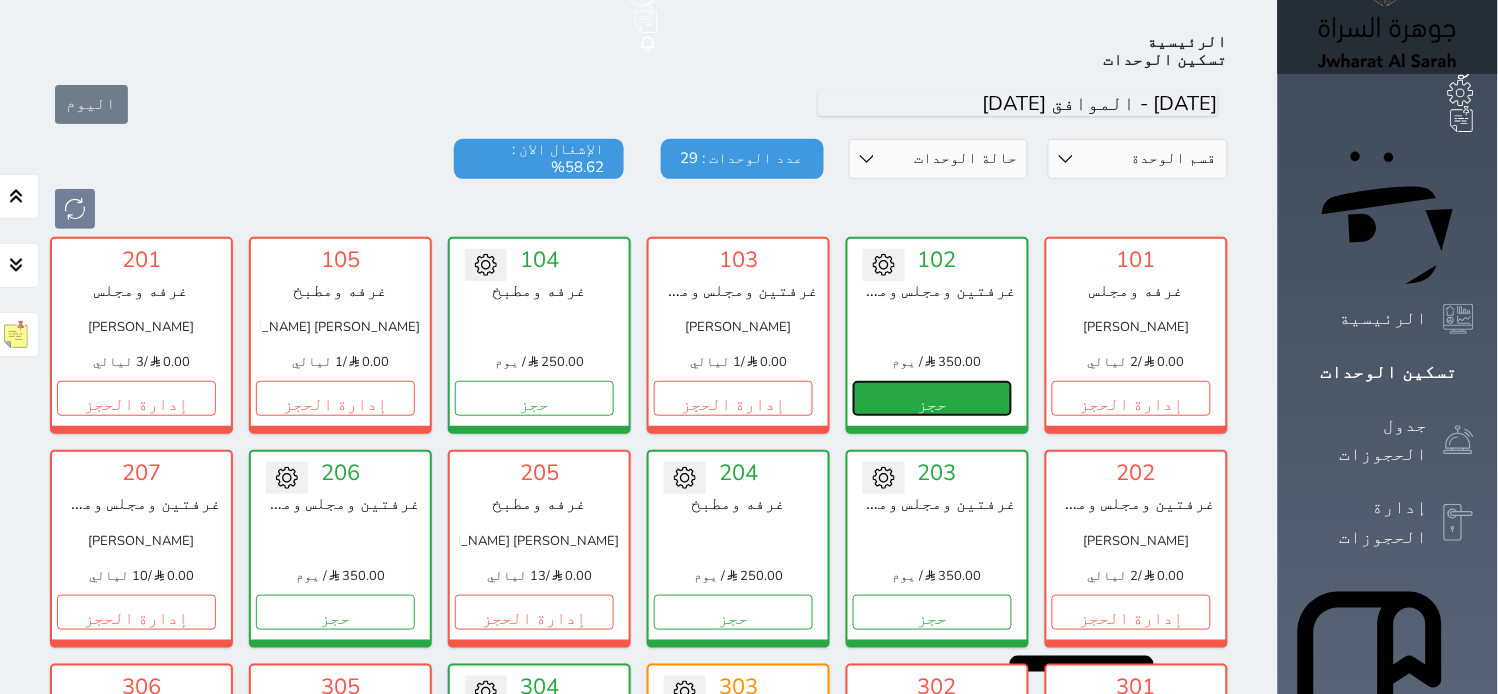click on "حجز" at bounding box center (932, 398) 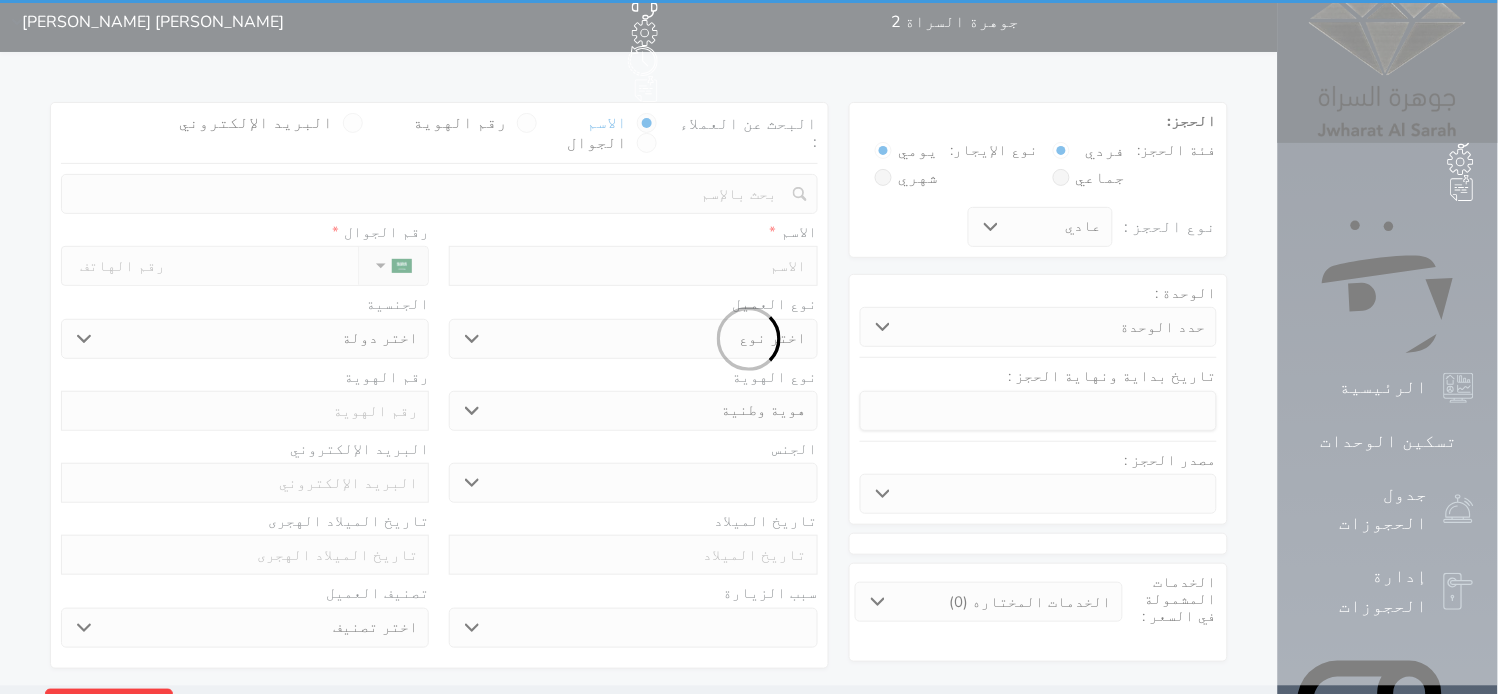scroll, scrollTop: 0, scrollLeft: 0, axis: both 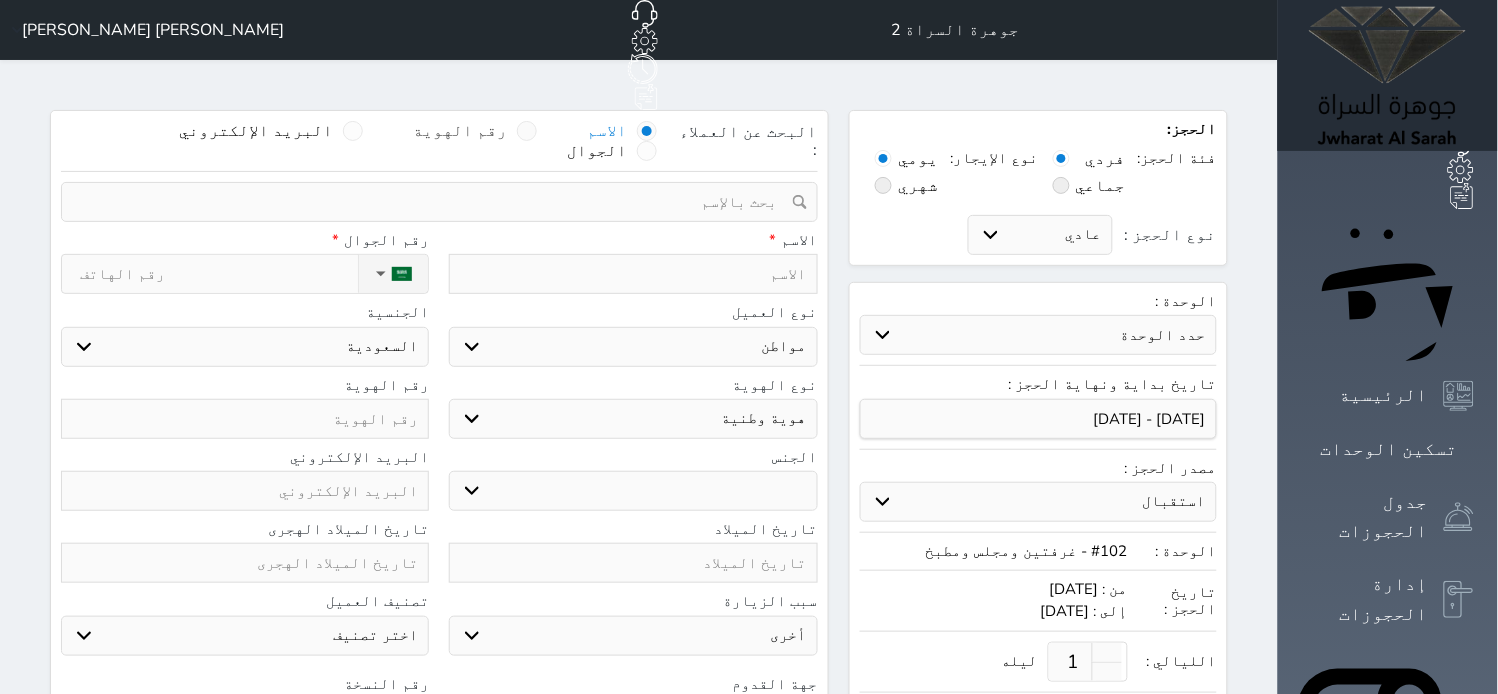 click on "رقم الهوية" at bounding box center [460, 131] 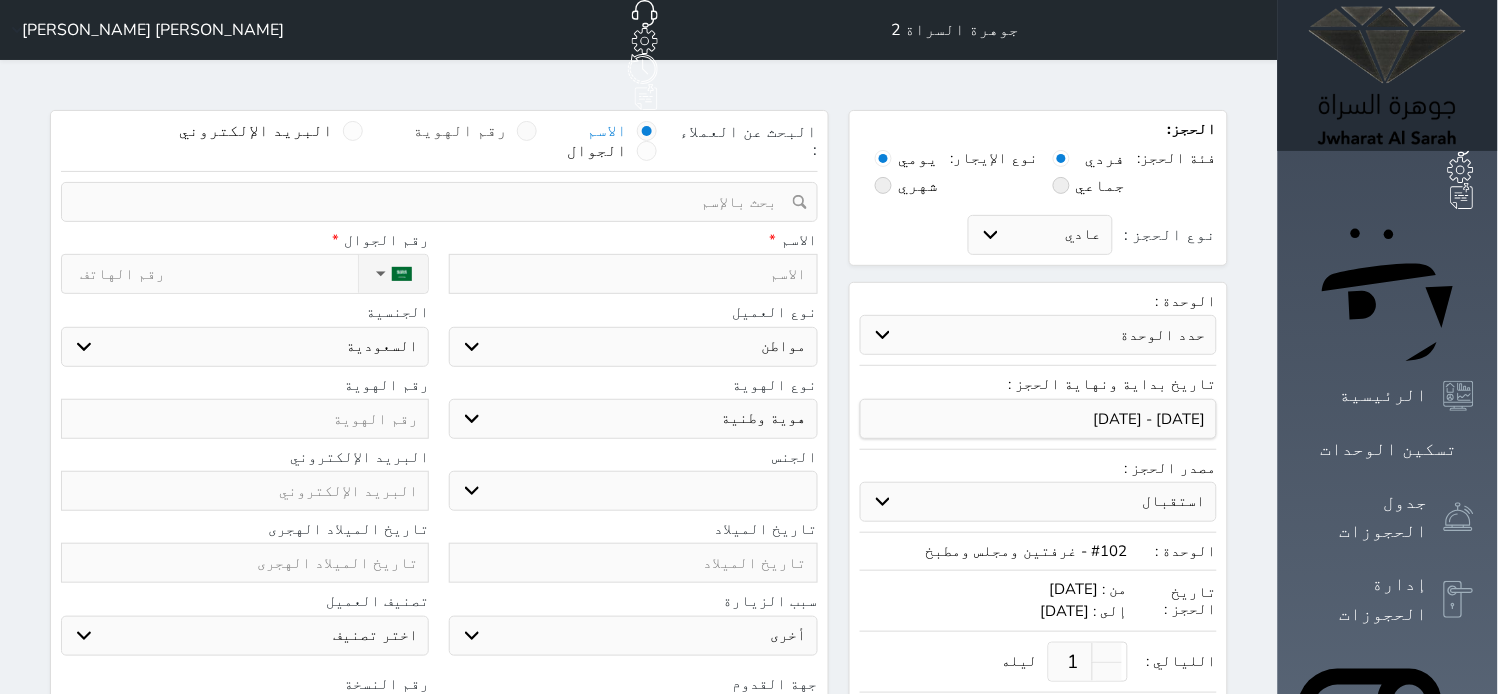 click on "رقم الهوية" at bounding box center [507, 141] 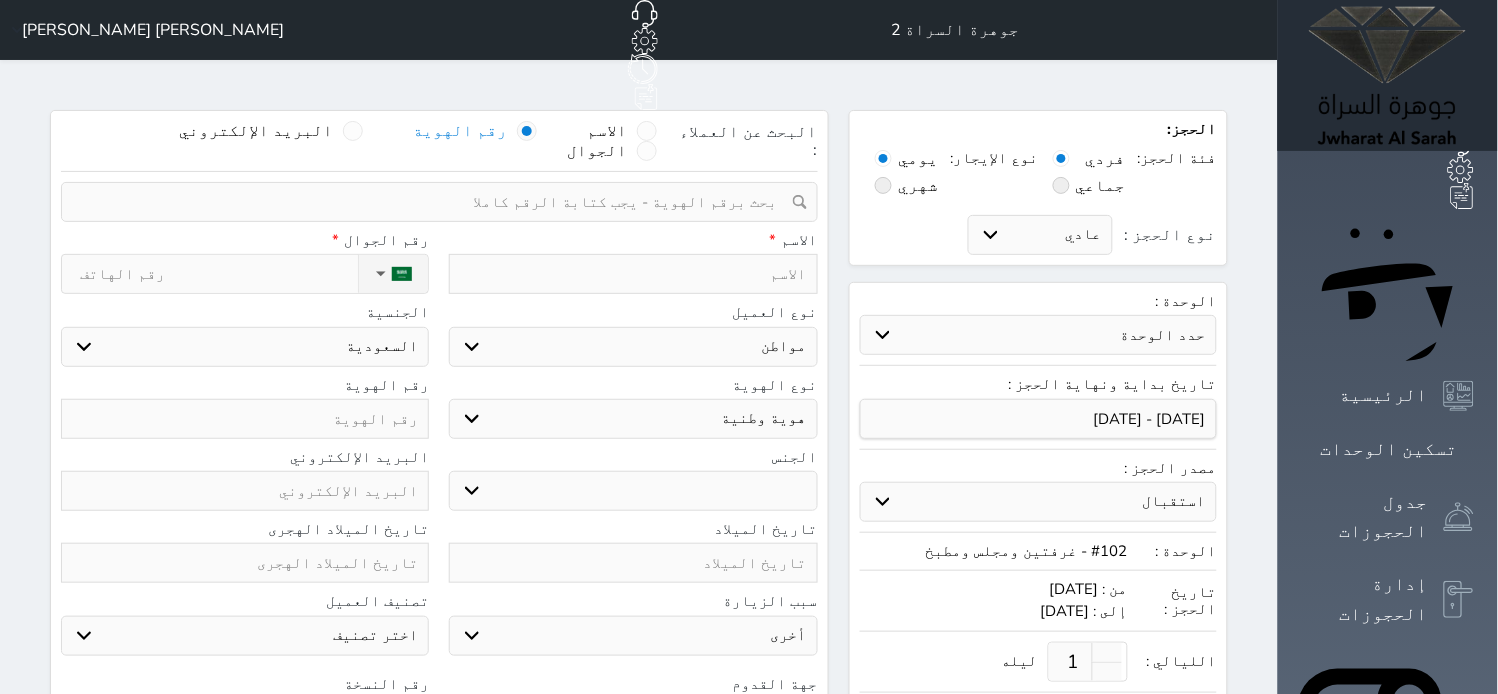 click at bounding box center (432, 202) 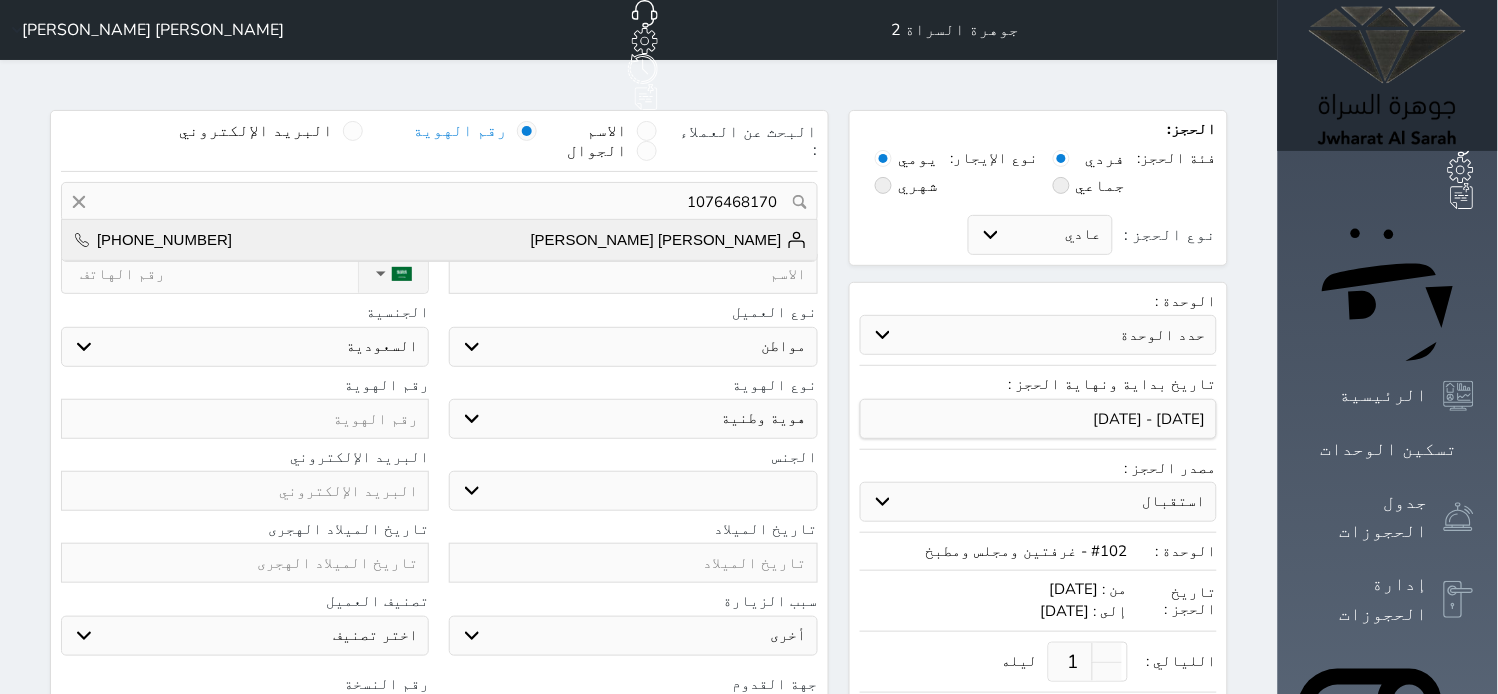 click on "[PERSON_NAME] [PERSON_NAME]   [PHONE_NUMBER]" at bounding box center (439, 240) 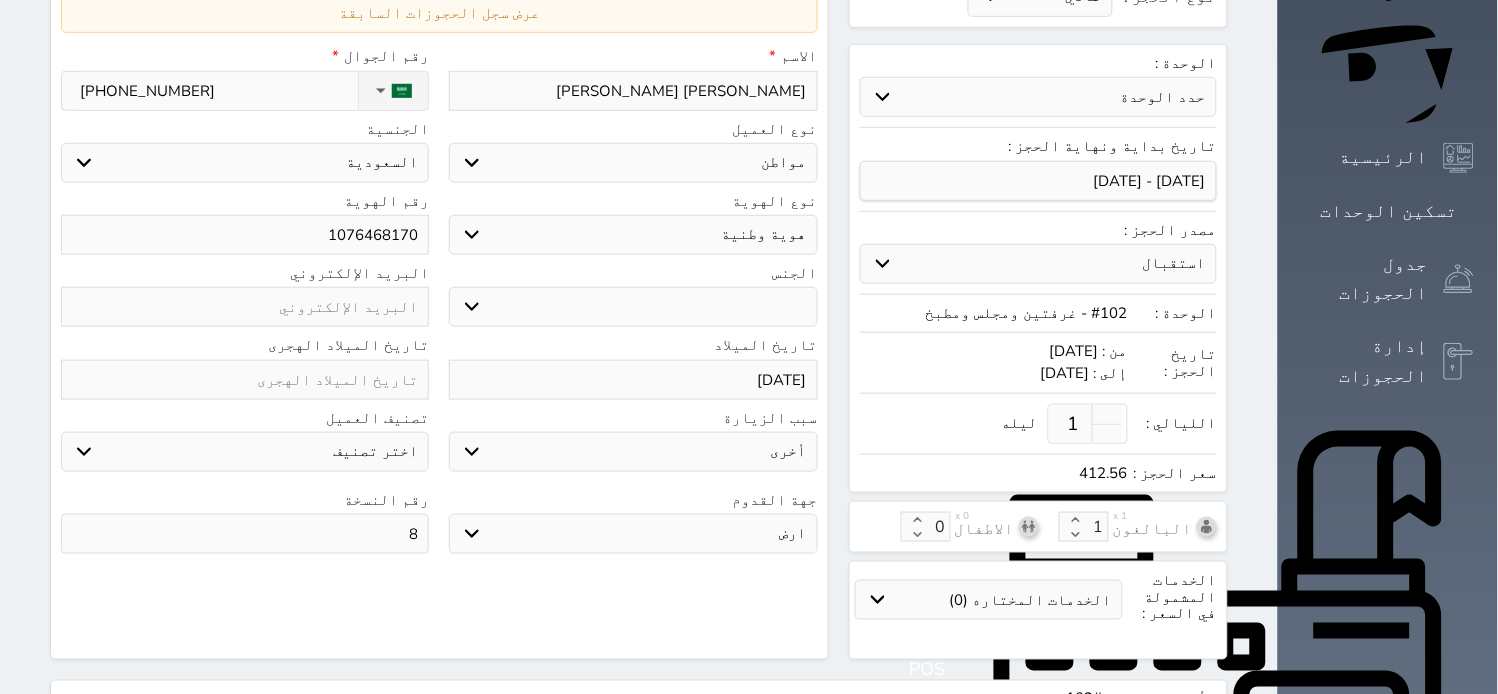 scroll, scrollTop: 590, scrollLeft: 0, axis: vertical 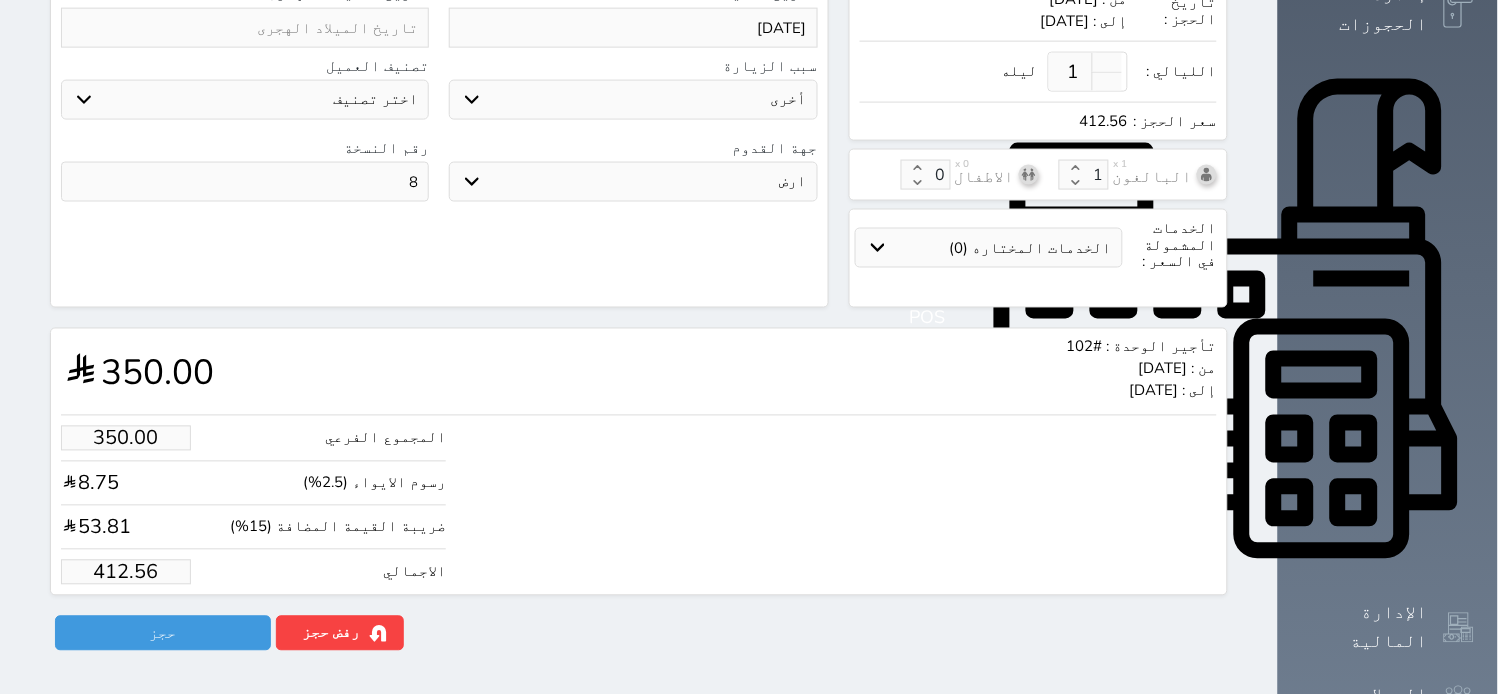 click on "412.56" at bounding box center (126, 572) 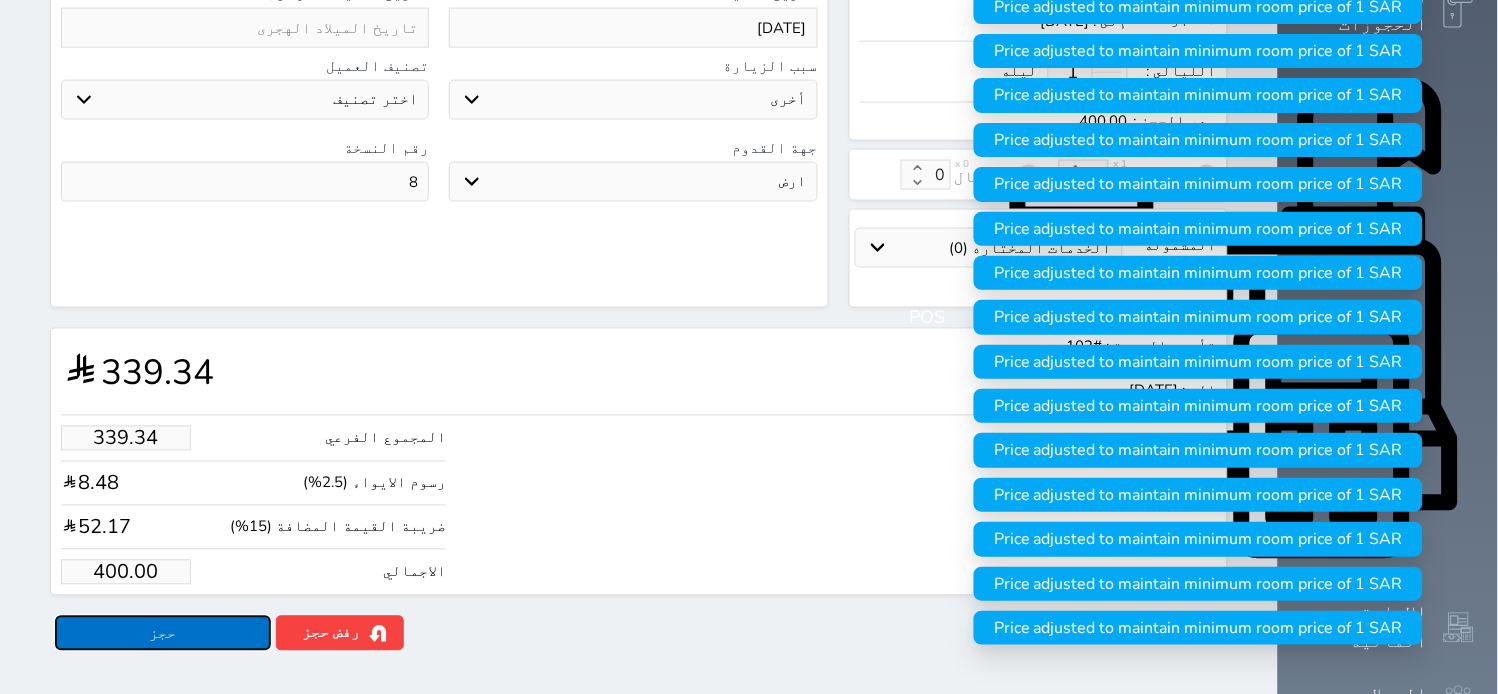 click on "حجز" at bounding box center [163, 633] 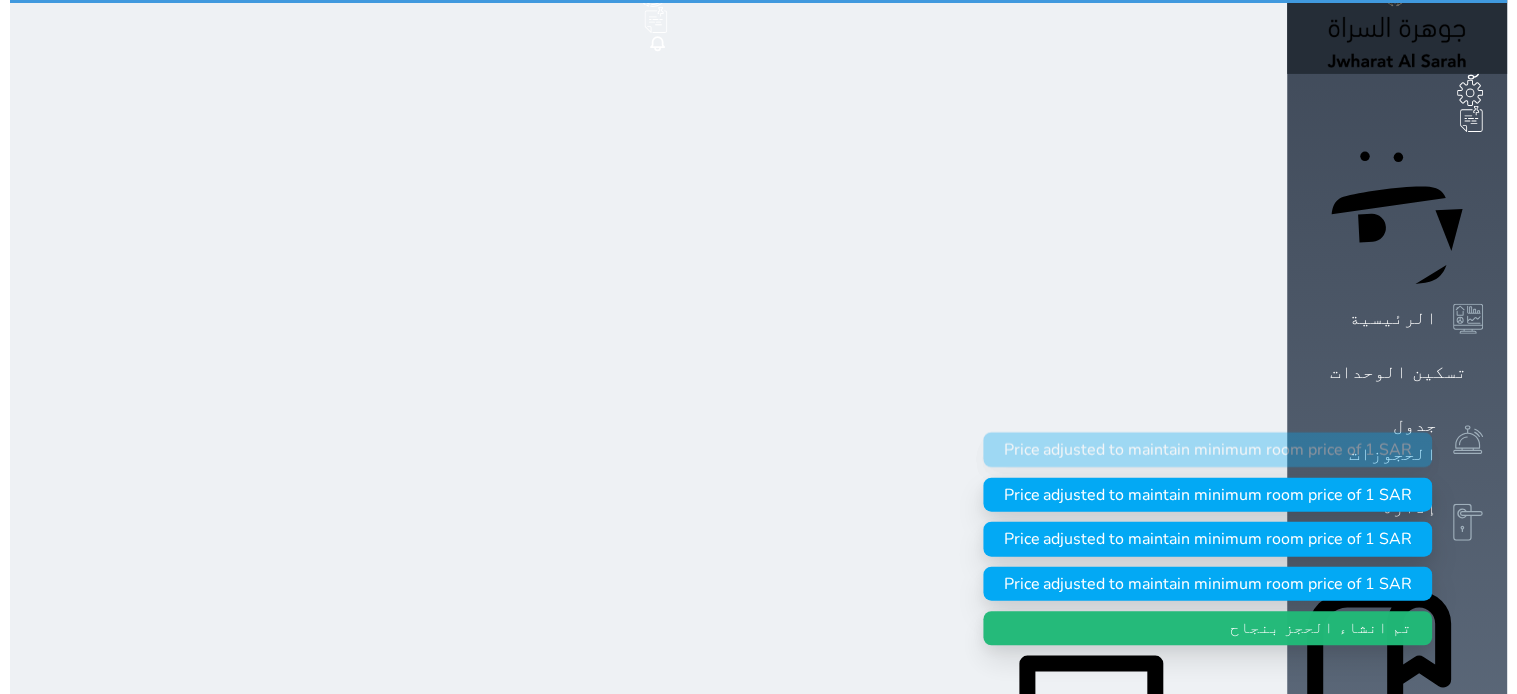 scroll, scrollTop: 0, scrollLeft: 0, axis: both 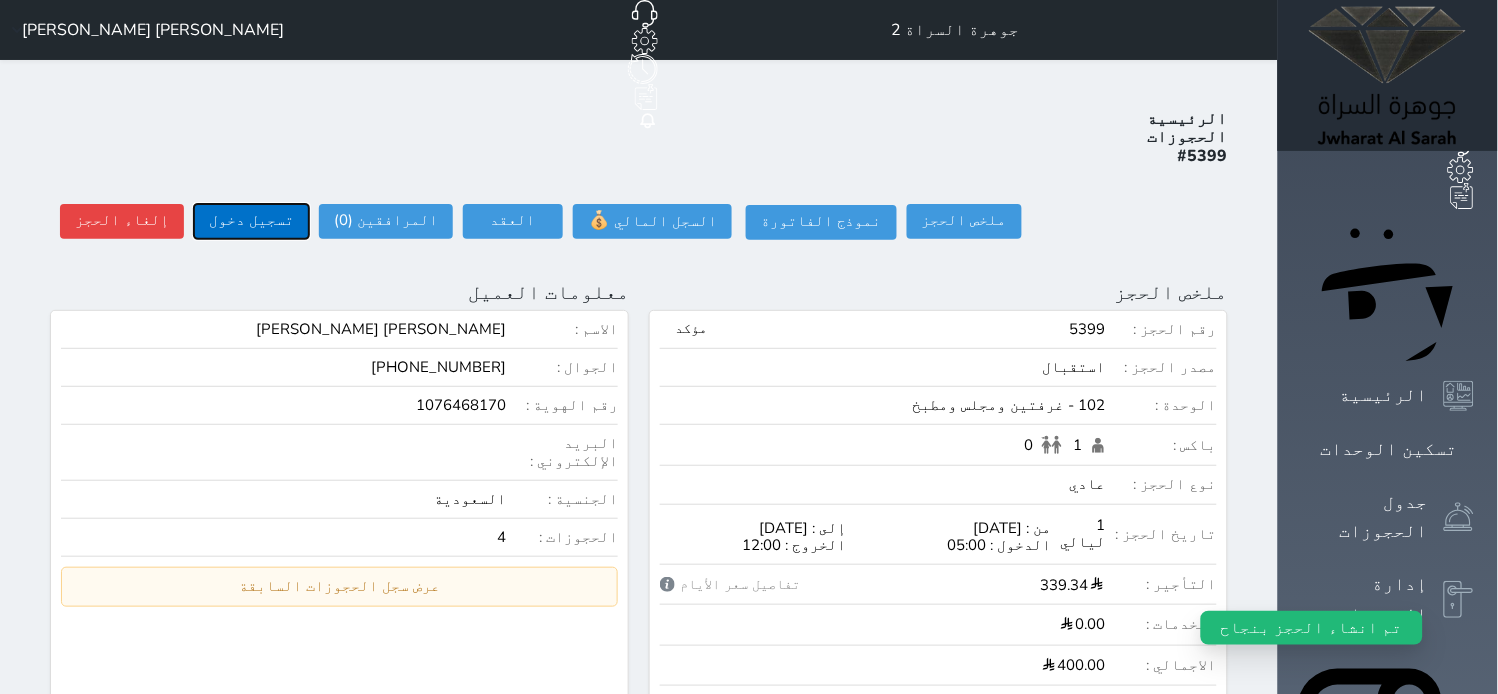 click on "تسجيل دخول" at bounding box center (251, 221) 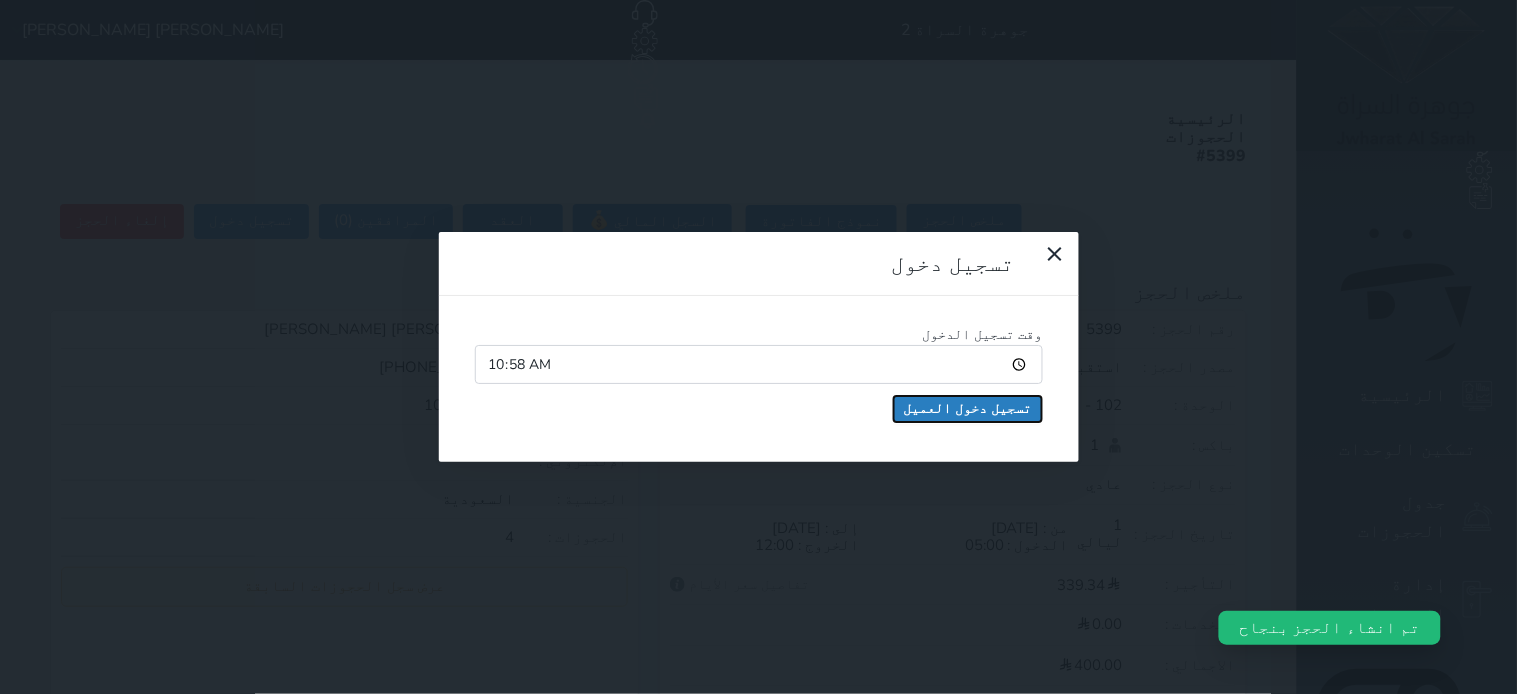 click on "تسجيل دخول العميل" at bounding box center (968, 409) 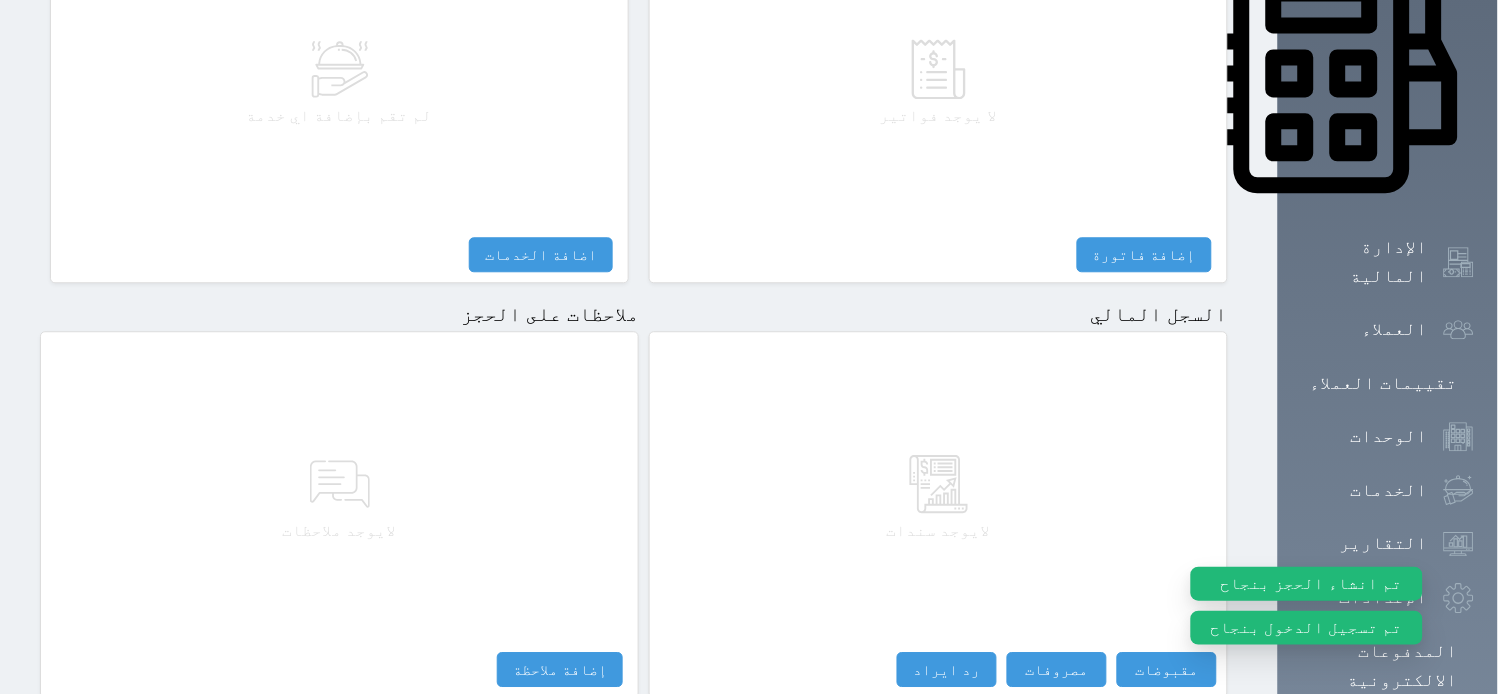 scroll, scrollTop: 1008, scrollLeft: 0, axis: vertical 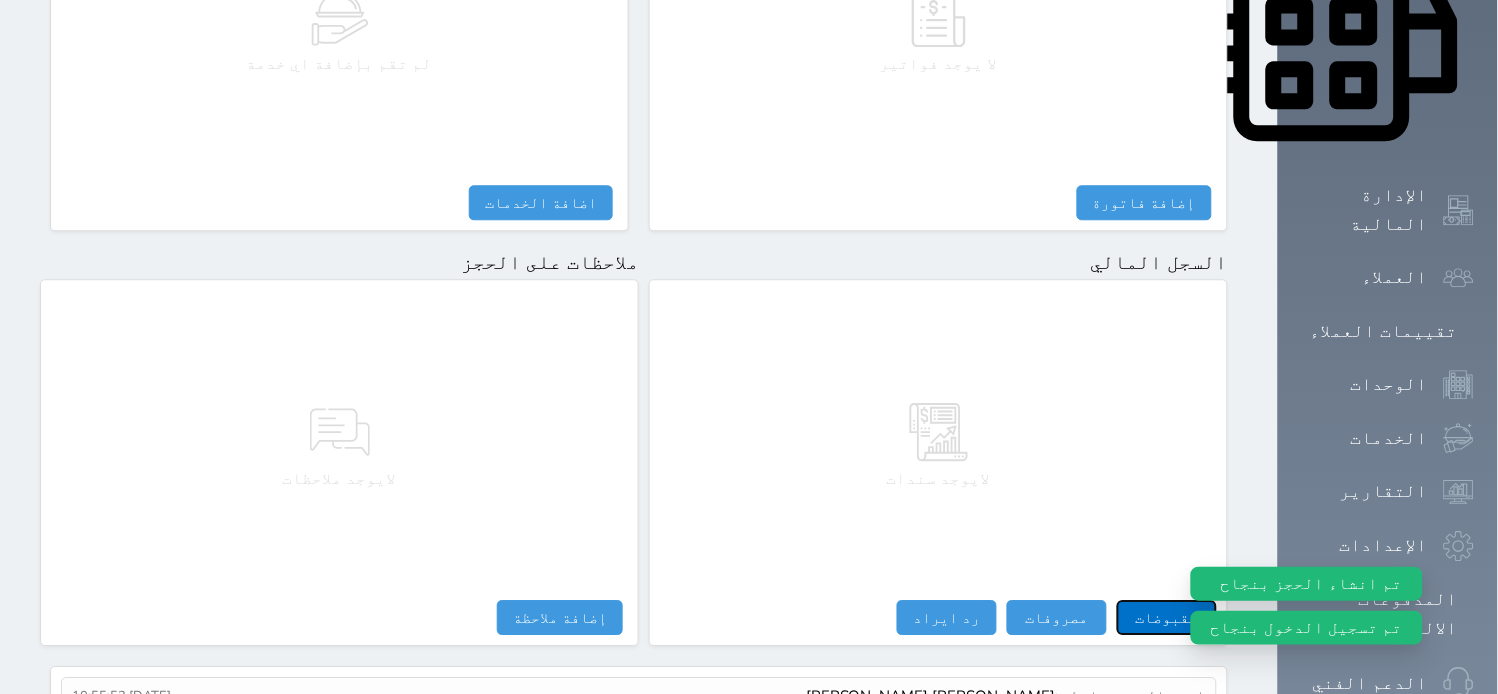 click on "مقبوضات" at bounding box center (1167, 617) 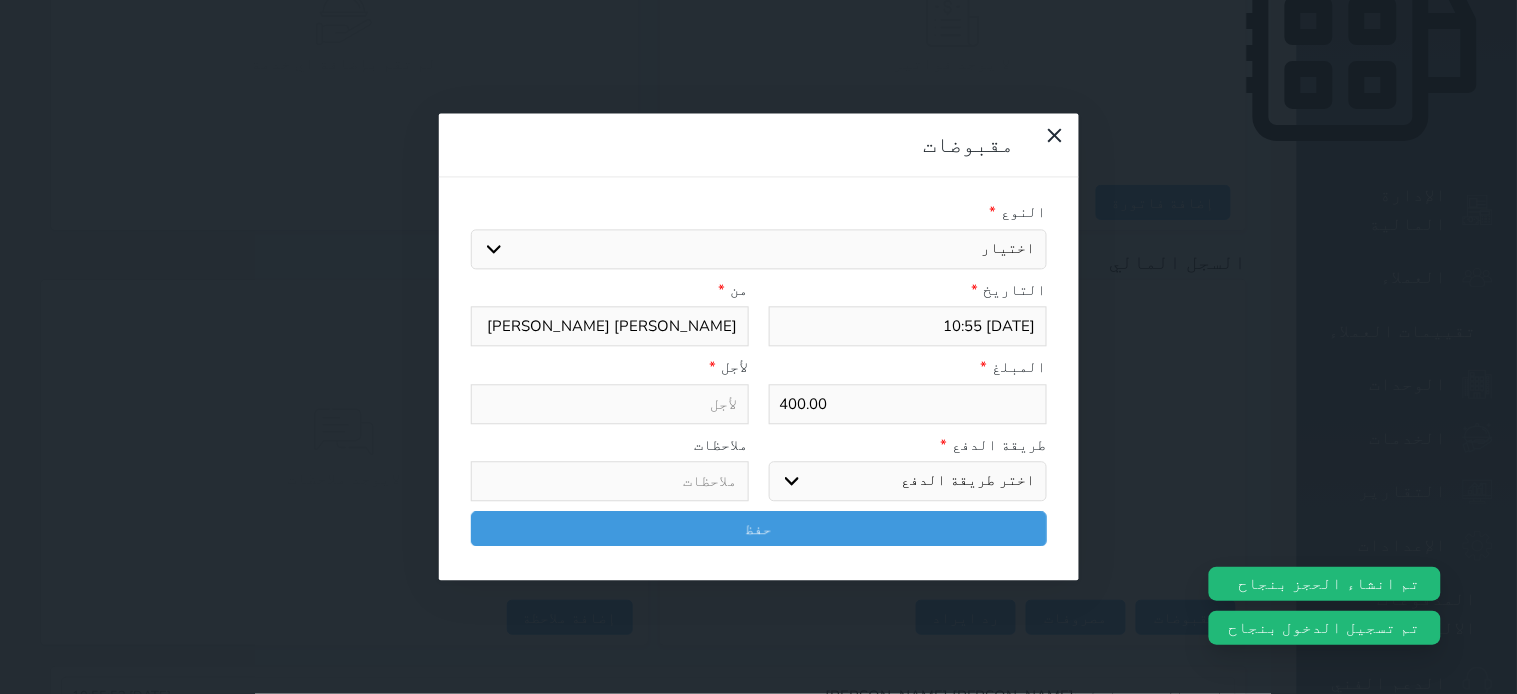 drag, startPoint x: 986, startPoint y: 135, endPoint x: 983, endPoint y: 152, distance: 17.262676 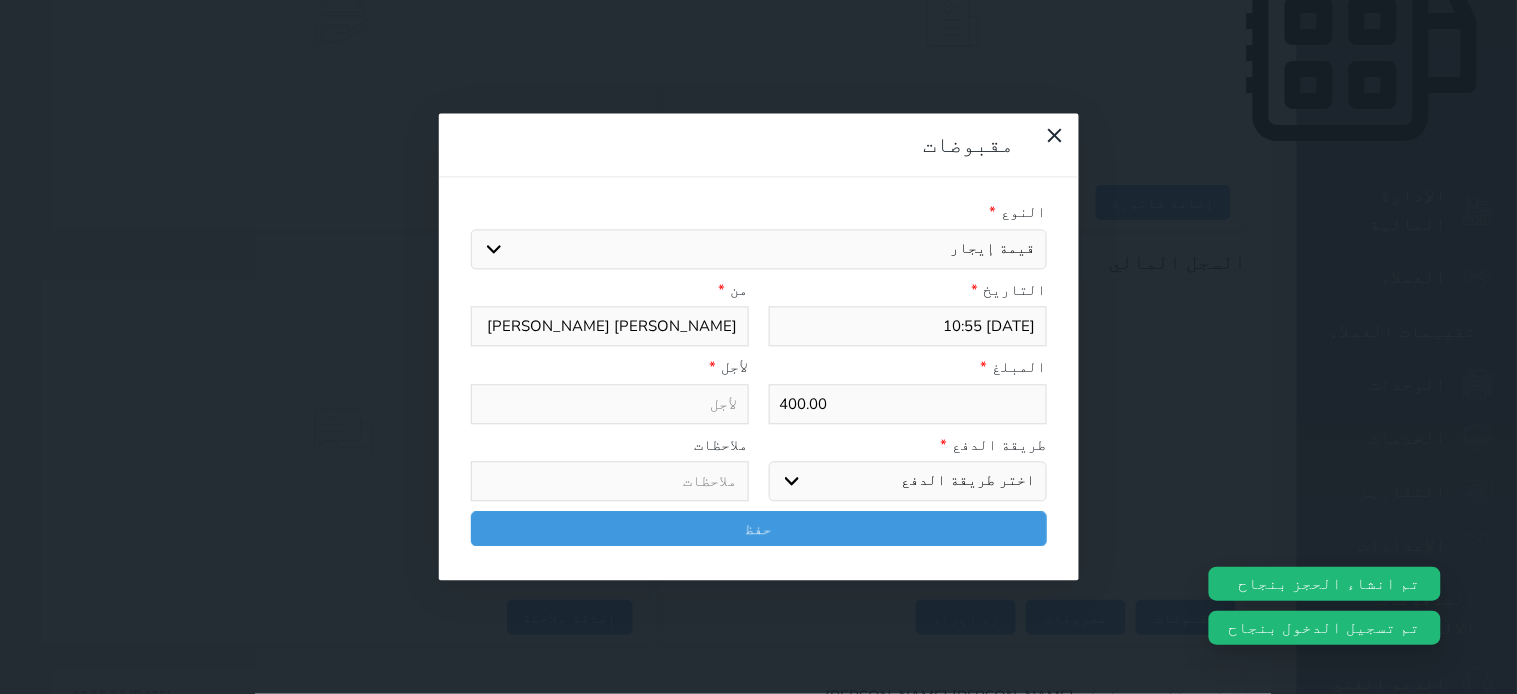 click on "اختيار   مقبوضات عامة قيمة إيجار فواتير تامين عربون لا ينطبق آخر مغسلة واي فاي - الإنترنت مواقف السيارات طعام الأغذية والمشروبات مشروبات المشروبات الباردة المشروبات الساخنة الإفطار غداء عشاء مخبز و كعك حمام سباحة الصالة الرياضية سبا و خدمات الجمال اختيار وإسقاط (خدمات النقل) ميني بار كابل - تلفزيون سرير إضافي تصفيف الشعر التسوق خدمات الجولات السياحية المنظمة خدمات الدليل السياحي" at bounding box center (759, 249) 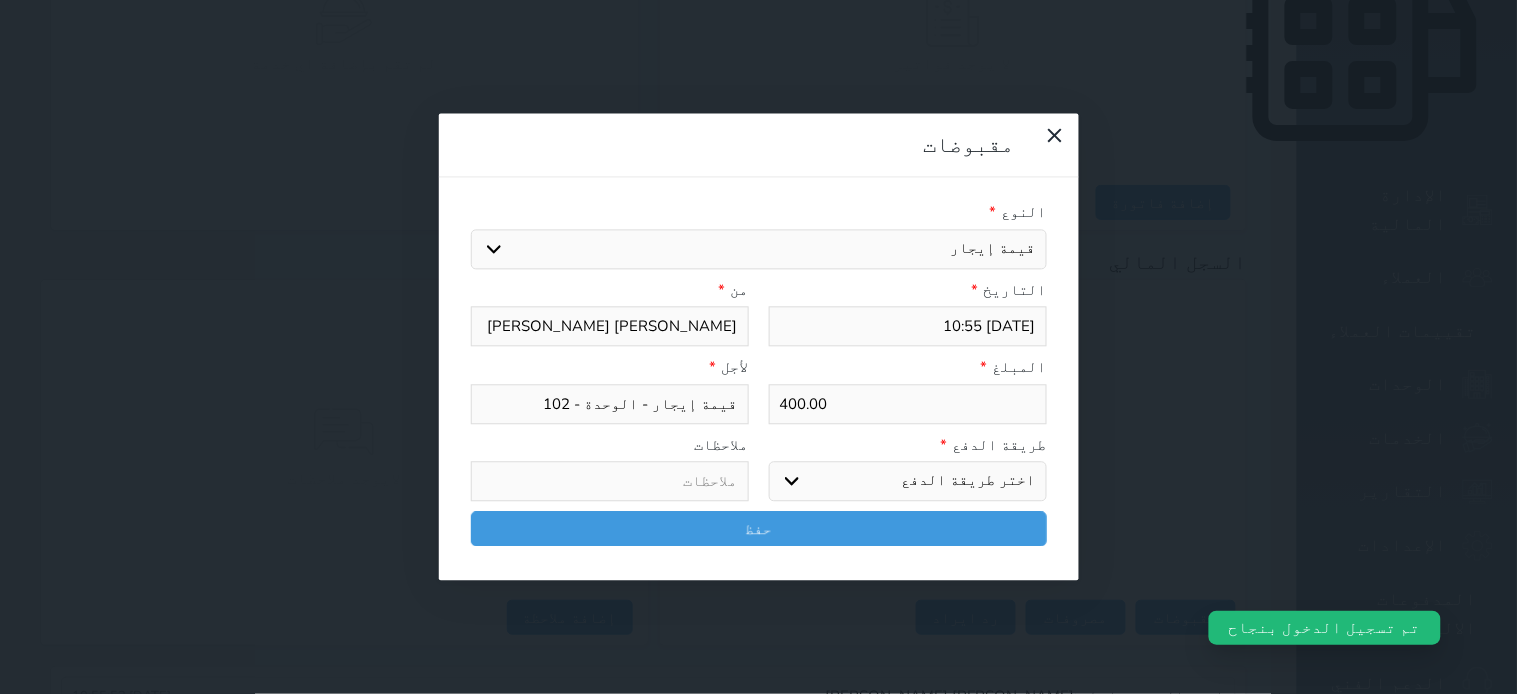 click on "اختر طريقة الدفع   دفع نقدى   تحويل بنكى   مدى   بطاقة ائتمان   آجل" at bounding box center [908, 482] 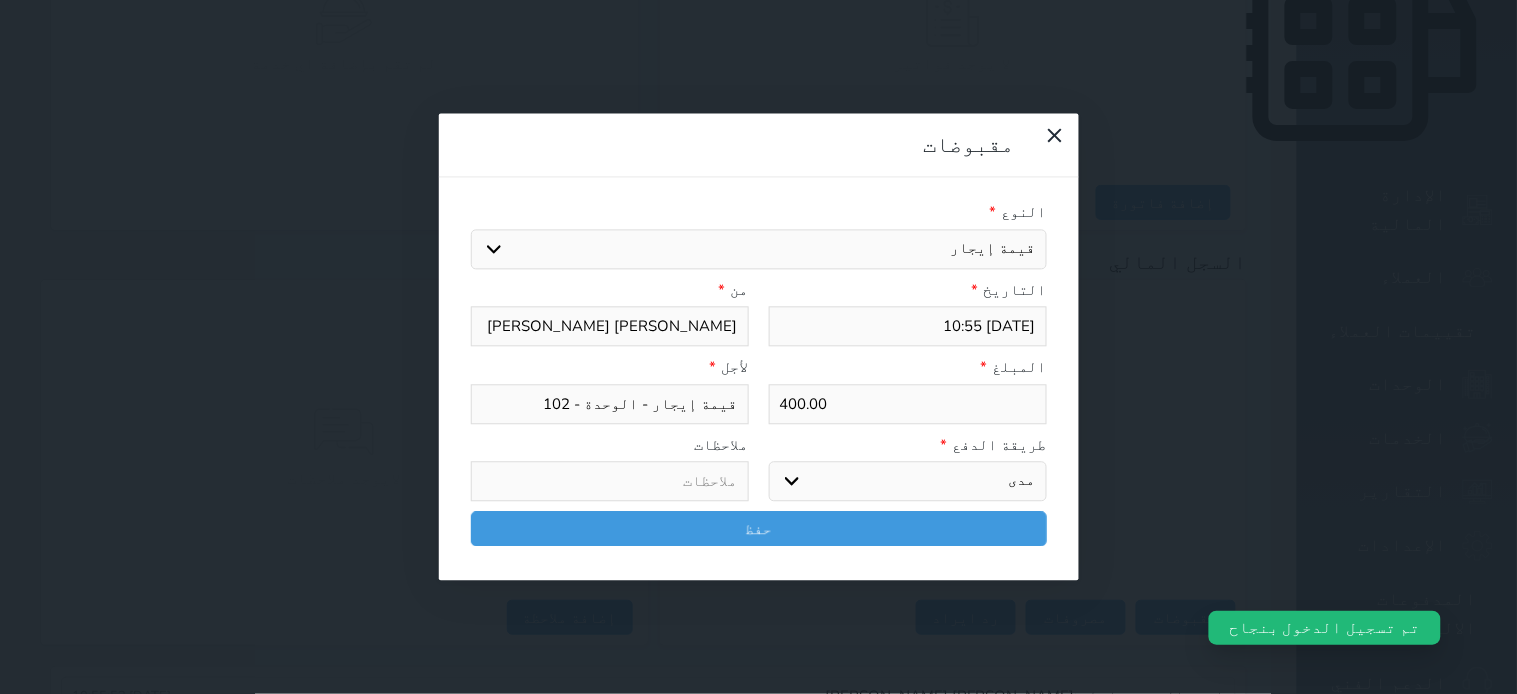 click on "اختر طريقة الدفع   دفع نقدى   تحويل بنكى   مدى   بطاقة ائتمان   آجل" at bounding box center [908, 482] 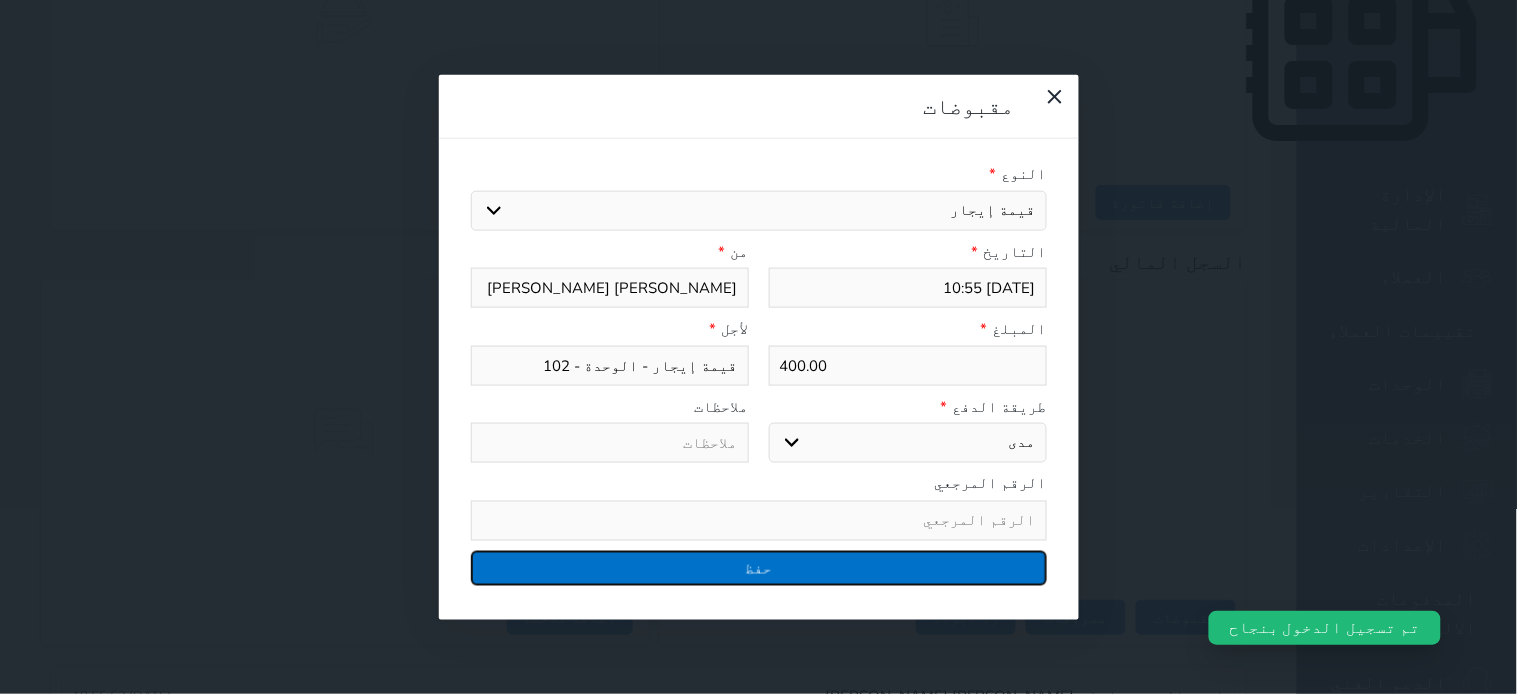 click on "حفظ" at bounding box center (759, 567) 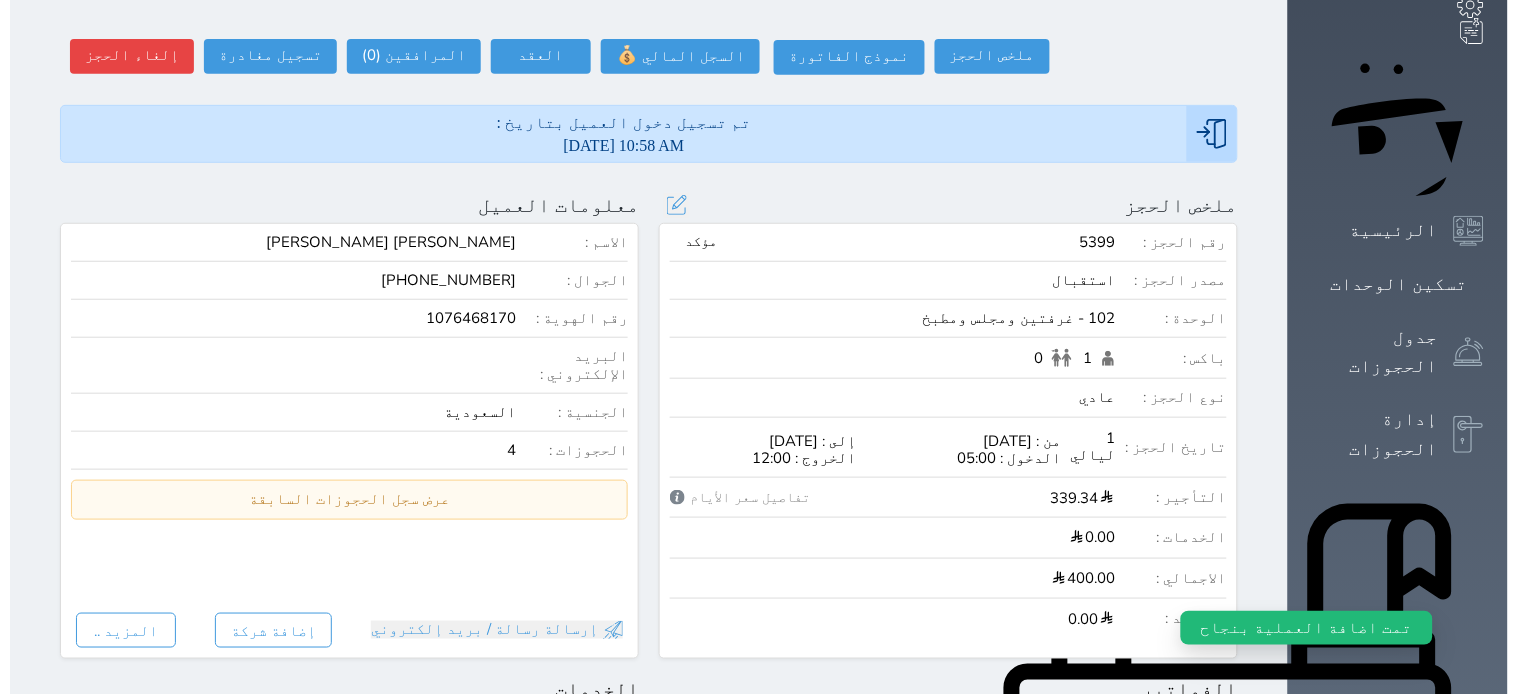 scroll, scrollTop: 0, scrollLeft: 0, axis: both 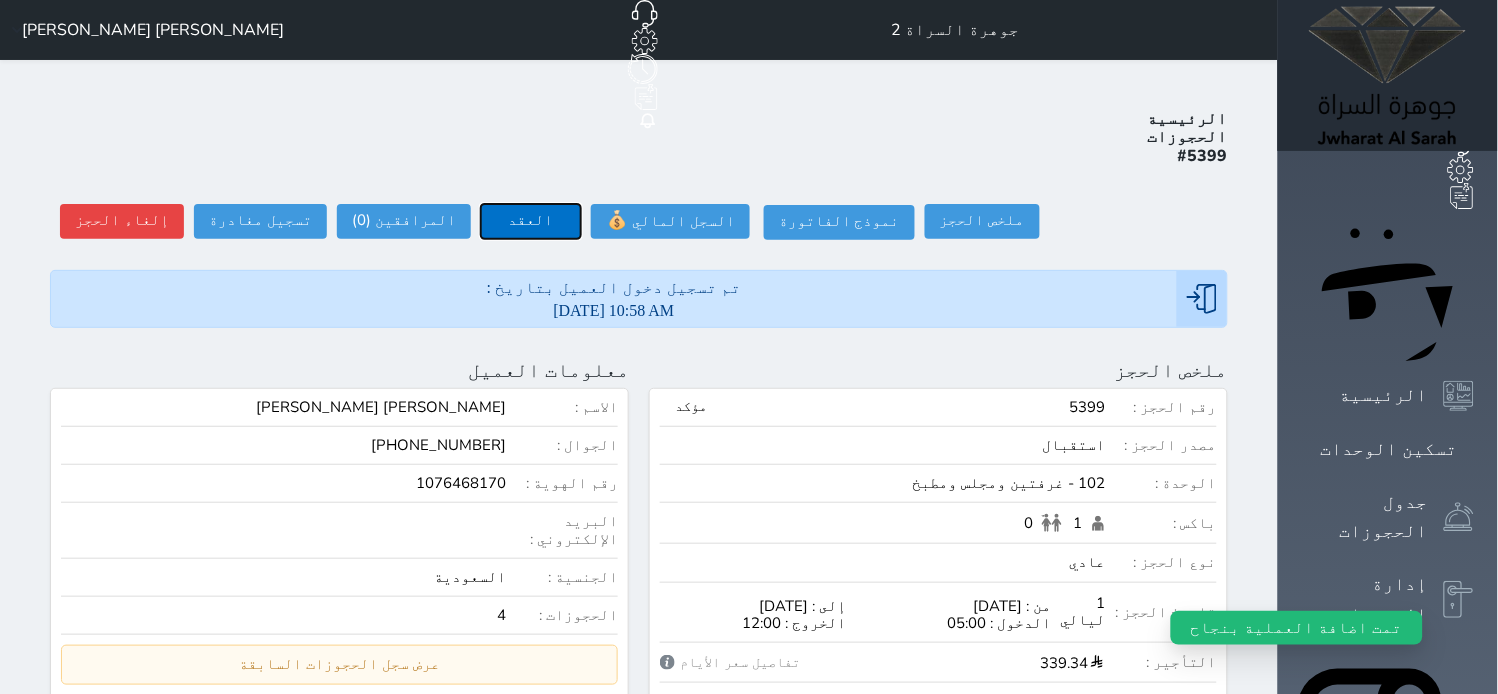 click on "العقد" at bounding box center (531, 221) 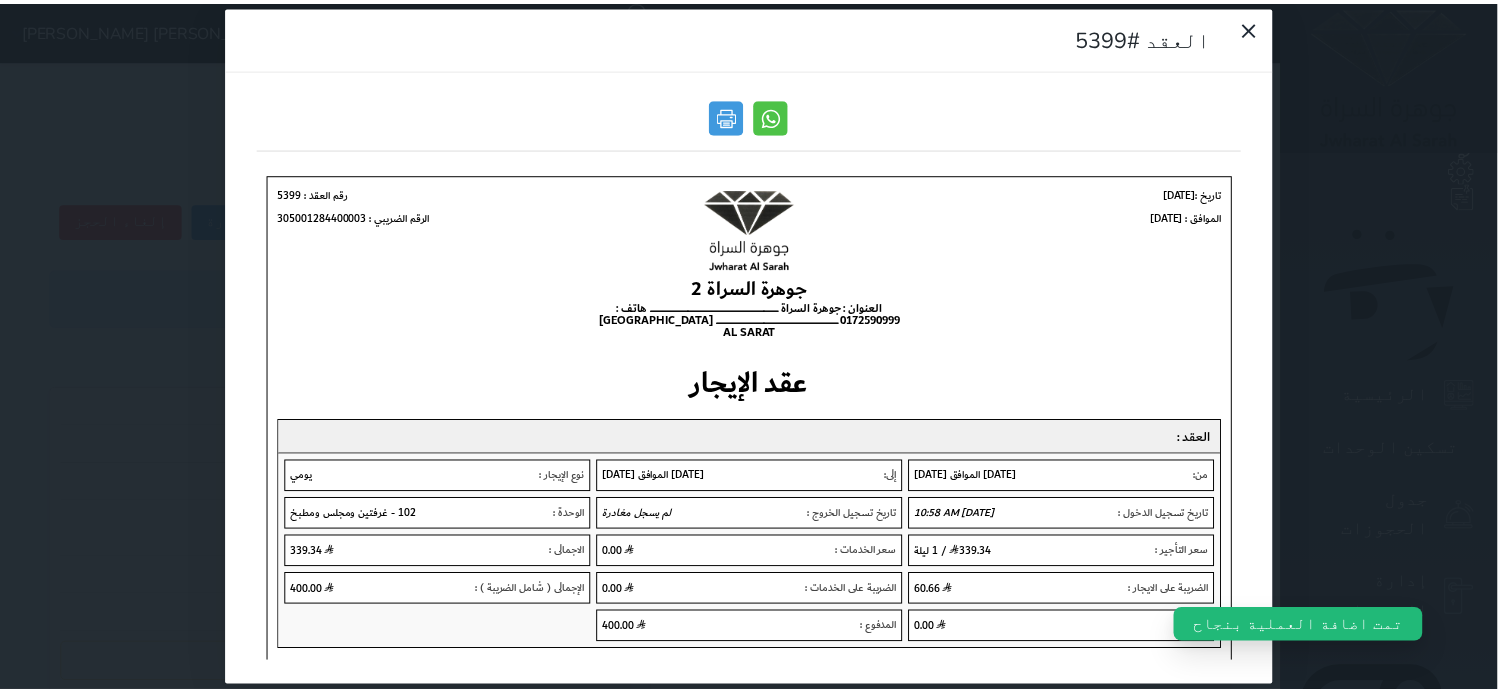scroll, scrollTop: 0, scrollLeft: 0, axis: both 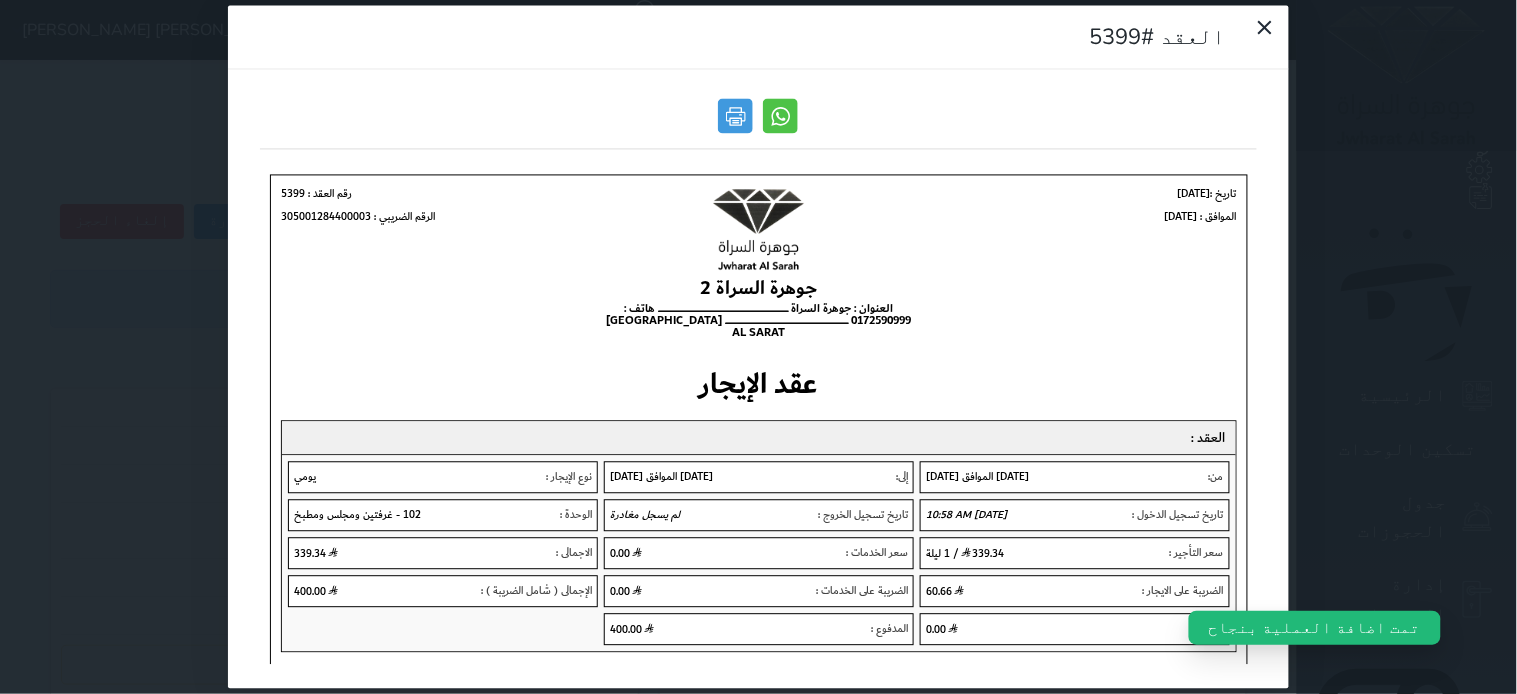 click at bounding box center [759, 122] 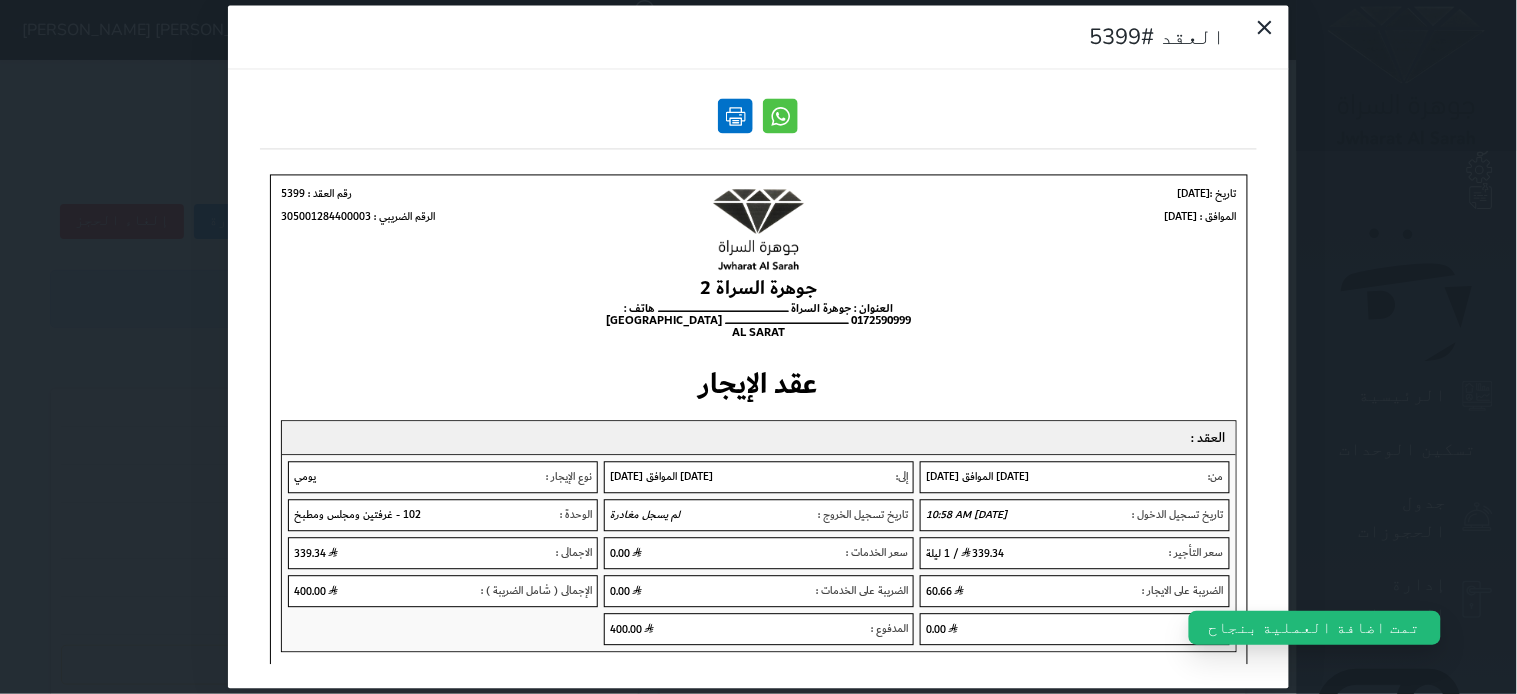 click at bounding box center (736, 116) 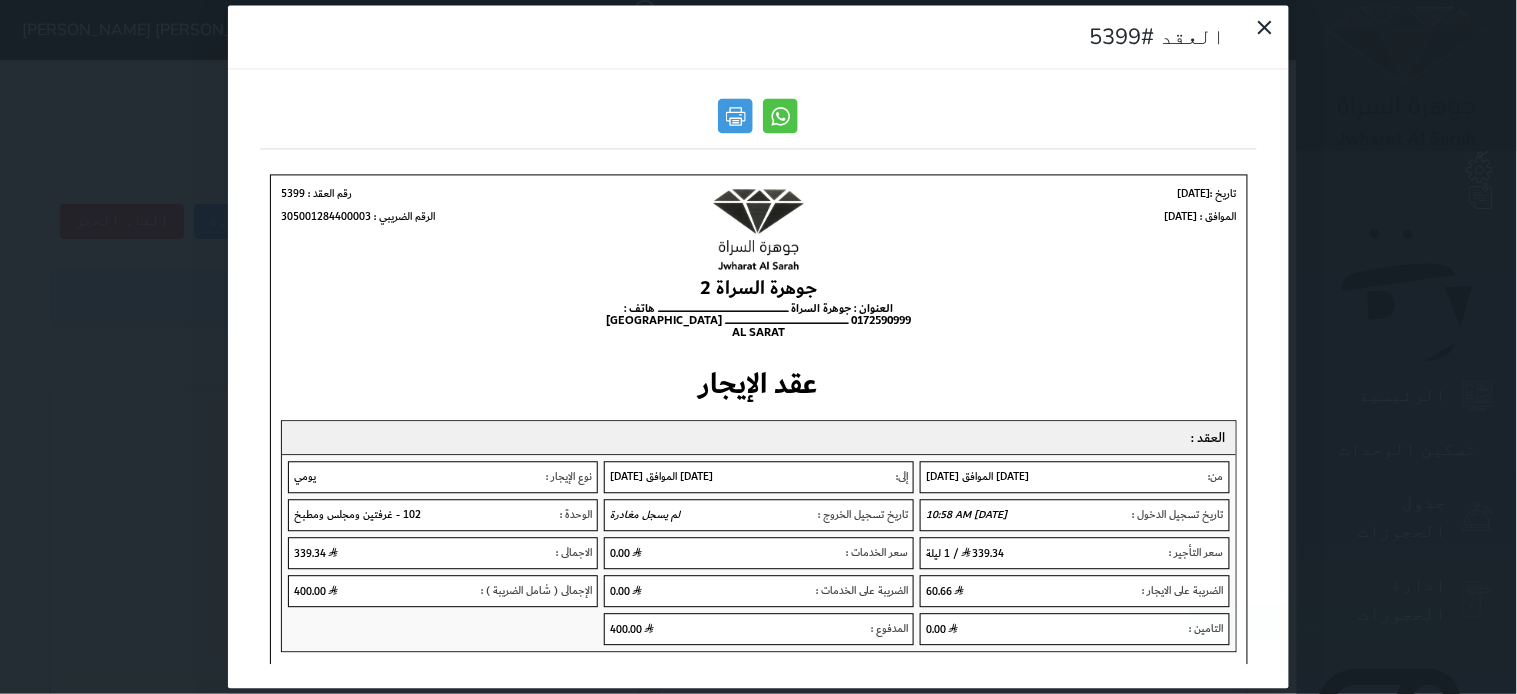 click on "العقد #5399" at bounding box center (758, 347) 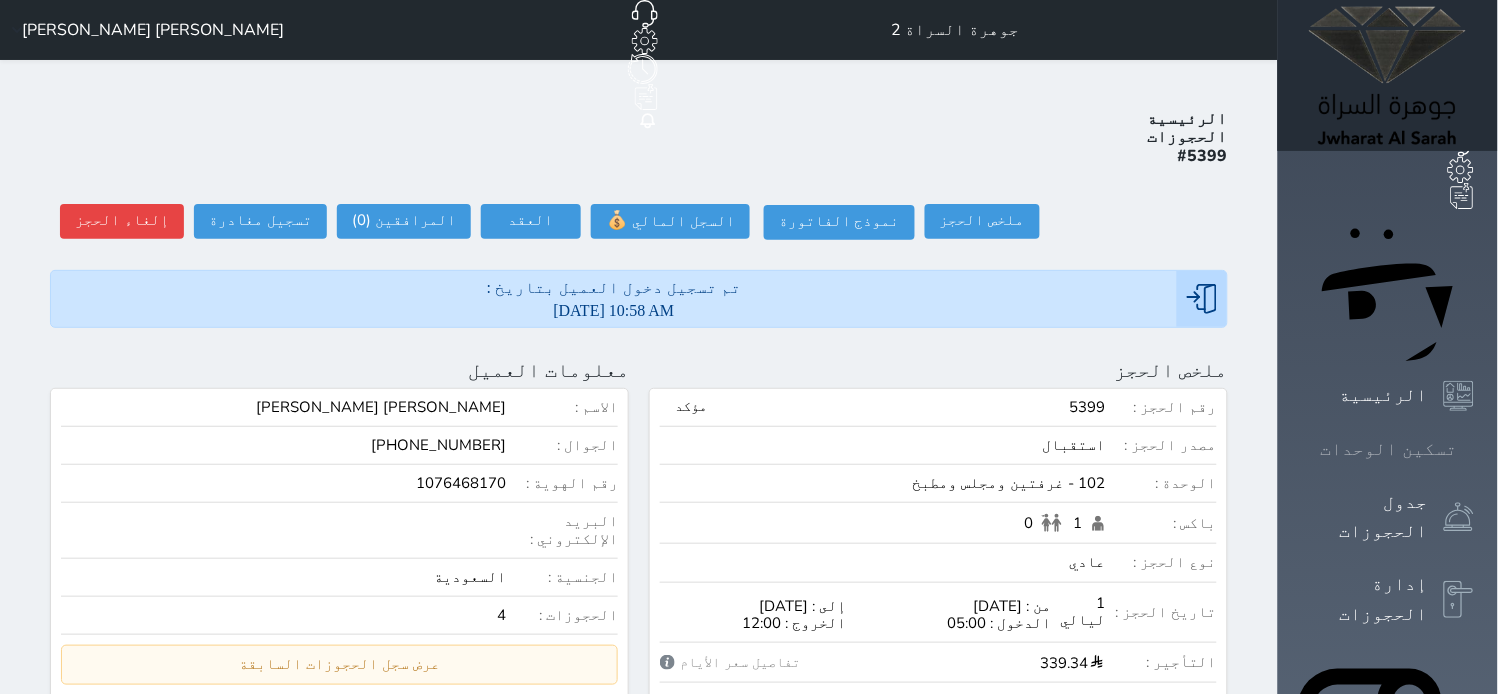 click 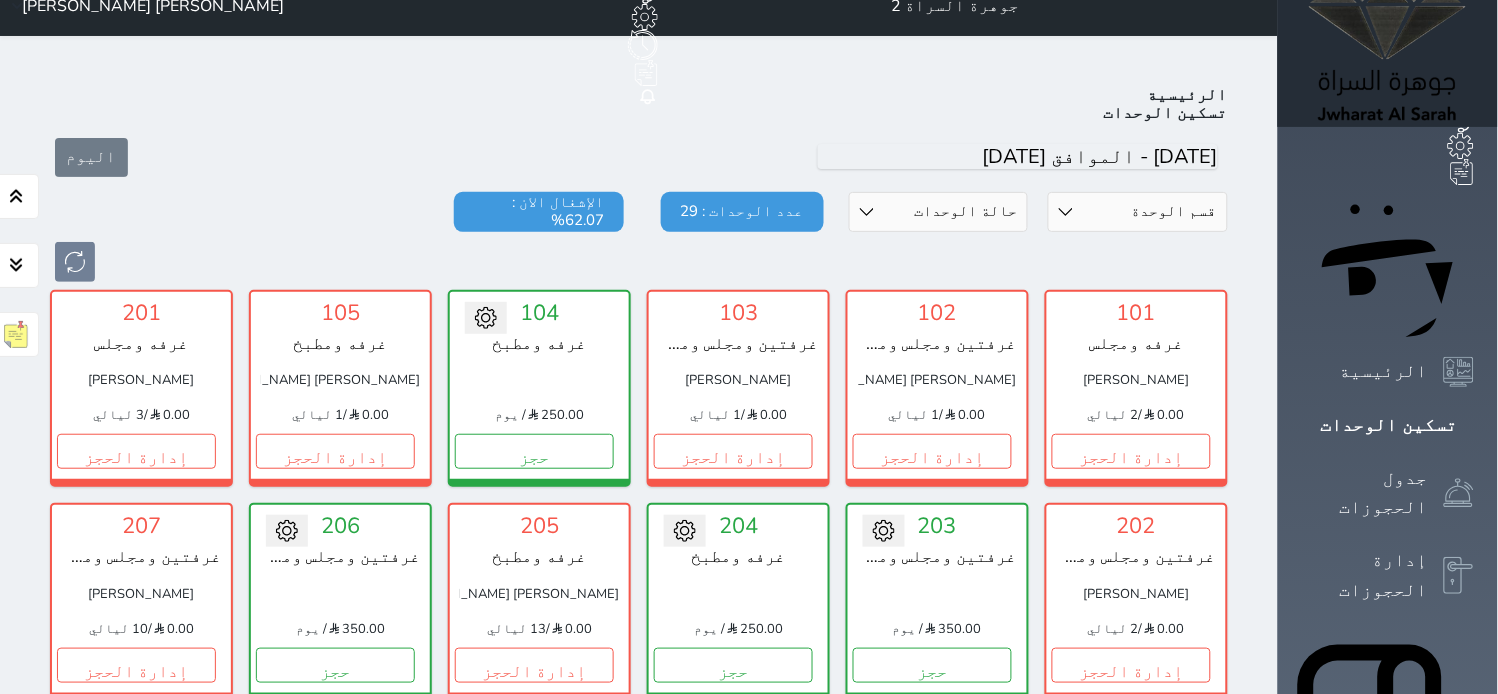 scroll, scrollTop: 0, scrollLeft: 0, axis: both 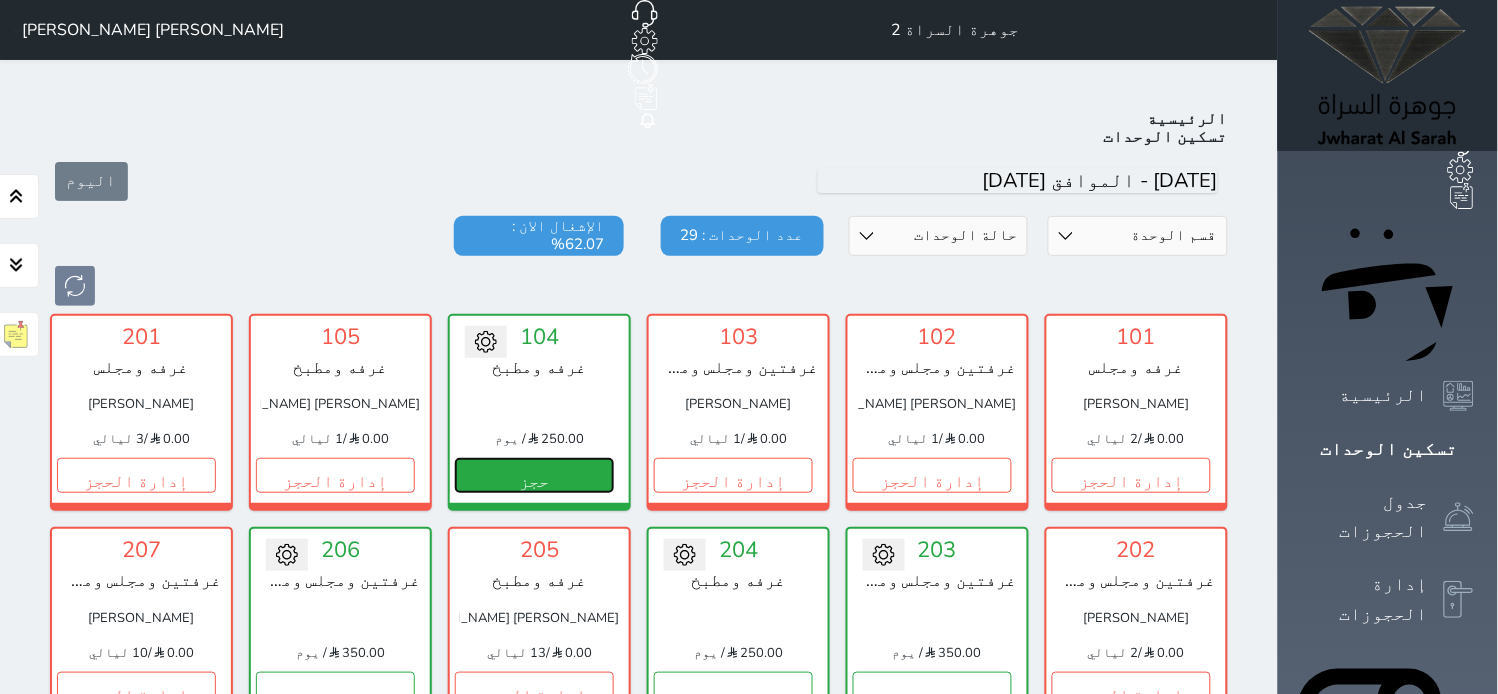 click on "حجز" at bounding box center [534, 475] 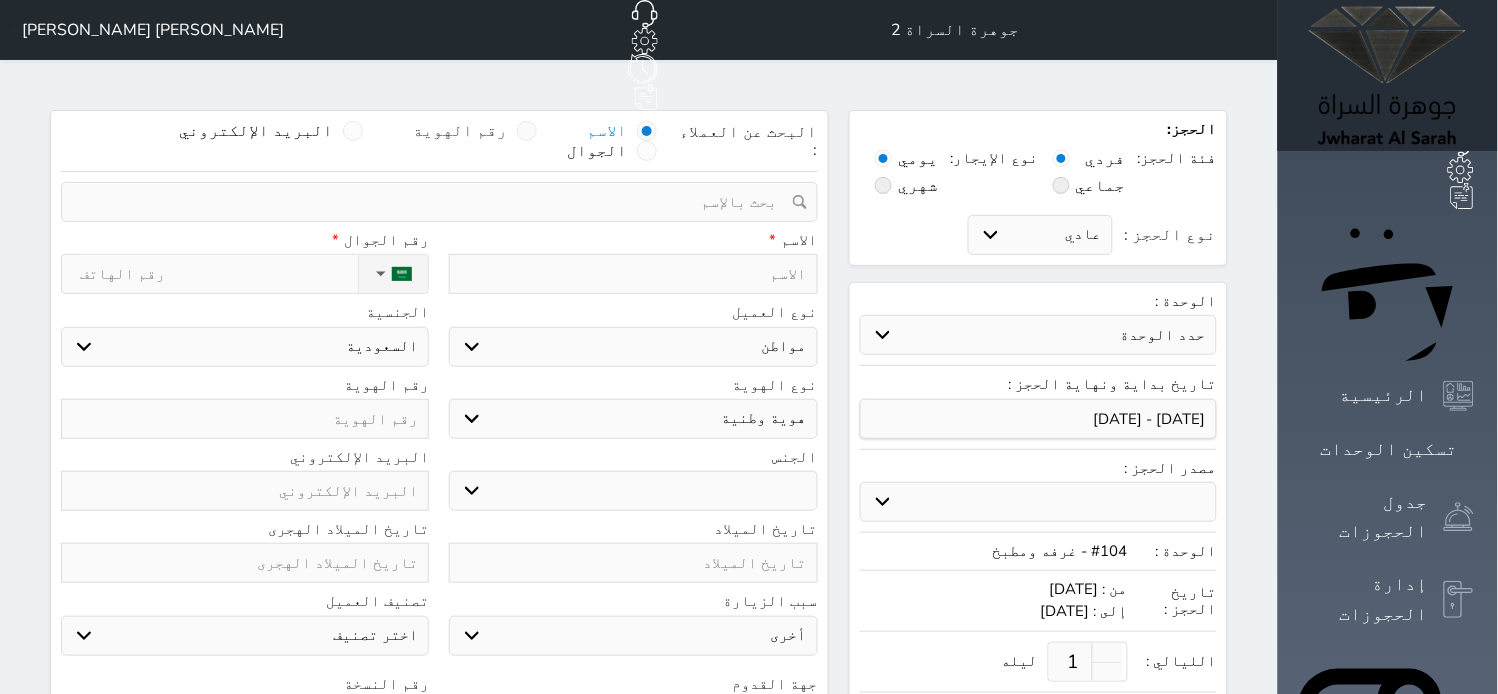 click on "رقم الهوية" at bounding box center (460, 131) 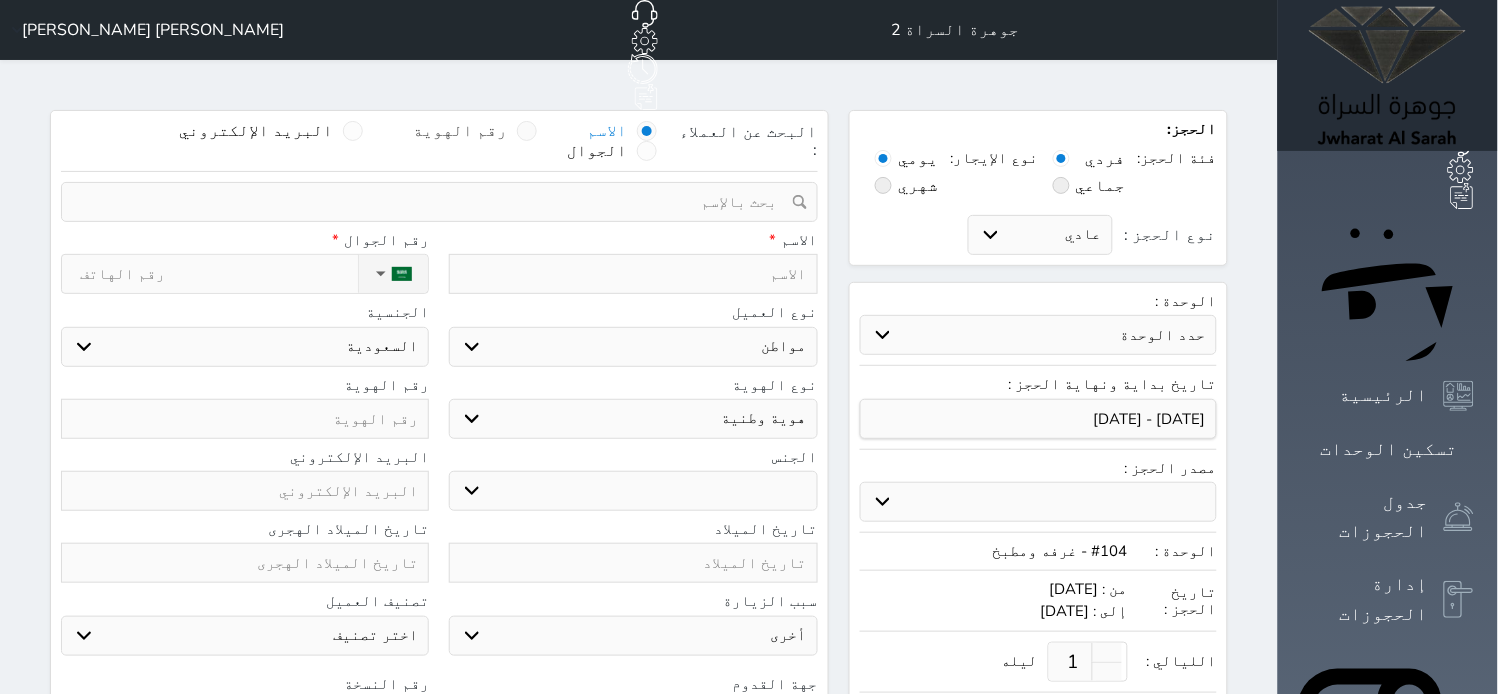 click on "رقم الهوية" at bounding box center [507, 141] 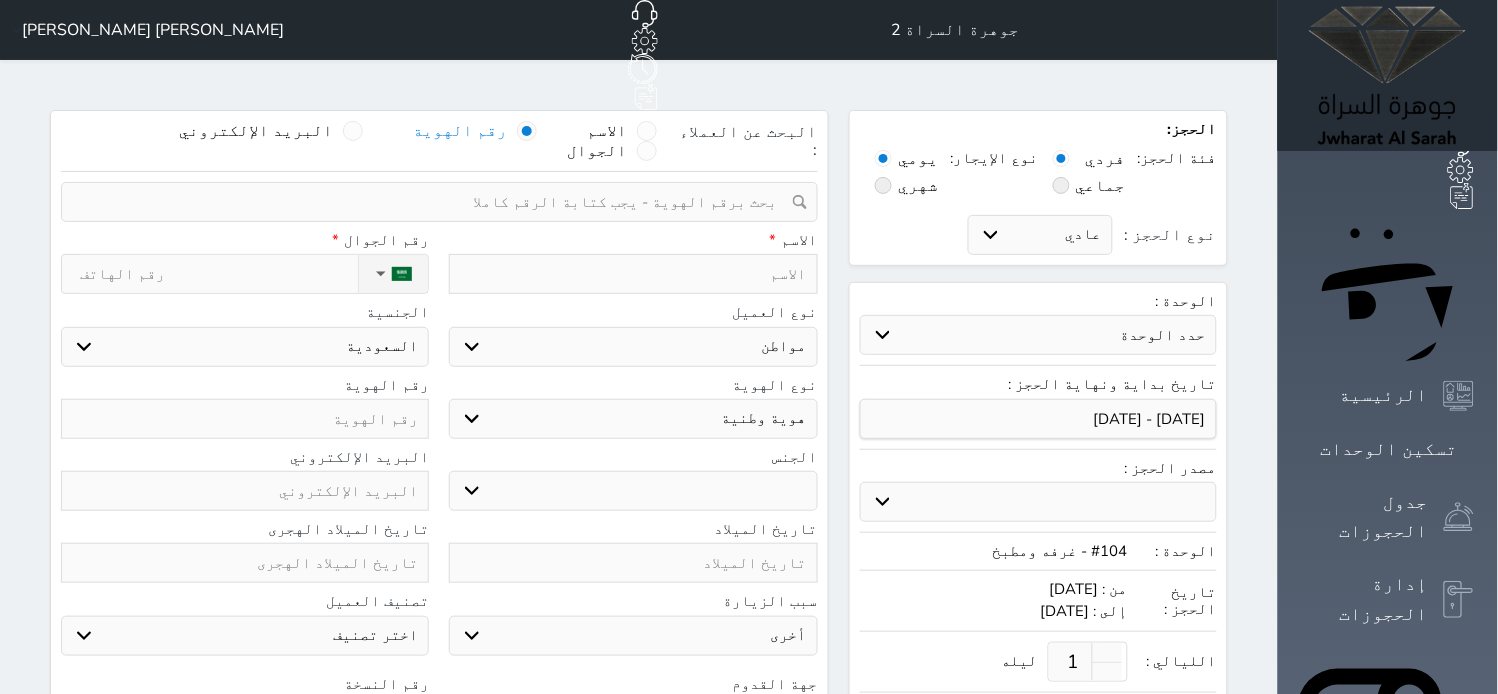 click on "رقم الهوية" at bounding box center [460, 131] 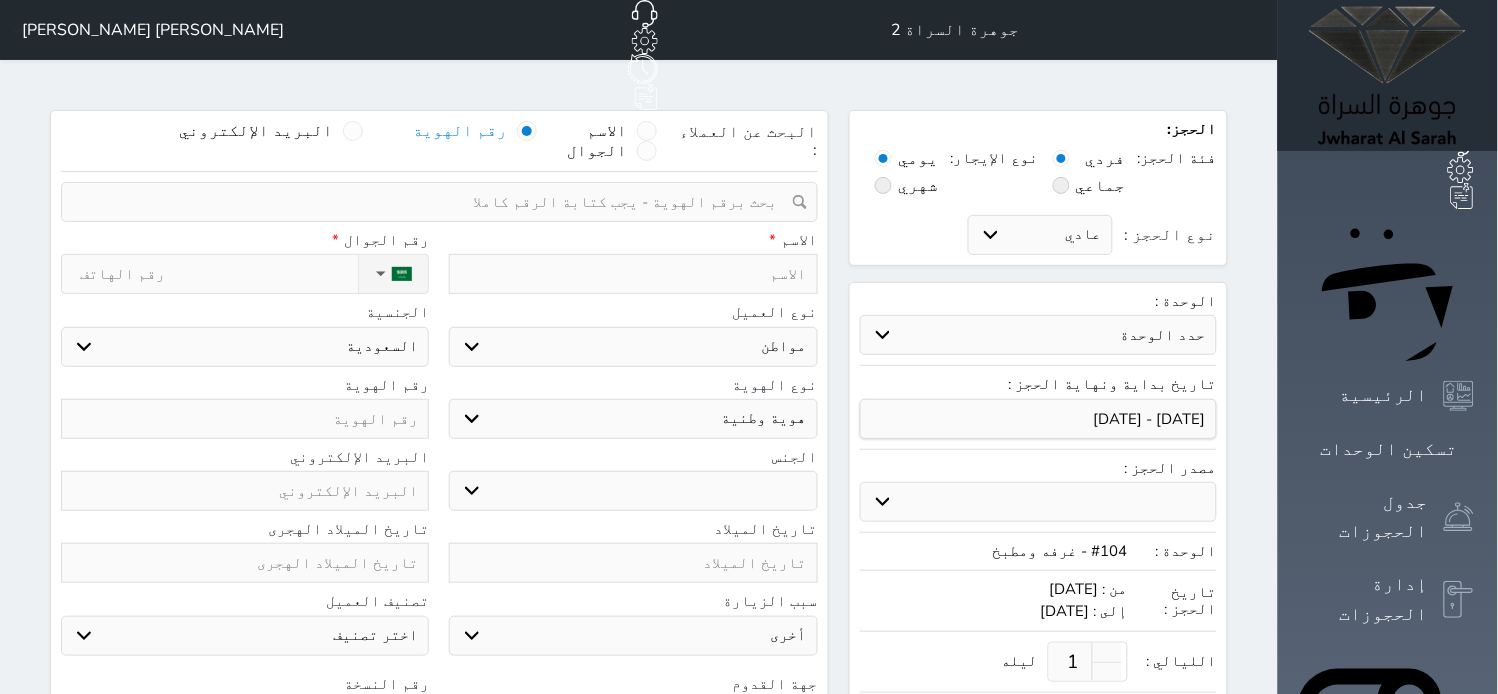 click on "رقم الهوية" at bounding box center (507, 141) 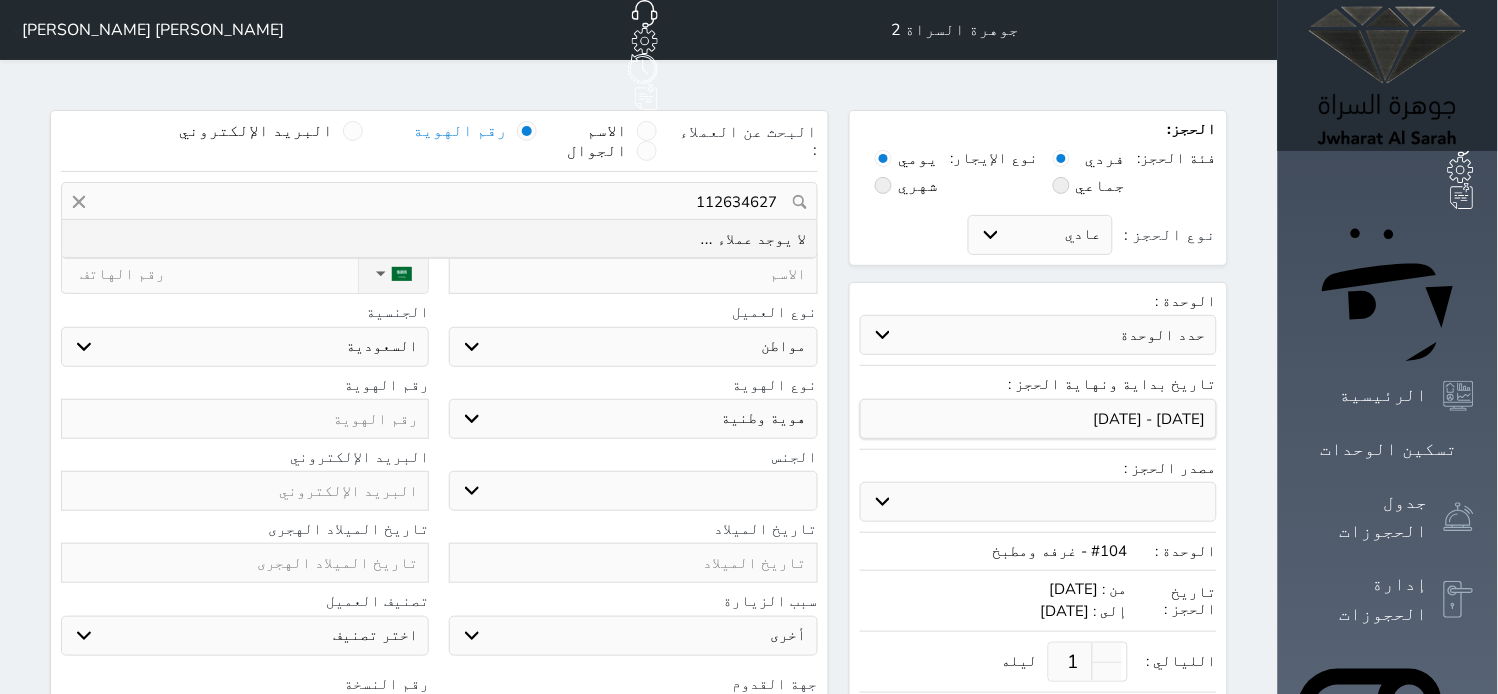 click on "112634627" at bounding box center [439, 202] 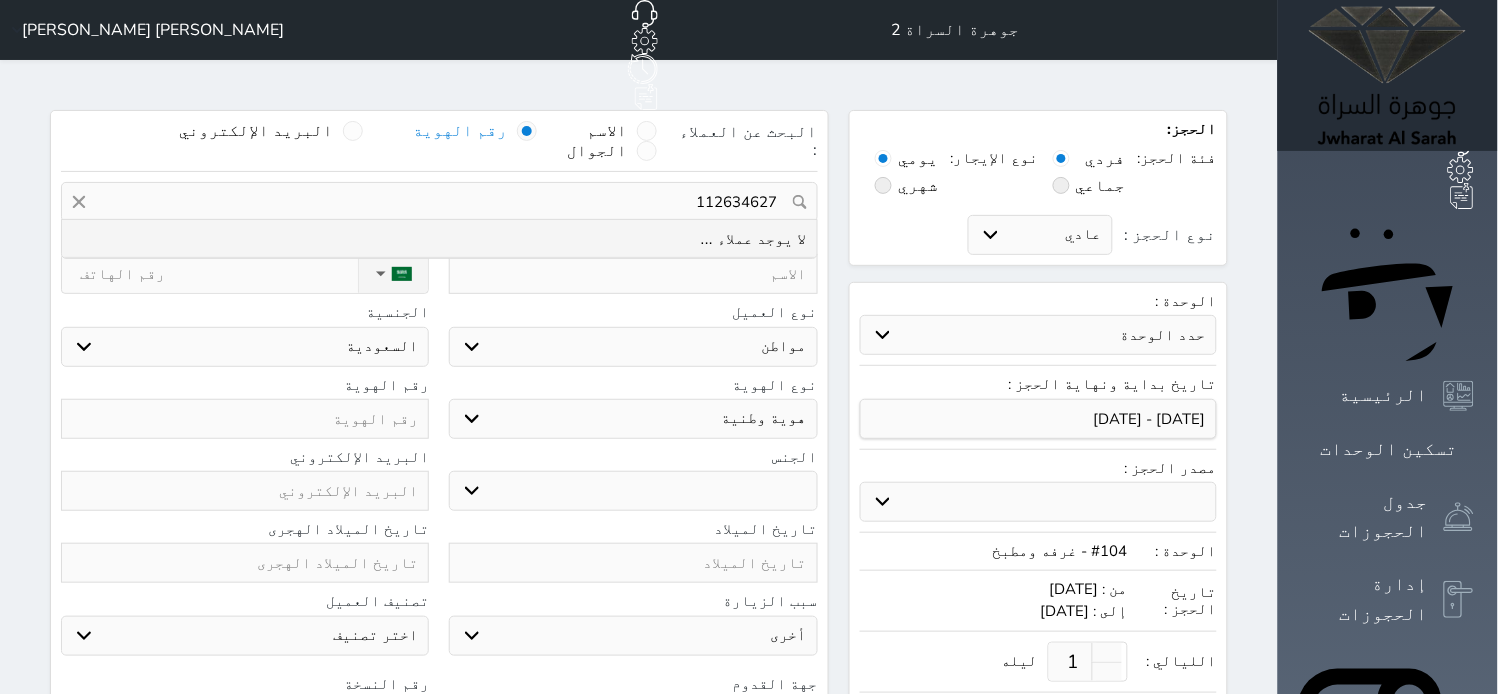 click on "112634627" at bounding box center (439, 202) 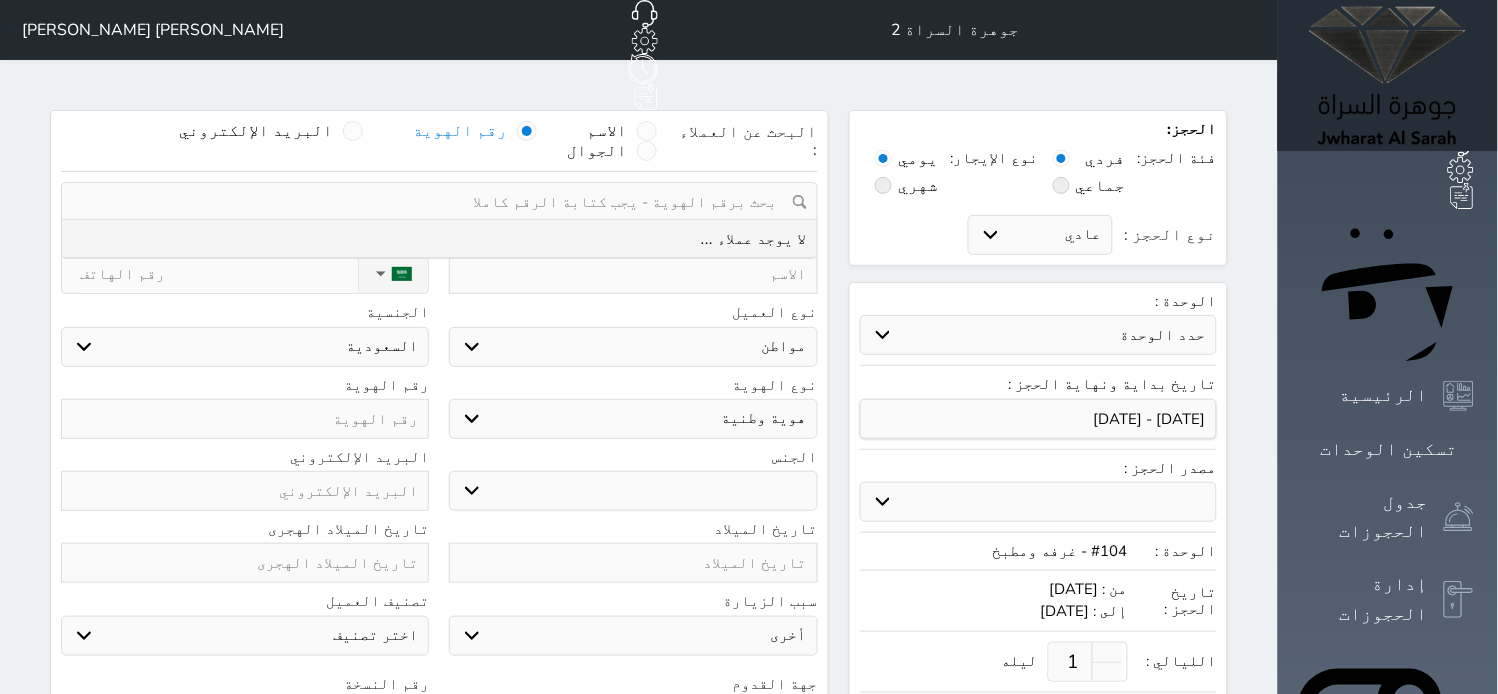 click at bounding box center (633, 274) 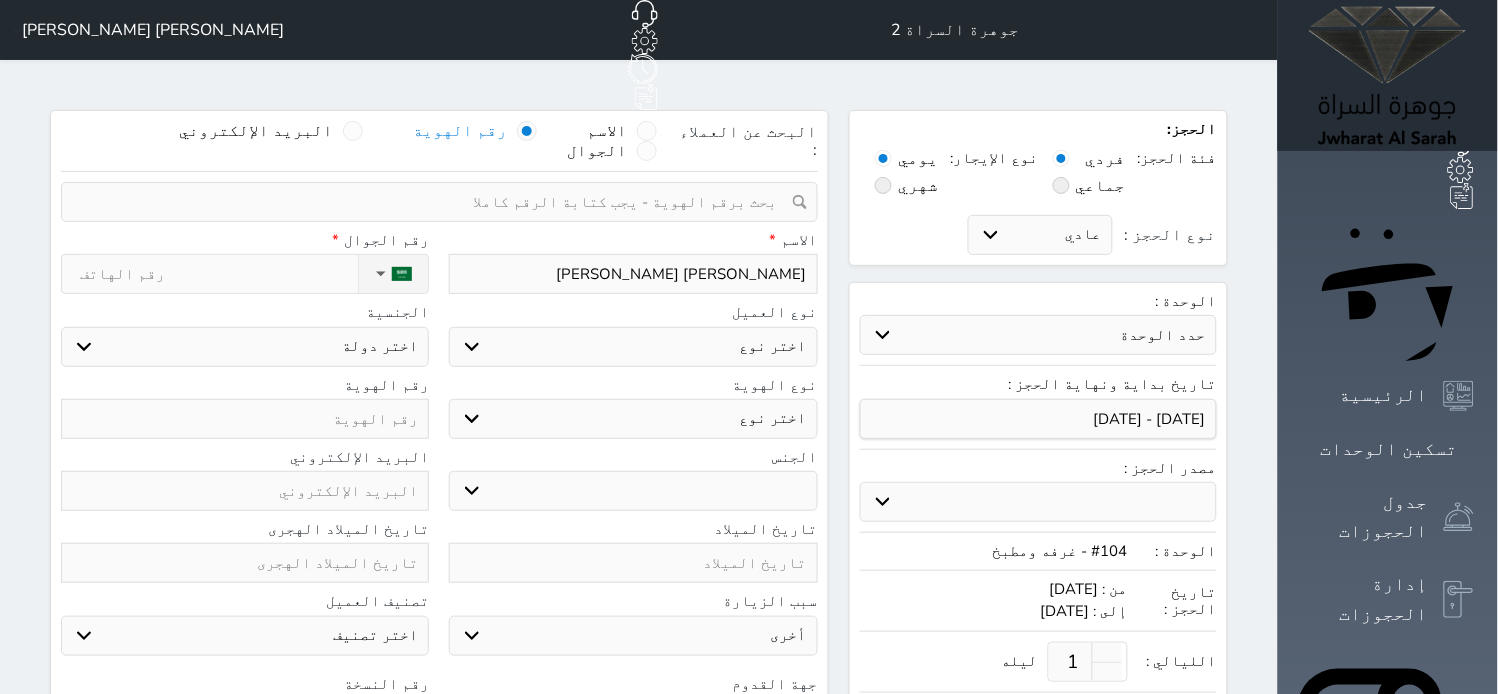 click on "اختر نوع   مواطن مواطن خليجي زائر مقيم" at bounding box center [633, 347] 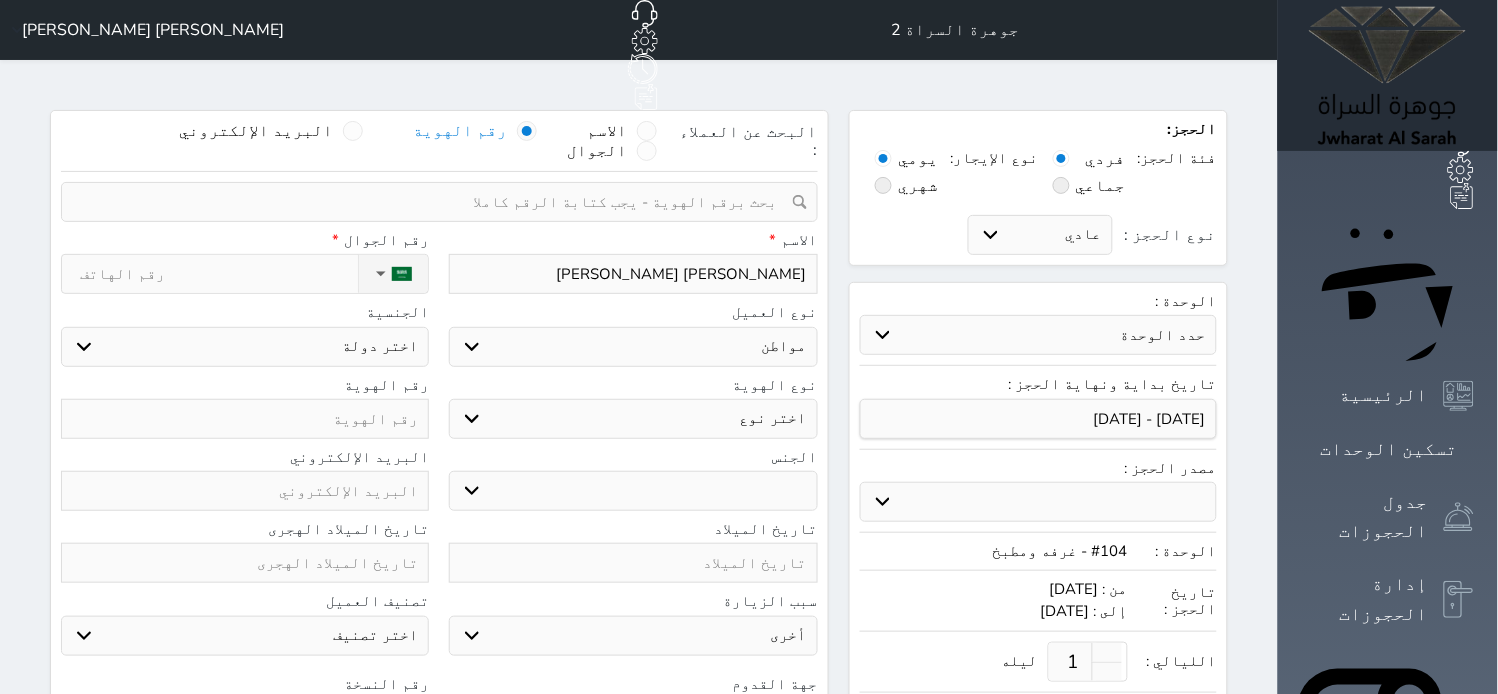 click on "اختر نوع   مواطن مواطن خليجي زائر مقيم" at bounding box center [633, 347] 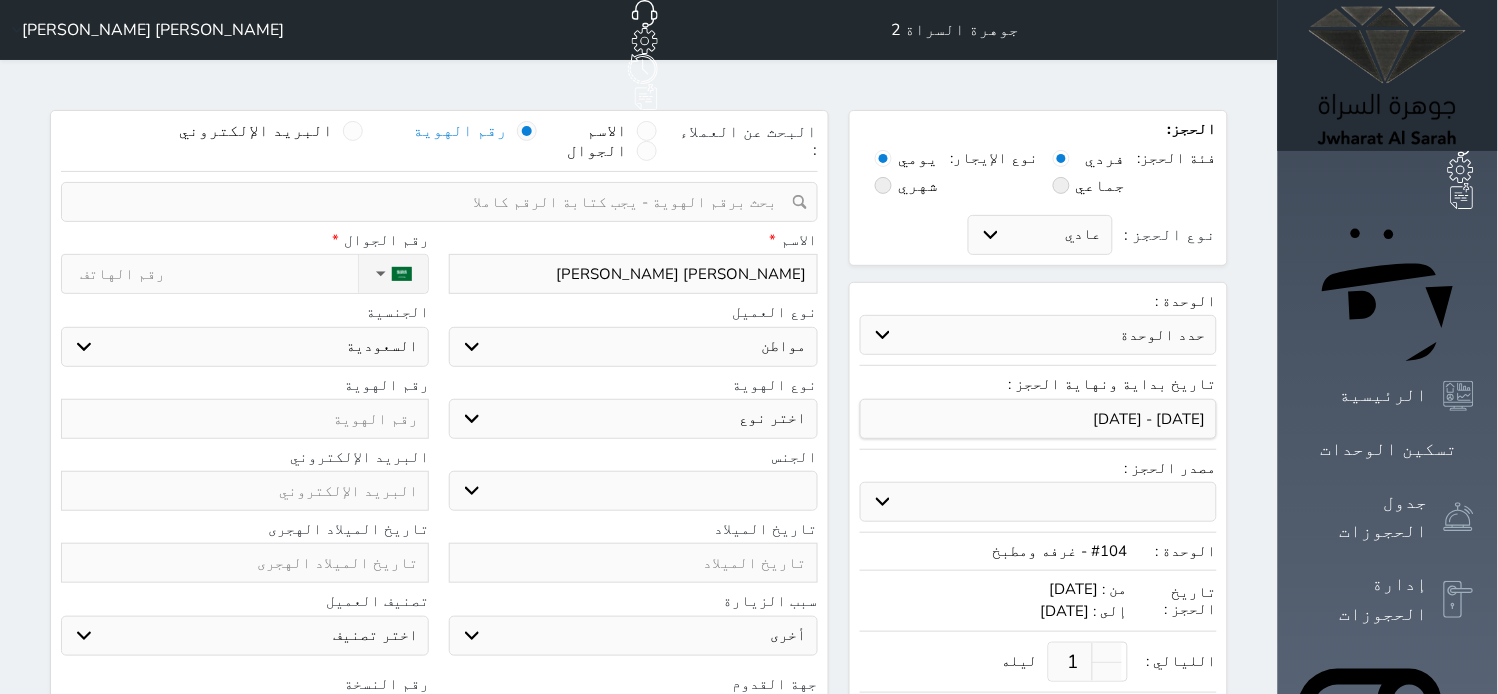 click on "اختر نوع   هوية وطنية هوية عائلية جواز السفر" at bounding box center (633, 419) 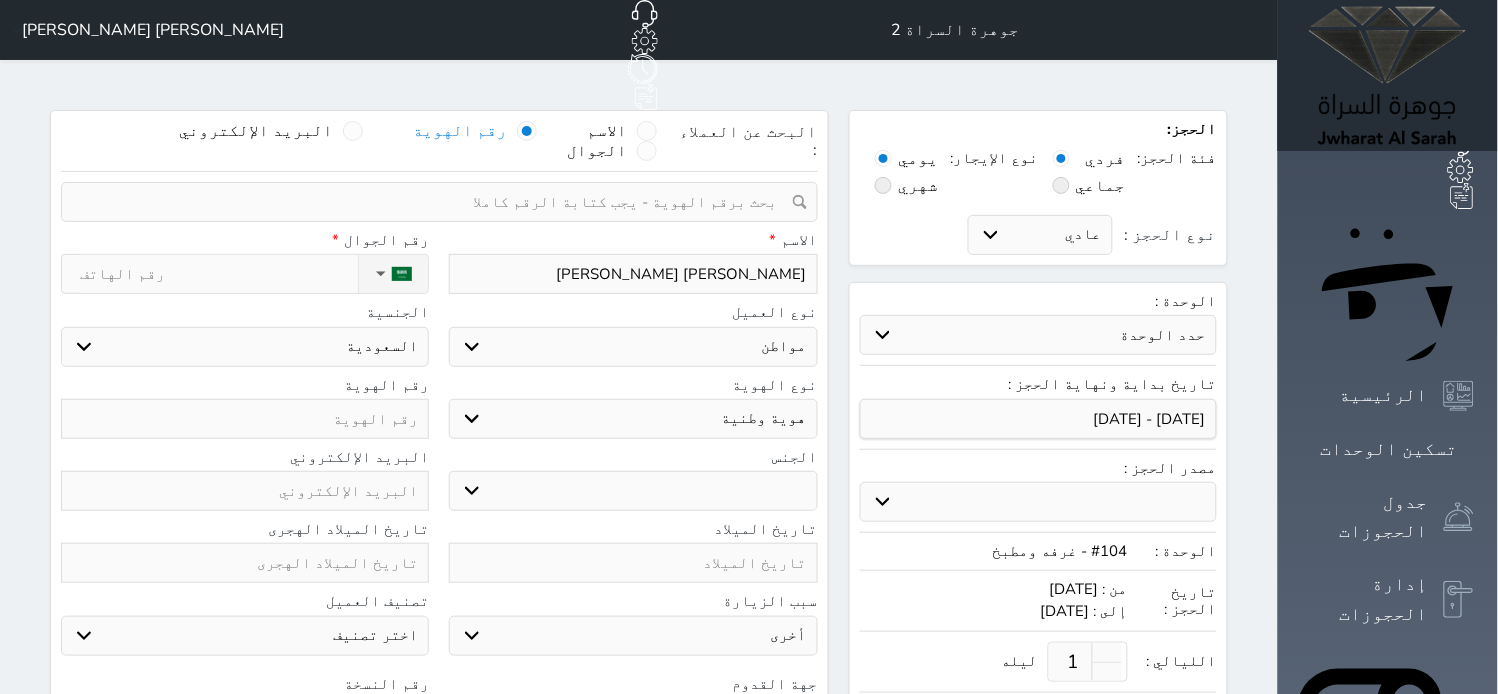 click on "اختر نوع   هوية وطنية هوية عائلية جواز السفر" at bounding box center [633, 419] 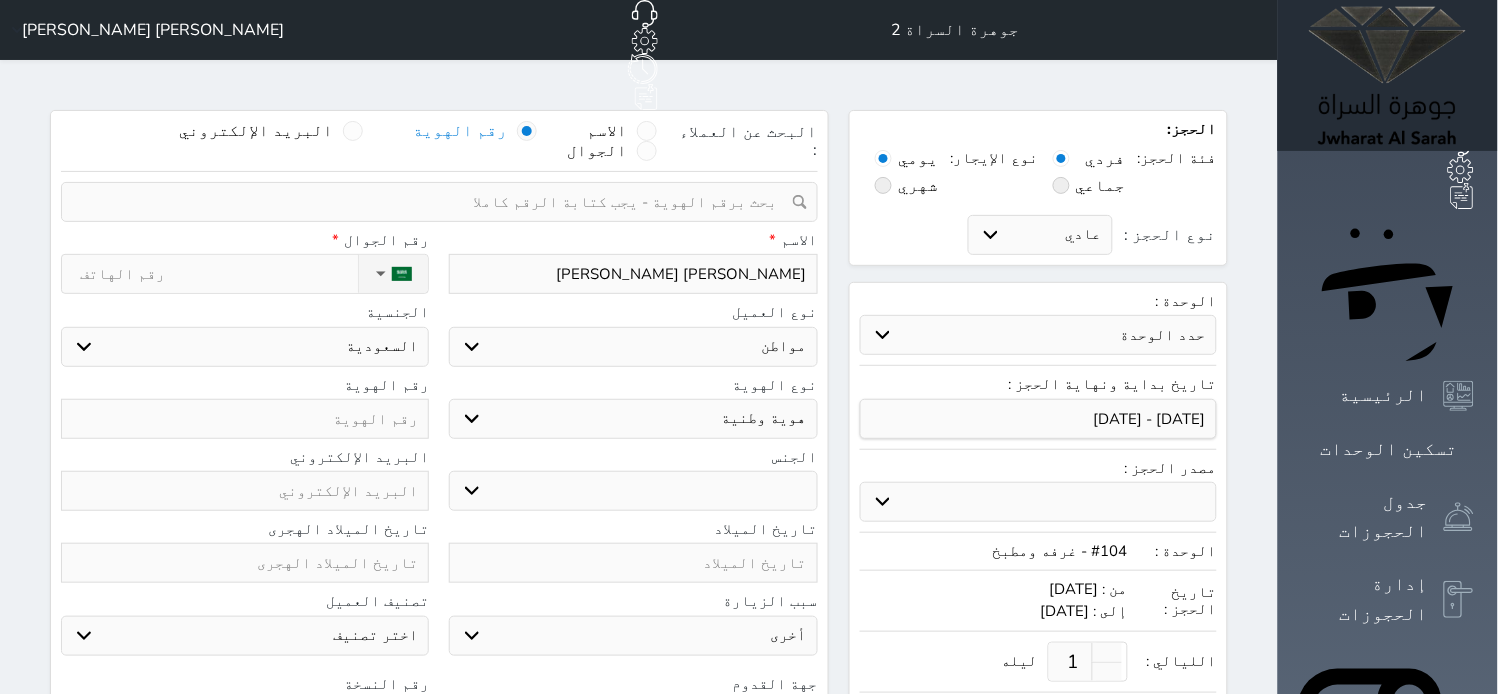 drag, startPoint x: 740, startPoint y: 433, endPoint x: 738, endPoint y: 446, distance: 13.152946 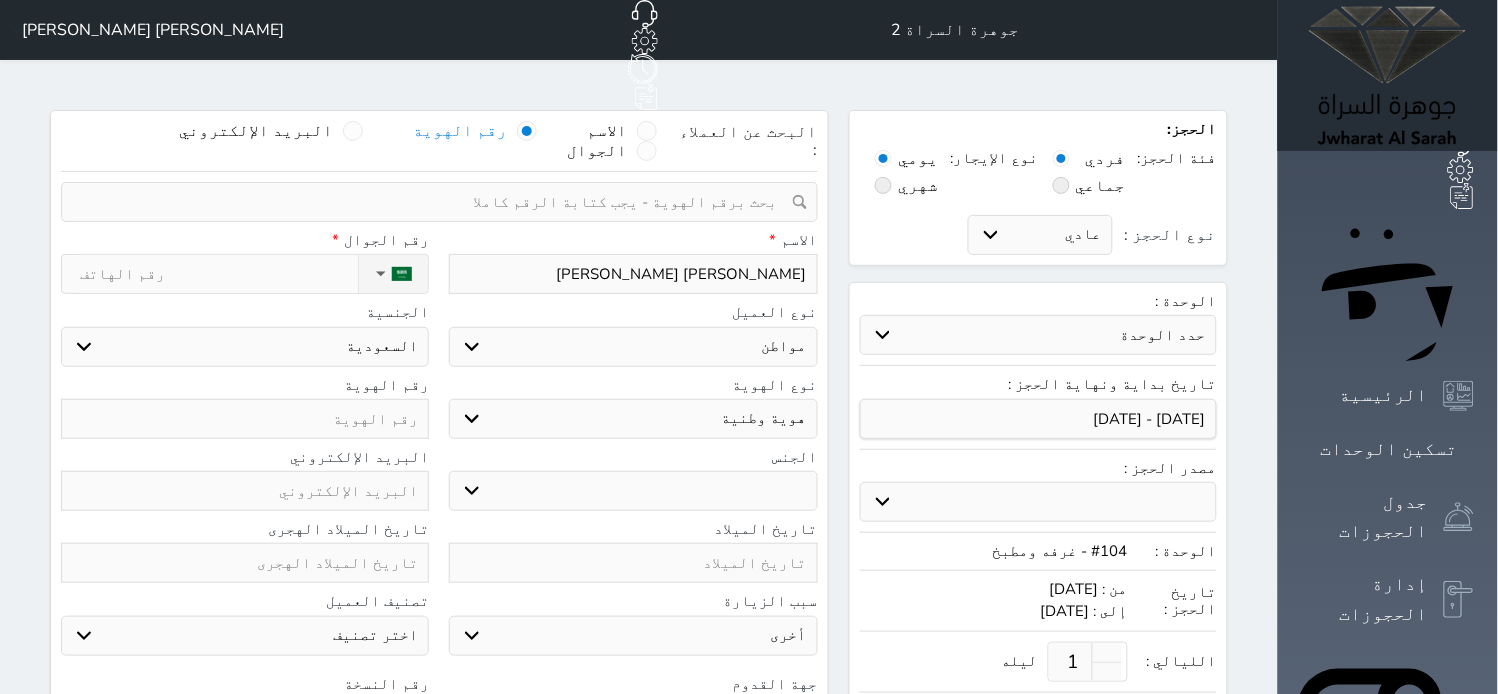 click on "ذكر   انثى" at bounding box center (633, 491) 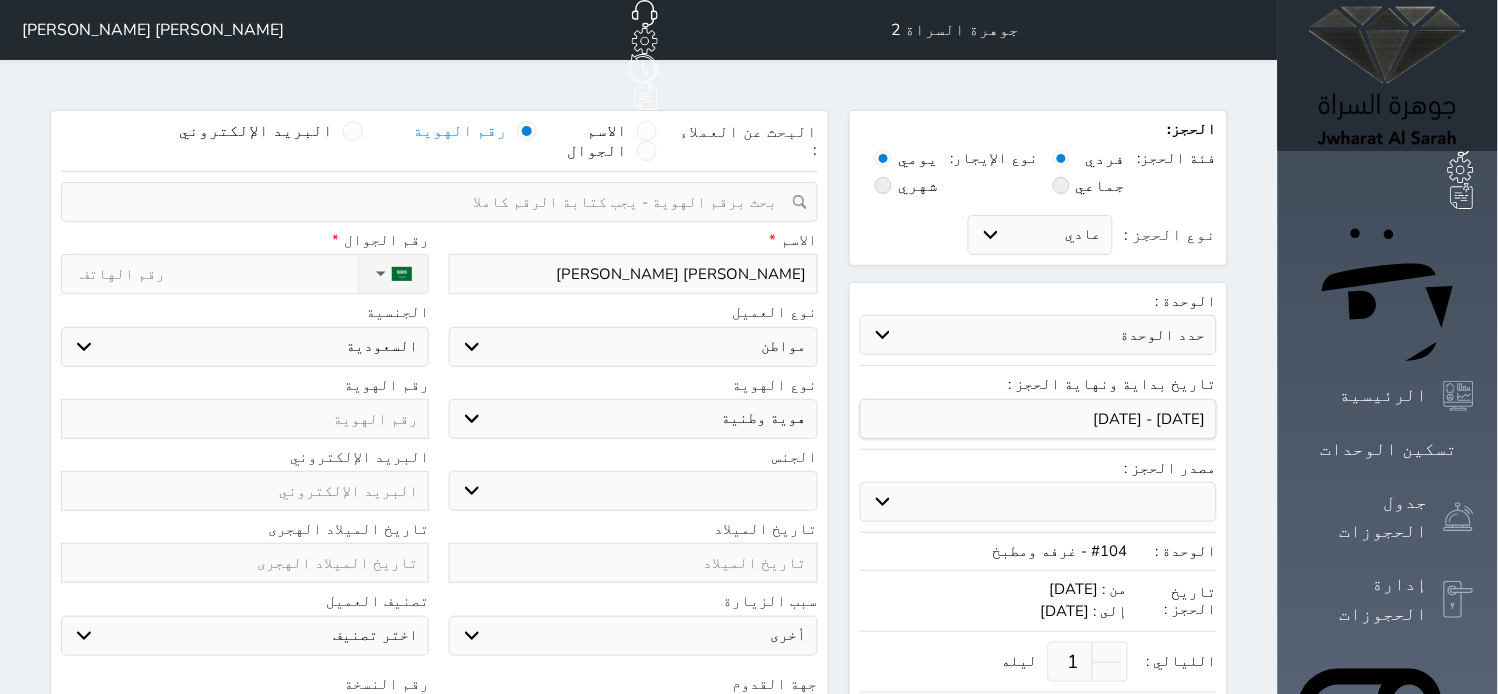 scroll, scrollTop: 222, scrollLeft: 0, axis: vertical 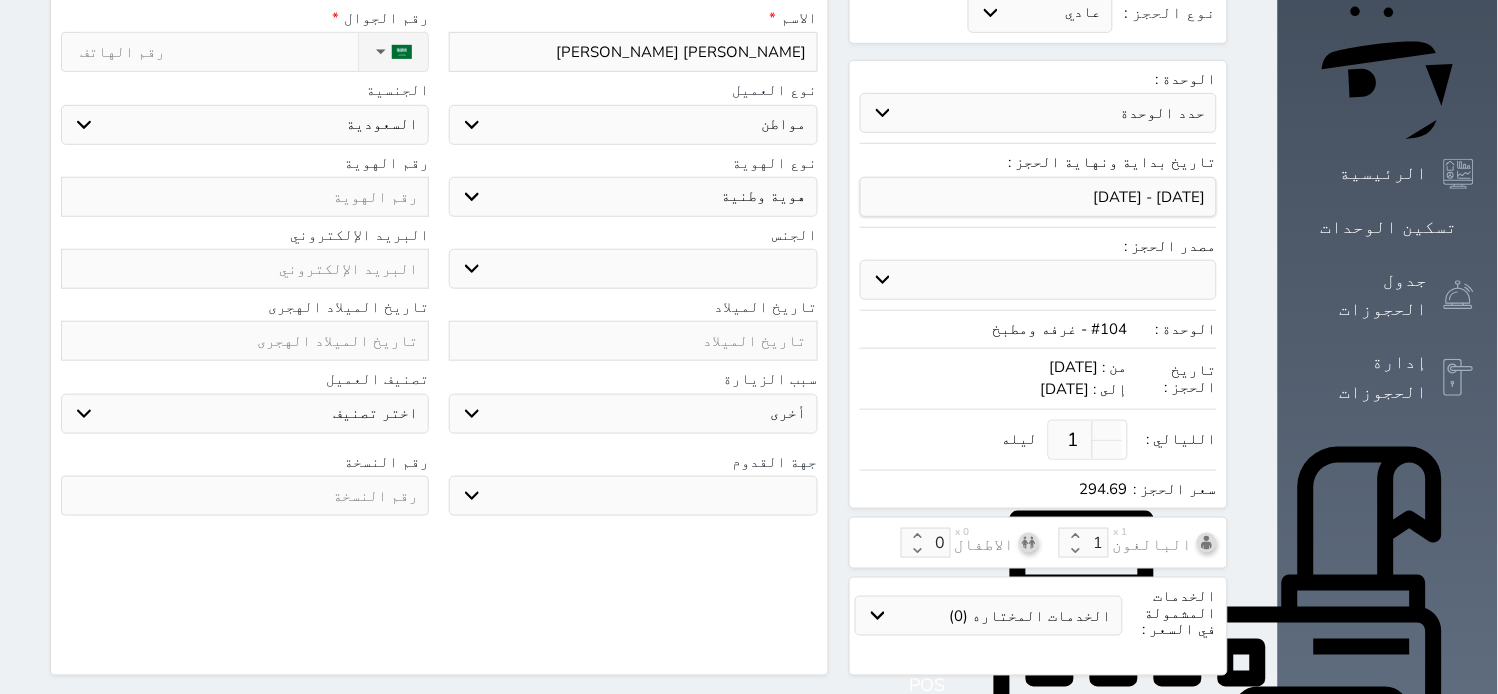 click on "جو بحر ارض" at bounding box center [633, 496] 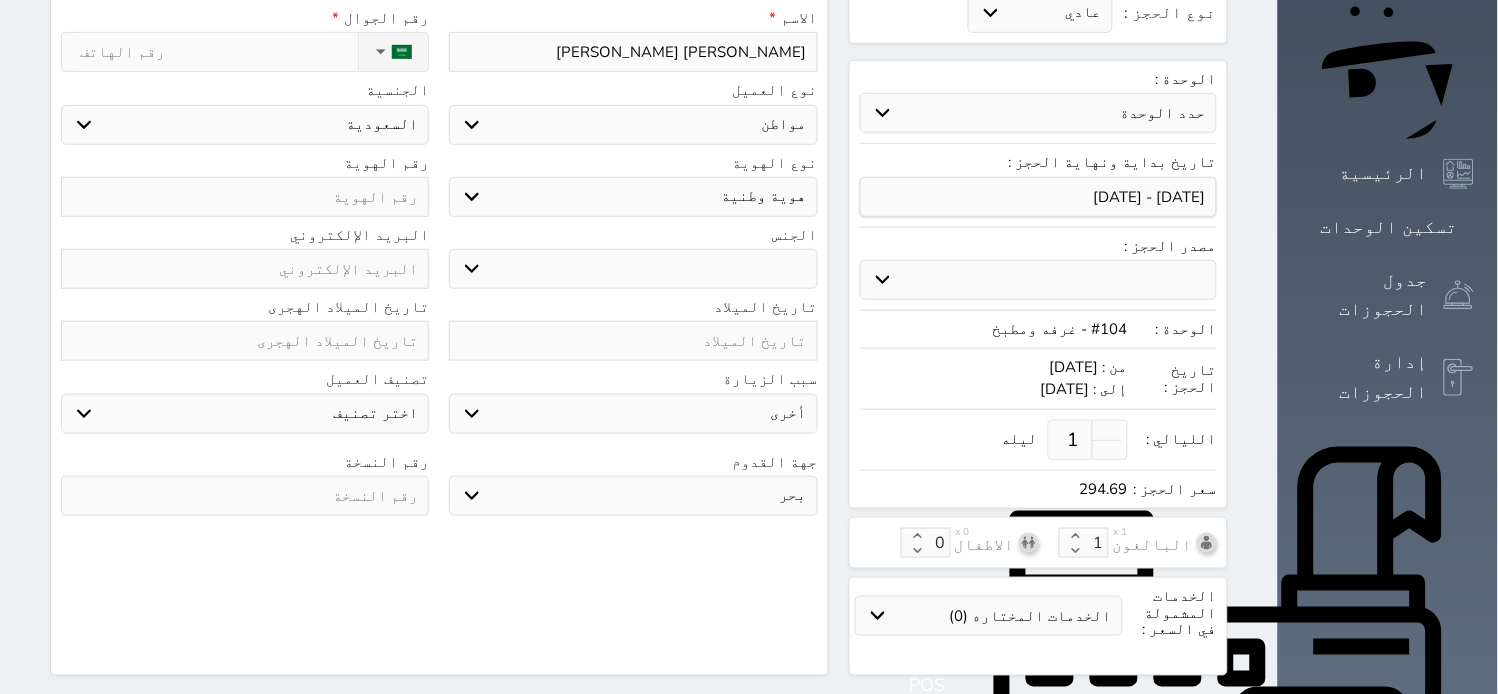 click on "جو بحر ارض" at bounding box center [633, 496] 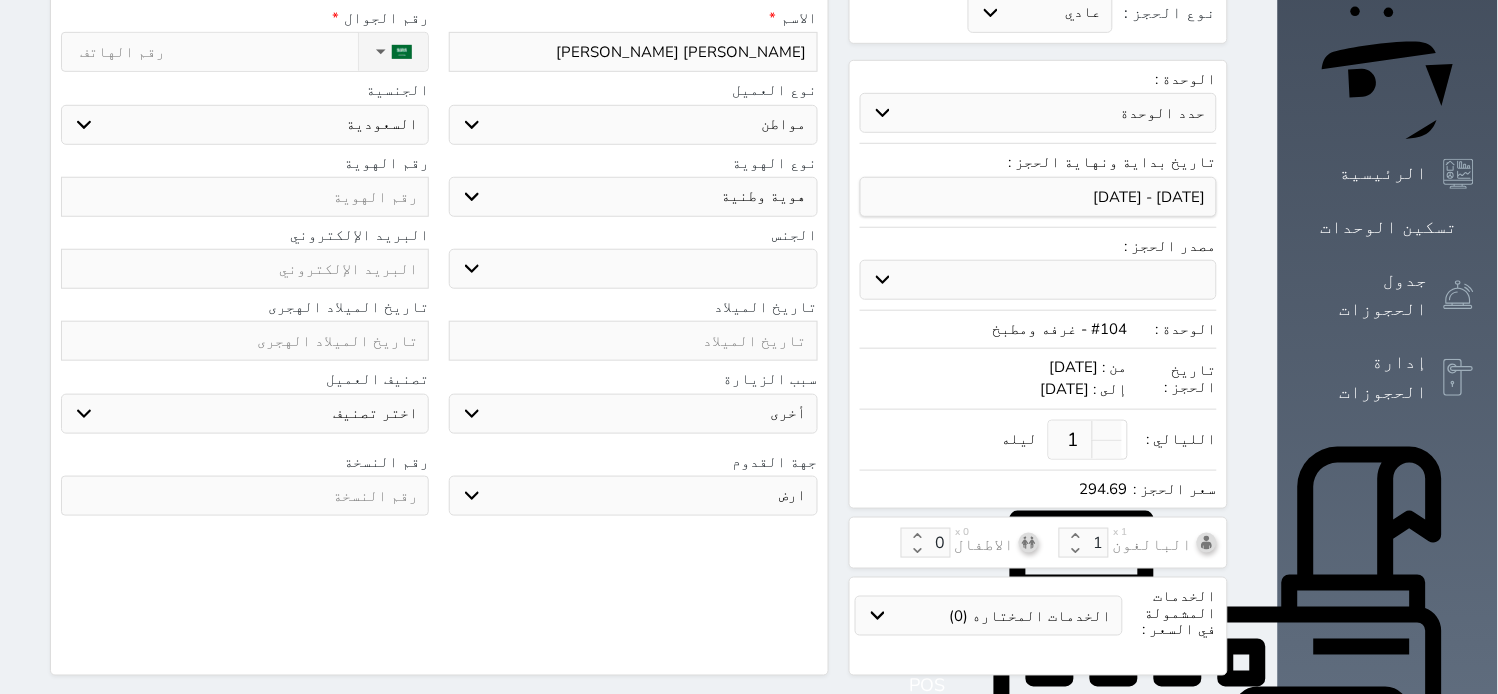 click on "جو بحر ارض" at bounding box center (633, 496) 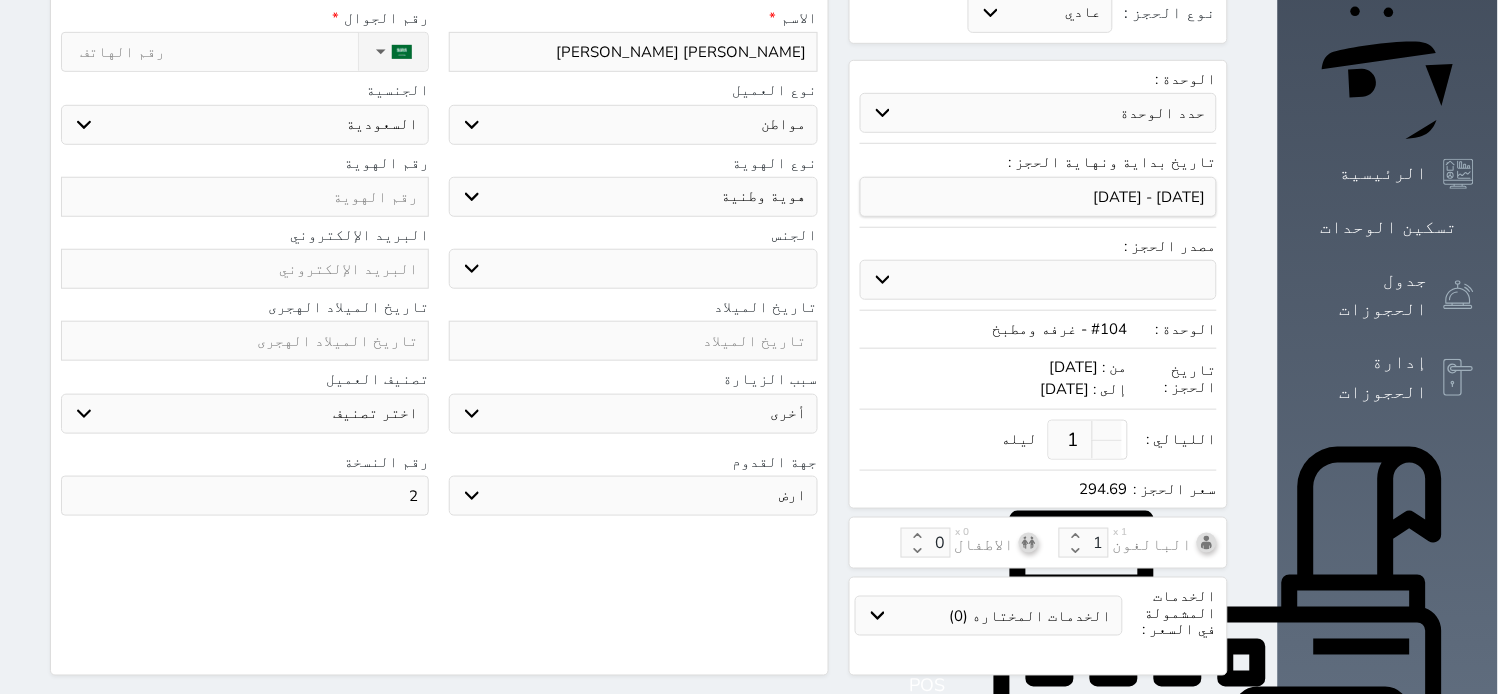 click at bounding box center (245, 197) 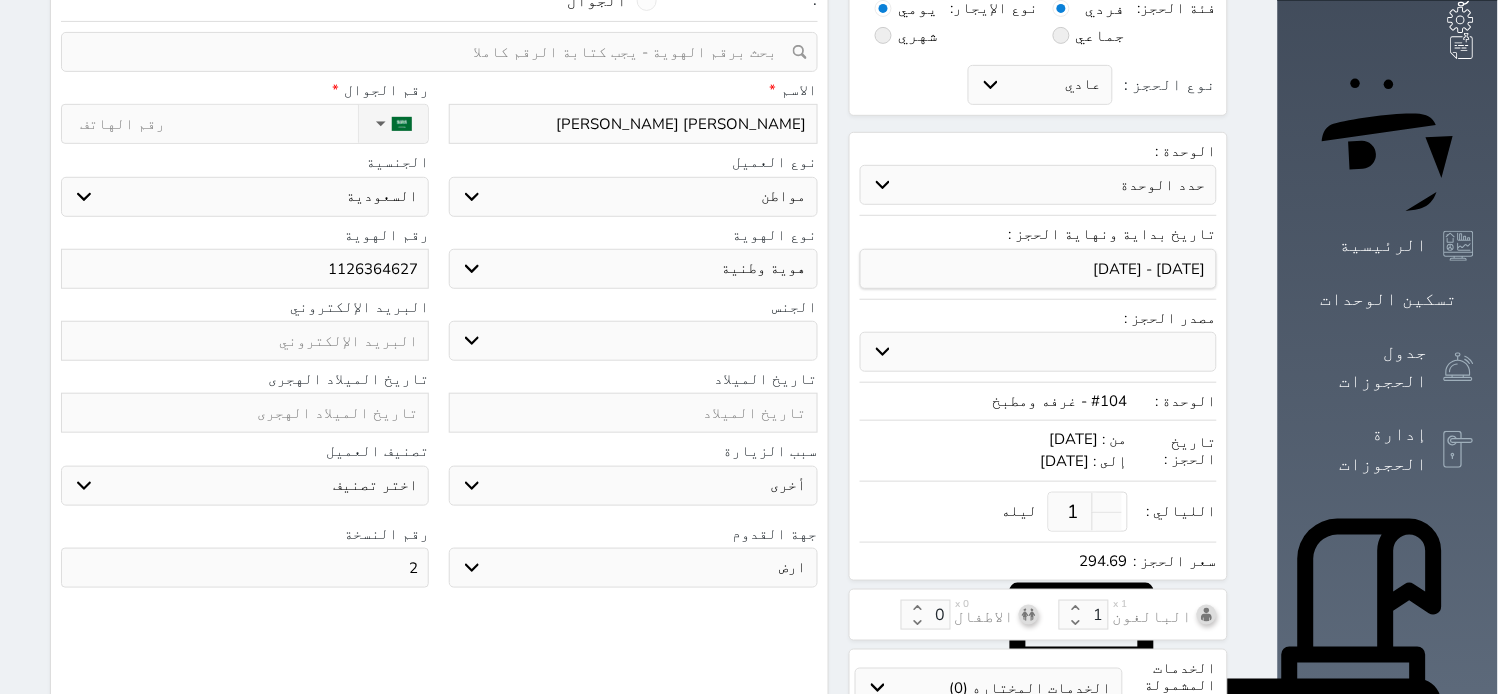 scroll, scrollTop: 111, scrollLeft: 0, axis: vertical 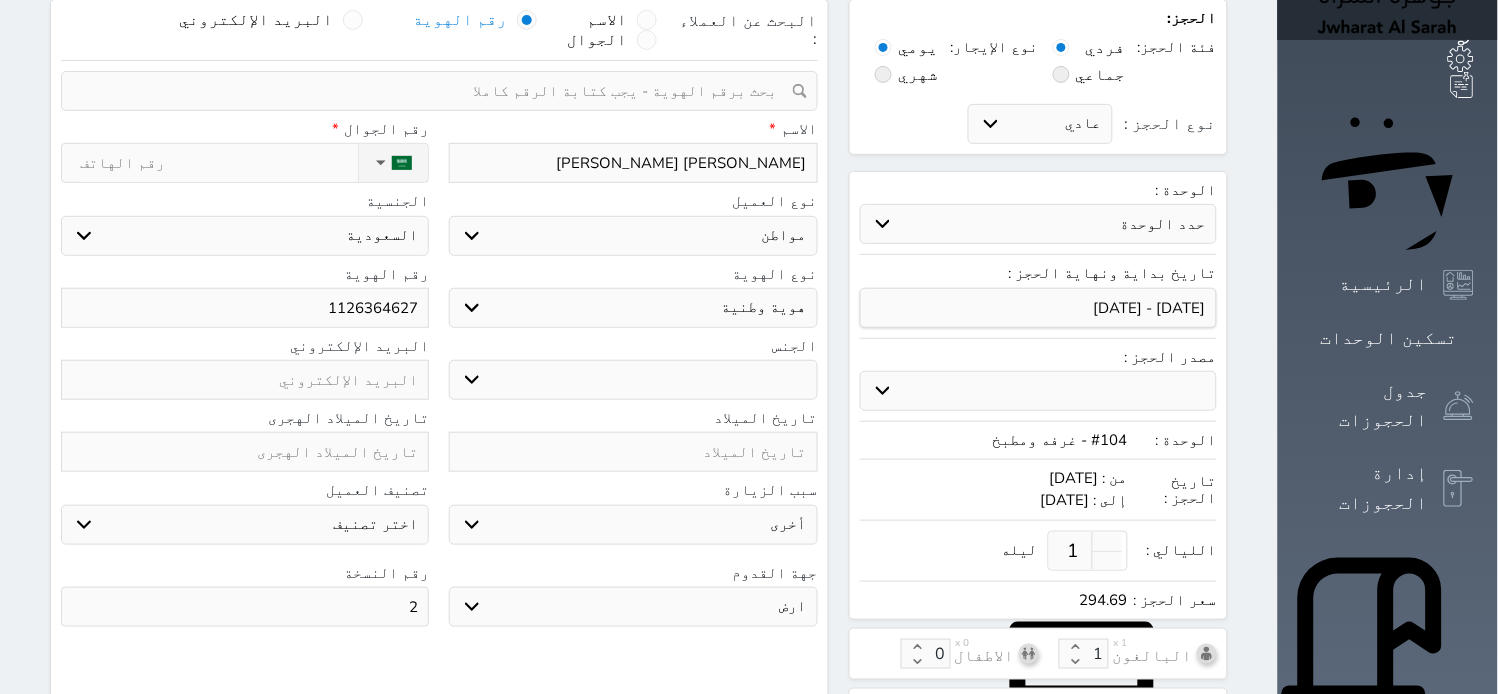 click on "نوع الحجز :" at bounding box center (219, 163) 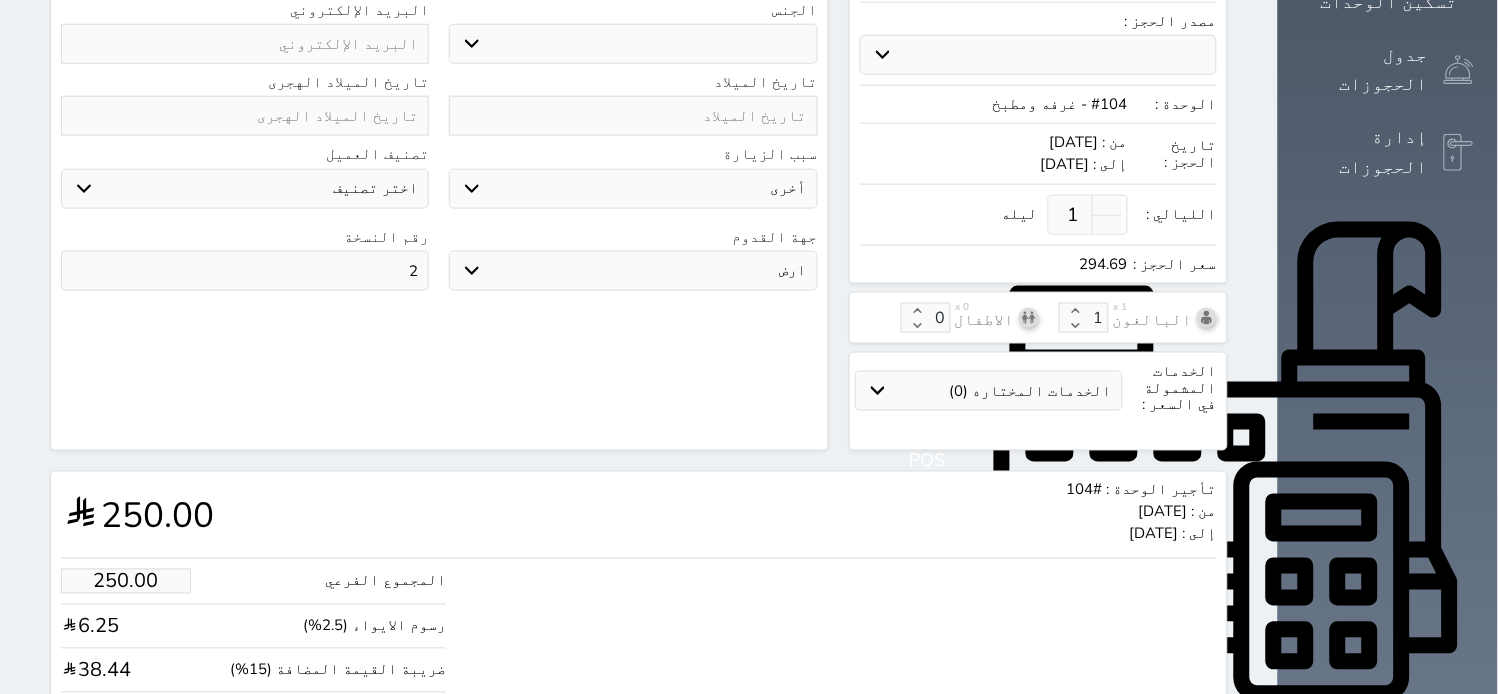 scroll, scrollTop: 590, scrollLeft: 0, axis: vertical 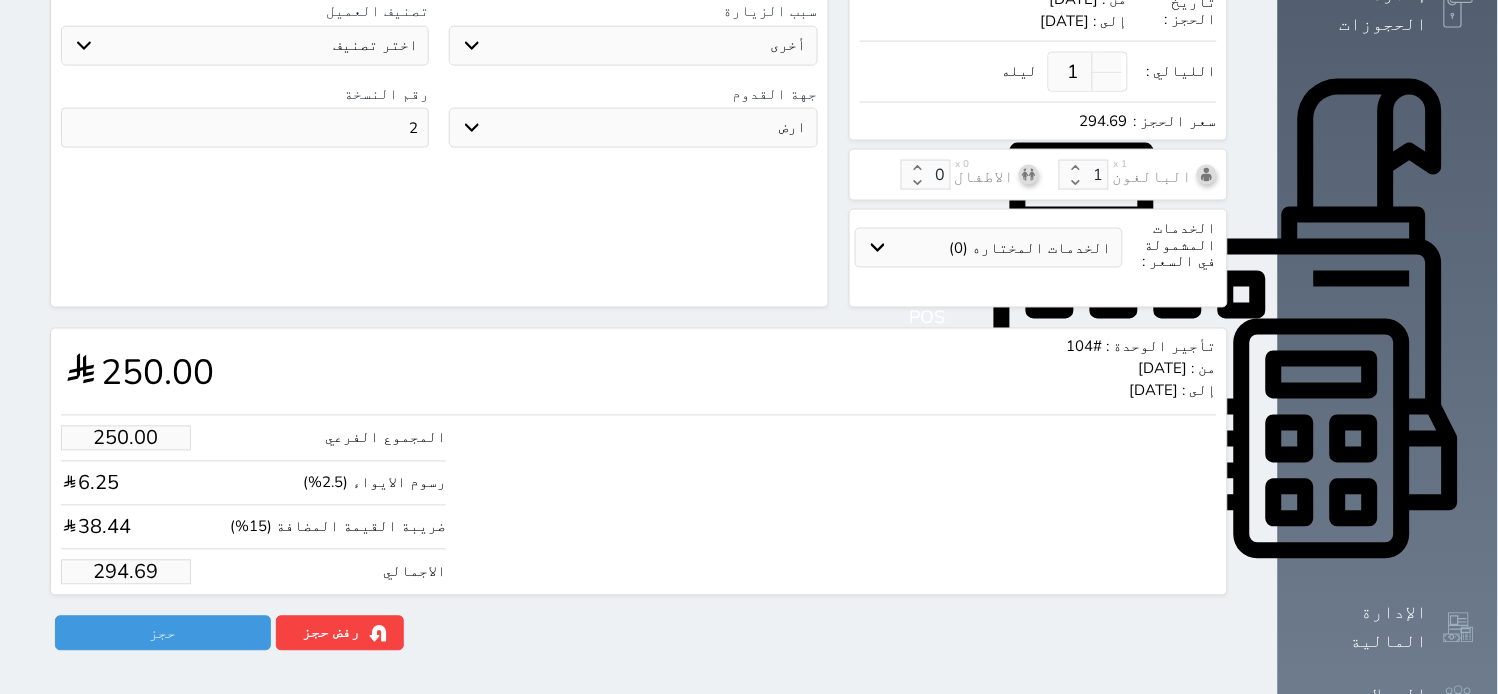 click on "294.69" at bounding box center (126, 572) 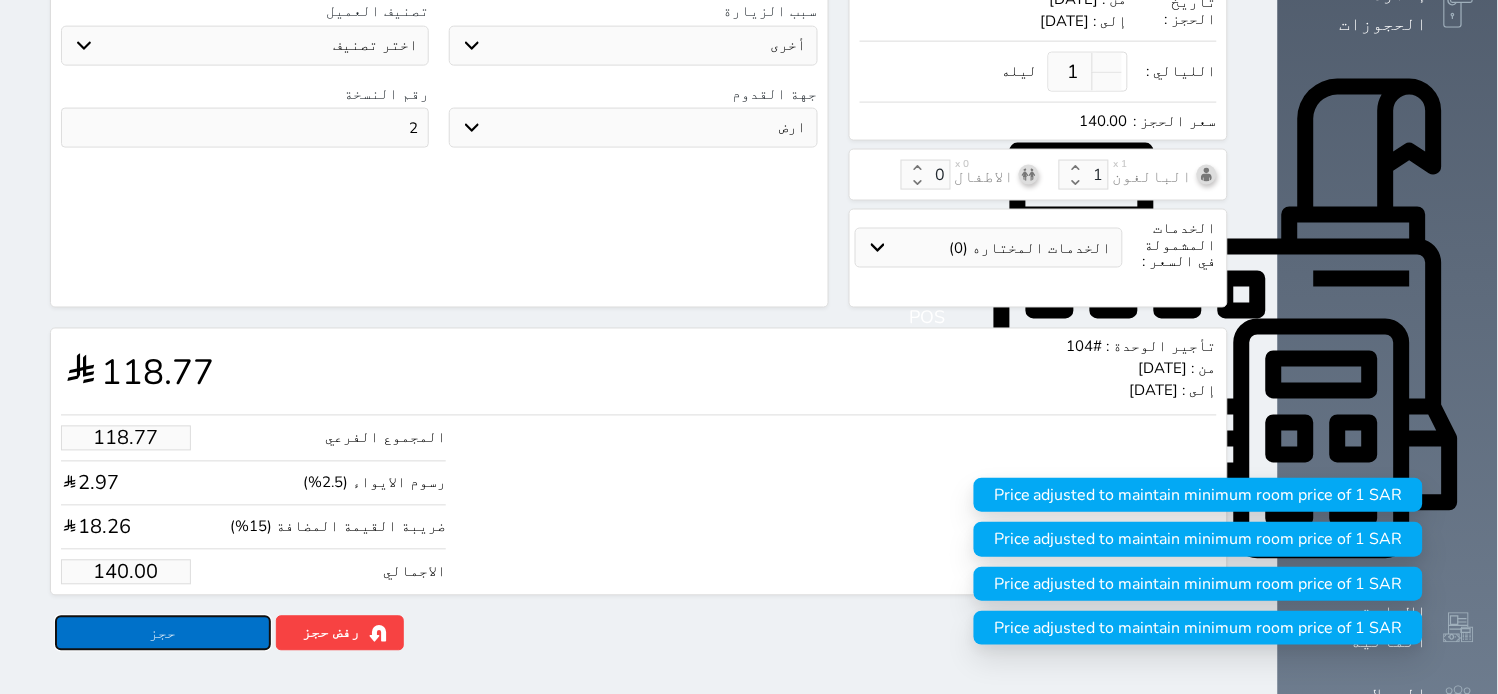 click on "حجز" at bounding box center [163, 633] 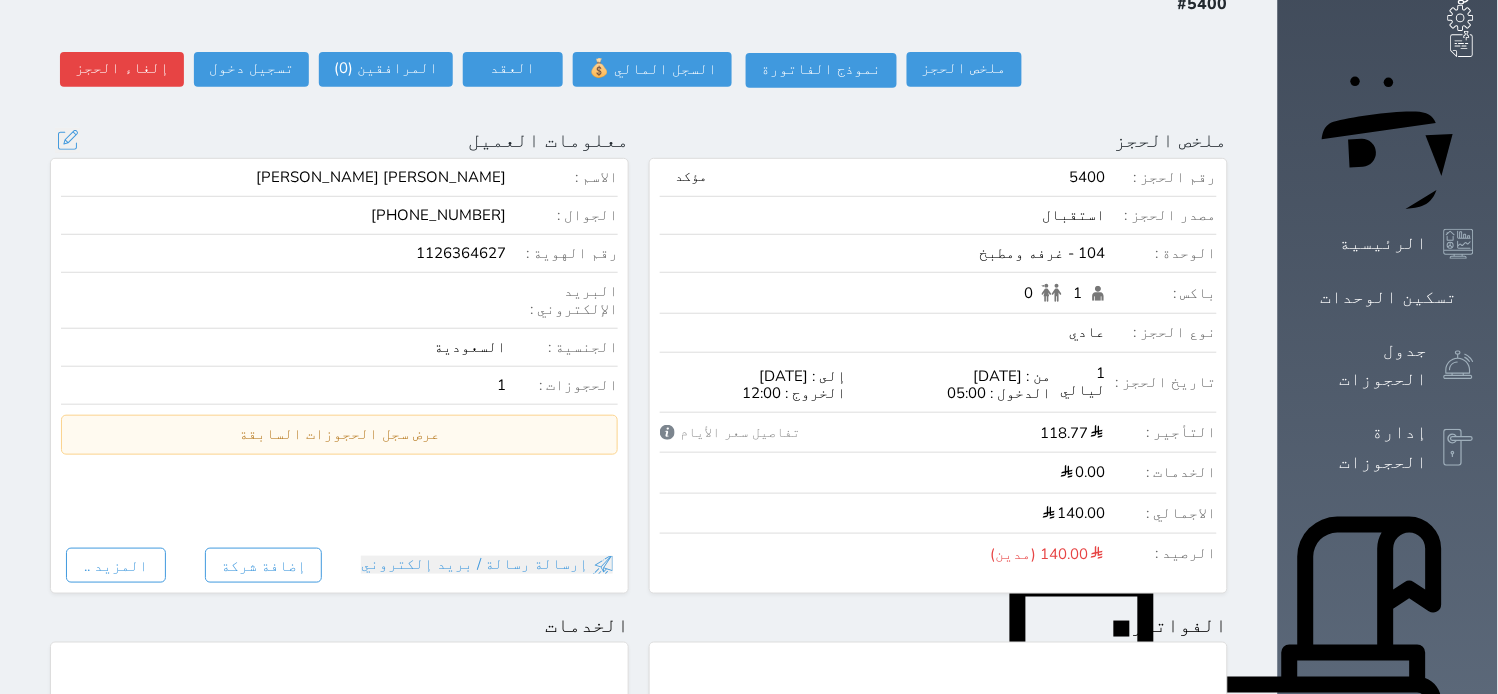 scroll, scrollTop: 111, scrollLeft: 0, axis: vertical 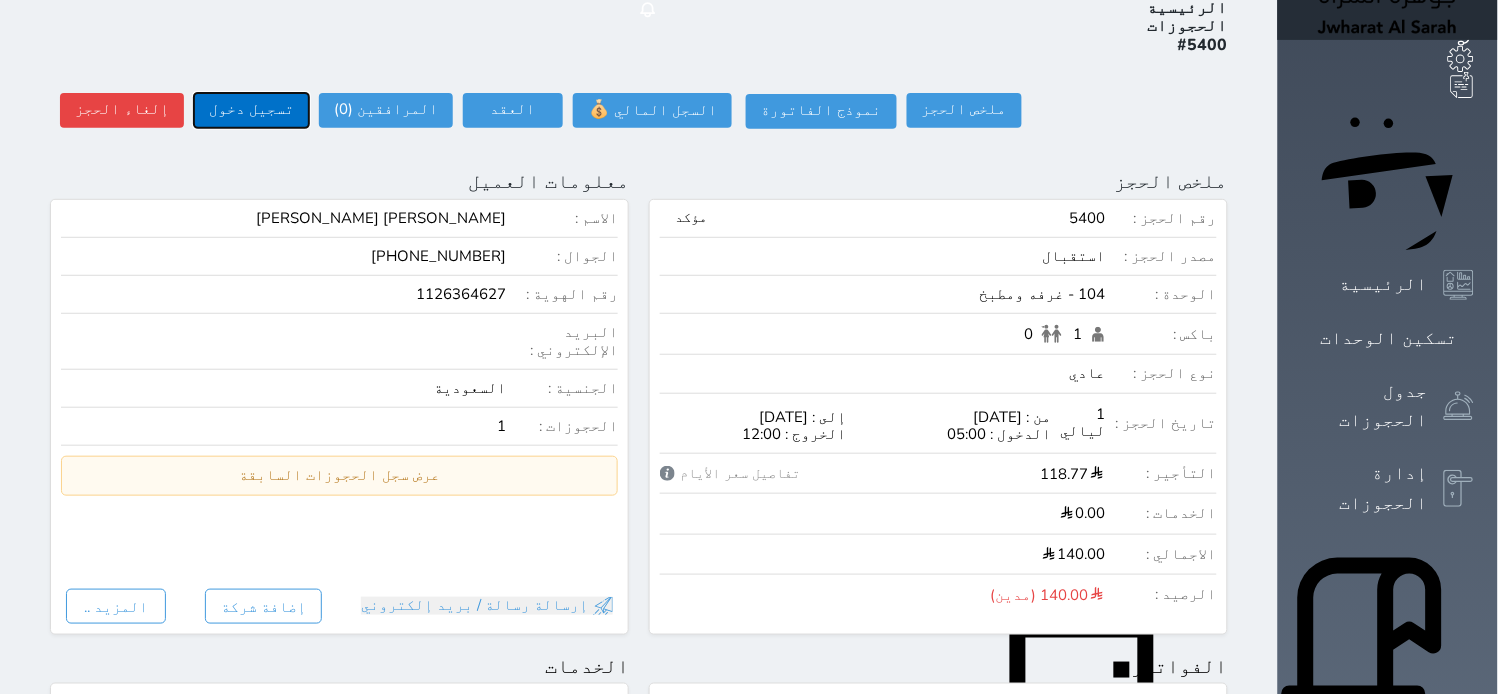 click on "تسجيل دخول" at bounding box center [251, 110] 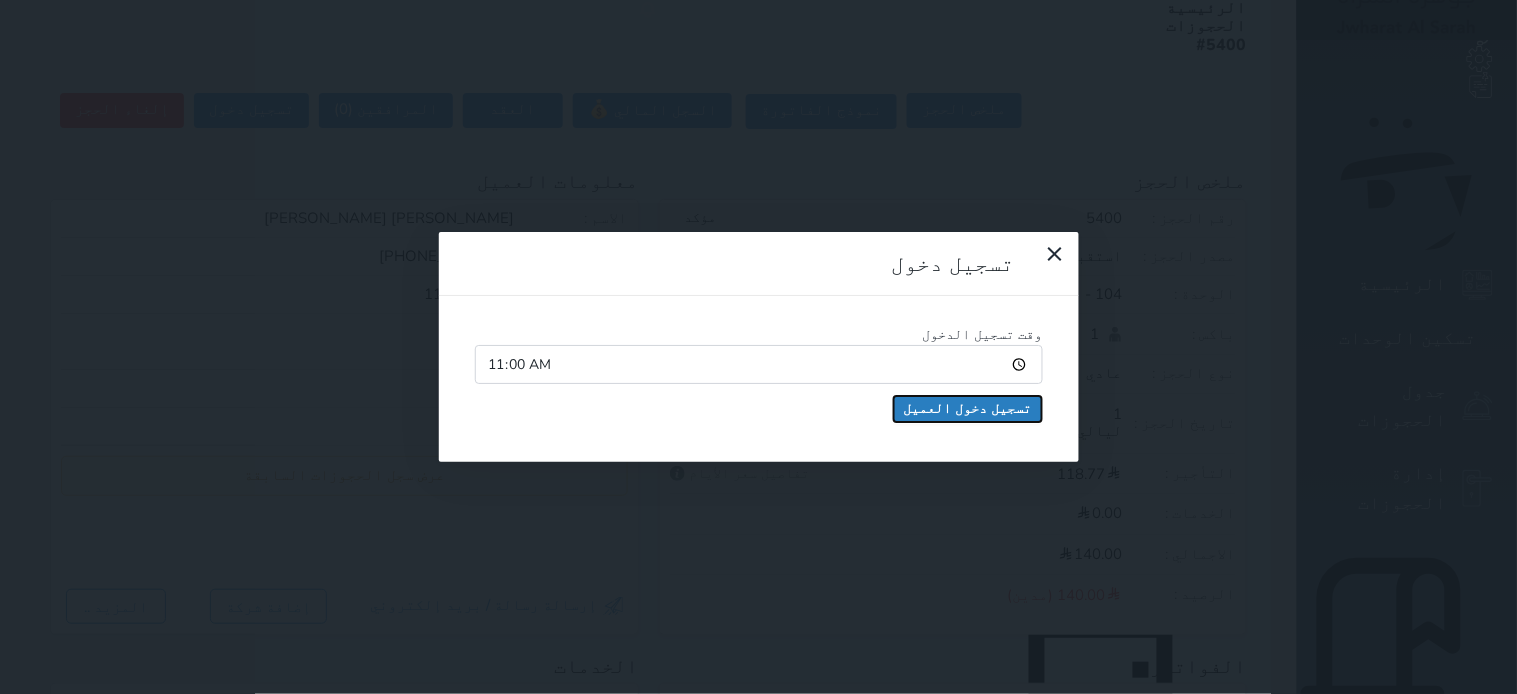 click on "تسجيل دخول العميل" at bounding box center [968, 409] 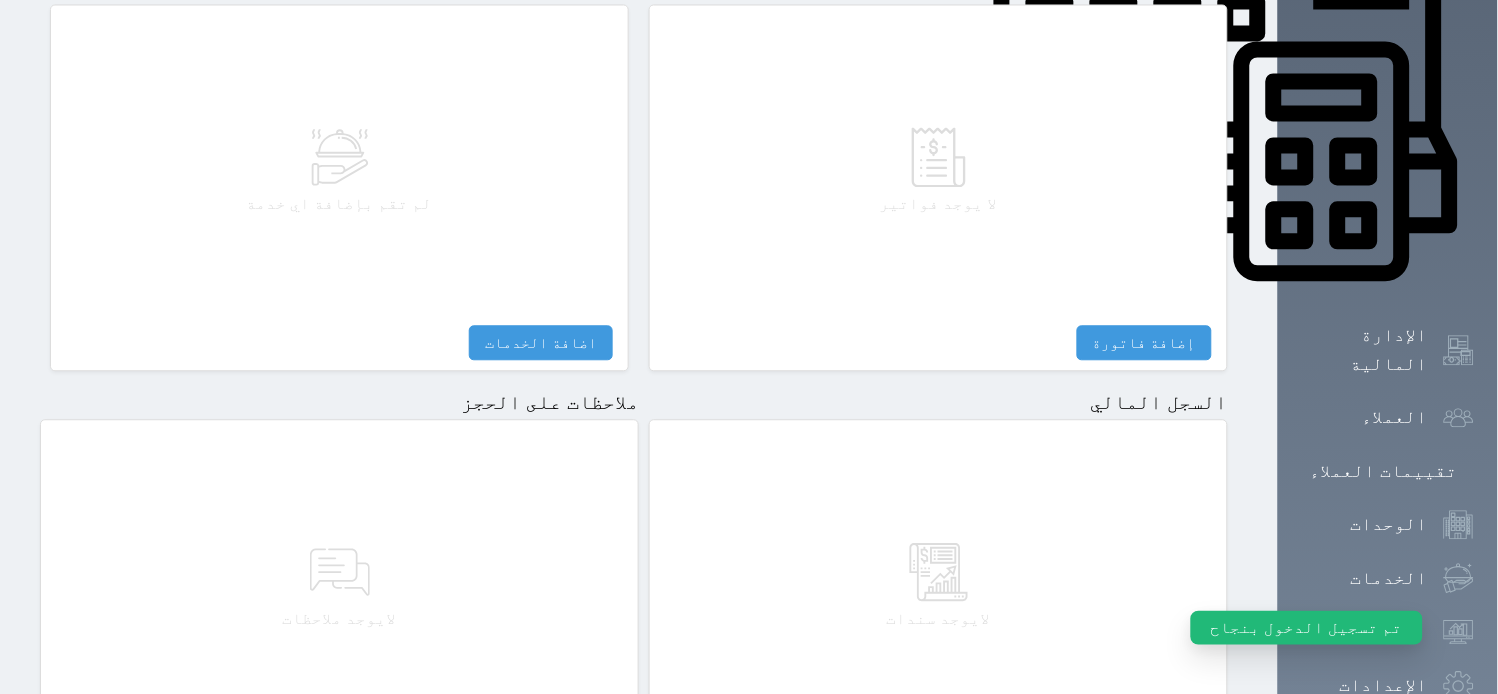 scroll, scrollTop: 1087, scrollLeft: 0, axis: vertical 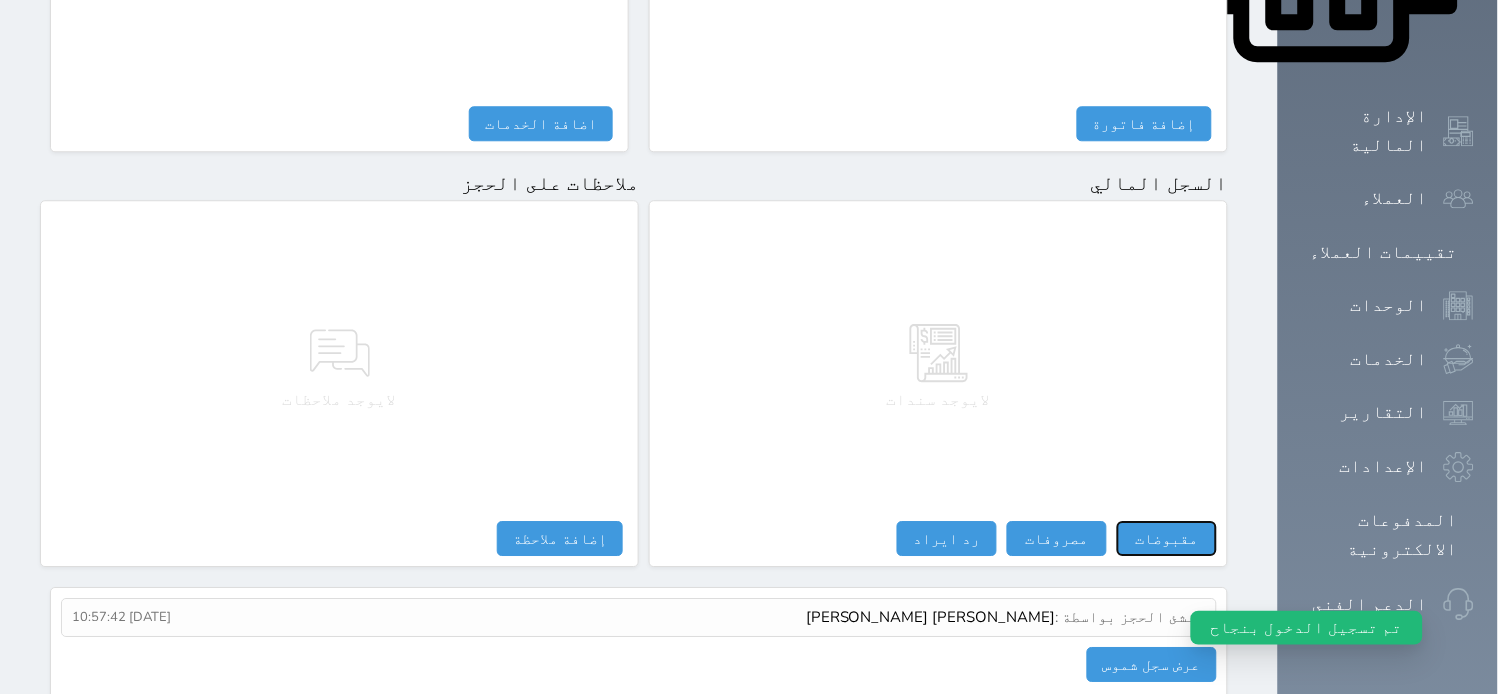 drag, startPoint x: 1250, startPoint y: 486, endPoint x: 1247, endPoint y: 457, distance: 29.15476 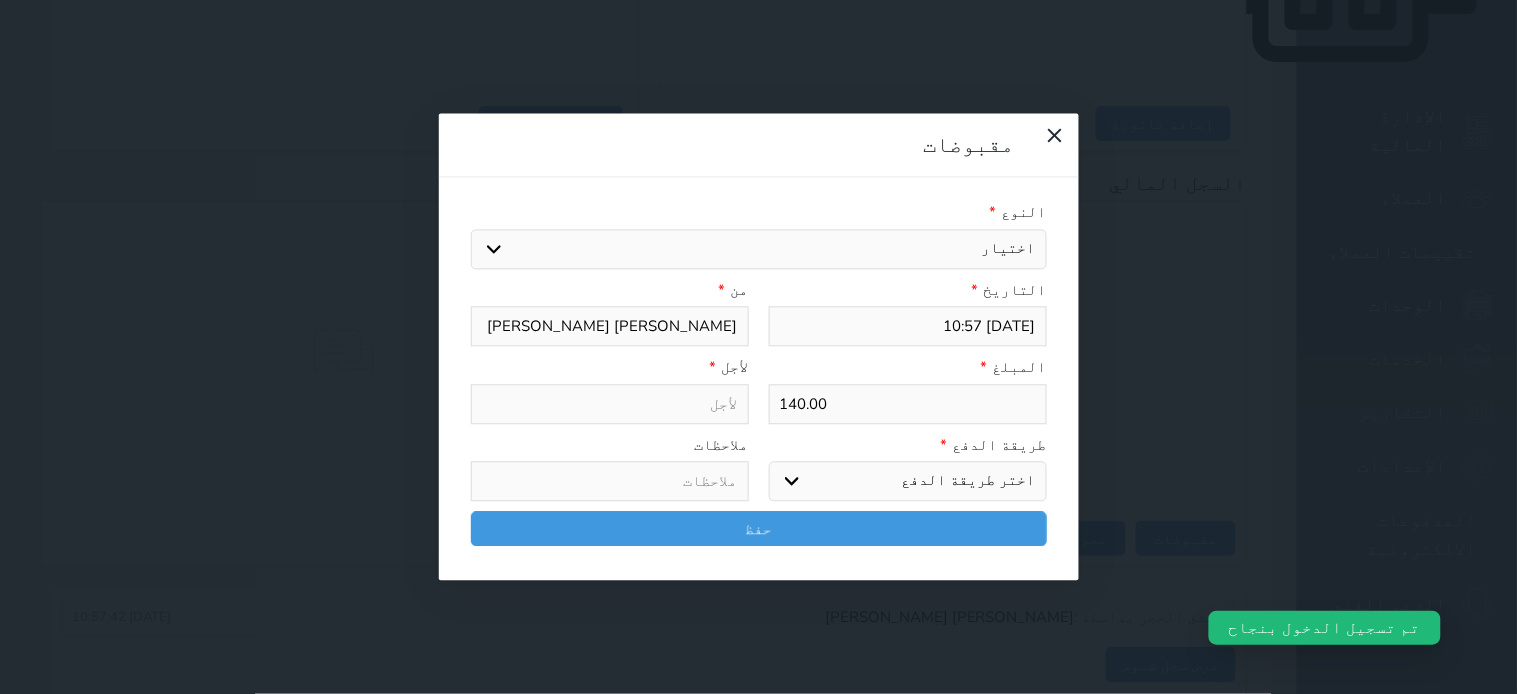 click on "اختيار   مقبوضات عامة قيمة إيجار فواتير تامين عربون لا ينطبق آخر مغسلة واي فاي - الإنترنت مواقف السيارات طعام الأغذية والمشروبات مشروبات المشروبات الباردة المشروبات الساخنة الإفطار غداء عشاء مخبز و كعك حمام سباحة الصالة الرياضية سبا و خدمات الجمال اختيار وإسقاط (خدمات النقل) ميني بار كابل - تلفزيون سرير إضافي تصفيف الشعر التسوق خدمات الجولات السياحية المنظمة خدمات الدليل السياحي" at bounding box center [759, 249] 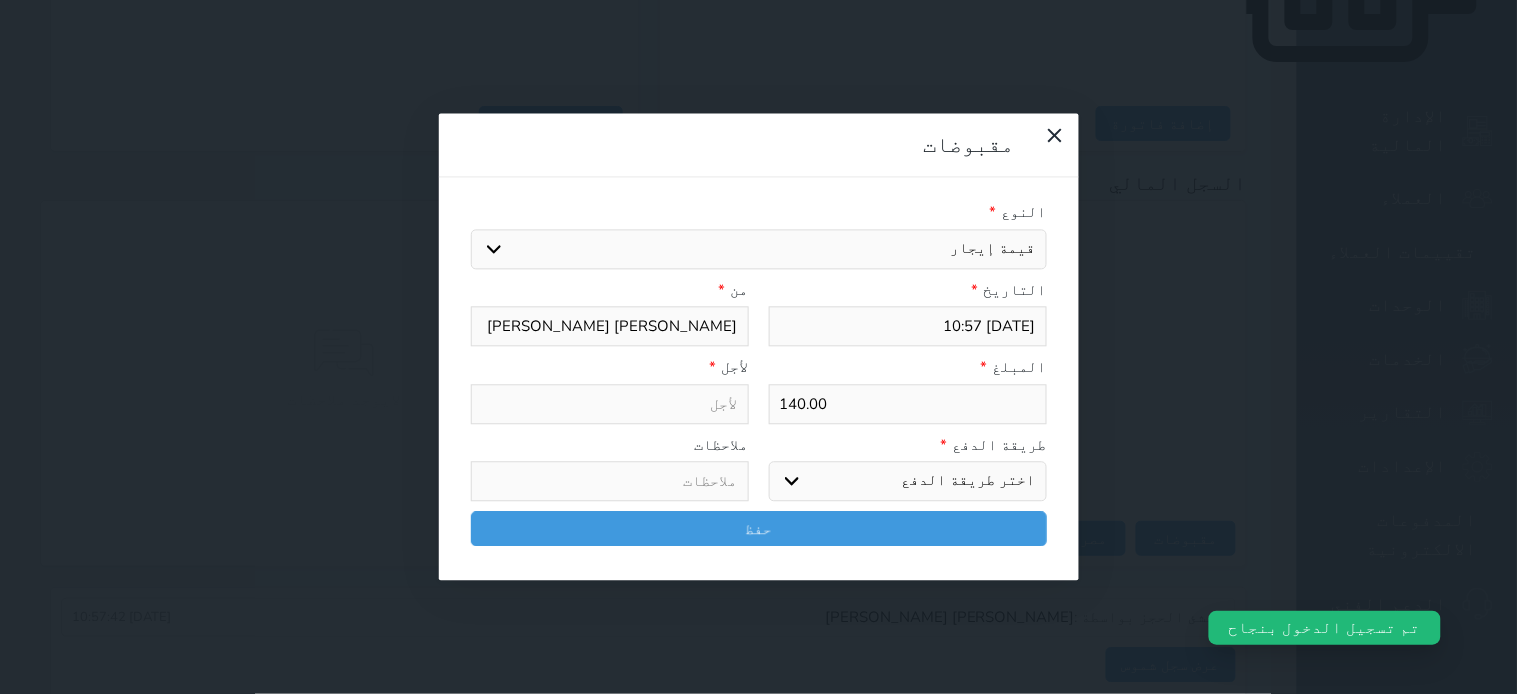 click on "اختيار   مقبوضات عامة قيمة إيجار فواتير تامين عربون لا ينطبق آخر مغسلة واي فاي - الإنترنت مواقف السيارات طعام الأغذية والمشروبات مشروبات المشروبات الباردة المشروبات الساخنة الإفطار غداء عشاء مخبز و كعك حمام سباحة الصالة الرياضية سبا و خدمات الجمال اختيار وإسقاط (خدمات النقل) ميني بار كابل - تلفزيون سرير إضافي تصفيف الشعر التسوق خدمات الجولات السياحية المنظمة خدمات الدليل السياحي" at bounding box center (759, 249) 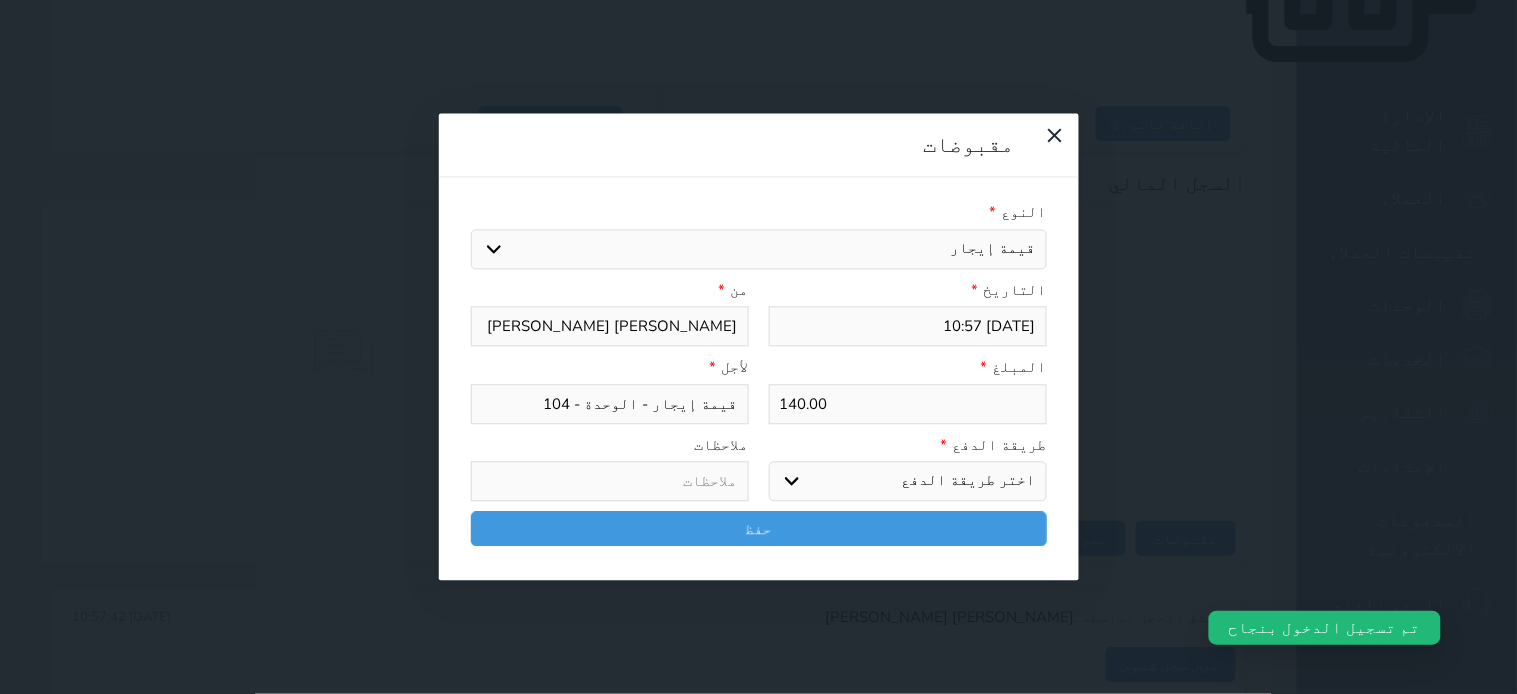 click on "اختر طريقة الدفع   دفع نقدى   تحويل بنكى   مدى   بطاقة ائتمان   آجل" at bounding box center [908, 482] 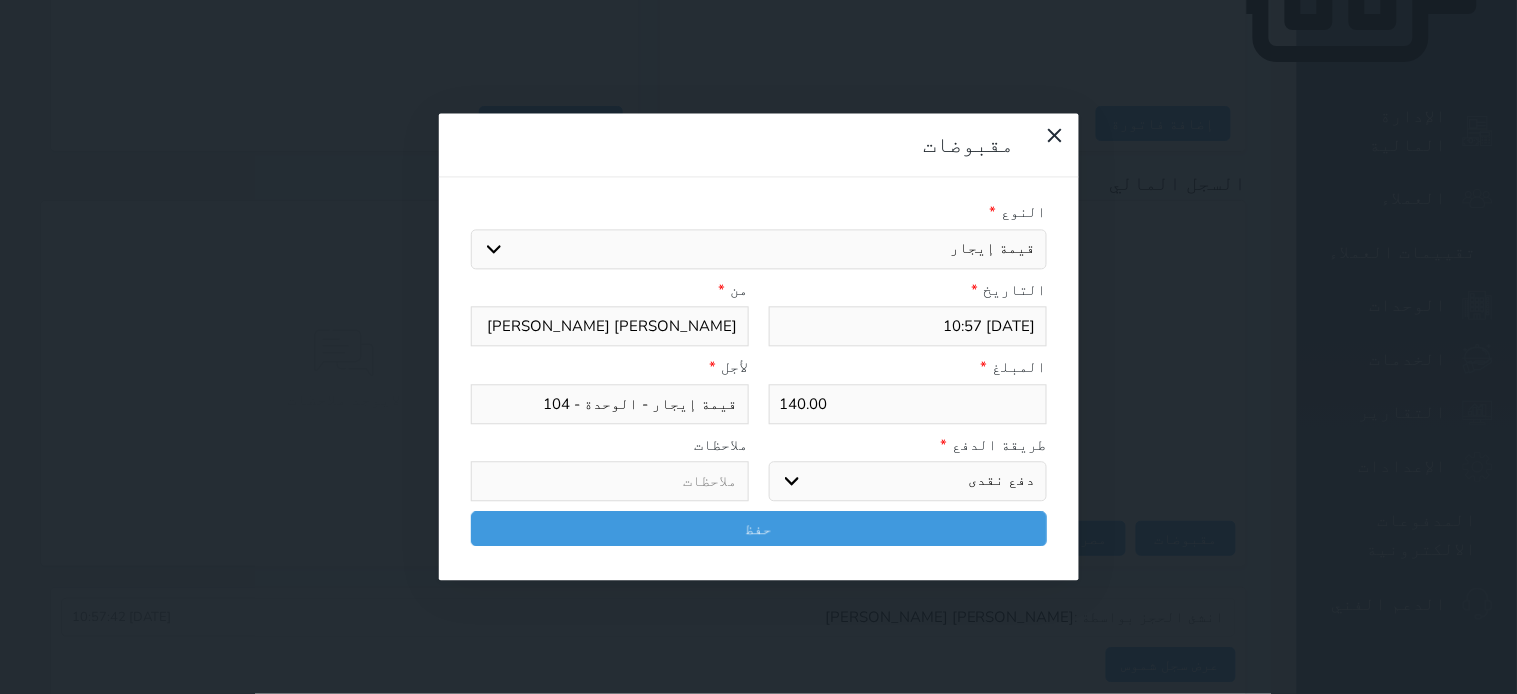 click on "اختر طريقة الدفع   دفع نقدى   تحويل بنكى   مدى   بطاقة ائتمان   آجل" at bounding box center (908, 482) 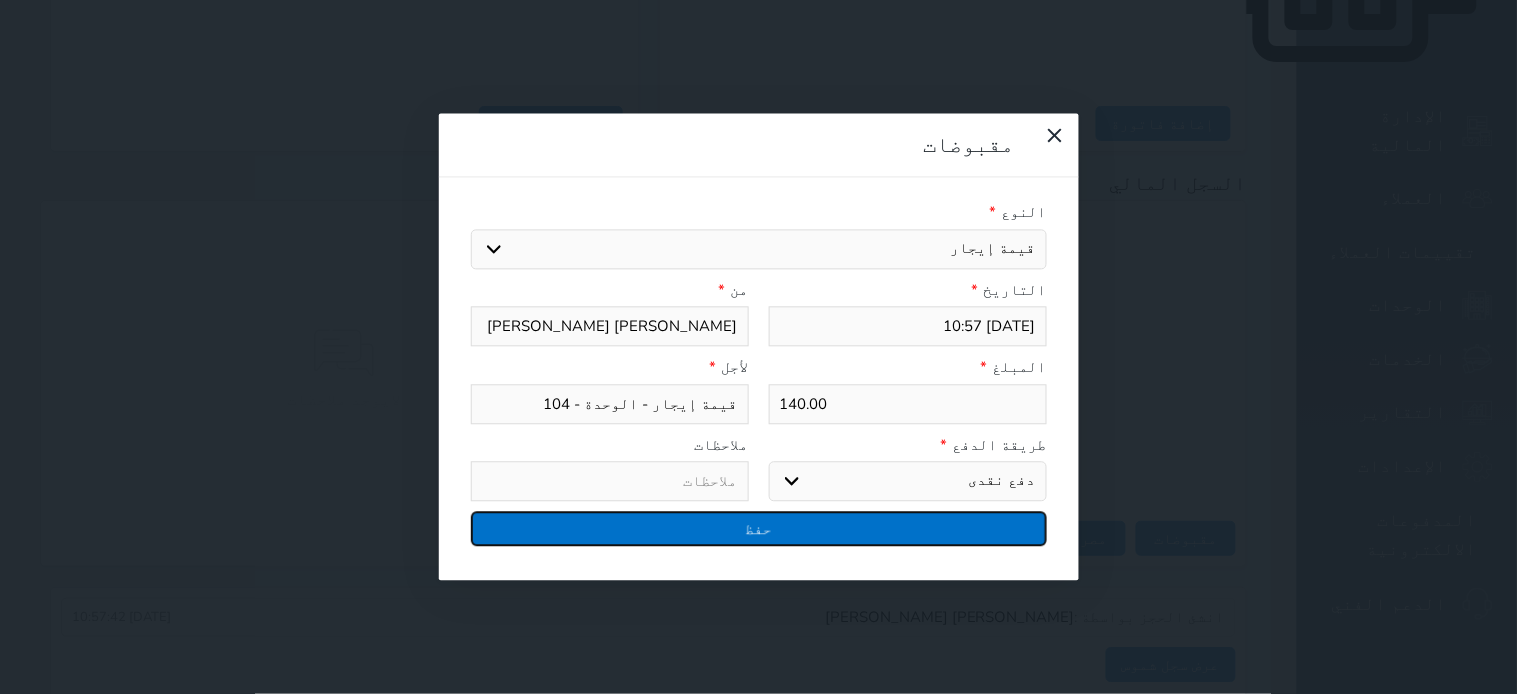 click on "حفظ" at bounding box center (759, 529) 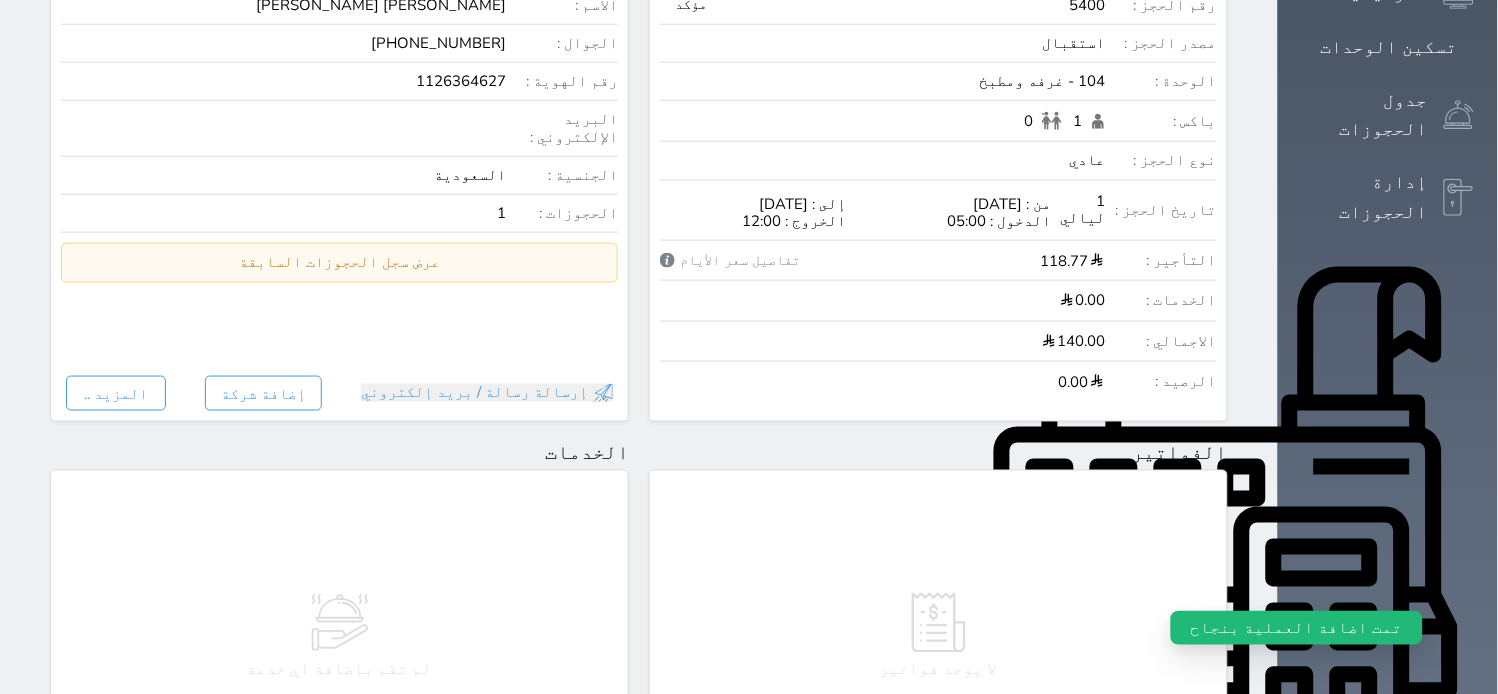 scroll, scrollTop: 87, scrollLeft: 0, axis: vertical 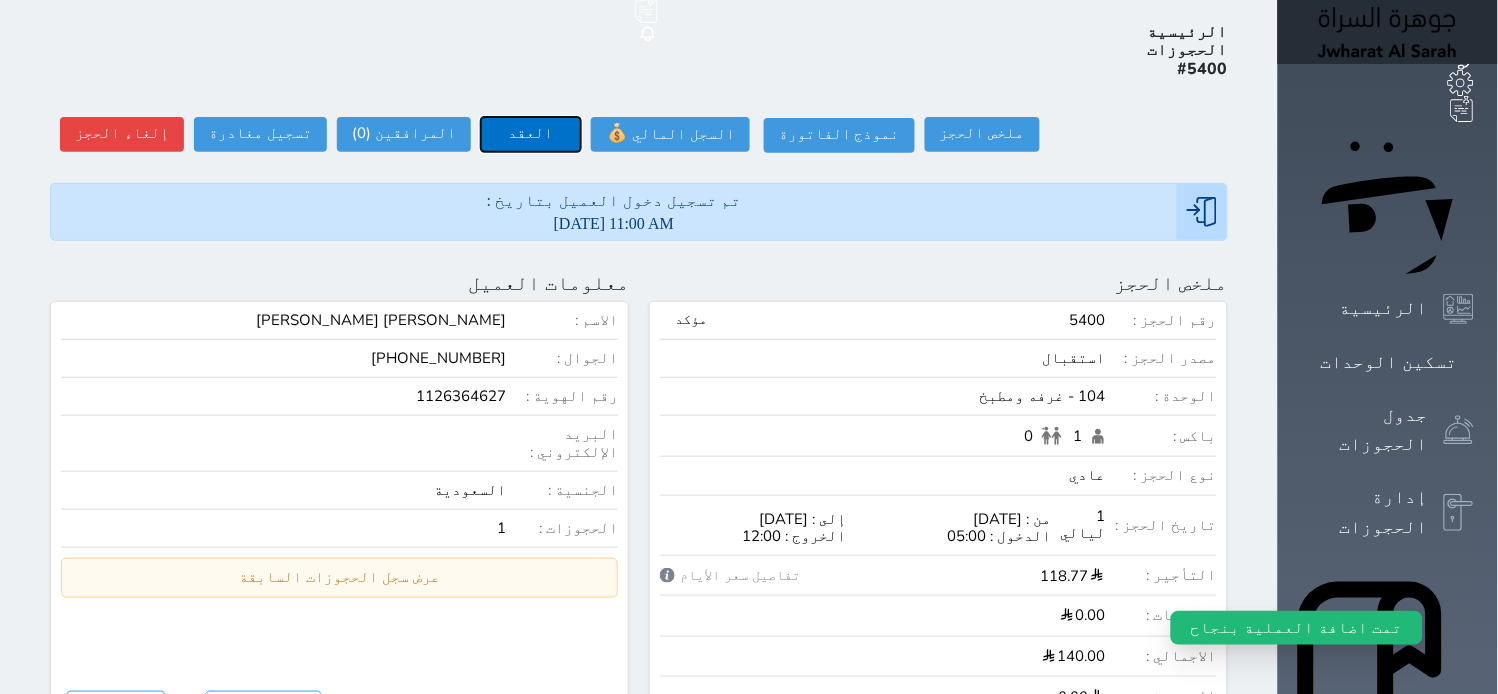 click on "العقد" at bounding box center [531, 134] 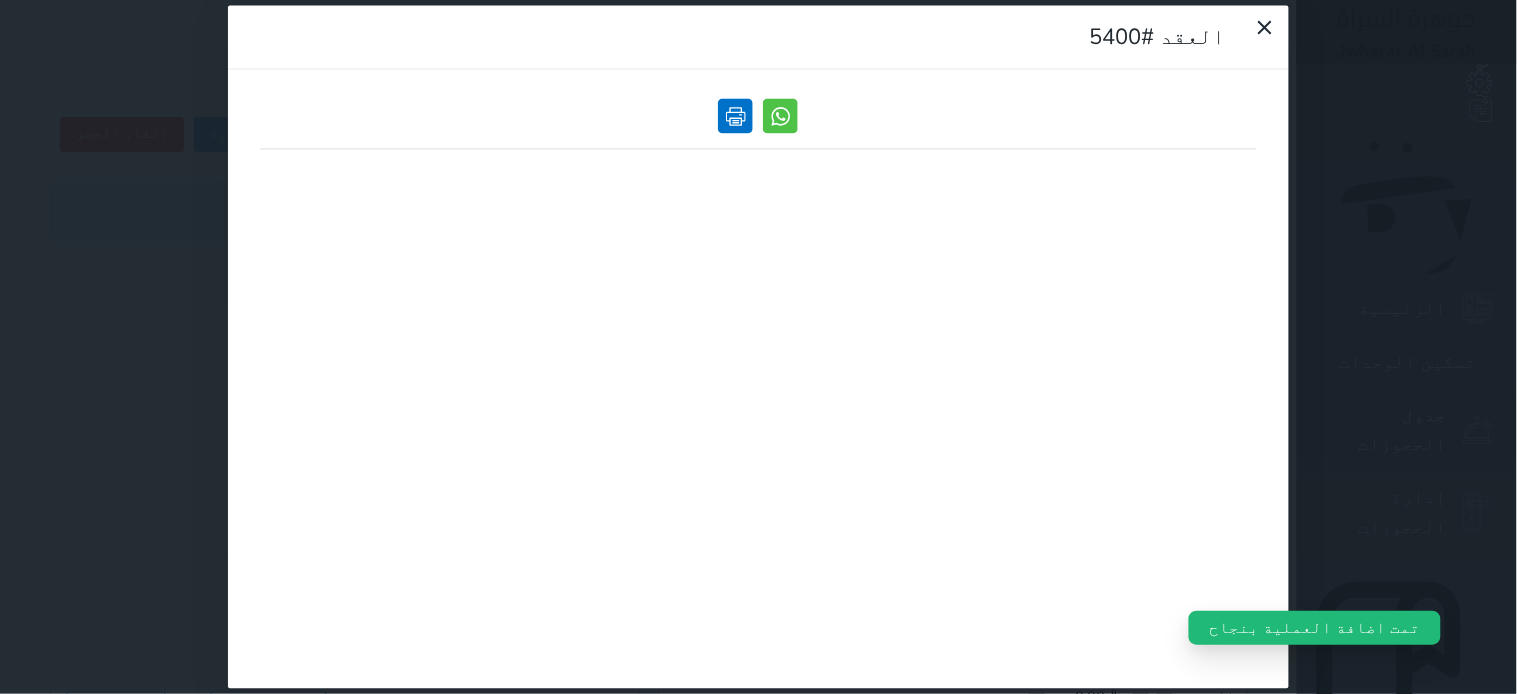 click at bounding box center (736, 116) 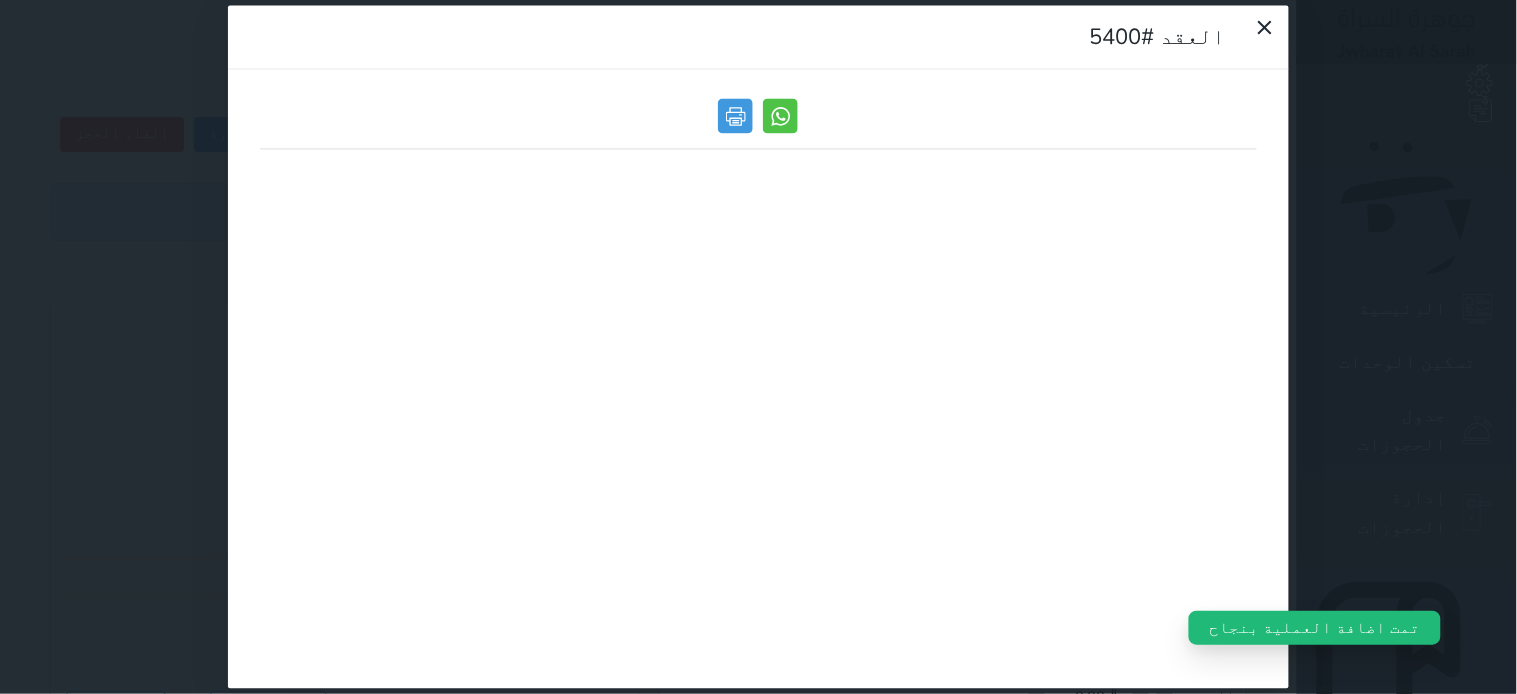 drag, startPoint x: 1377, startPoint y: 168, endPoint x: 1383, endPoint y: 185, distance: 18.027756 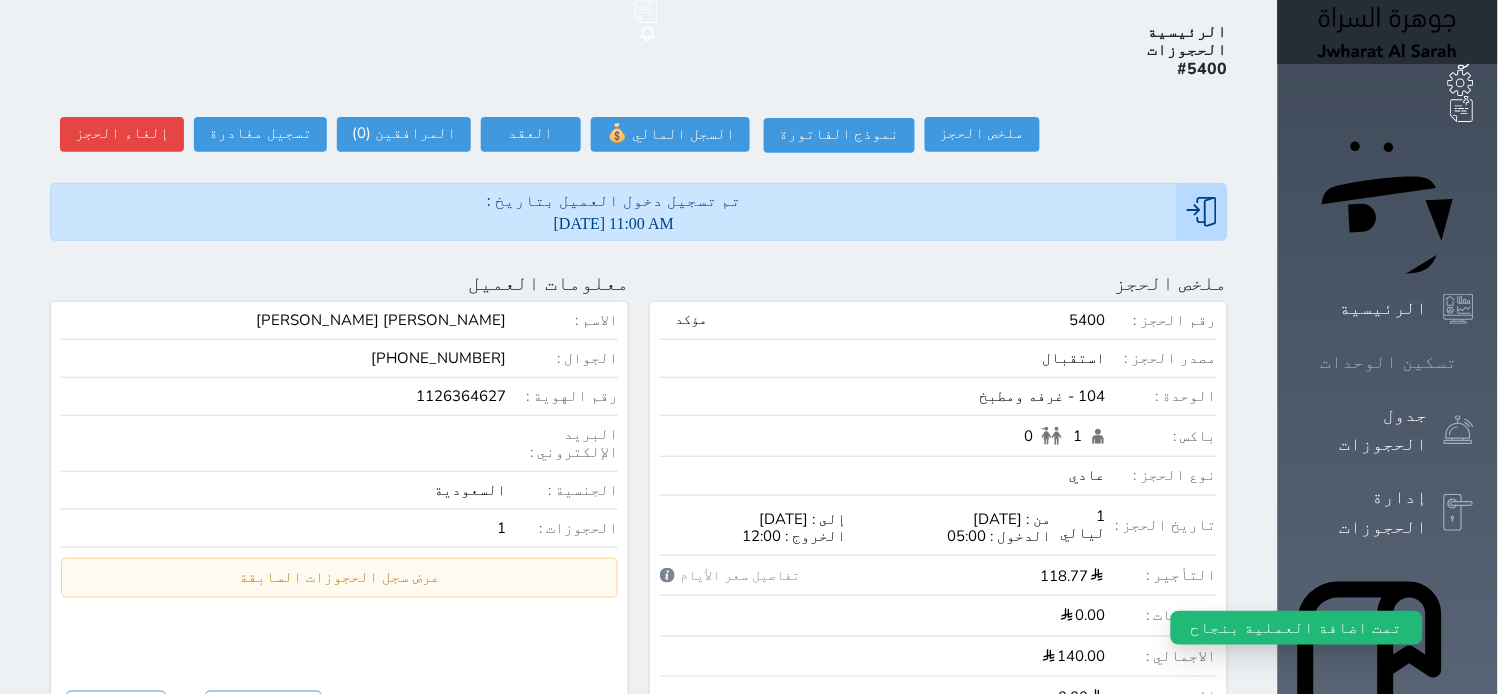 scroll, scrollTop: 0, scrollLeft: 0, axis: both 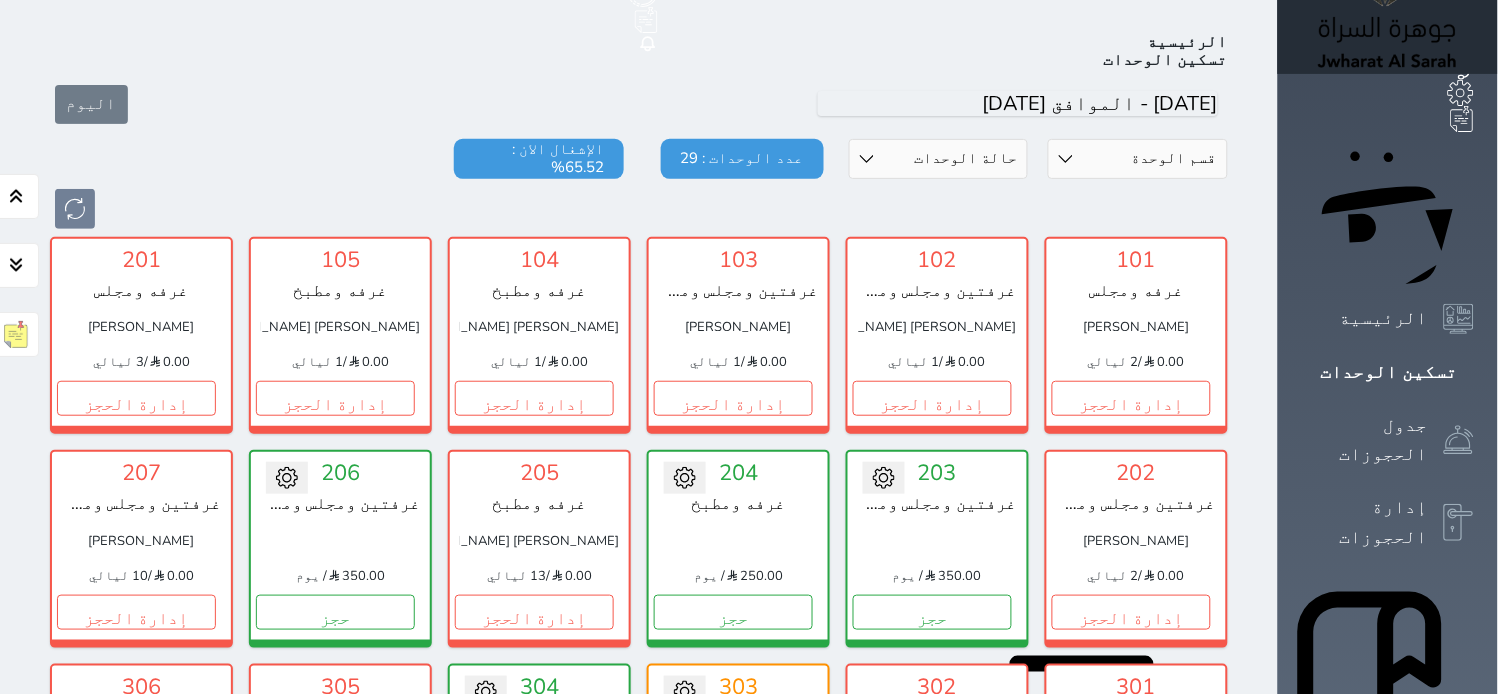 click at bounding box center [732, 577] 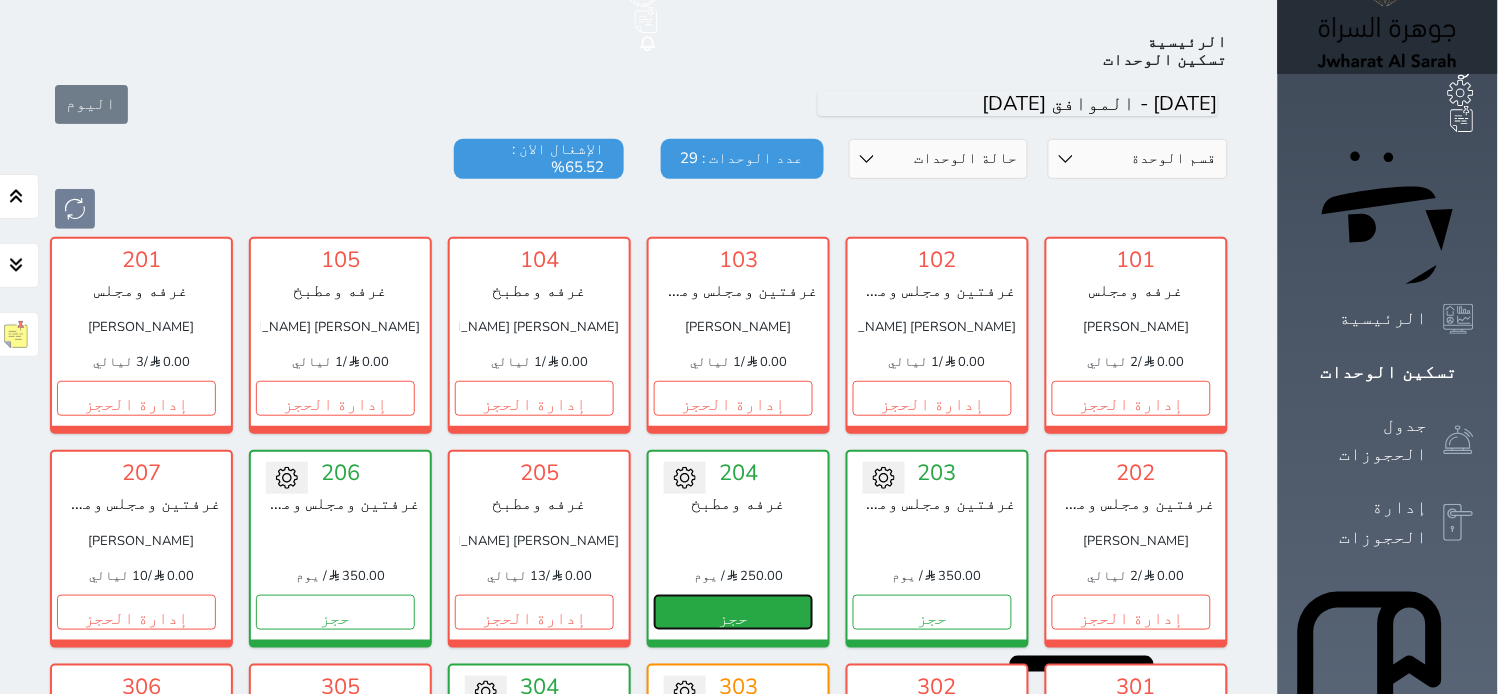 click on "حجز" at bounding box center [733, 612] 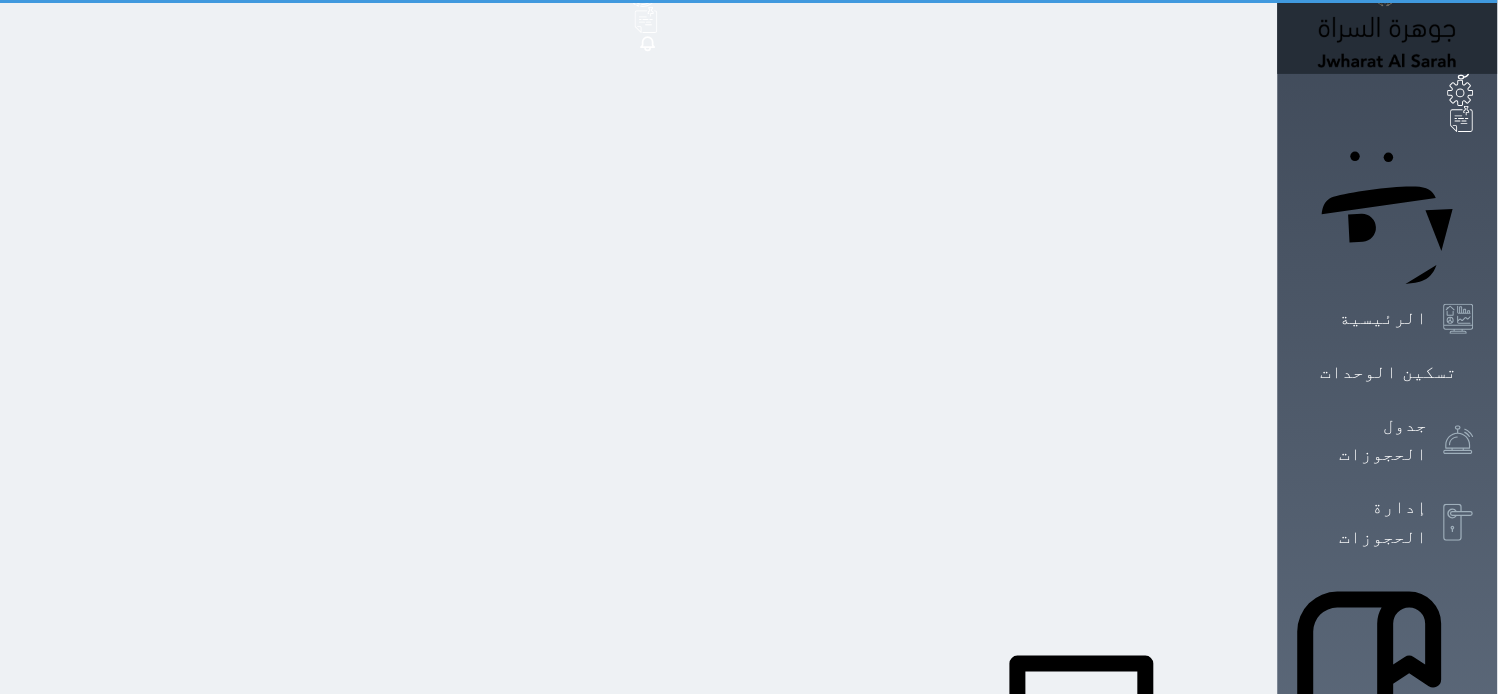 scroll, scrollTop: 0, scrollLeft: 0, axis: both 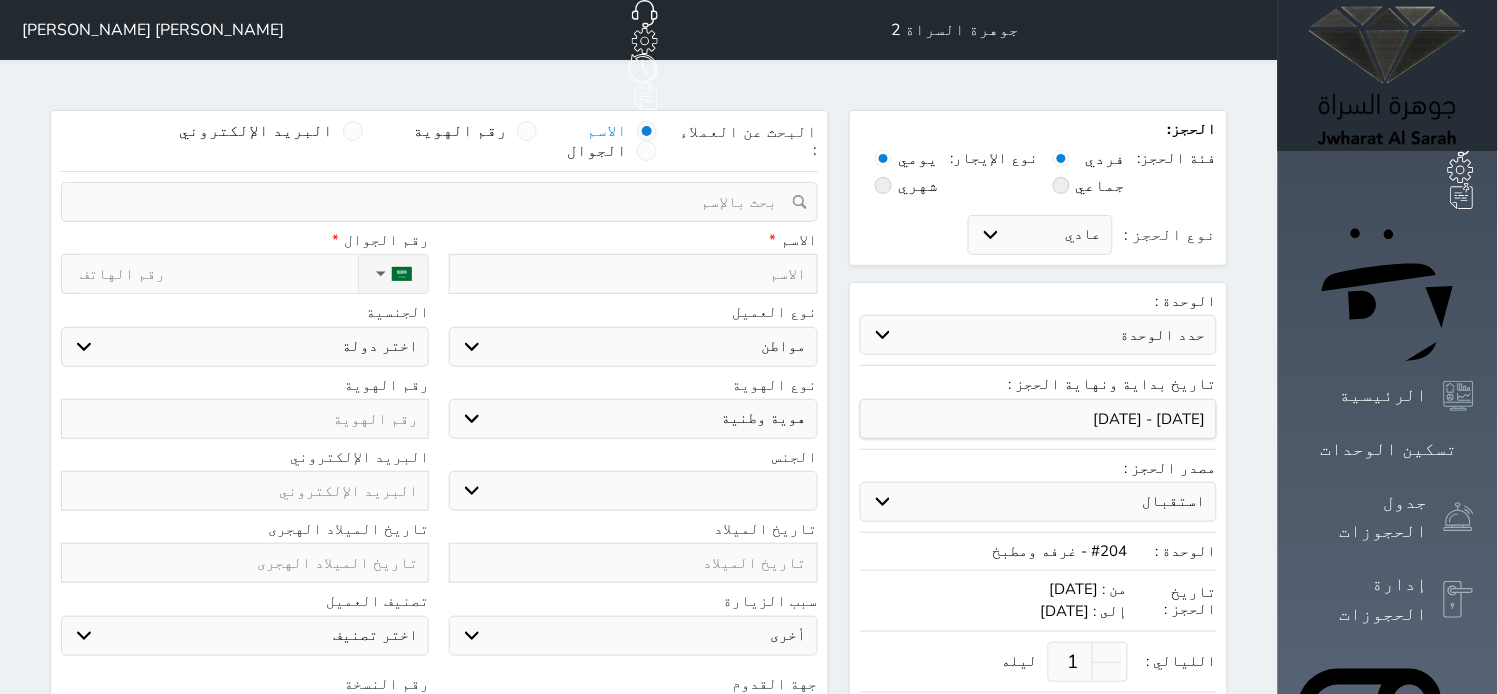 click on "رقم الهوية" at bounding box center (460, 131) 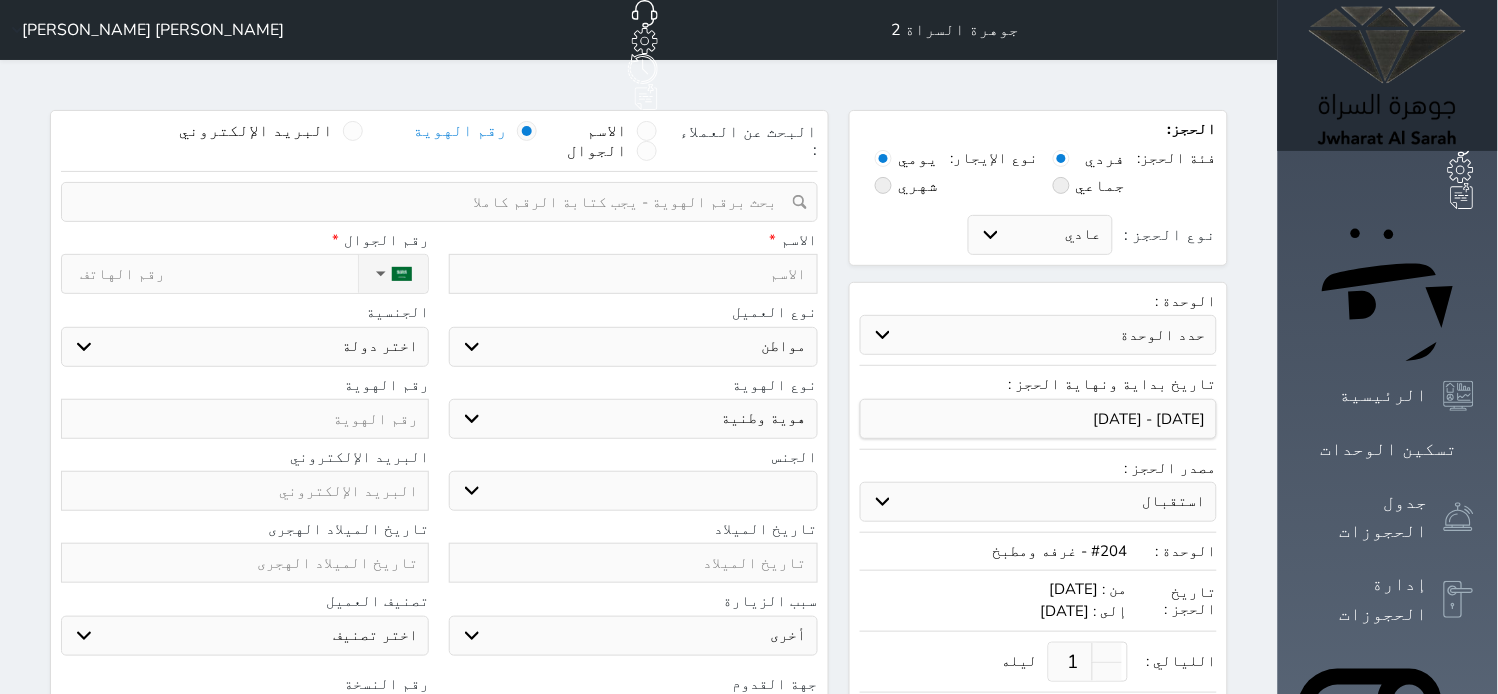 click at bounding box center (432, 202) 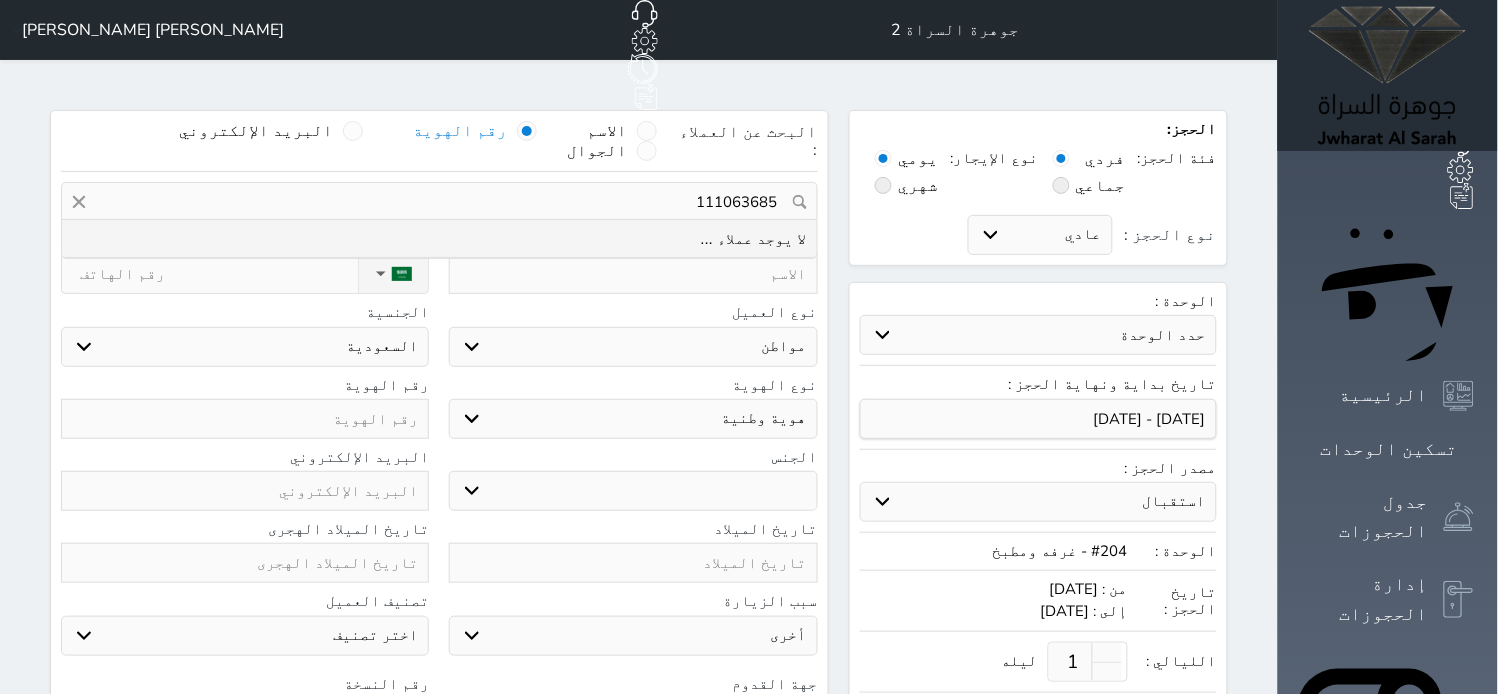 click on "111063685" at bounding box center (439, 202) 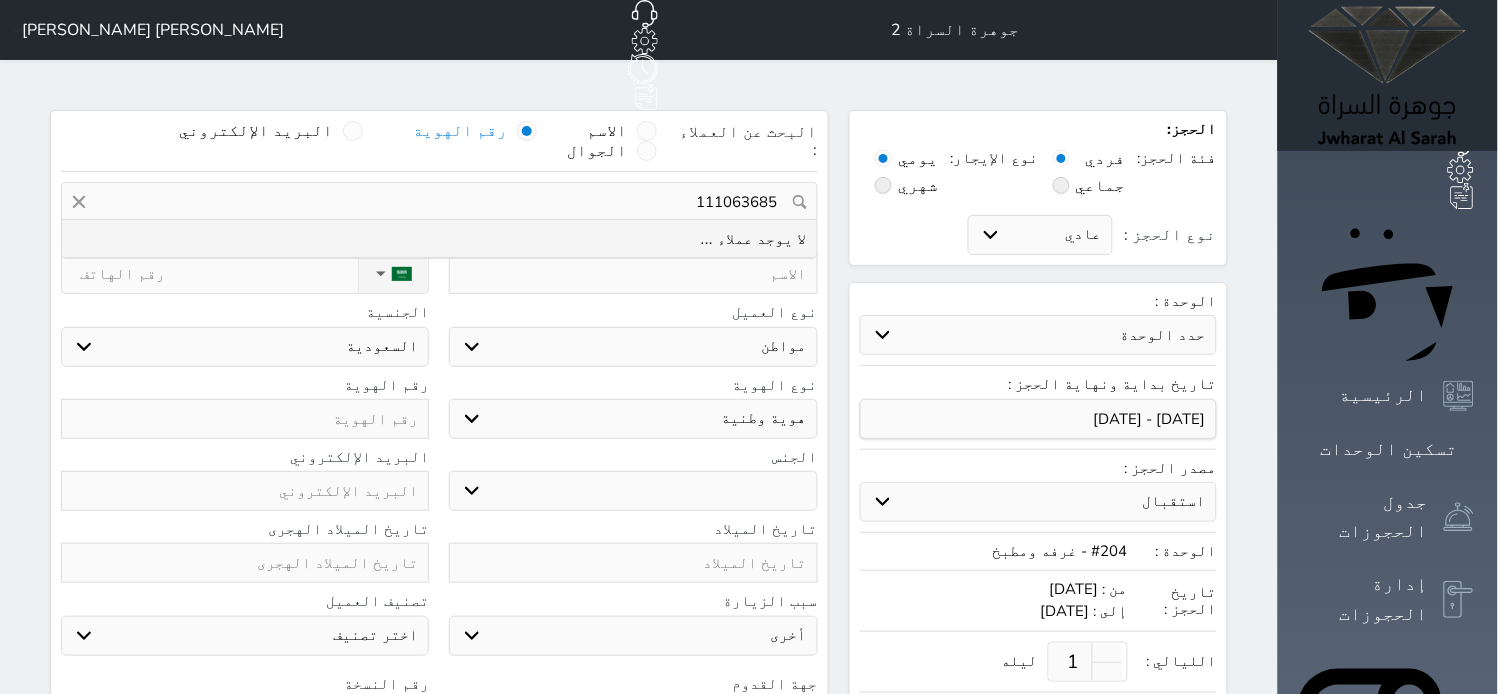 click on "اختر نوع   مواطن مواطن خليجي زائر مقيم" at bounding box center (633, 347) 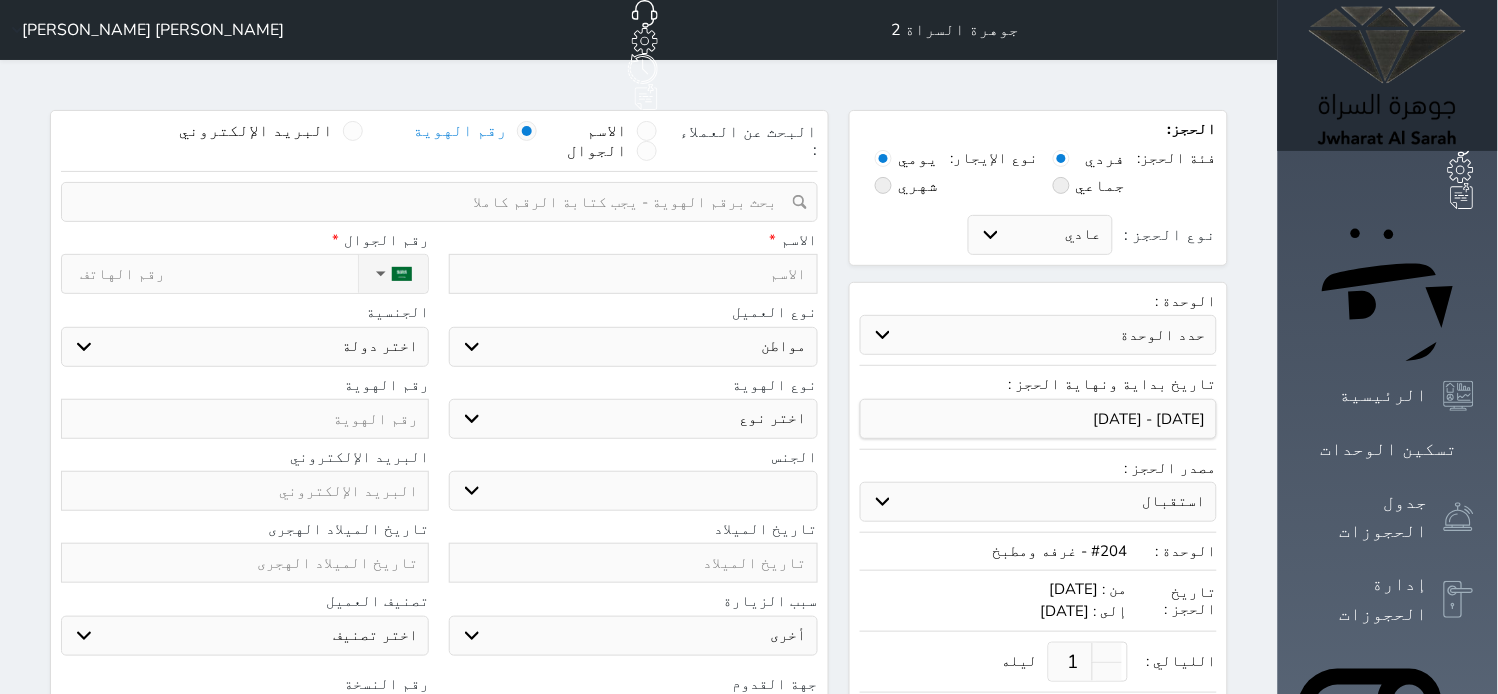click on "اختر نوع   مواطن مواطن خليجي زائر مقيم" at bounding box center (633, 347) 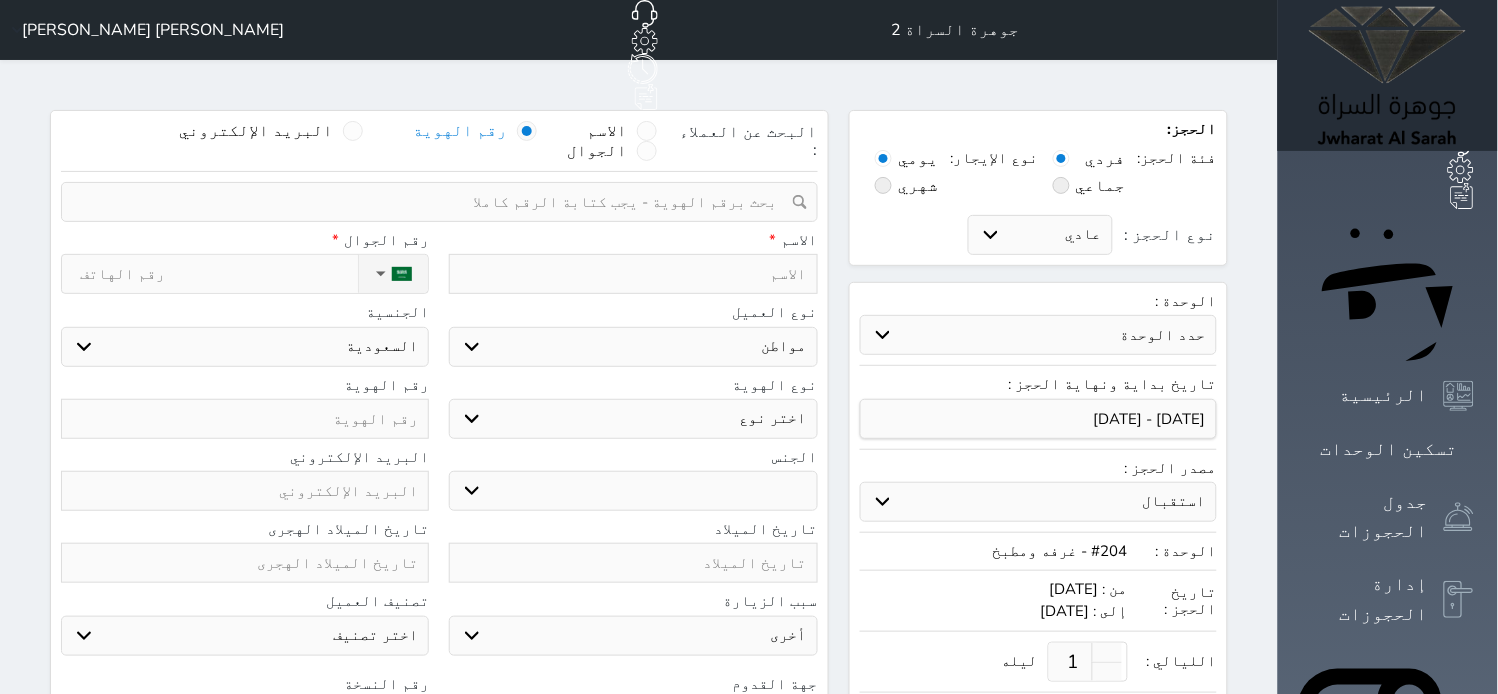 drag, startPoint x: 708, startPoint y: 366, endPoint x: 711, endPoint y: 381, distance: 15.297058 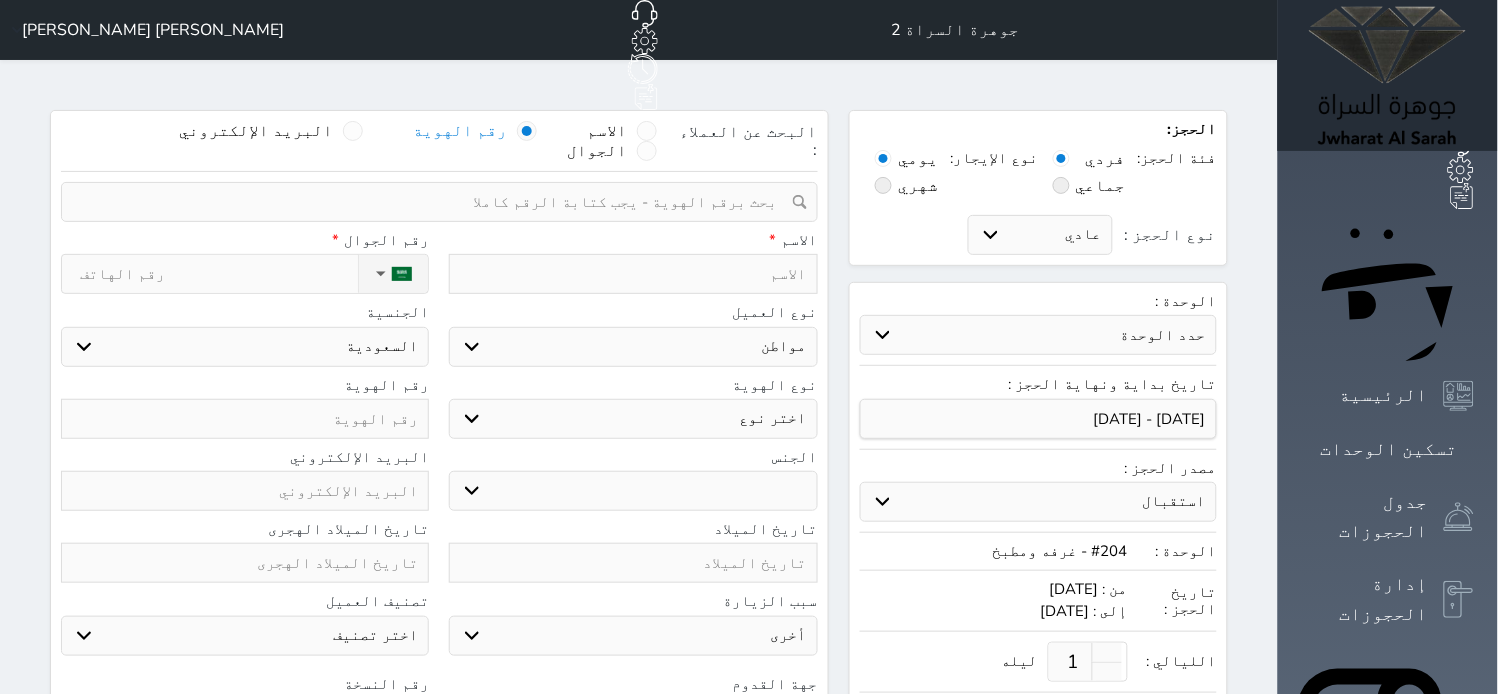 click on "اختر نوع   هوية وطنية هوية عائلية جواز السفر" at bounding box center (633, 419) 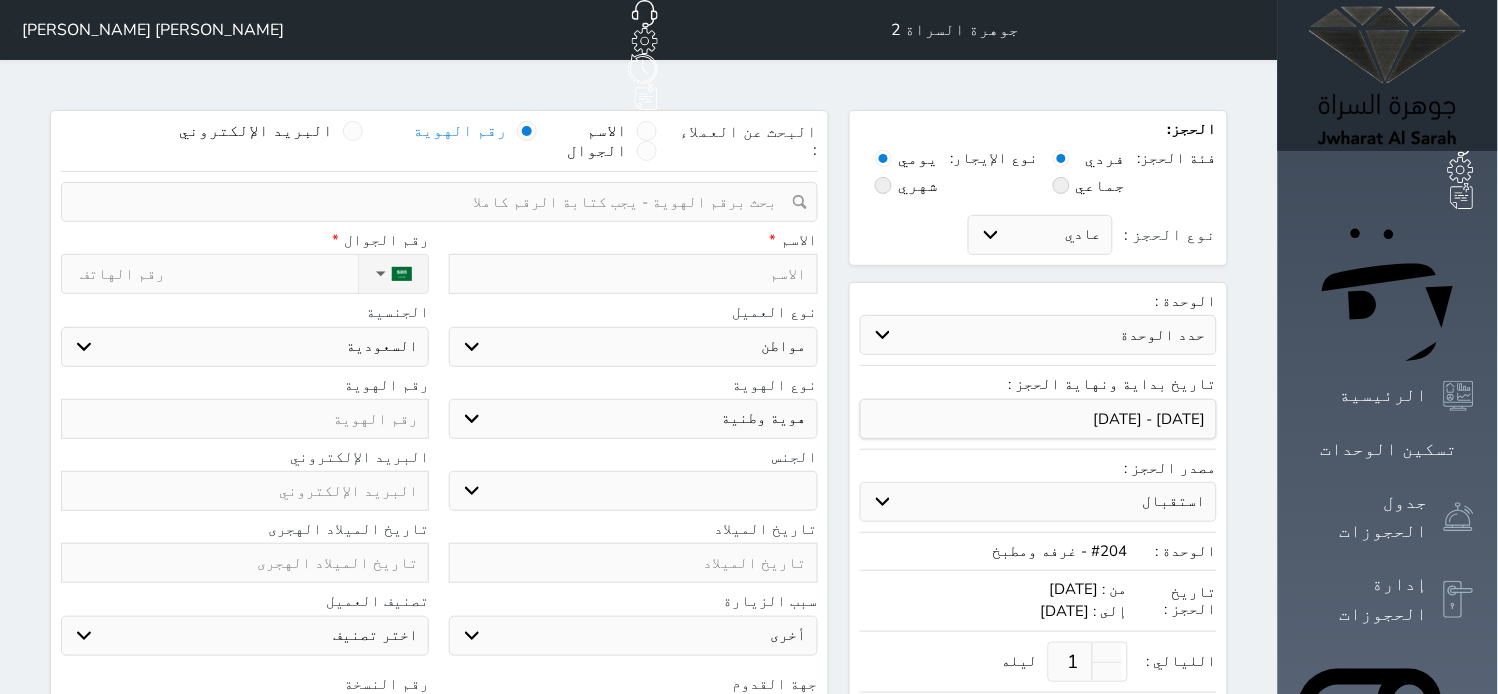 click on "اختر نوع   هوية وطنية هوية عائلية جواز السفر" at bounding box center [633, 419] 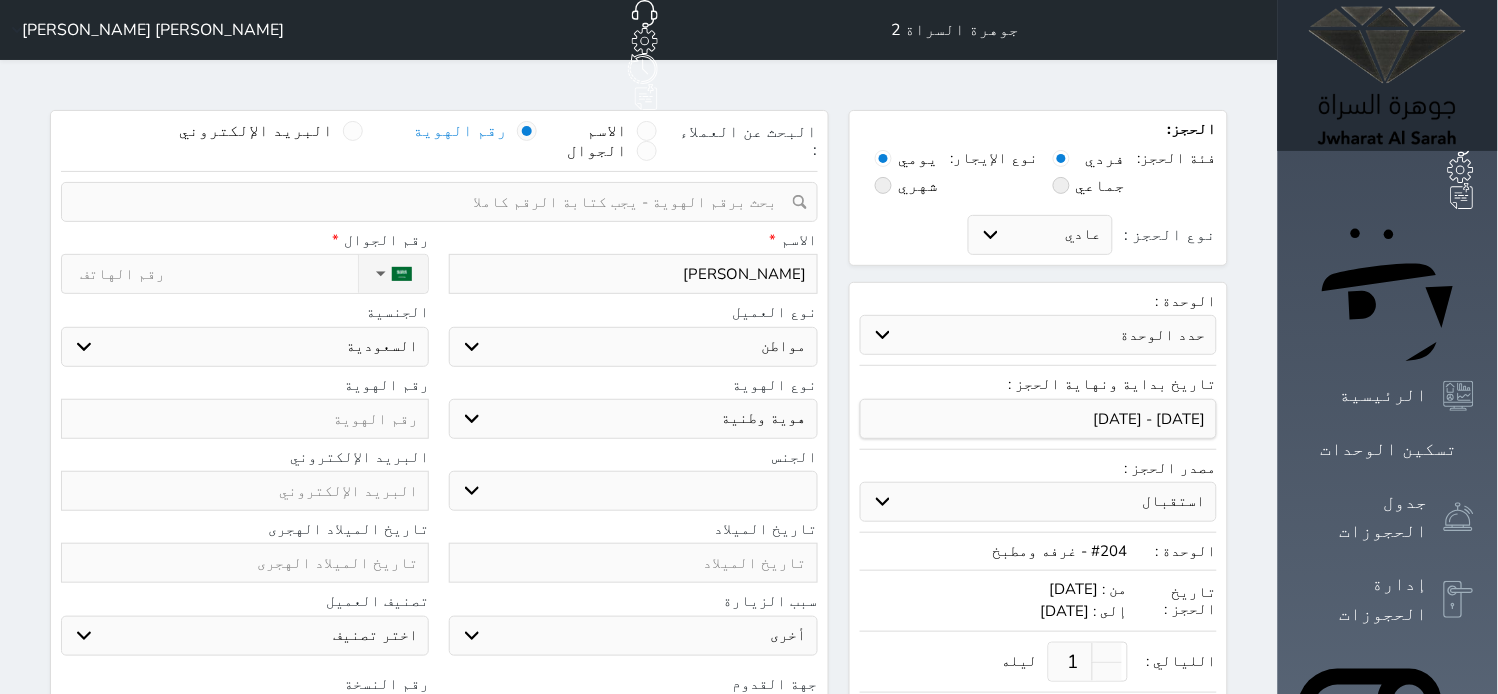 click on "ذكر   انثى" at bounding box center (633, 491) 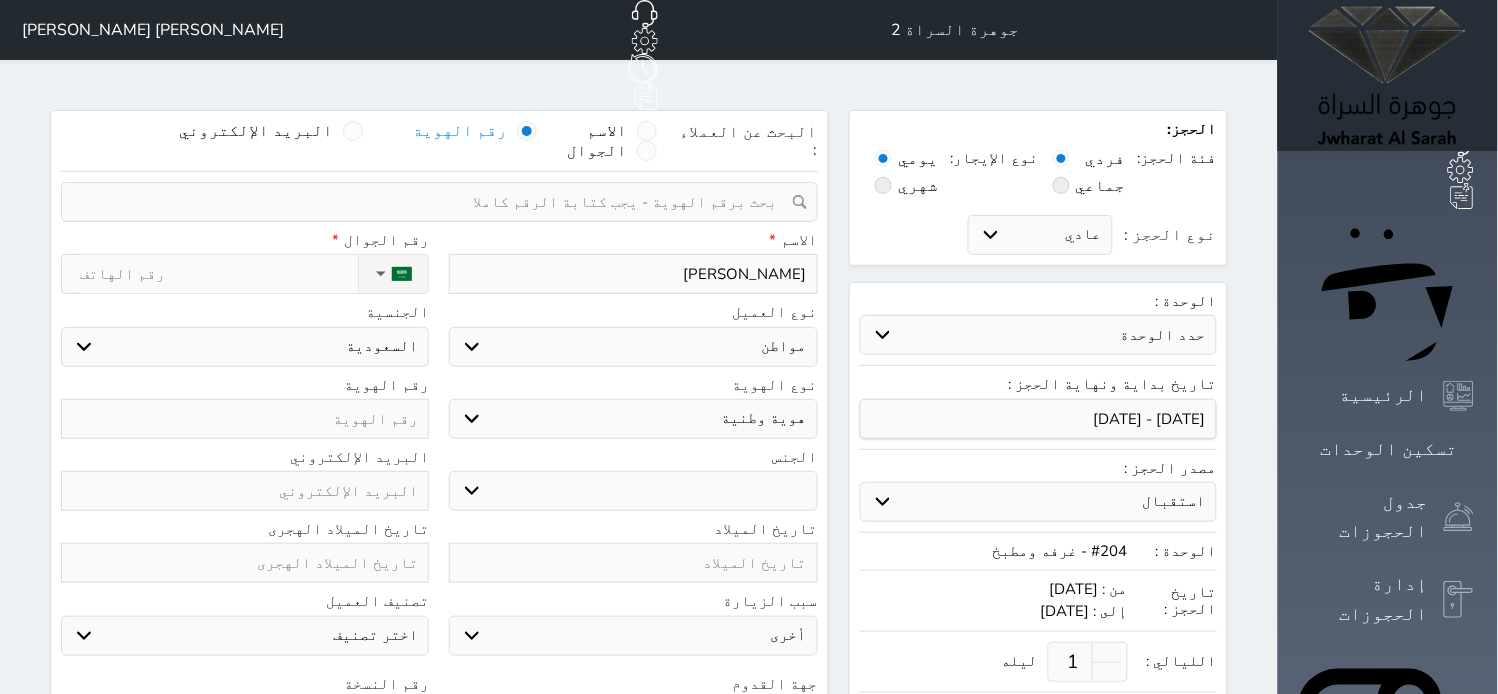 click on "ذكر   انثى" at bounding box center (633, 491) 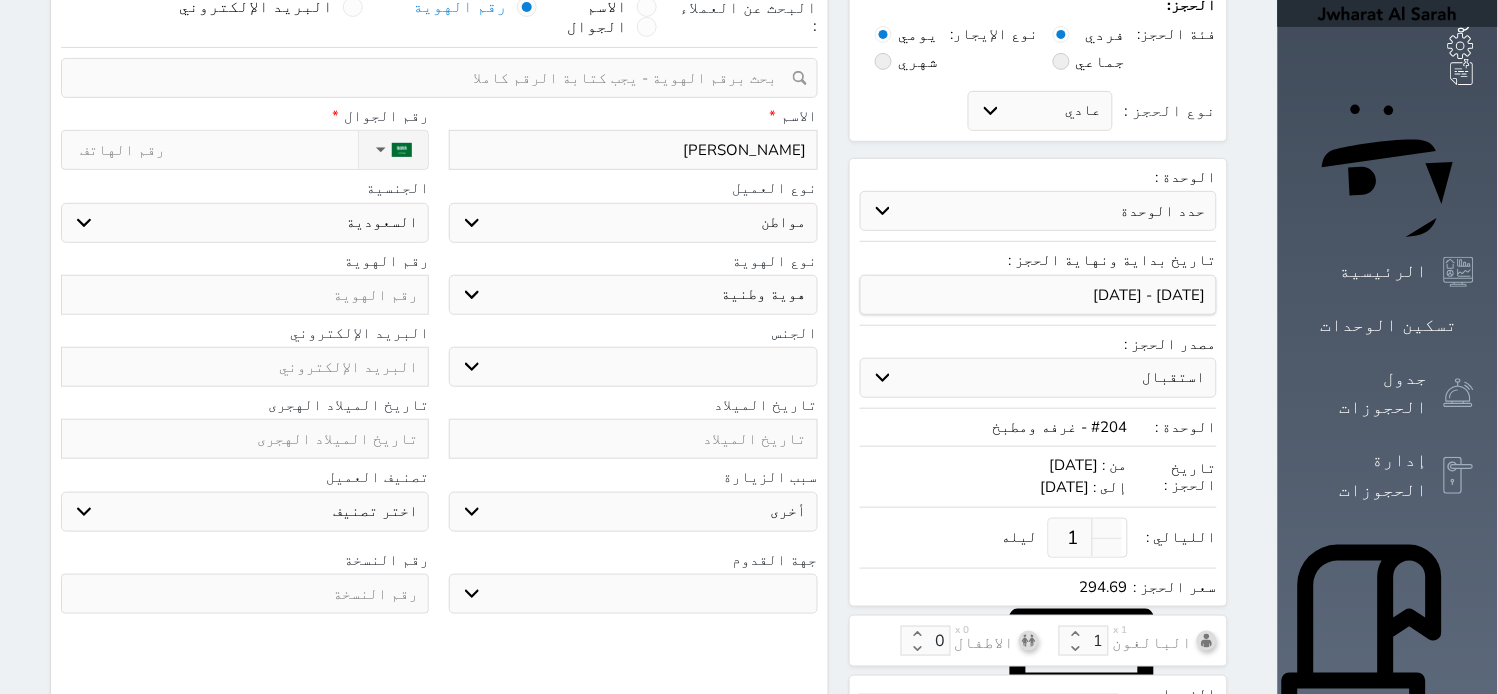 scroll, scrollTop: 333, scrollLeft: 0, axis: vertical 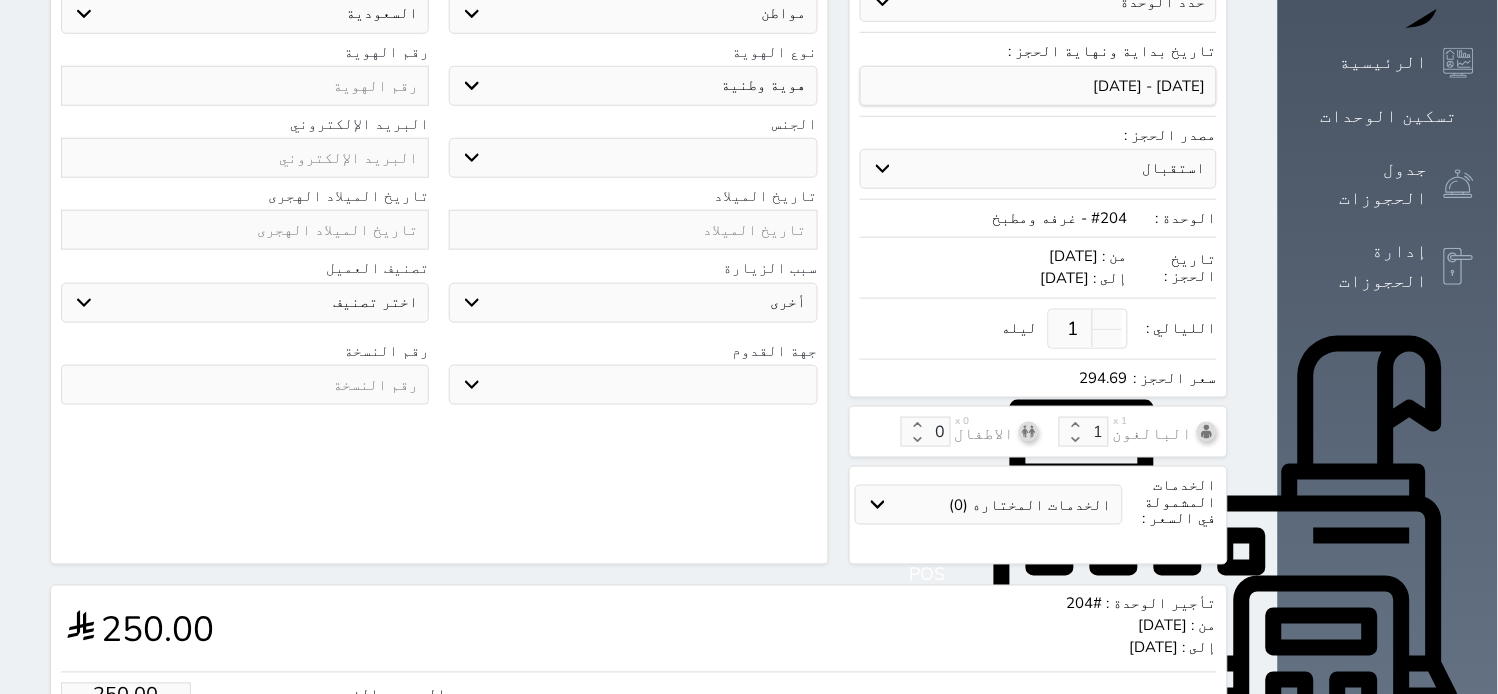click on "جو بحر ارض" at bounding box center [633, 385] 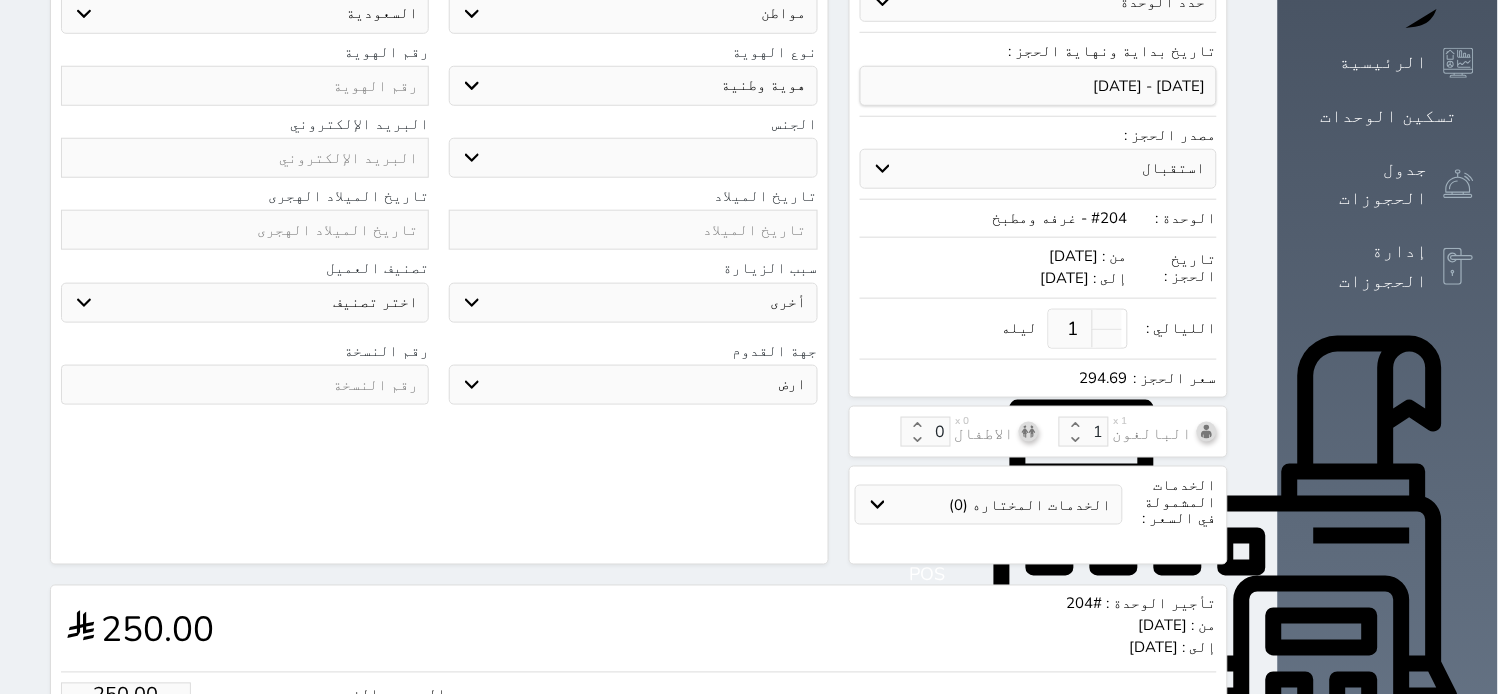 click on "جو بحر ارض" at bounding box center [633, 385] 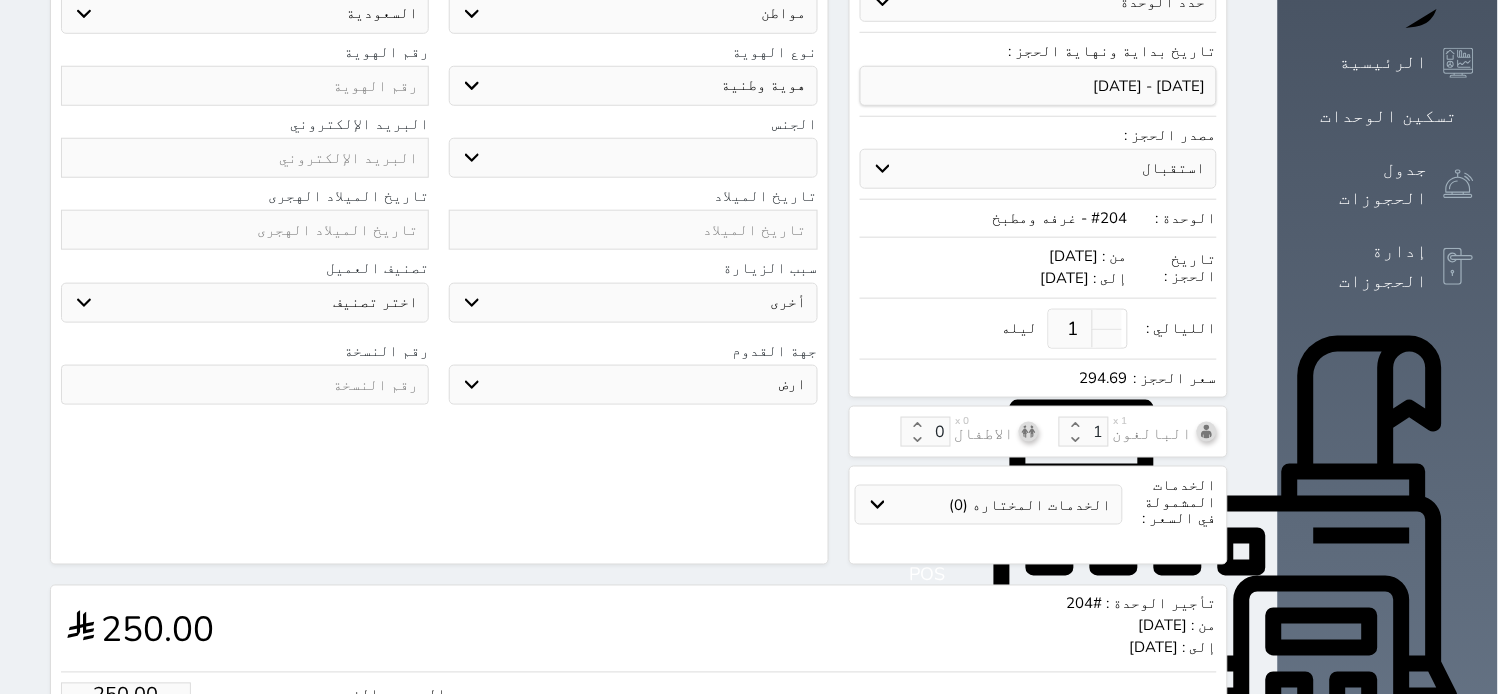 click at bounding box center (245, 385) 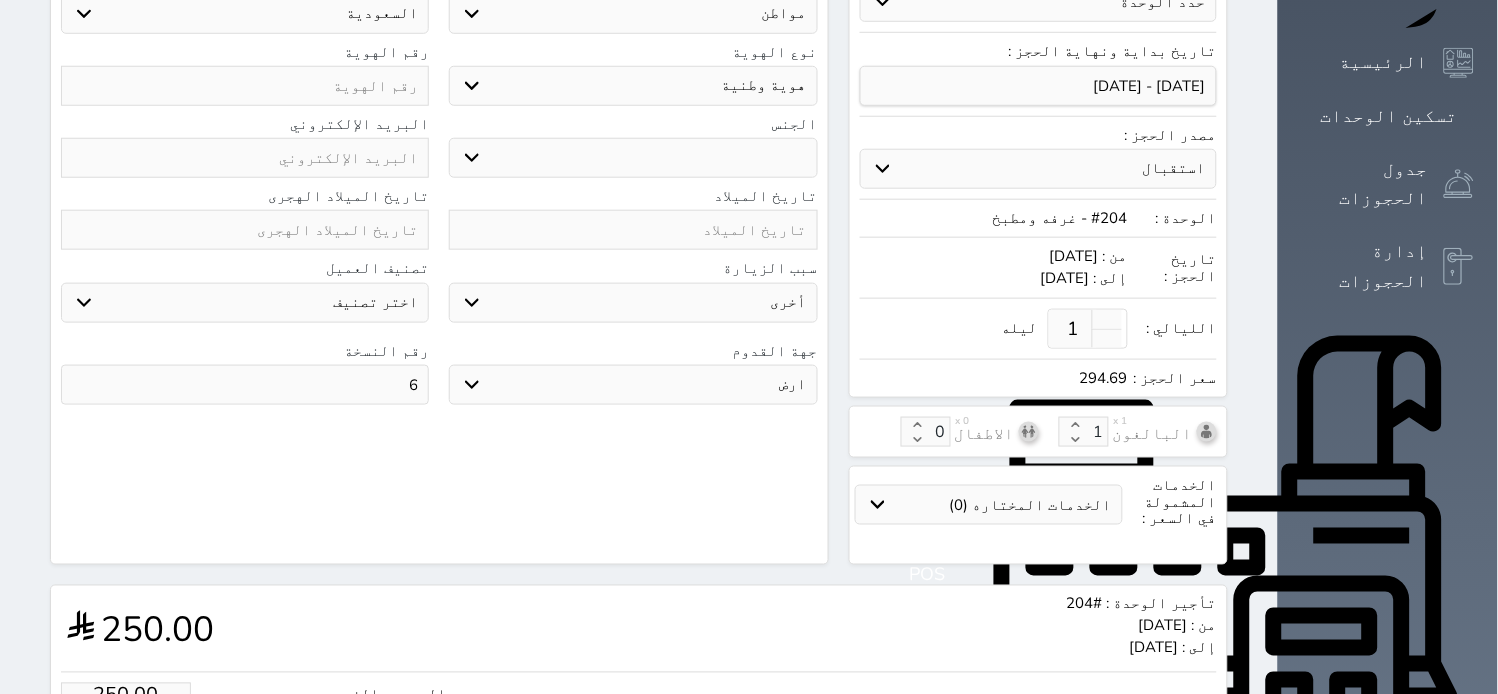 click at bounding box center [245, 86] 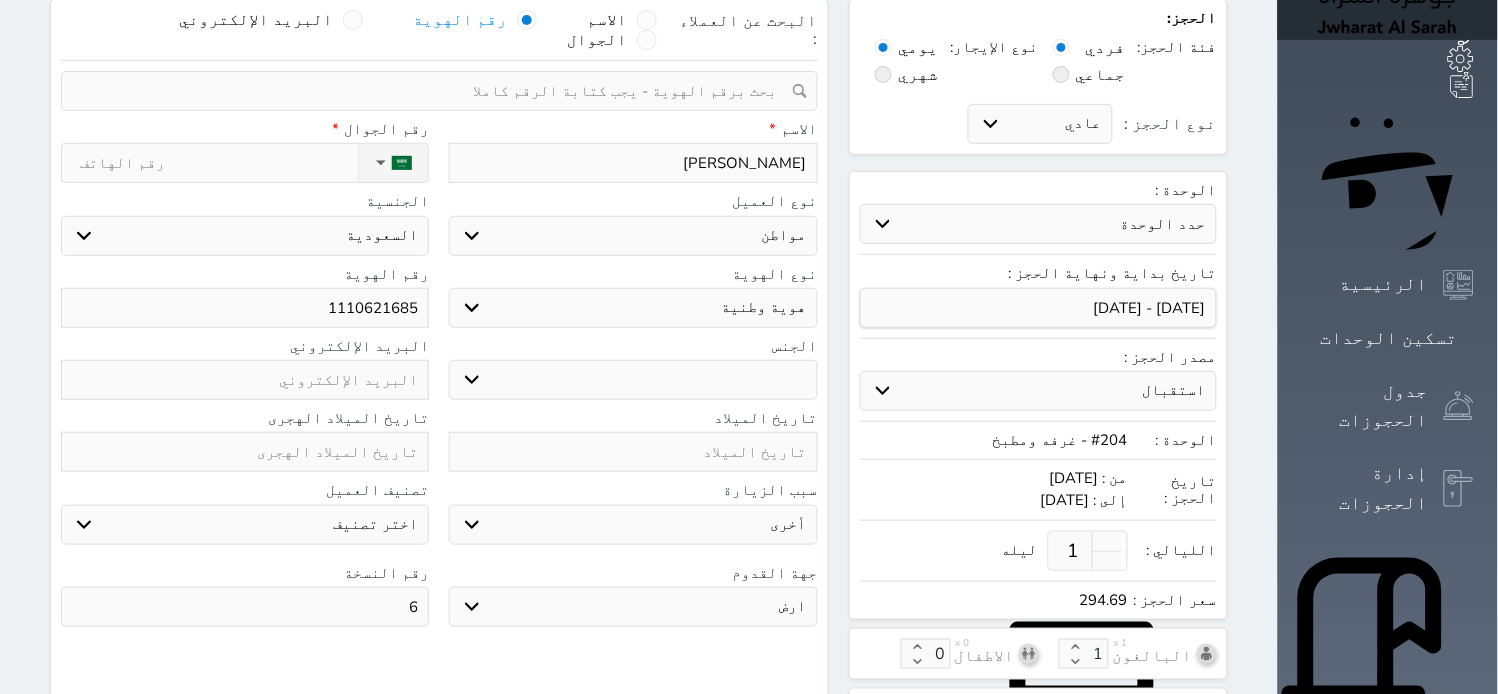 scroll, scrollTop: 0, scrollLeft: 0, axis: both 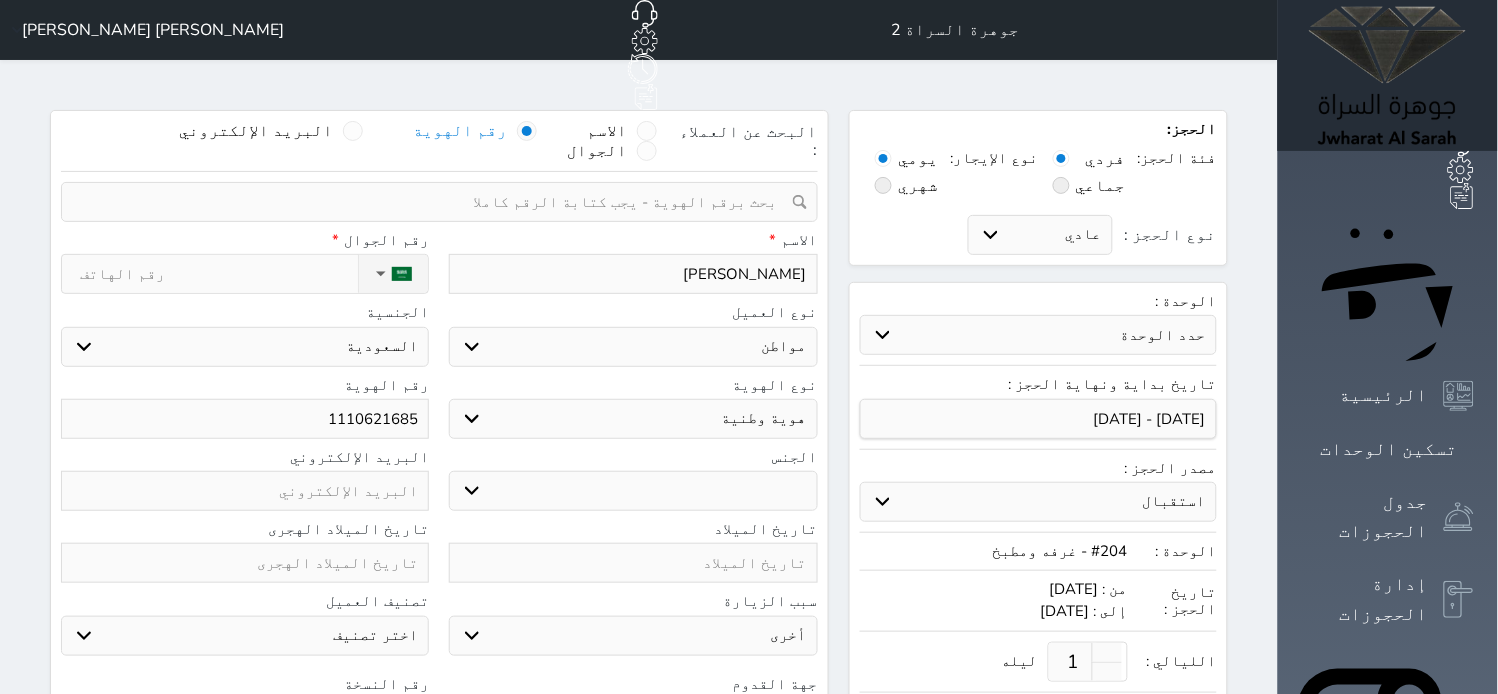 click on "نوع الحجز :" at bounding box center (219, 274) 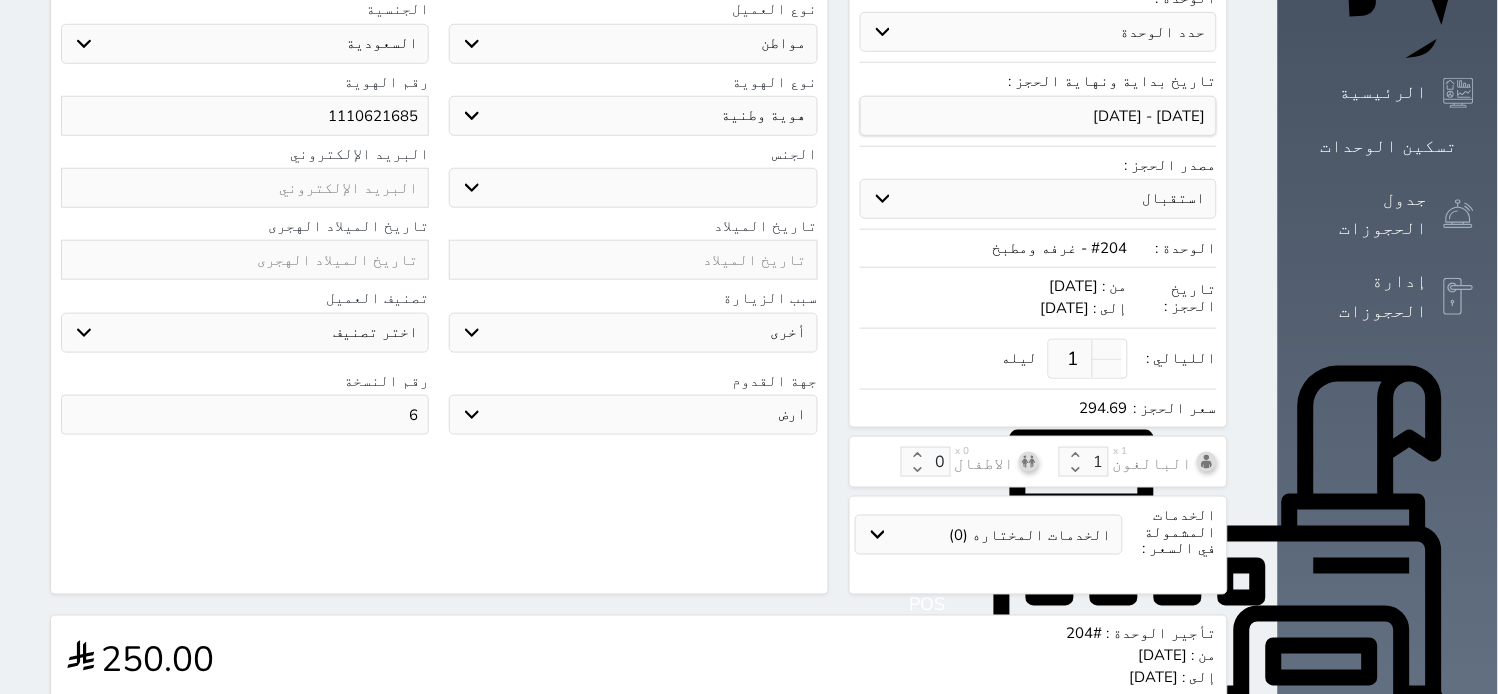 scroll, scrollTop: 590, scrollLeft: 0, axis: vertical 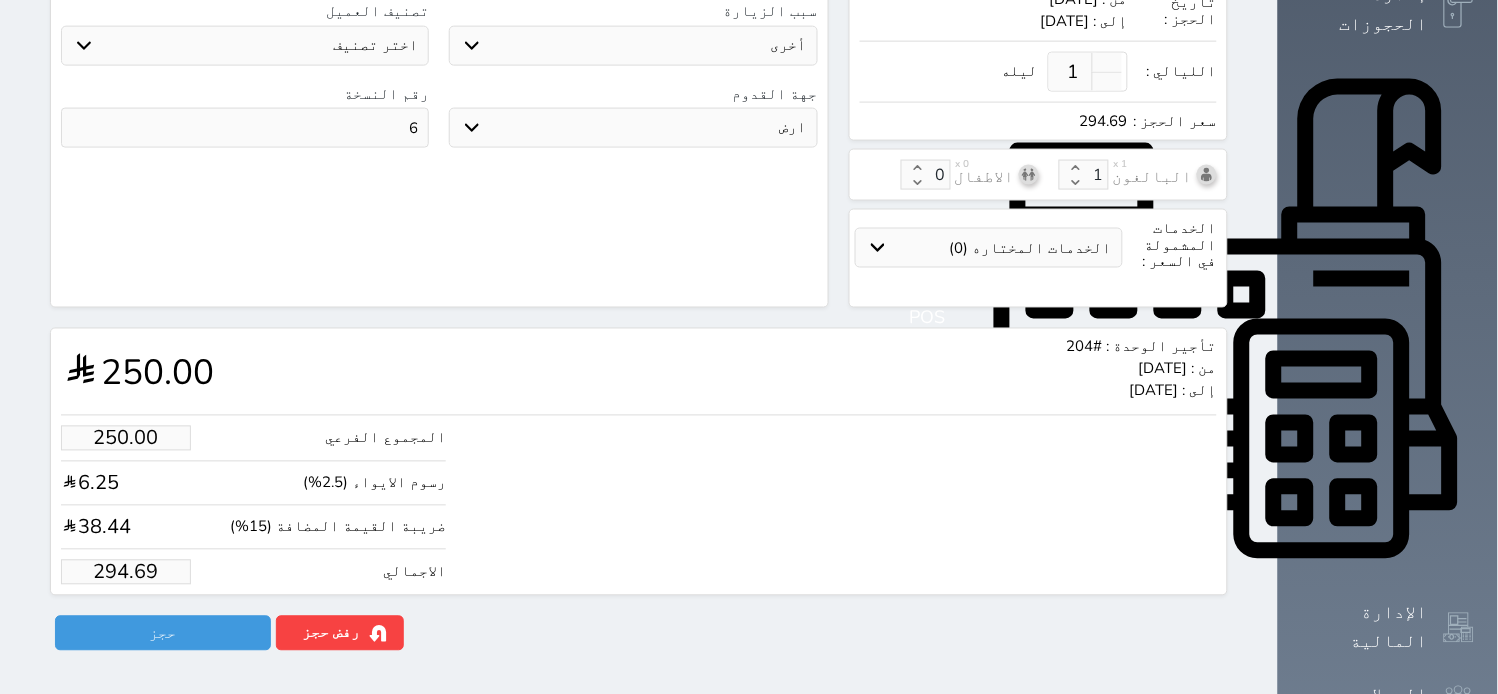 click on "294.69" at bounding box center [126, 572] 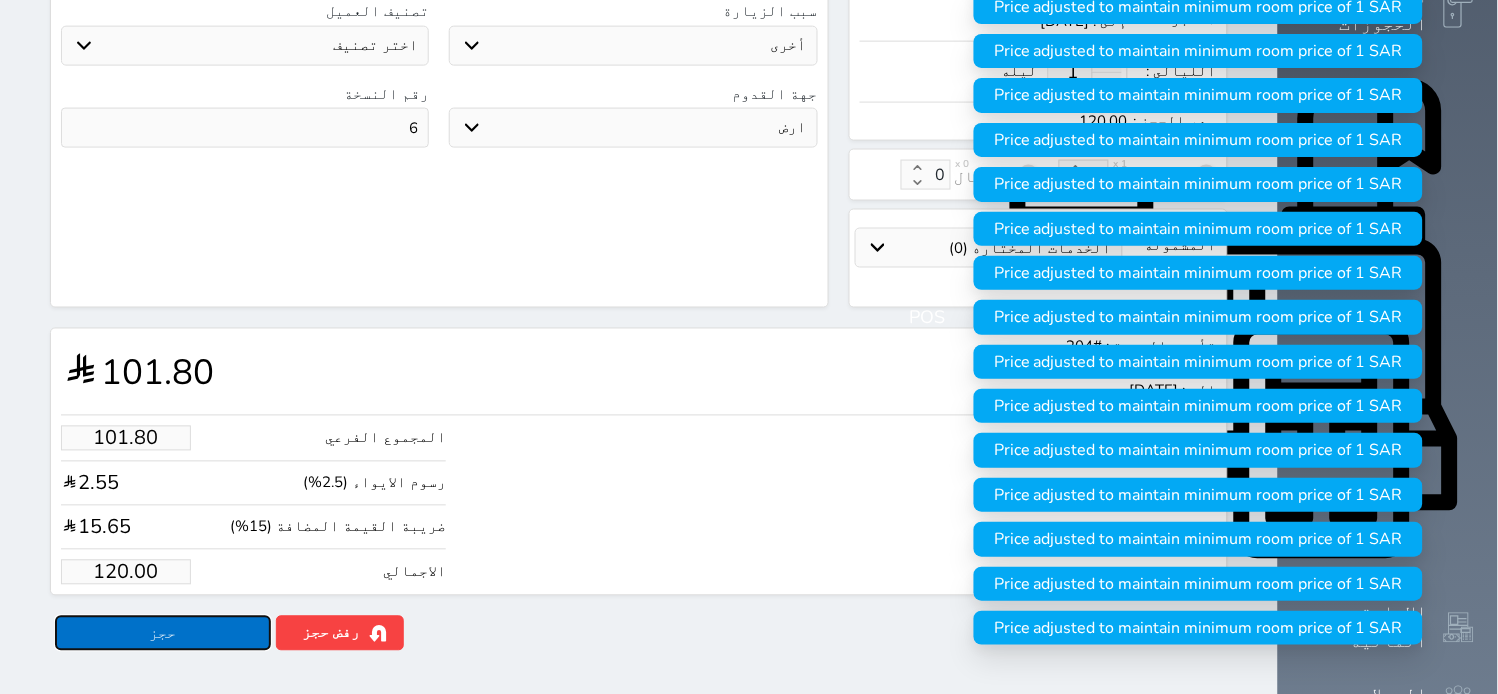 click on "حجز" at bounding box center (163, 633) 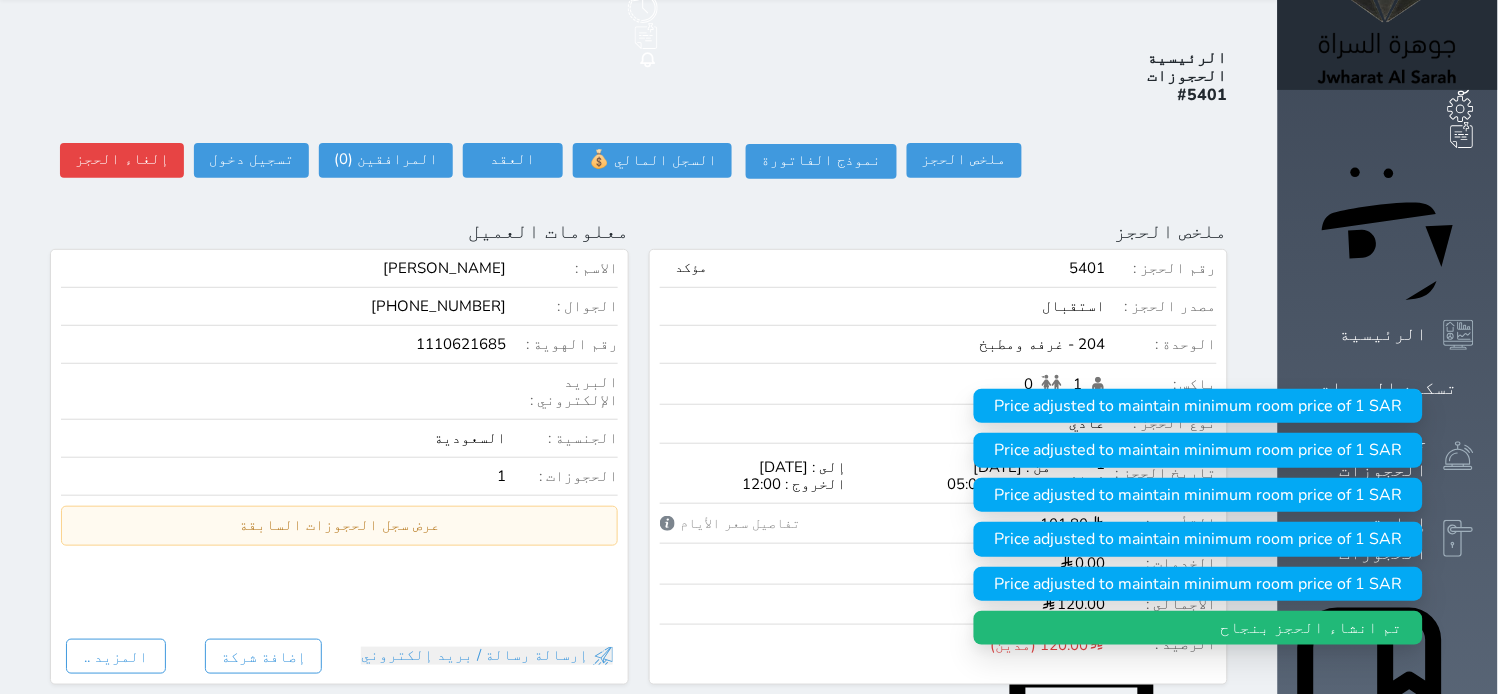 scroll, scrollTop: 0, scrollLeft: 0, axis: both 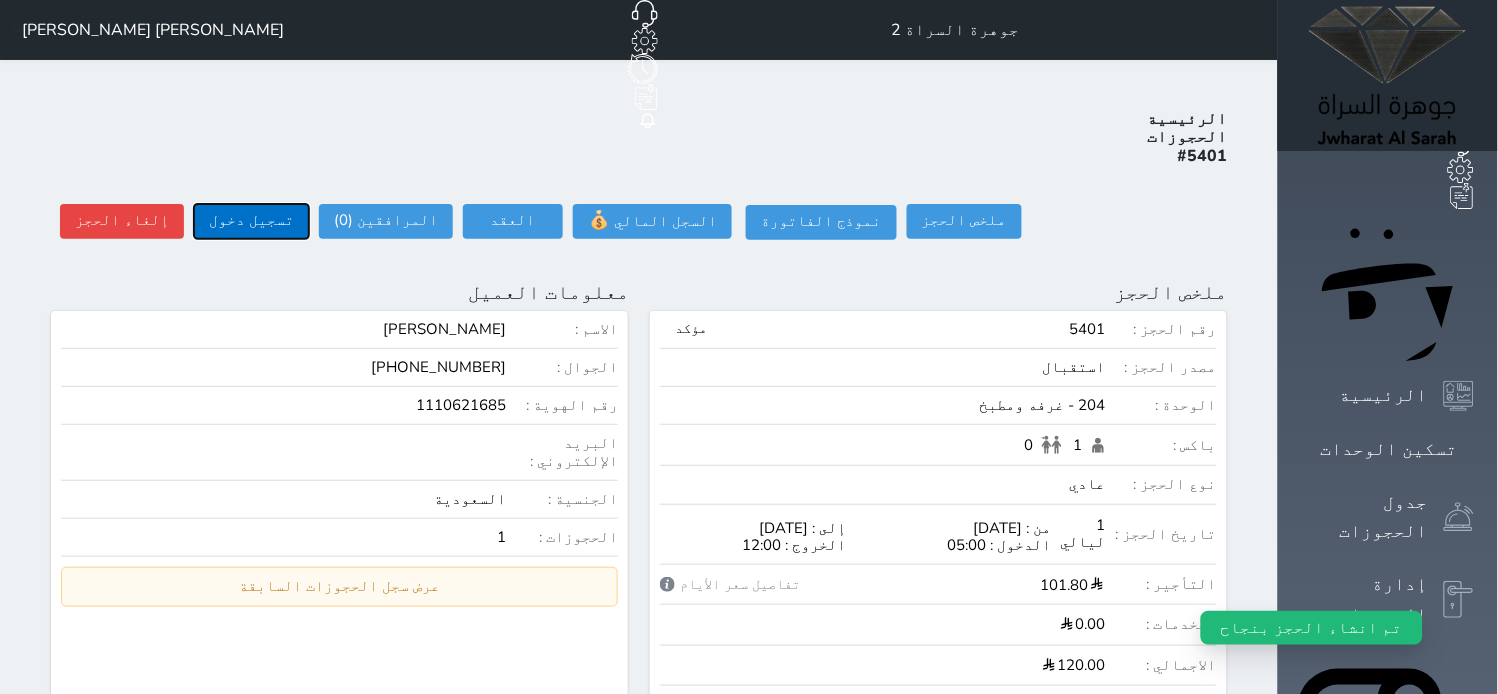 click on "تسجيل دخول" at bounding box center (251, 221) 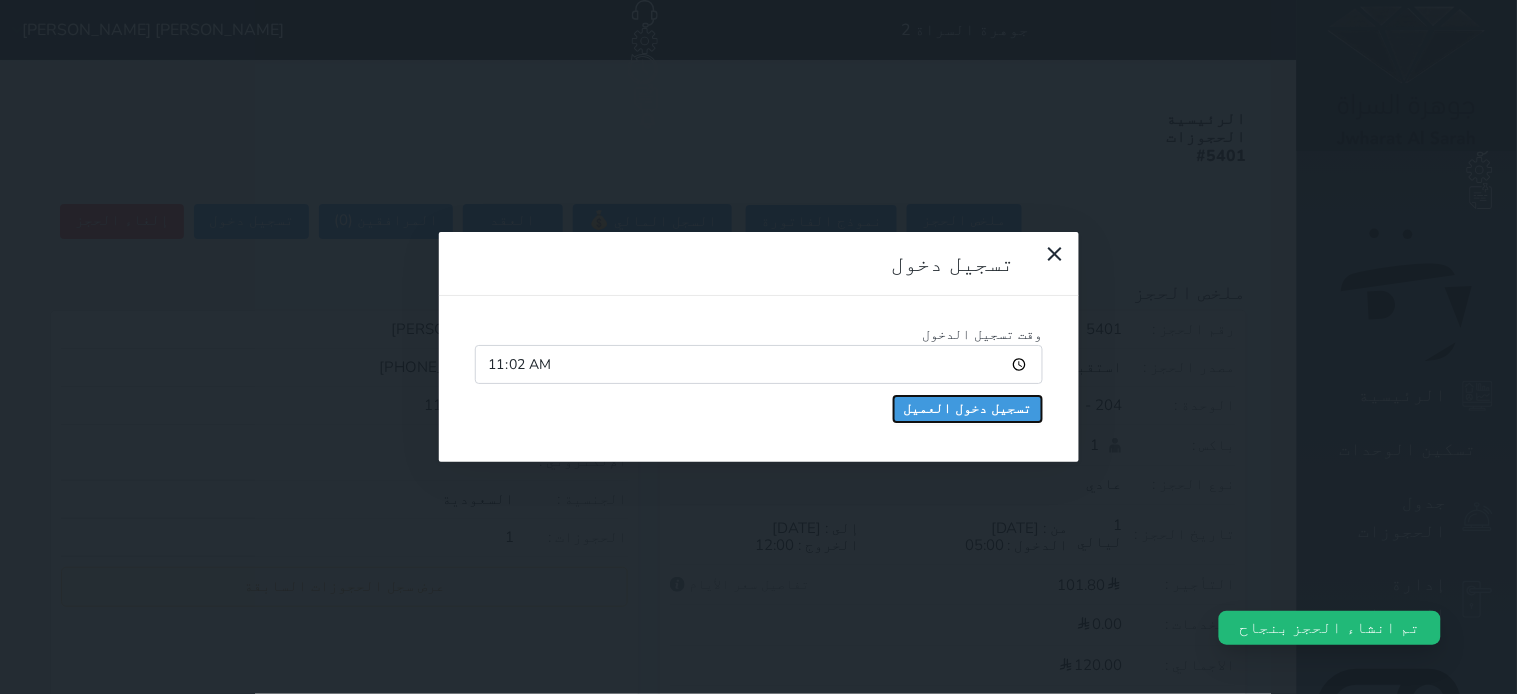 click on "تسجيل دخول العميل" at bounding box center [968, 409] 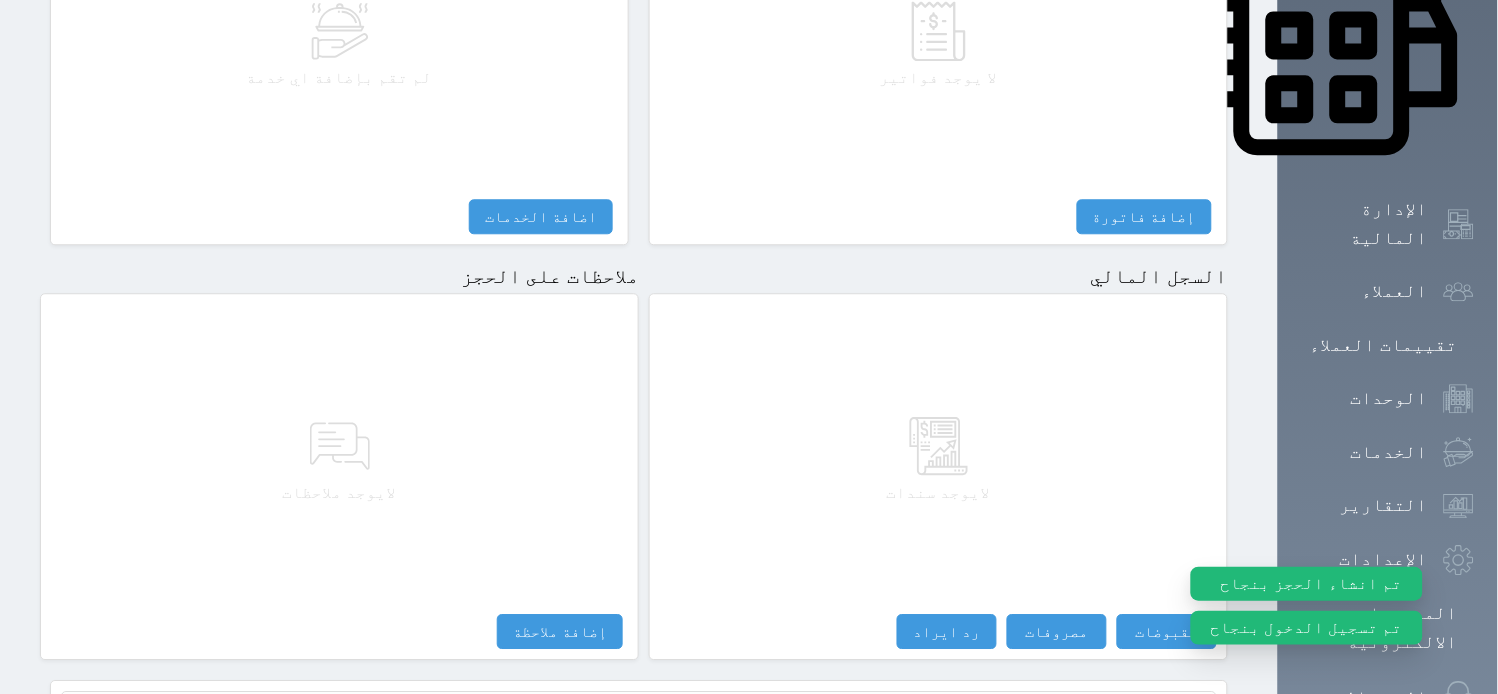 scroll, scrollTop: 1087, scrollLeft: 0, axis: vertical 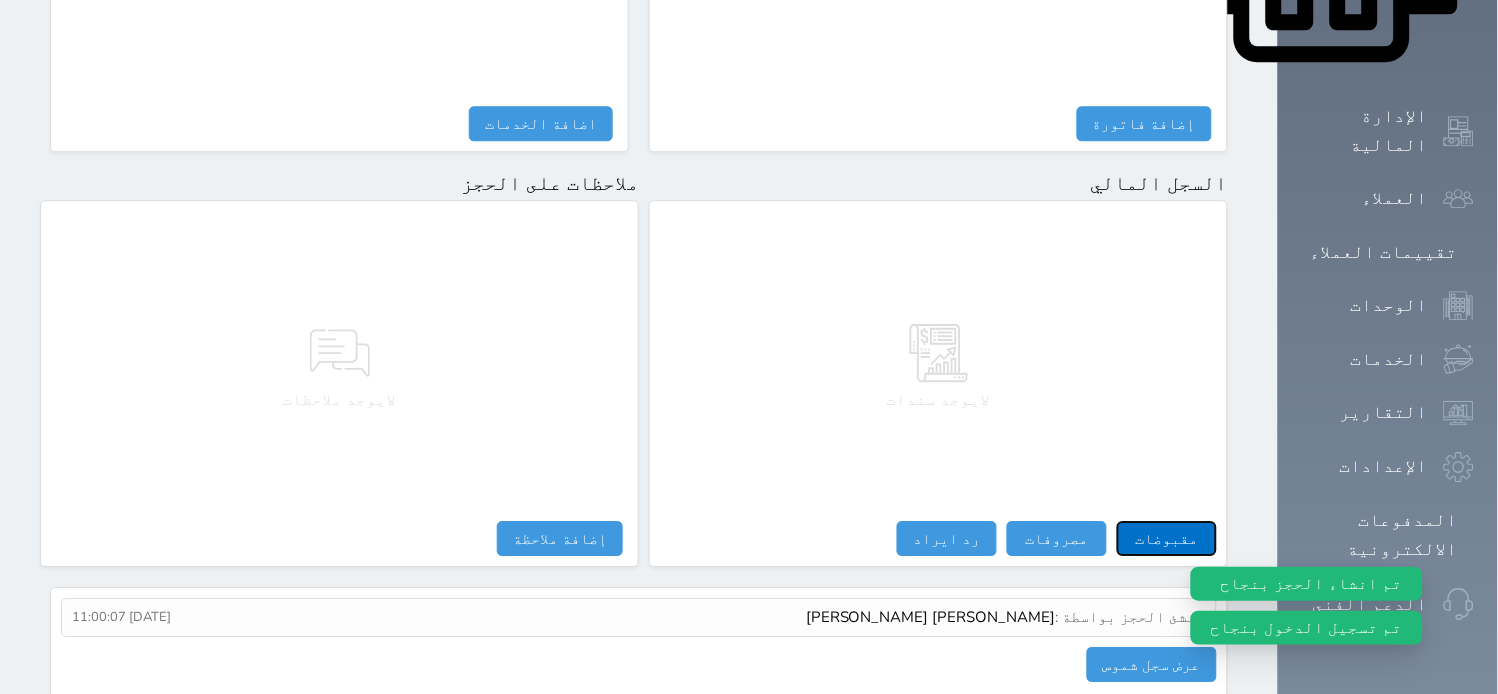 click on "مقبوضات" at bounding box center (1167, 538) 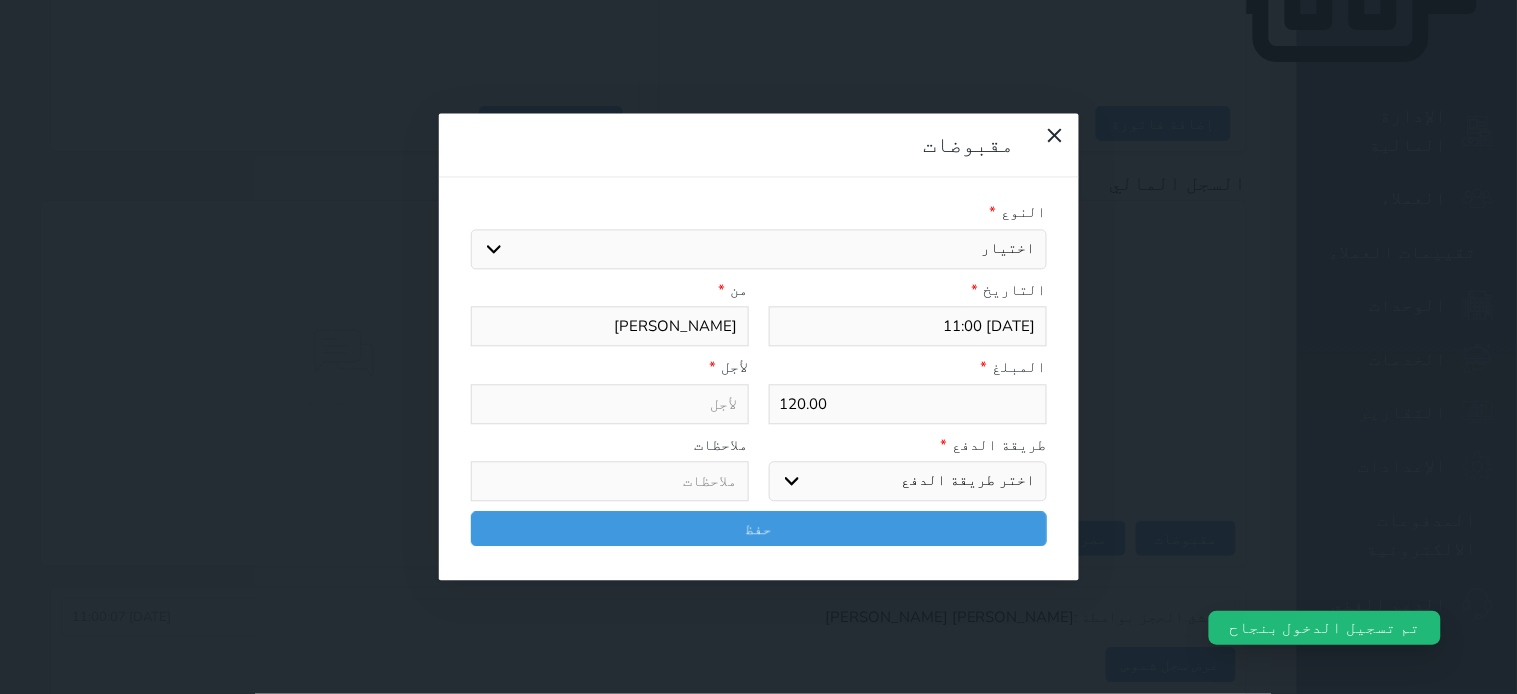 click on "اختيار   مقبوضات عامة قيمة إيجار فواتير تامين عربون لا ينطبق آخر مغسلة واي فاي - الإنترنت مواقف السيارات طعام الأغذية والمشروبات مشروبات المشروبات الباردة المشروبات الساخنة الإفطار غداء عشاء مخبز و كعك حمام سباحة الصالة الرياضية سبا و خدمات الجمال اختيار وإسقاط (خدمات النقل) ميني بار كابل - تلفزيون سرير إضافي تصفيف الشعر التسوق خدمات الجولات السياحية المنظمة خدمات الدليل السياحي" at bounding box center [759, 249] 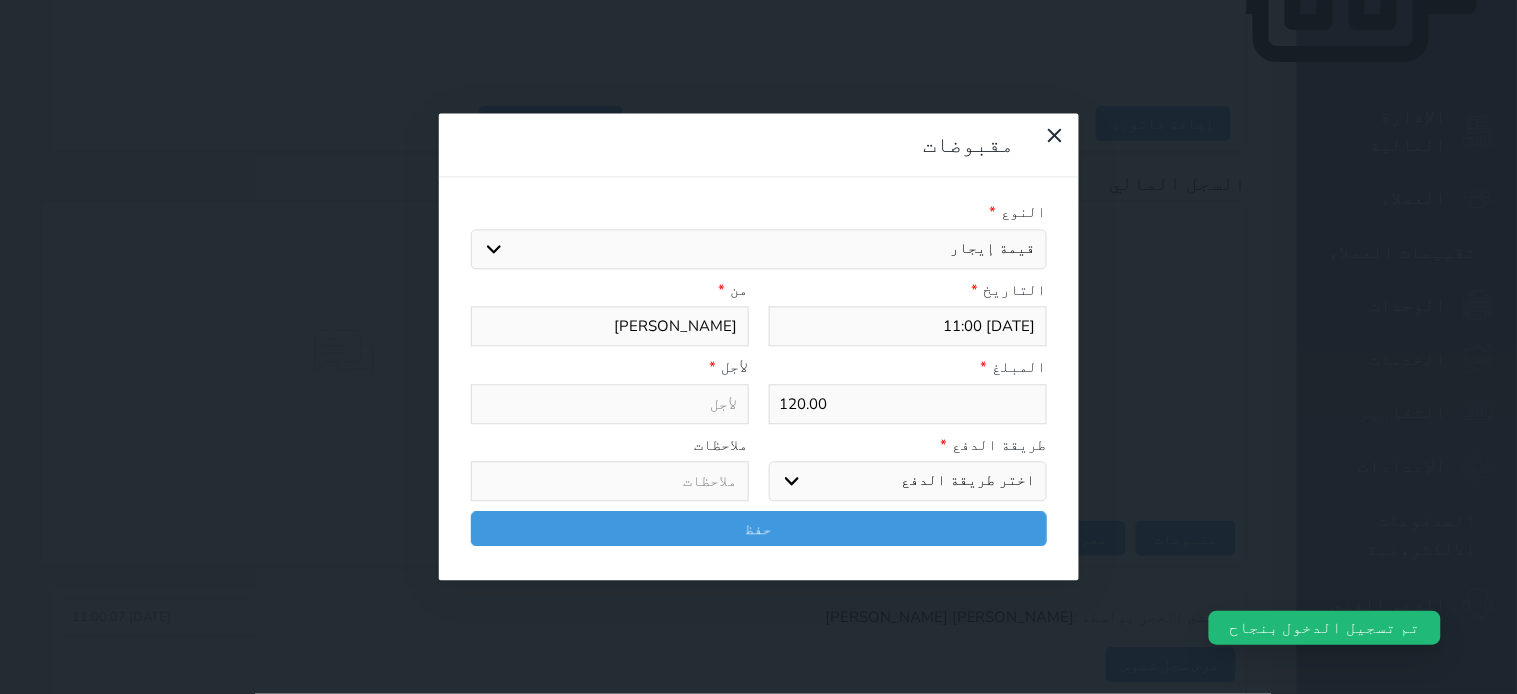 click on "اختيار   مقبوضات عامة قيمة إيجار فواتير تامين عربون لا ينطبق آخر مغسلة واي فاي - الإنترنت مواقف السيارات طعام الأغذية والمشروبات مشروبات المشروبات الباردة المشروبات الساخنة الإفطار غداء عشاء مخبز و كعك حمام سباحة الصالة الرياضية سبا و خدمات الجمال اختيار وإسقاط (خدمات النقل) ميني بار كابل - تلفزيون سرير إضافي تصفيف الشعر التسوق خدمات الجولات السياحية المنظمة خدمات الدليل السياحي" at bounding box center (759, 249) 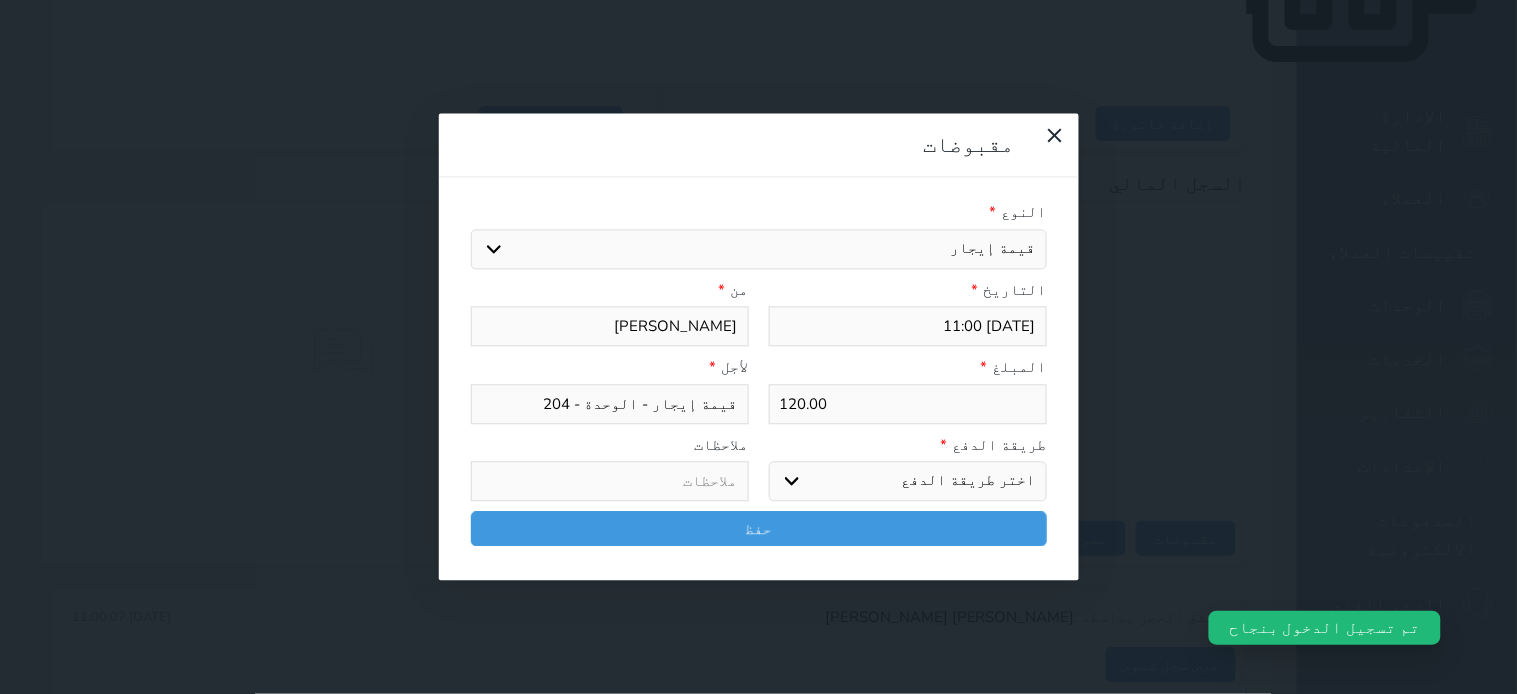 click on "اختر طريقة الدفع   دفع نقدى   تحويل بنكى   مدى   بطاقة ائتمان   آجل" at bounding box center (908, 482) 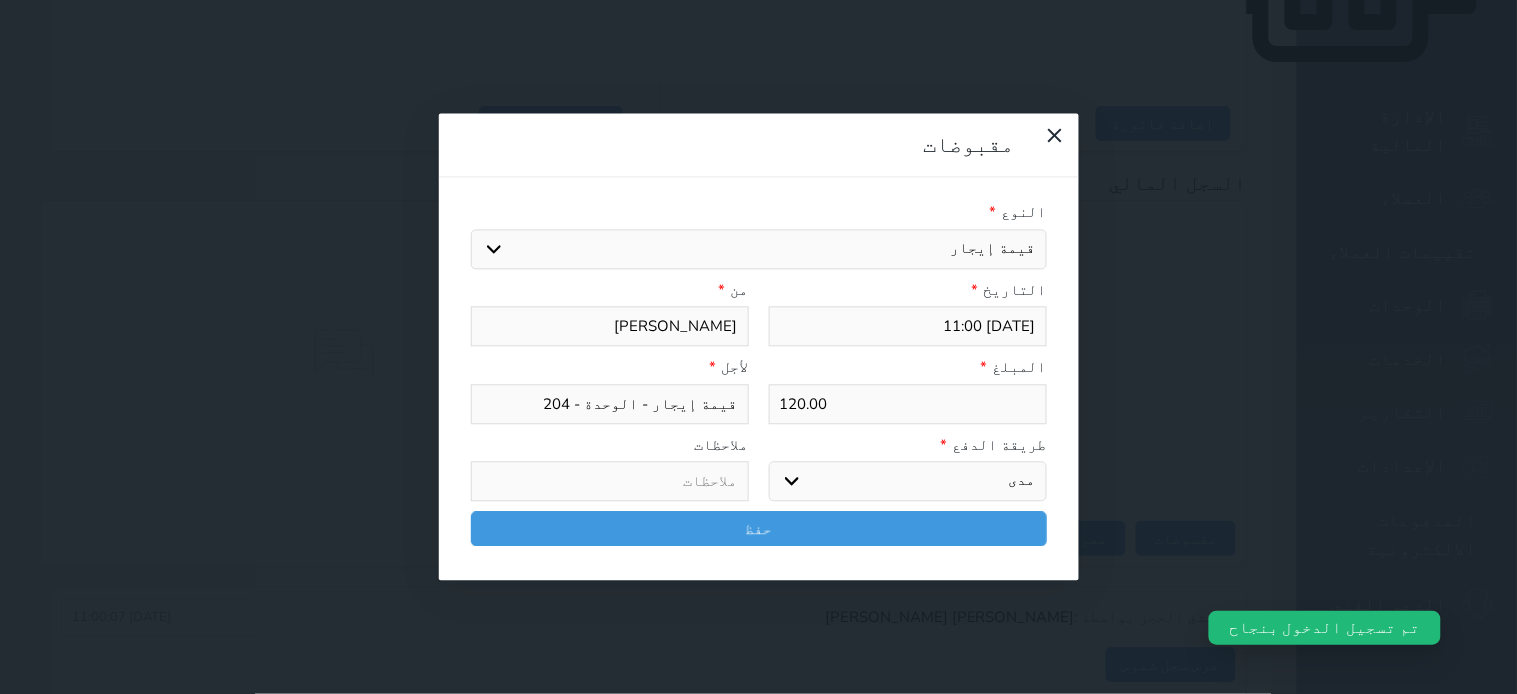 click on "اختر طريقة الدفع   دفع نقدى   تحويل بنكى   مدى   بطاقة ائتمان   آجل" at bounding box center [908, 482] 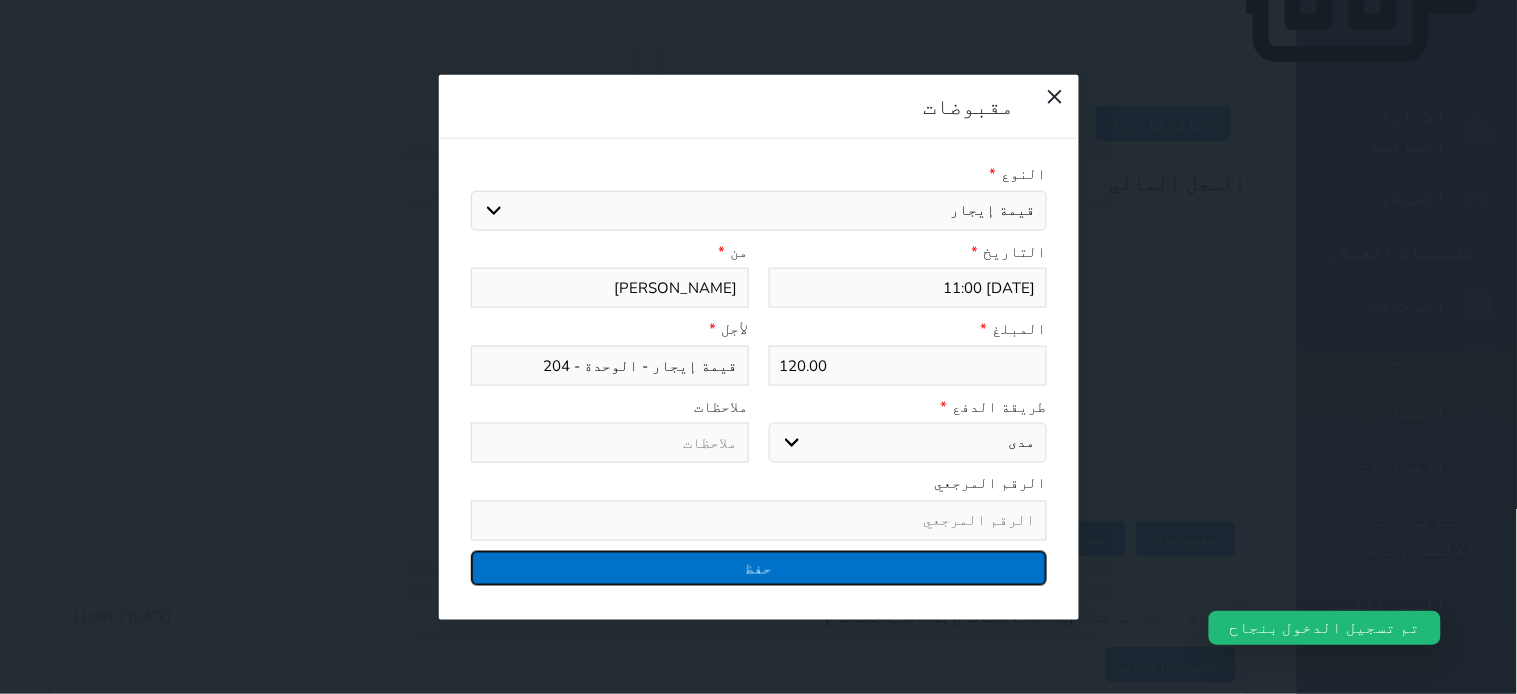 click on "حفظ" at bounding box center [759, 567] 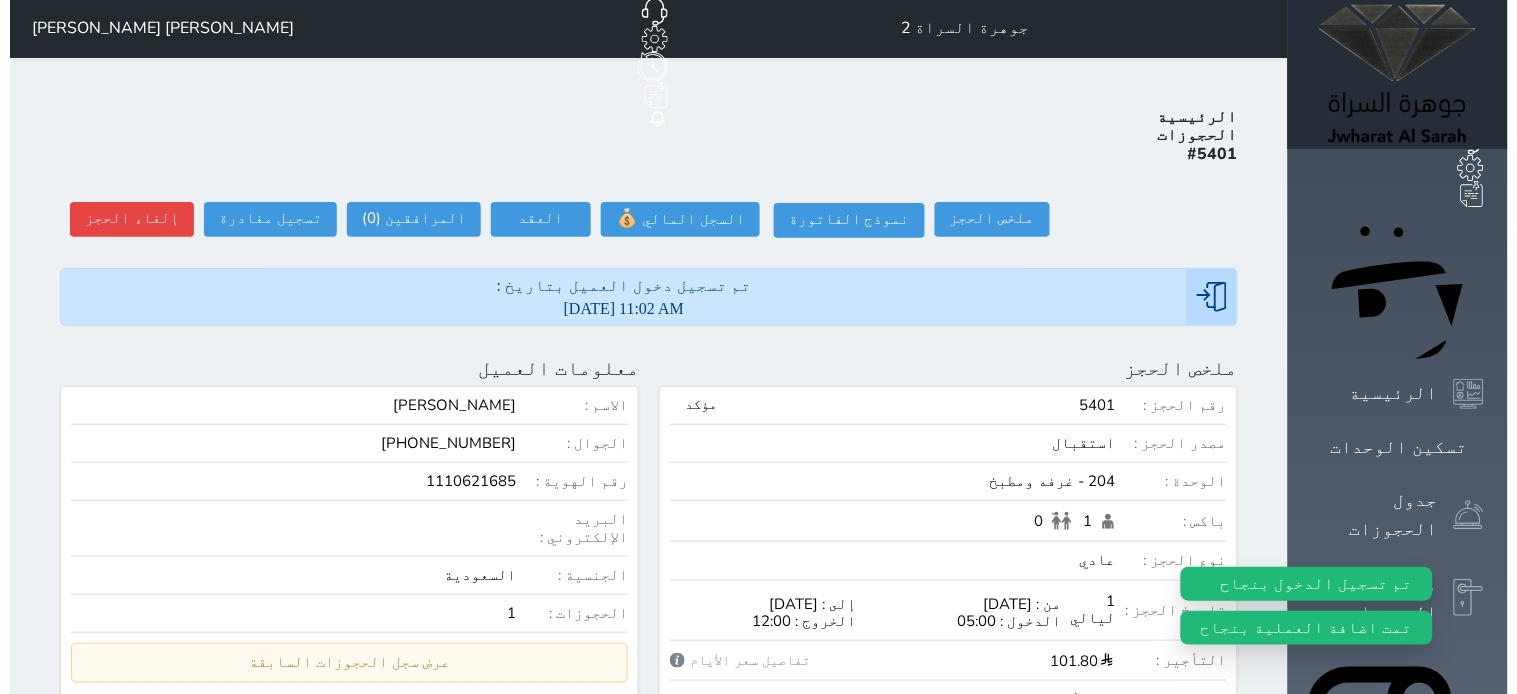 scroll, scrollTop: 0, scrollLeft: 0, axis: both 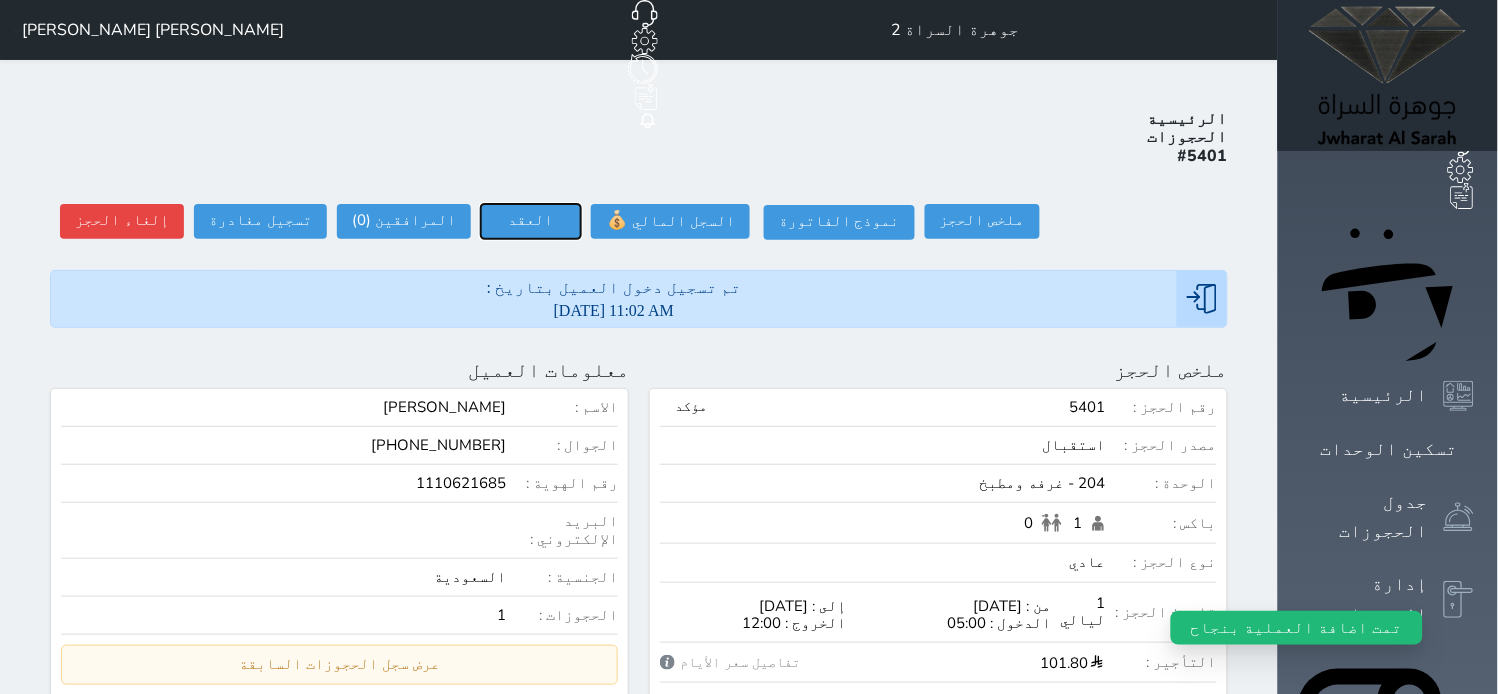 click on "العقد" at bounding box center [531, 221] 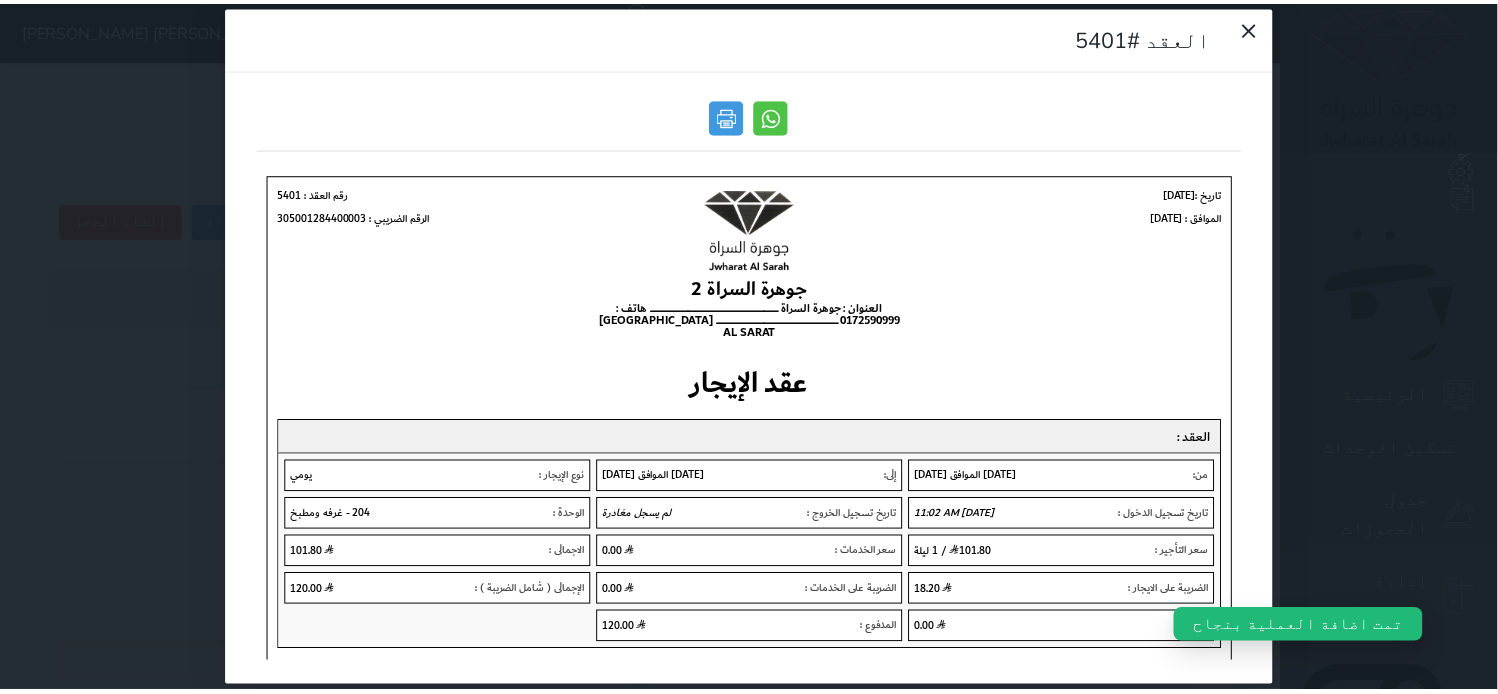 scroll, scrollTop: 0, scrollLeft: 0, axis: both 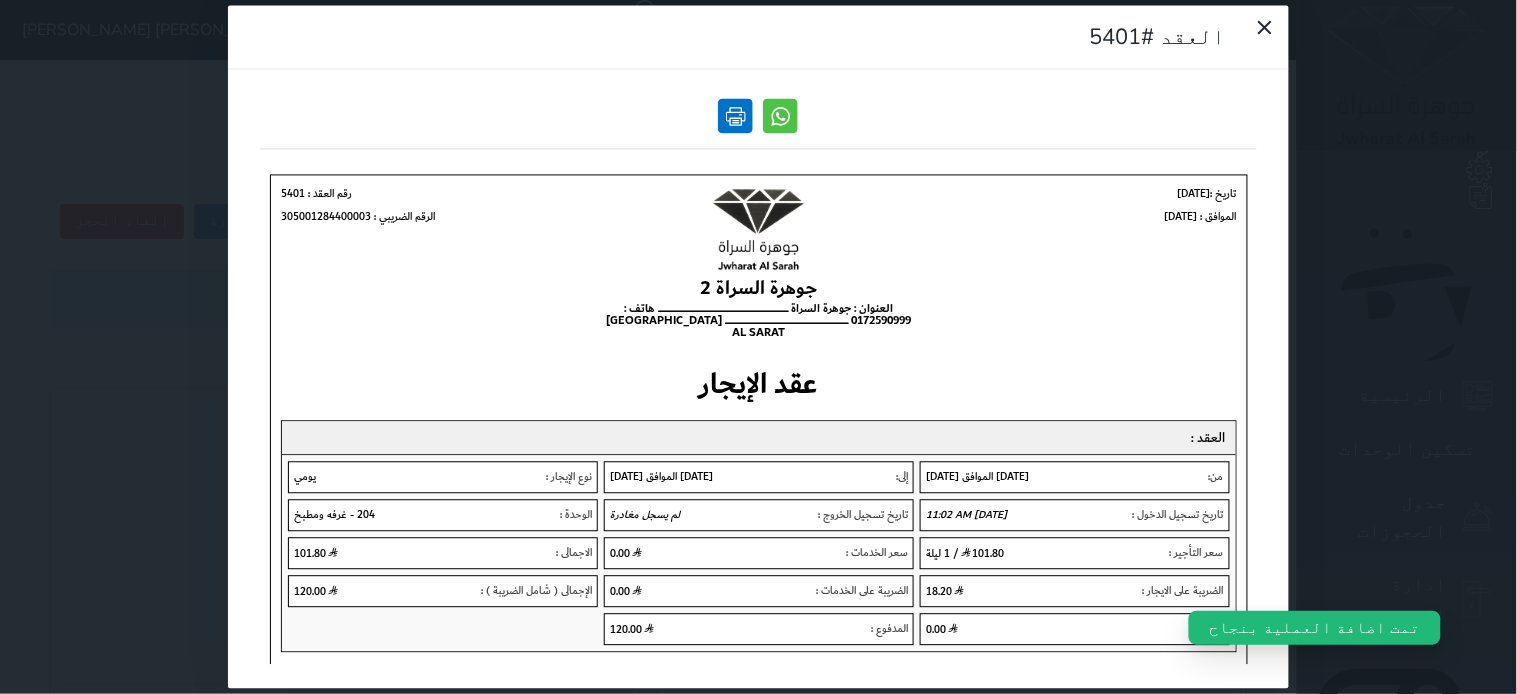 click at bounding box center (736, 116) 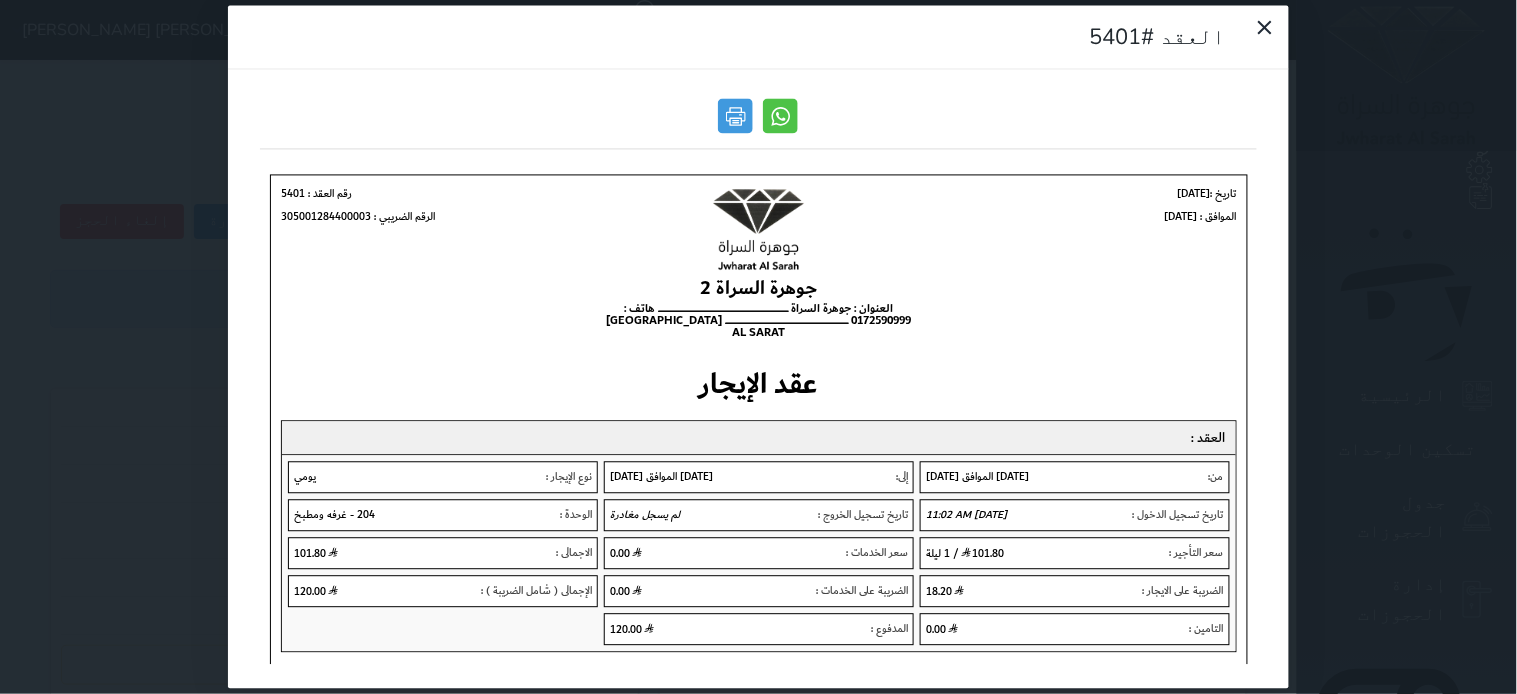 click on "العقد #5401" at bounding box center (758, 347) 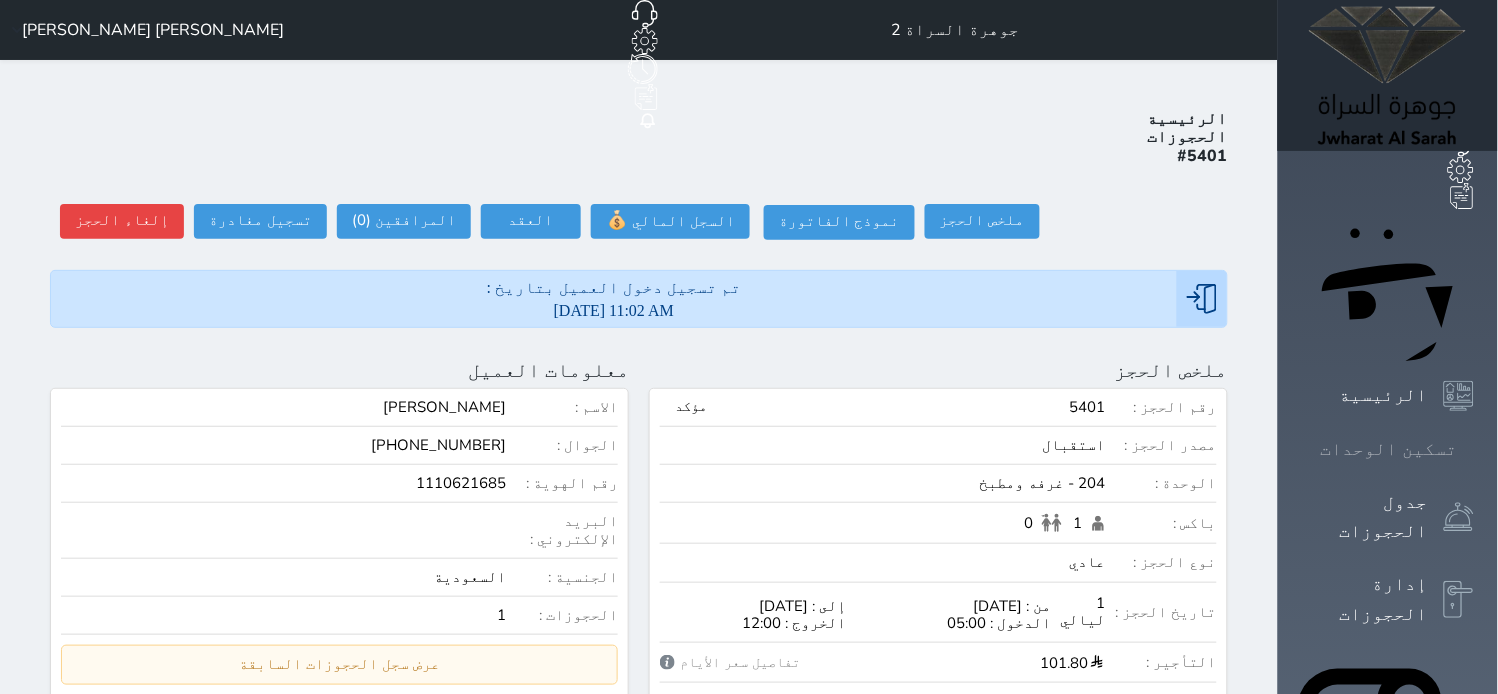 click 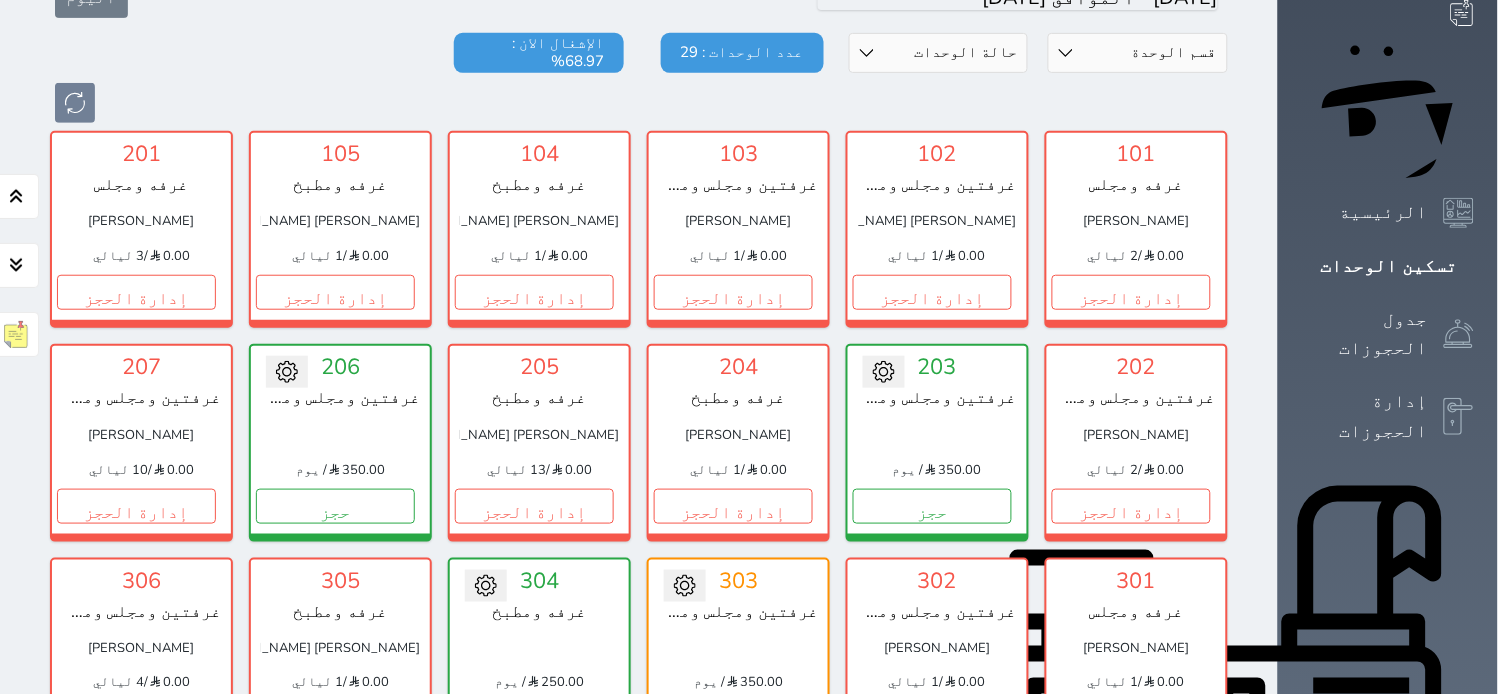 scroll, scrollTop: 522, scrollLeft: 0, axis: vertical 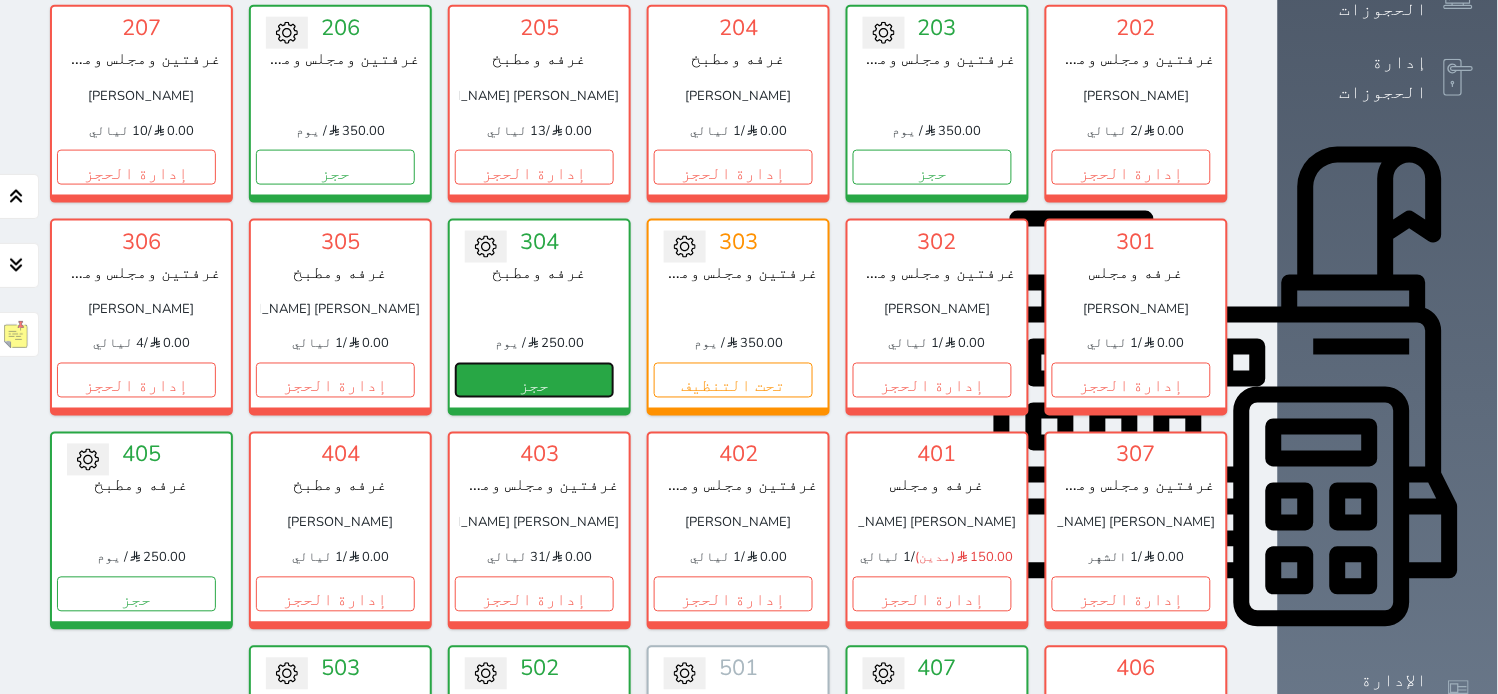 click on "حجز" at bounding box center (534, 380) 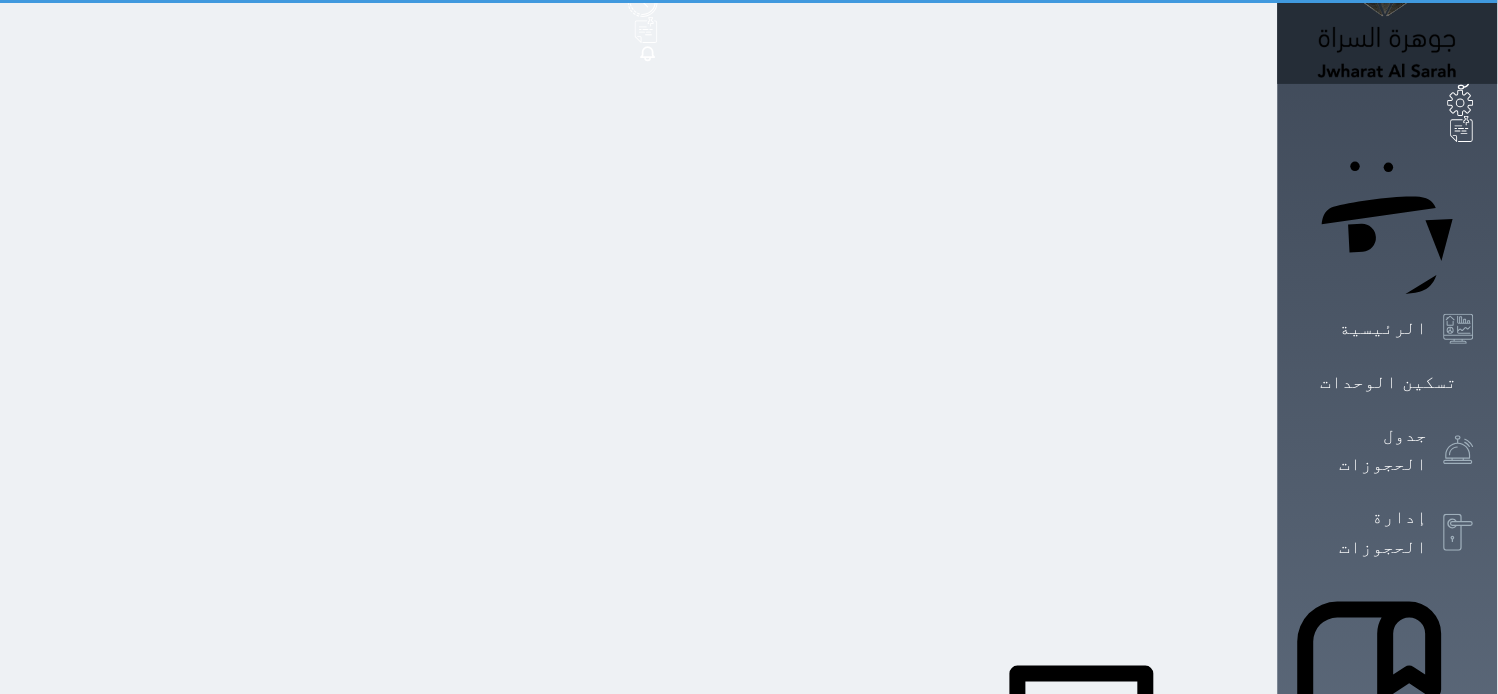 scroll, scrollTop: 0, scrollLeft: 0, axis: both 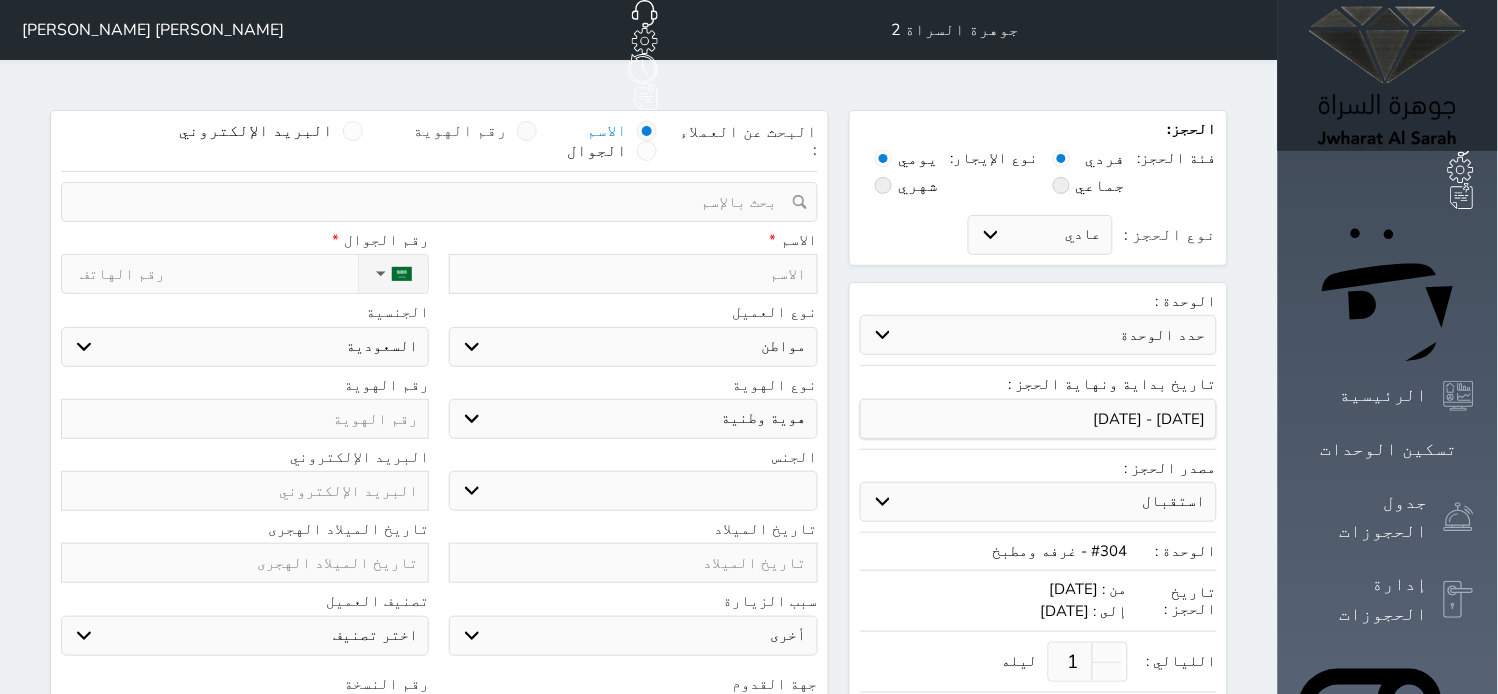 click on "البحث عن العملاء :        الاسم       رقم الهوية       البريد الإلكتروني       الجوال" at bounding box center (439, 146) 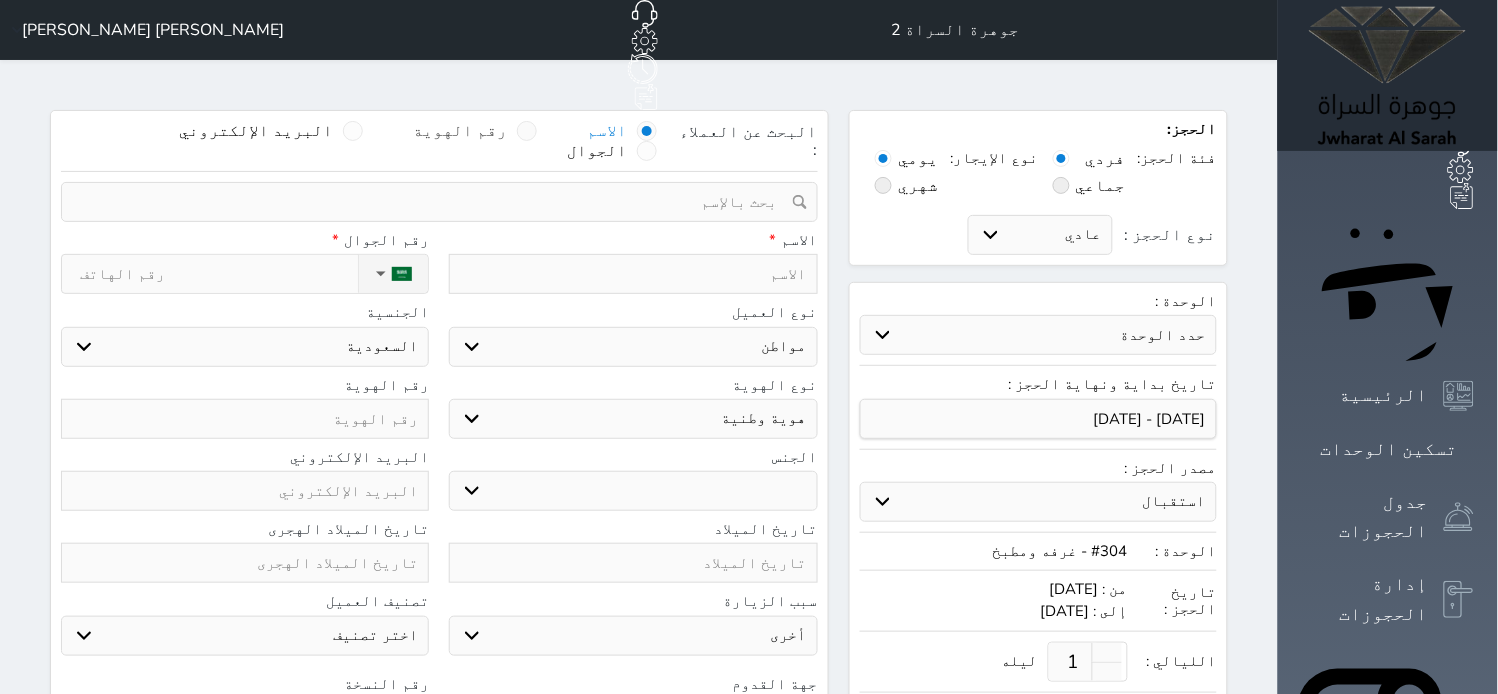 click on "رقم الهوية" at bounding box center (460, 131) 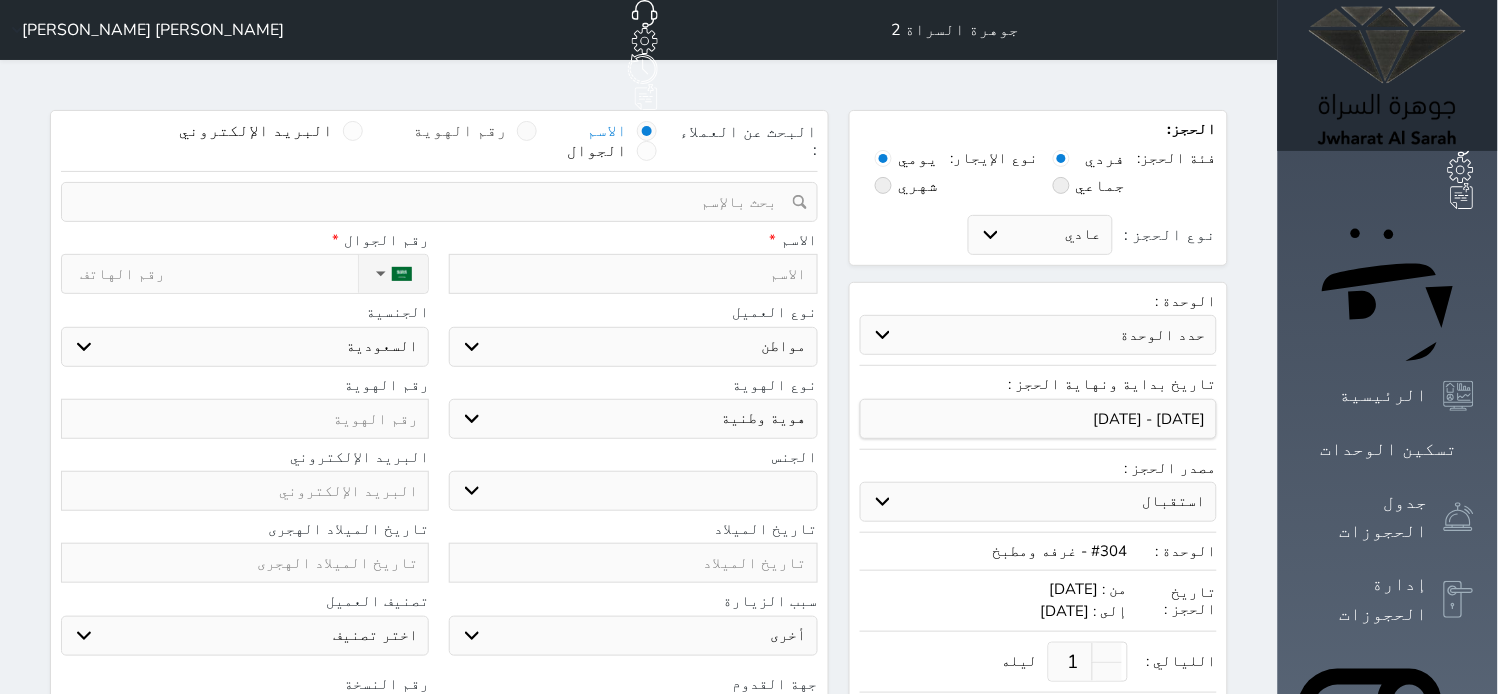 click on "رقم الهوية" at bounding box center [507, 141] 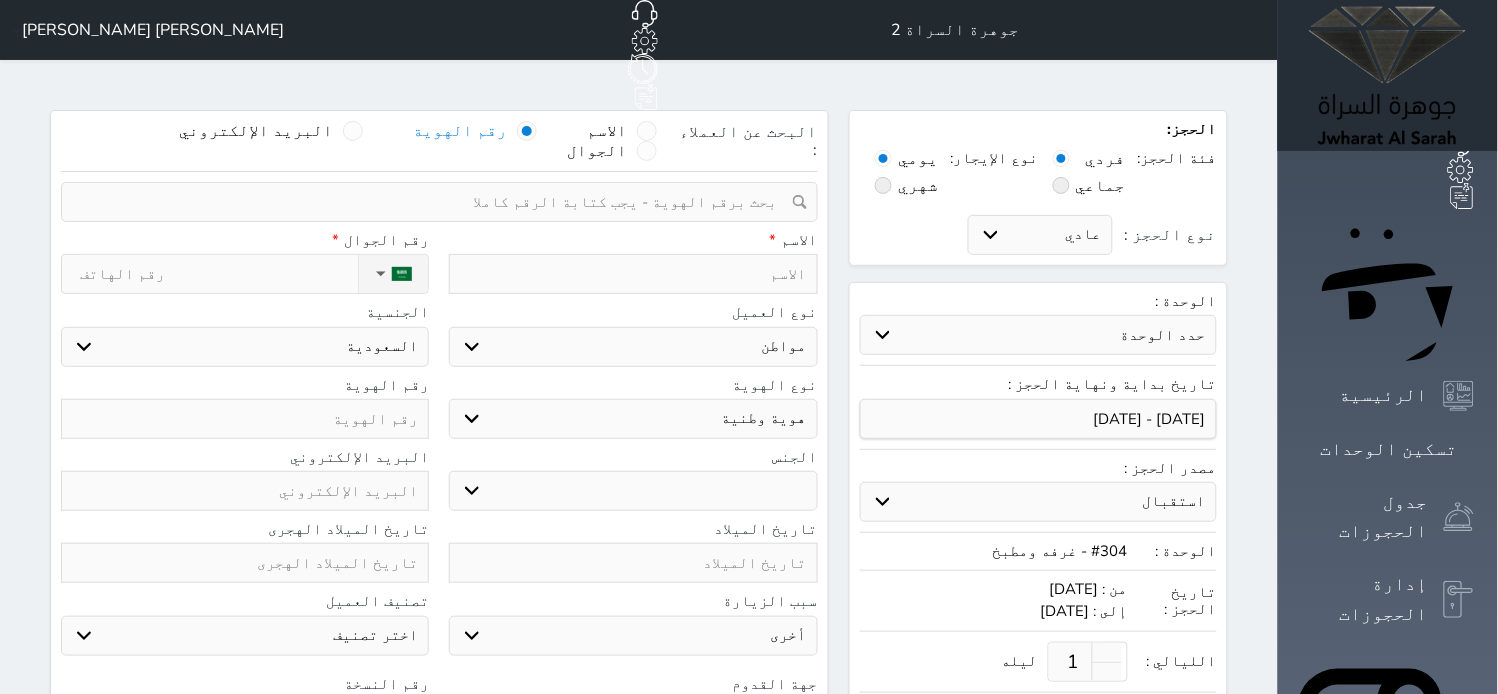 click at bounding box center [432, 202] 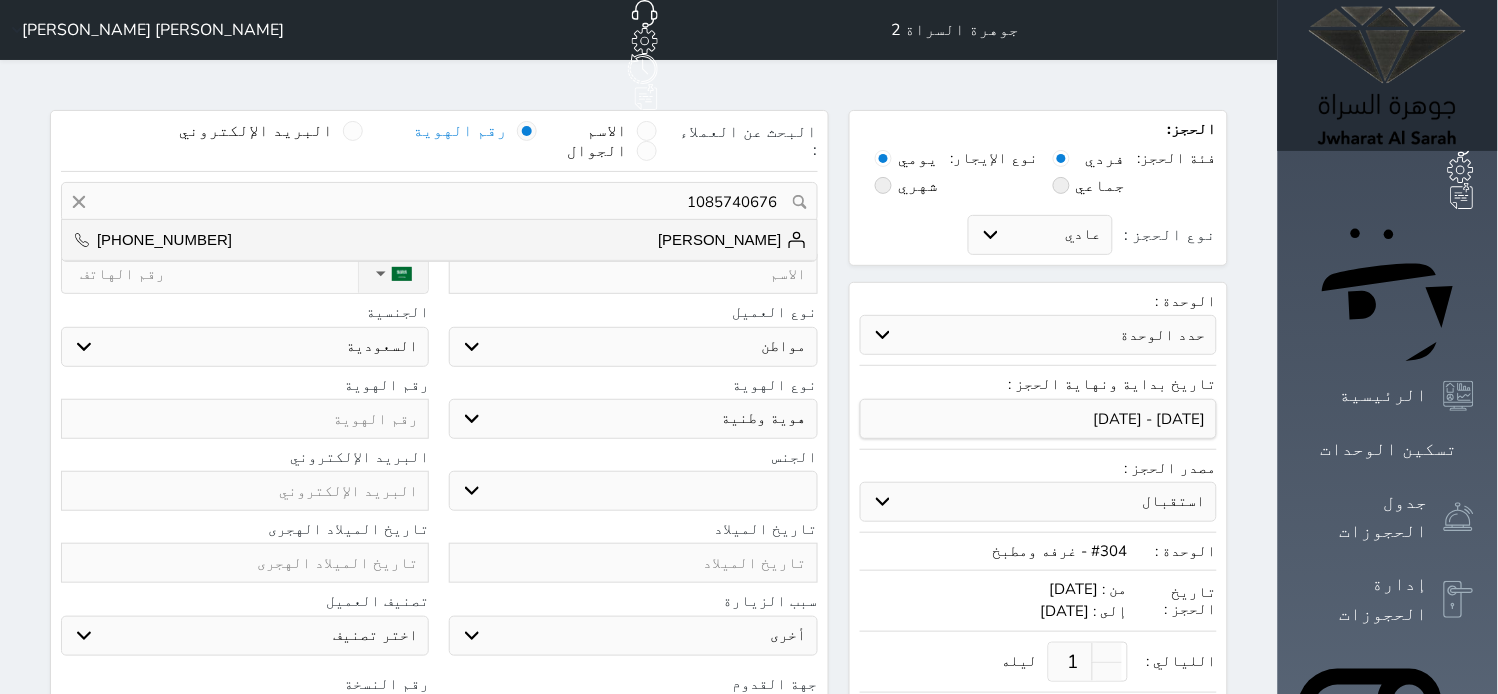 click on "[PERSON_NAME]   [PHONE_NUMBER]" at bounding box center (439, 240) 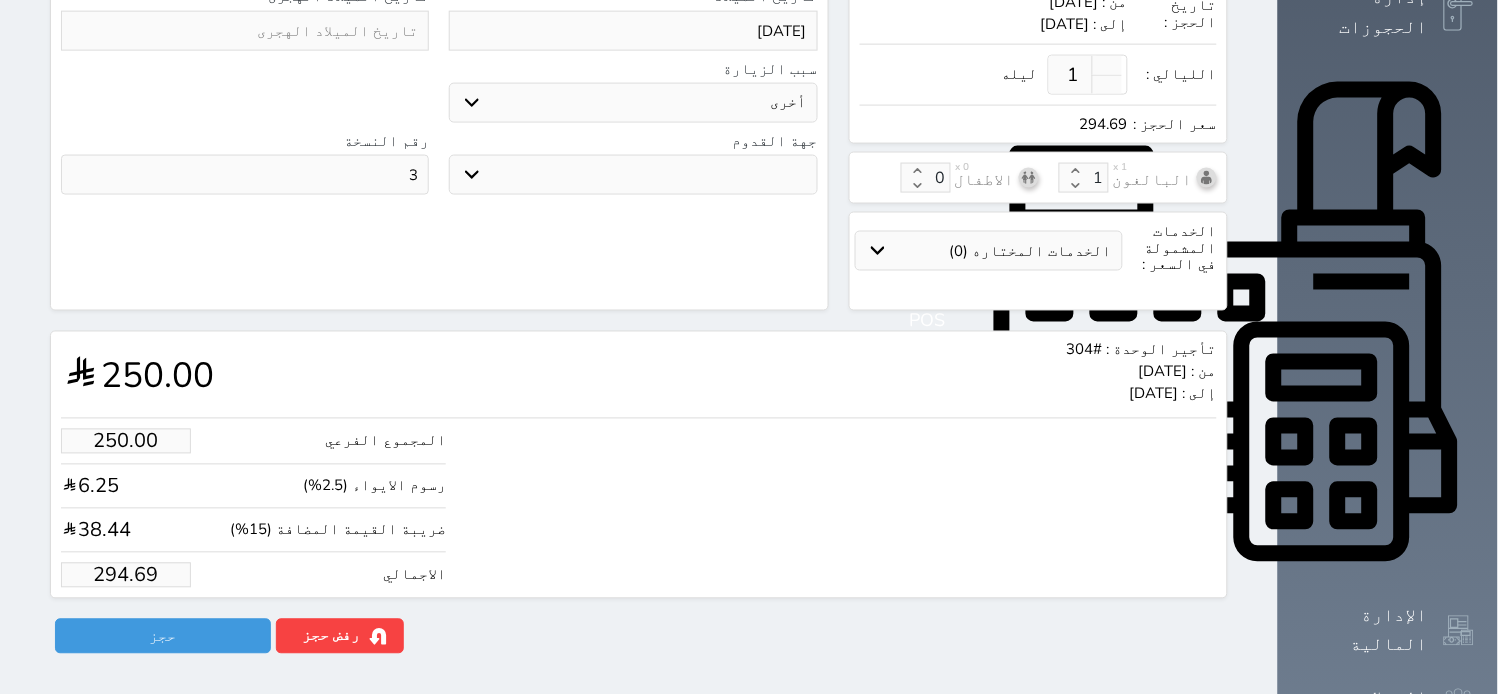 scroll, scrollTop: 590, scrollLeft: 0, axis: vertical 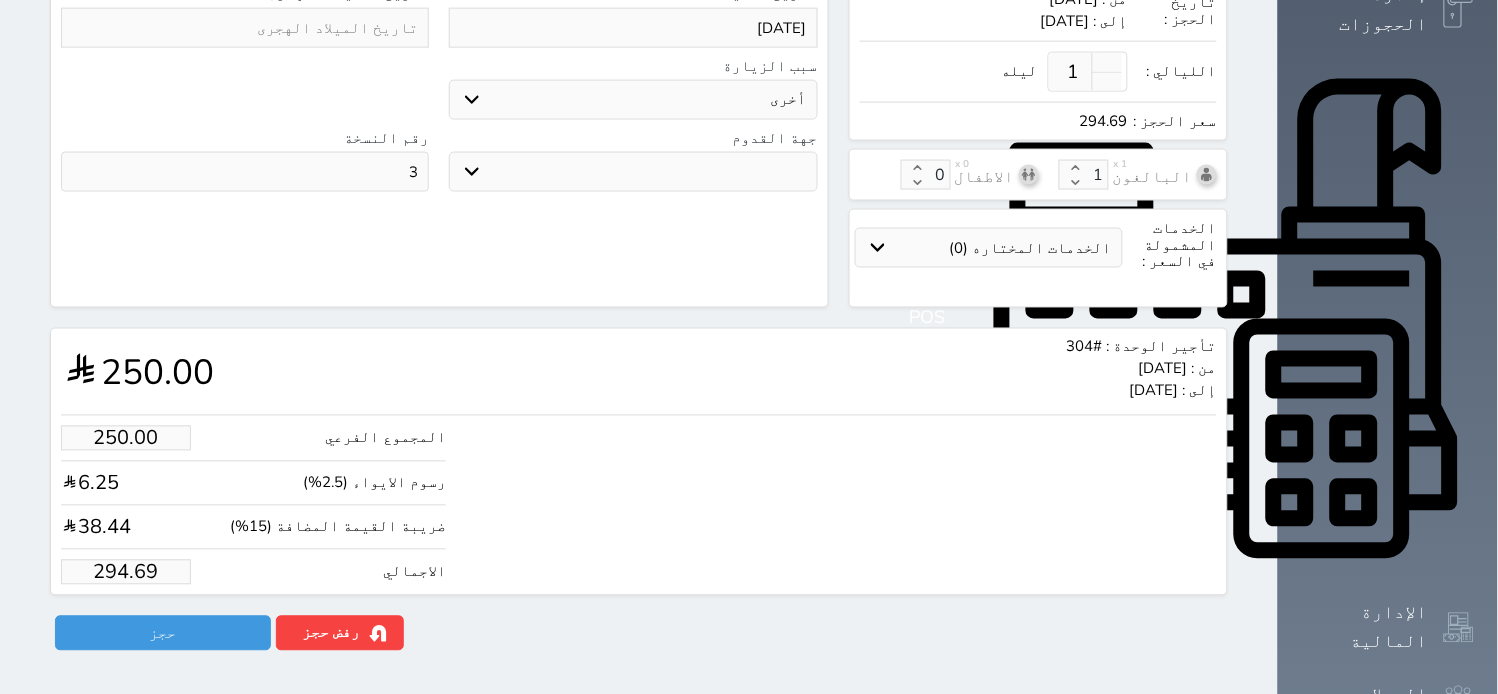 click on "294.69" at bounding box center [126, 572] 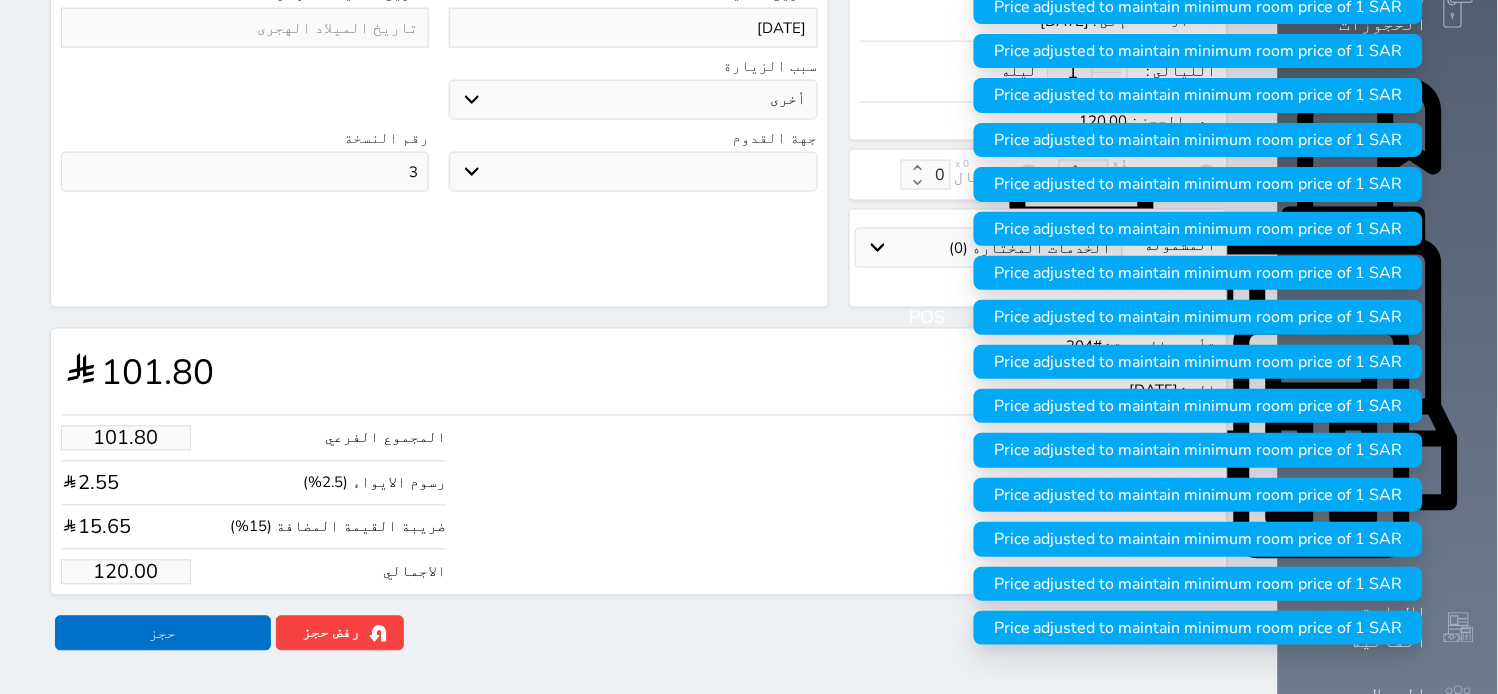 click on "تأجير الوحدة : #304   من : [DATE]   إلى : [DATE]    101.80       المجموع الفرعي   101.80   رسوم الايواء (2.5%)    2.55    ضريبة القيمة المضافة (15%)    15.65      الاجمالي   120.00         رفض حجز                 التاريخ:     قسم الوحدة:     أسباب رفض الحجز:     الوصف:
حفظ
رفض حجز
حجز" at bounding box center [639, 490] 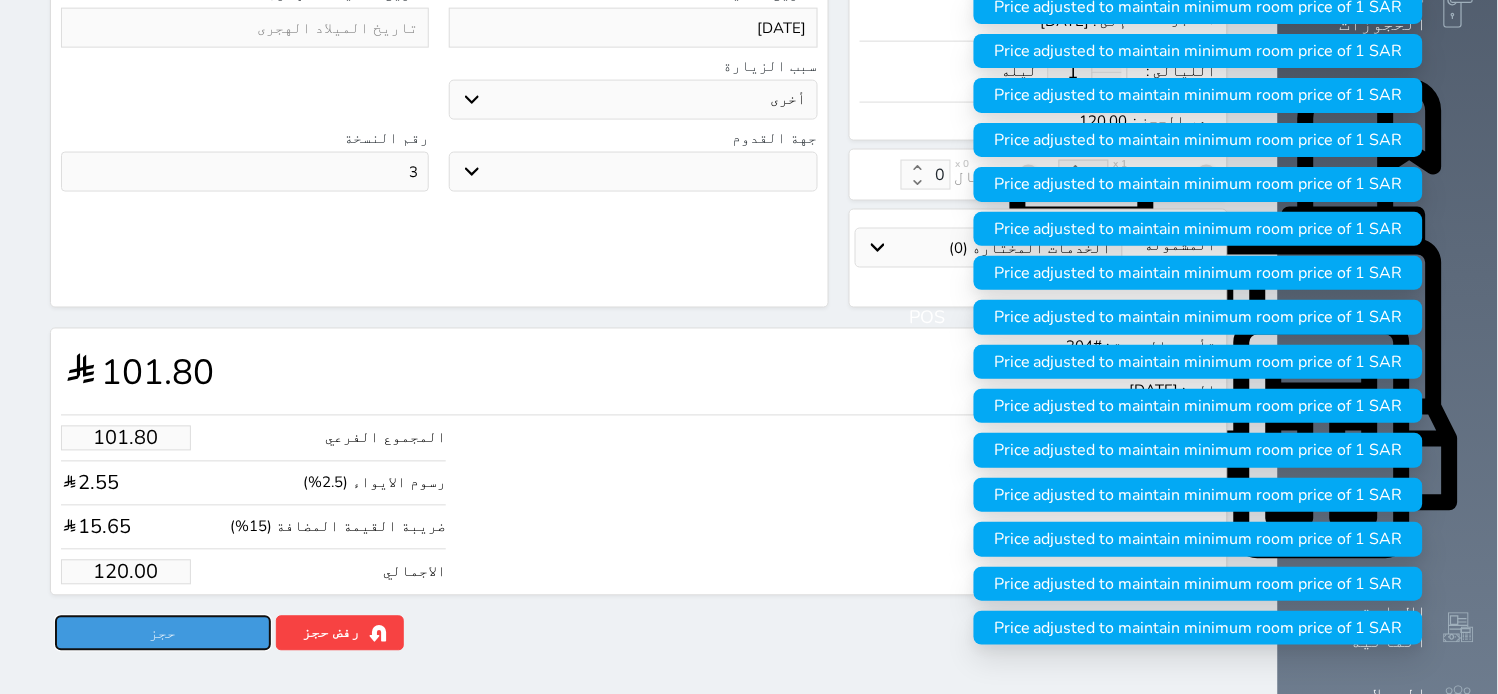 click on "حجز" at bounding box center (163, 633) 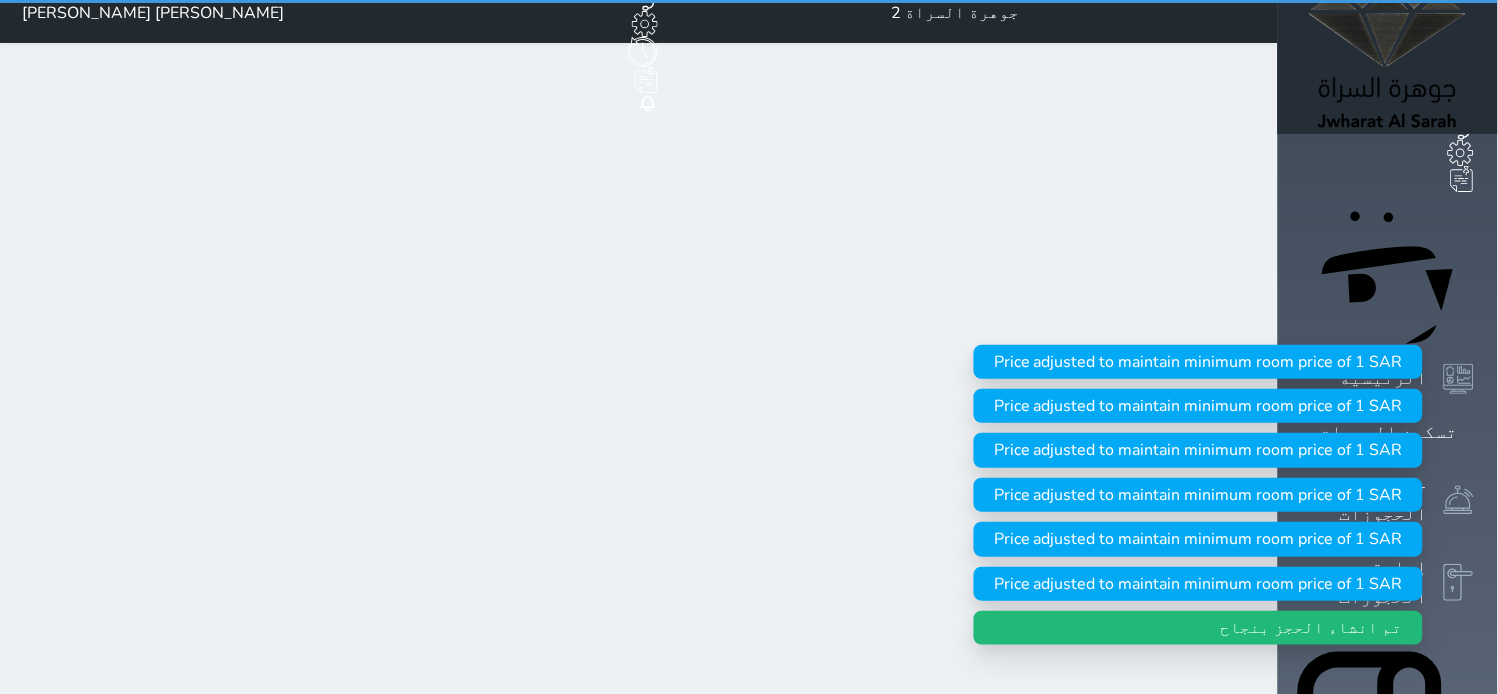 scroll, scrollTop: 0, scrollLeft: 0, axis: both 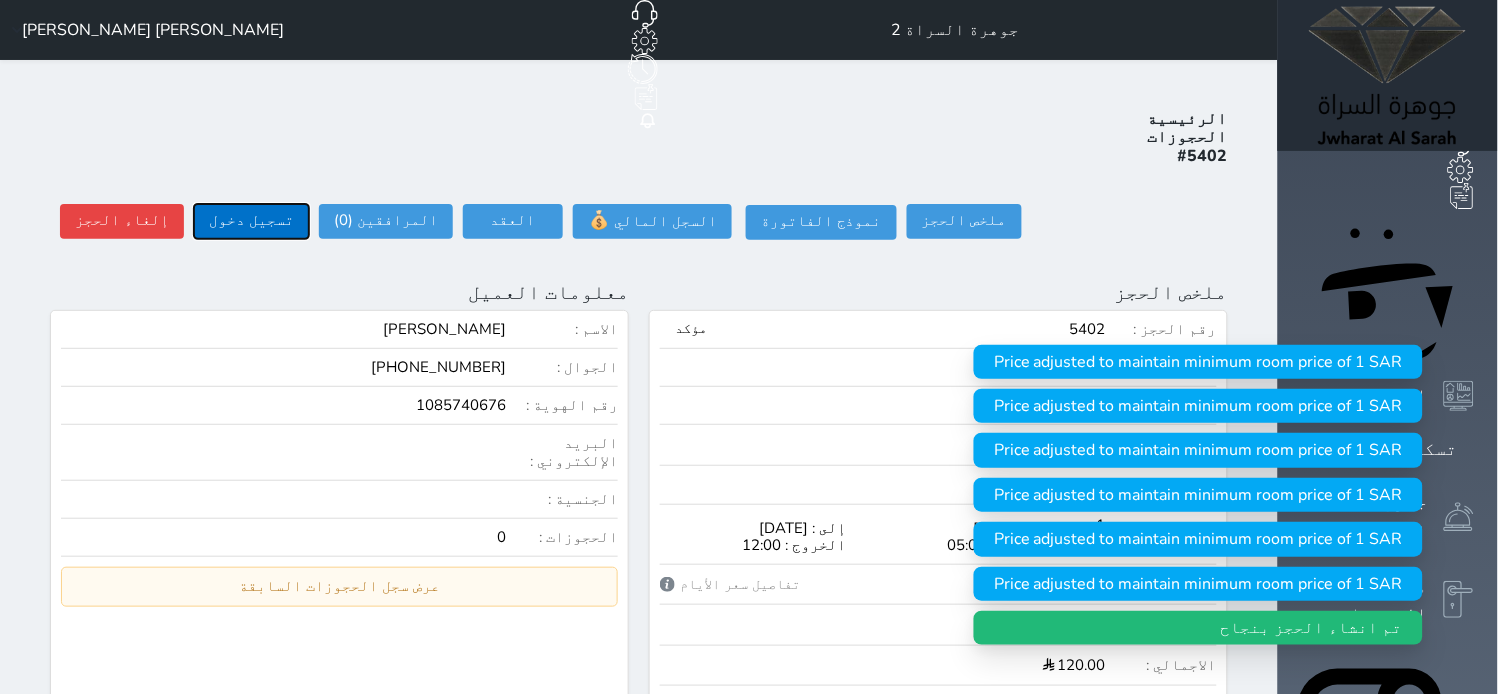 click on "تسجيل دخول" at bounding box center [251, 221] 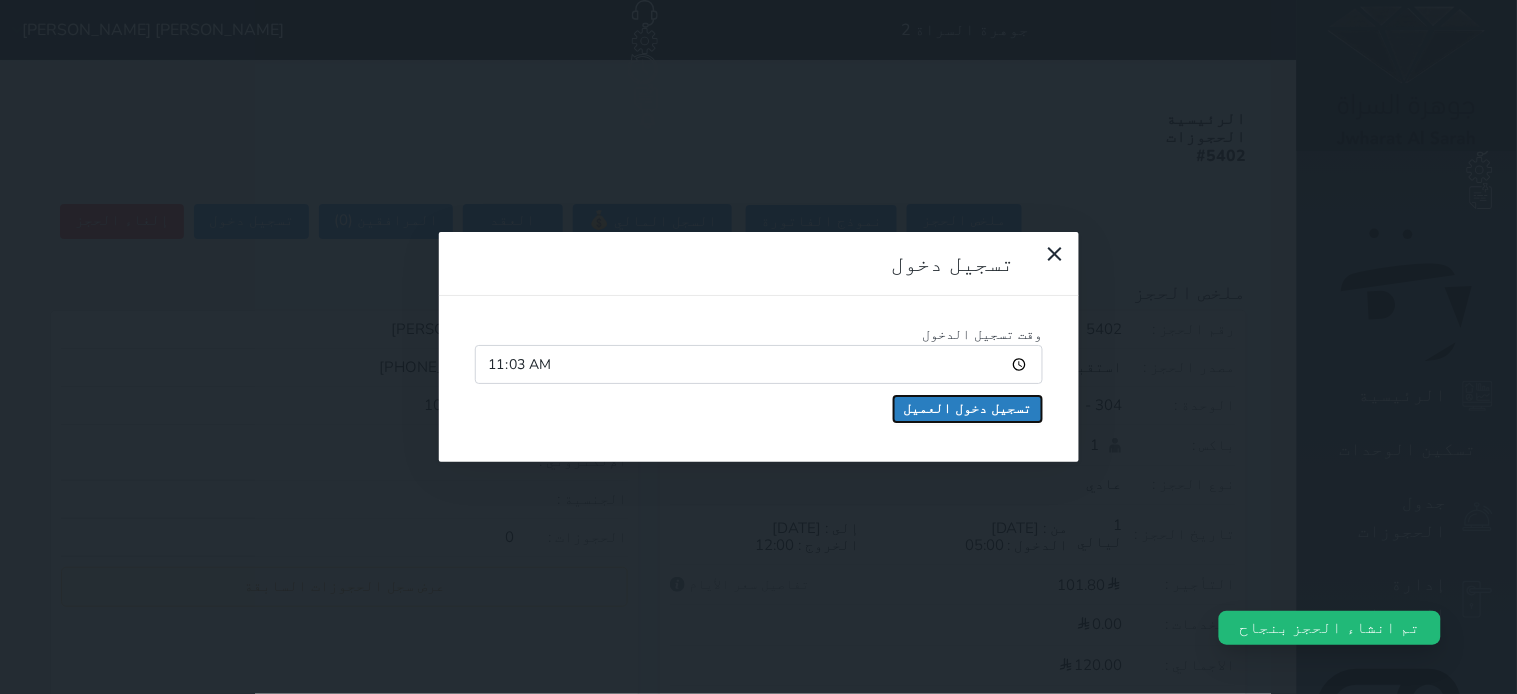 click on "تسجيل دخول العميل" at bounding box center (968, 409) 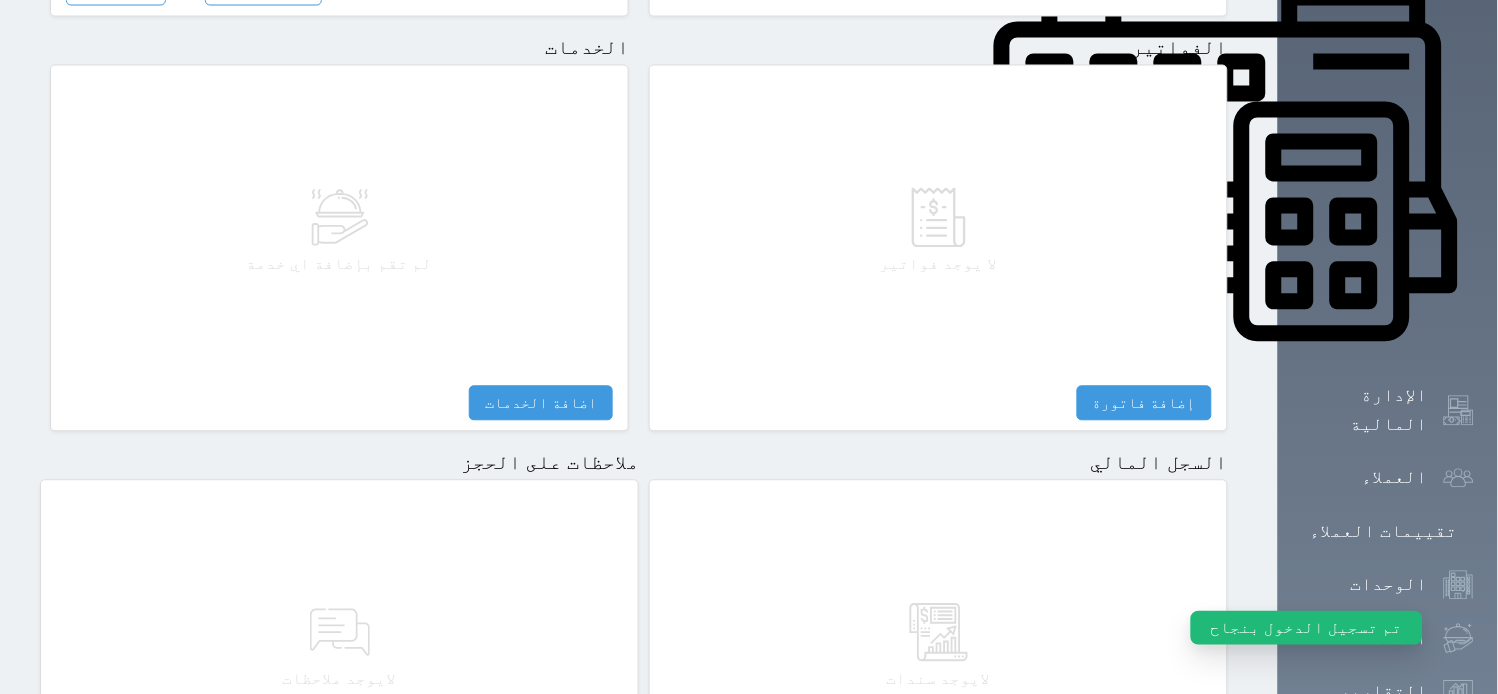 scroll, scrollTop: 1087, scrollLeft: 0, axis: vertical 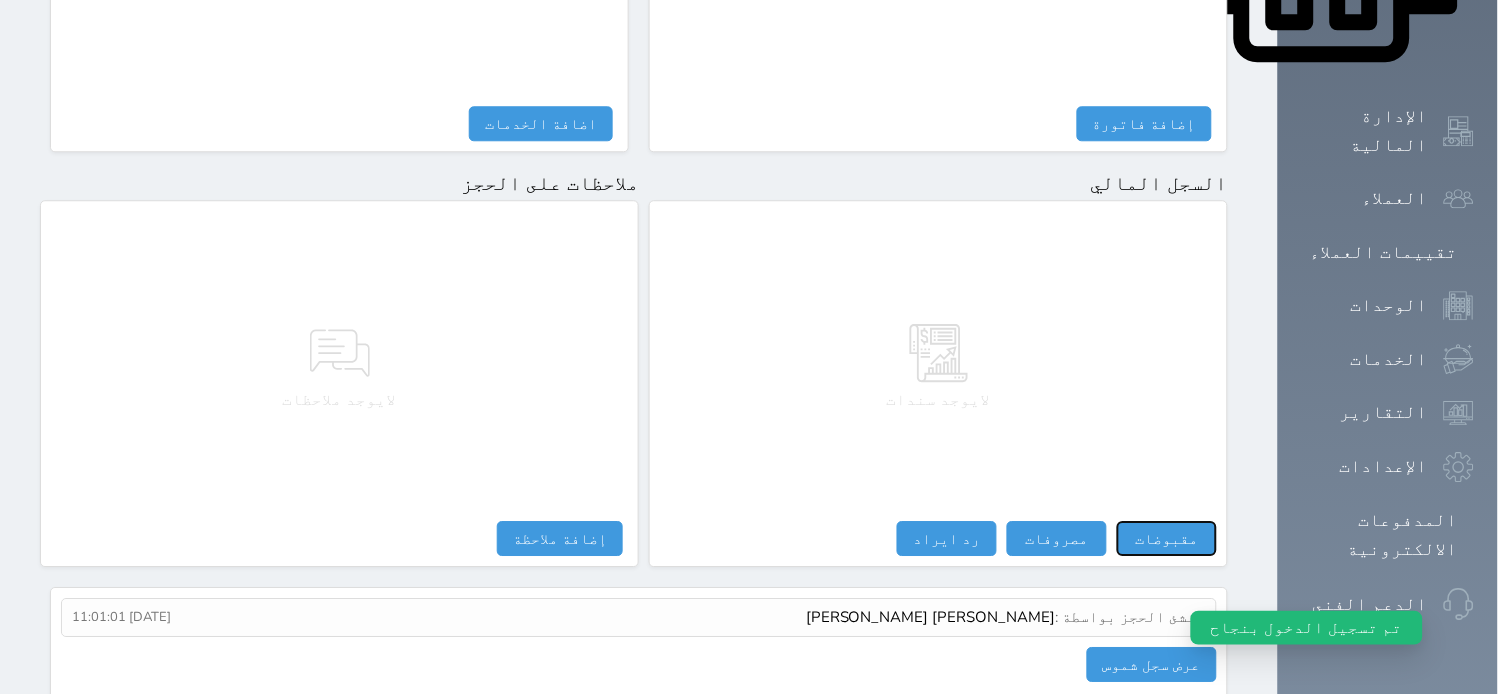 drag, startPoint x: 1247, startPoint y: 477, endPoint x: 1230, endPoint y: 450, distance: 31.906113 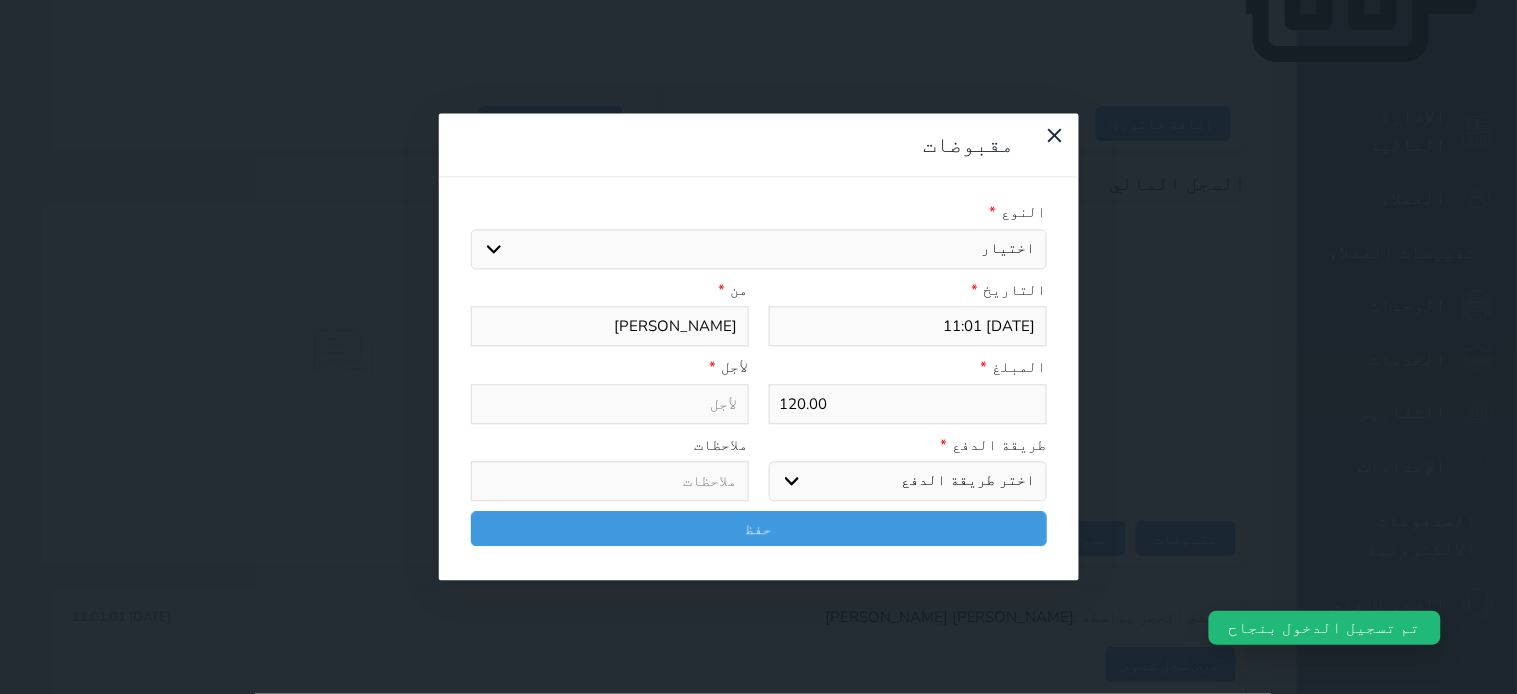 click on "اختيار   مقبوضات عامة قيمة إيجار فواتير تامين عربون لا ينطبق آخر مغسلة واي فاي - الإنترنت مواقف السيارات طعام الأغذية والمشروبات مشروبات المشروبات الباردة المشروبات الساخنة الإفطار غداء عشاء مخبز و كعك حمام سباحة الصالة الرياضية سبا و خدمات الجمال اختيار وإسقاط (خدمات النقل) ميني بار كابل - تلفزيون سرير إضافي تصفيف الشعر التسوق خدمات الجولات السياحية المنظمة خدمات الدليل السياحي" at bounding box center (759, 249) 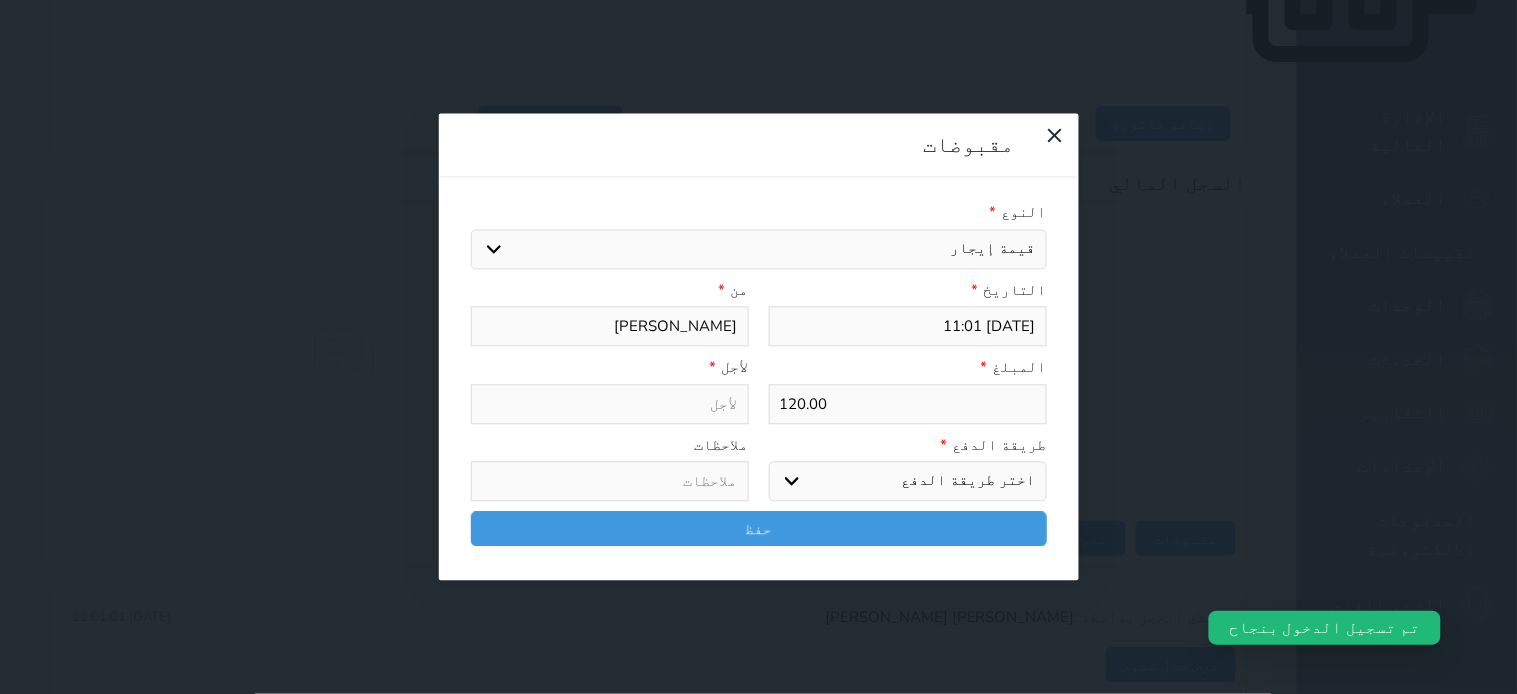 click on "اختيار   مقبوضات عامة قيمة إيجار فواتير تامين عربون لا ينطبق آخر مغسلة واي فاي - الإنترنت مواقف السيارات طعام الأغذية والمشروبات مشروبات المشروبات الباردة المشروبات الساخنة الإفطار غداء عشاء مخبز و كعك حمام سباحة الصالة الرياضية سبا و خدمات الجمال اختيار وإسقاط (خدمات النقل) ميني بار كابل - تلفزيون سرير إضافي تصفيف الشعر التسوق خدمات الجولات السياحية المنظمة خدمات الدليل السياحي" at bounding box center [759, 249] 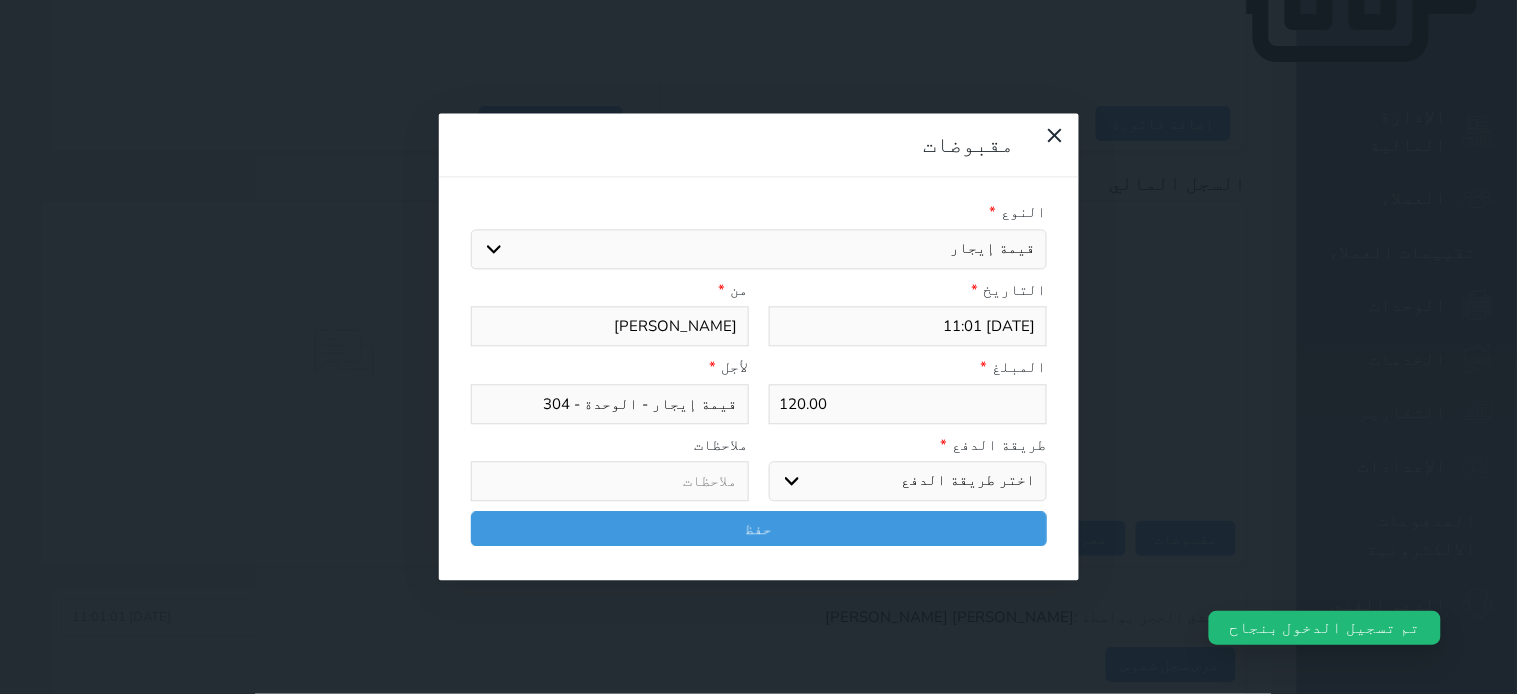 click on "اختر طريقة الدفع   دفع نقدى   تحويل بنكى   مدى   بطاقة ائتمان   آجل" at bounding box center [908, 482] 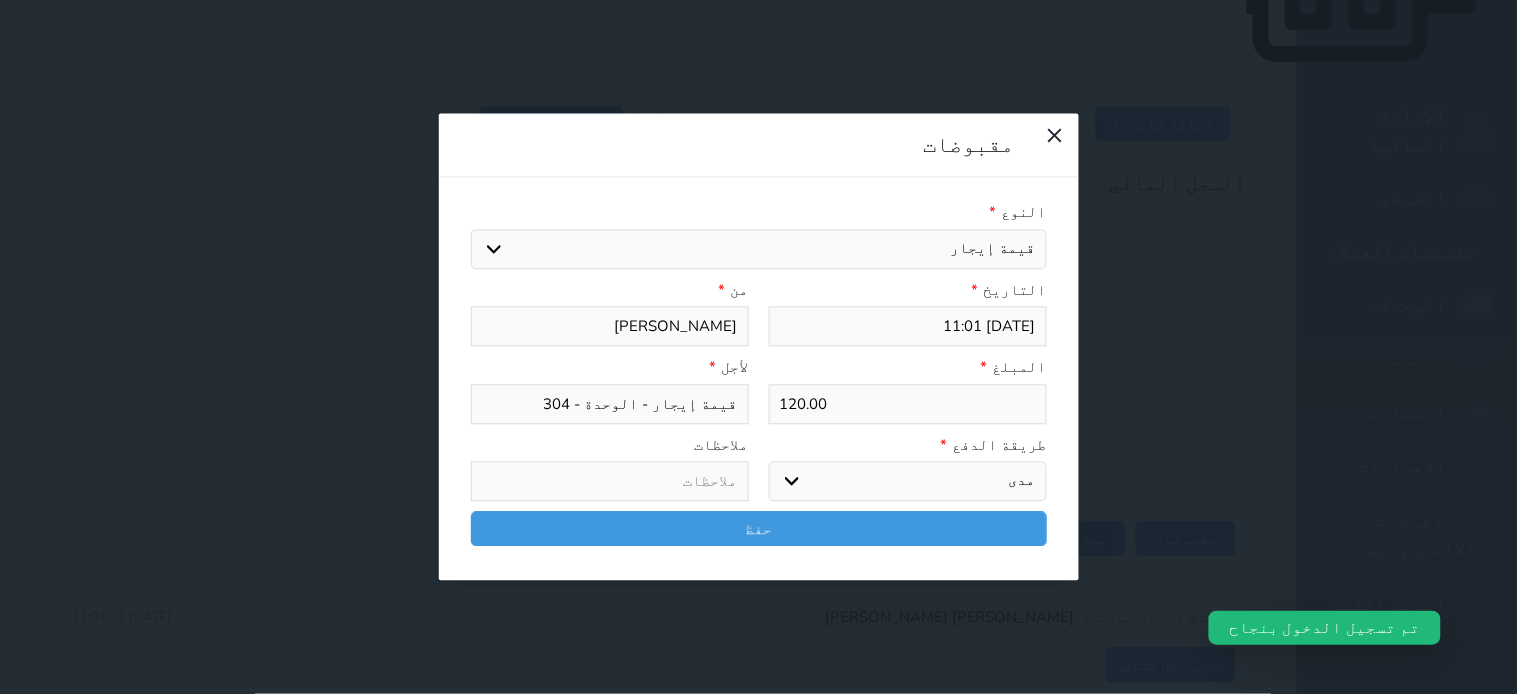 click on "اختر طريقة الدفع   دفع نقدى   تحويل بنكى   مدى   بطاقة ائتمان   آجل" at bounding box center [908, 482] 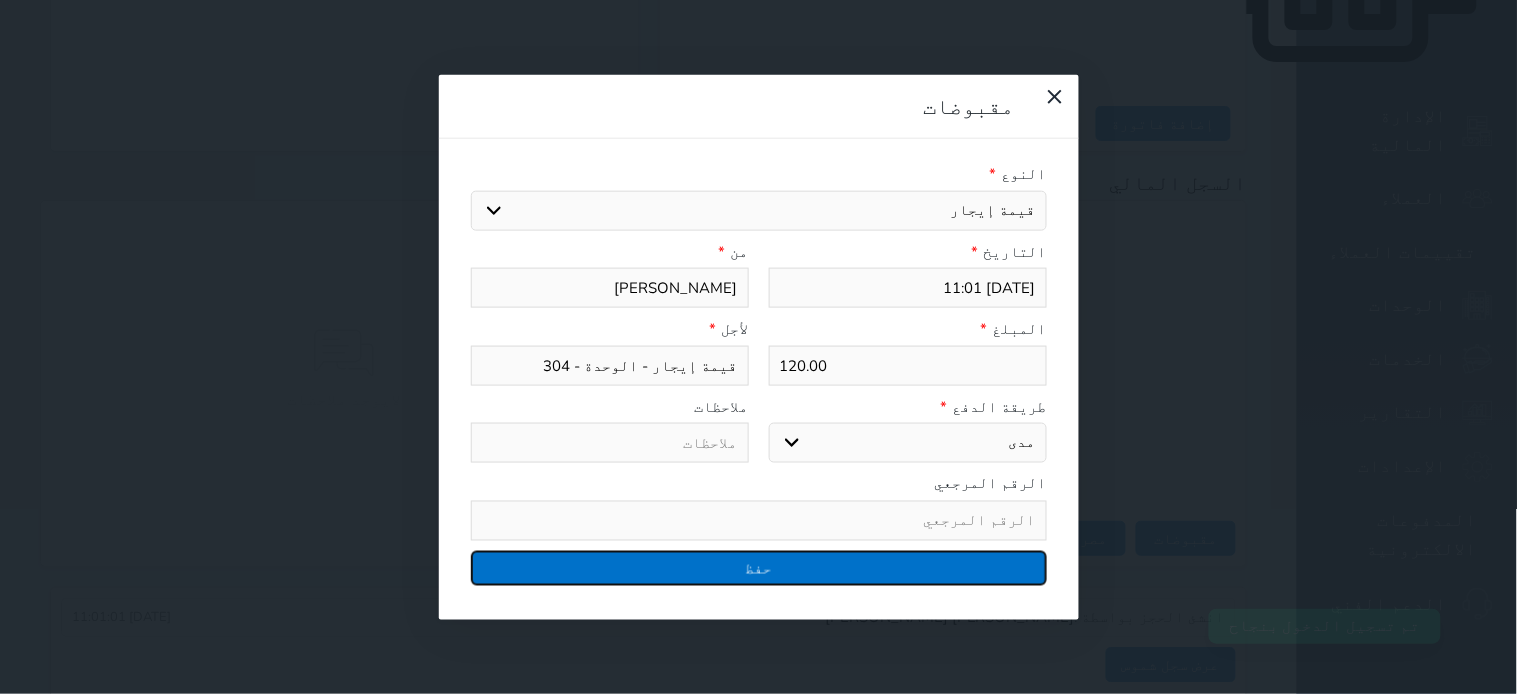 click on "حفظ" at bounding box center (759, 567) 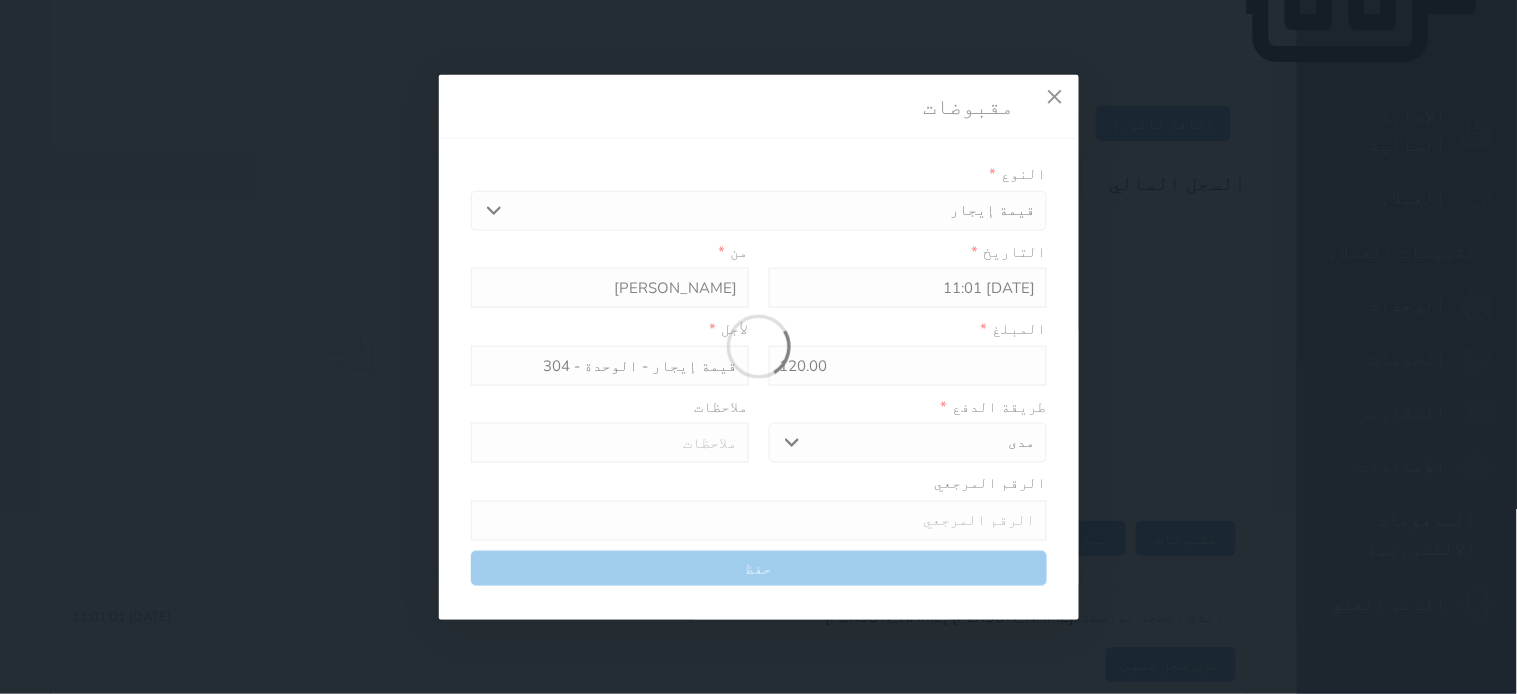 click at bounding box center [759, 347] 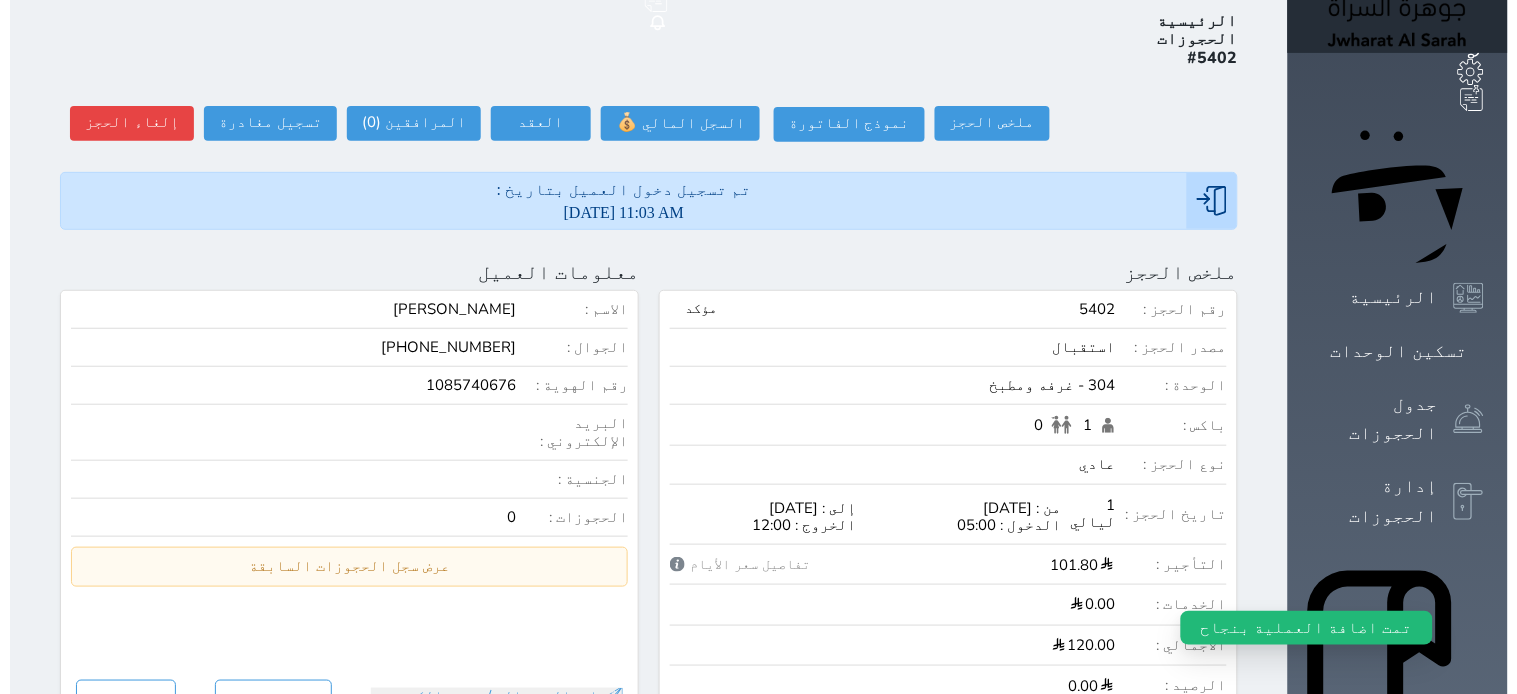 scroll, scrollTop: 0, scrollLeft: 0, axis: both 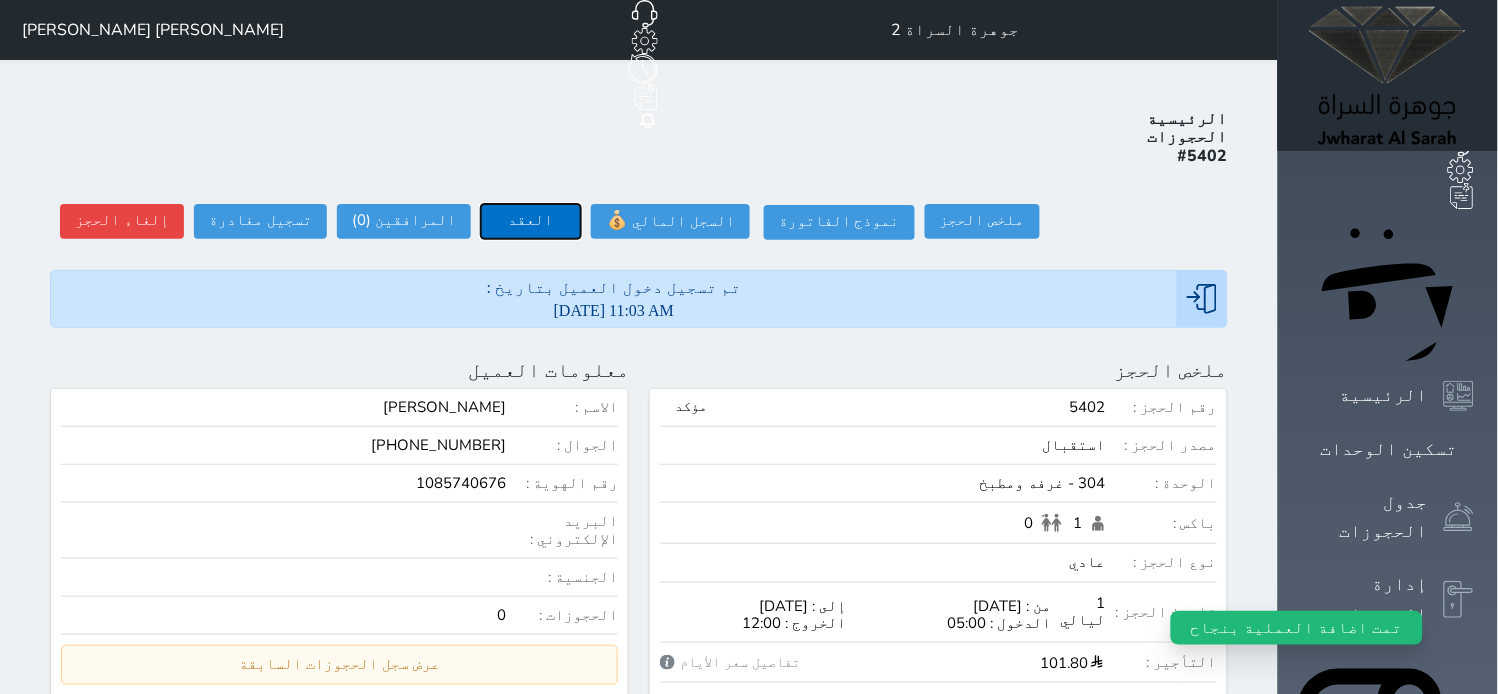 click on "العقد" at bounding box center (531, 221) 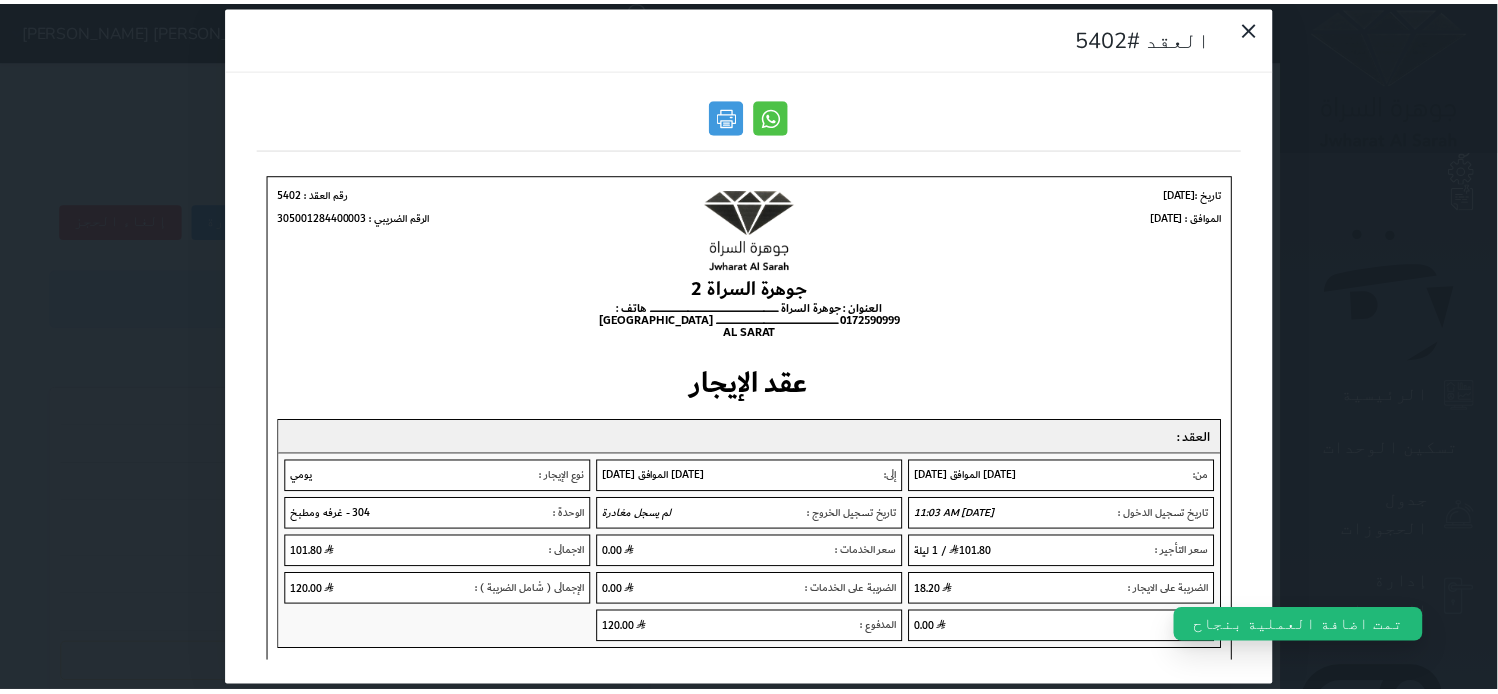scroll, scrollTop: 0, scrollLeft: 0, axis: both 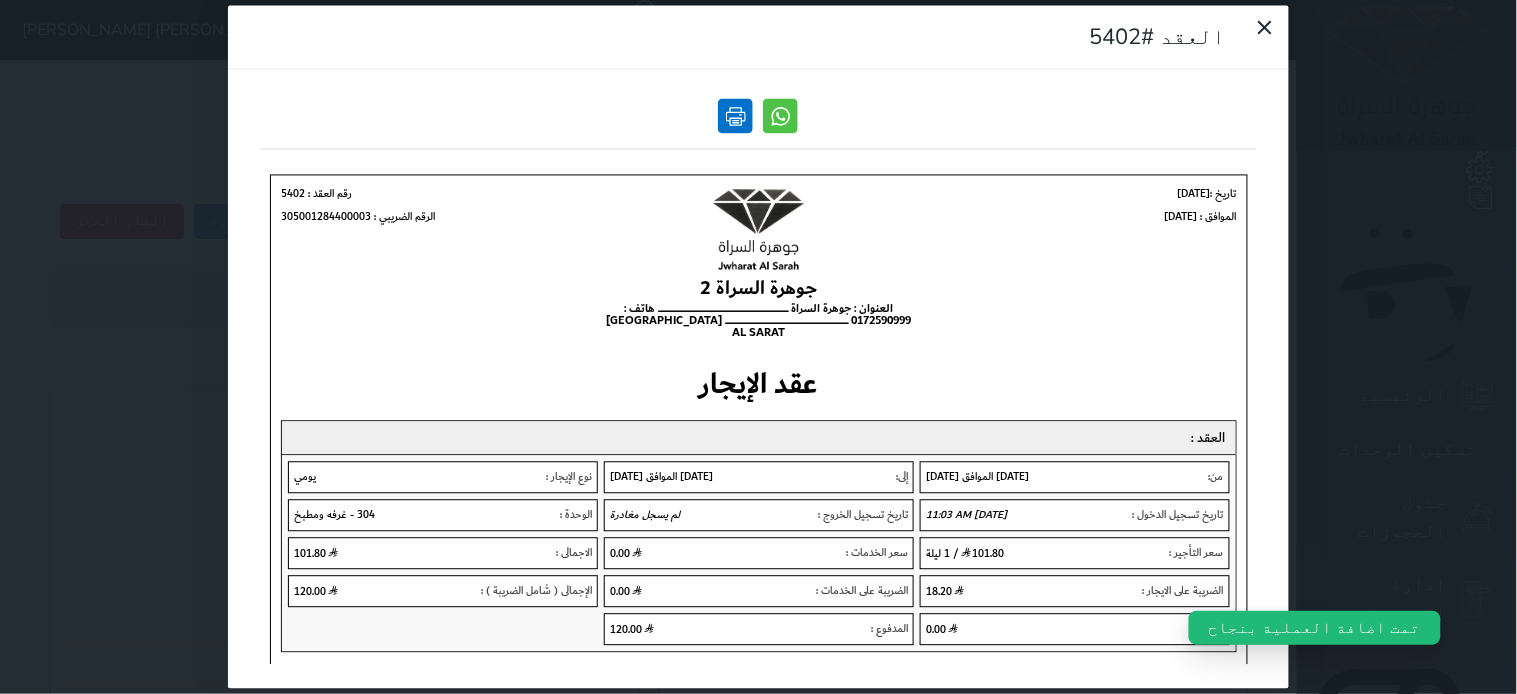 click at bounding box center [736, 116] 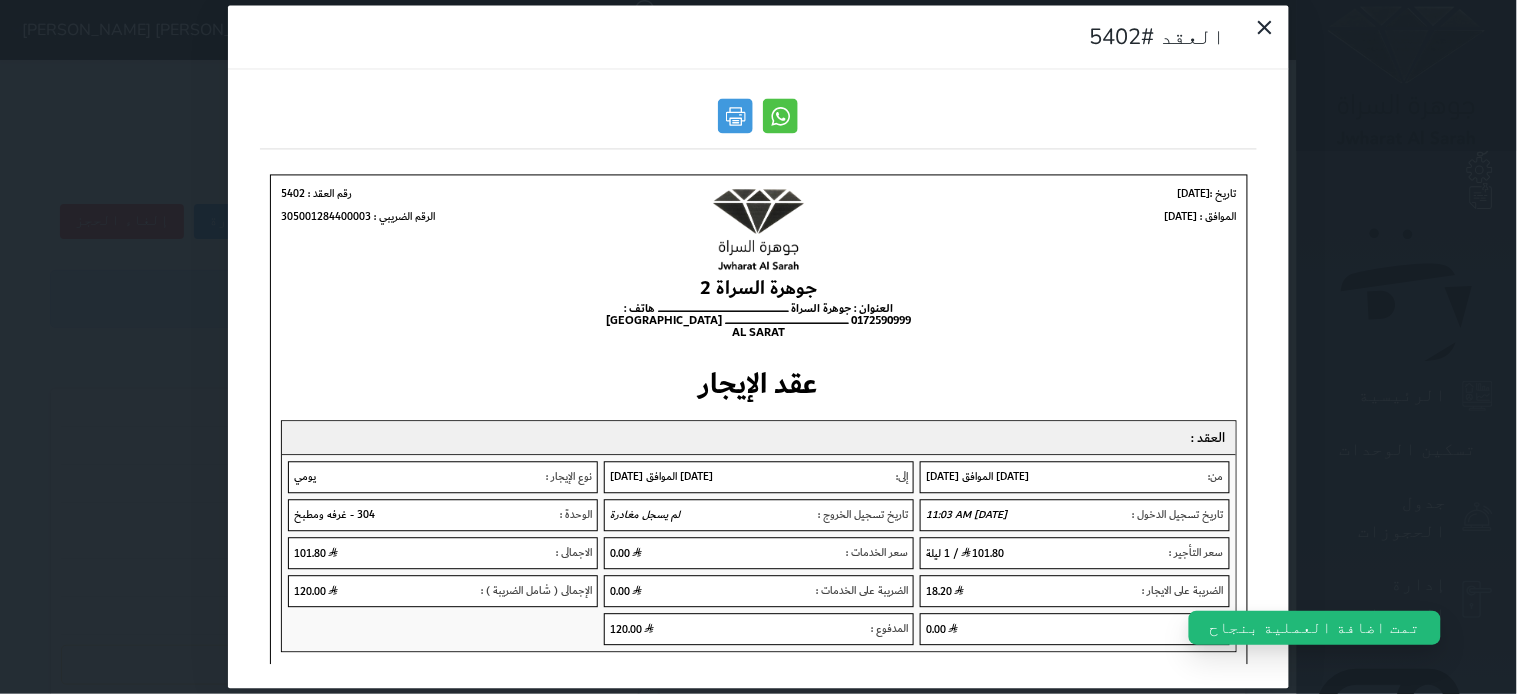 drag, startPoint x: 1382, startPoint y: 171, endPoint x: 1402, endPoint y: 190, distance: 27.58623 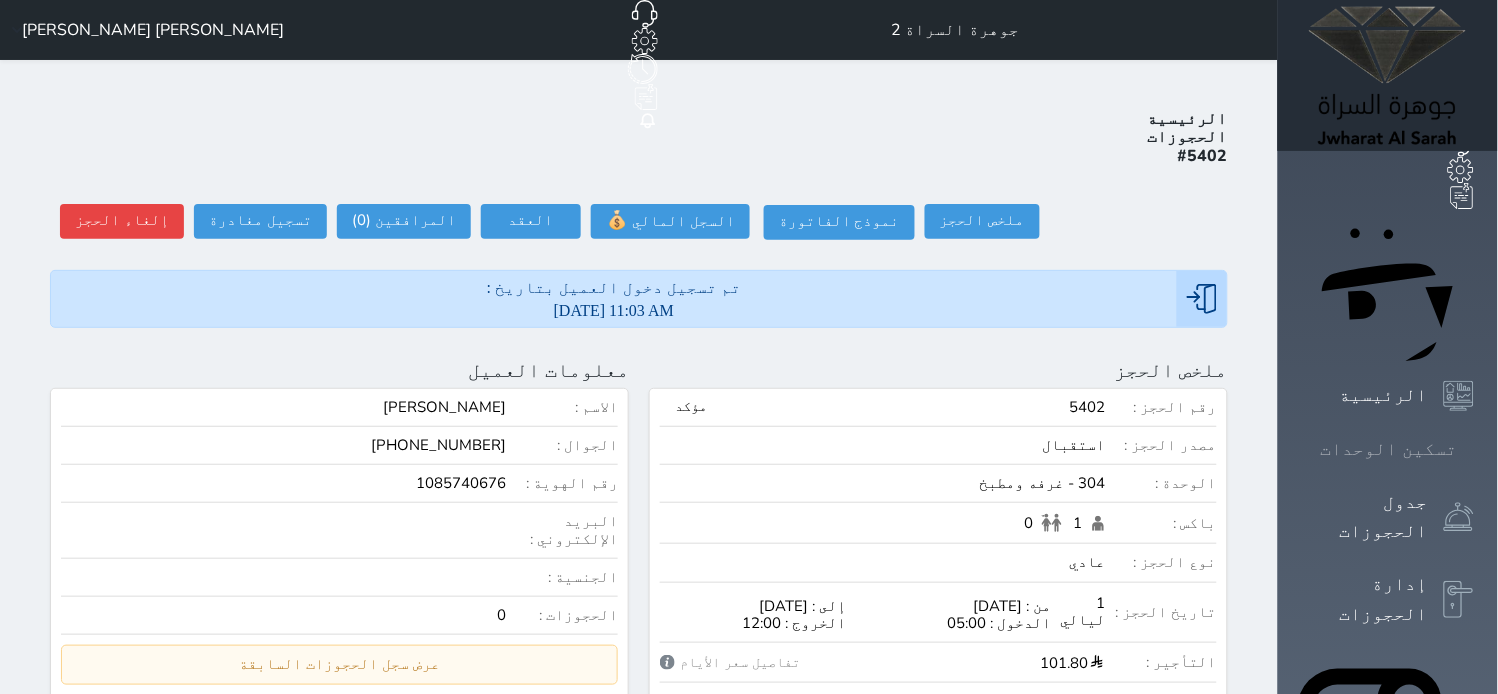 click at bounding box center [1474, 449] 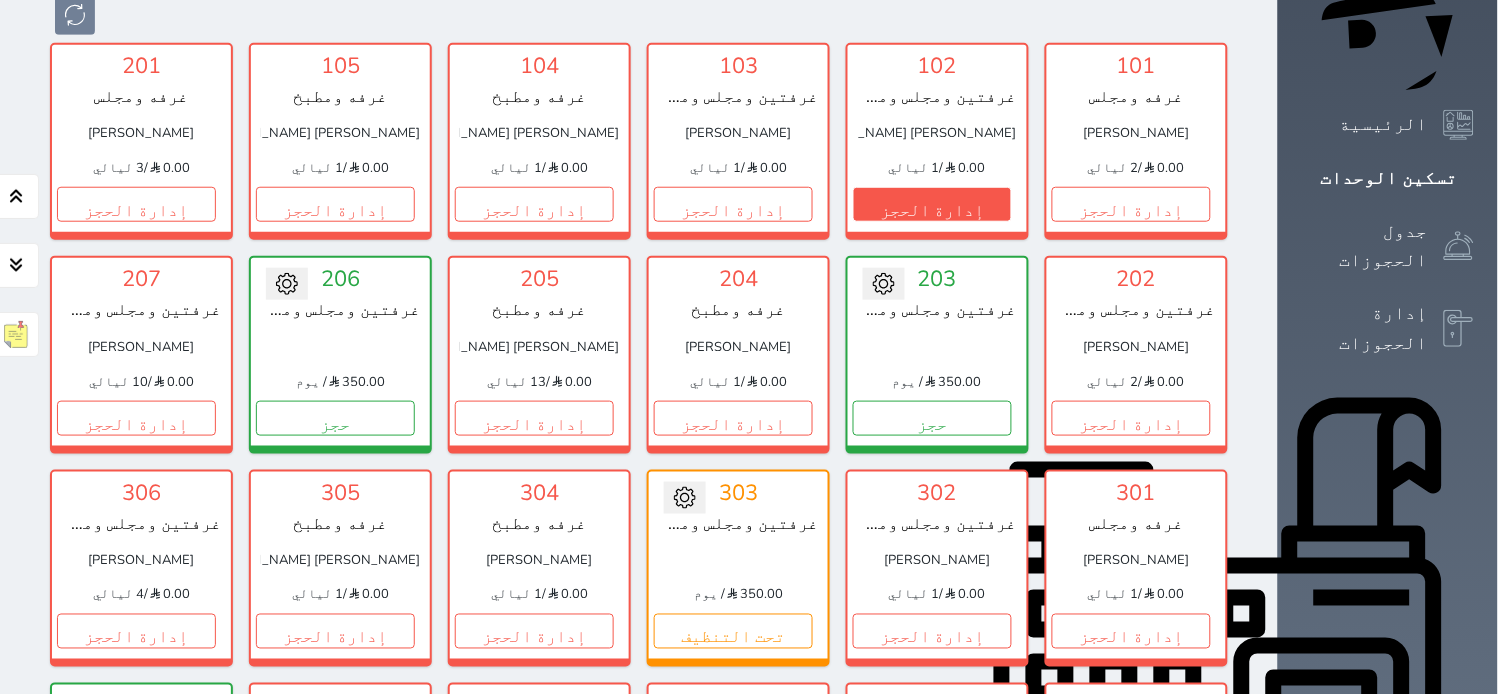 scroll, scrollTop: 522, scrollLeft: 0, axis: vertical 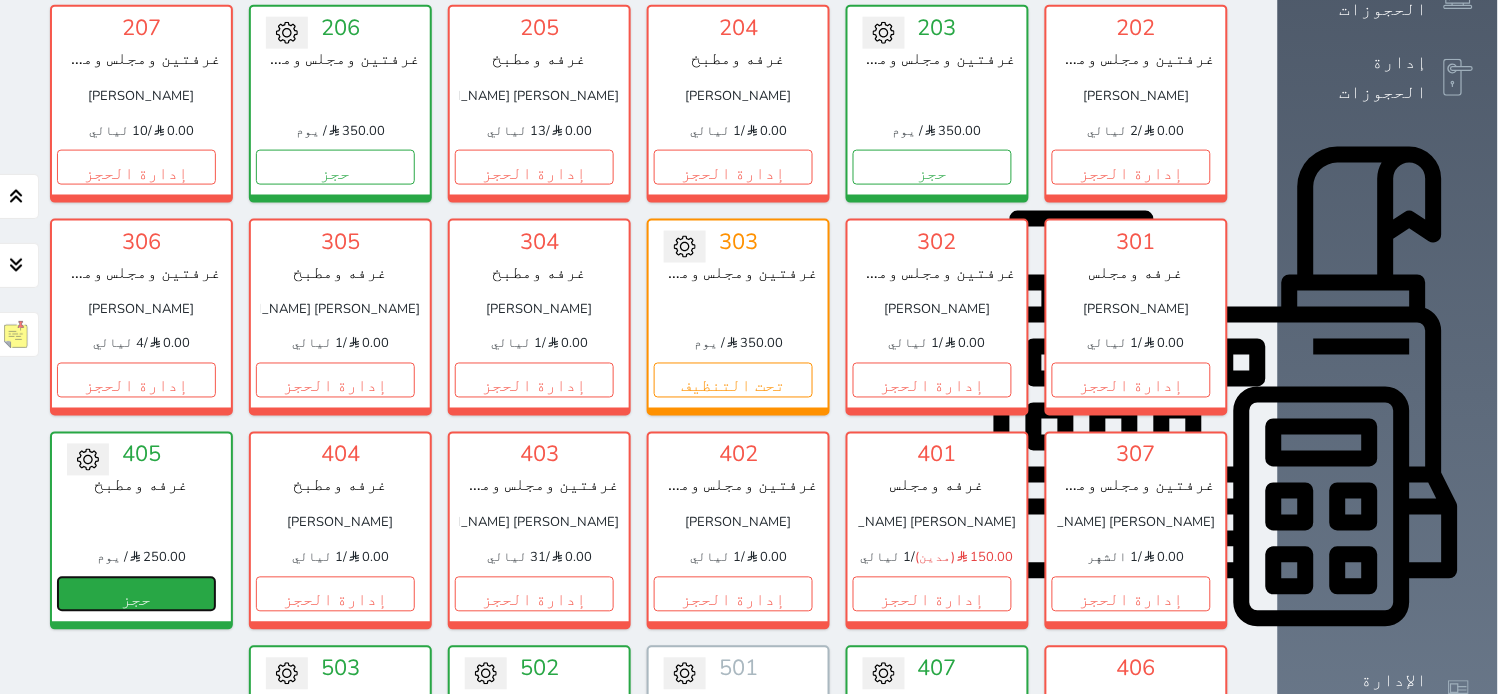 click on "حجز" at bounding box center (136, 594) 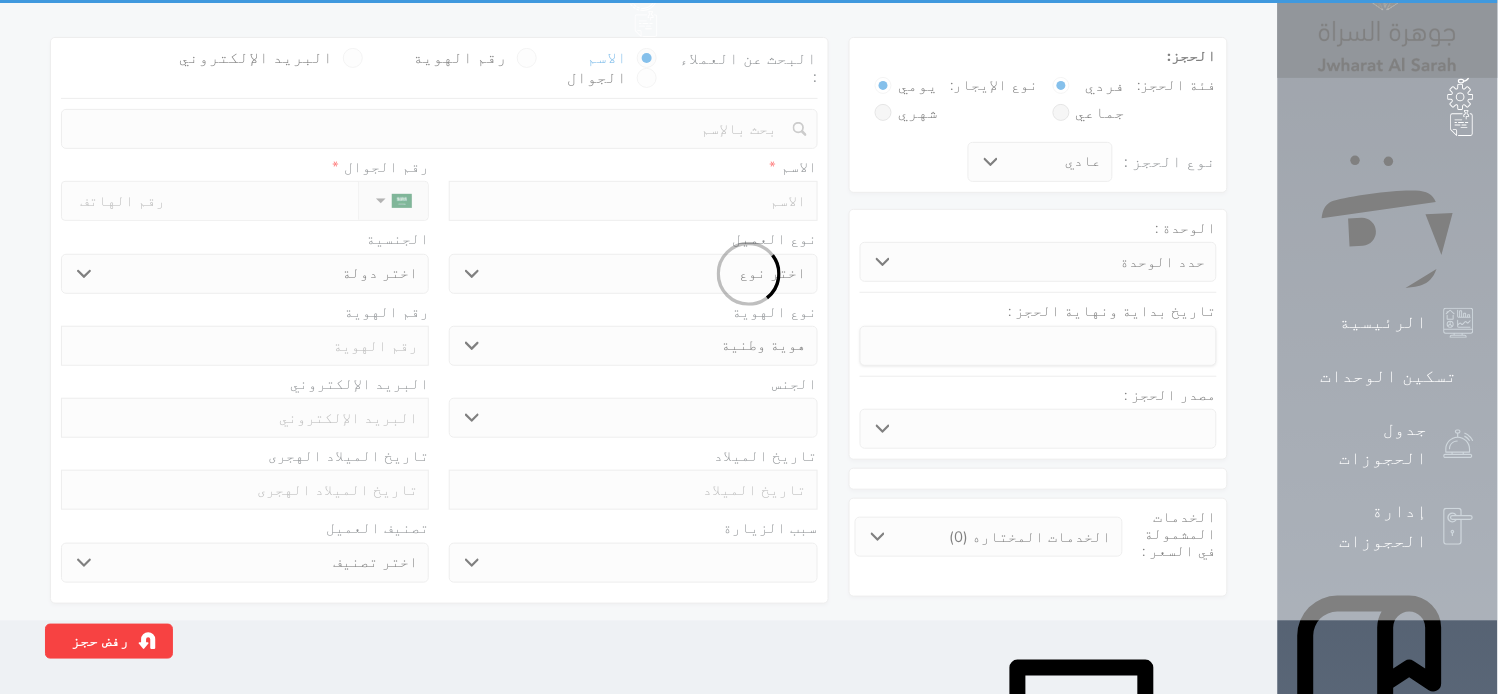 scroll, scrollTop: 0, scrollLeft: 0, axis: both 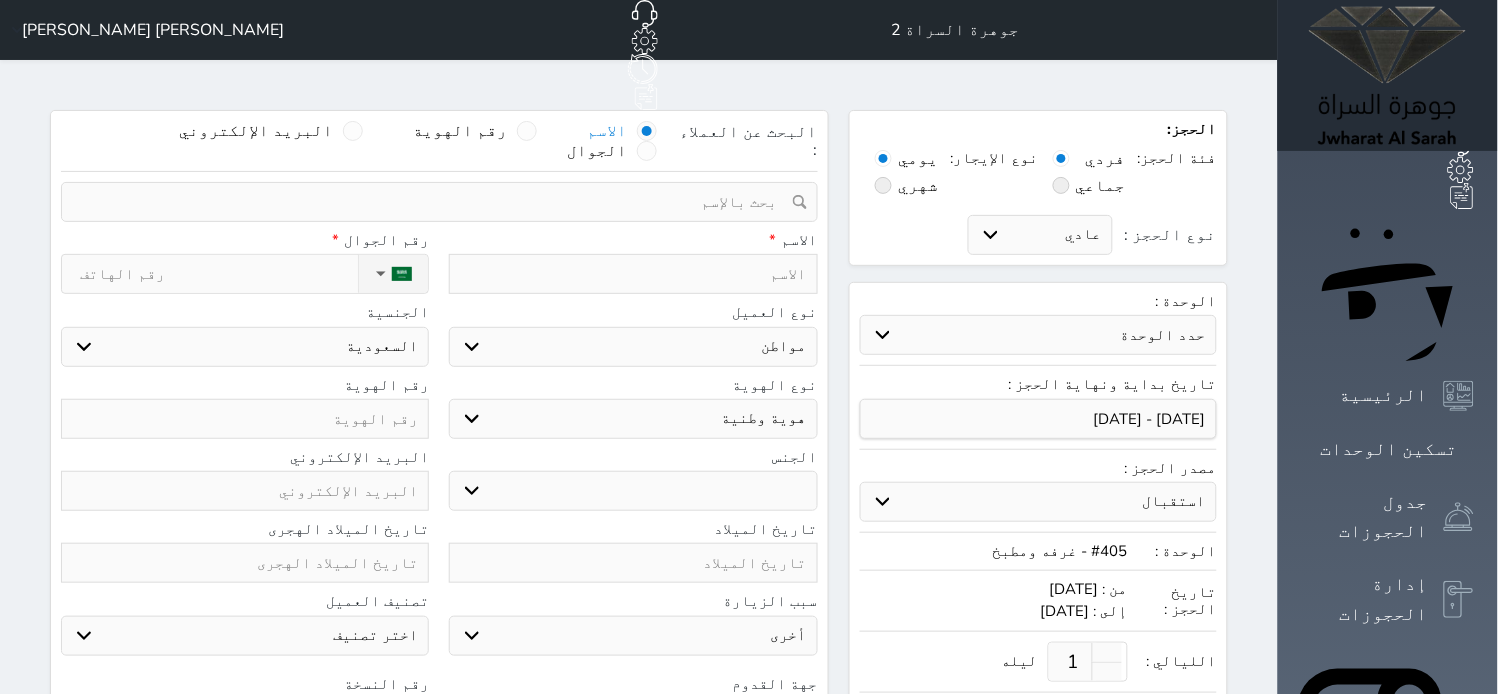 click on "البحث عن العملاء :        الاسم       رقم الهوية       البريد الإلكتروني       الجوال" at bounding box center (439, 146) 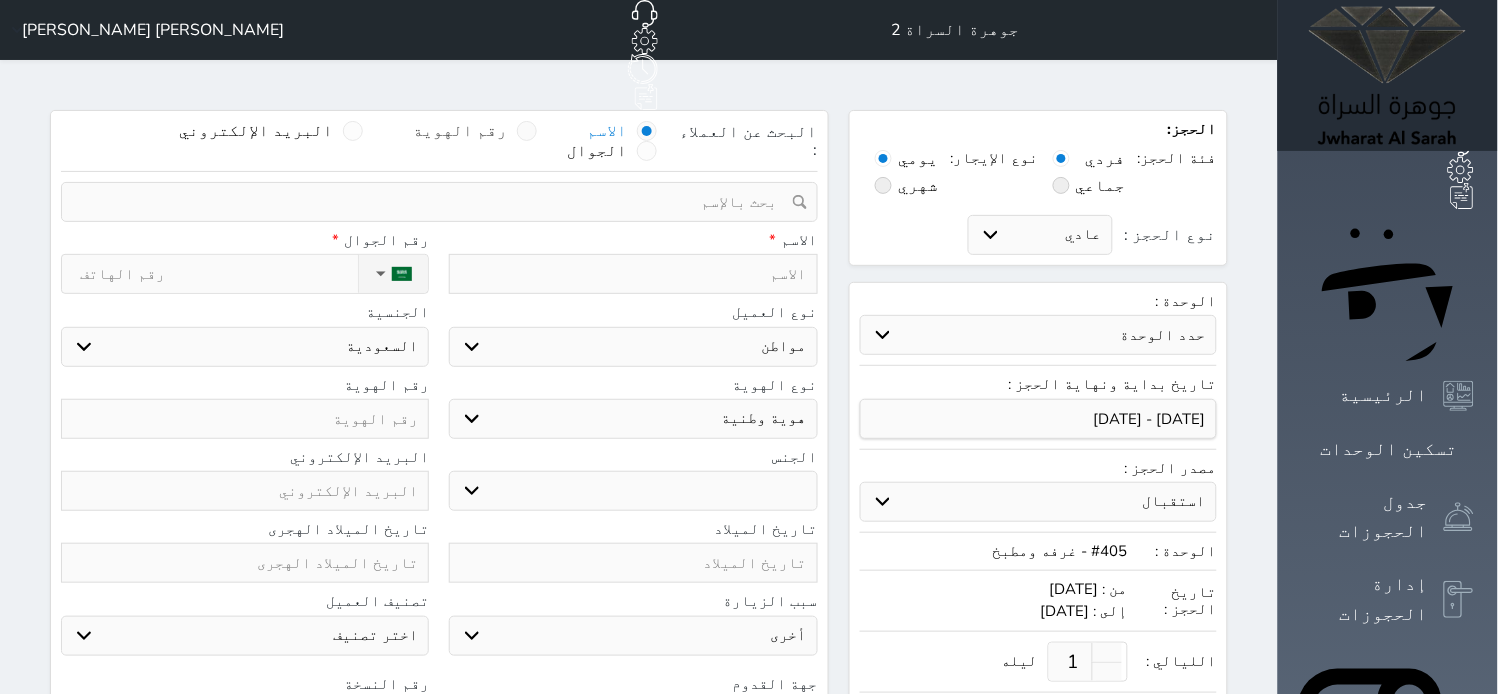 click on "رقم الهوية" at bounding box center [460, 131] 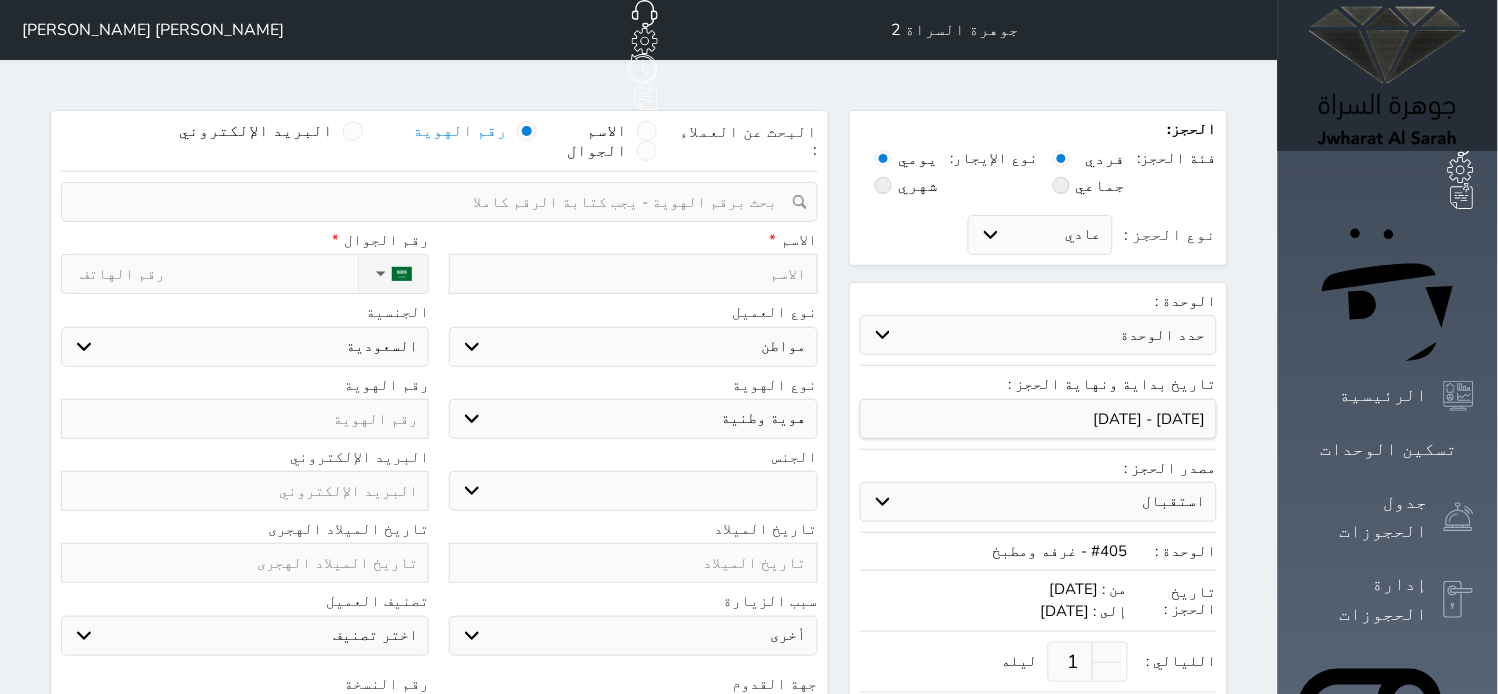 click at bounding box center (432, 202) 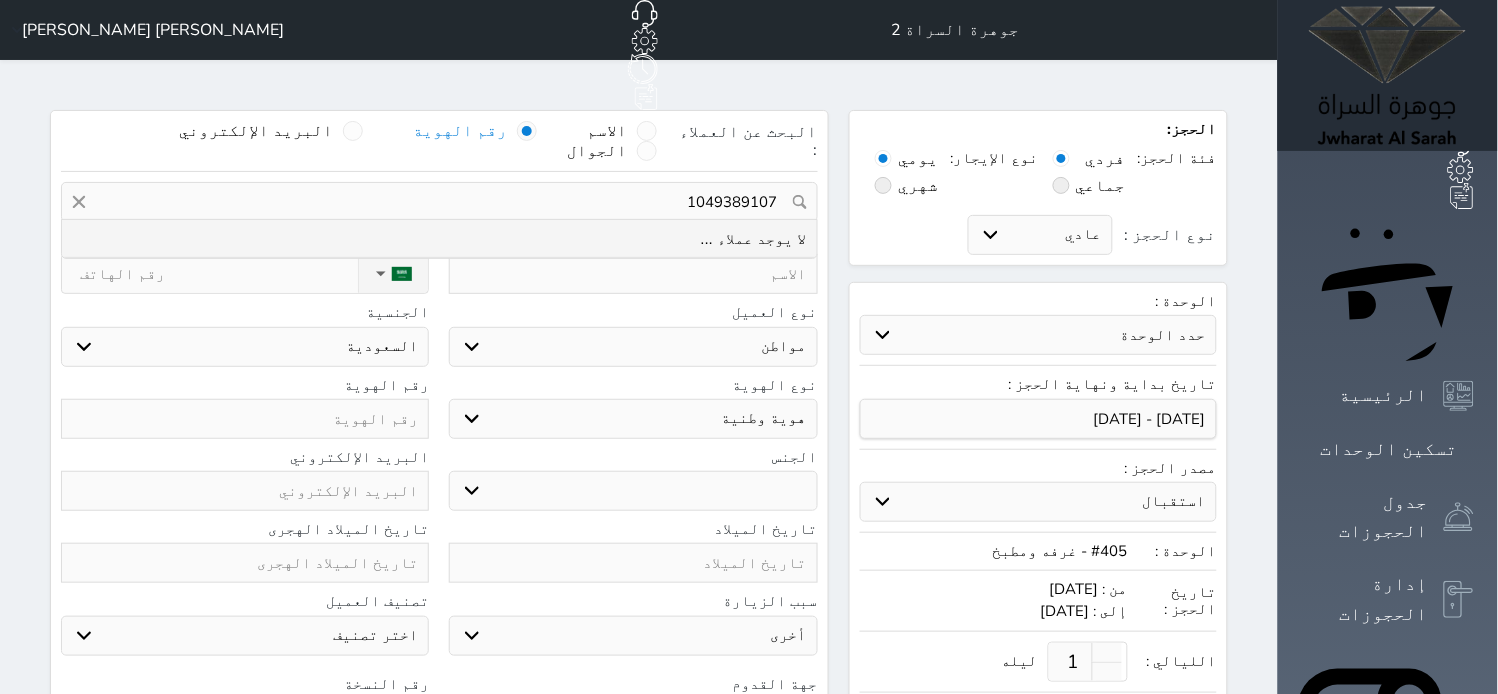 click on "1049389107" at bounding box center (439, 202) 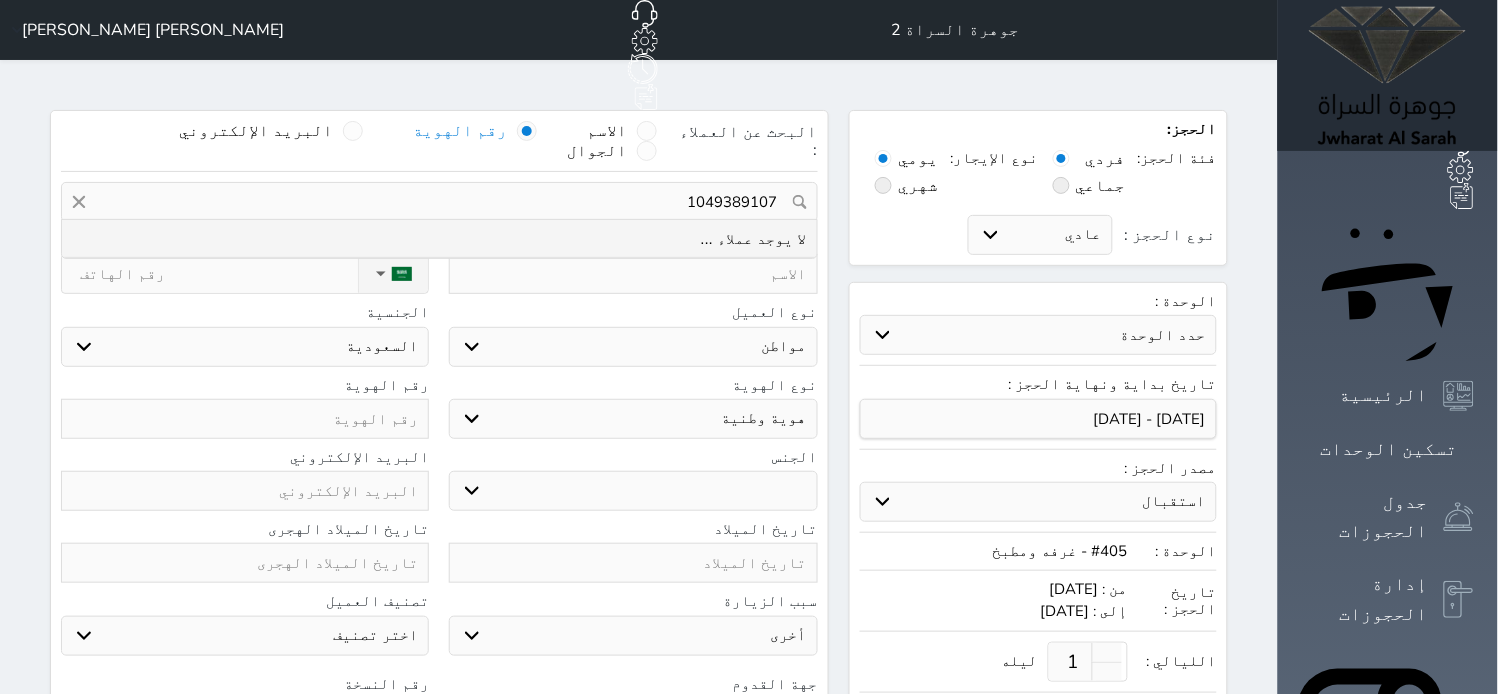 click on "1049389107" at bounding box center [439, 202] 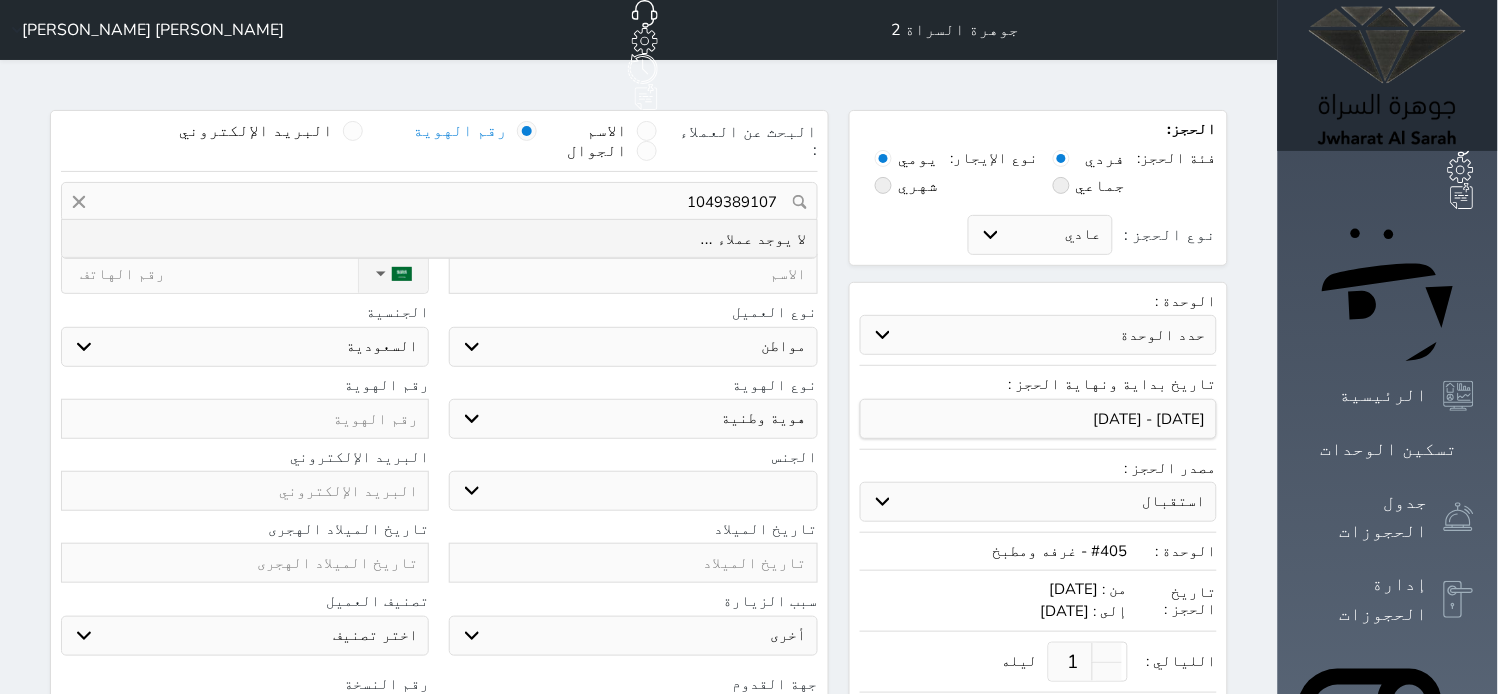 click on "البحث عن العملاء :        الاسم       رقم الهوية       البريد الإلكتروني       الجوال       1049389107     تغيير العميل          لا يوجد عملاء ...              ملاحظات                           سجل حجوزات العميل undefined                   إجمالى رصيد العميل : 0 ريال     رقم الحجز   الوحدة   من   إلى   نوع الحجز   الرصيد   الاجرائات         النتائج  : من (  ) - إلى  (  )   العدد  :              سجل الكمبيالات الغير محصلة على العميل undefined                 رقم الحجز   المبلغ الكلى    المبلغ المحصل    المبلغ المتبقى    تاريخ الإستحقاق         النتائج  : من (  ) - إلى  (  )   العدد  :      الاسم *     رقم الجوال *       ▼     [GEOGRAPHIC_DATA] ([GEOGRAPHIC_DATA])   +93   [GEOGRAPHIC_DATA] ([GEOGRAPHIC_DATA])   +355     +213     +1684" at bounding box center [439, 504] 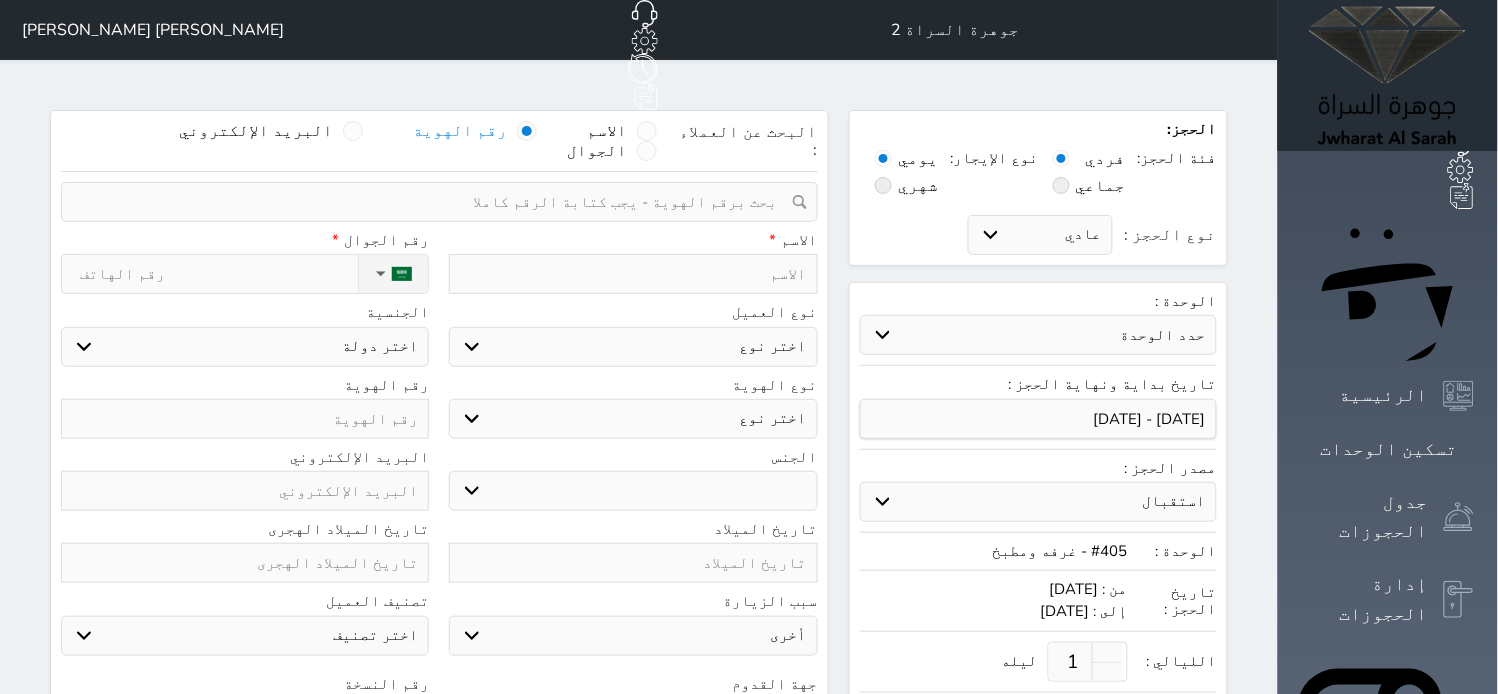 drag, startPoint x: 753, startPoint y: 287, endPoint x: 753, endPoint y: 303, distance: 16 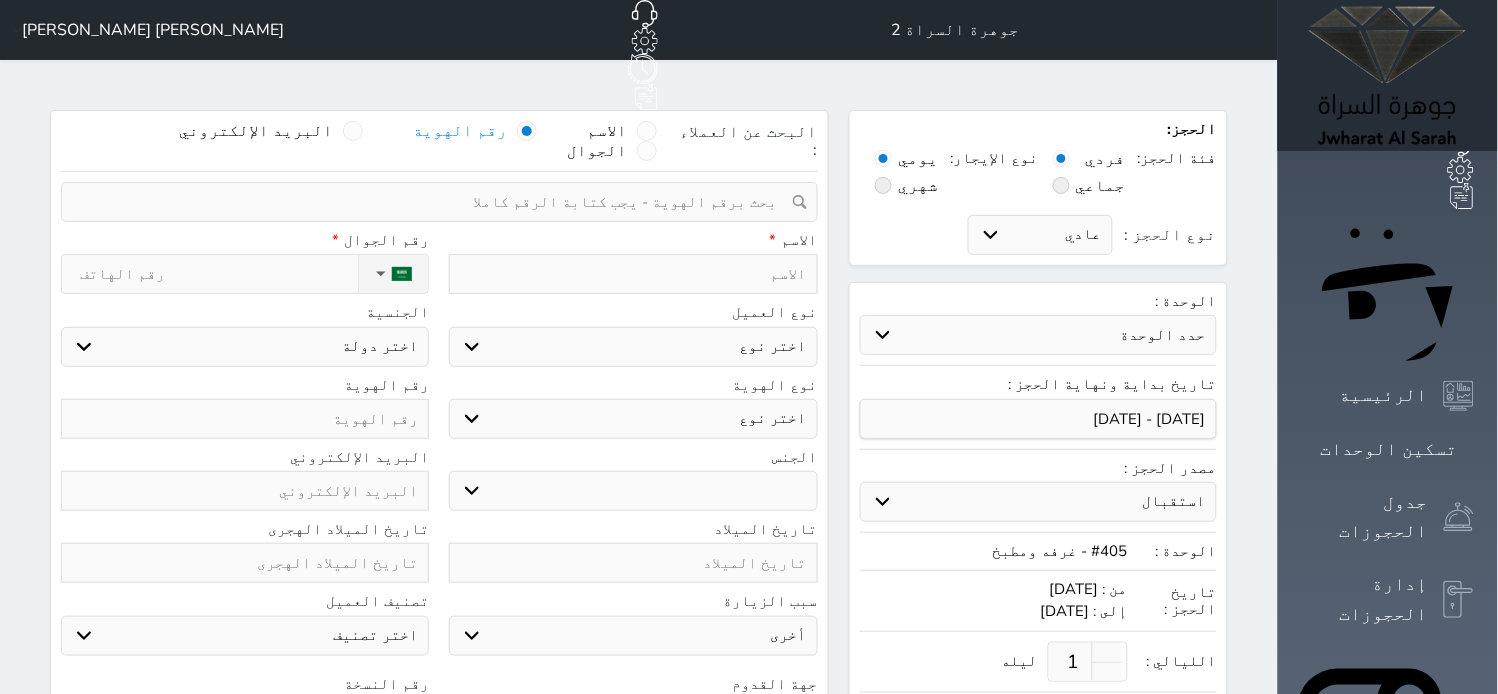 click on "اختر نوع   مواطن مواطن خليجي زائر مقيم" at bounding box center (633, 347) 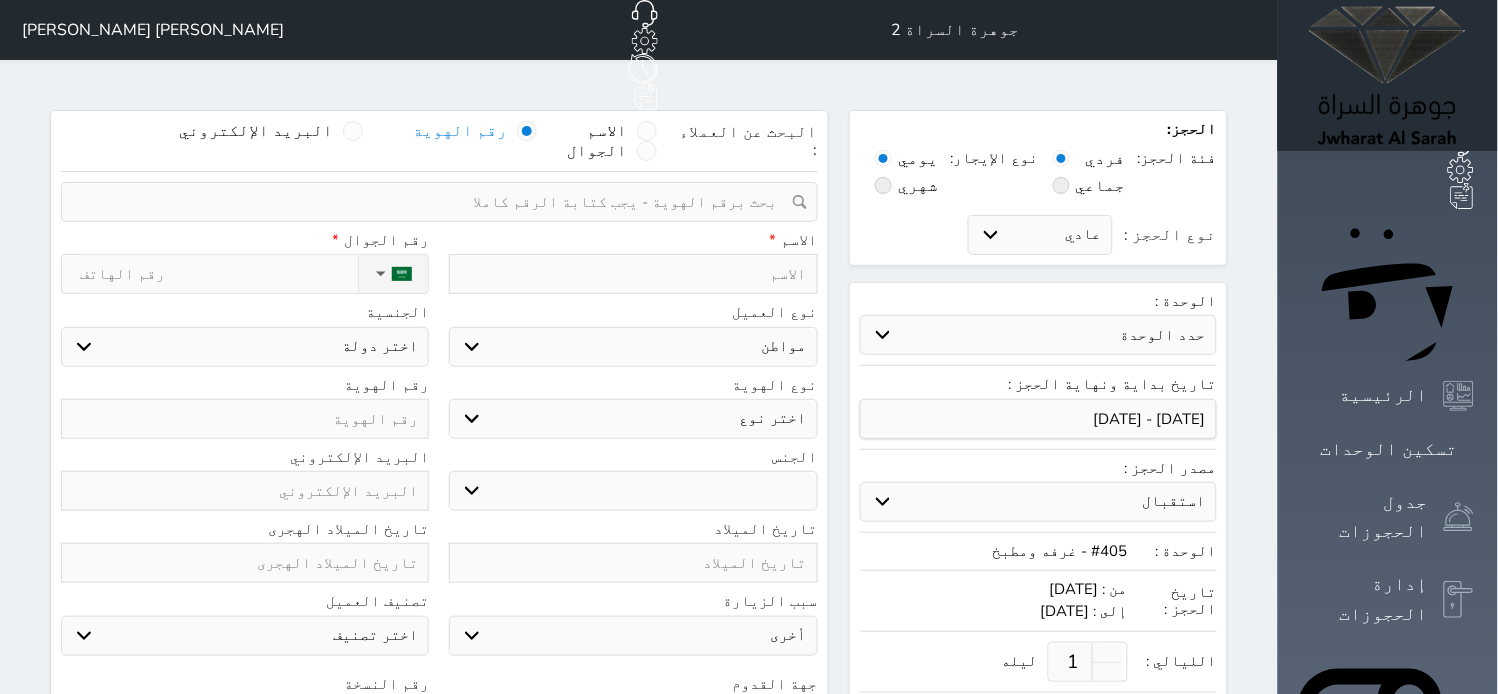 click on "اختر نوع   مواطن مواطن خليجي زائر مقيم" at bounding box center (633, 347) 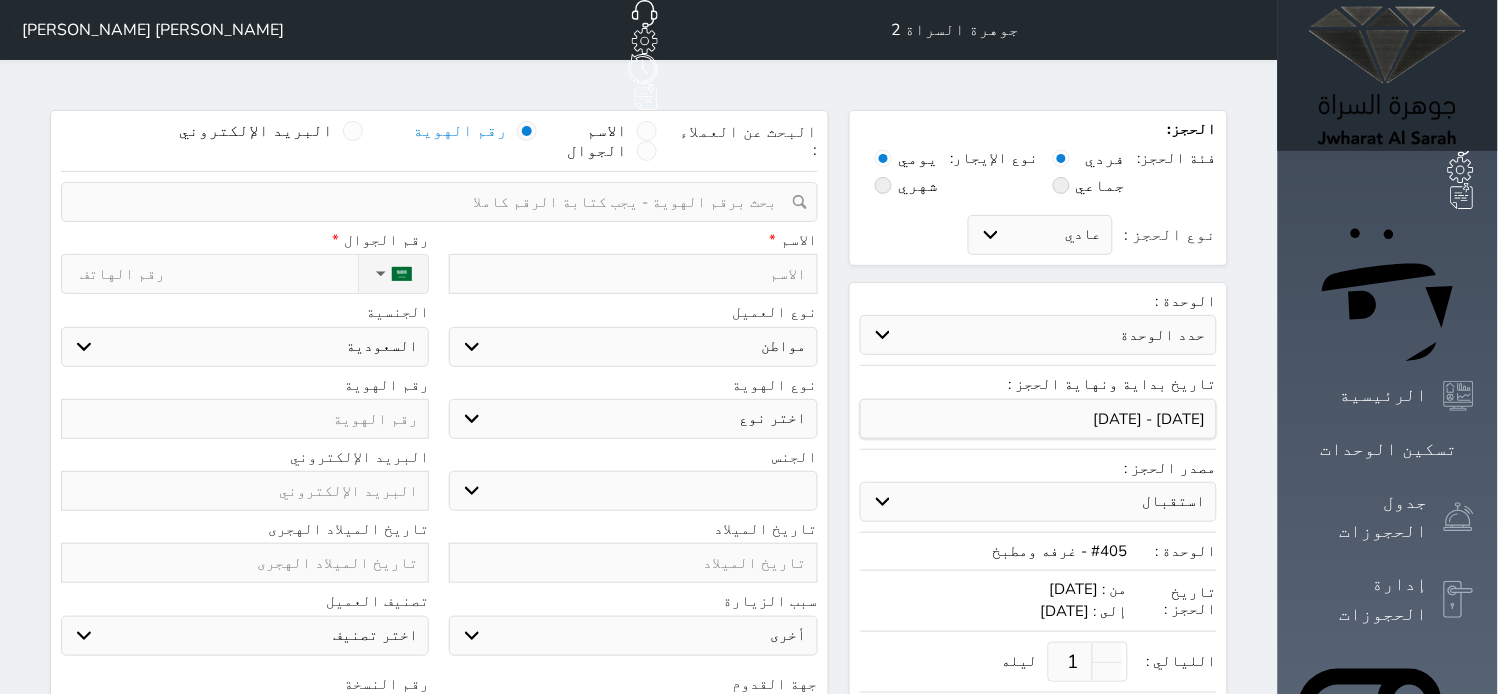 click on "اختر نوع   هوية وطنية هوية عائلية جواز السفر" at bounding box center [633, 419] 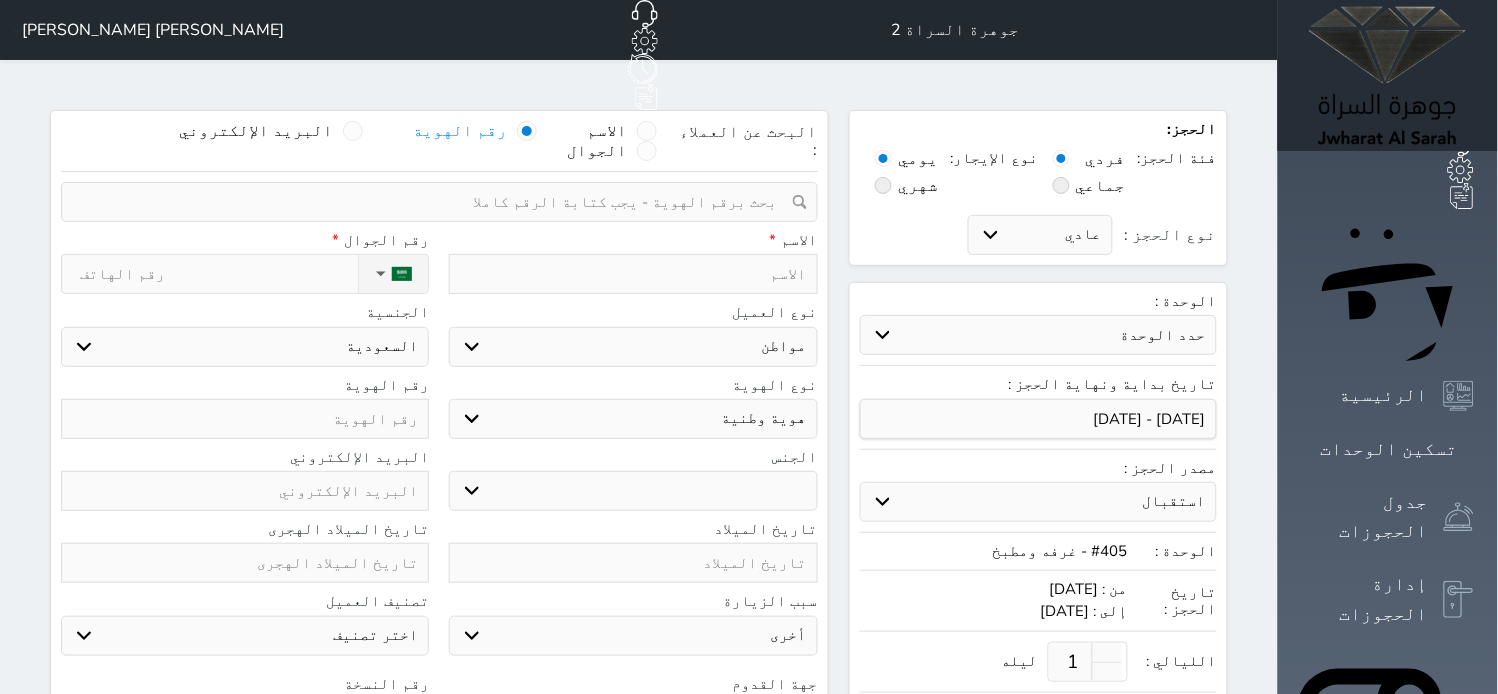 click on "اختر نوع   هوية وطنية هوية عائلية جواز السفر" at bounding box center (633, 419) 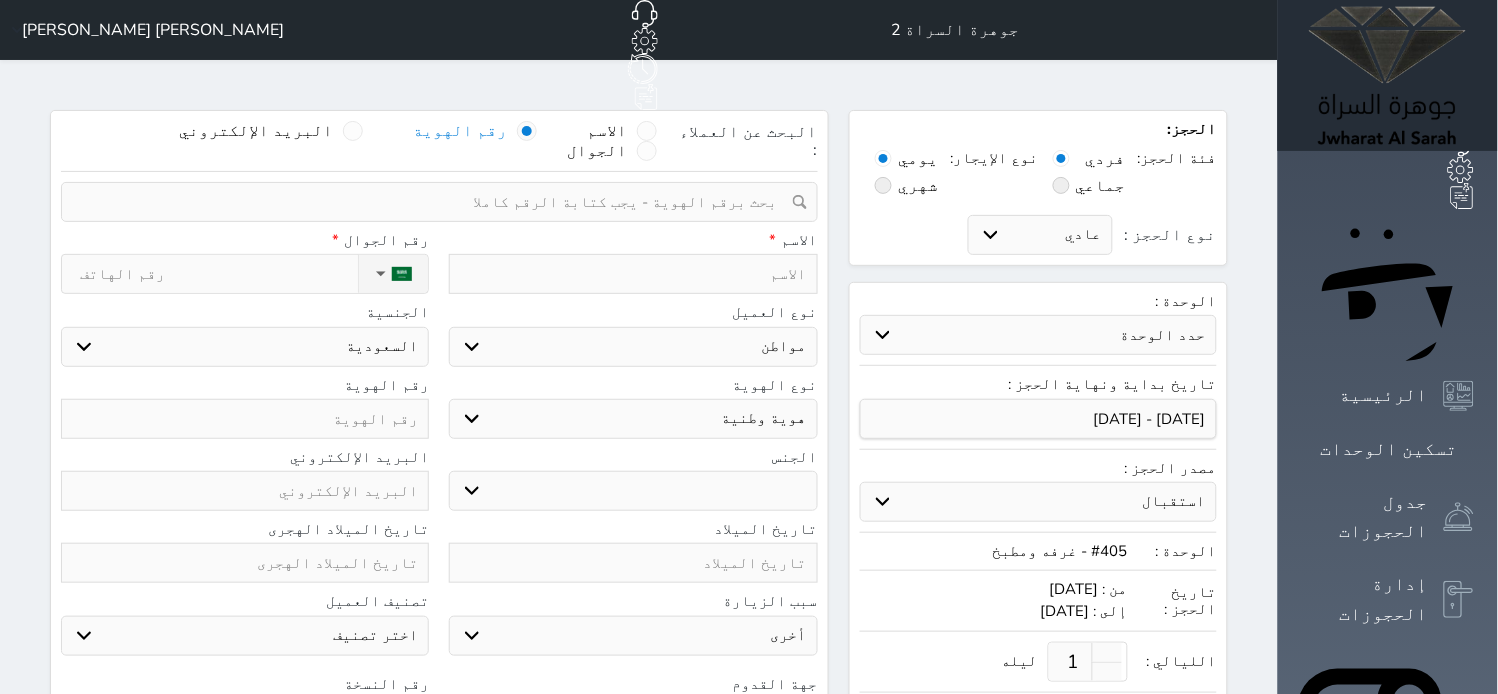click at bounding box center (633, 274) 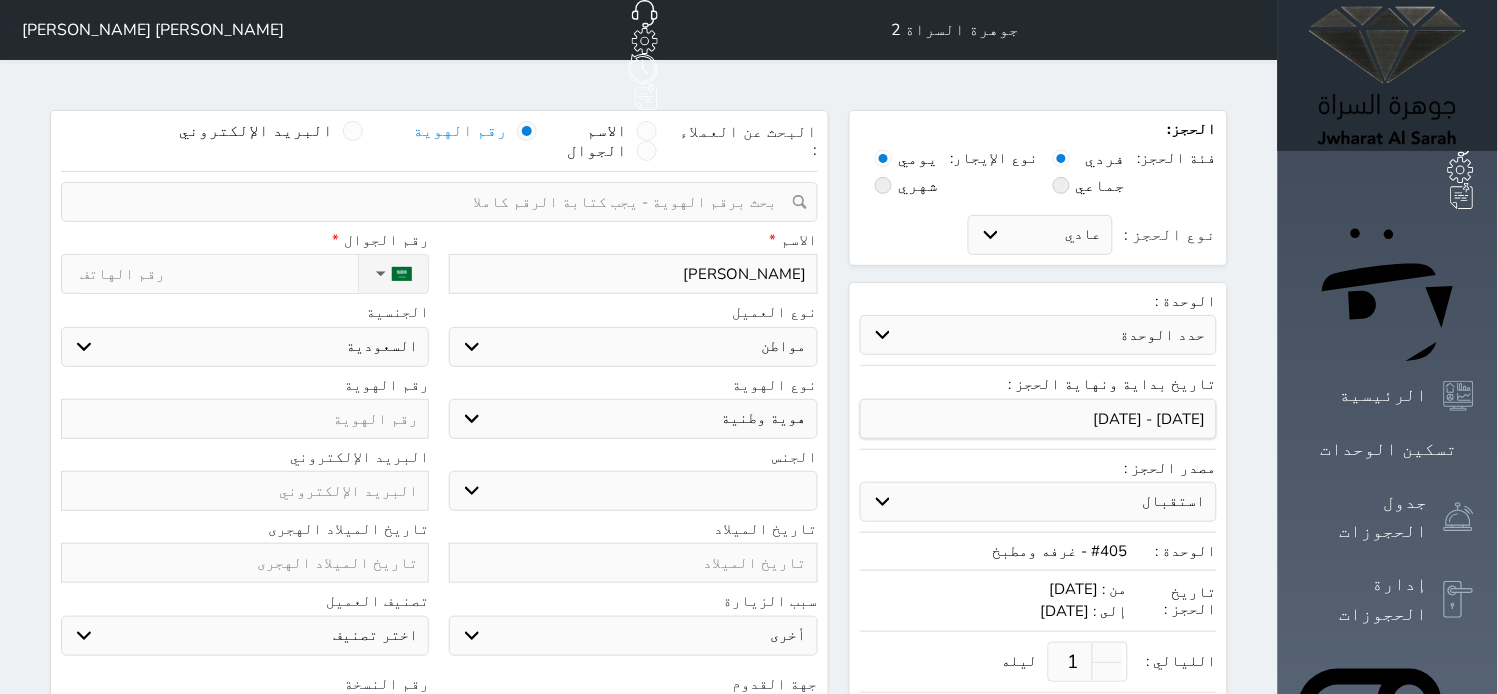 click on "ذكر   انثى" at bounding box center (633, 491) 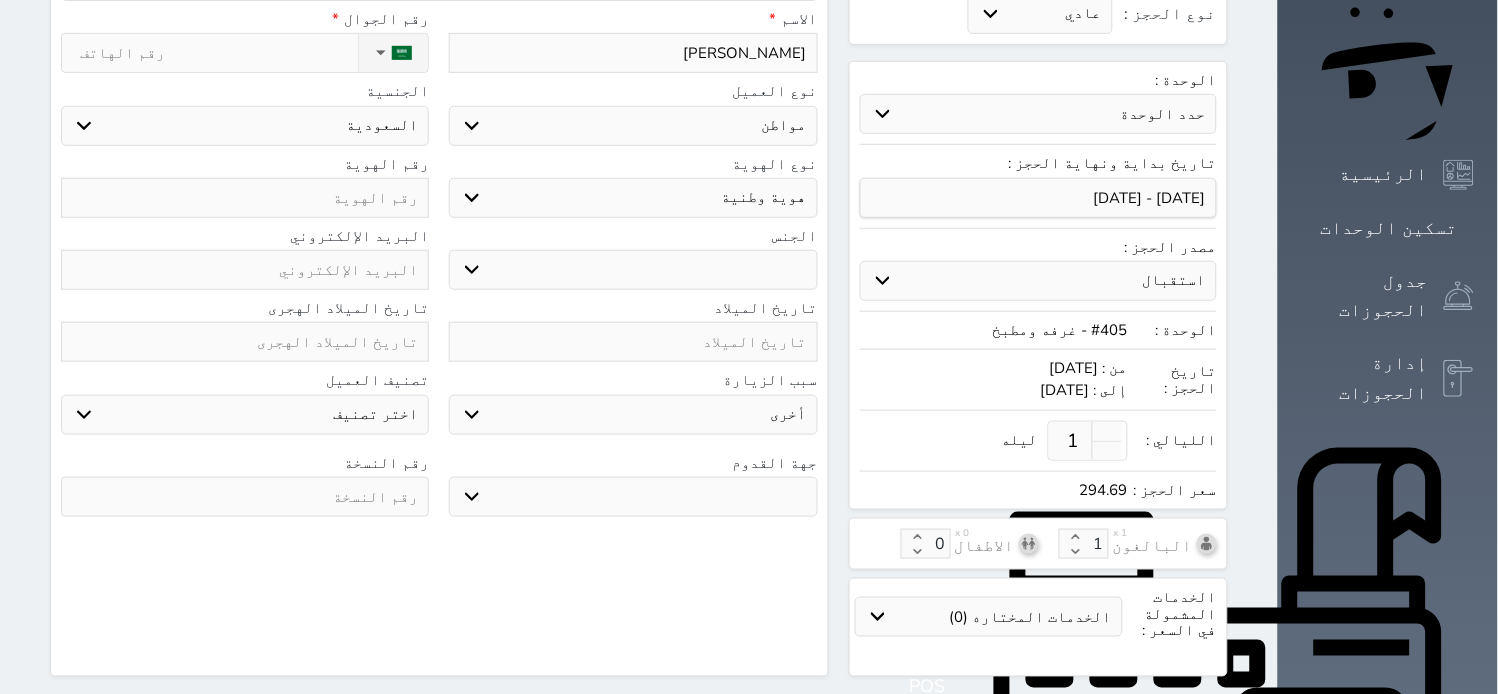 scroll, scrollTop: 222, scrollLeft: 0, axis: vertical 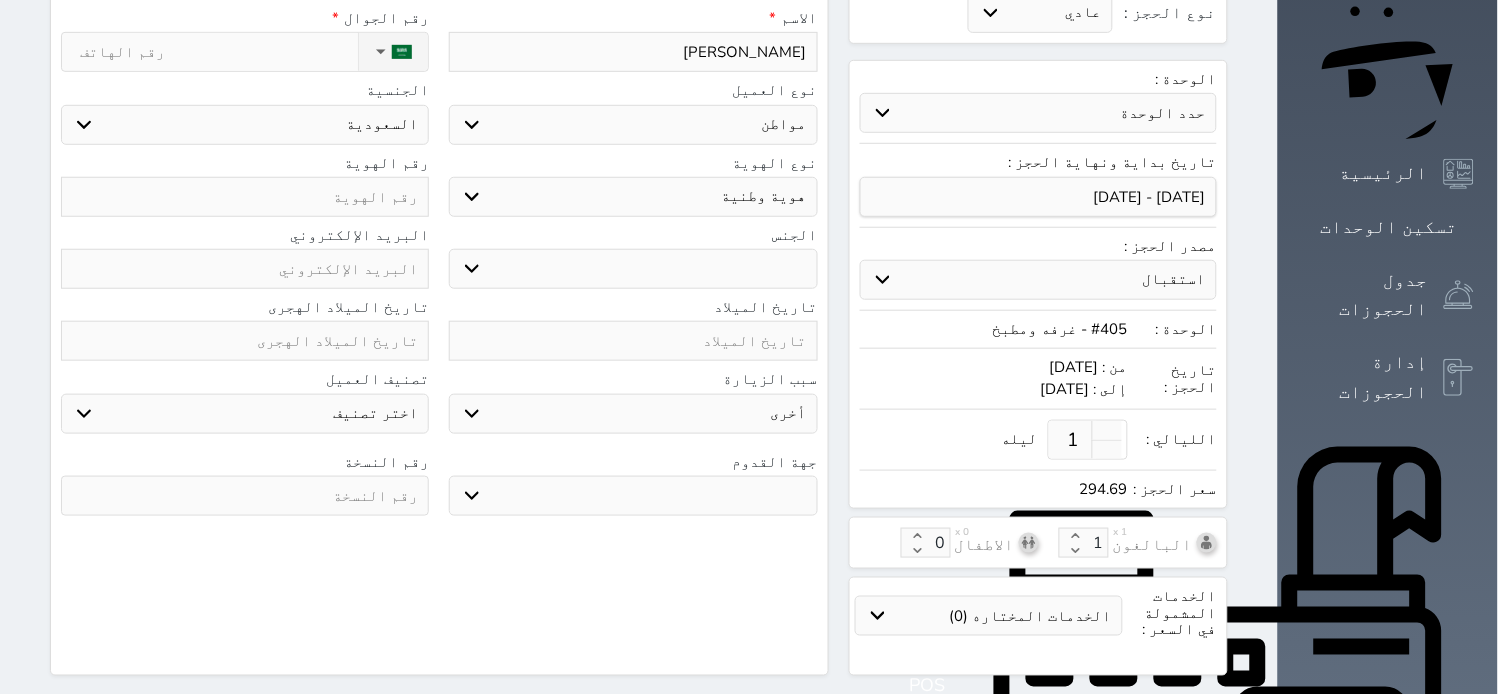 click on "جهة القدوم   جو بحر ارض   رقم النسخة" at bounding box center (439, 490) 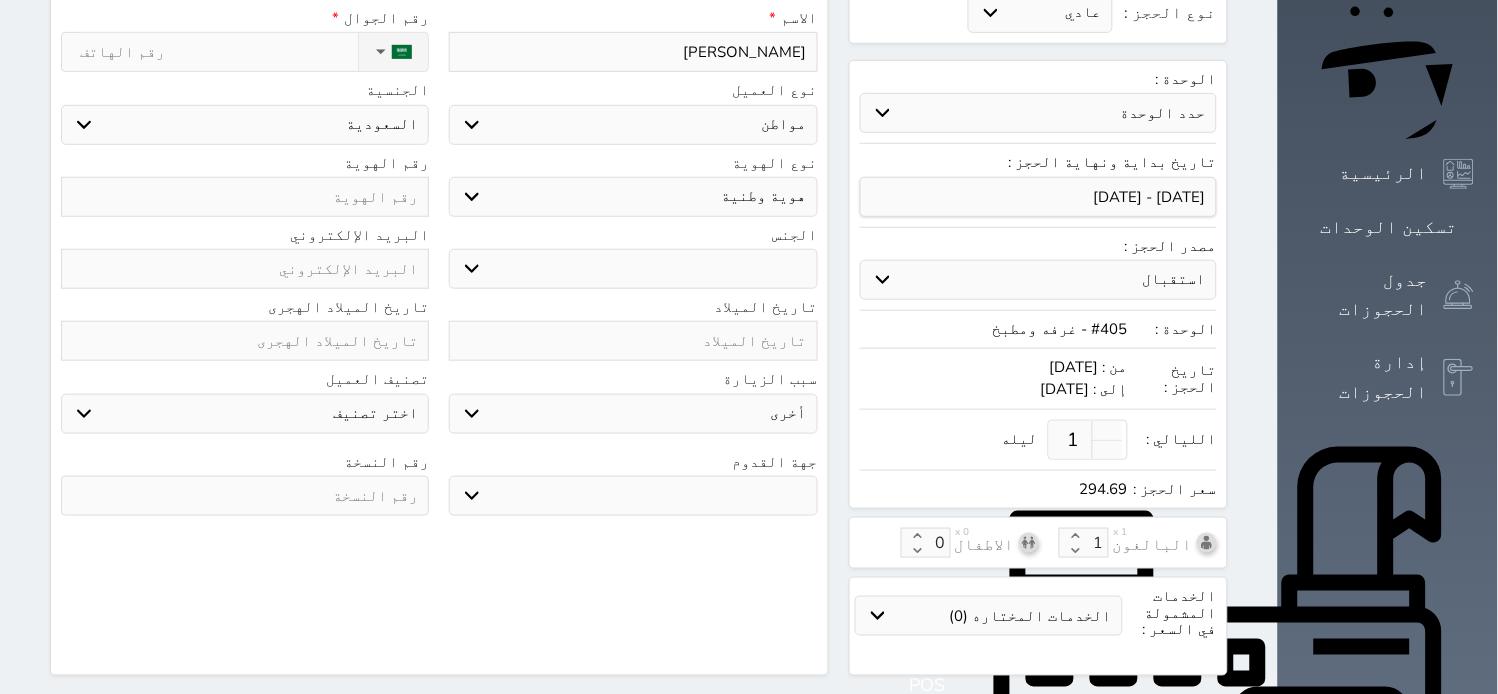 click on "جو بحر ارض" at bounding box center (633, 496) 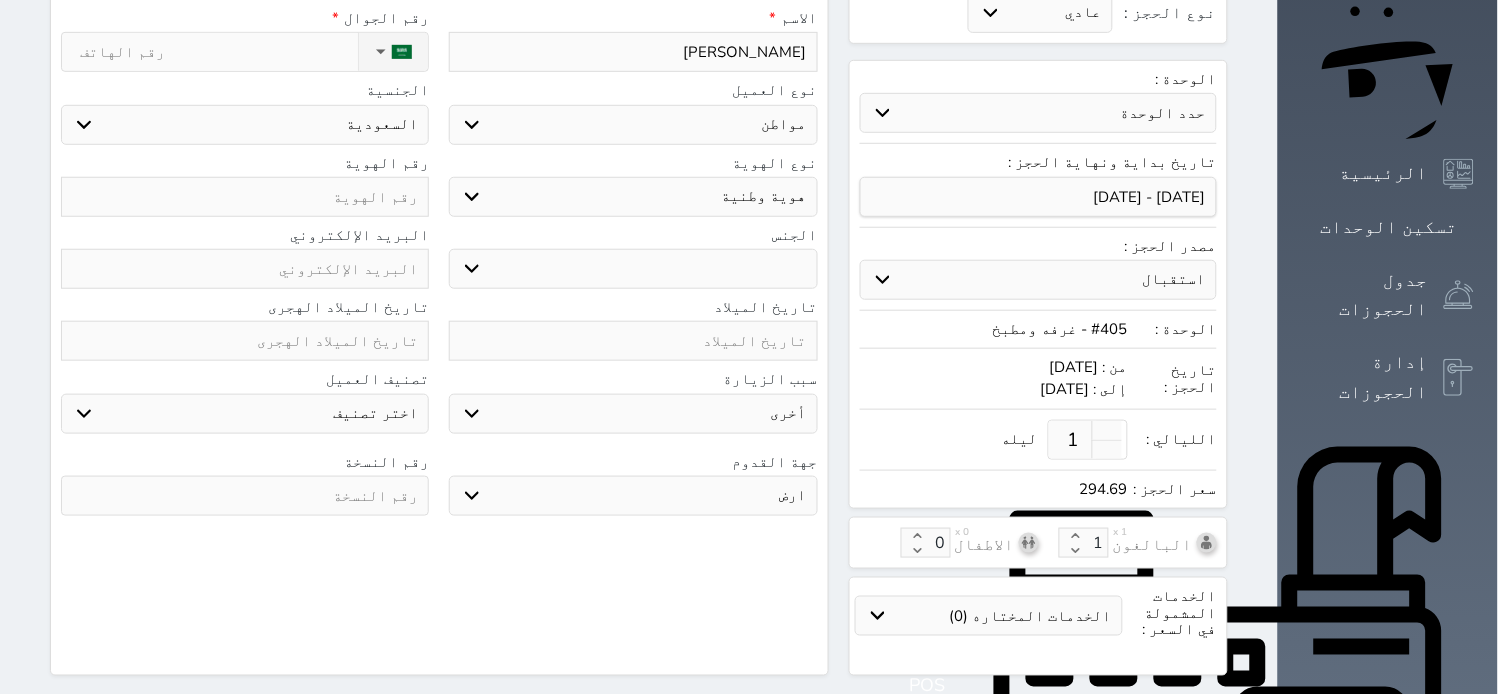 click on "جو بحر ارض" at bounding box center (633, 496) 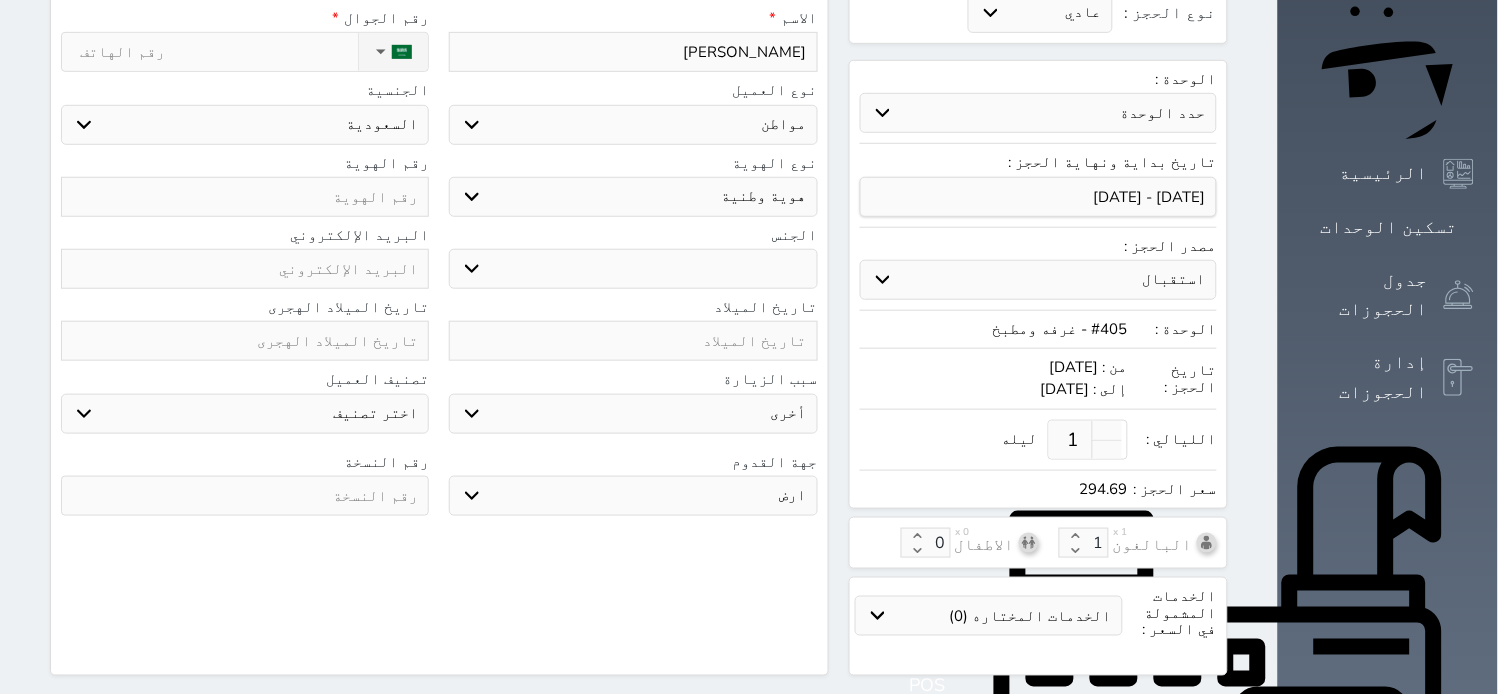 click at bounding box center (245, 496) 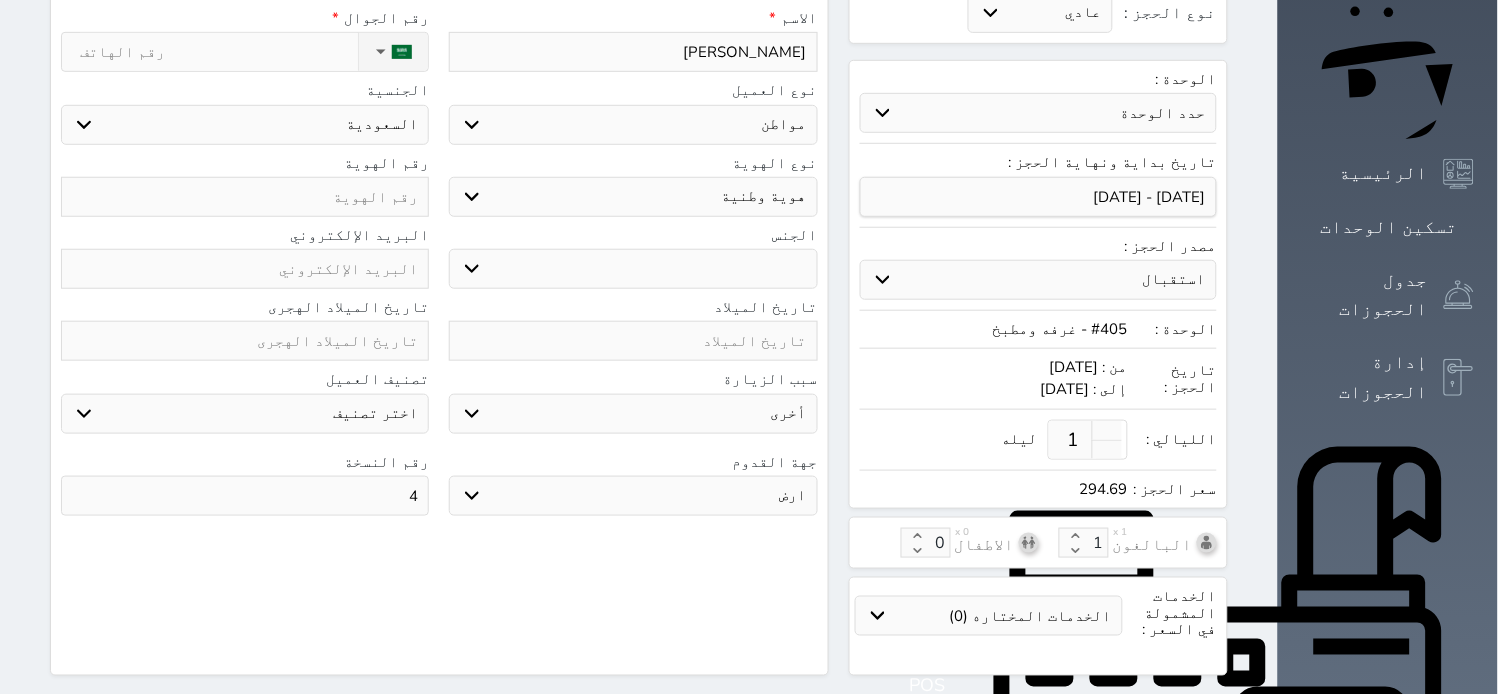 click at bounding box center (245, 197) 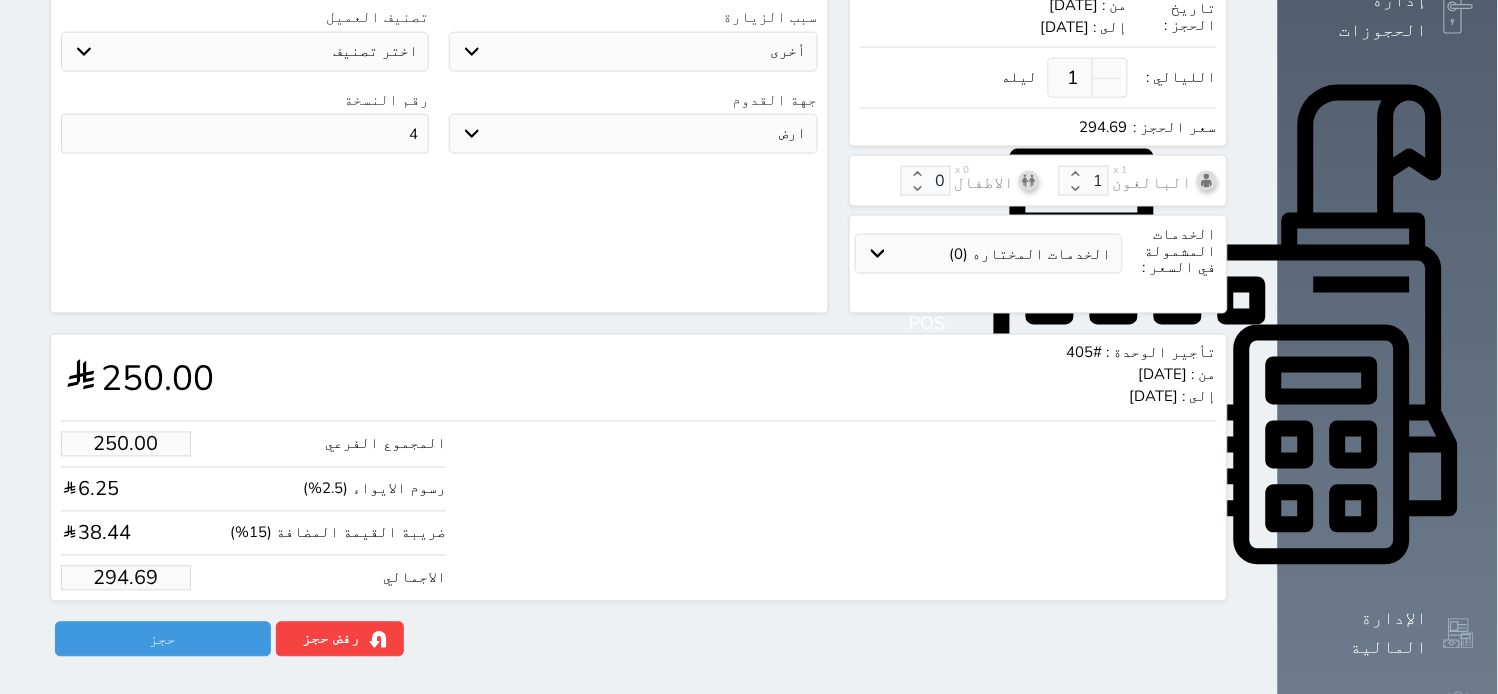 scroll, scrollTop: 590, scrollLeft: 0, axis: vertical 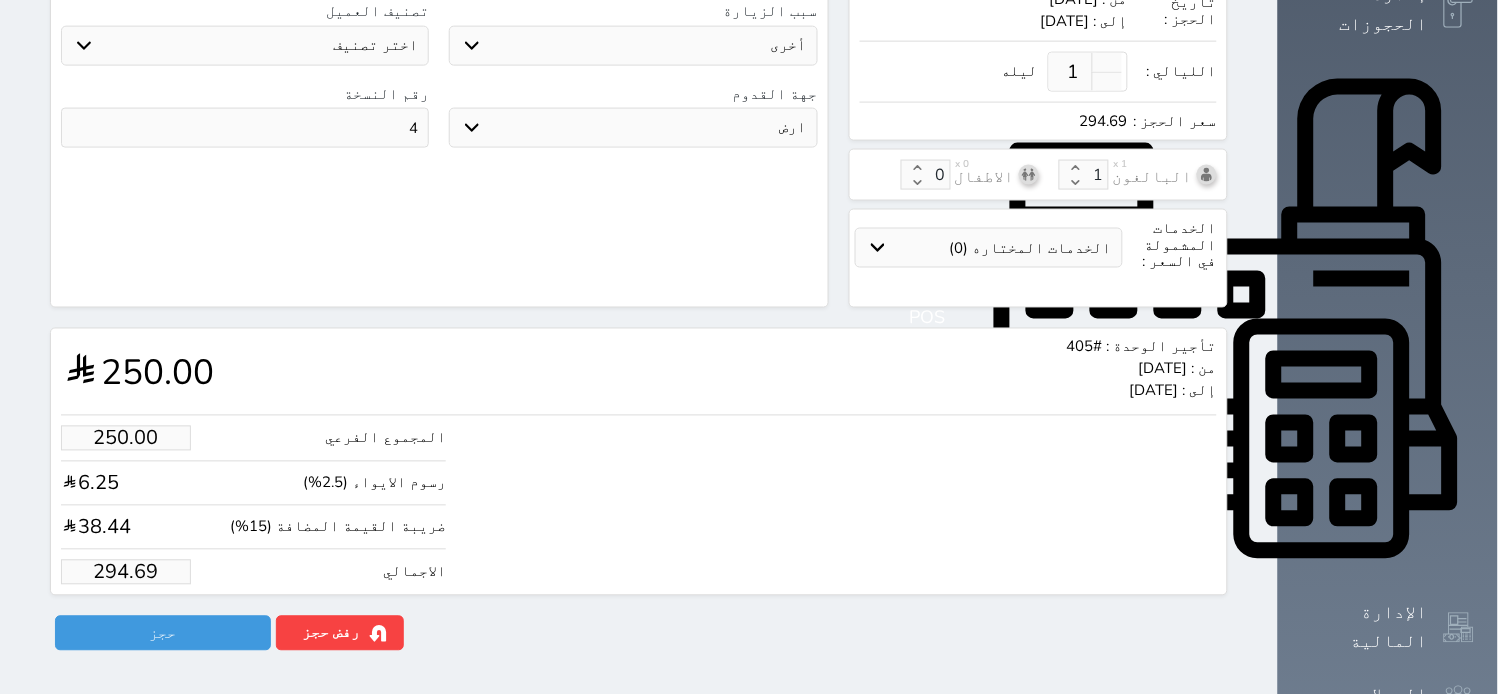 click on "294.69" at bounding box center (126, 572) 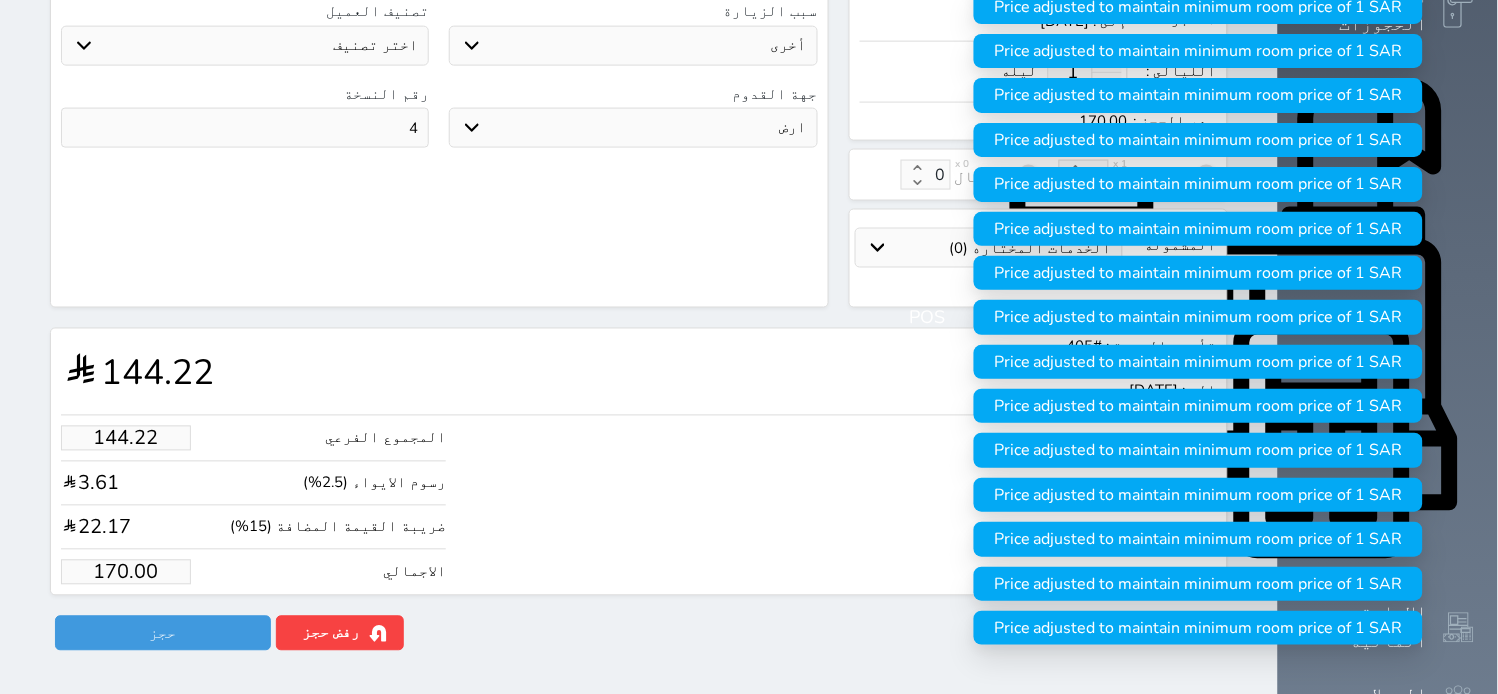 click on "الحجز:   فئة الحجز:       فردي       جماعي   نوع الإيجار:       يومي       شهري     نوع الحجز :
عادي
إقامة مجانية
إستخدام داخلي
إستخدام يومي
الوحدة :   حدد الوحدة
#503 - غرفه ومطبخ
#502 - غرفه ومطبخ
#407 - غرفتين ومجلس ومطبخ
#405 - غرفه ومطبخ
#404 - غرفه ومطبخ
#402 - غرفتين ومجلس ومطبخ
#401 - غرفه ومجلس
#305 - غرفه ومطبخ
#303 - غرفتين ومجلس ومطبخ" at bounding box center (639, 85) 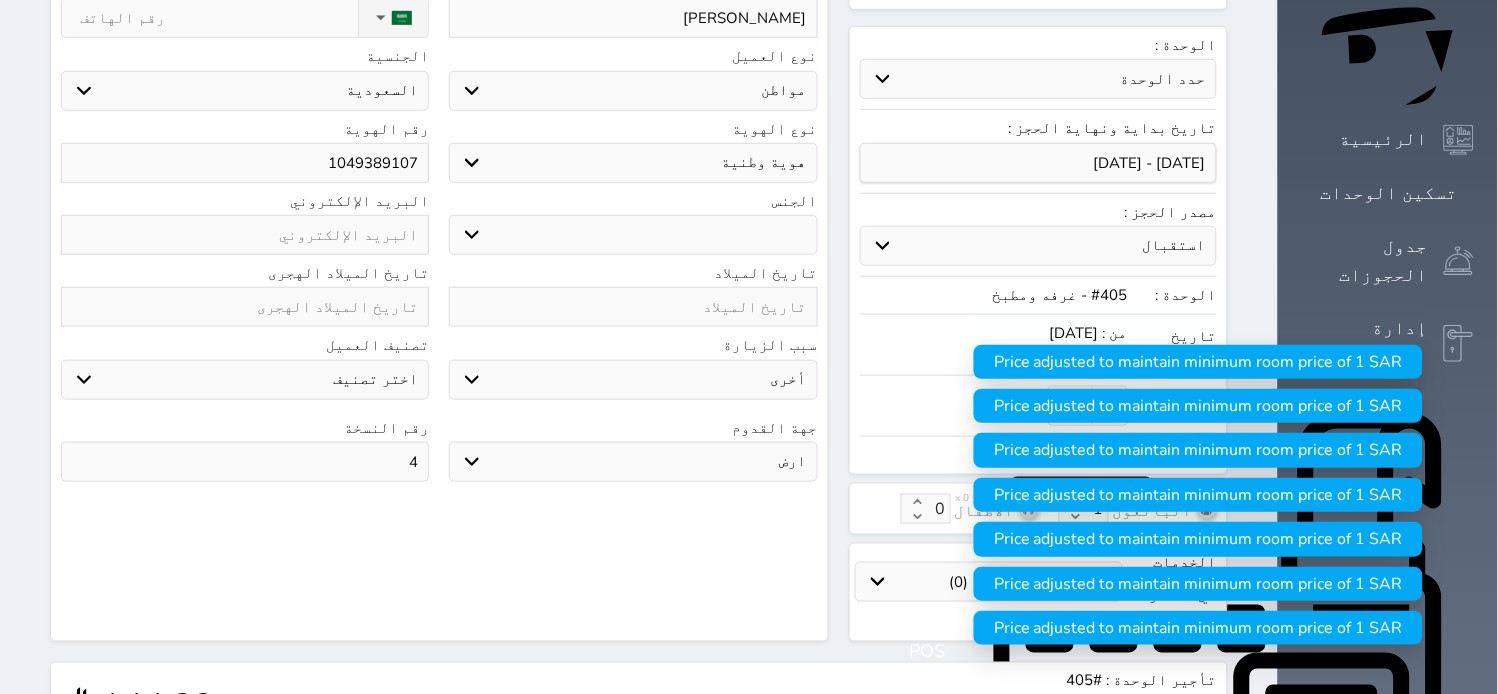 scroll, scrollTop: 590, scrollLeft: 0, axis: vertical 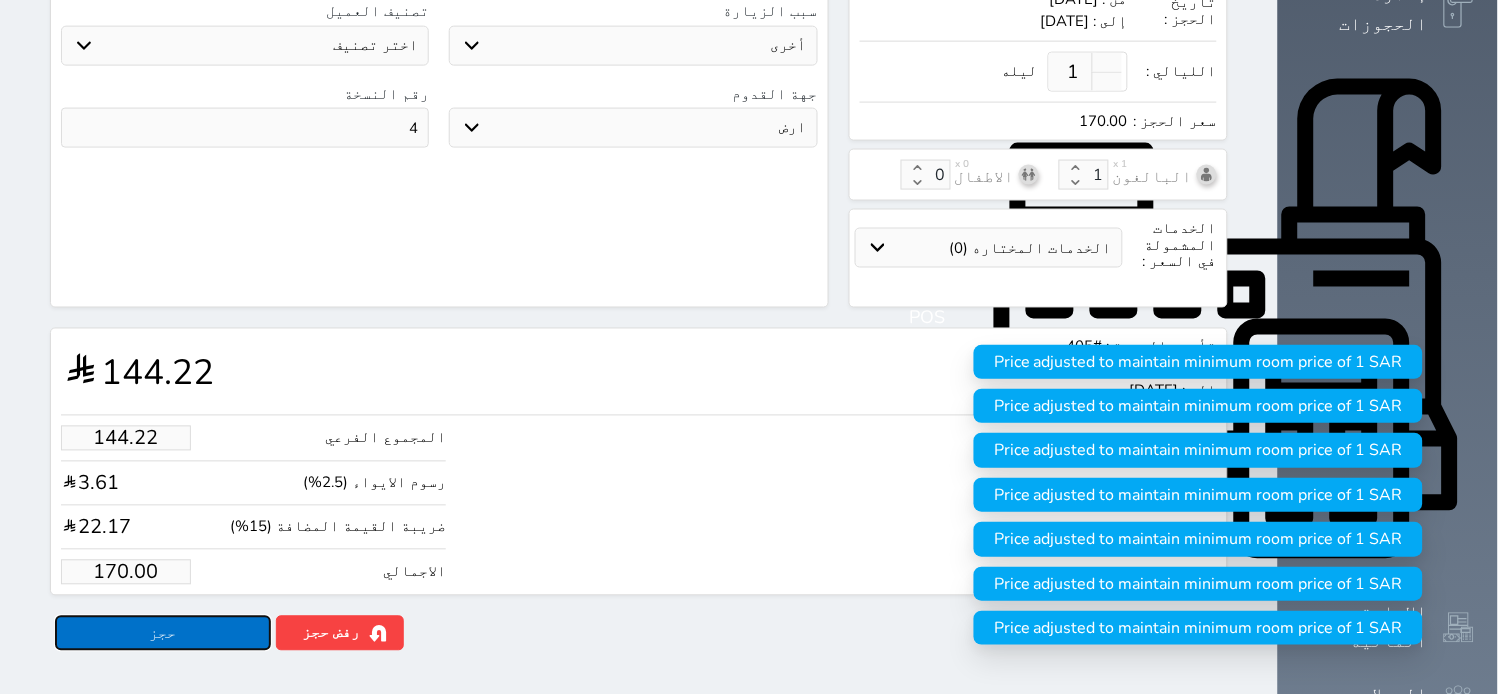 click on "حجز" at bounding box center [163, 633] 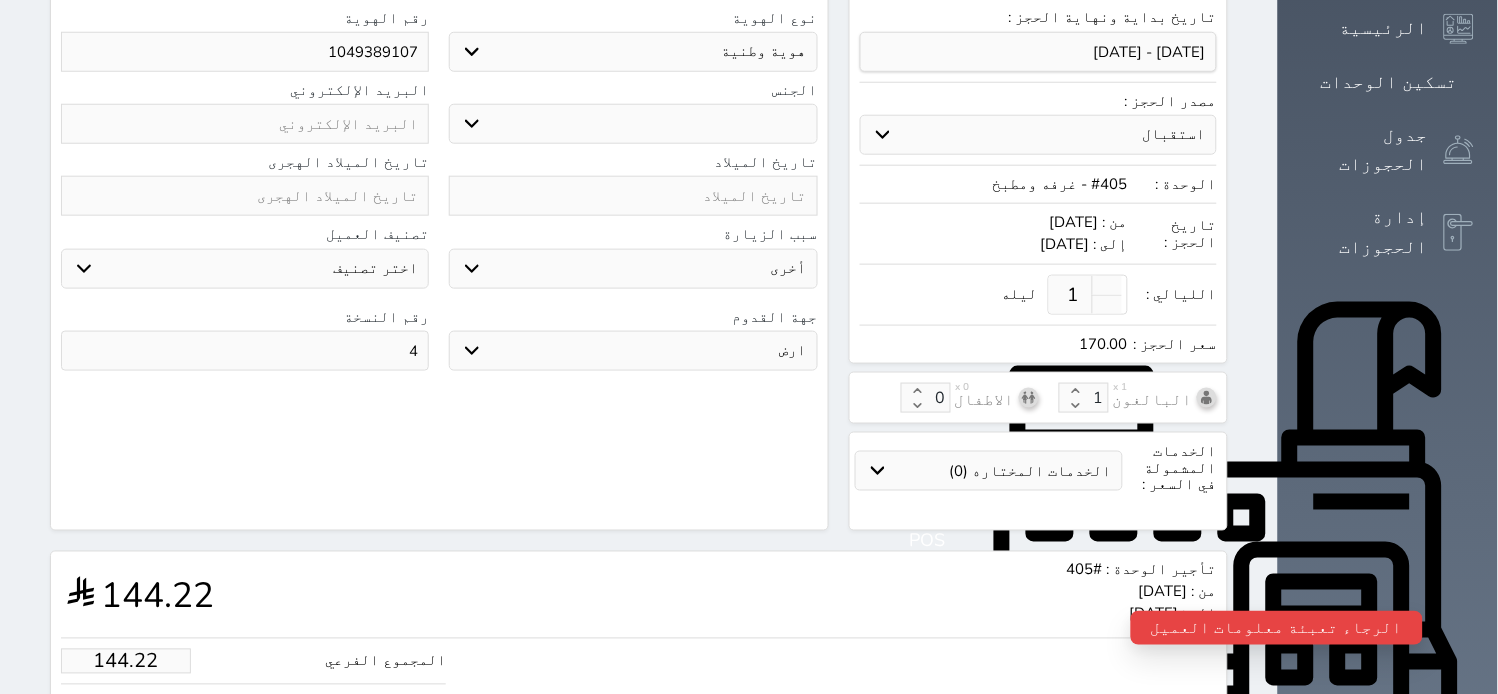 scroll, scrollTop: 590, scrollLeft: 0, axis: vertical 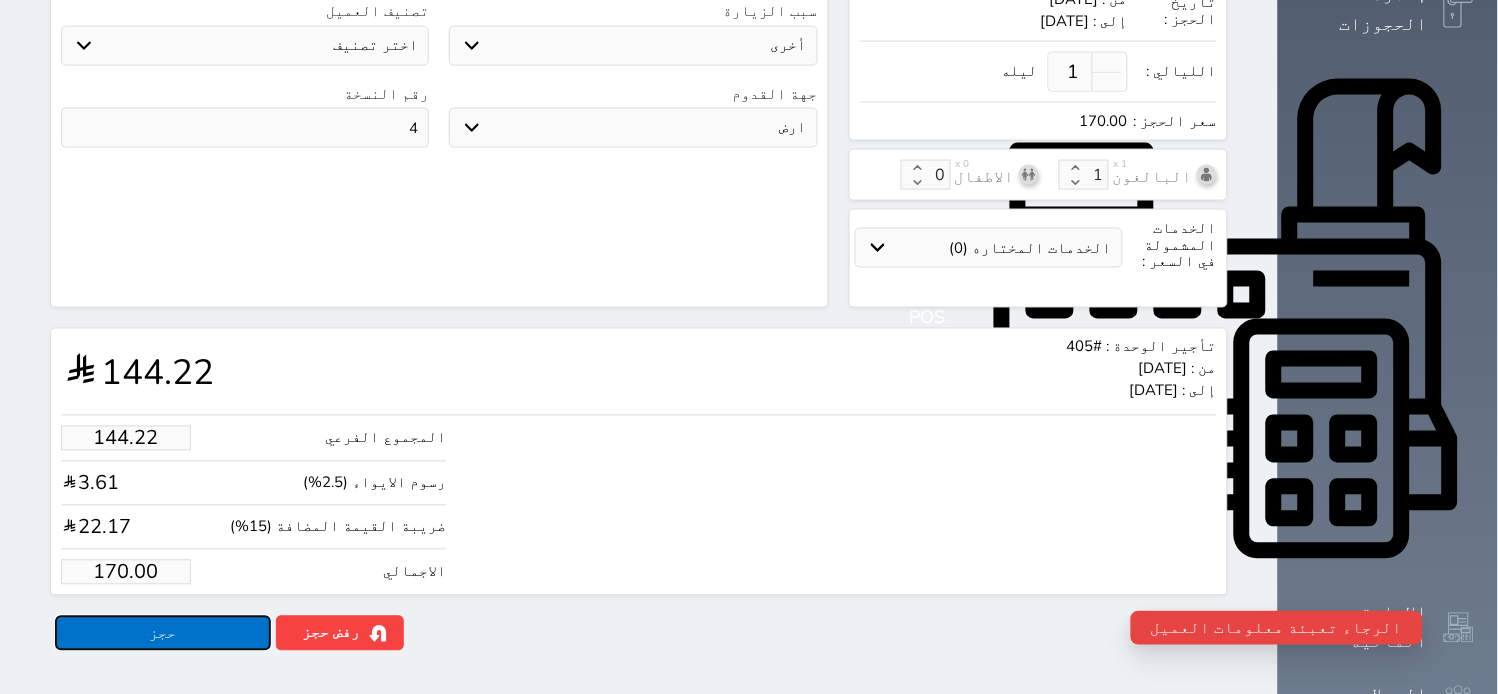 click on "حجز" at bounding box center [163, 633] 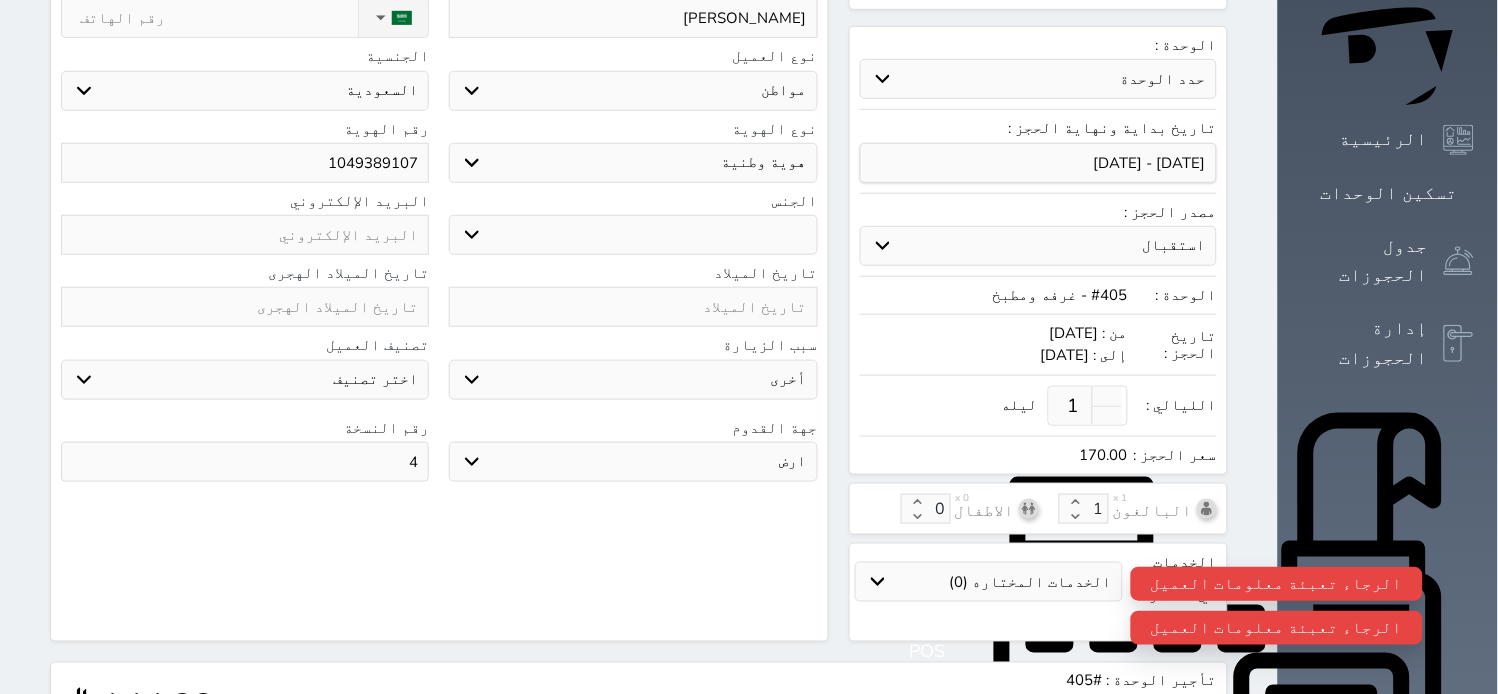 scroll, scrollTop: 34, scrollLeft: 0, axis: vertical 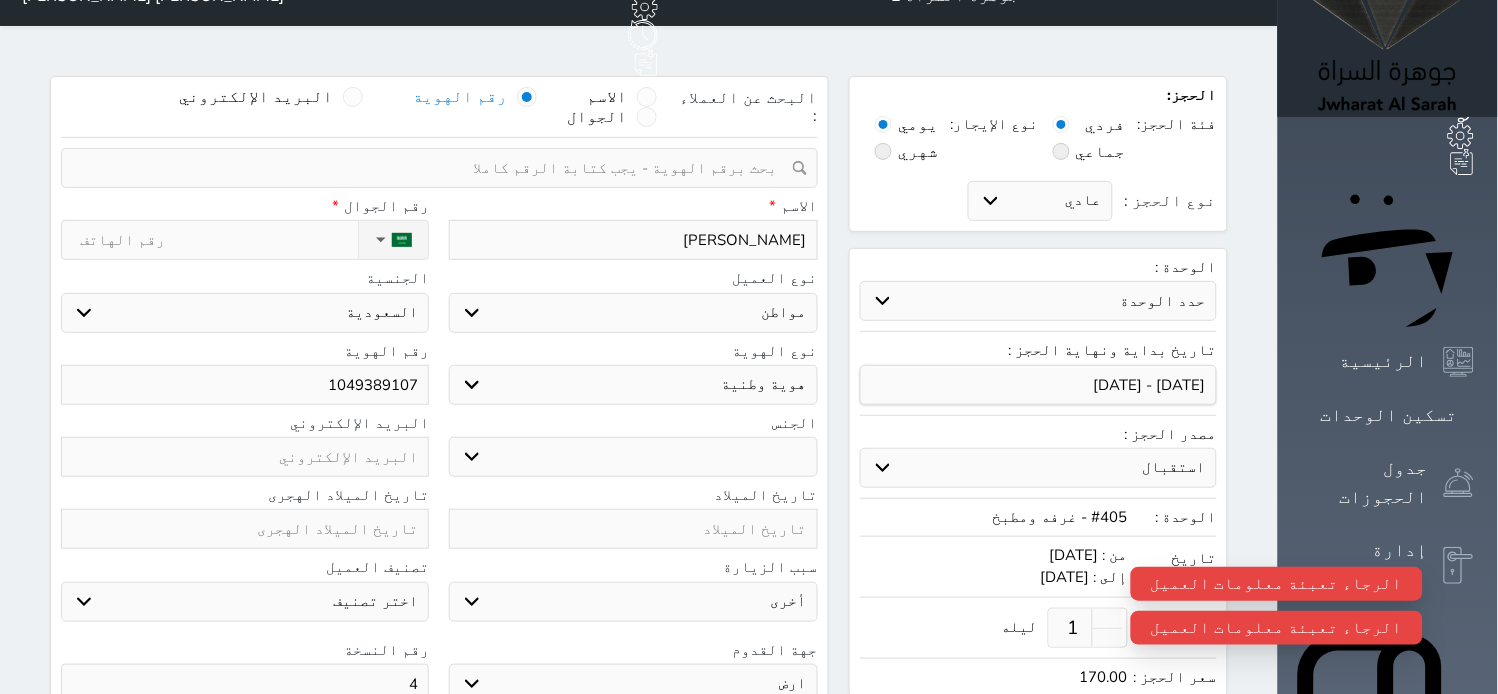 click on "نوع الحجز :" at bounding box center [219, 240] 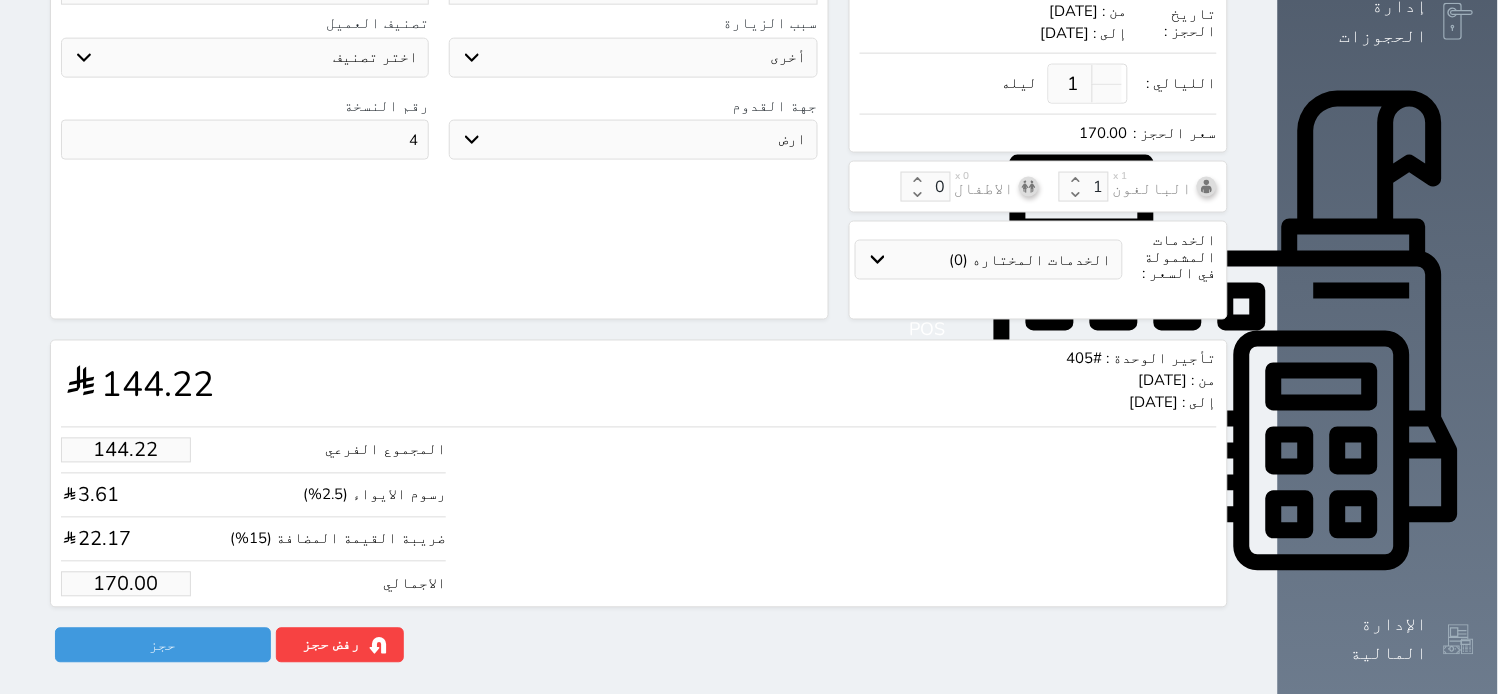scroll, scrollTop: 590, scrollLeft: 0, axis: vertical 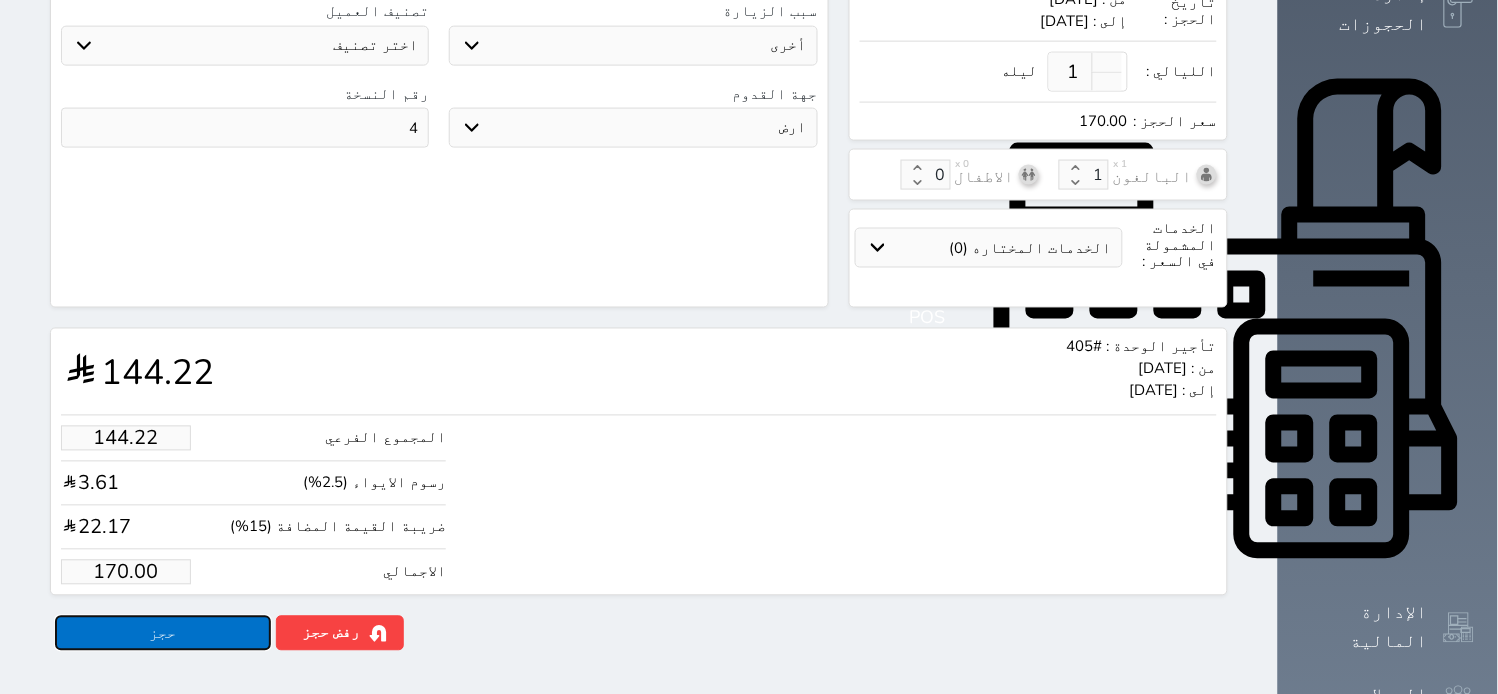 click on "حجز" at bounding box center [163, 633] 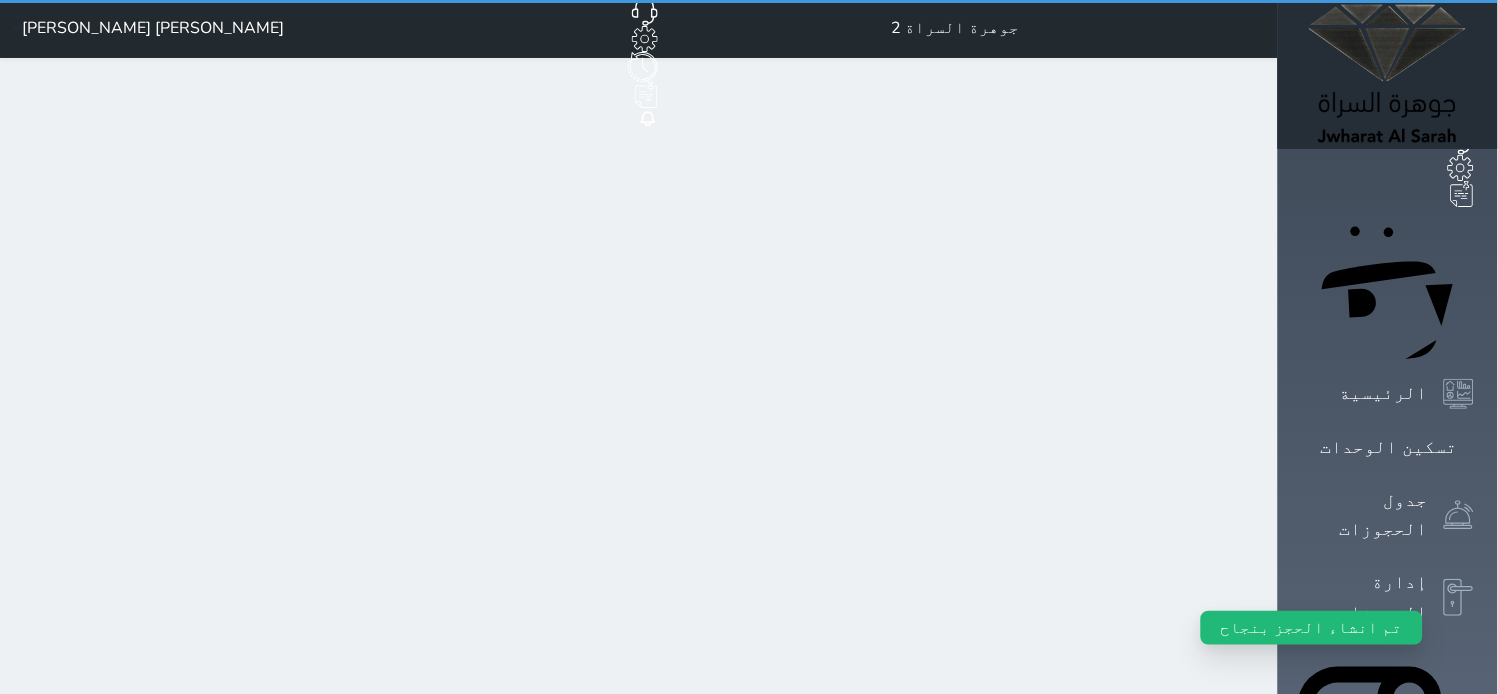 scroll, scrollTop: 0, scrollLeft: 0, axis: both 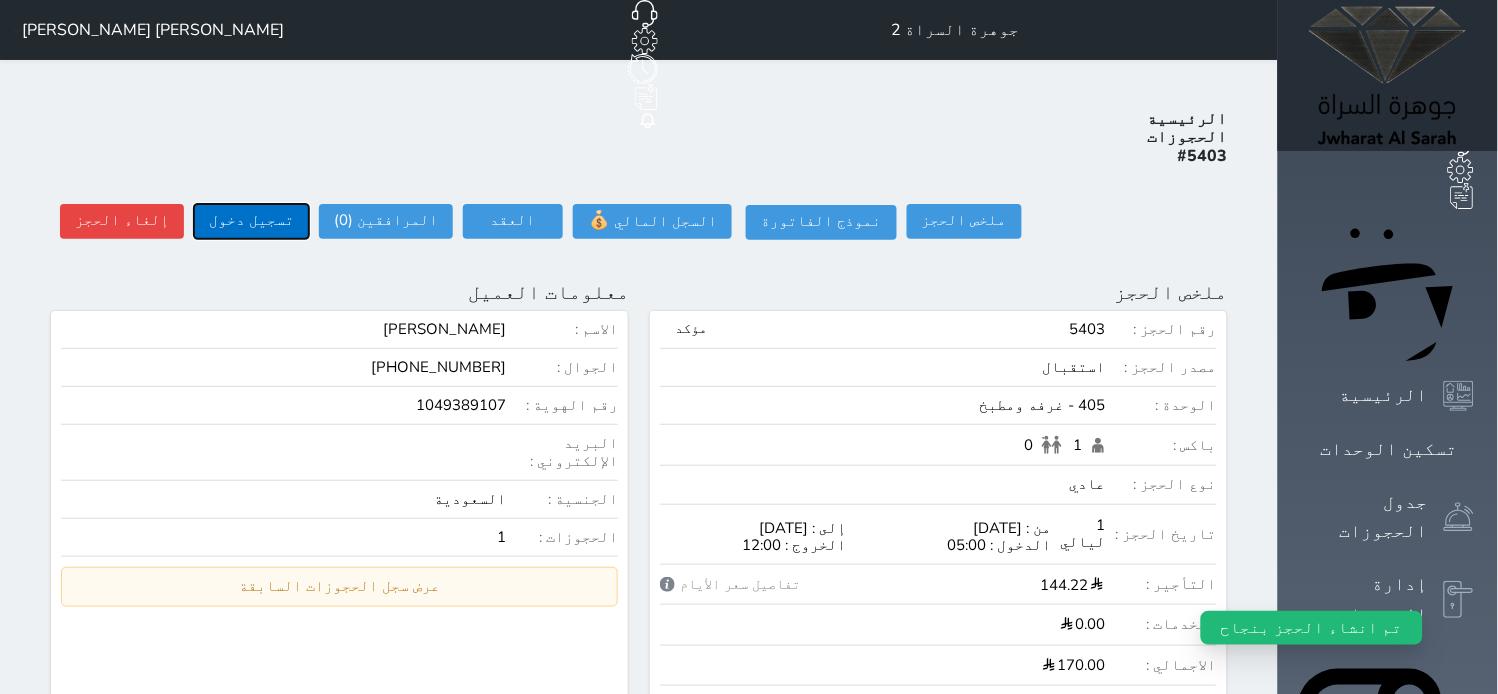 click on "تسجيل دخول" at bounding box center [251, 221] 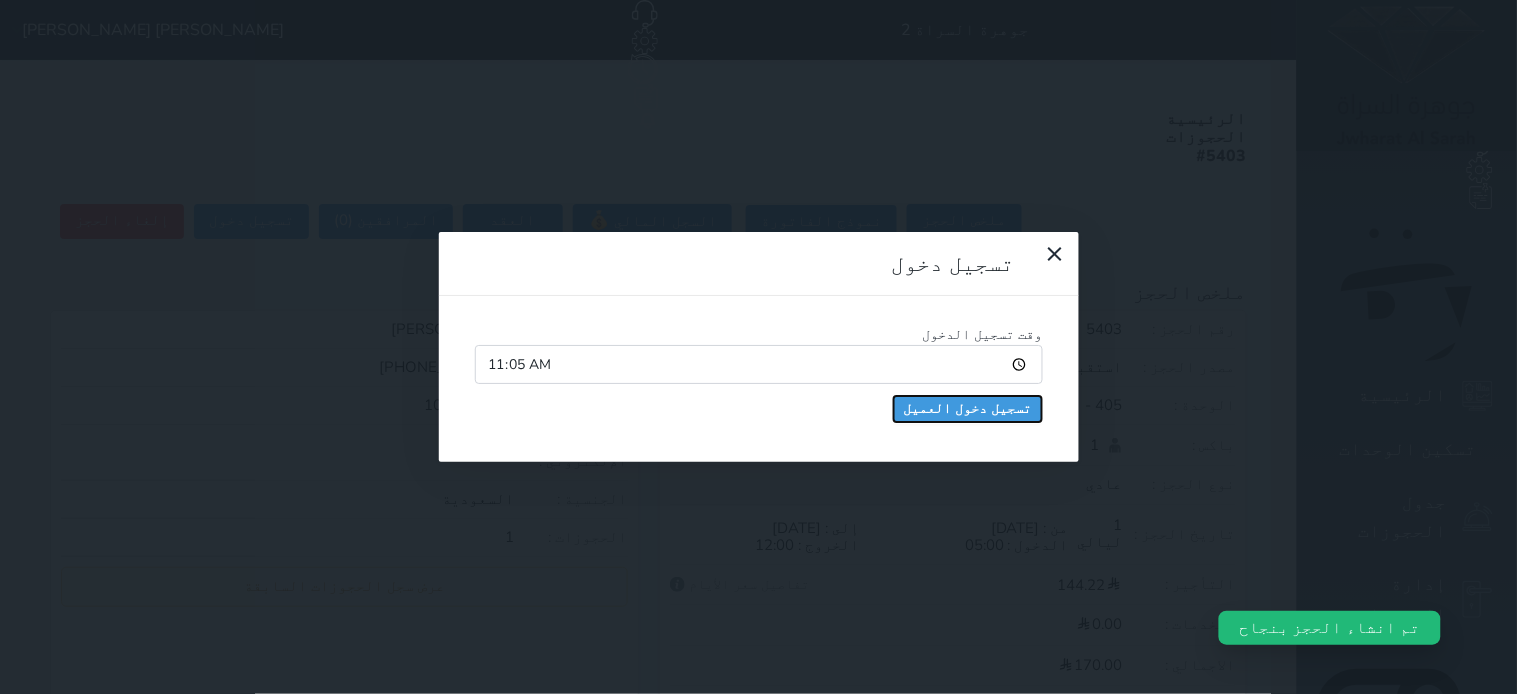 drag, startPoint x: 720, startPoint y: 175, endPoint x: 743, endPoint y: 197, distance: 31.827662 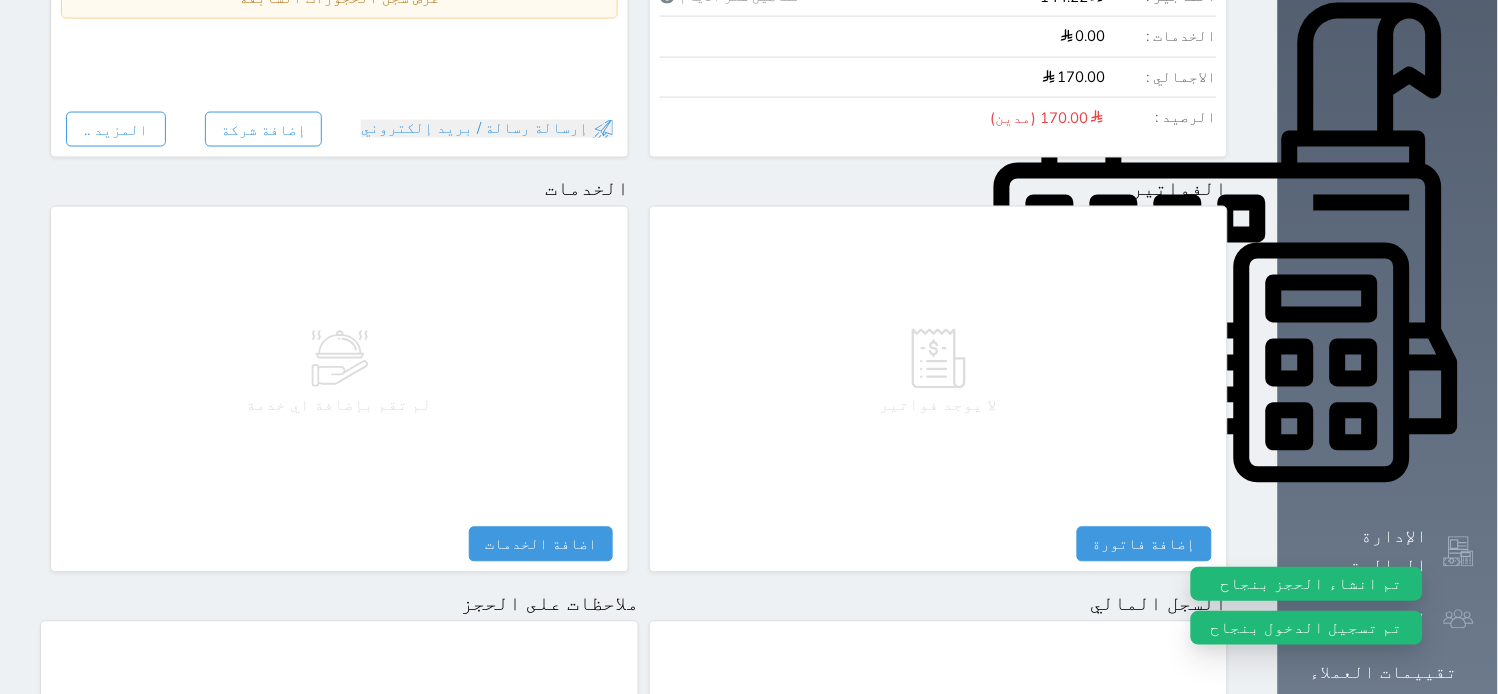 scroll, scrollTop: 1087, scrollLeft: 0, axis: vertical 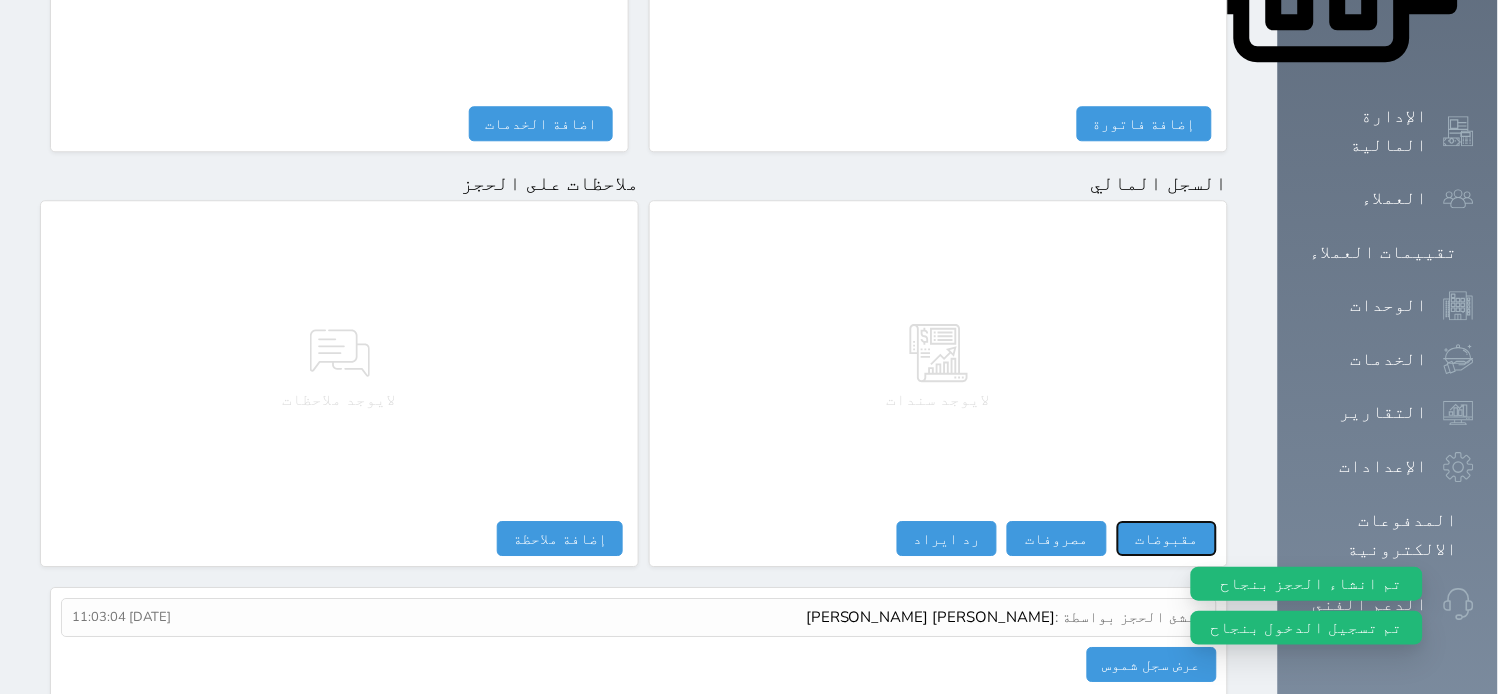 click on "مقبوضات" at bounding box center (1167, 538) 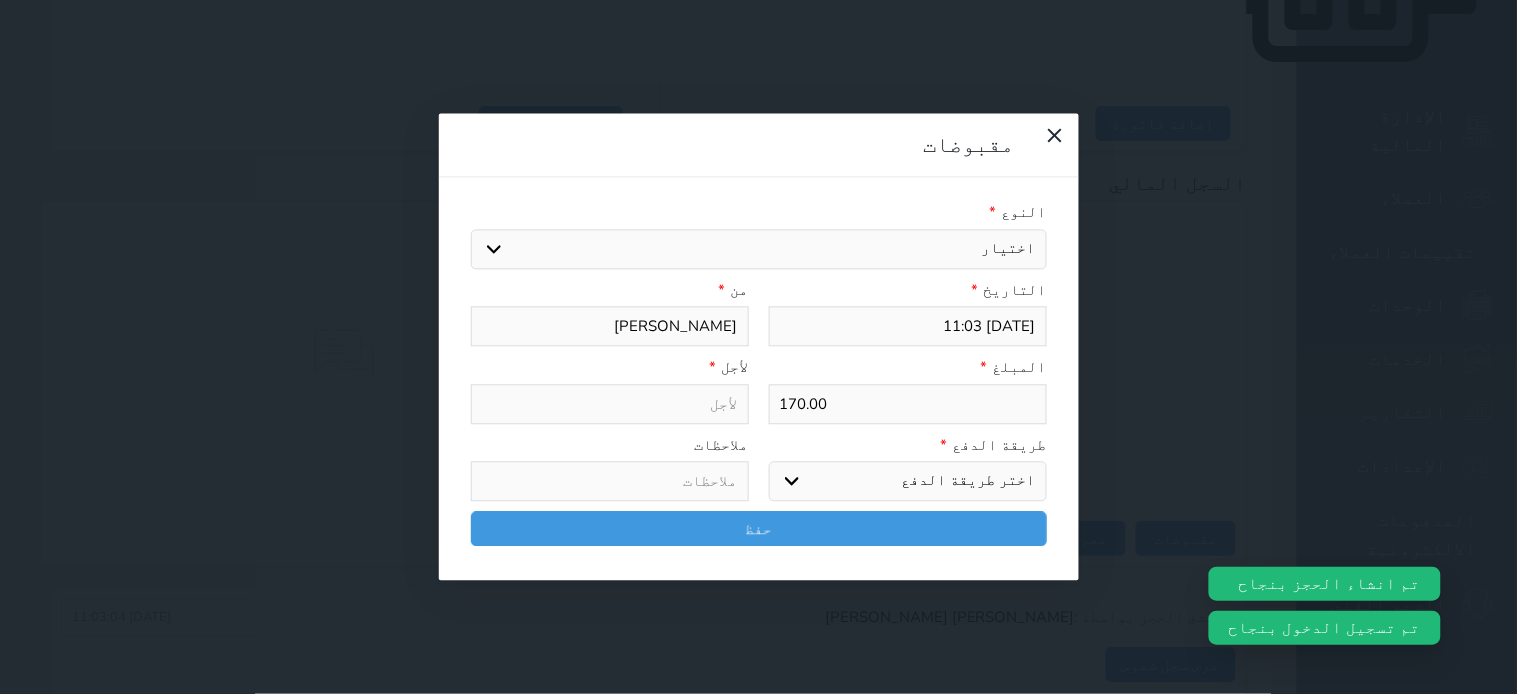 click on "اختيار   مقبوضات عامة قيمة إيجار فواتير تامين عربون لا ينطبق آخر مغسلة واي فاي - الإنترنت مواقف السيارات طعام الأغذية والمشروبات مشروبات المشروبات الباردة المشروبات الساخنة الإفطار غداء عشاء مخبز و كعك حمام سباحة الصالة الرياضية سبا و خدمات الجمال اختيار وإسقاط (خدمات النقل) ميني بار كابل - تلفزيون سرير إضافي تصفيف الشعر التسوق خدمات الجولات السياحية المنظمة خدمات الدليل السياحي" at bounding box center (759, 249) 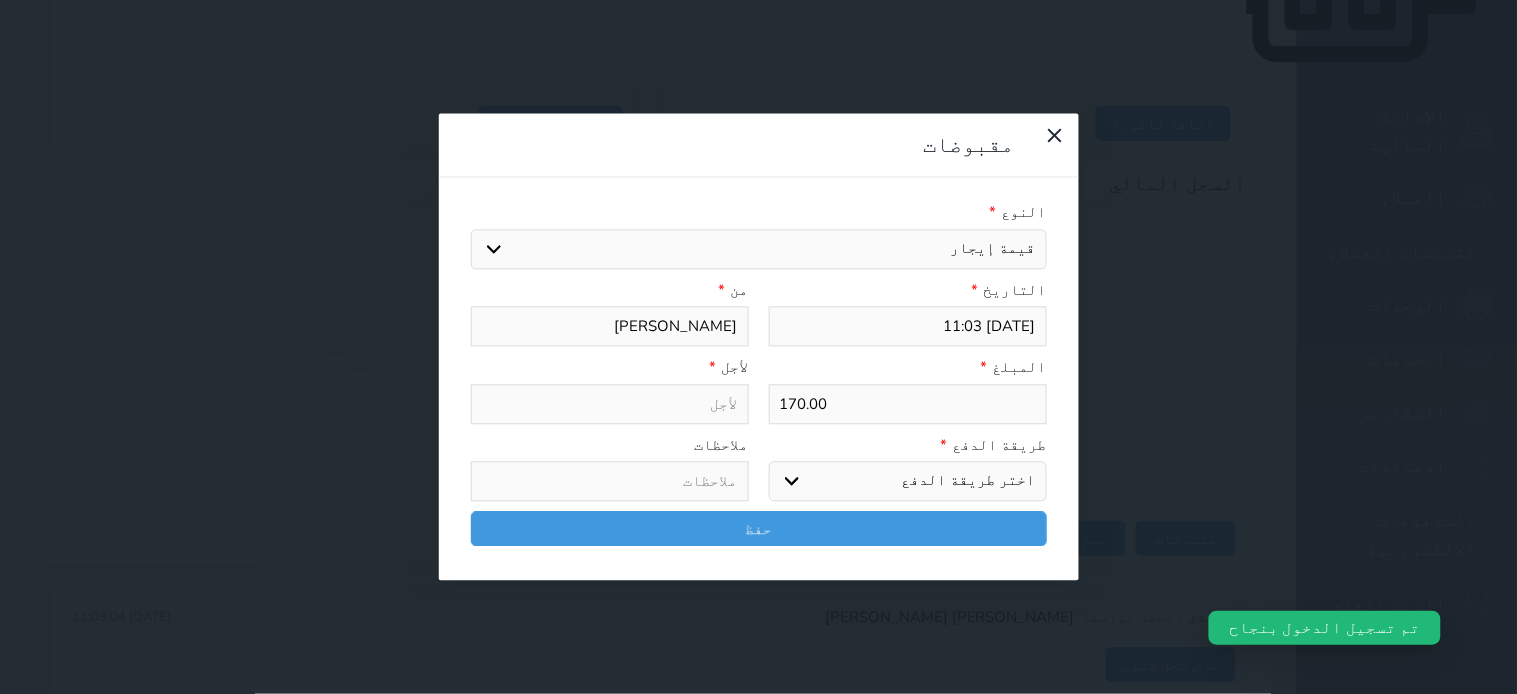 click on "اختيار   مقبوضات عامة قيمة إيجار فواتير تامين عربون لا ينطبق آخر مغسلة واي فاي - الإنترنت مواقف السيارات طعام الأغذية والمشروبات مشروبات المشروبات الباردة المشروبات الساخنة الإفطار غداء عشاء مخبز و كعك حمام سباحة الصالة الرياضية سبا و خدمات الجمال اختيار وإسقاط (خدمات النقل) ميني بار كابل - تلفزيون سرير إضافي تصفيف الشعر التسوق خدمات الجولات السياحية المنظمة خدمات الدليل السياحي" at bounding box center [759, 249] 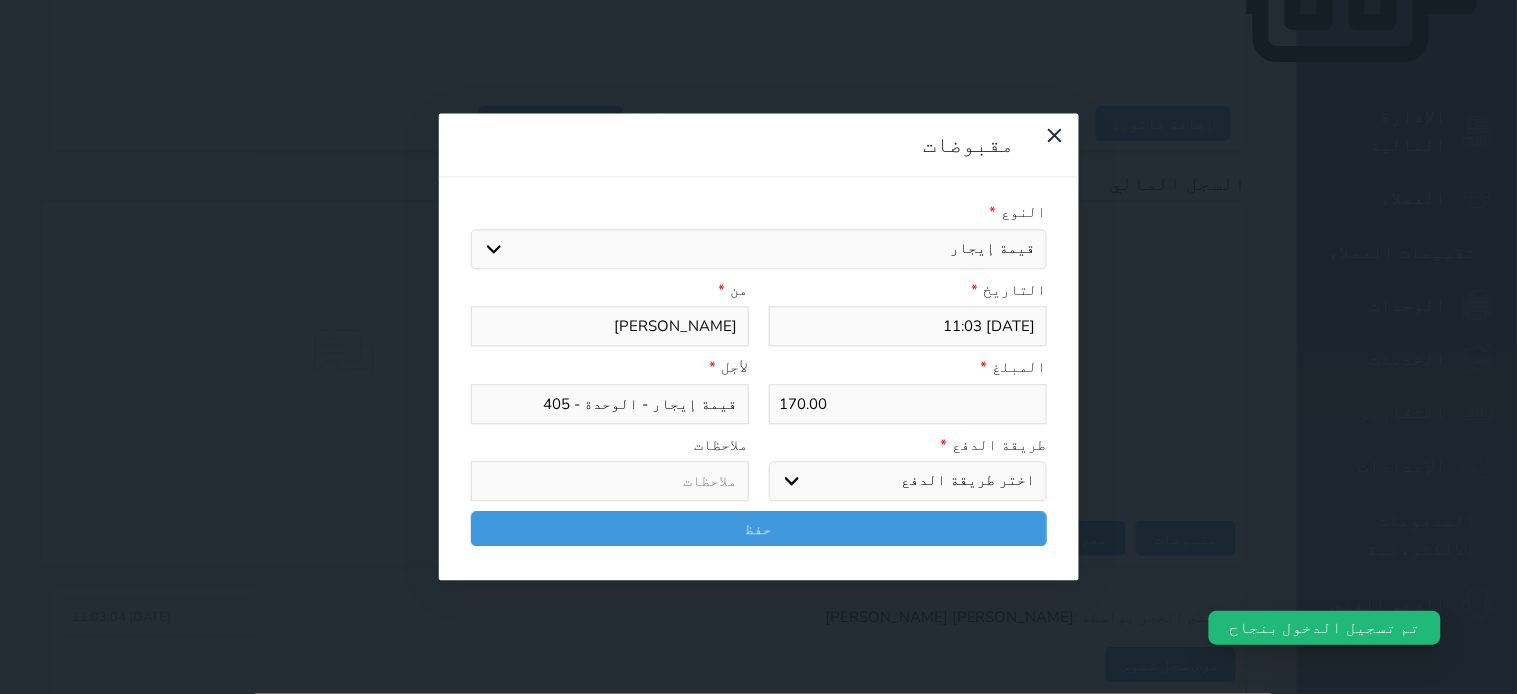 click on "اختر طريقة الدفع   دفع نقدى   تحويل بنكى   مدى   بطاقة ائتمان   آجل" at bounding box center [908, 482] 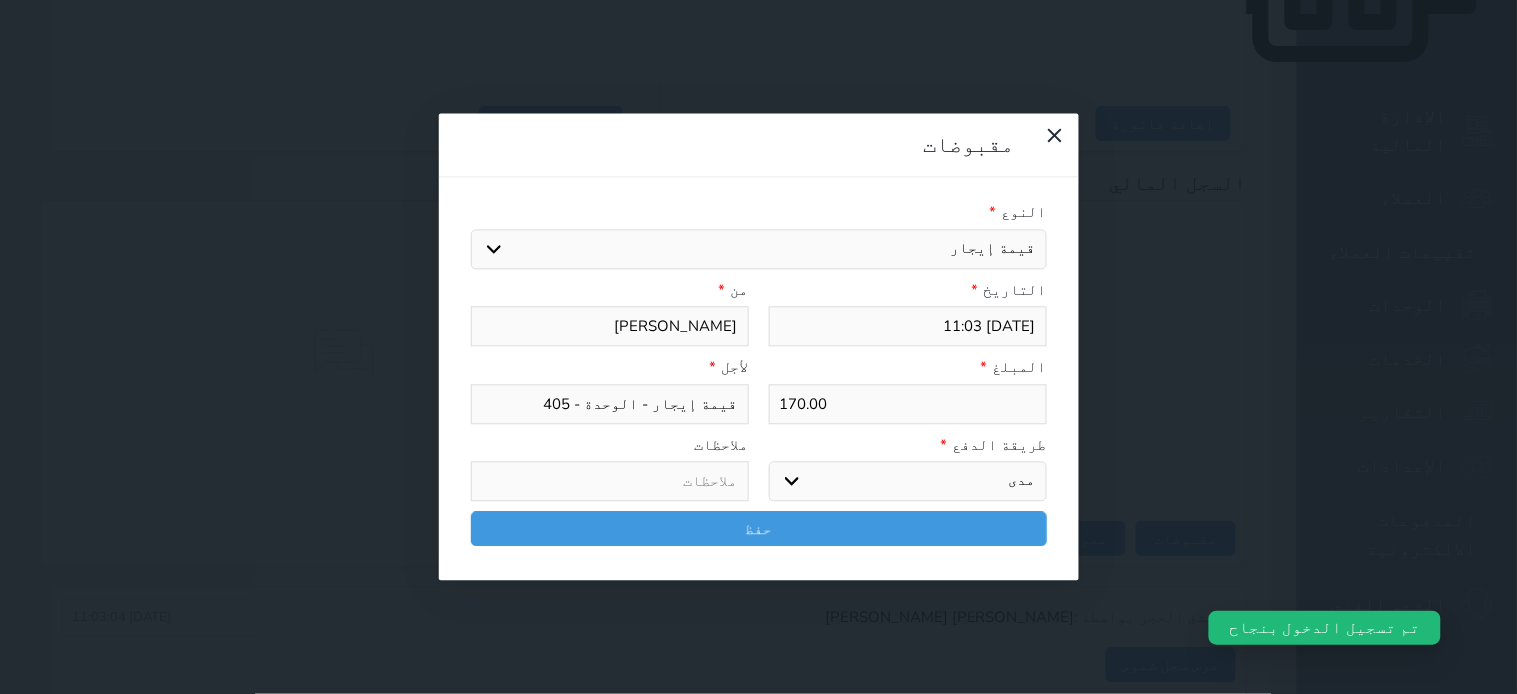 click on "اختر طريقة الدفع   دفع نقدى   تحويل بنكى   مدى   بطاقة ائتمان   آجل" at bounding box center (908, 482) 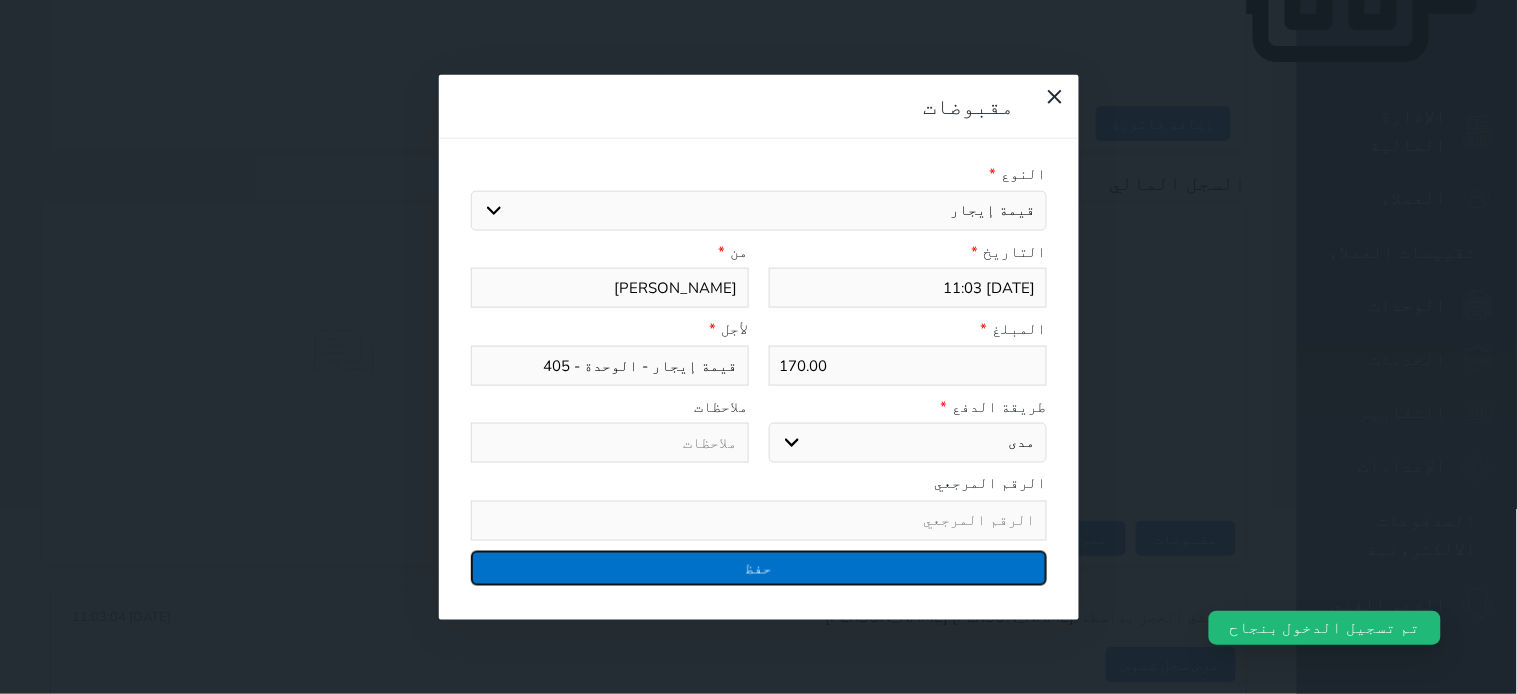 click on "حفظ" at bounding box center (759, 567) 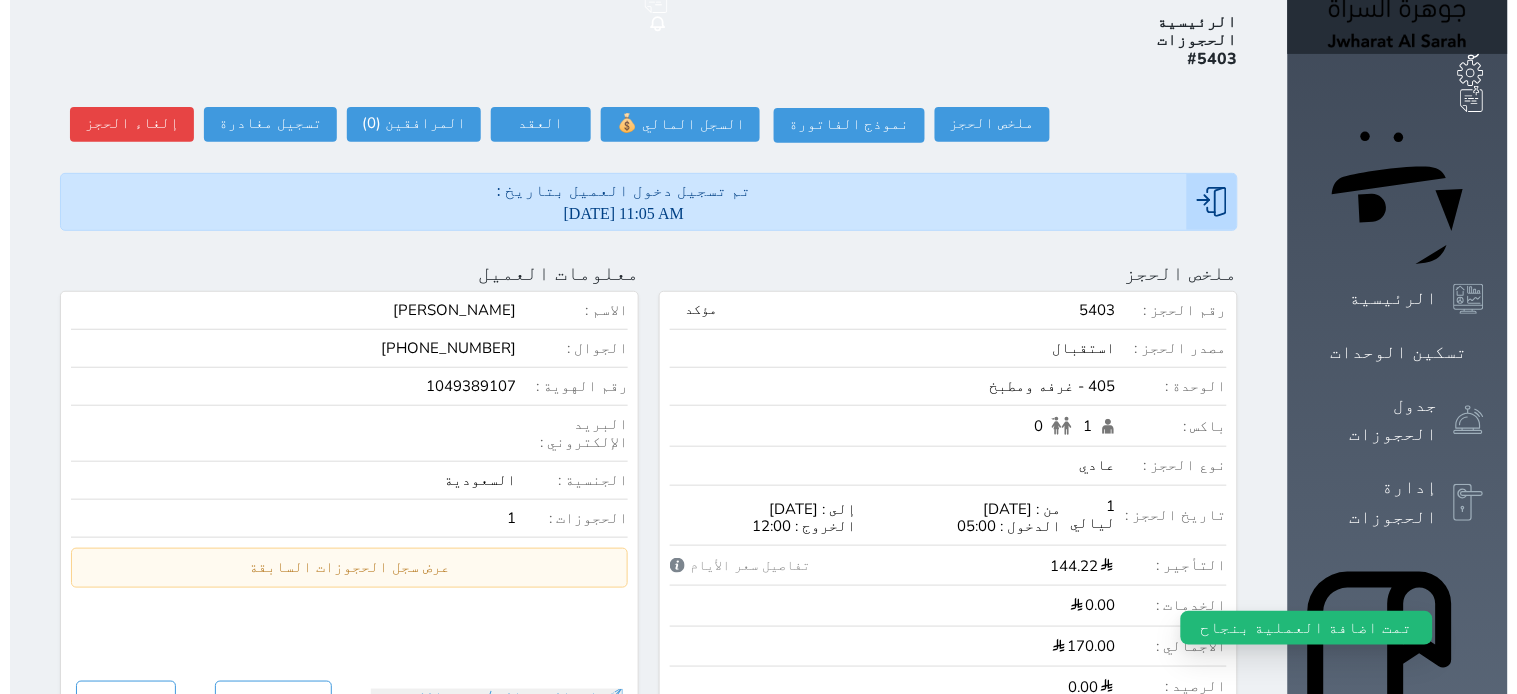 scroll, scrollTop: 0, scrollLeft: 0, axis: both 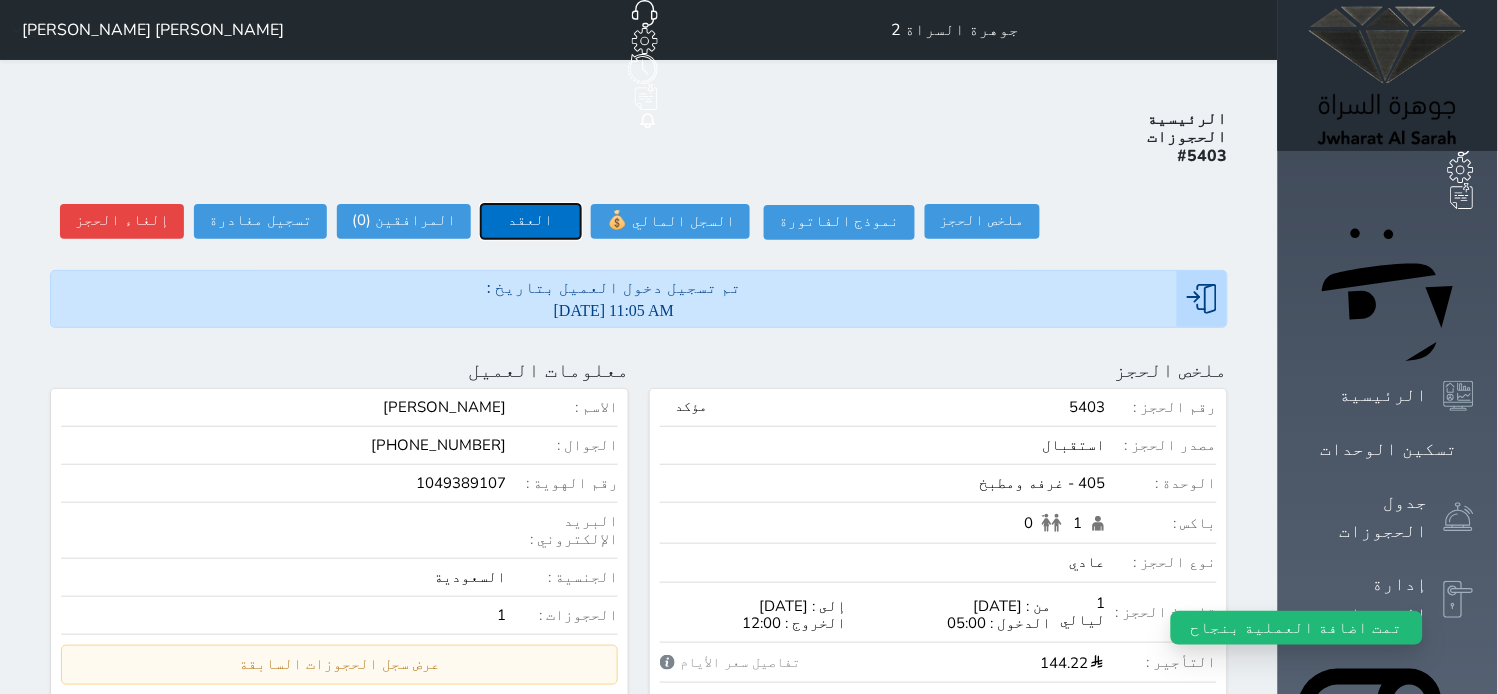 click on "العقد" at bounding box center (531, 221) 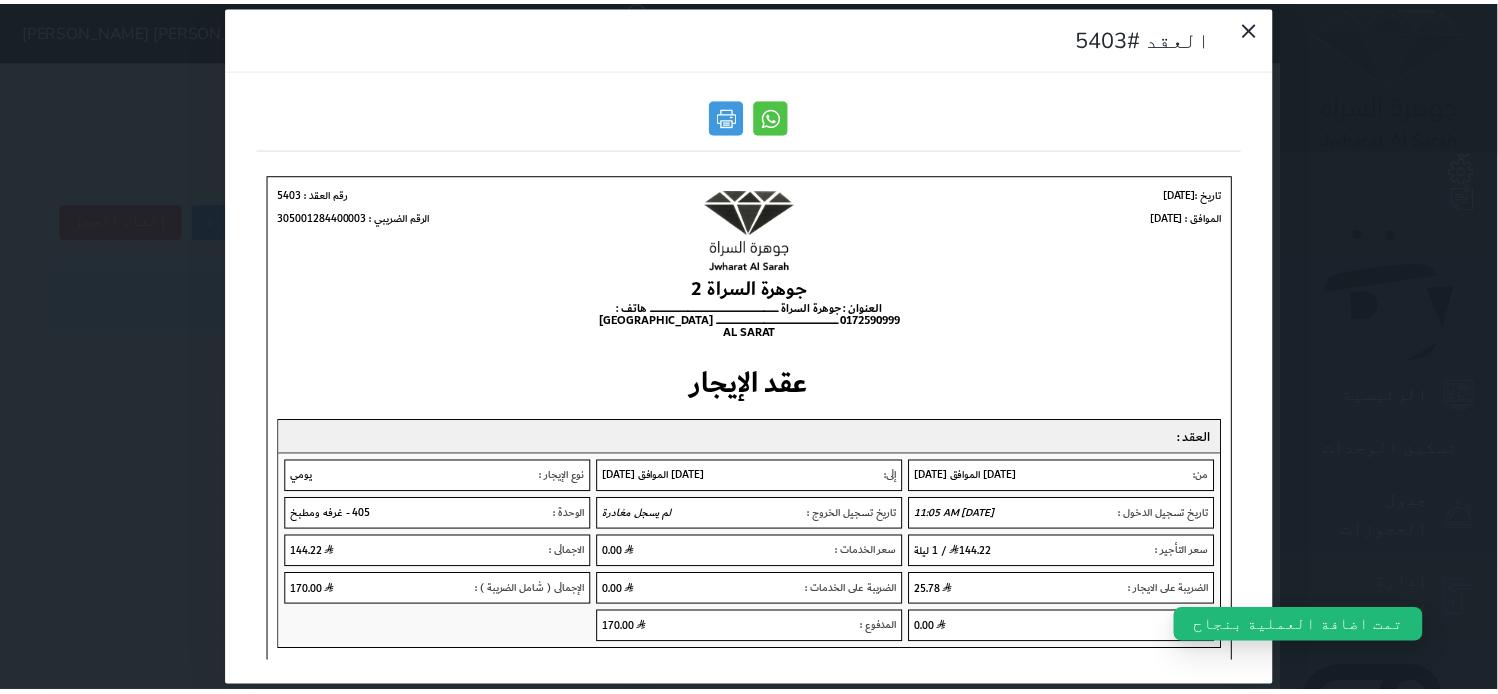 scroll, scrollTop: 0, scrollLeft: 0, axis: both 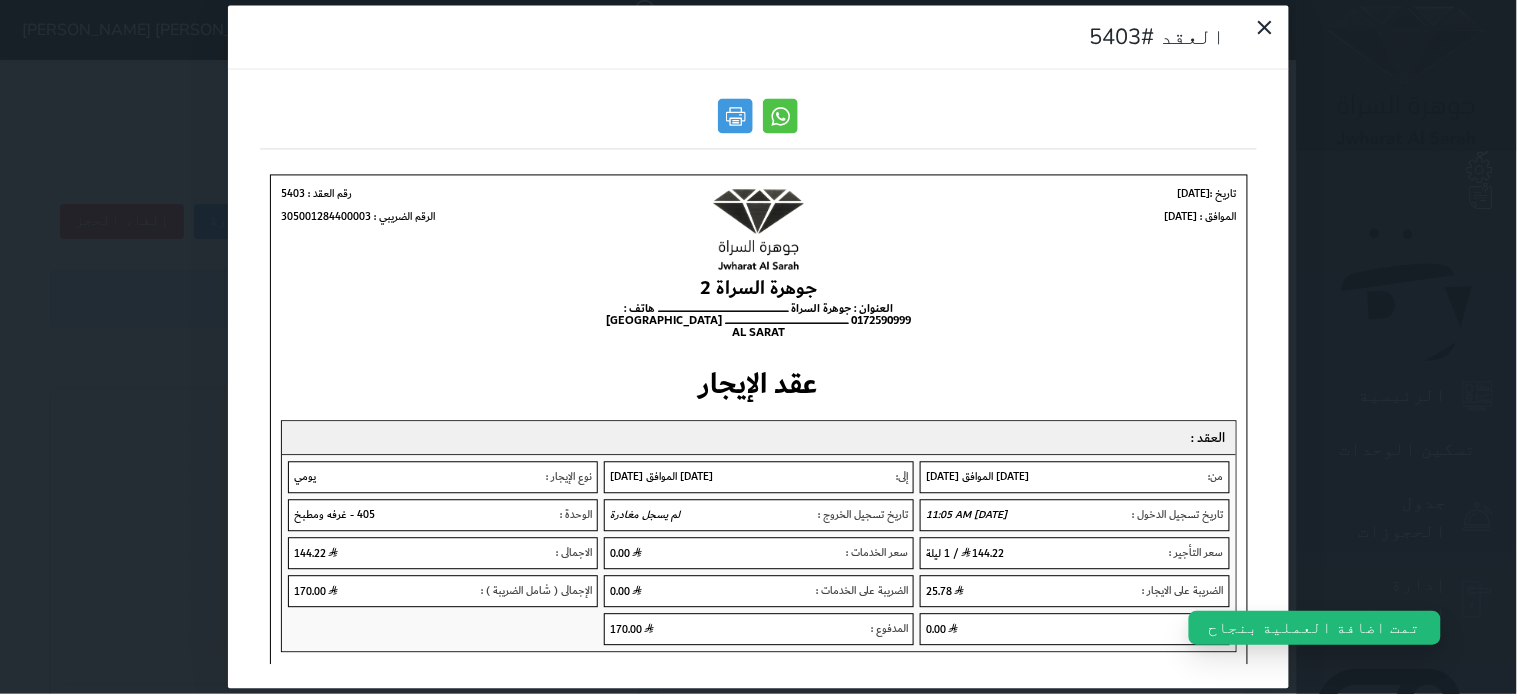 click at bounding box center (759, 122) 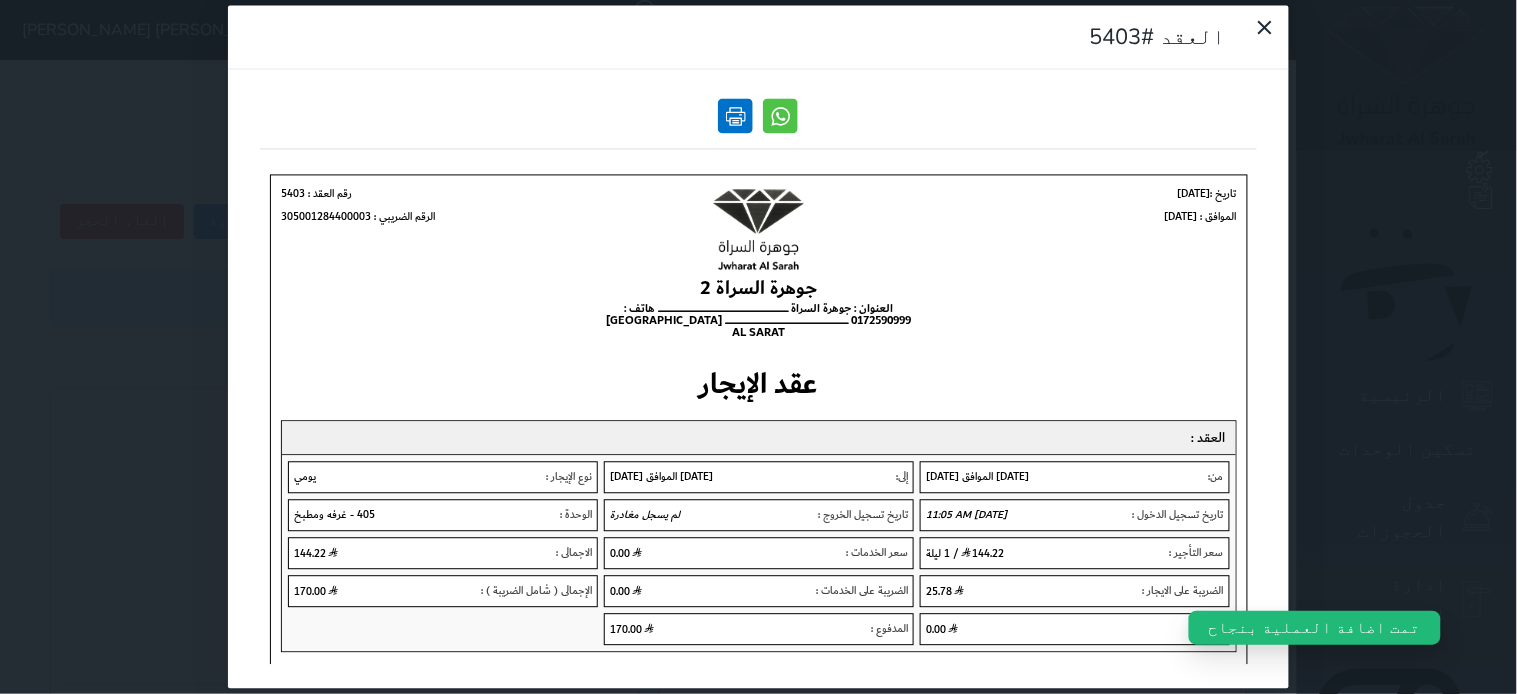 click at bounding box center [736, 116] 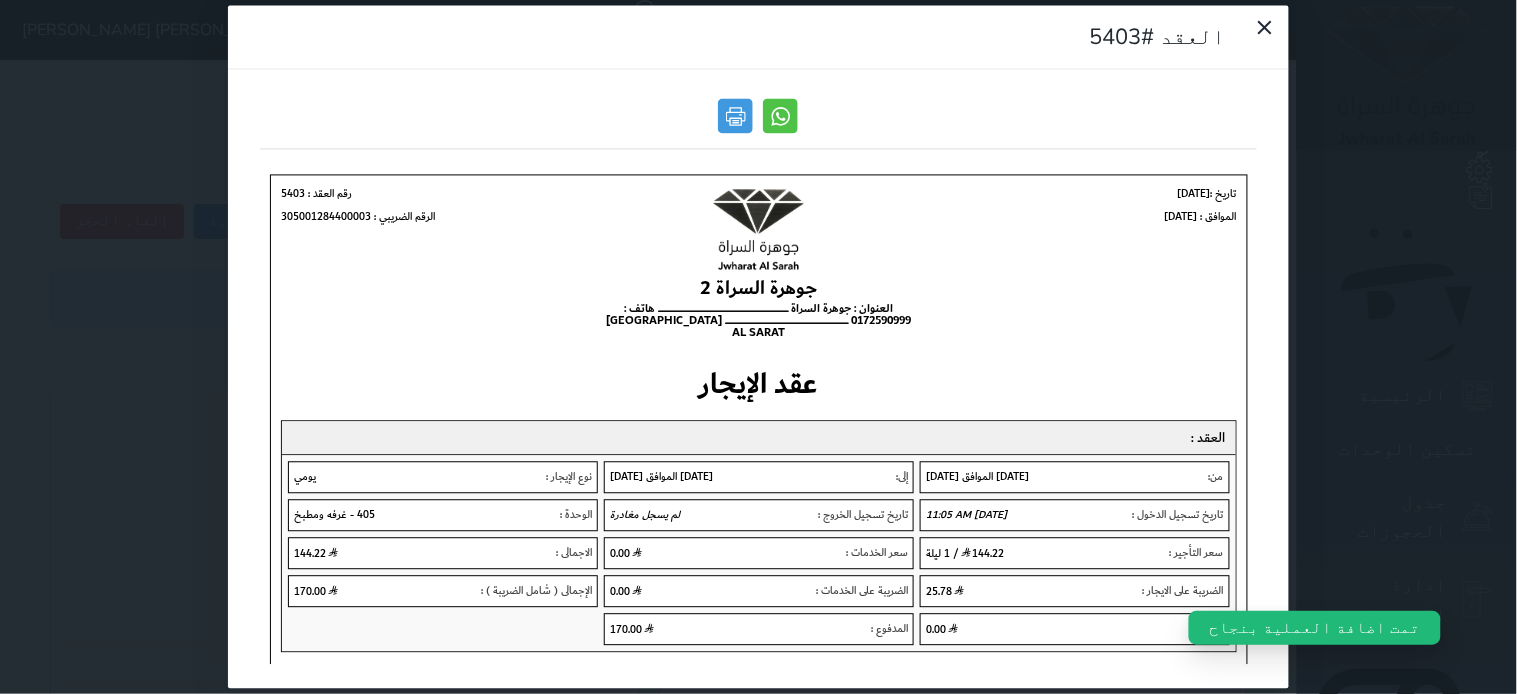 click on "العقد #5403" at bounding box center [758, 347] 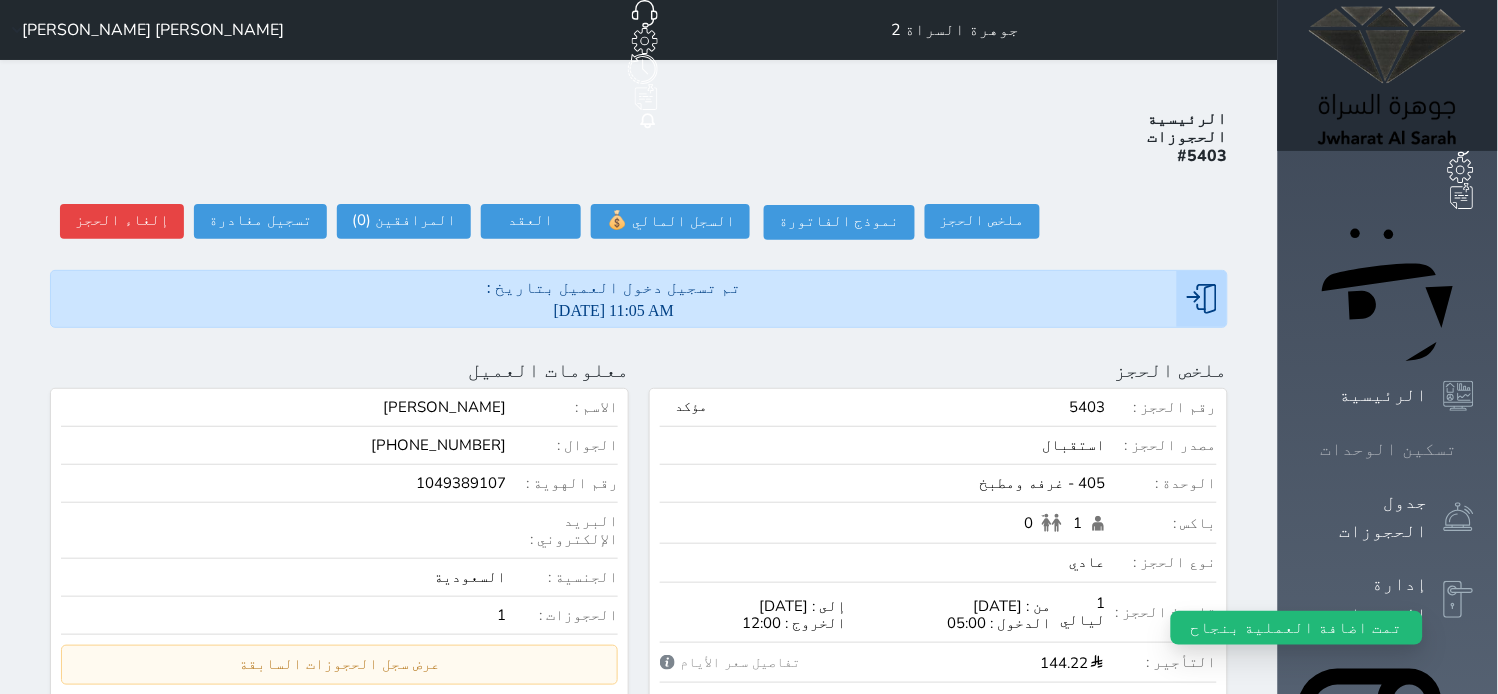 click on "تسكين الوحدات" at bounding box center [1389, 449] 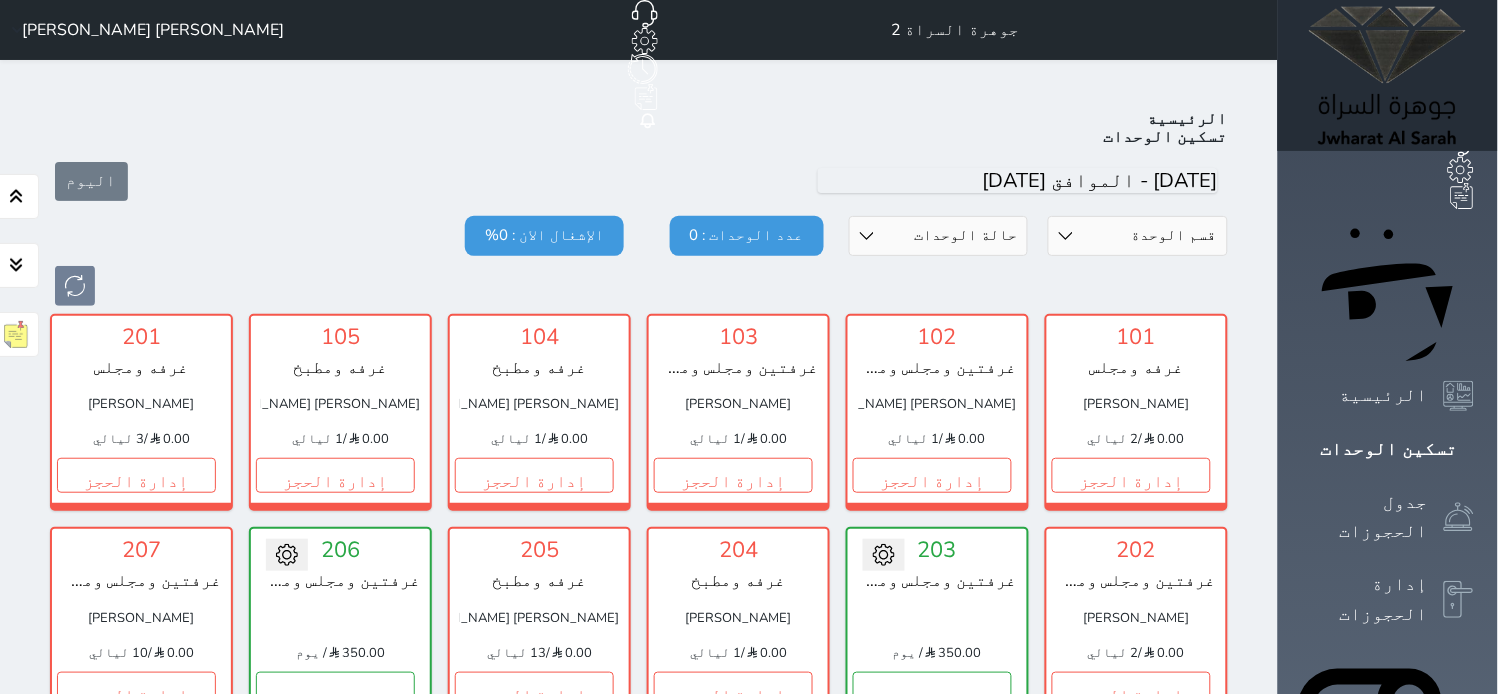 scroll, scrollTop: 77, scrollLeft: 0, axis: vertical 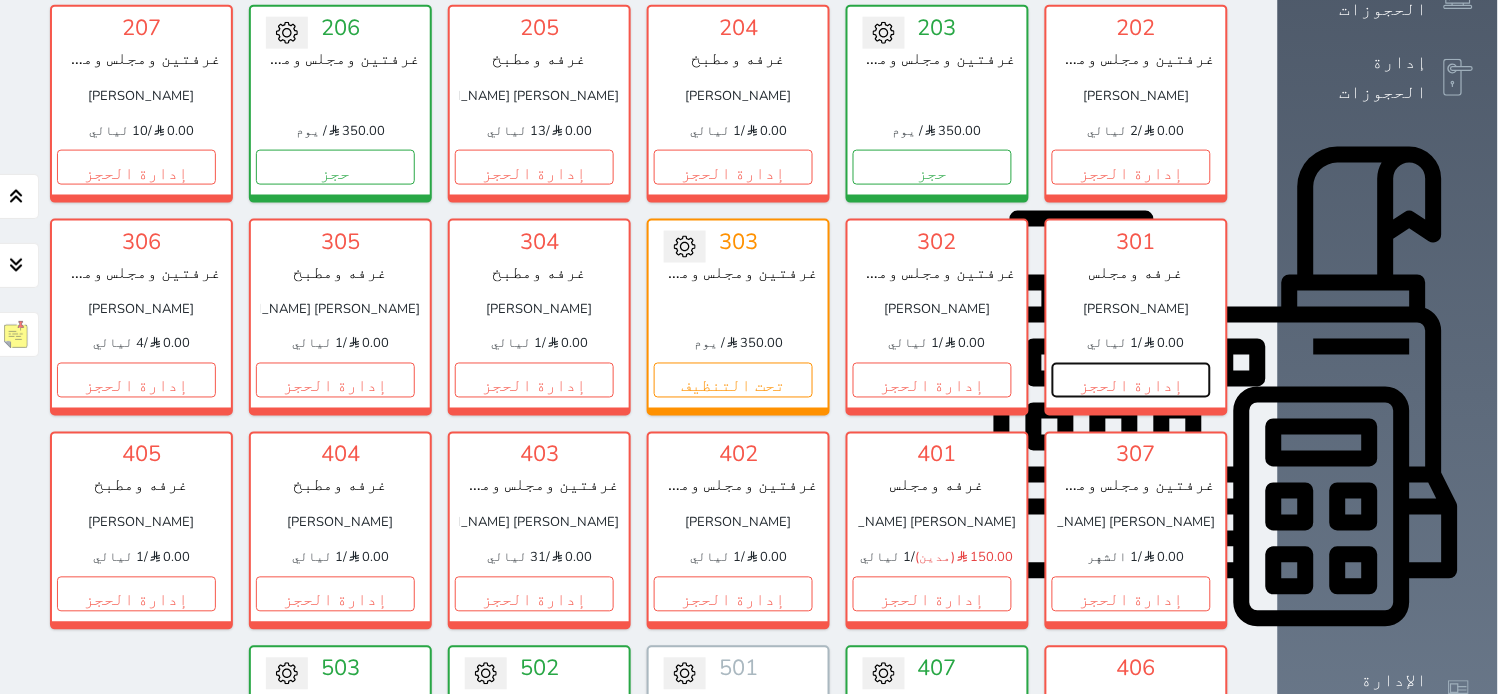 drag, startPoint x: 1213, startPoint y: 322, endPoint x: 1215, endPoint y: 296, distance: 26.076809 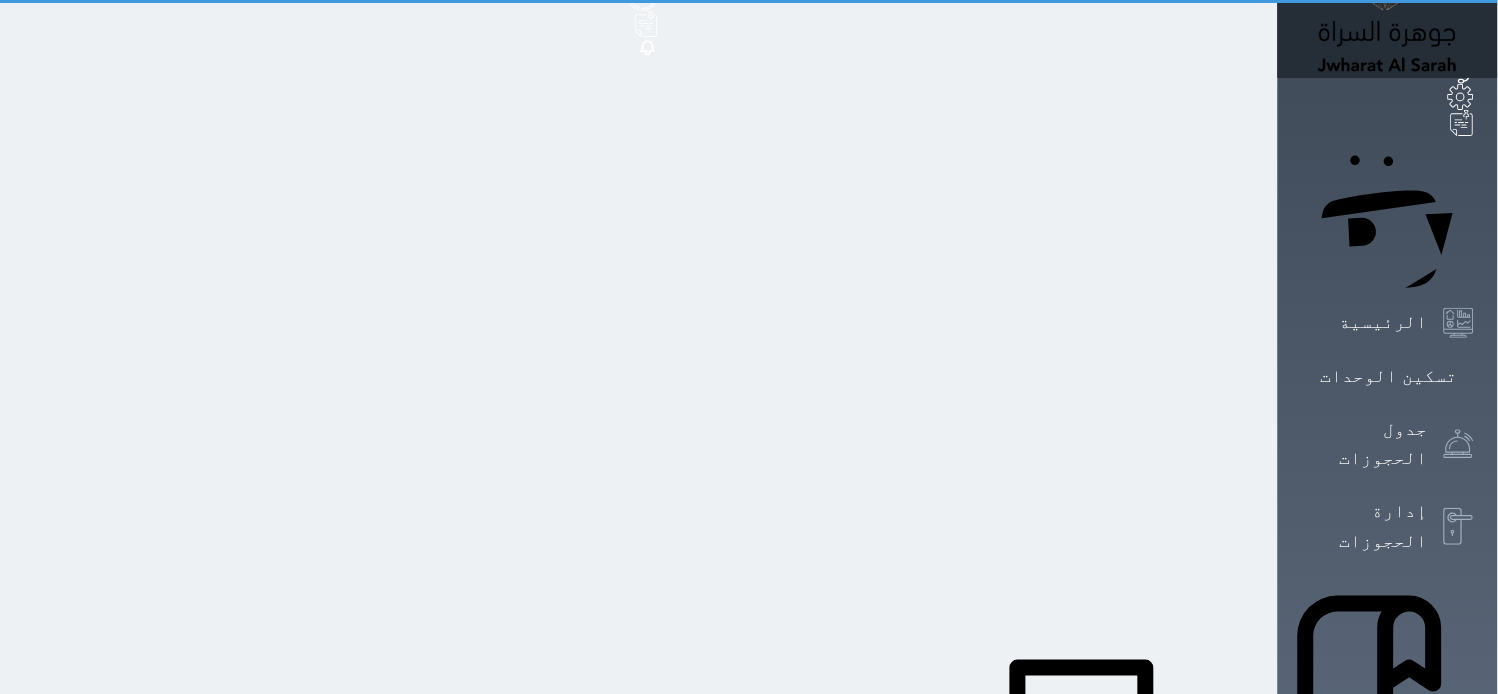 scroll, scrollTop: 0, scrollLeft: 0, axis: both 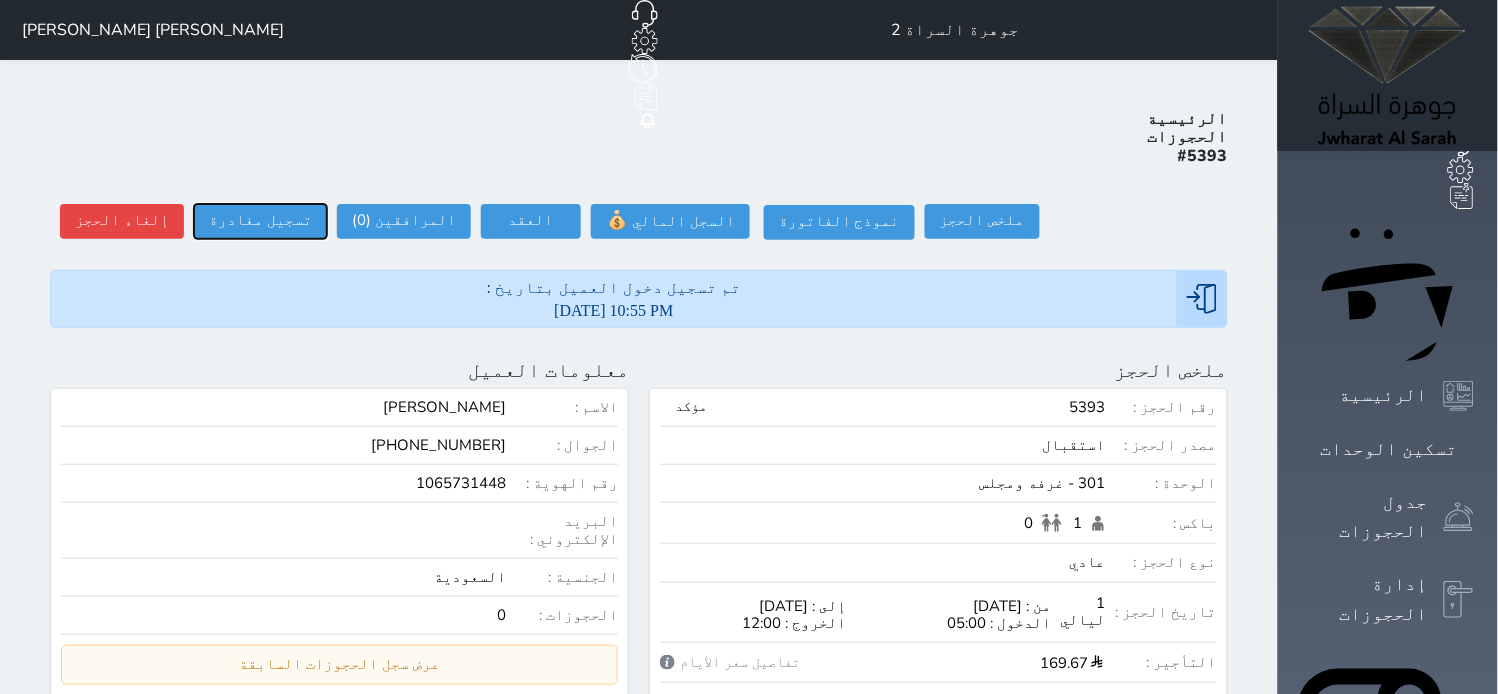 click on "تسجيل مغادرة" at bounding box center [260, 221] 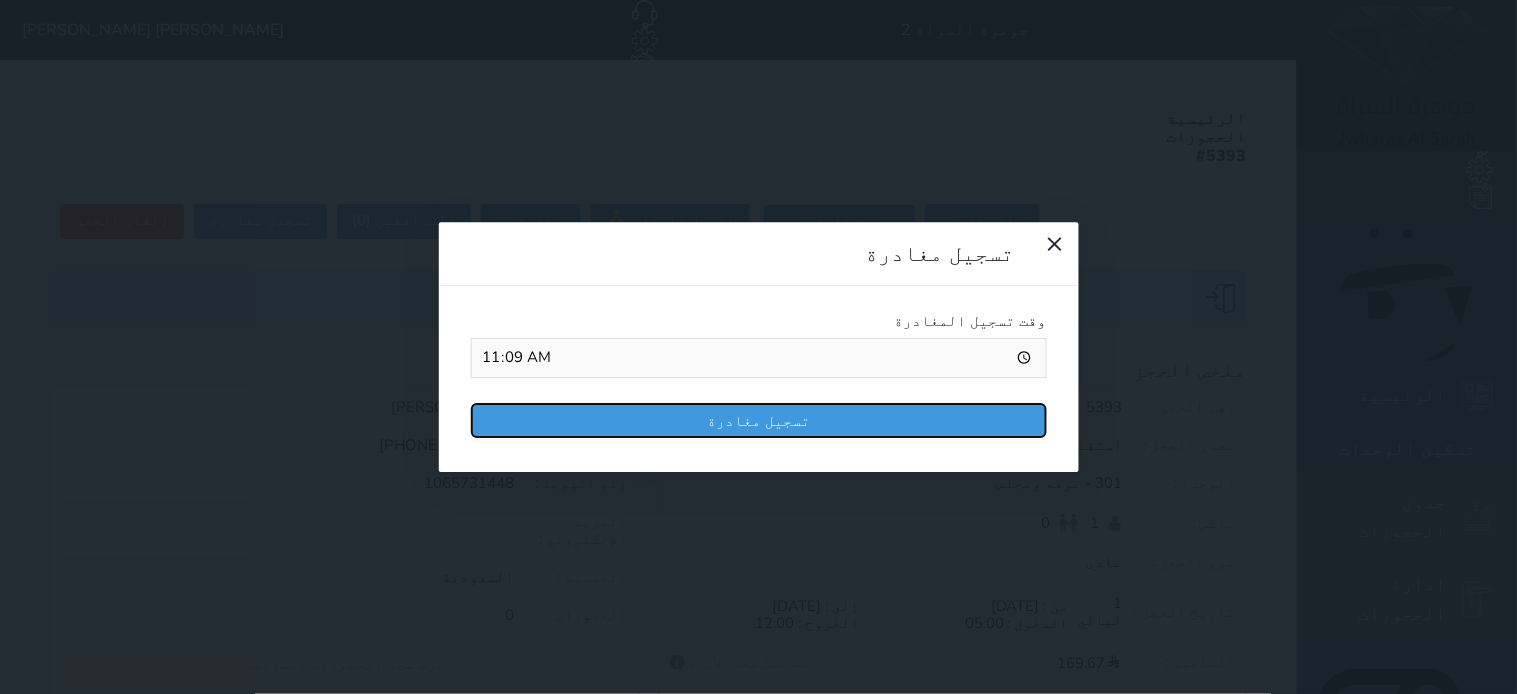 drag, startPoint x: 921, startPoint y: 200, endPoint x: 933, endPoint y: 202, distance: 12.165525 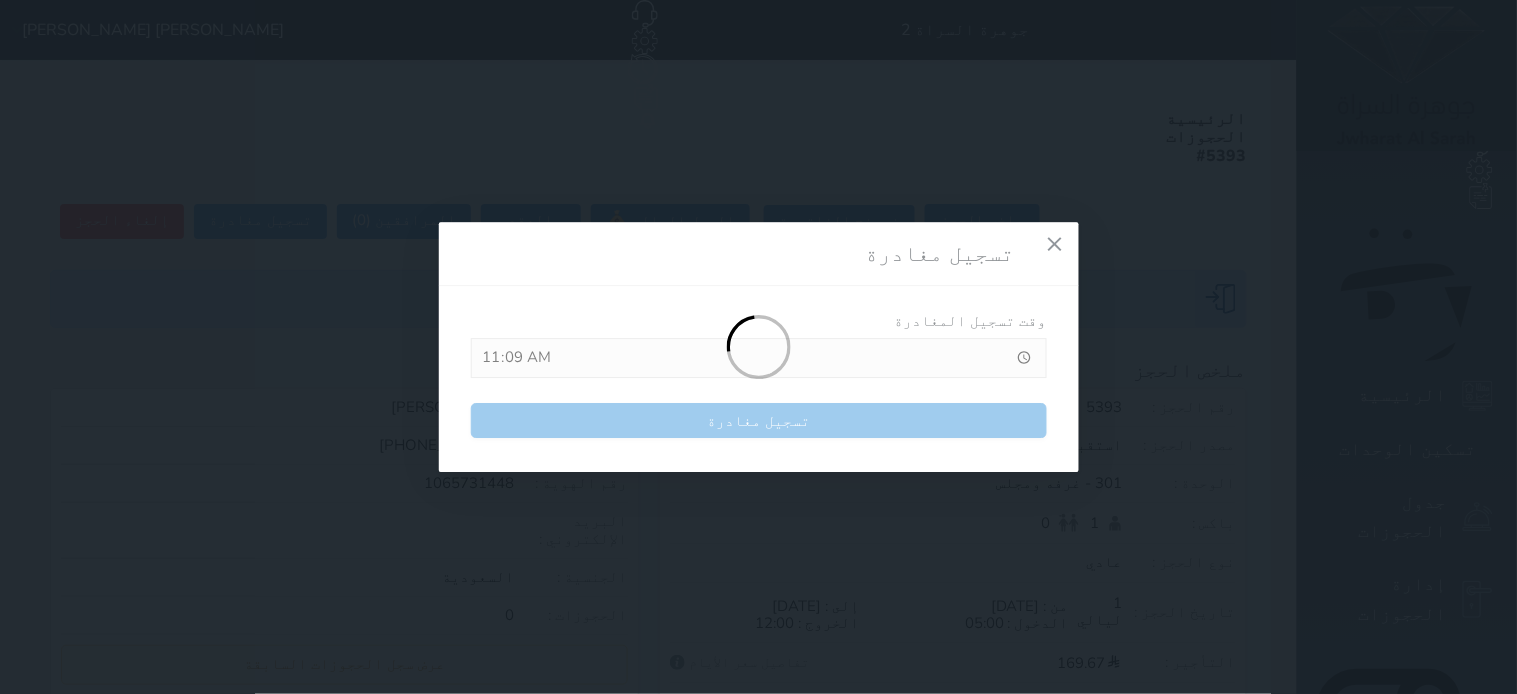 click on "تسجيل مغادرة                       وقت تسجيل المغادرة    11:09
تسجيل مغادرة" at bounding box center [758, 347] 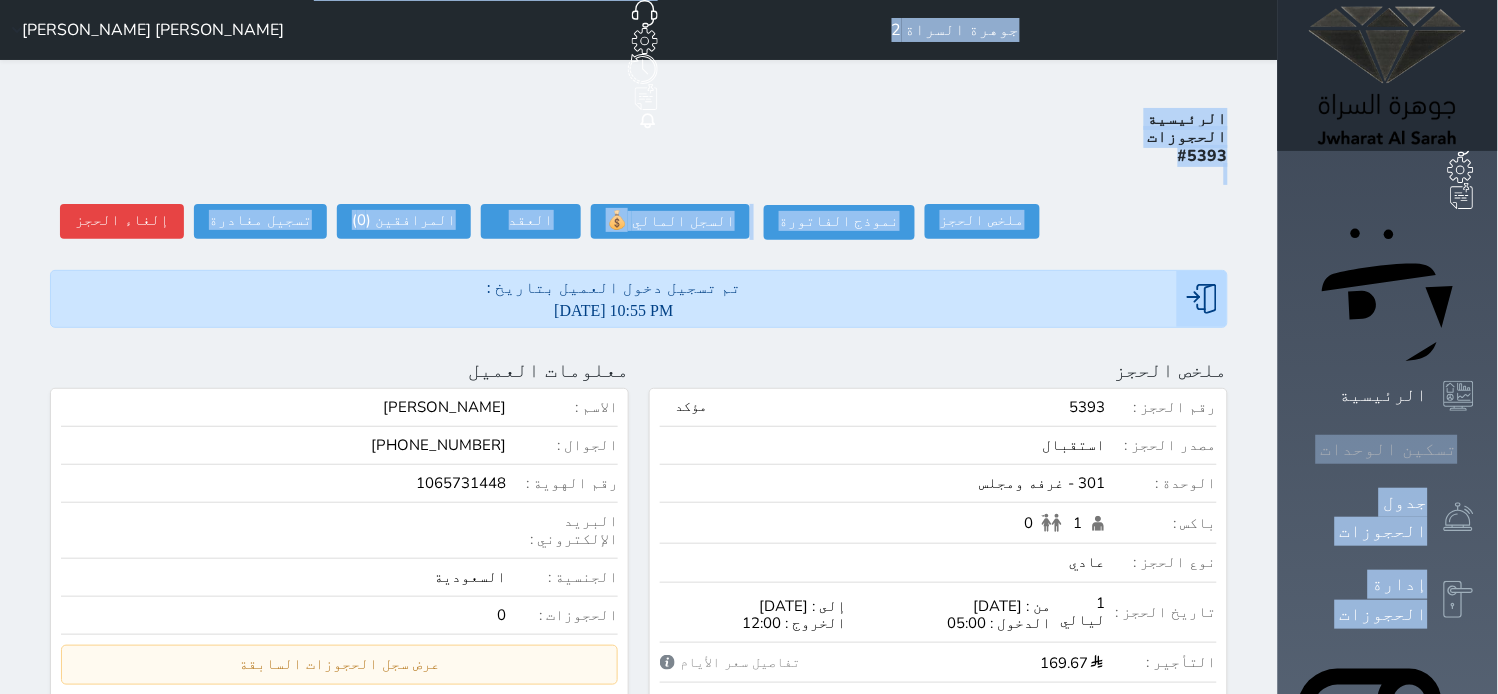 click on "حجز جماعي جديد   حجز جديد             الرئيسية     تسكين الوحدات     جدول الحجوزات     إدارة الحجوزات     POS     الإدارة المالية     العملاء     تقييمات العملاء     الوحدات     الخدمات     التقارير     الإعدادات                                 المدفوعات الالكترونية     الدعم الفني
جوهرة السراة 2
حجز جماعي جديد   حجز جديد   غير مرتبط مع منصة زاتكا المرحلة الثانية   مرتبط مع شموس   مرتبط مع المنصة الوطنية للرصد السياحي             إشعار   الغرفة   النزيل   المصدر
[PERSON_NAME] [PERSON_NAME]
الرئيسية   الحجوزات   #5393         ملخص الحجز         ملخص الحجز #5393                           نموذج الفاتورة     💰" at bounding box center (749, 941) 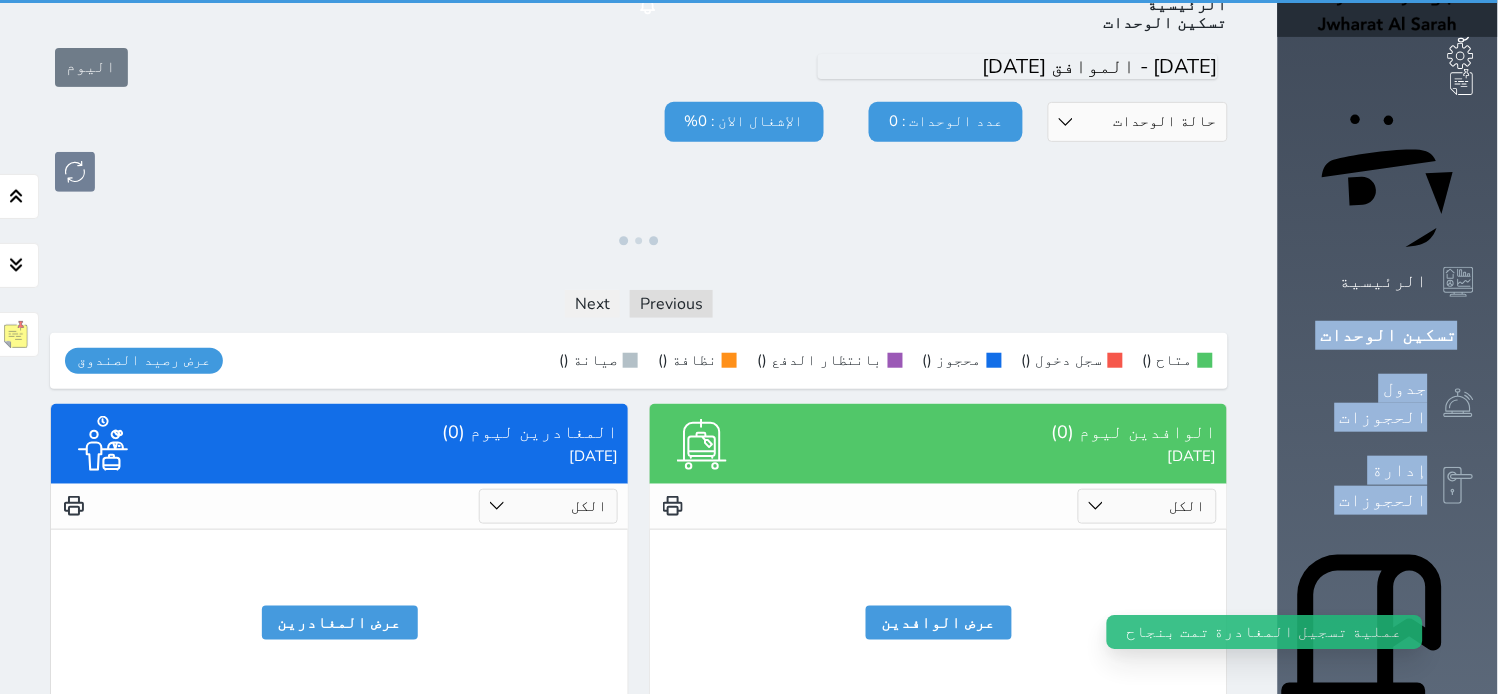scroll, scrollTop: 222, scrollLeft: 0, axis: vertical 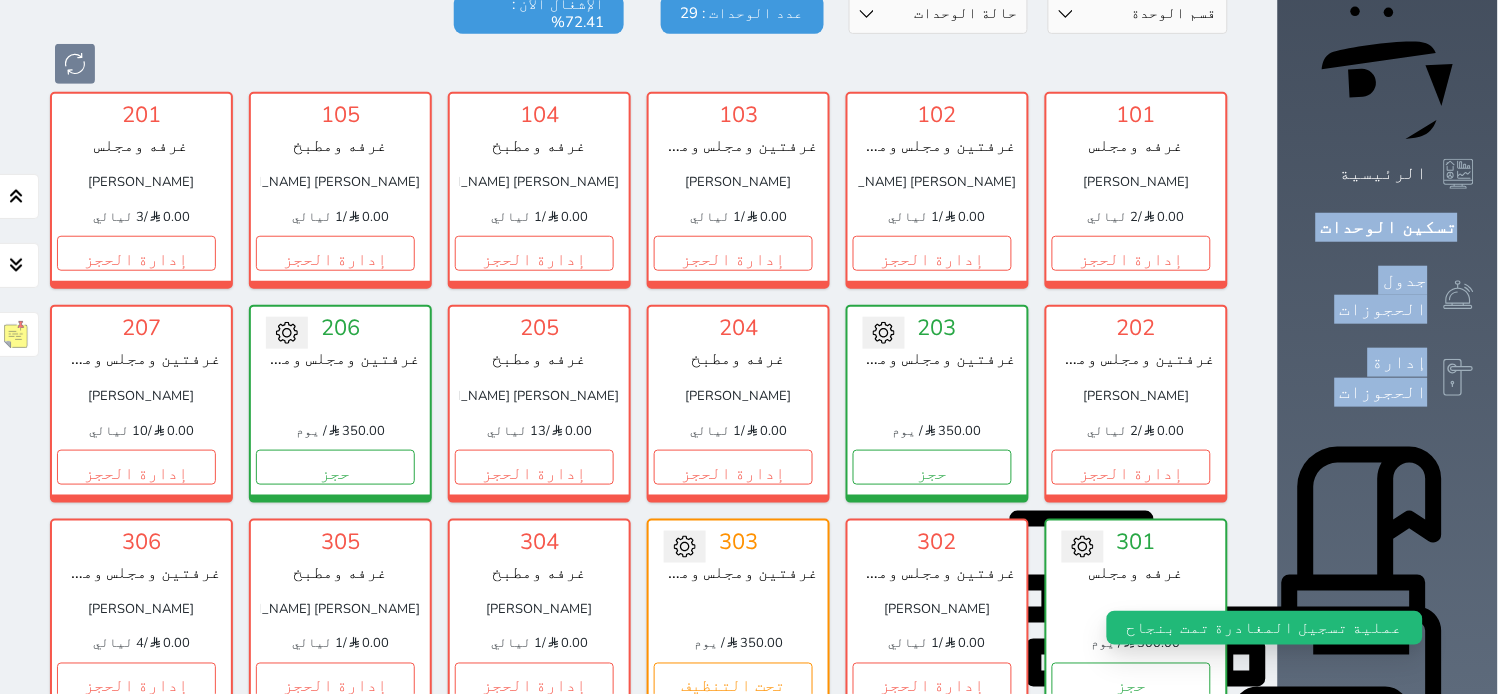 click 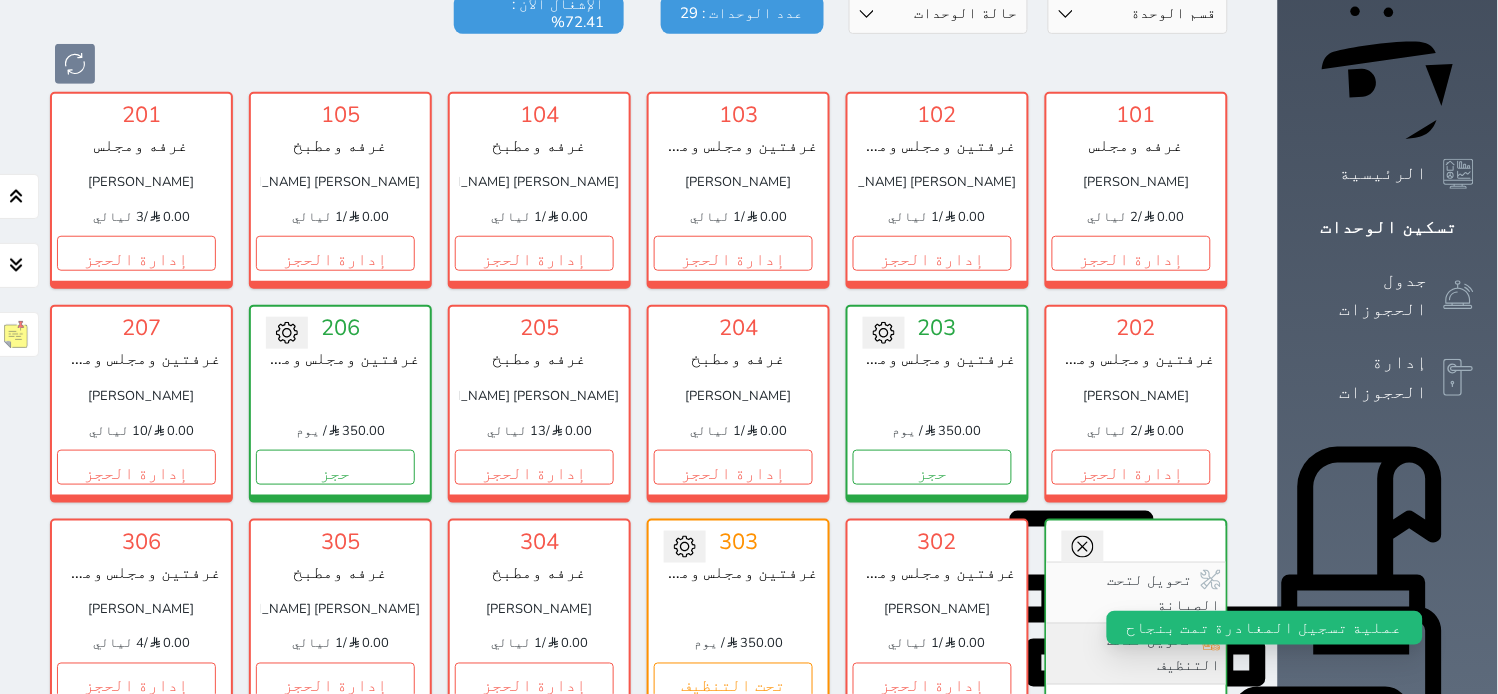 click on "تحويل لتحت التنظيف" at bounding box center (1136, 654) 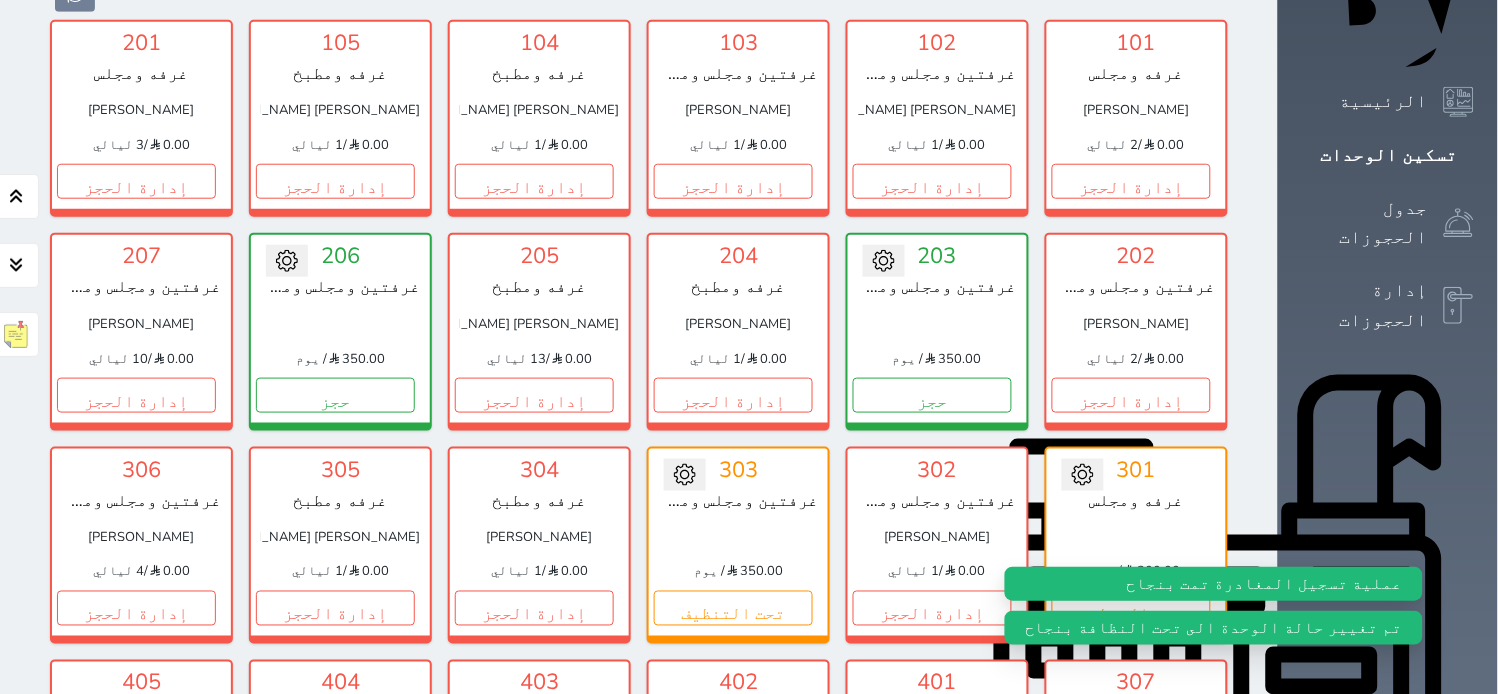 scroll, scrollTop: 333, scrollLeft: 0, axis: vertical 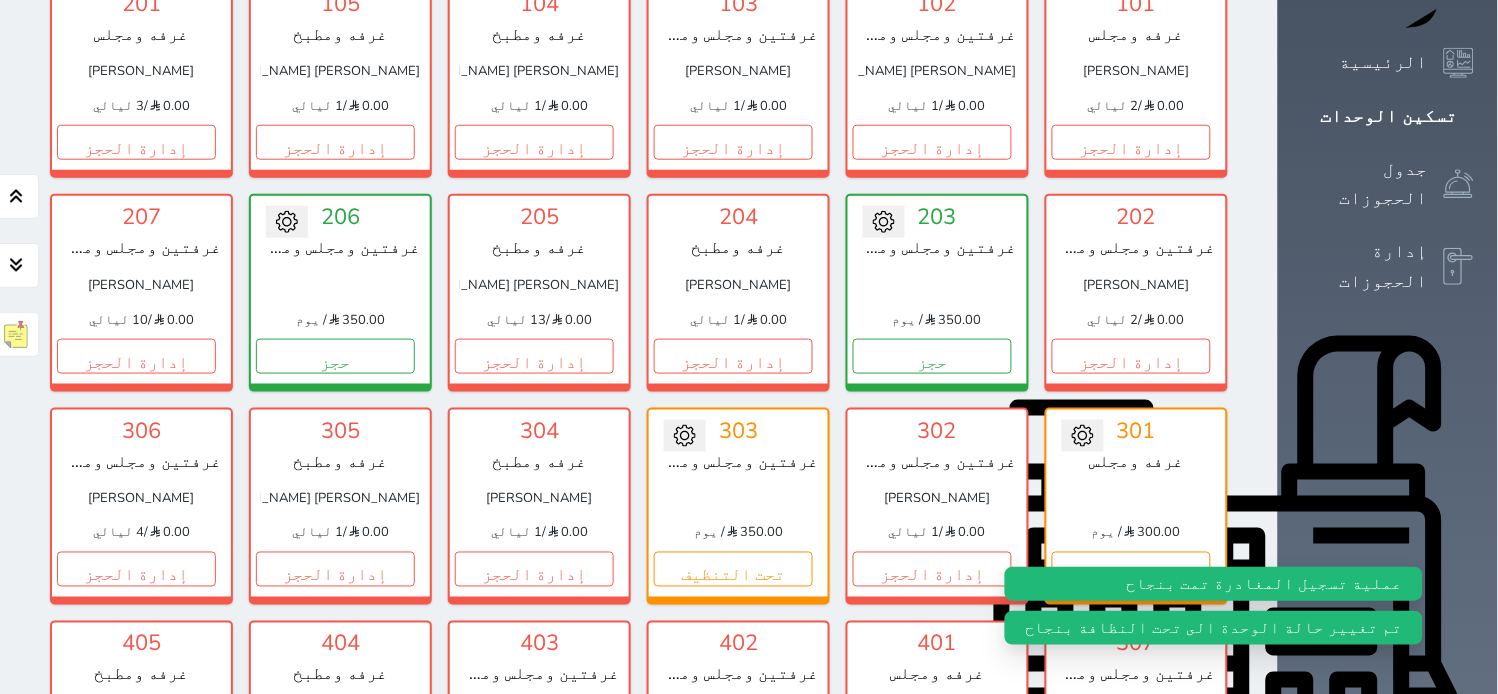 click on "305   غرفه ومطبخ
[PERSON_NAME] [PERSON_NAME]
0.00
/   1 ليالي           إدارة الحجز" at bounding box center [340, 506] 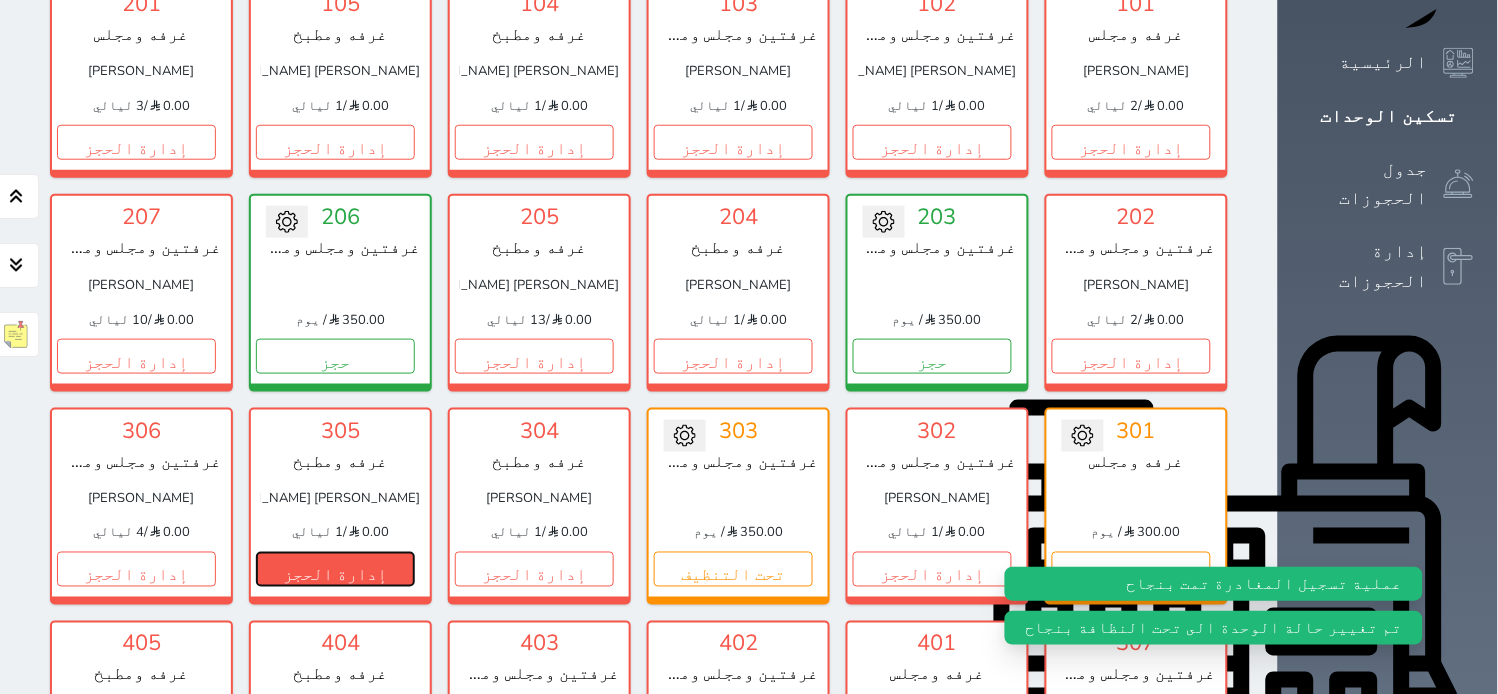 click on "إدارة الحجز" at bounding box center [335, 569] 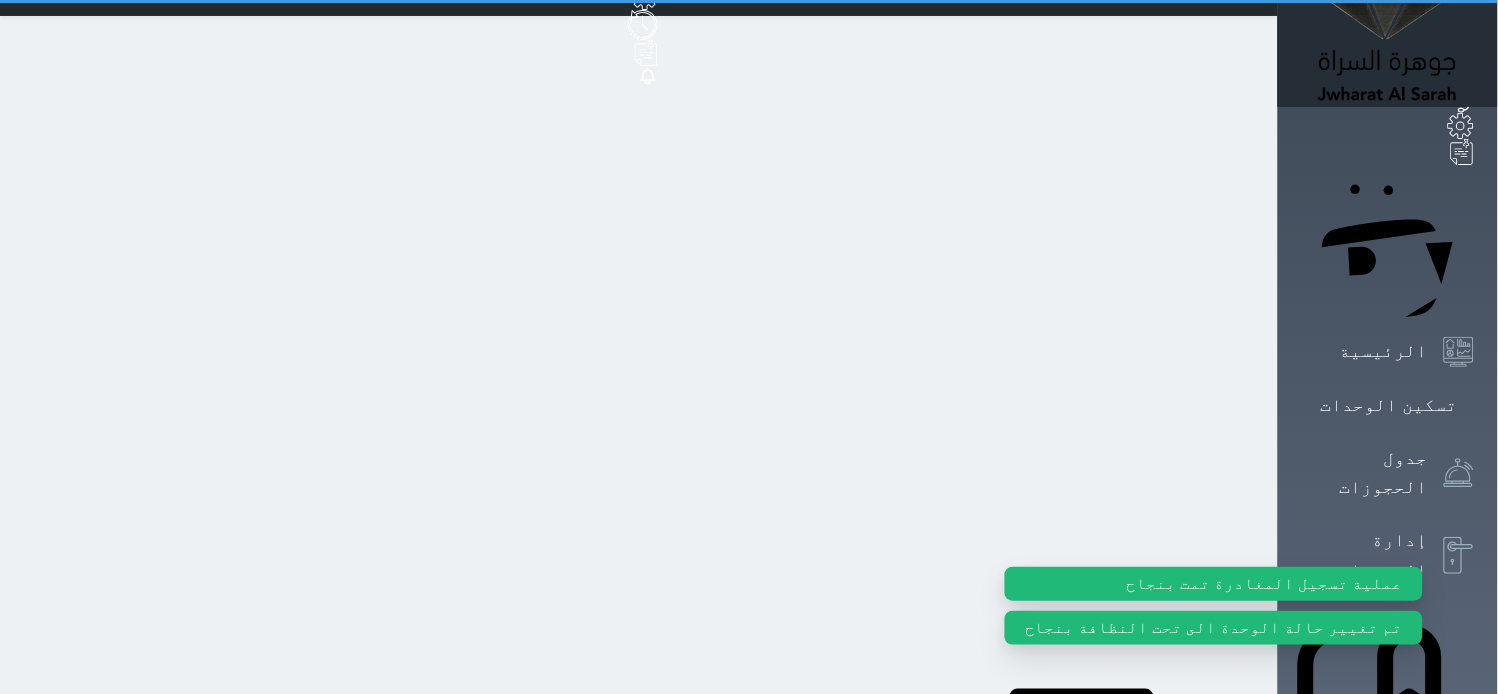 scroll, scrollTop: 0, scrollLeft: 0, axis: both 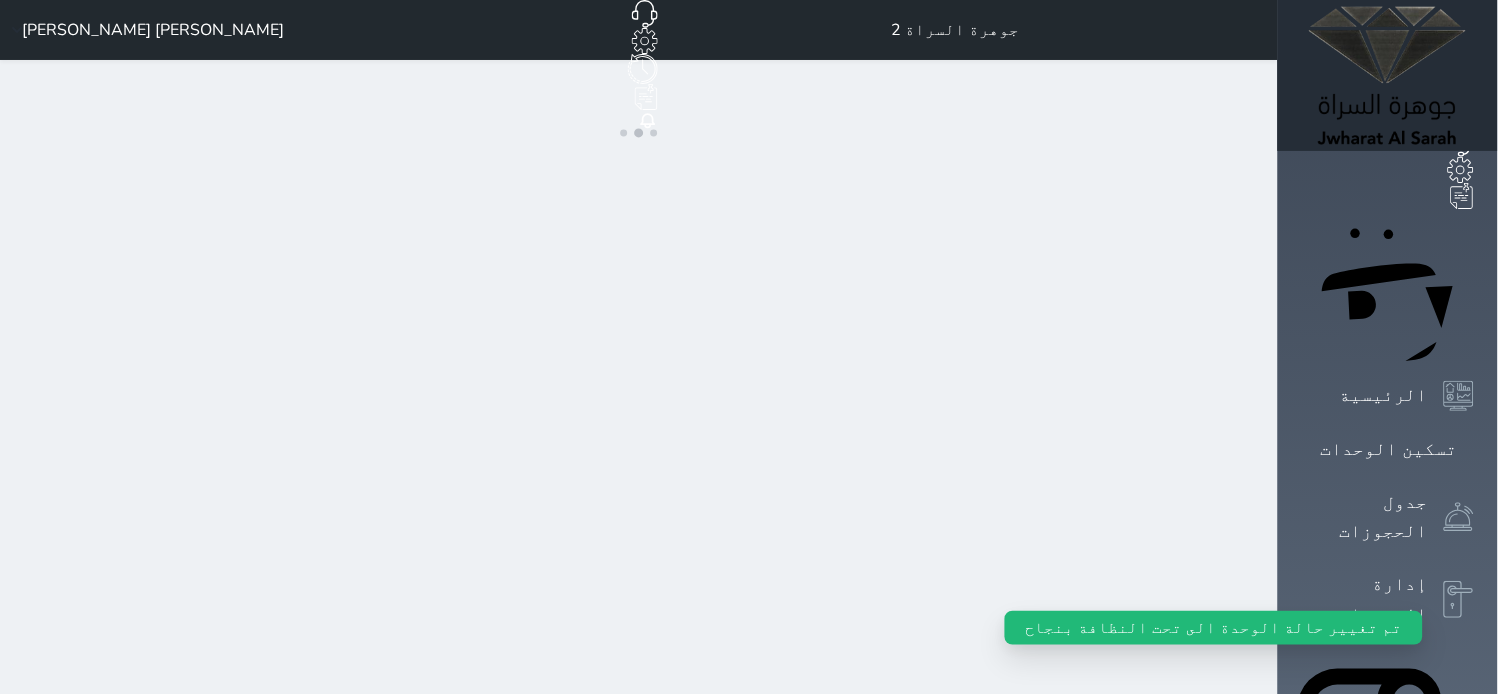 click on "جوهرة السراة 2
حجز جماعي جديد   حجز جديد   غير مرتبط مع منصة زاتكا المرحلة الثانية   مرتبط مع شموس   مرتبط مع المنصة الوطنية للرصد السياحي             إشعار   الغرفة   النزيل   المصدر
[PERSON_NAME] [PERSON_NAME]
ارسال رابط دفع                 رقم الجوال     البريد الإلكتروني     المبلغ المطلوب دفعة     رابط الدفع   نسخ                 ملاحظات                             اضافة ملاحظة جديدة                    إضافة ملاحظة           تفاصيل السند                                     تعديل سند صرف undefined                   التاريخ *     إلى *     المبلغ *     لأجل *     استلمت بواسطة *     طريقة الدفع *     دفع نقدى" at bounding box center (639, 865) 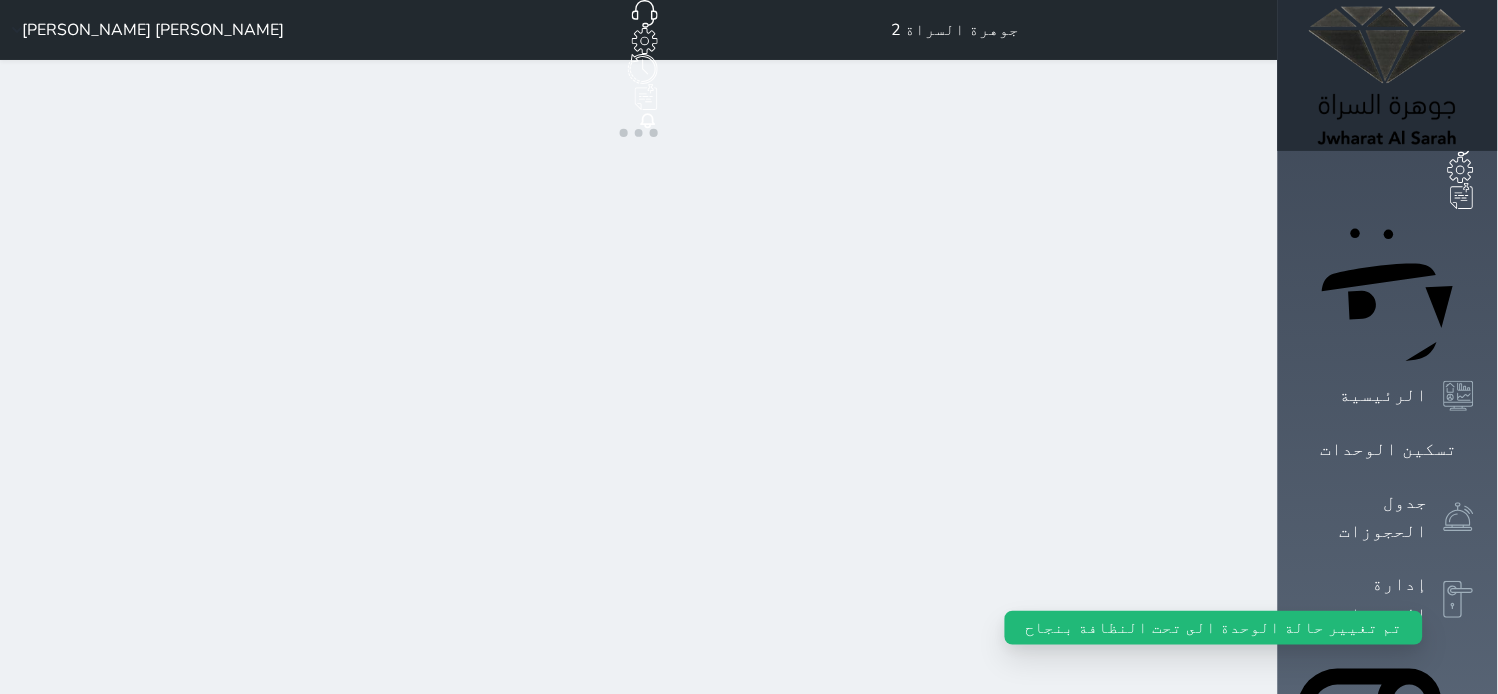 click on "جوهرة السراة 2
حجز جماعي جديد   حجز جديد   غير مرتبط مع منصة زاتكا المرحلة الثانية   مرتبط مع شموس   مرتبط مع المنصة الوطنية للرصد السياحي             إشعار   الغرفة   النزيل   المصدر
[PERSON_NAME] [PERSON_NAME]
ارسال رابط دفع                 رقم الجوال     البريد الإلكتروني     المبلغ المطلوب دفعة     رابط الدفع   نسخ                 ملاحظات                             اضافة ملاحظة جديدة                    إضافة ملاحظة           تفاصيل السند                                     تعديل سند صرف undefined                   التاريخ *     إلى *     المبلغ *     لأجل *     استلمت بواسطة *     طريقة الدفع *     دفع نقدى" at bounding box center (639, 865) 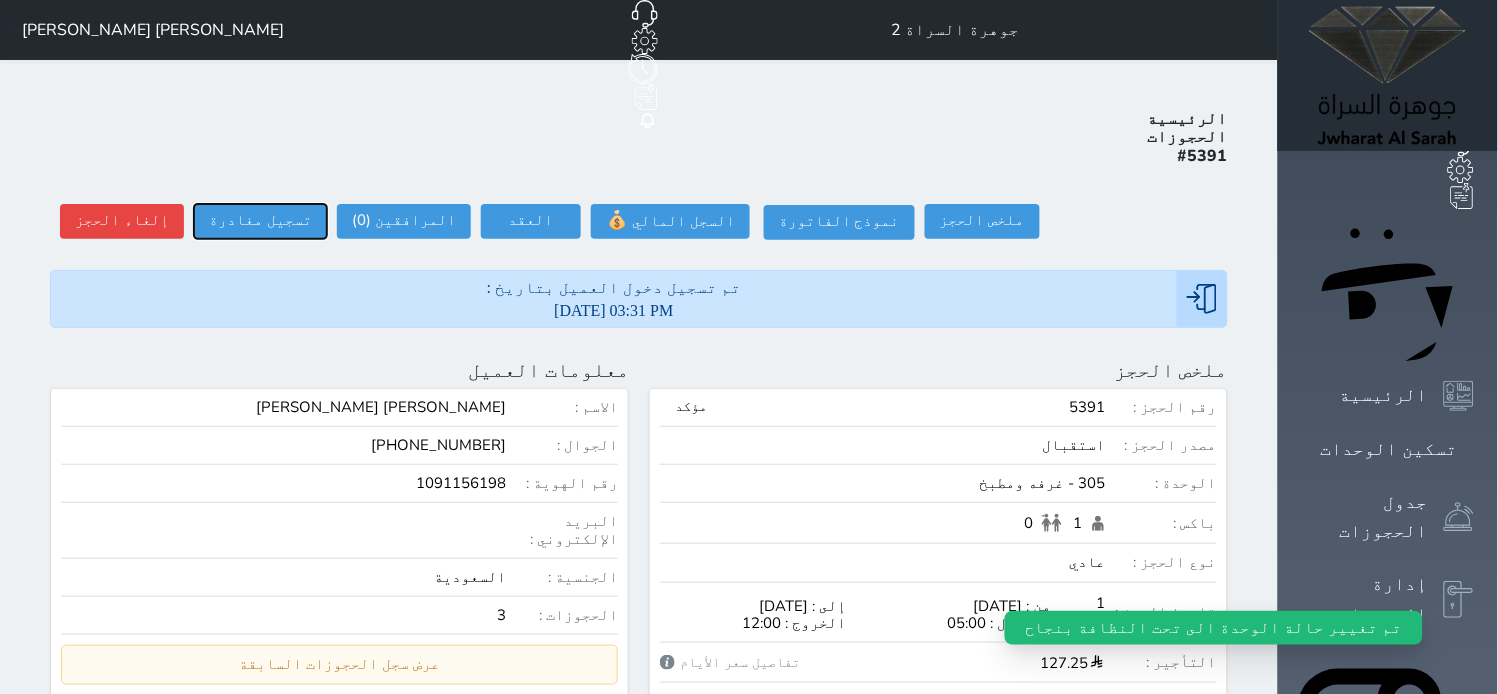 click on "تسجيل مغادرة" at bounding box center (260, 221) 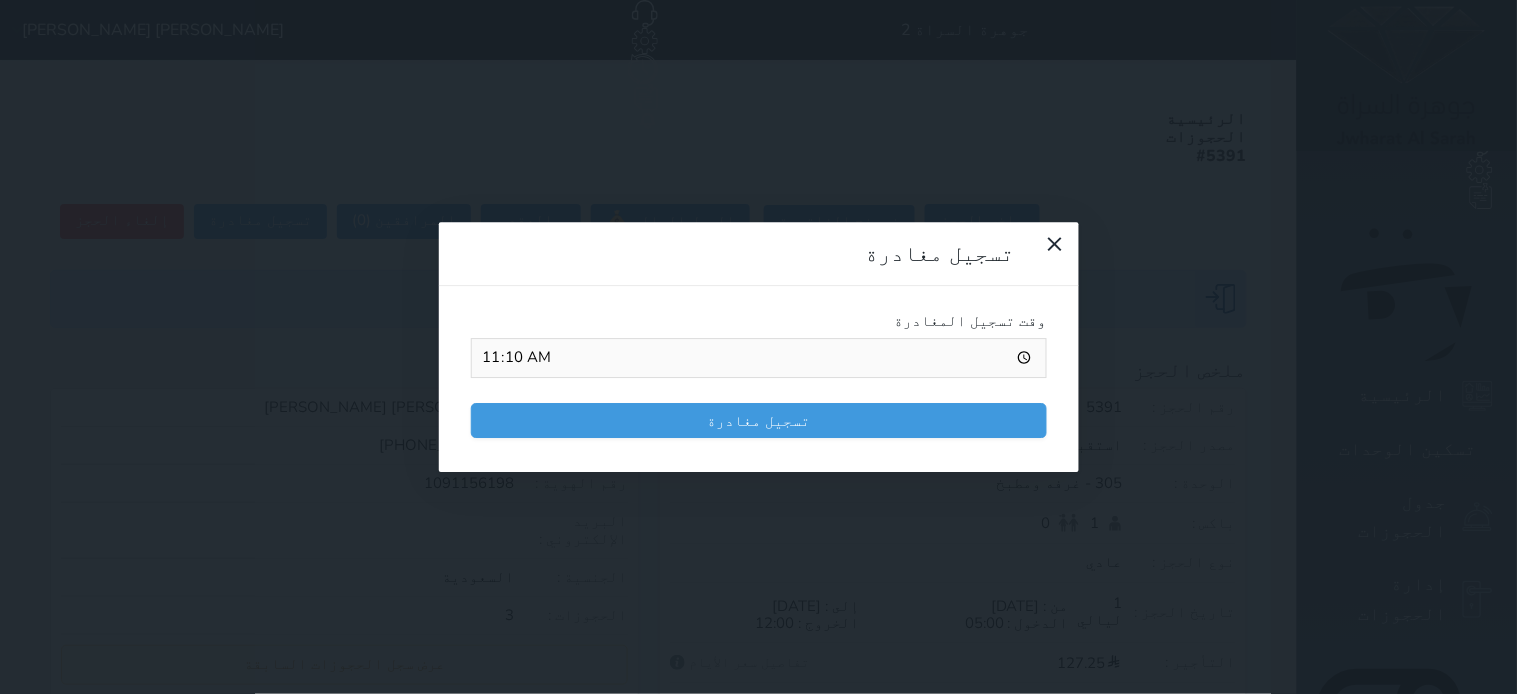click on "تسجيل مغادرة" at bounding box center (759, 420) 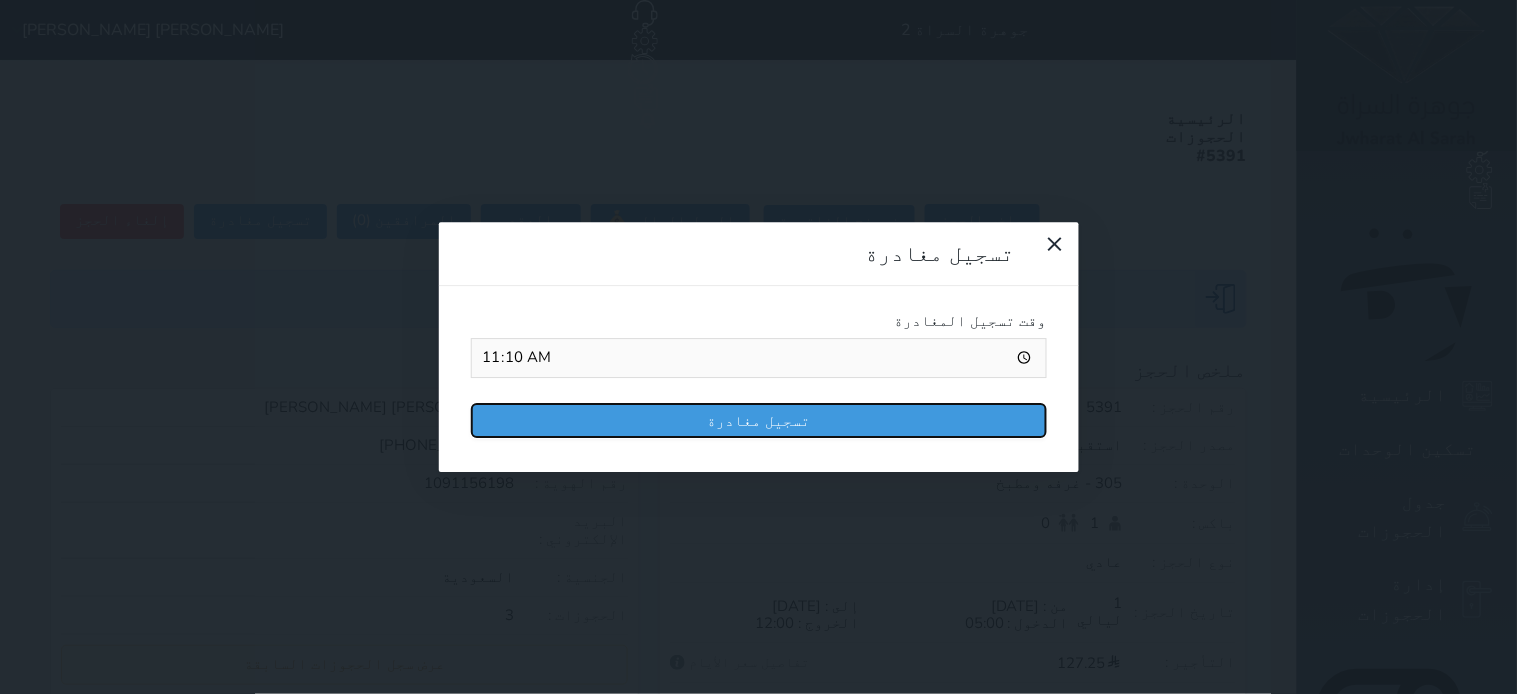 click on "تسجيل مغادرة" at bounding box center [759, 420] 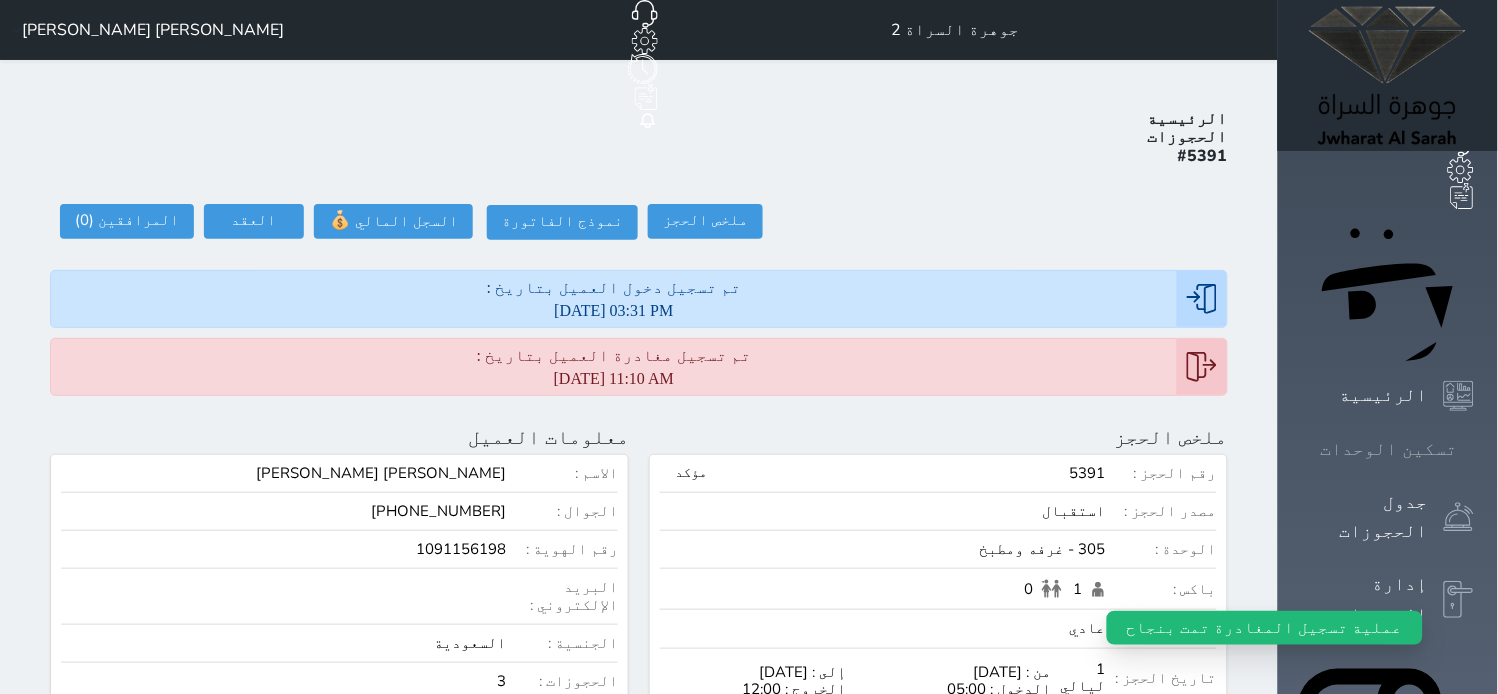 click on "تسكين الوحدات" at bounding box center [1389, 449] 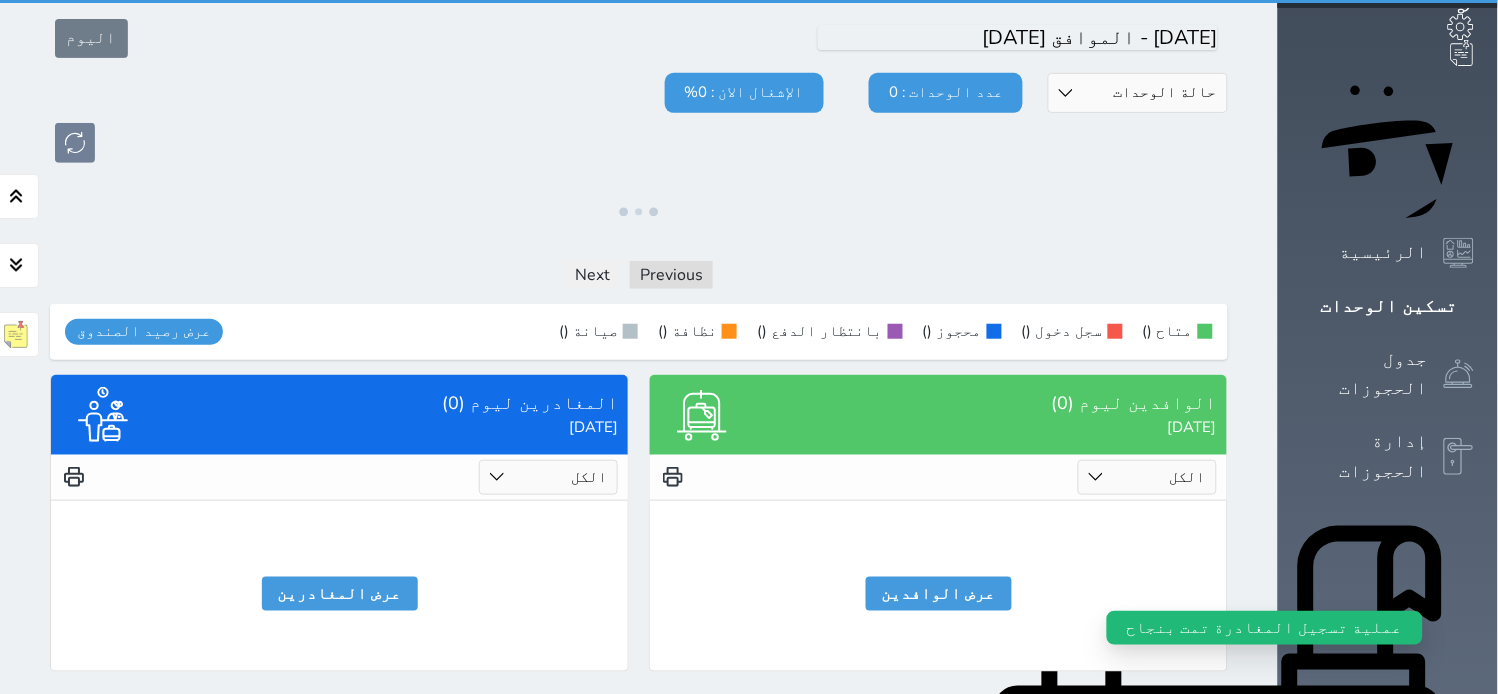 scroll, scrollTop: 222, scrollLeft: 0, axis: vertical 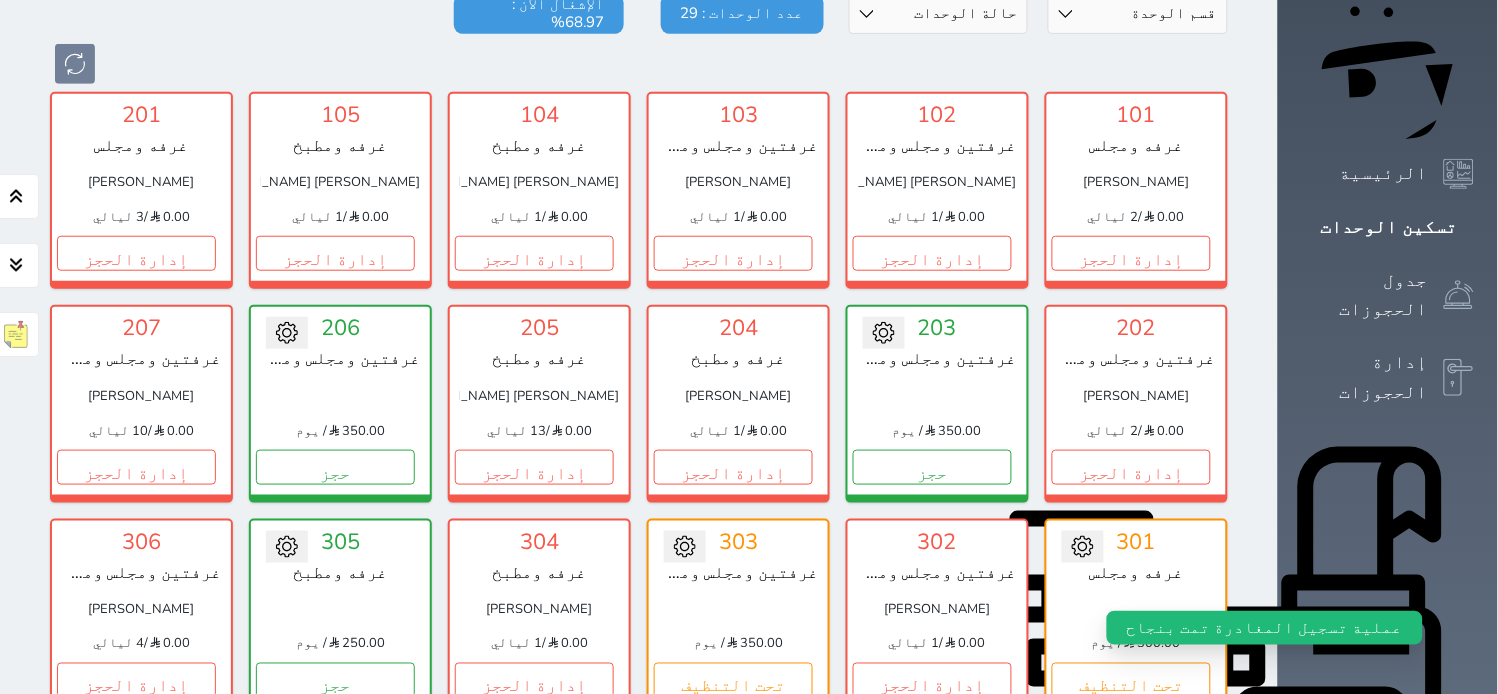 click at bounding box center (287, 547) 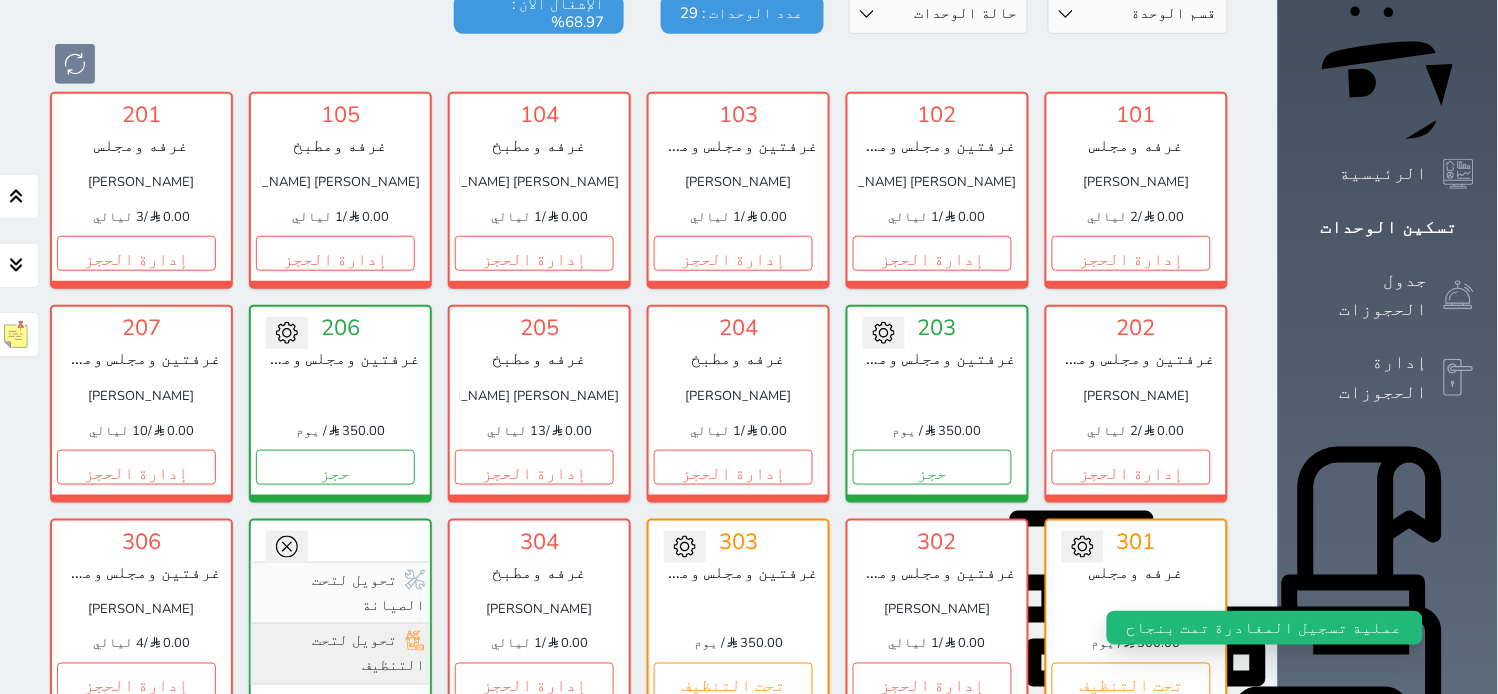 click on "تحويل لتحت التنظيف" at bounding box center (340, 654) 